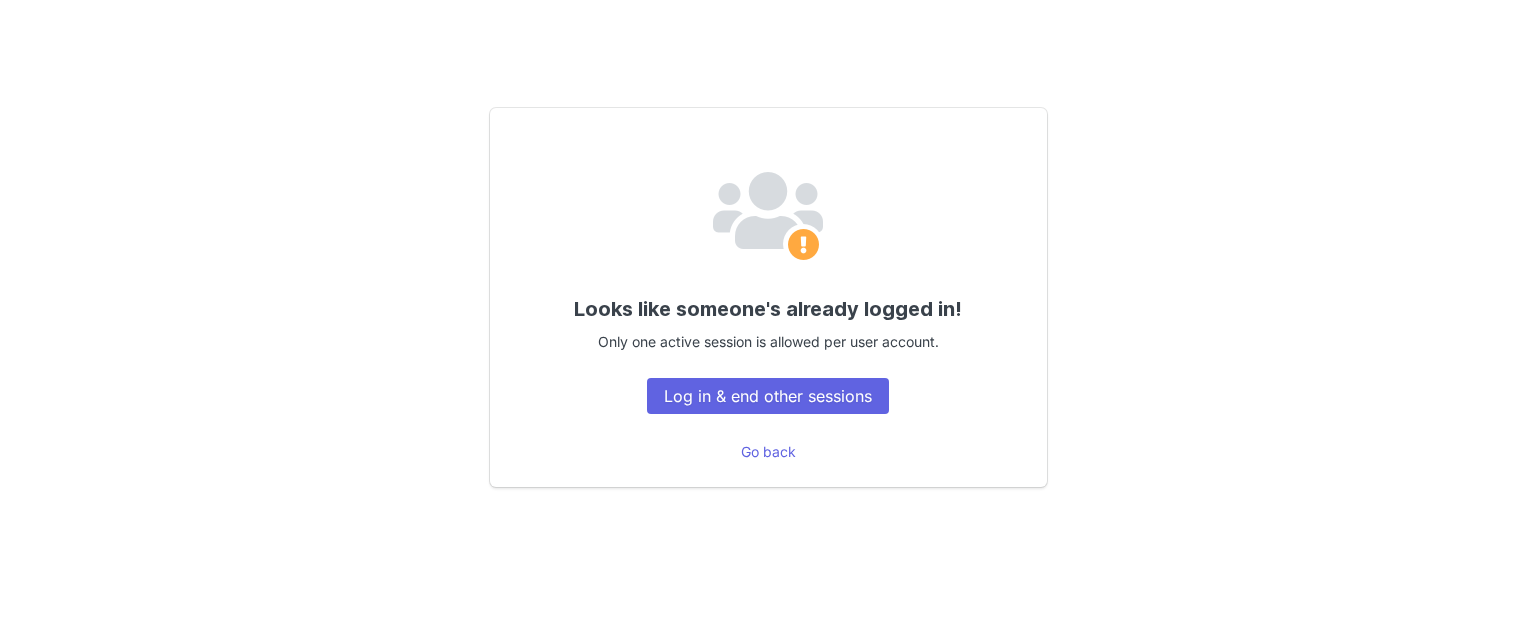 scroll, scrollTop: 0, scrollLeft: 0, axis: both 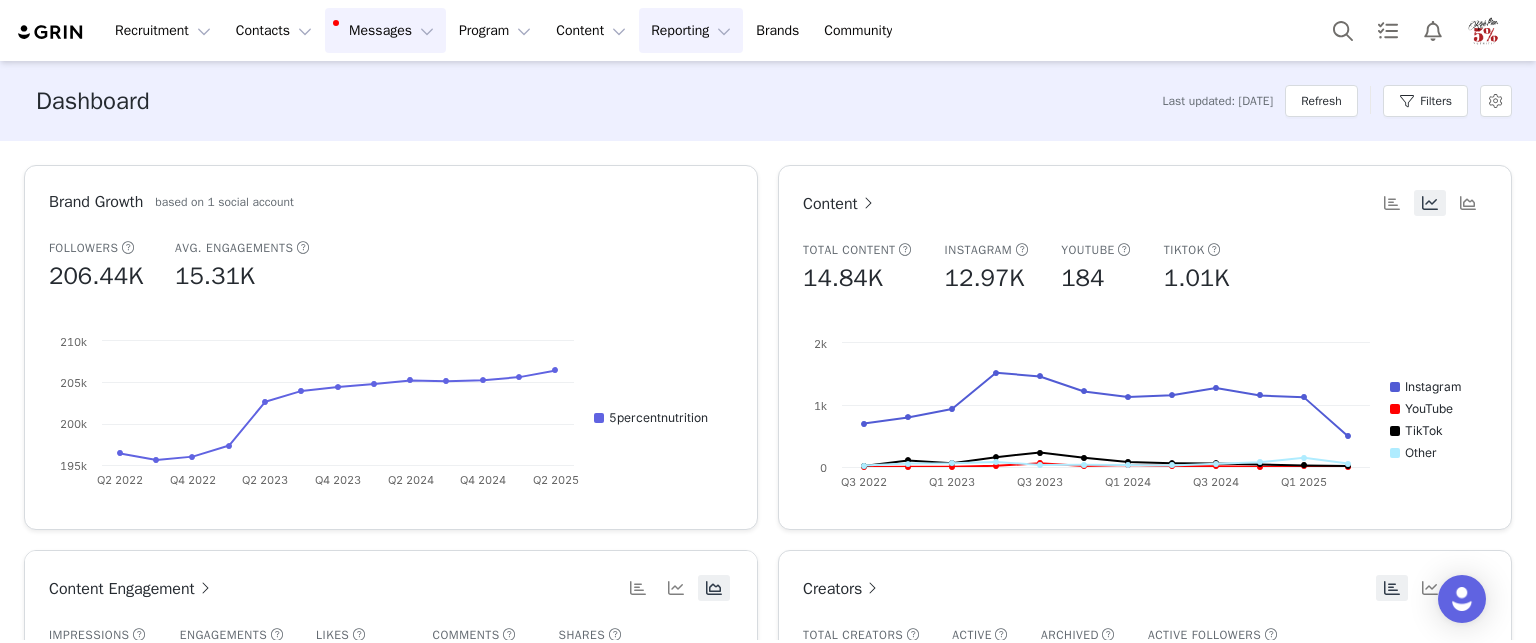 click on "Messages Messages" at bounding box center [385, 30] 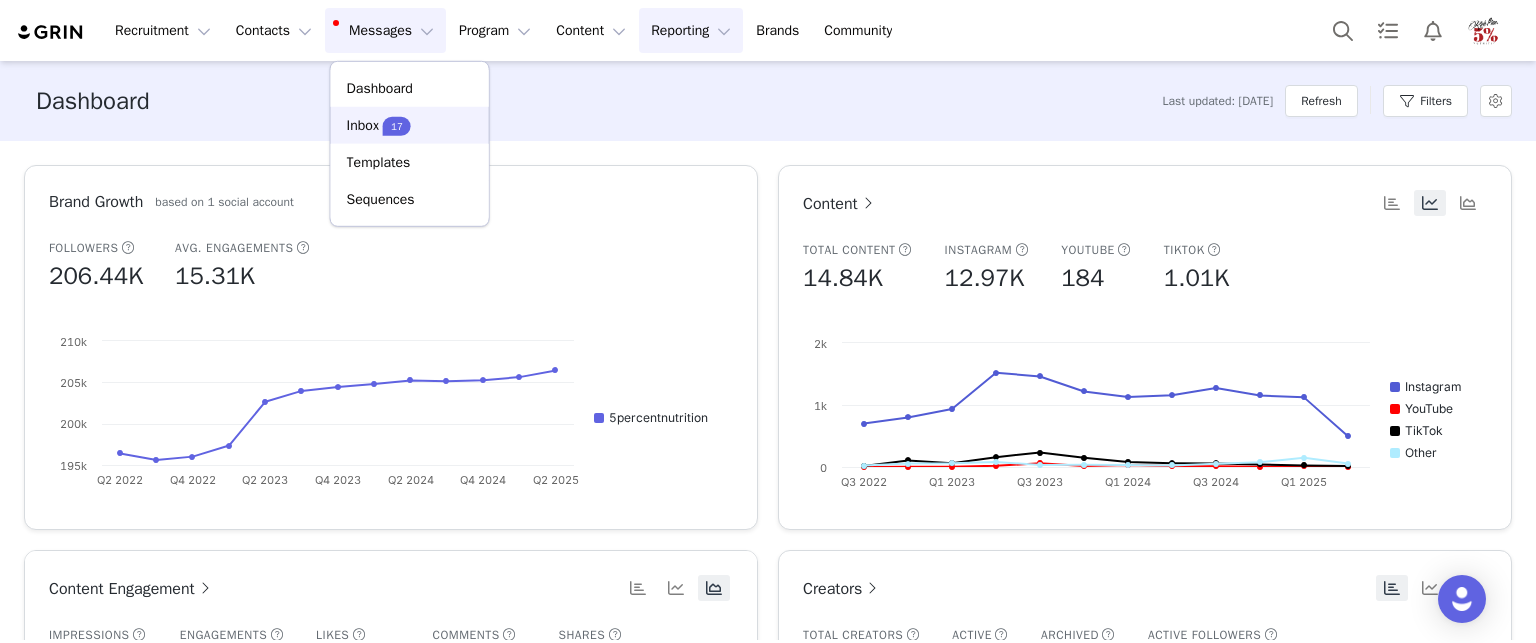 click on "17" at bounding box center (397, 125) 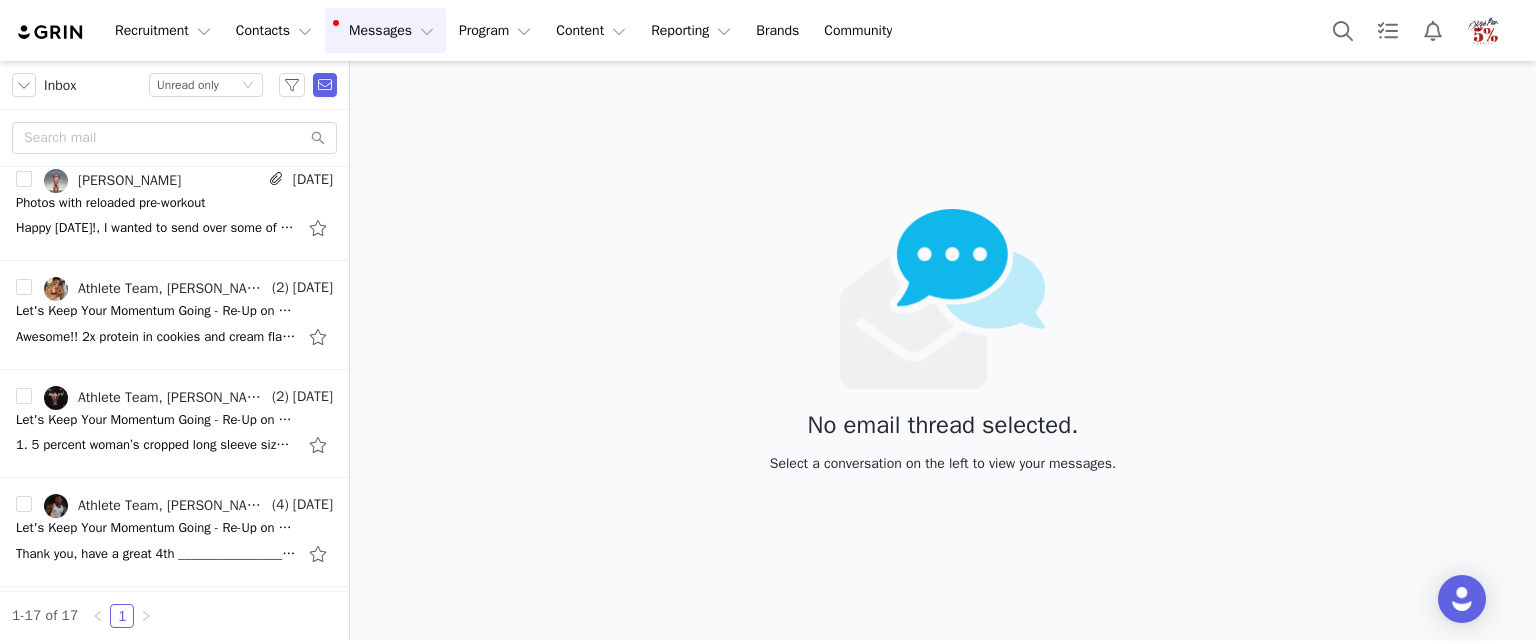 scroll, scrollTop: 1416, scrollLeft: 0, axis: vertical 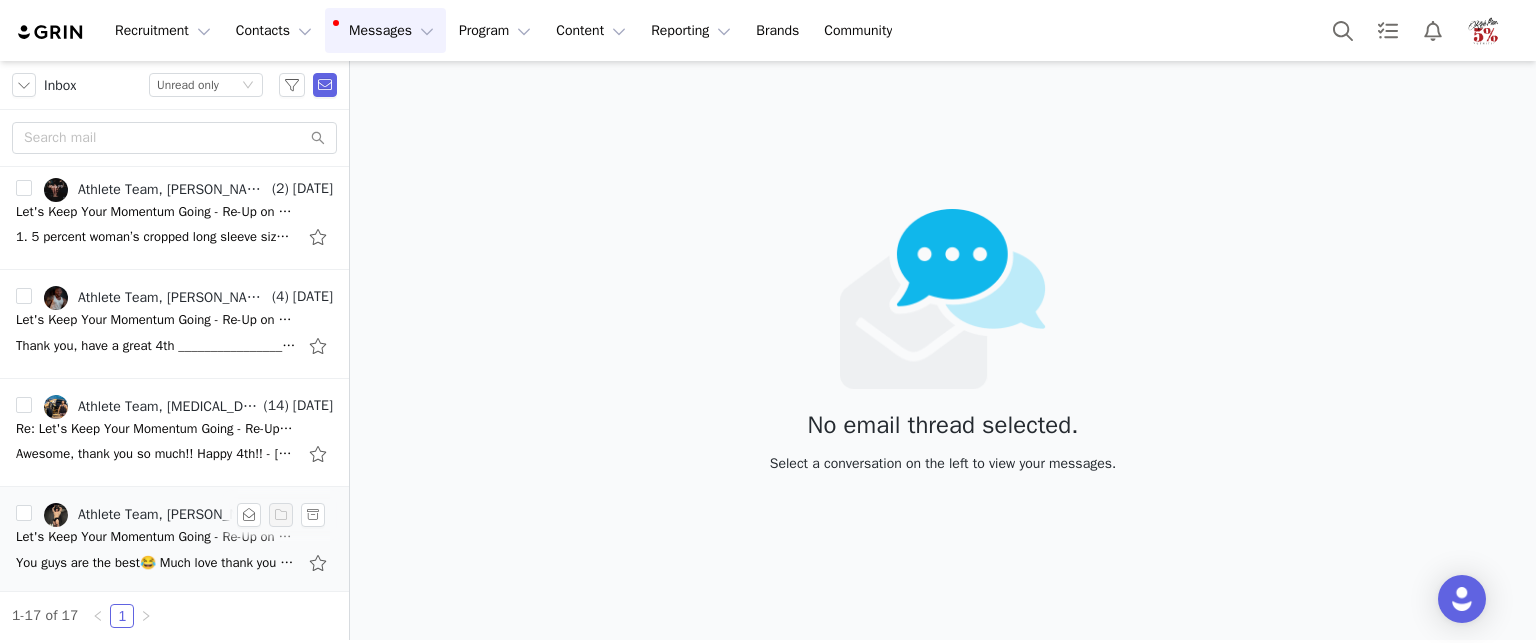 click on "Let's Keep Your Momentum Going - Re-Up on 5%!" at bounding box center (156, 537) 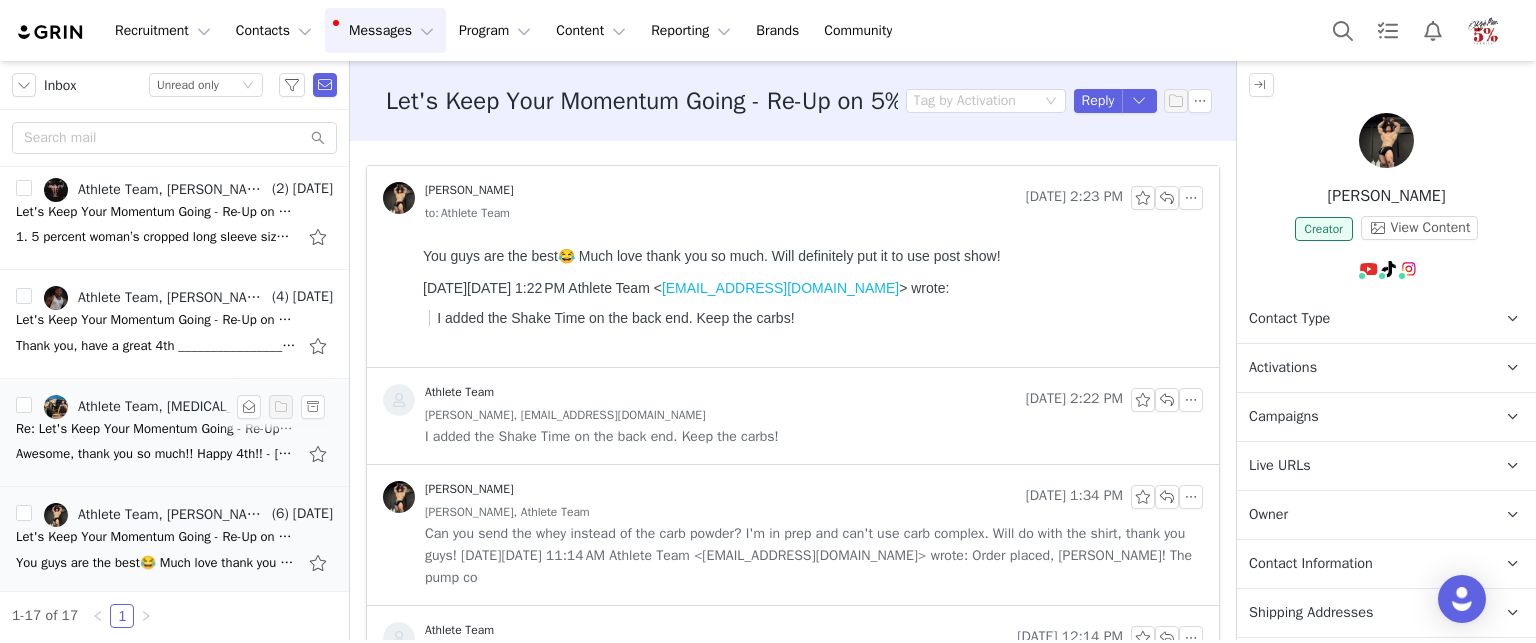 scroll, scrollTop: 0, scrollLeft: 0, axis: both 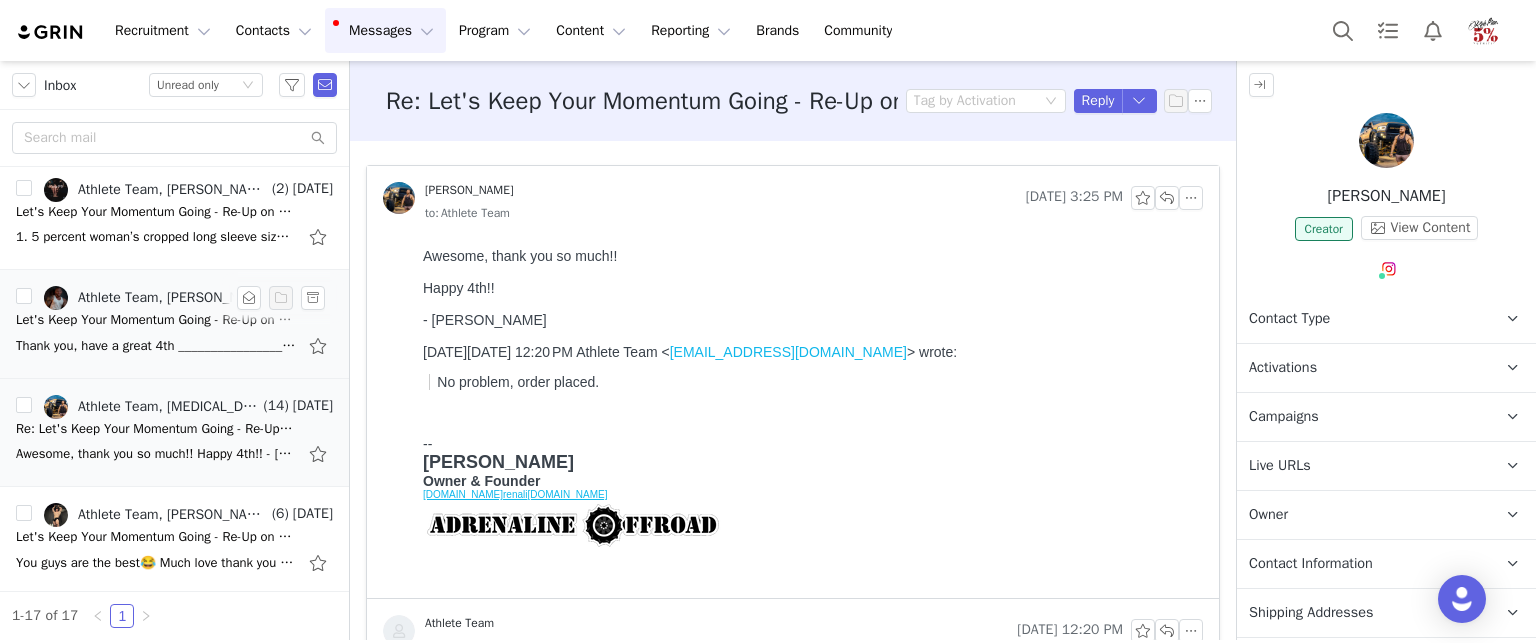 click on "Thank you, have a great 4th
________________________________
From: Athlete Team <athleteteam@5percentnutrition.com>
Sent: Thursday, July 3, 2025 12:09 PM
To: steve fitnesspoynters.com <steve@fitnesspoynters.com>
Subject: Re: Let's Keep Your Momentum" at bounding box center (174, 346) 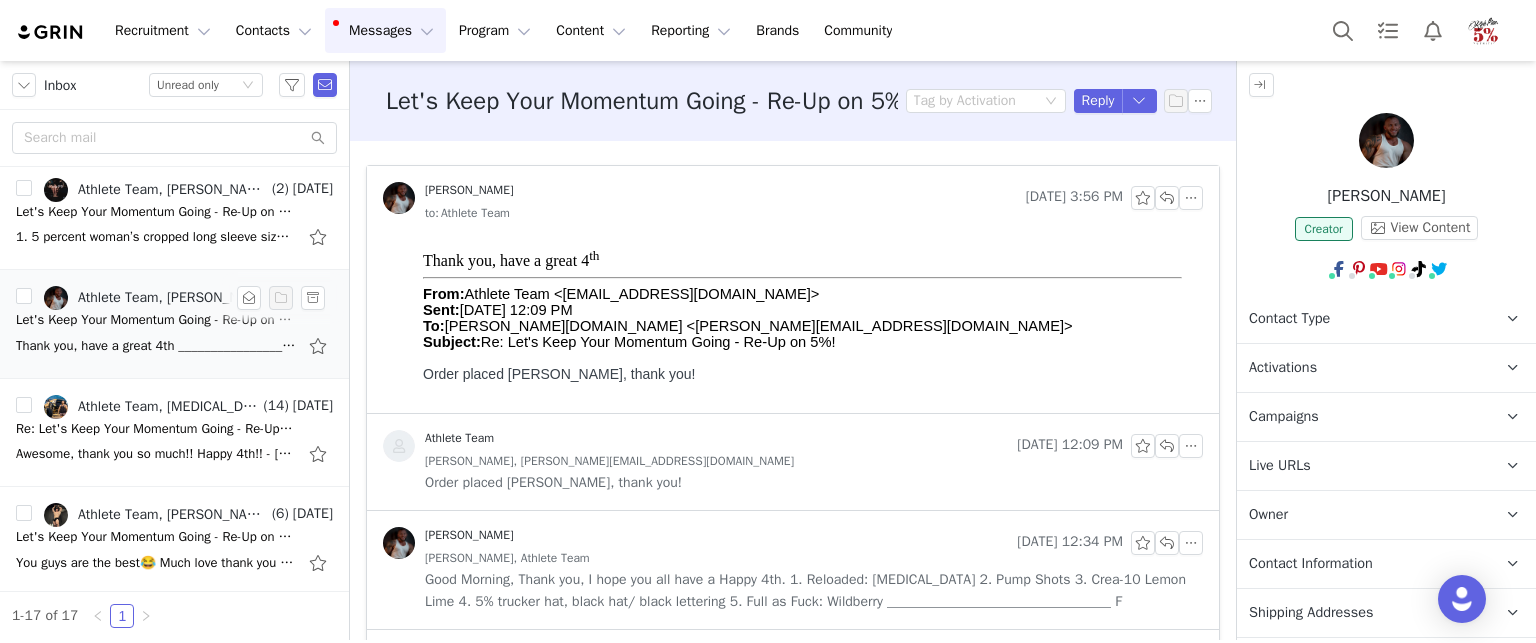 scroll, scrollTop: 0, scrollLeft: 0, axis: both 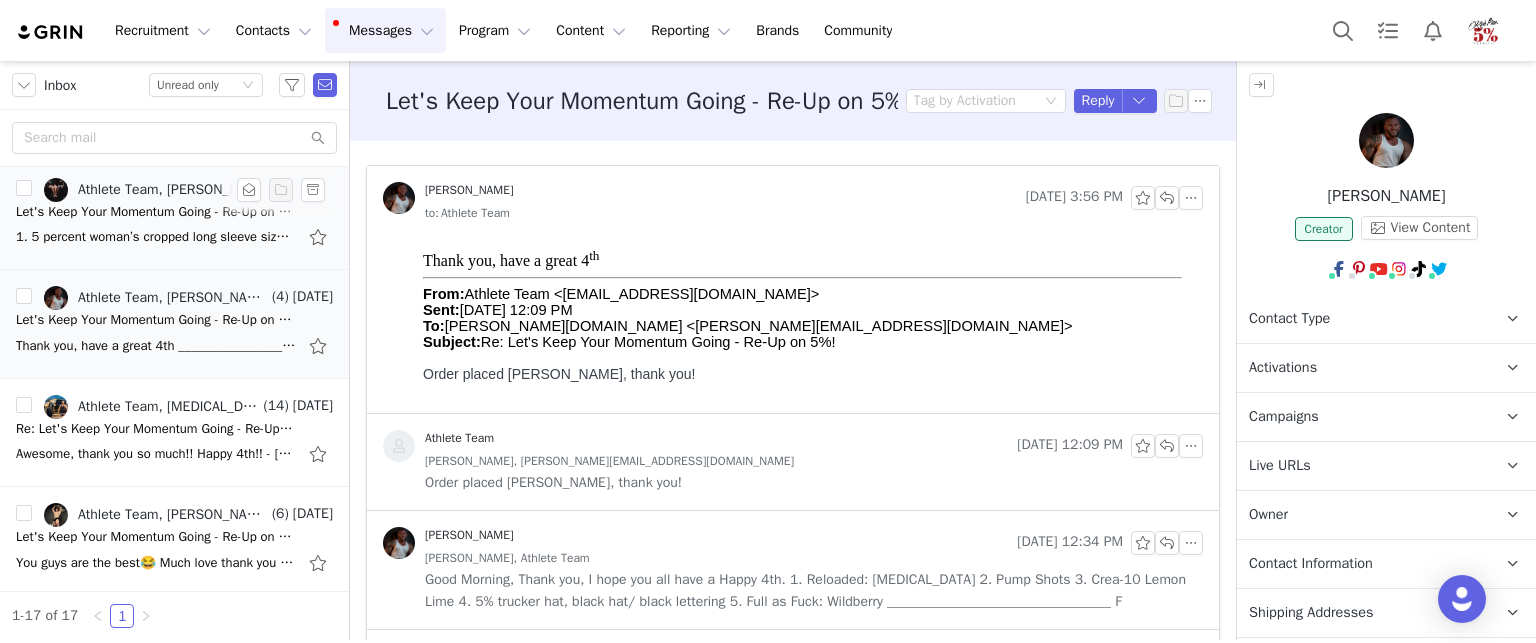 click on "Let's Keep Your Momentum Going - Re-Up on 5%!" at bounding box center [156, 212] 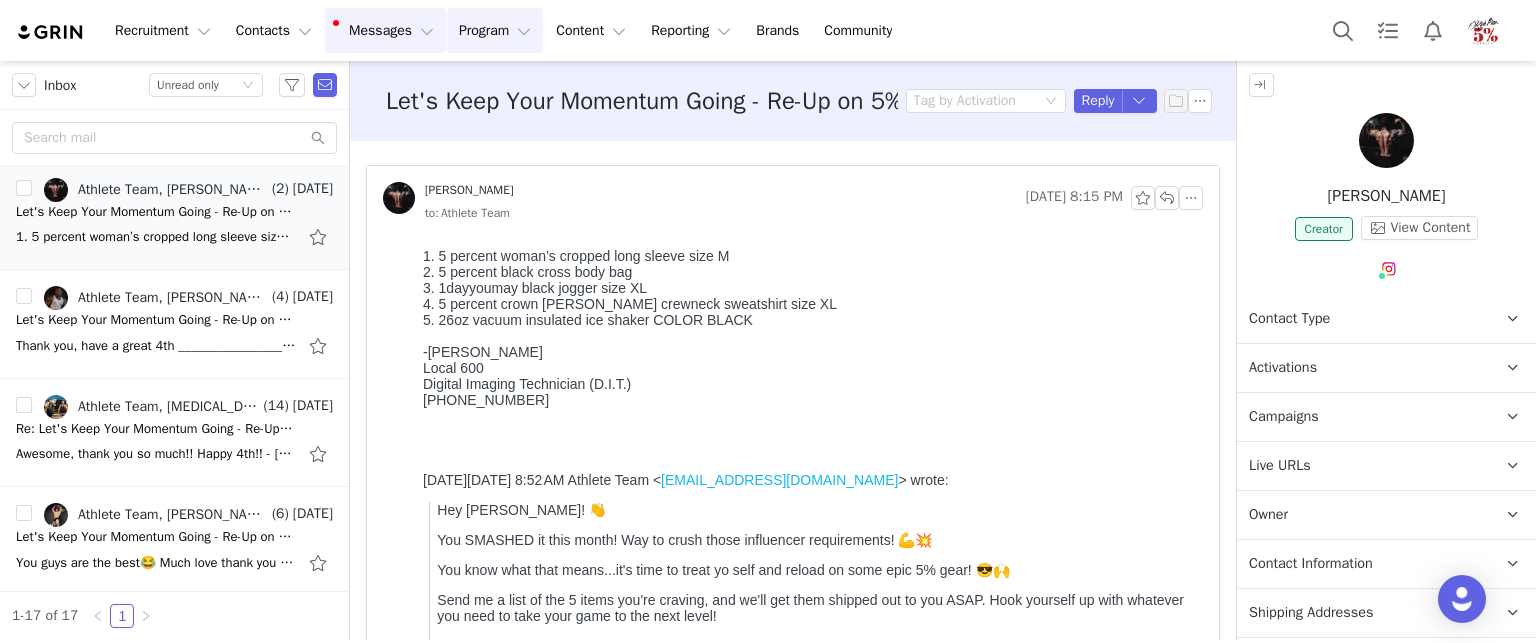 scroll, scrollTop: 0, scrollLeft: 0, axis: both 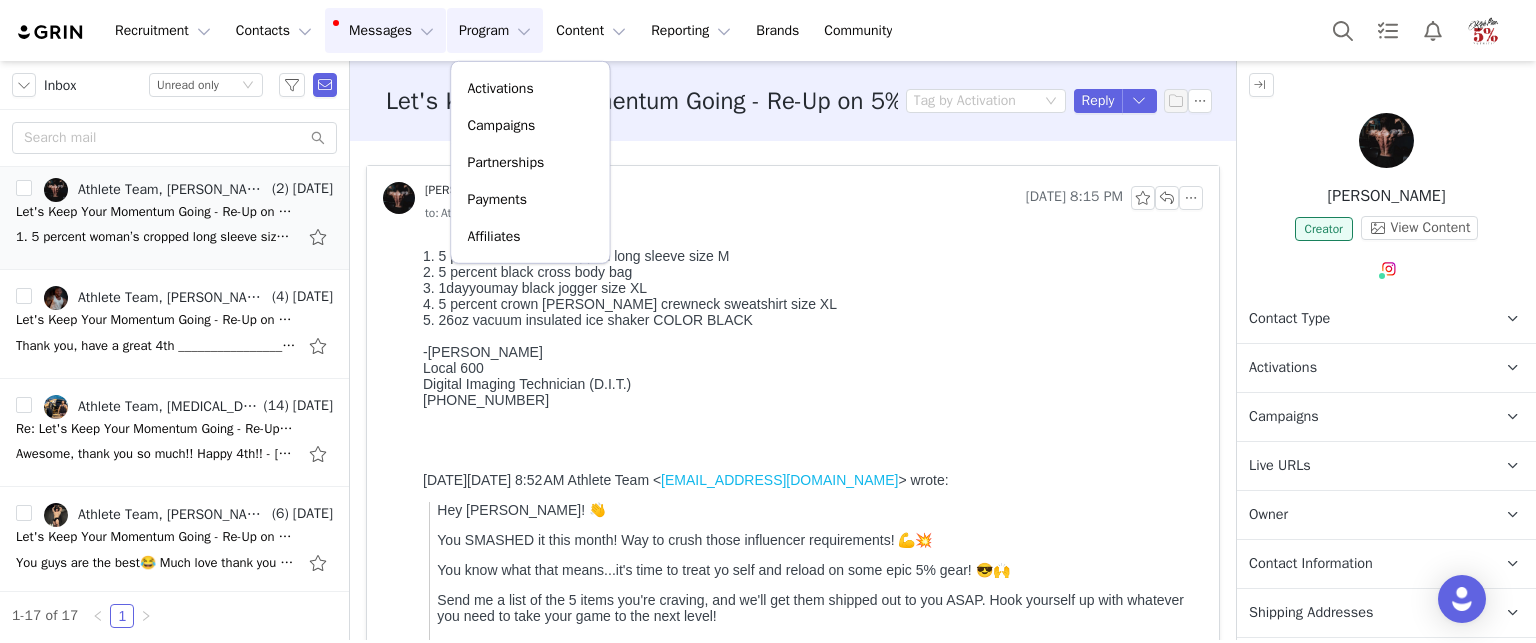 click on "Recruitment Recruitment Creator Search Curated Lists Landing Pages Web Extension AI Creator Search Beta Contacts Contacts Creators Prospects Applicants Messages Messages Dashboard Inbox 14 Templates Sequences Program Program Activations Campaigns Partnerships Payments Affiliates Content Content Creator Content Media Library Social Listening Reporting Reporting Dashboard Report Builder Brands Brands Community Community" at bounding box center [768, 30] 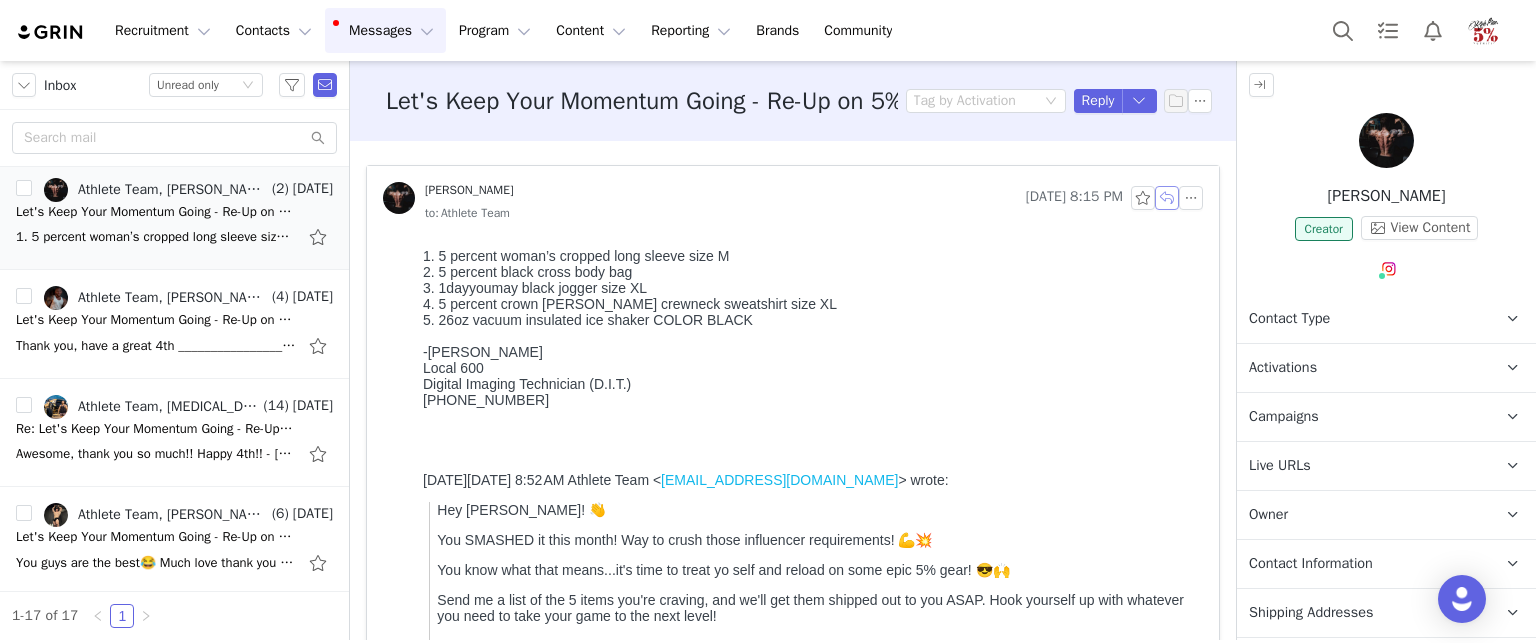 click at bounding box center [1167, 198] 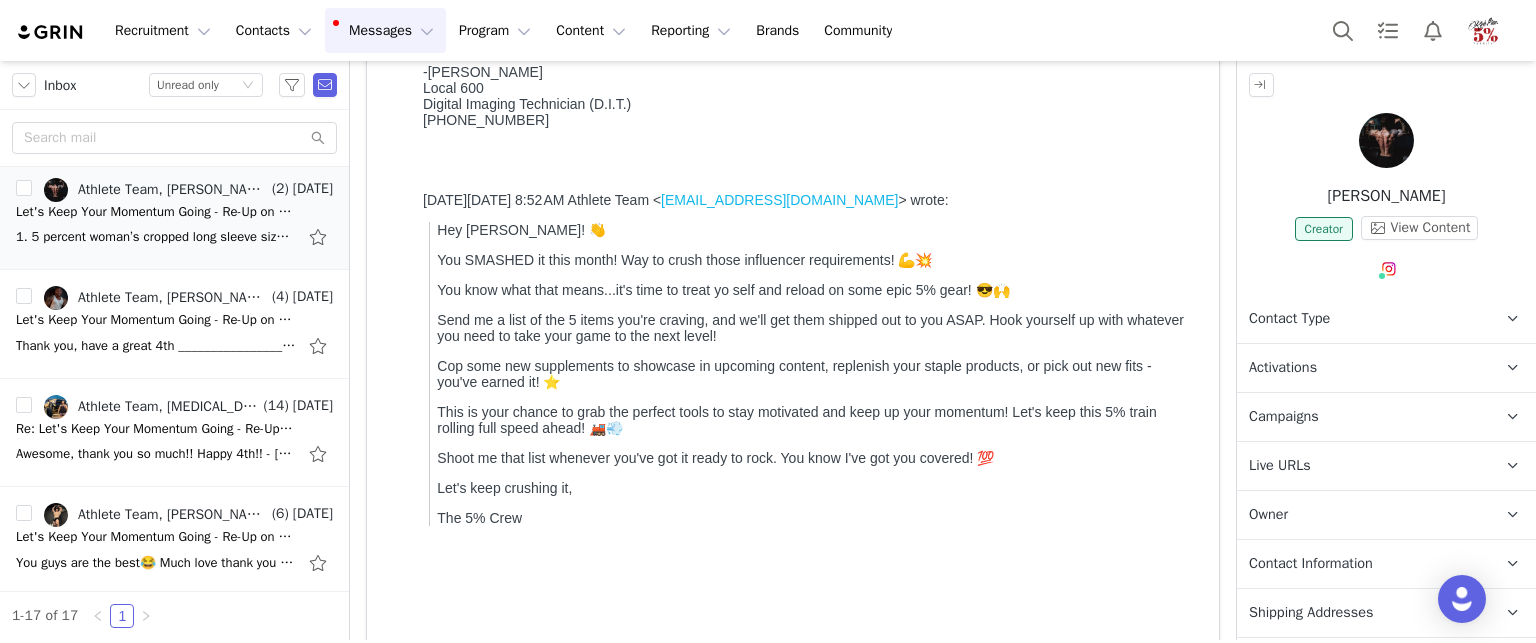 scroll, scrollTop: 900, scrollLeft: 0, axis: vertical 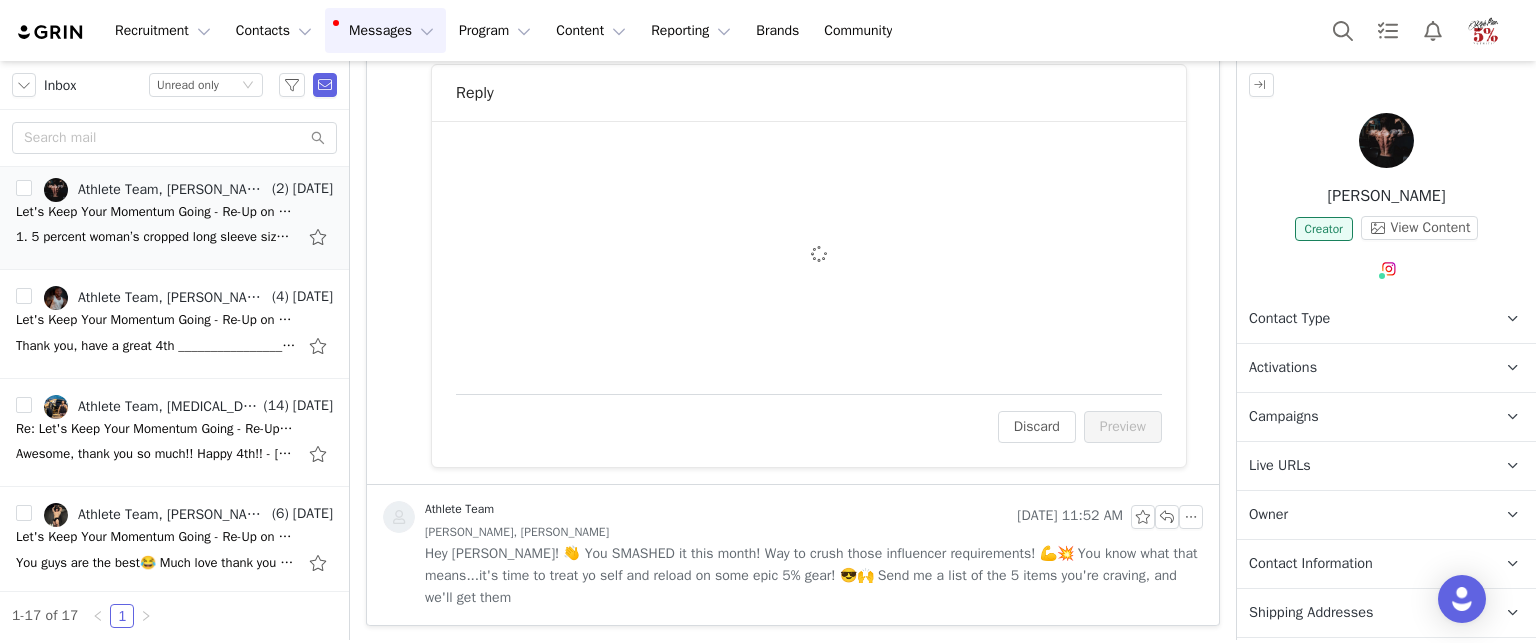 click on "To: Chase Parsons (chaseparsonsdit@gmail.com)     Cc  Cc:       Attach a file Sending Options  Send now       This will be sent outside of your set  email hours .       Tag by Activation  Optional" at bounding box center (809, 257) 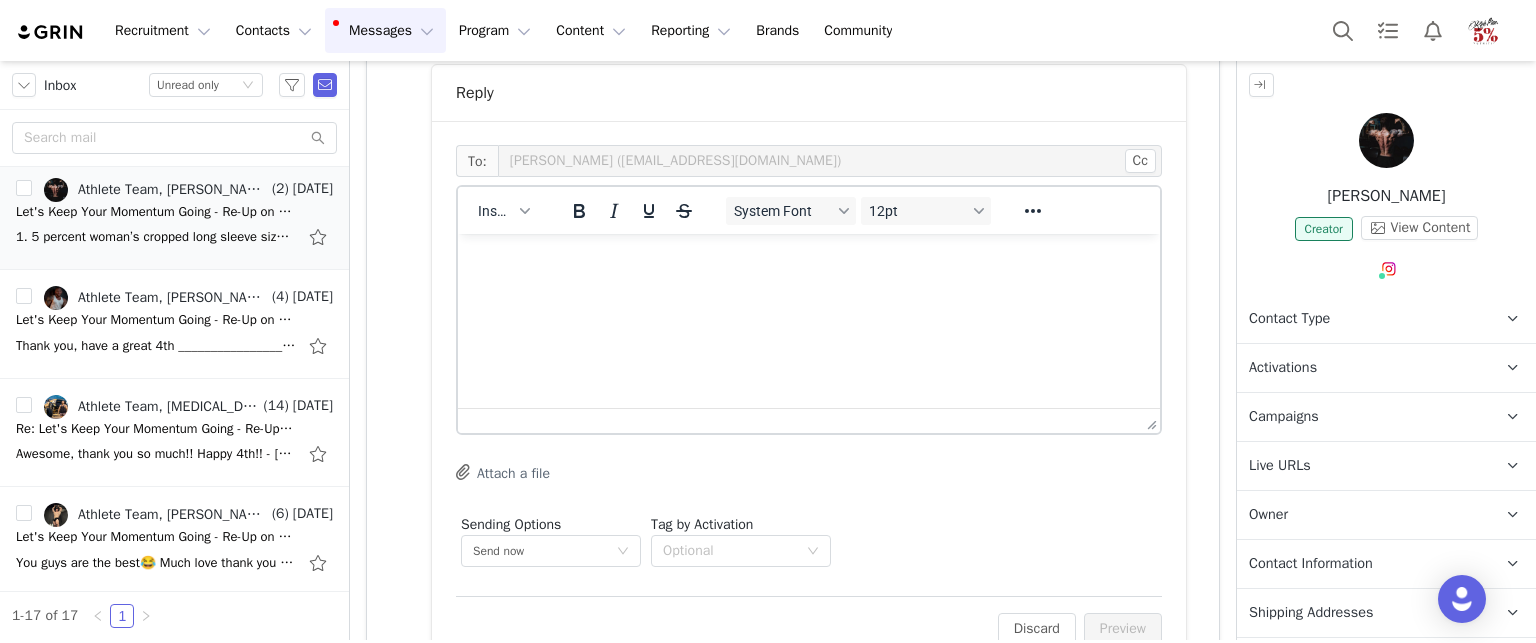 scroll, scrollTop: 0, scrollLeft: 0, axis: both 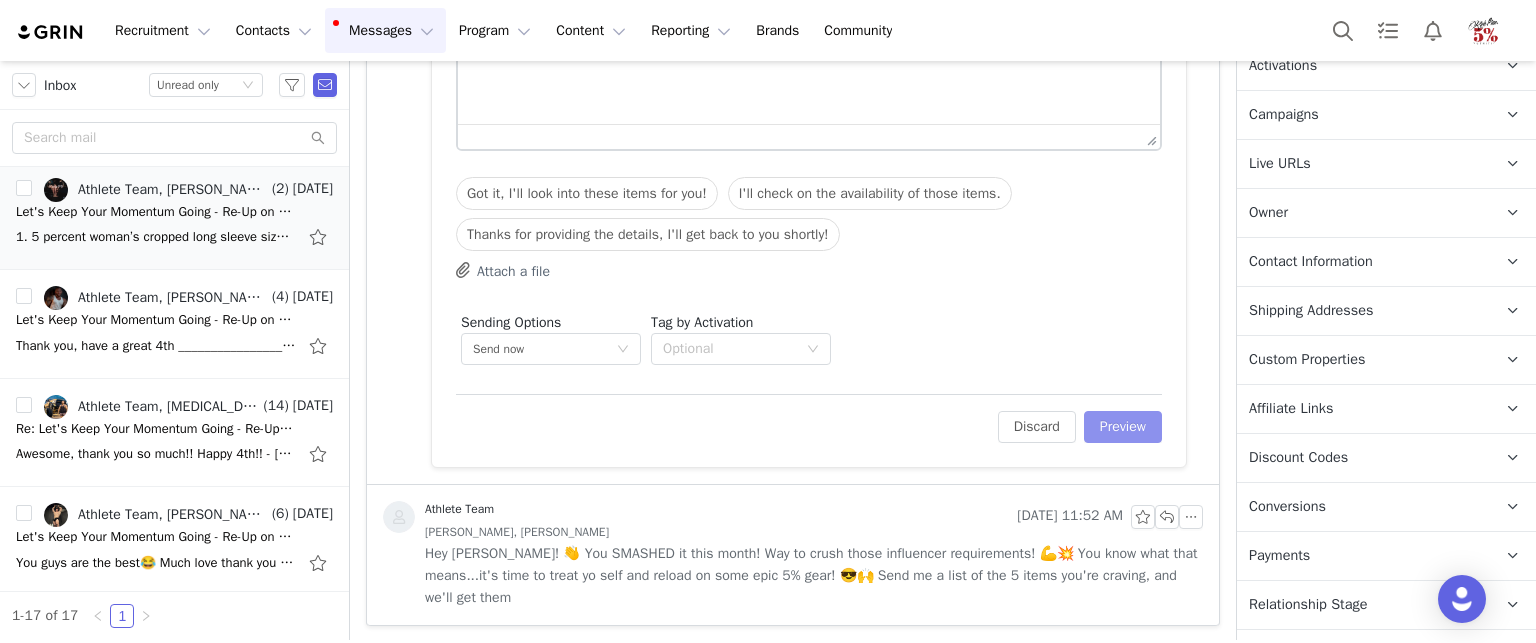 click on "Preview" at bounding box center [1123, 427] 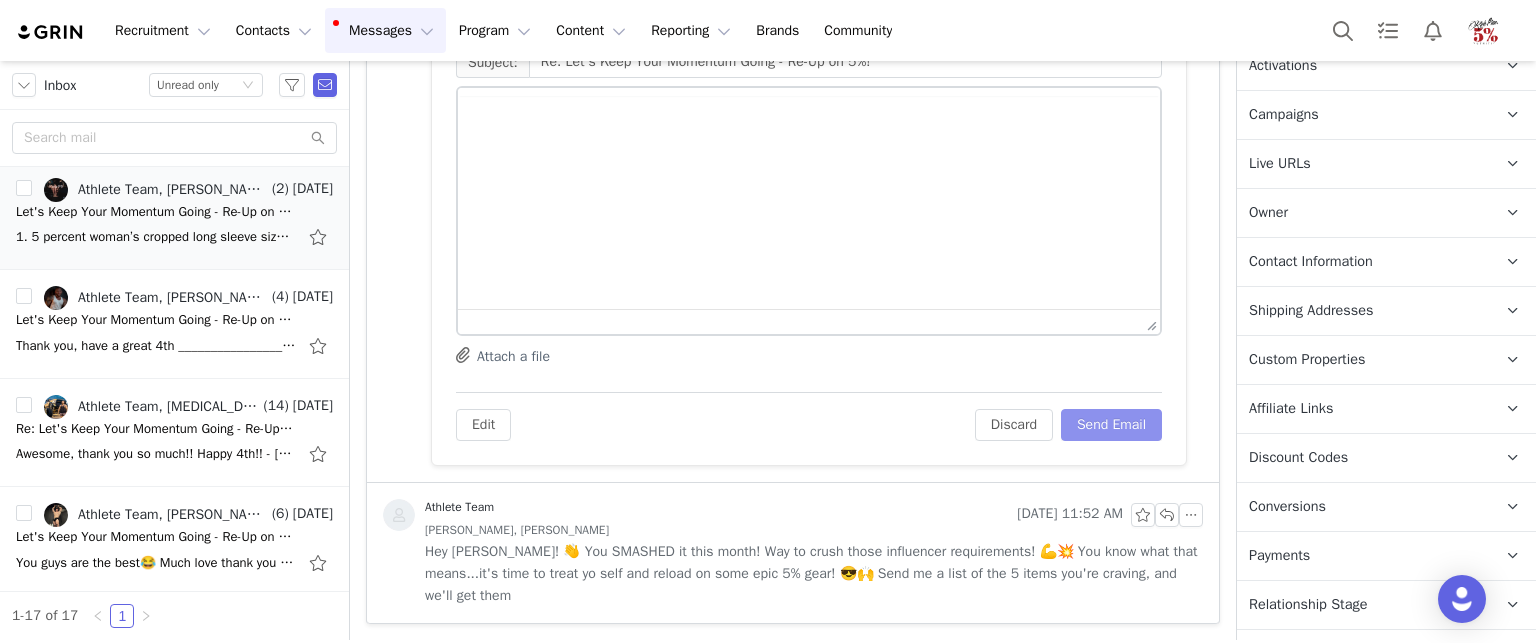 scroll, scrollTop: 1026, scrollLeft: 0, axis: vertical 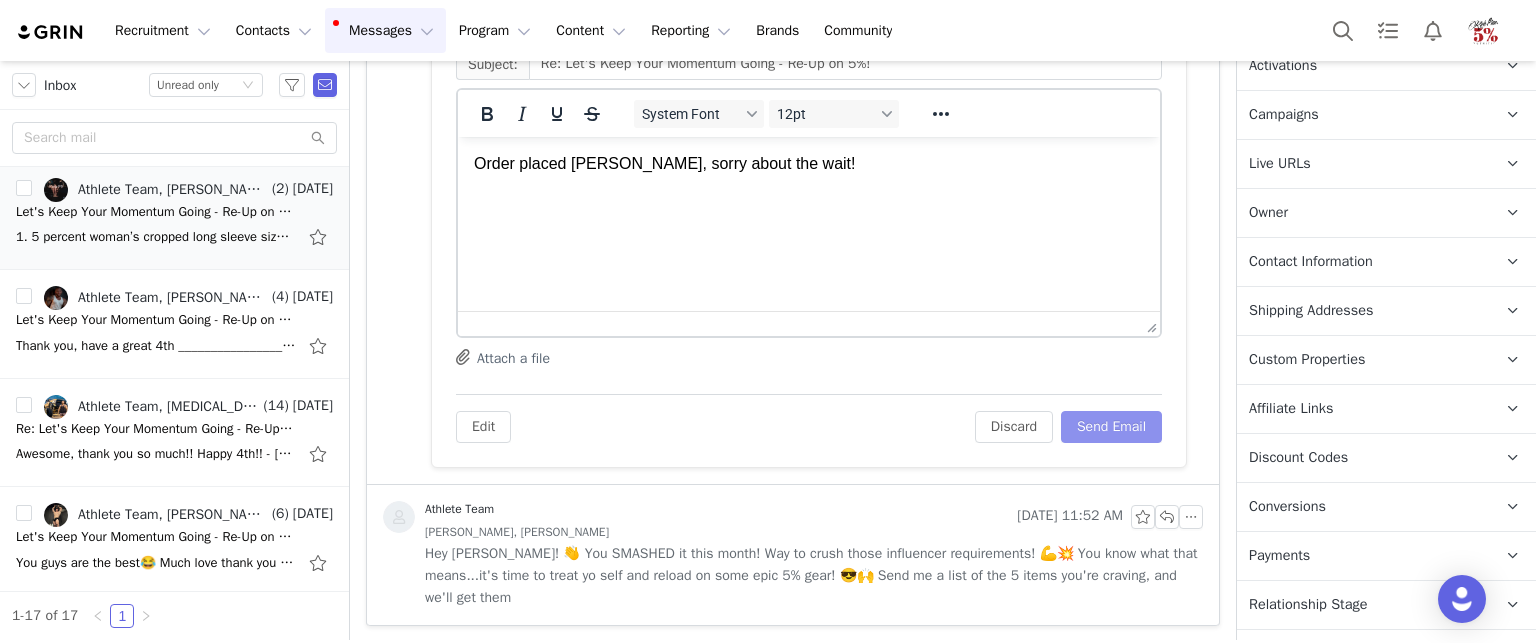 click on "Send Email" at bounding box center [1111, 427] 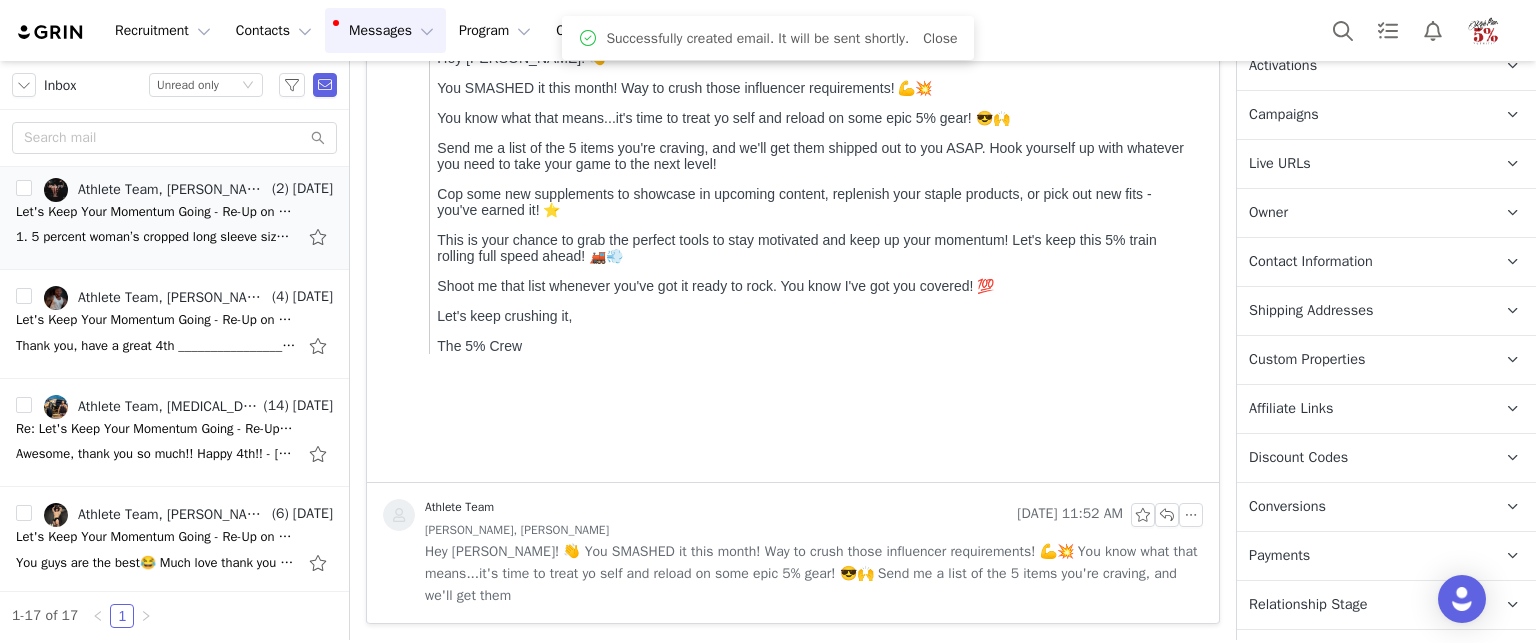 scroll, scrollTop: 451, scrollLeft: 0, axis: vertical 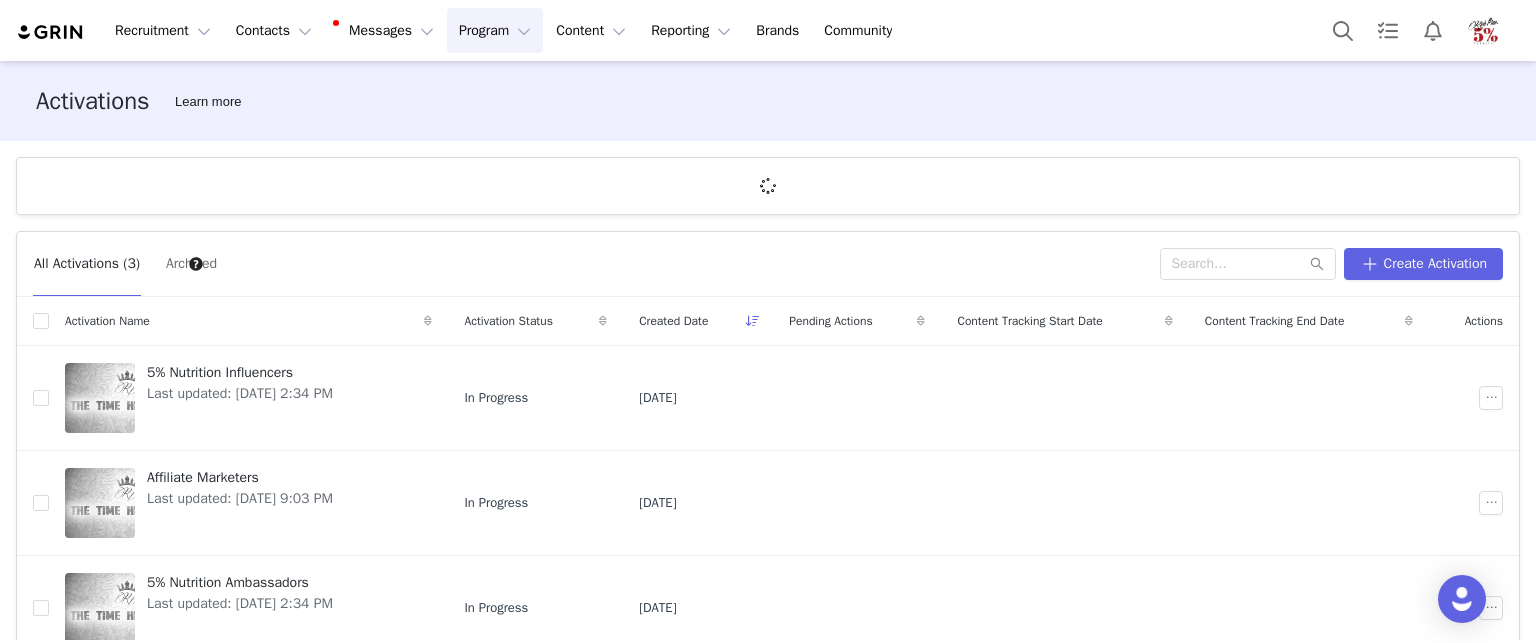 click on "Program Program" at bounding box center [495, 30] 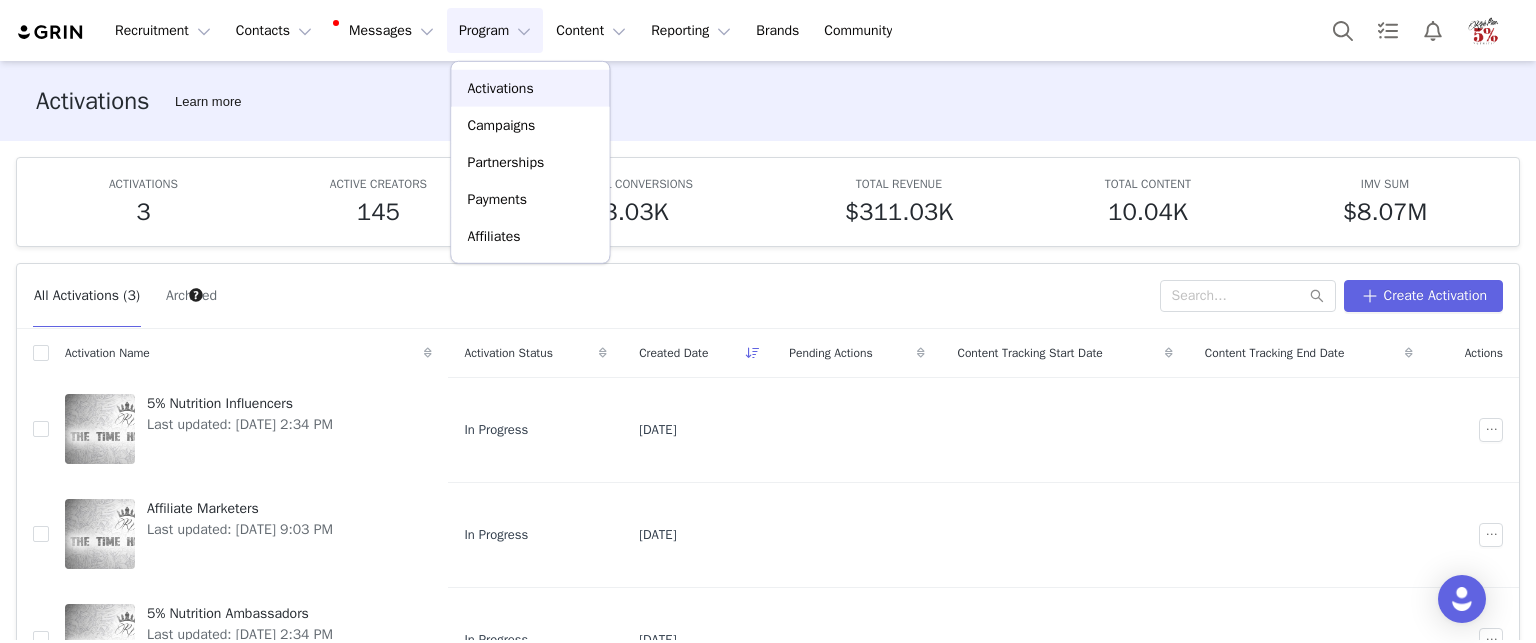 click on "Activations" at bounding box center (500, 88) 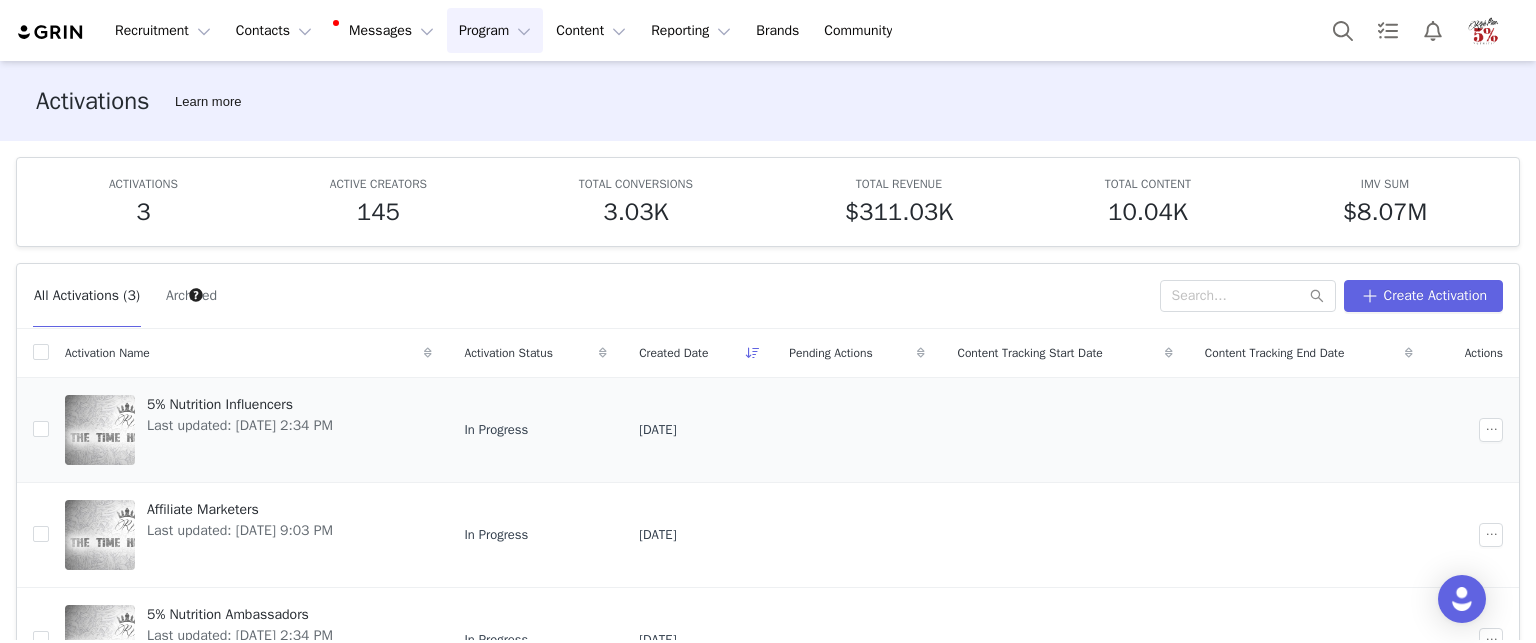 click on "5% Nutrition Influencers Last updated: Jun 23, 2025 2:34 PM" at bounding box center (240, 430) 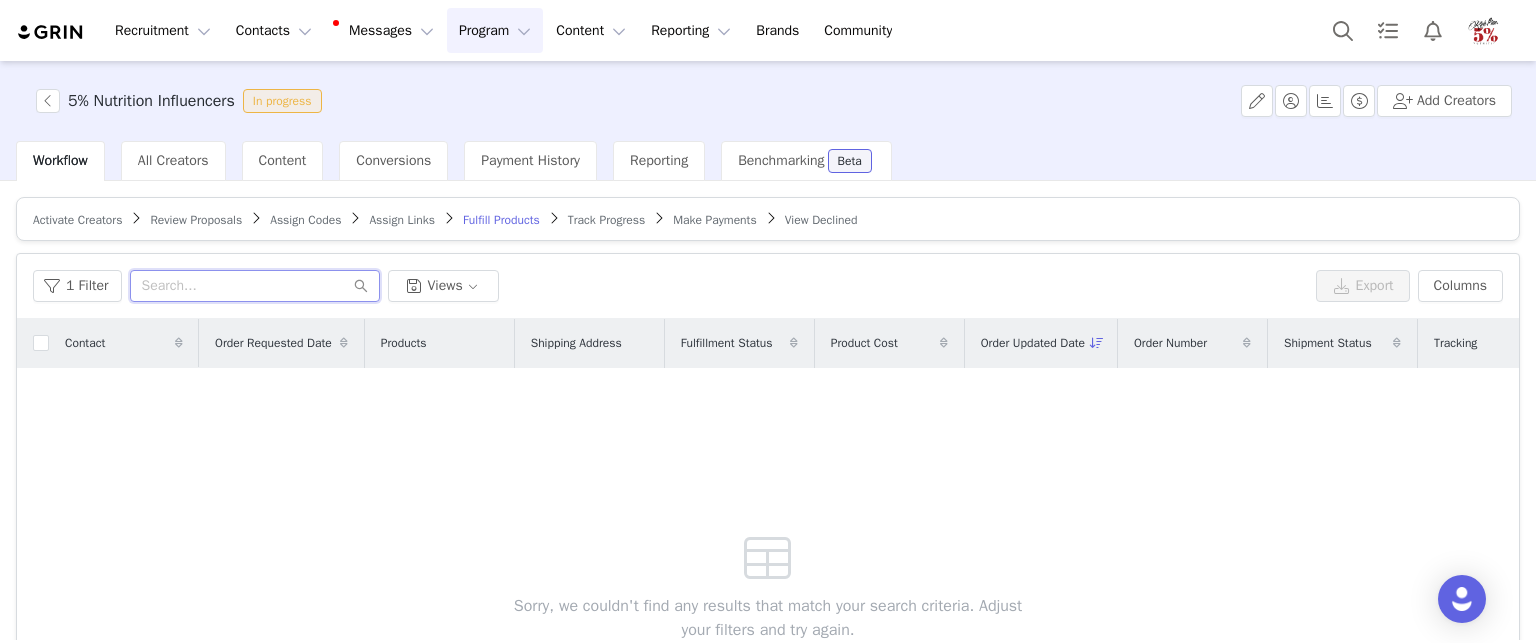 click at bounding box center (255, 286) 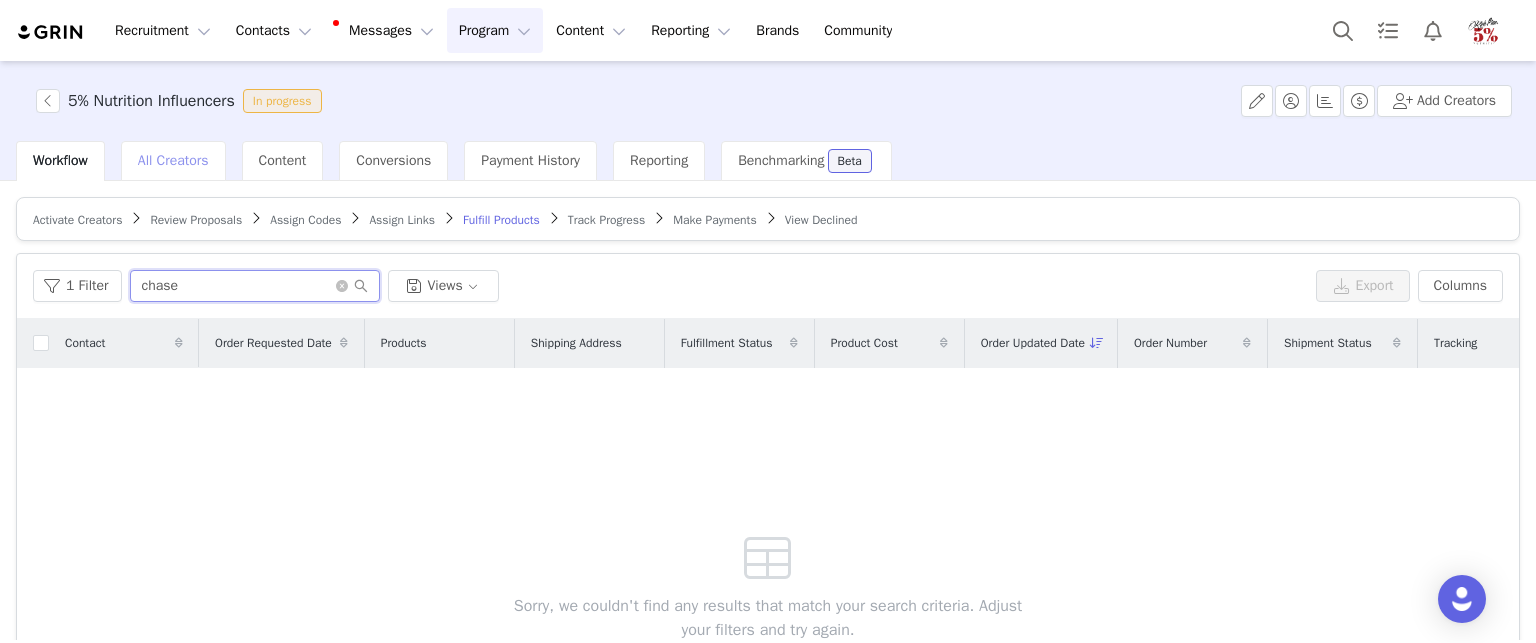 type on "chase" 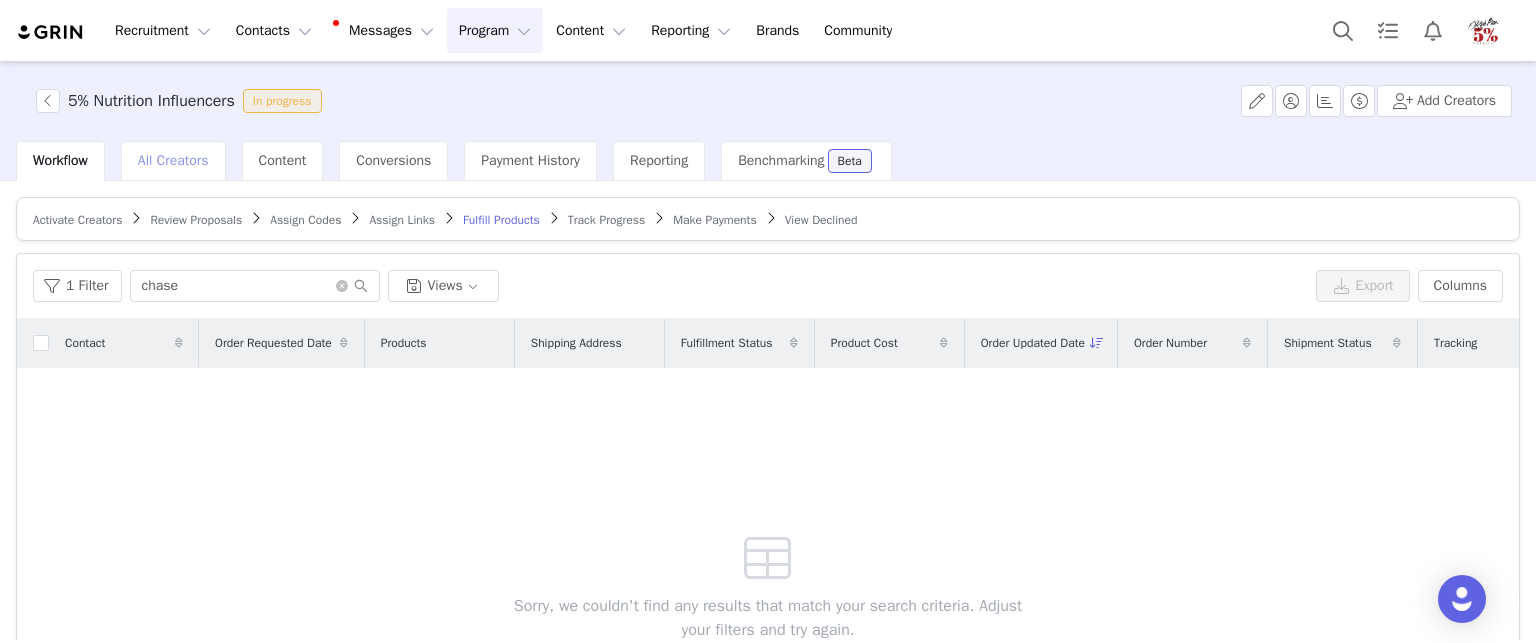 click on "All Creators" at bounding box center [173, 160] 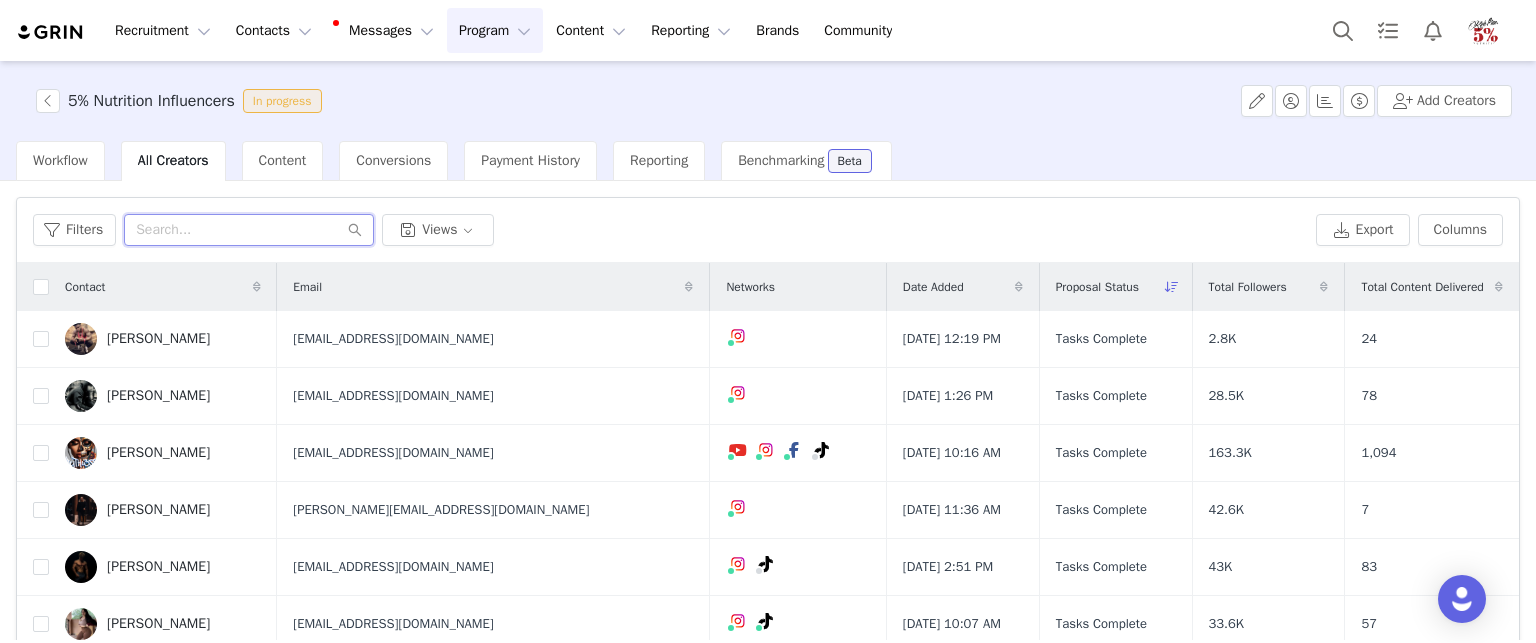 click at bounding box center [249, 230] 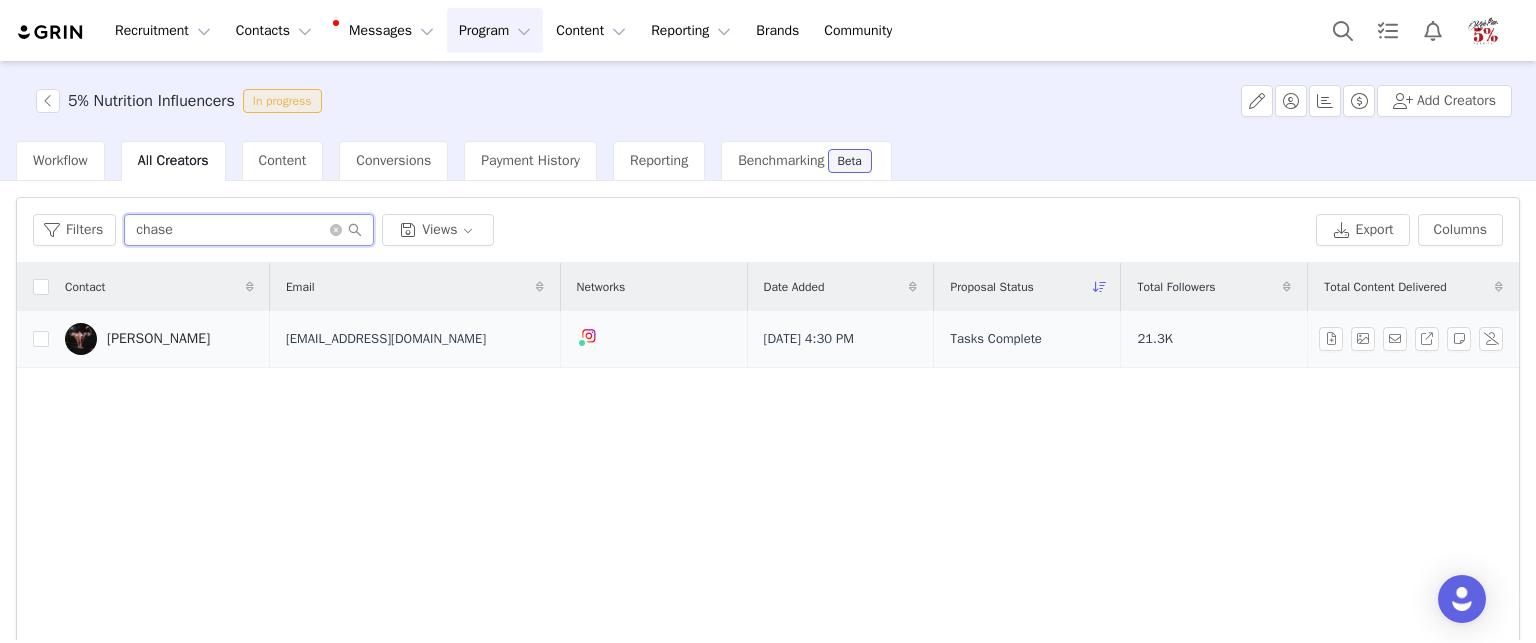 type on "chase" 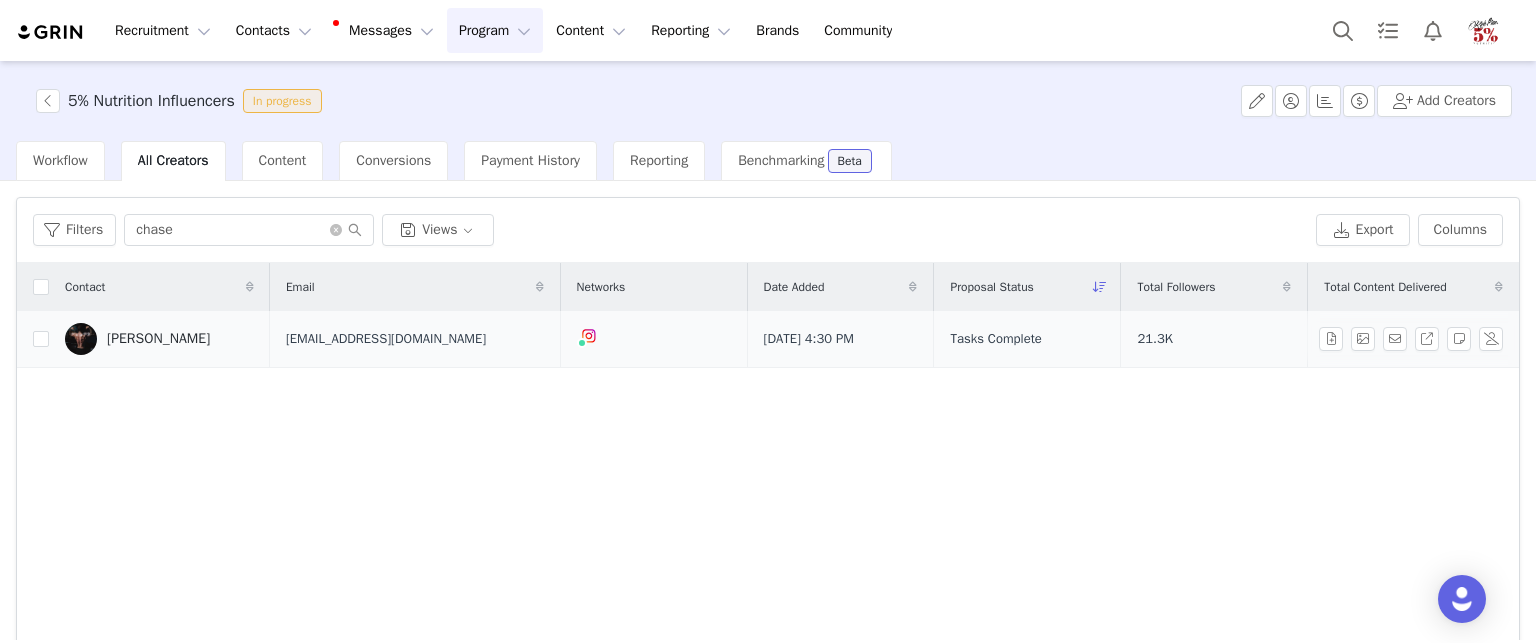 click on "Chase Parsons" at bounding box center (158, 339) 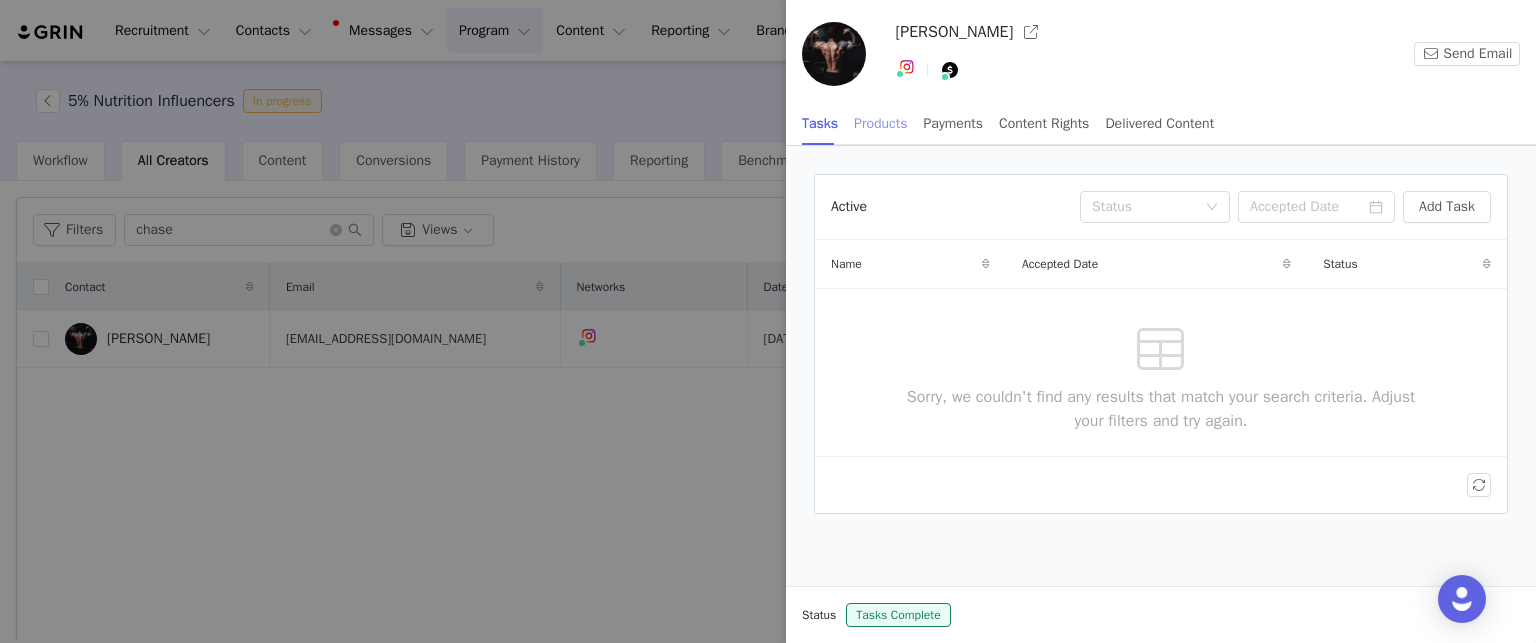 click on "Products" at bounding box center [880, 123] 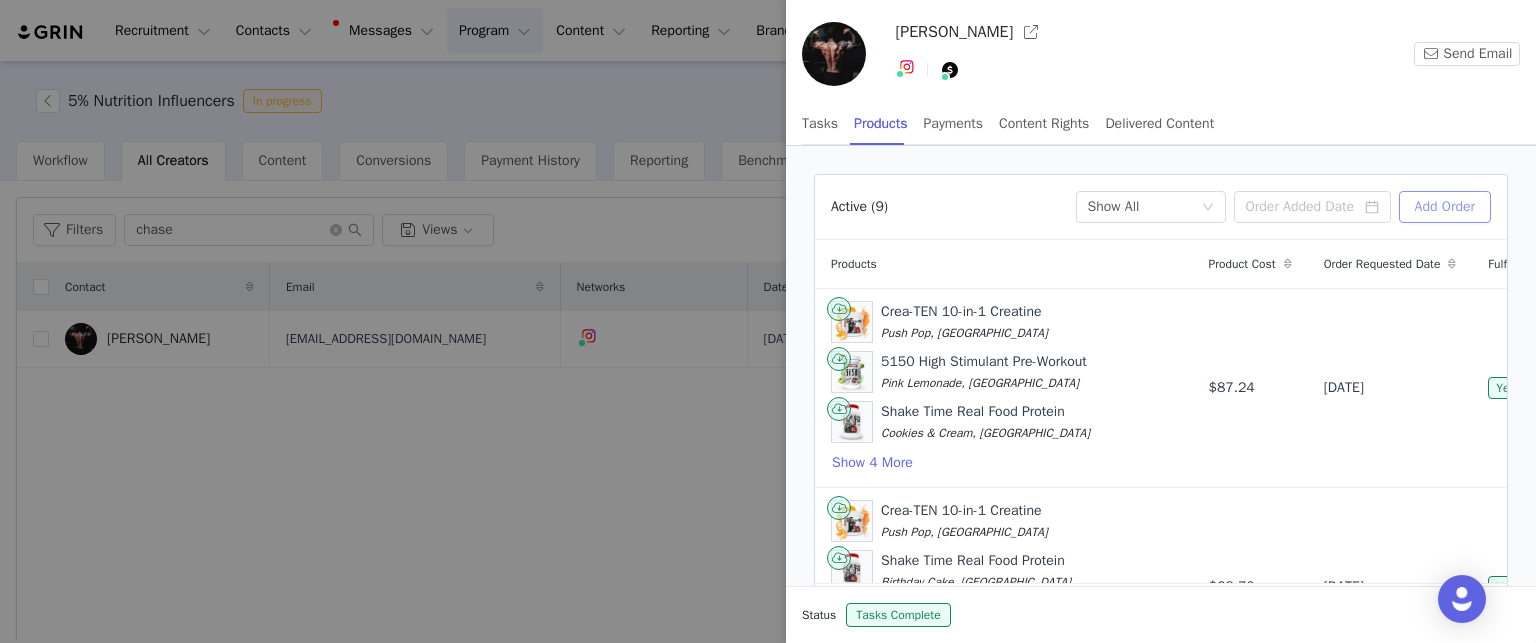 click on "Add Order" at bounding box center [1445, 207] 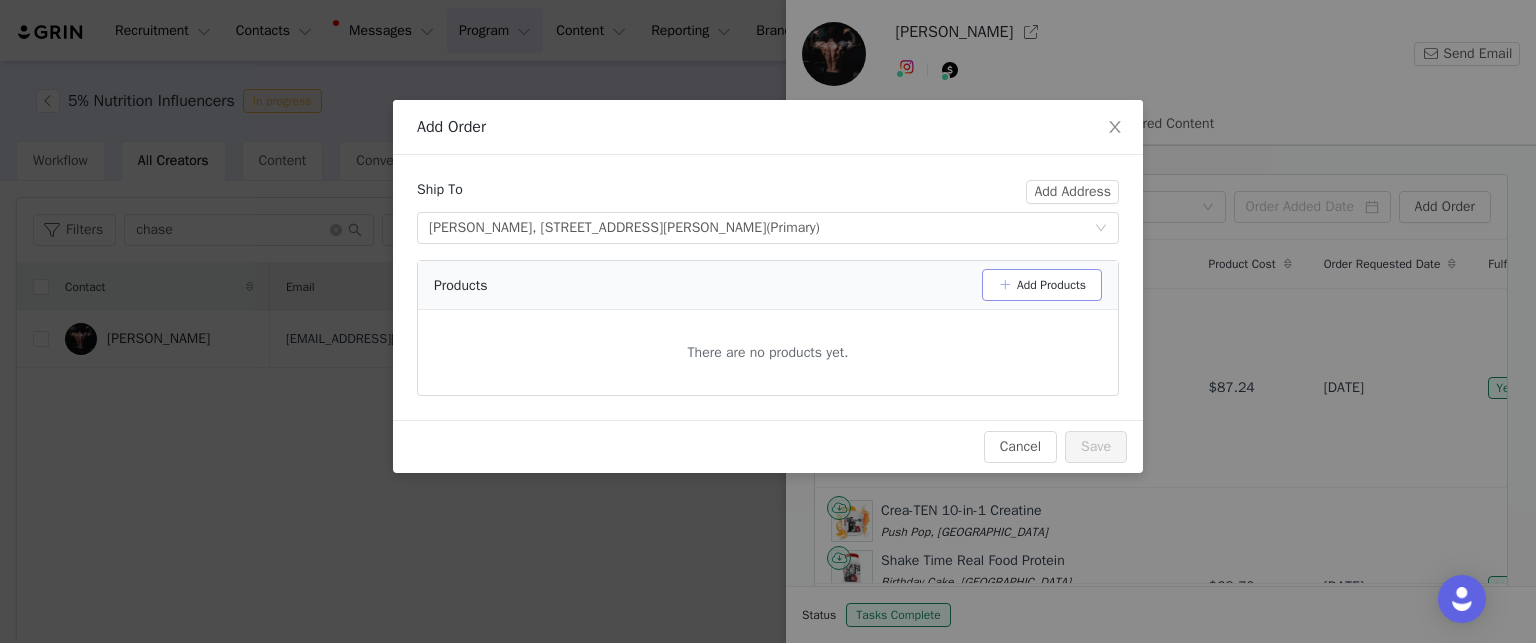 click on "Add Products" at bounding box center (1042, 285) 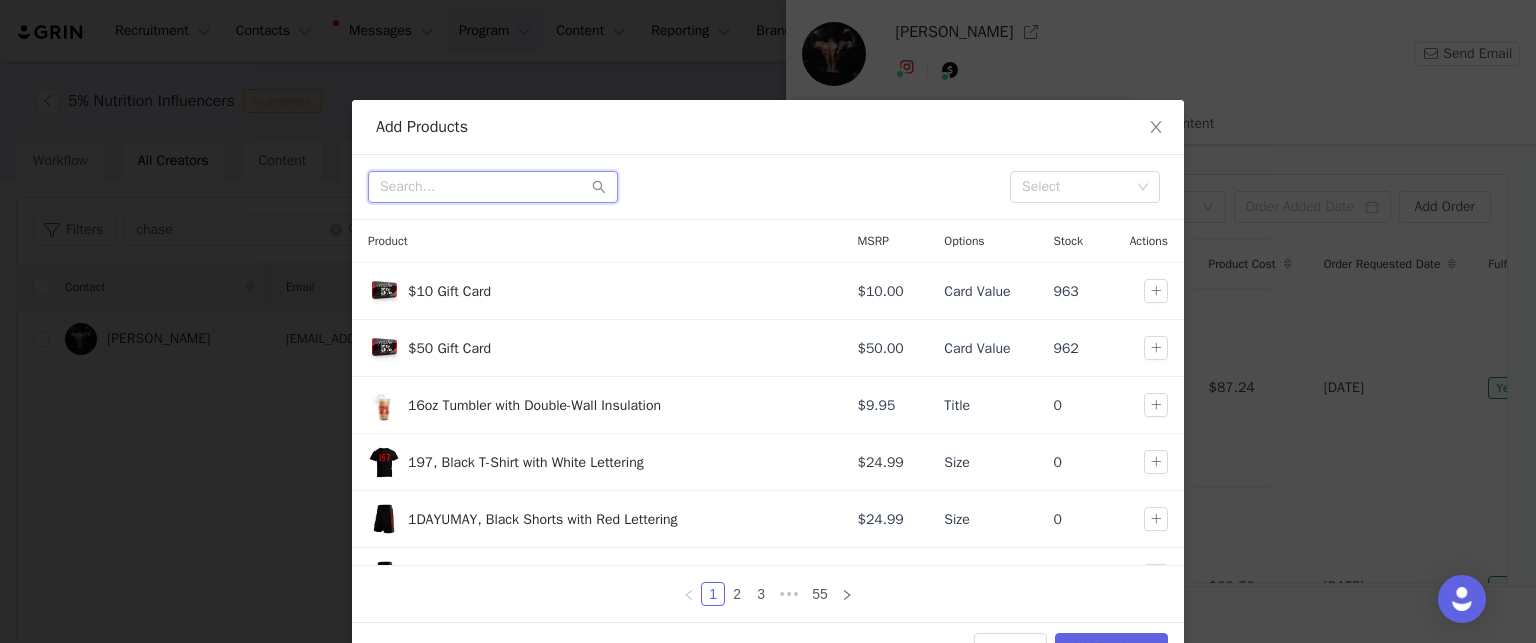click at bounding box center [493, 187] 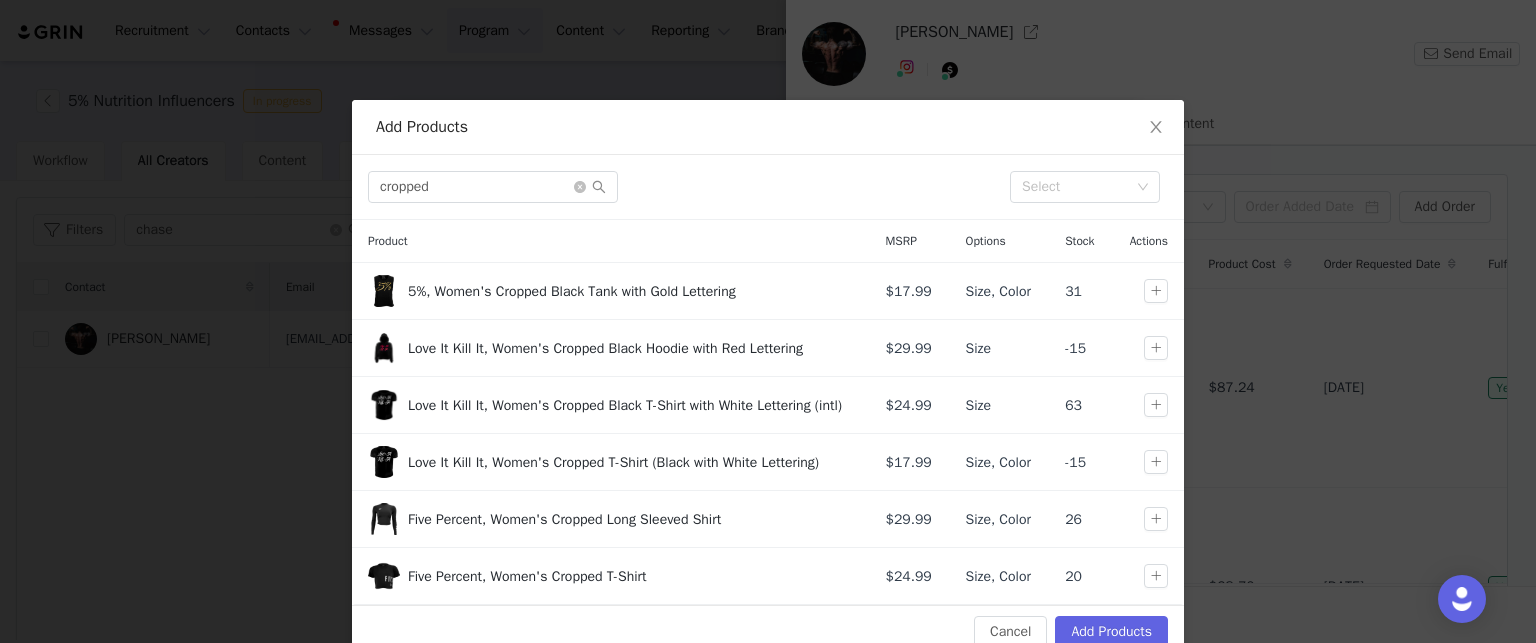 scroll, scrollTop: 31, scrollLeft: 0, axis: vertical 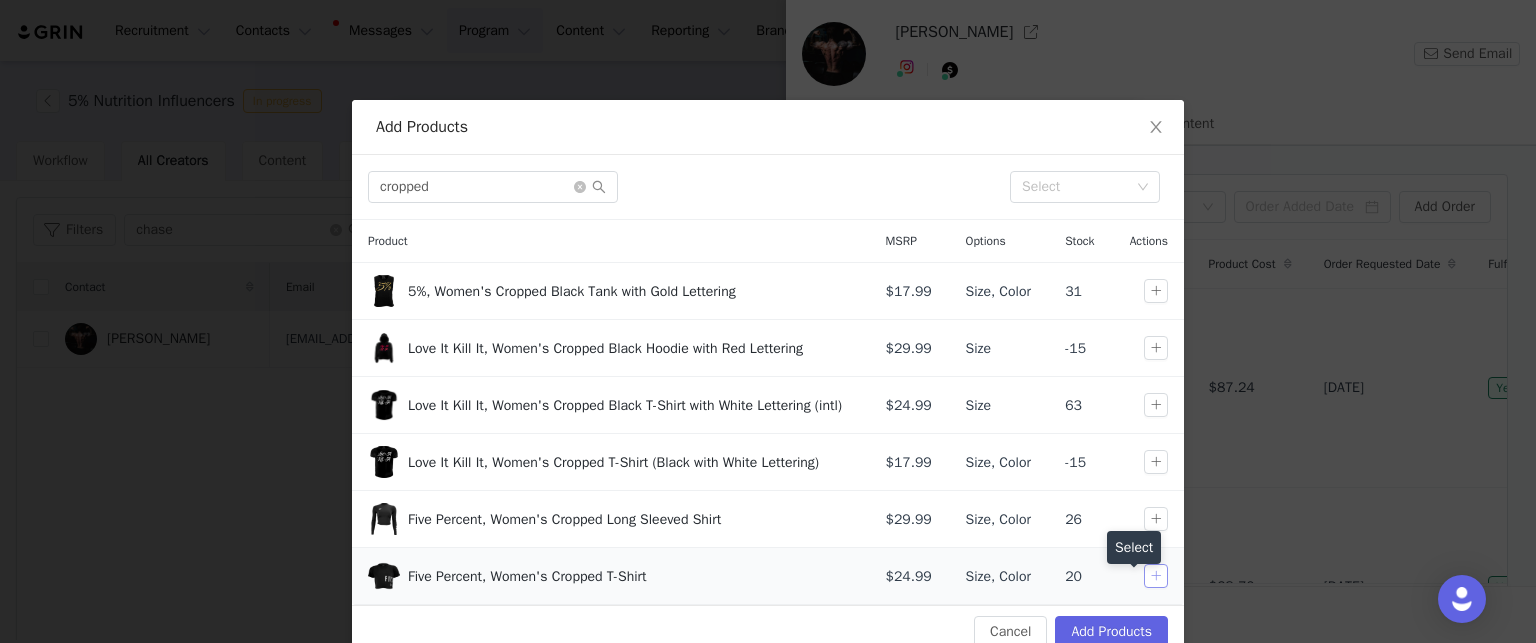 click at bounding box center (1156, 576) 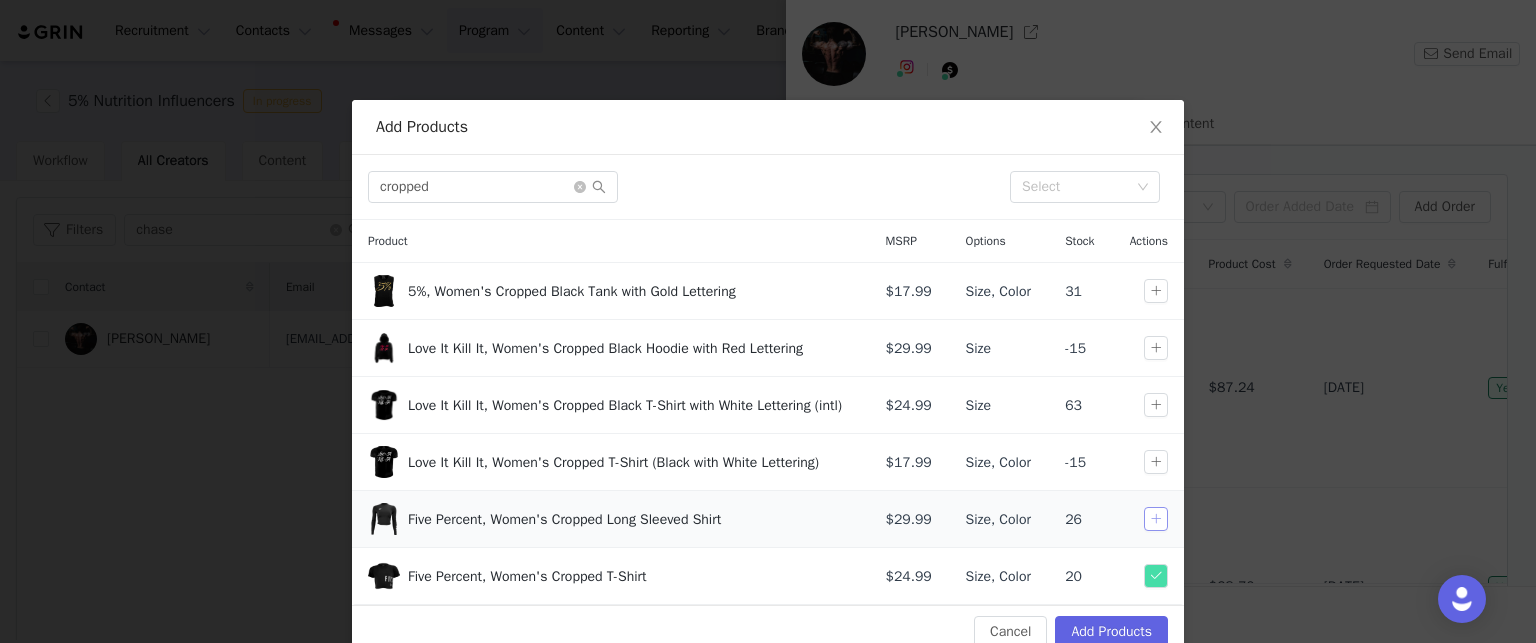 click at bounding box center [1156, 519] 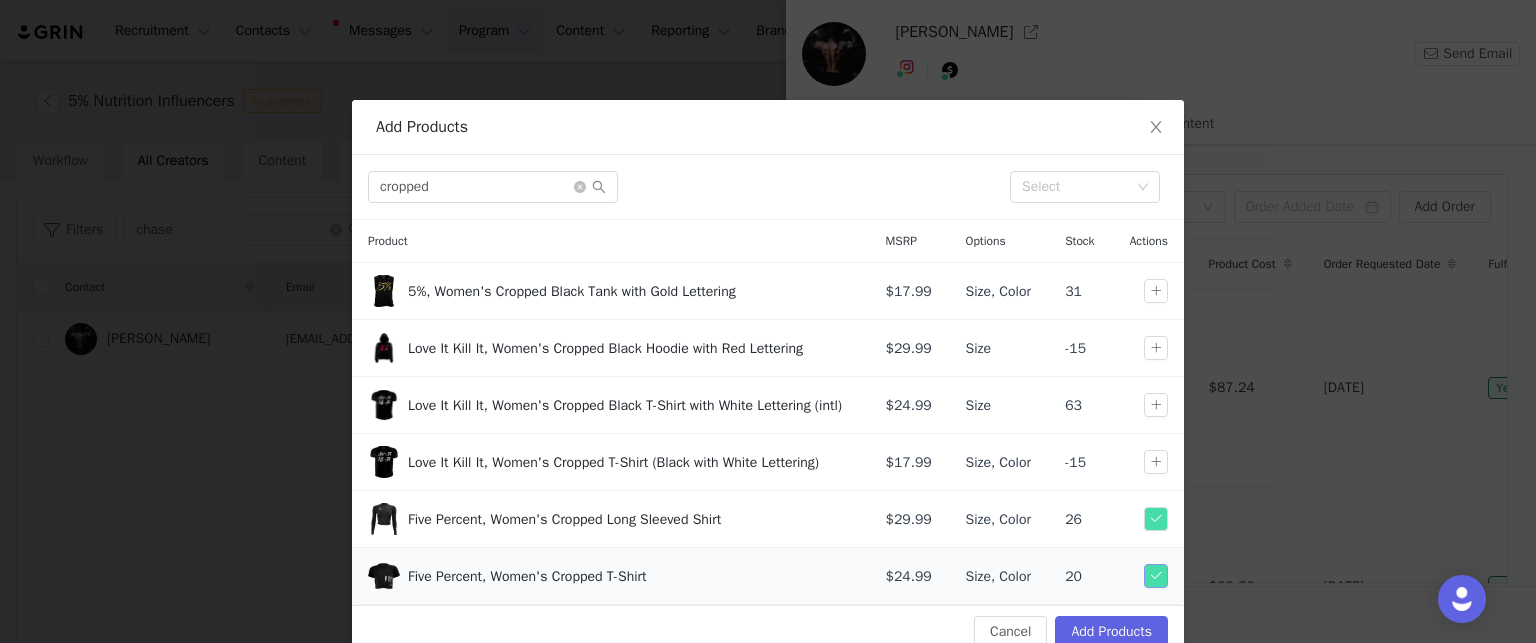 click at bounding box center [1156, 576] 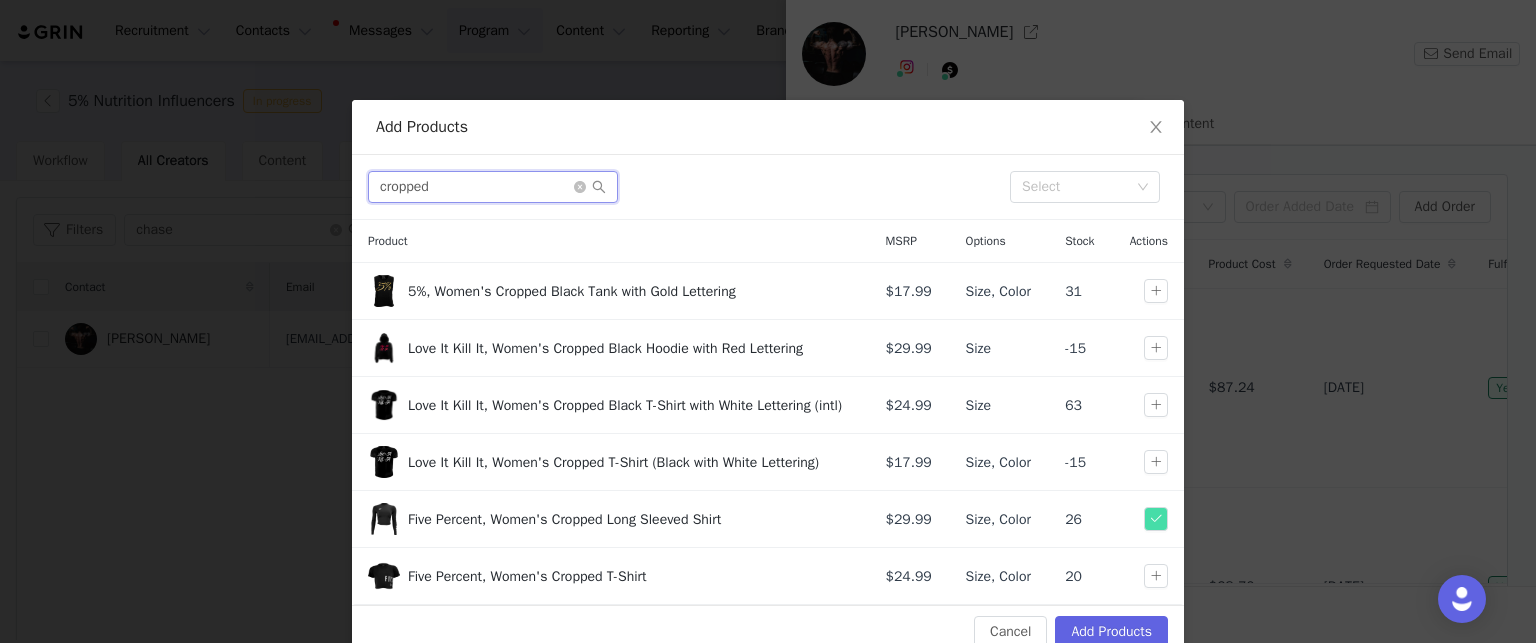 drag, startPoint x: 456, startPoint y: 192, endPoint x: 324, endPoint y: 191, distance: 132.00378 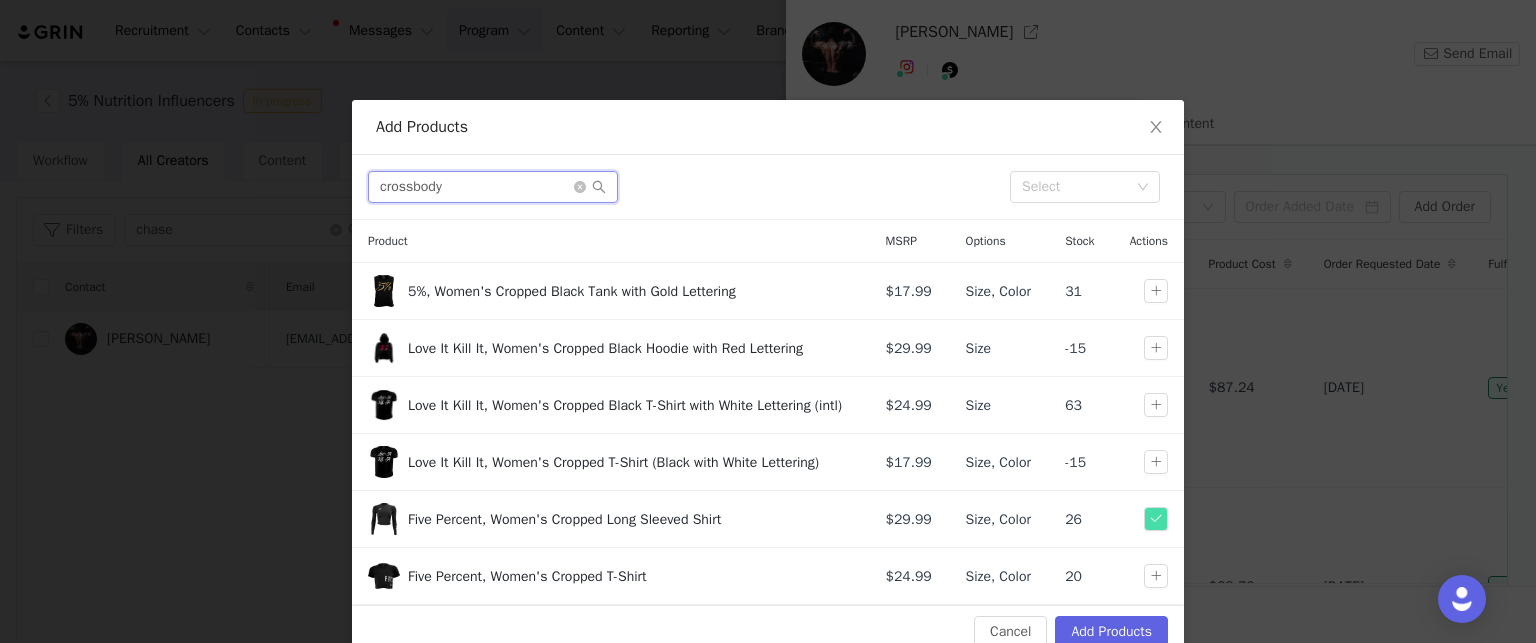 scroll, scrollTop: 0, scrollLeft: 0, axis: both 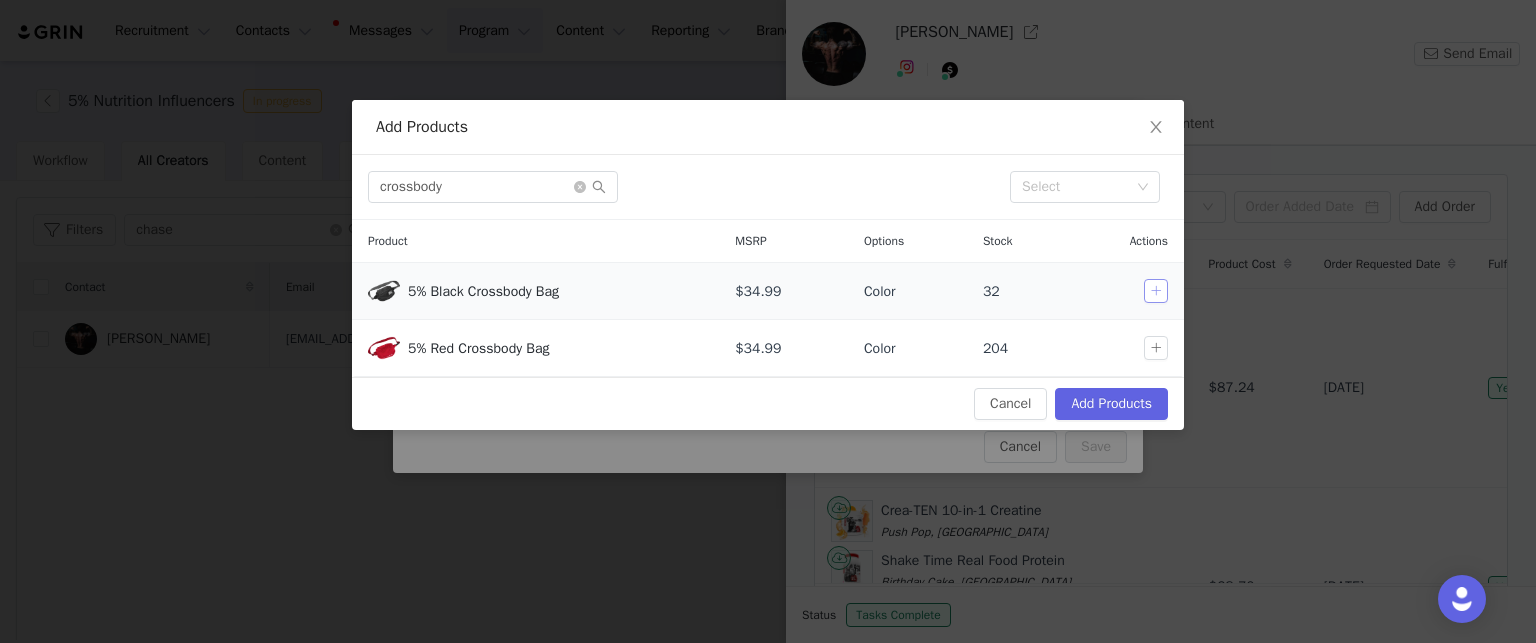 click at bounding box center [1156, 291] 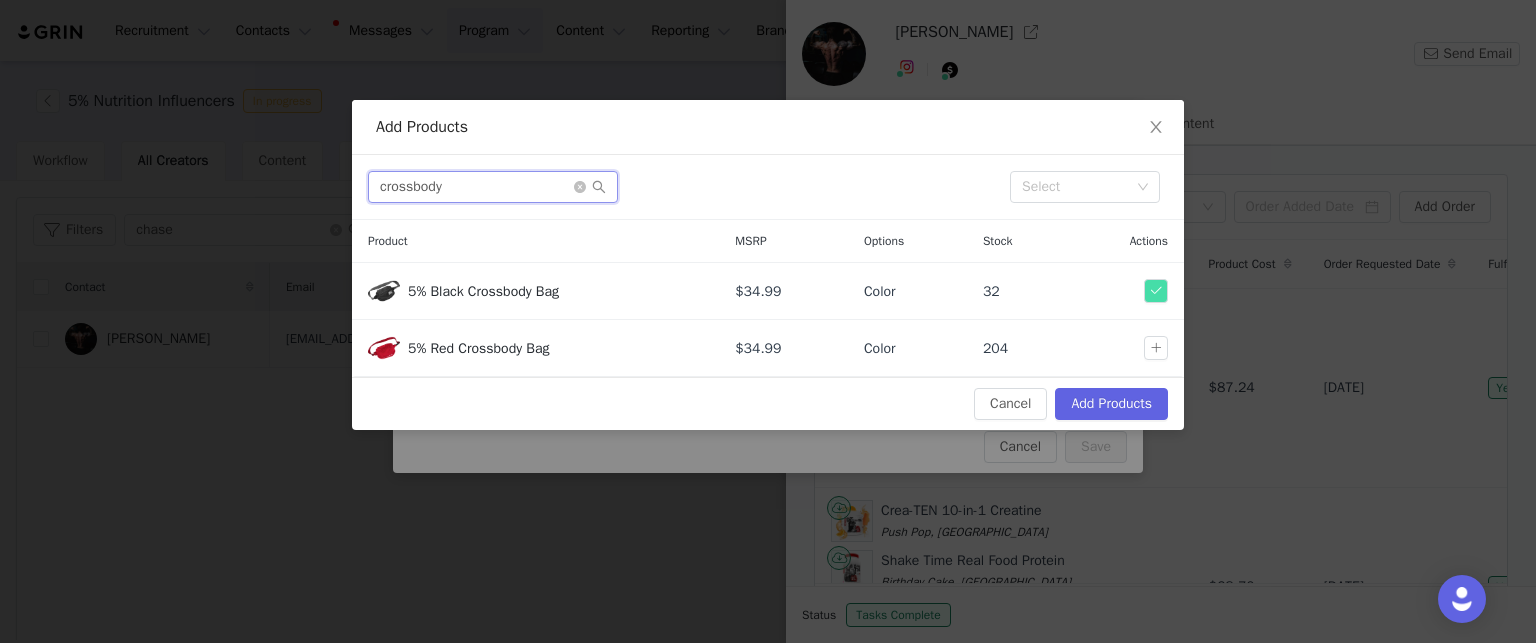 drag, startPoint x: 439, startPoint y: 196, endPoint x: 264, endPoint y: 188, distance: 175.18275 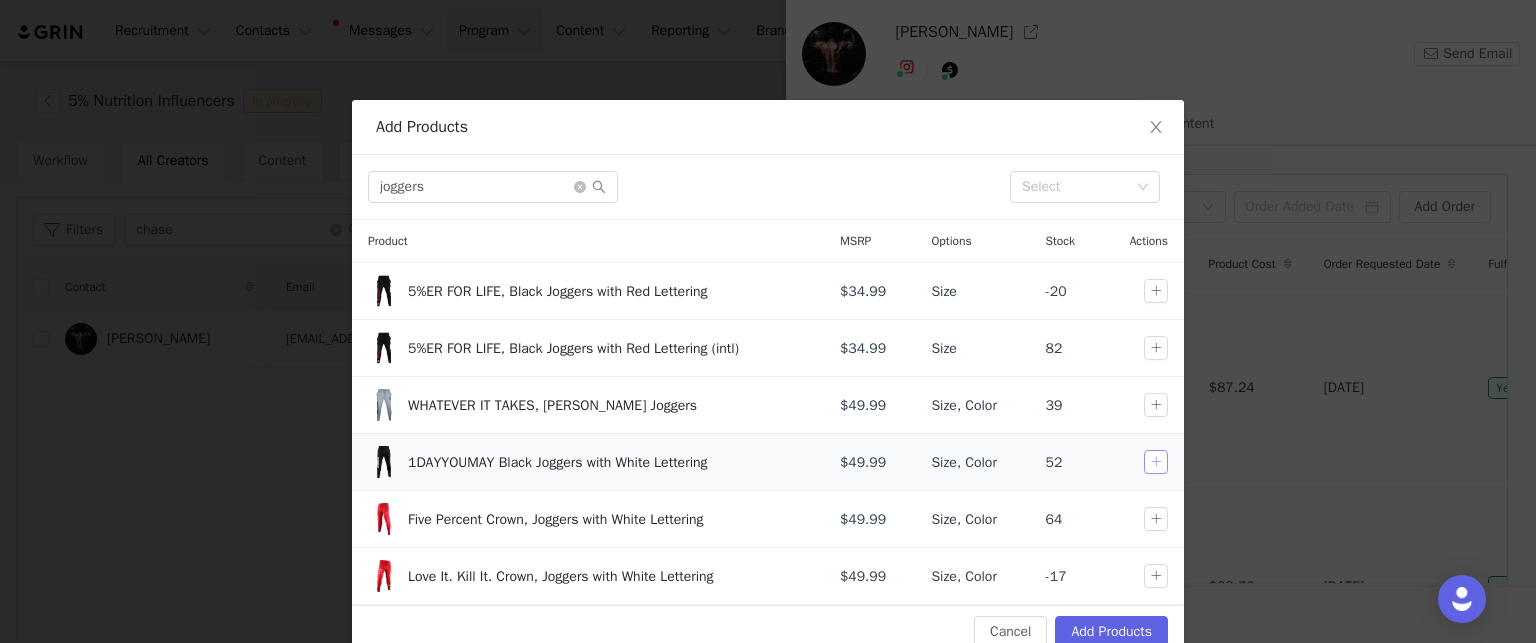 click at bounding box center [1156, 462] 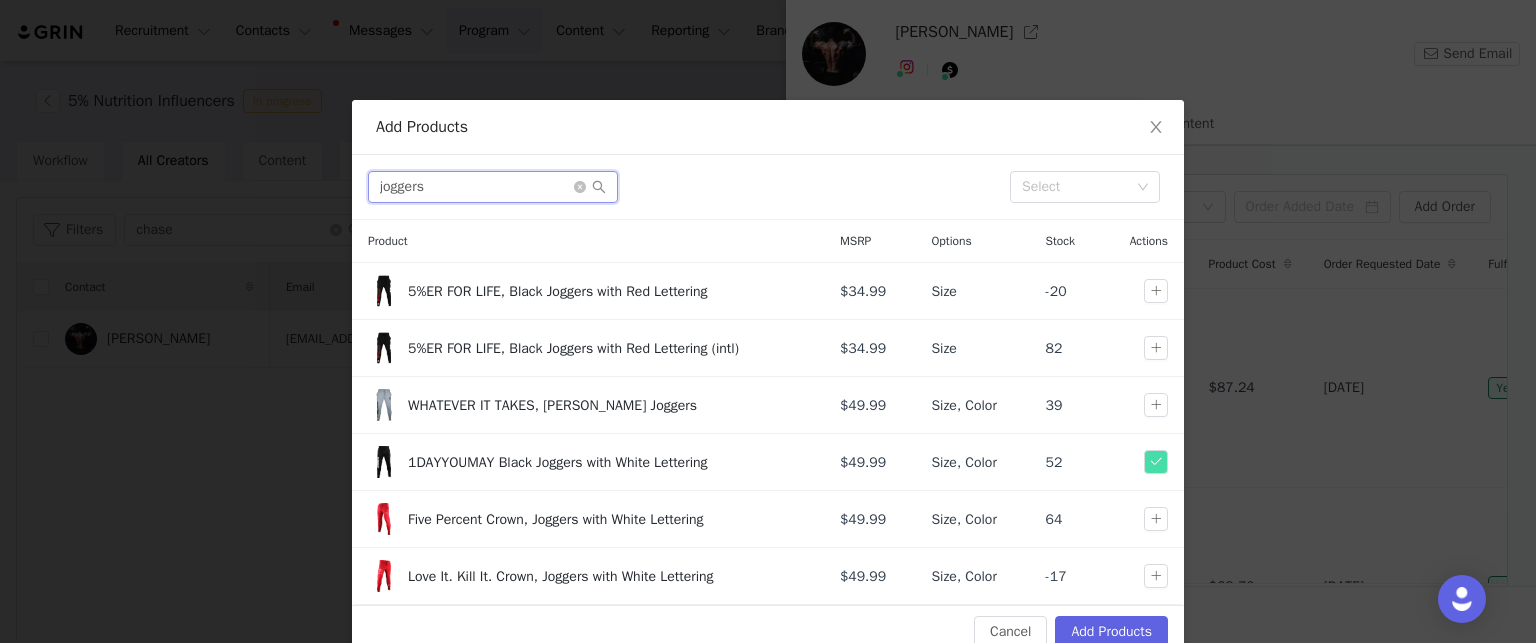 drag, startPoint x: 386, startPoint y: 195, endPoint x: 312, endPoint y: 195, distance: 74 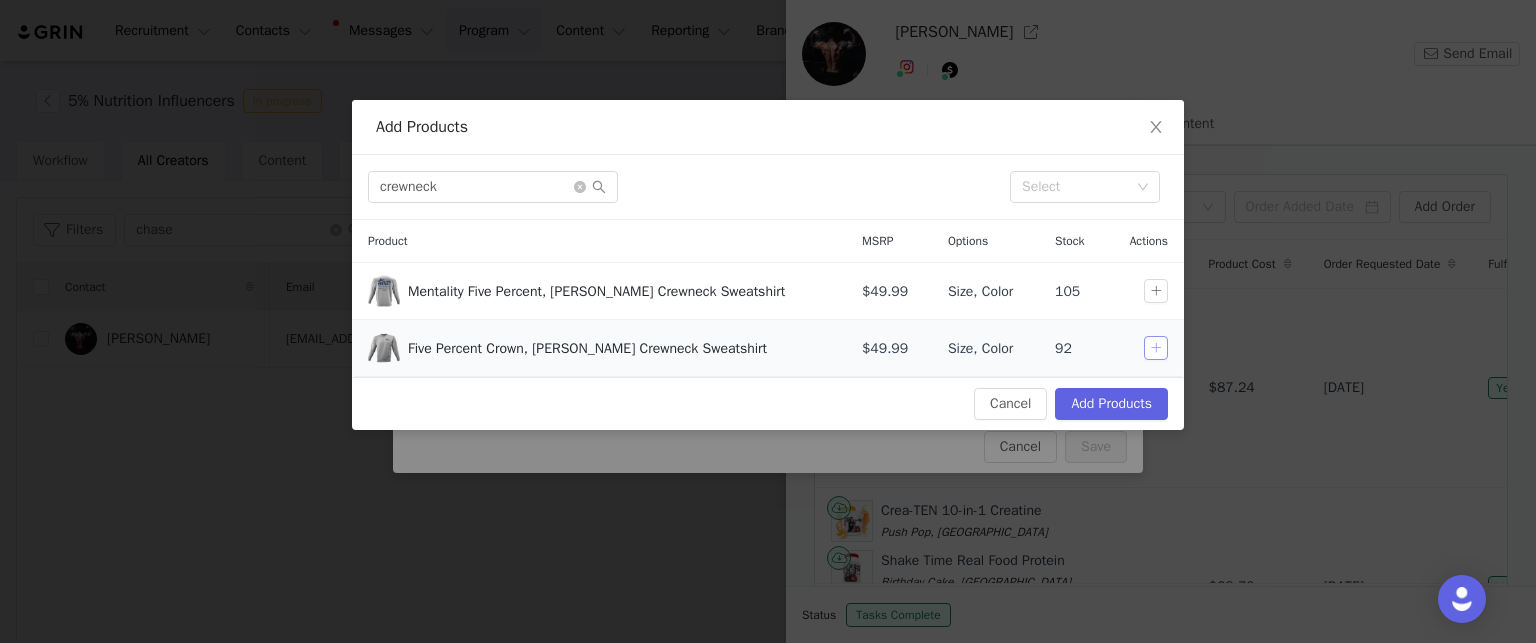 click at bounding box center (1156, 348) 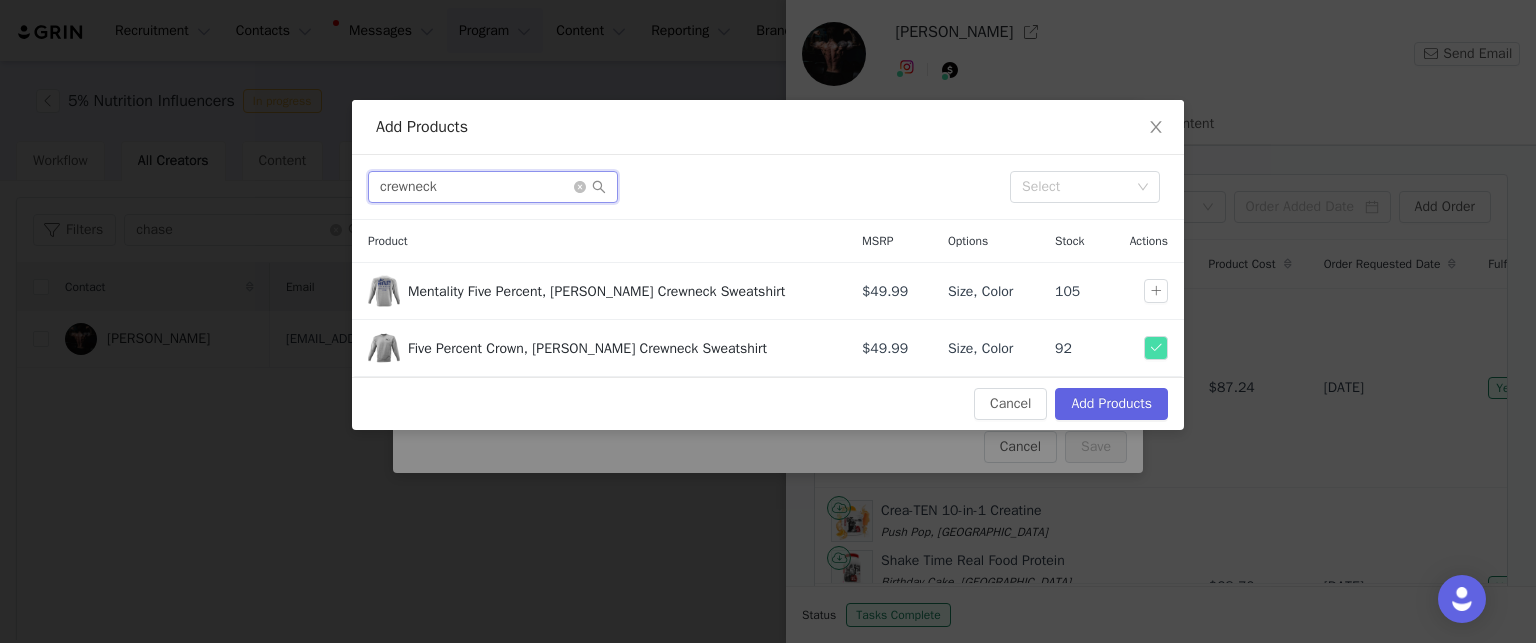 drag, startPoint x: 326, startPoint y: 191, endPoint x: 257, endPoint y: 187, distance: 69.115845 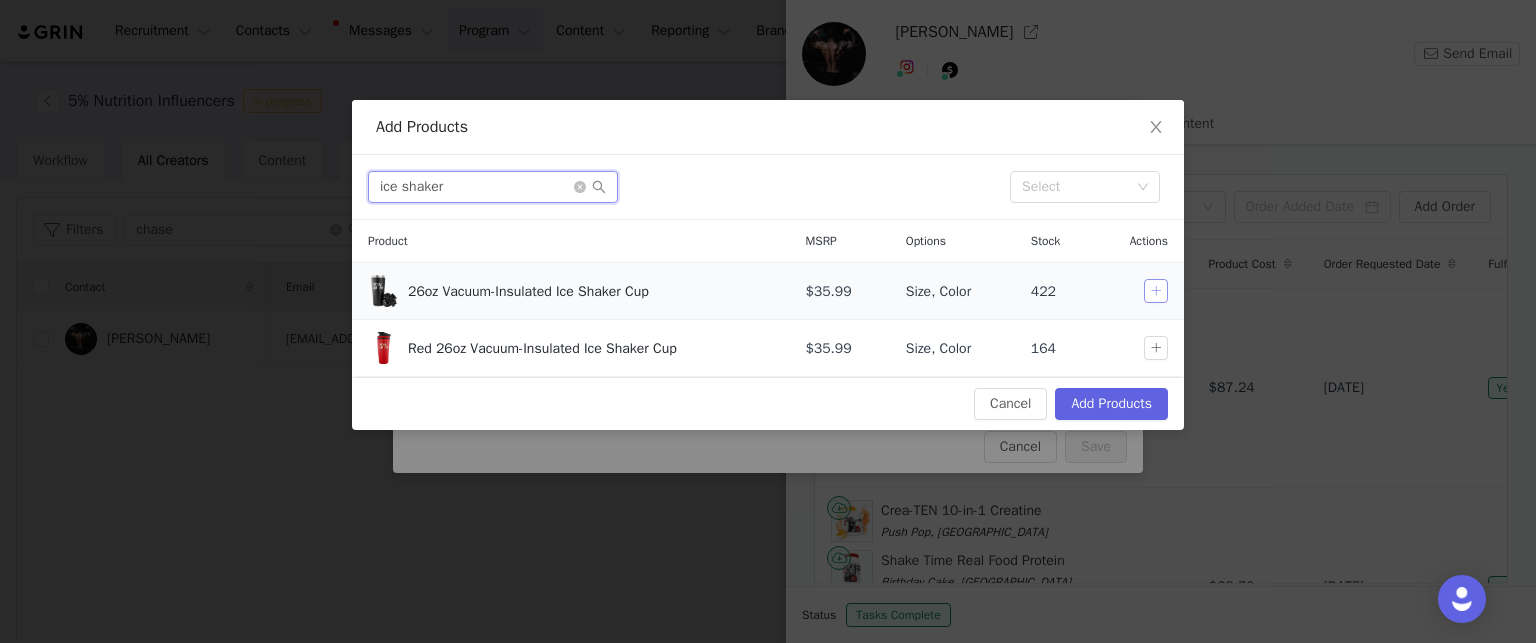 type on "ice shaker" 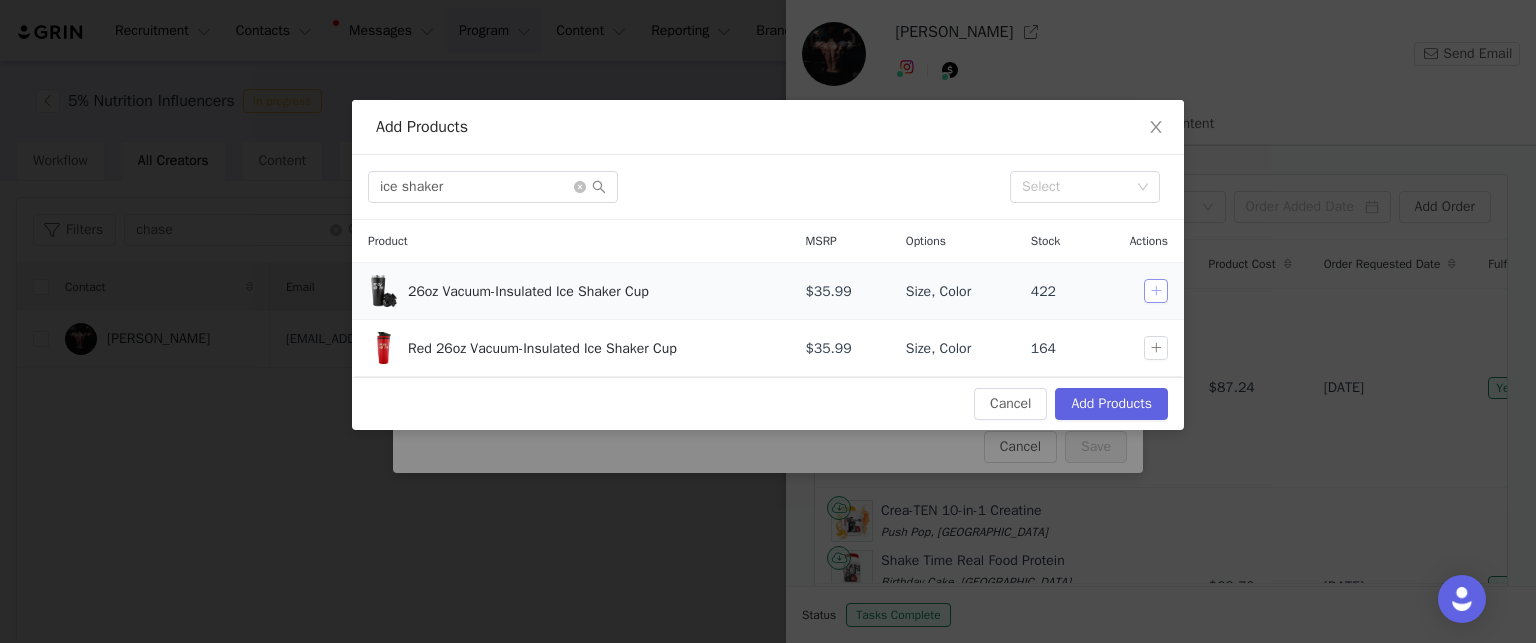 click at bounding box center [1156, 291] 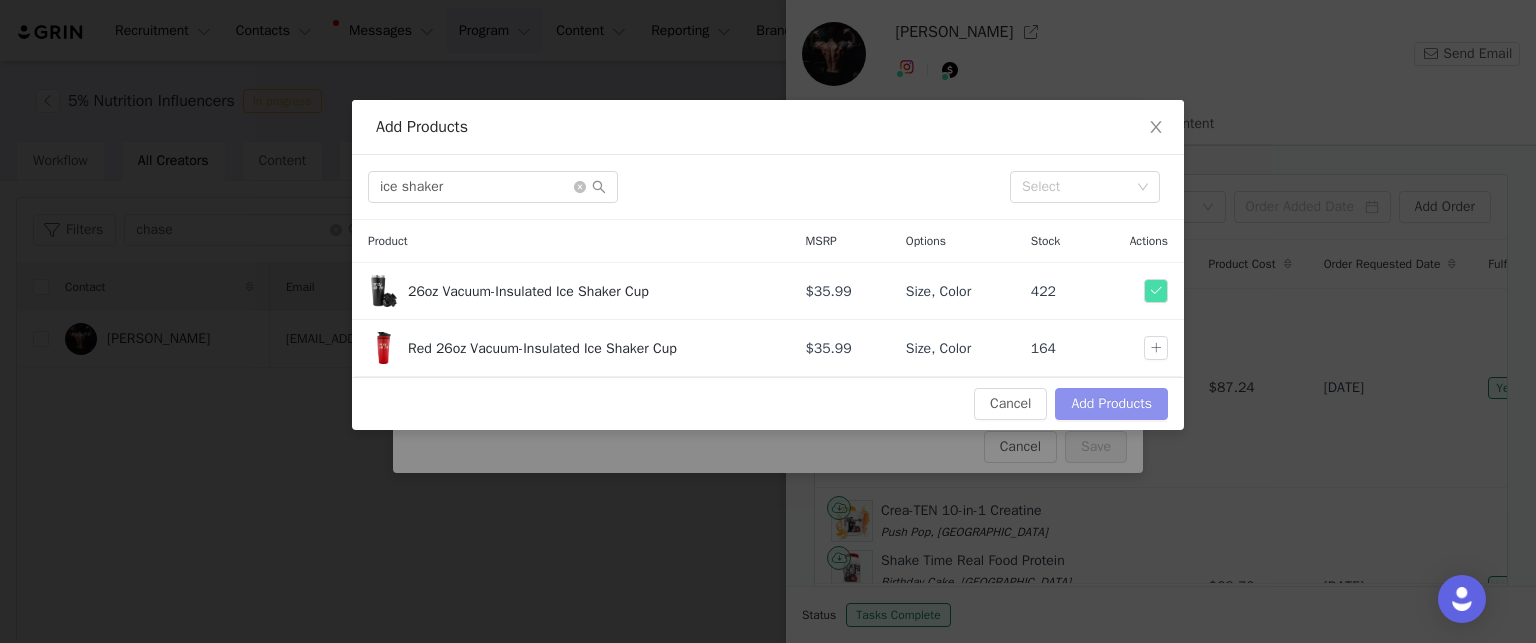 click on "Add Products" at bounding box center (1111, 404) 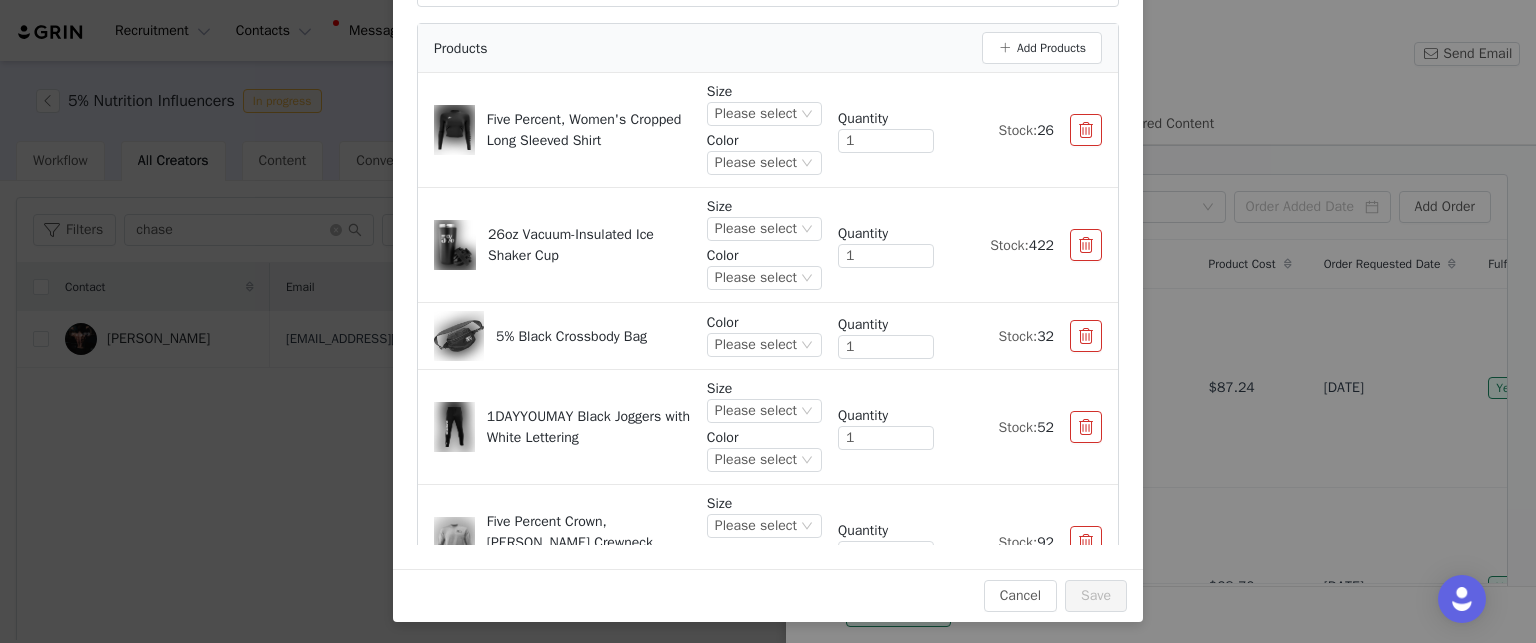 scroll, scrollTop: 240, scrollLeft: 0, axis: vertical 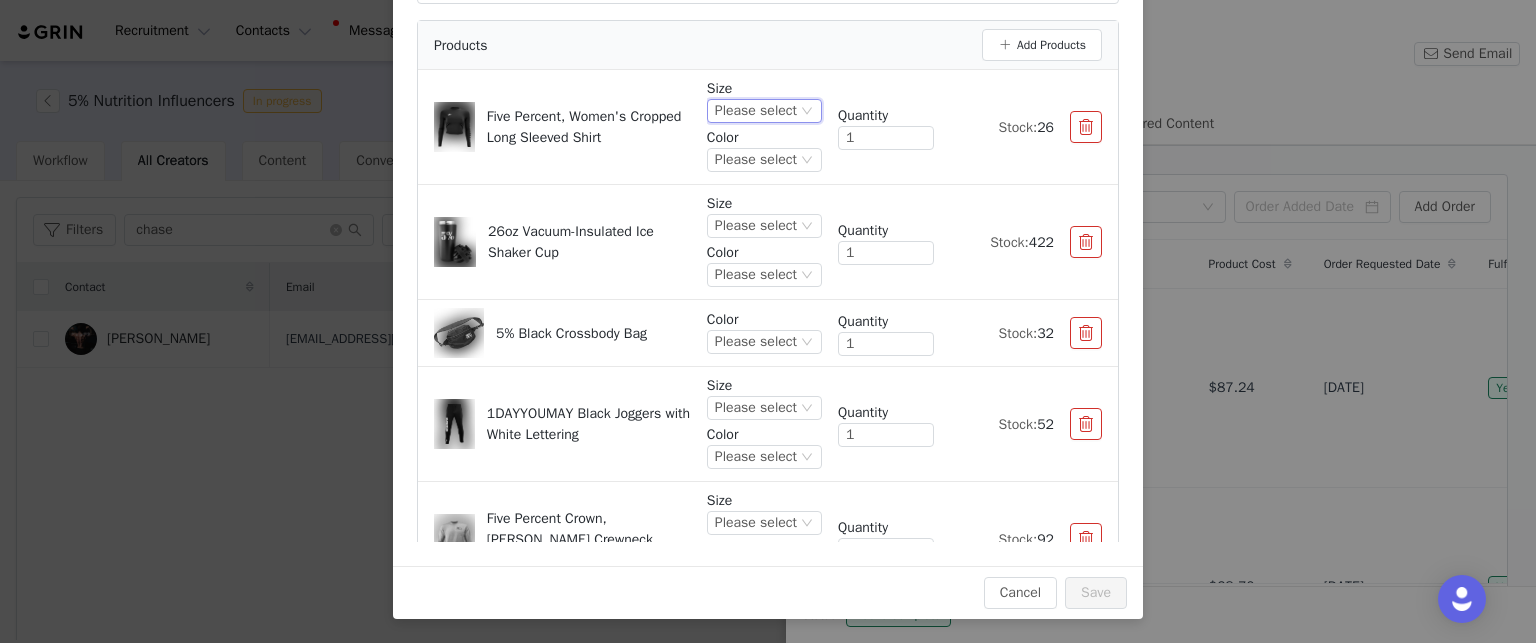 click on "Please select" at bounding box center (756, 111) 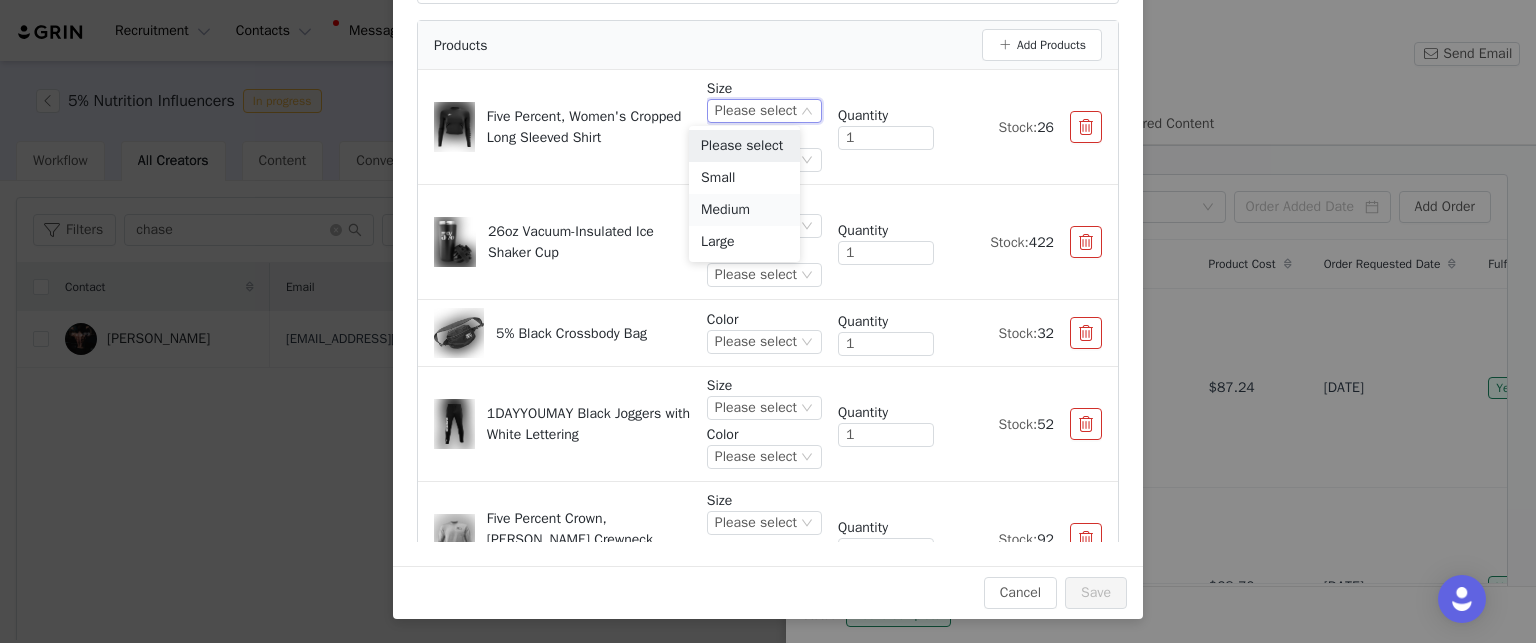 click on "Medium" at bounding box center (744, 210) 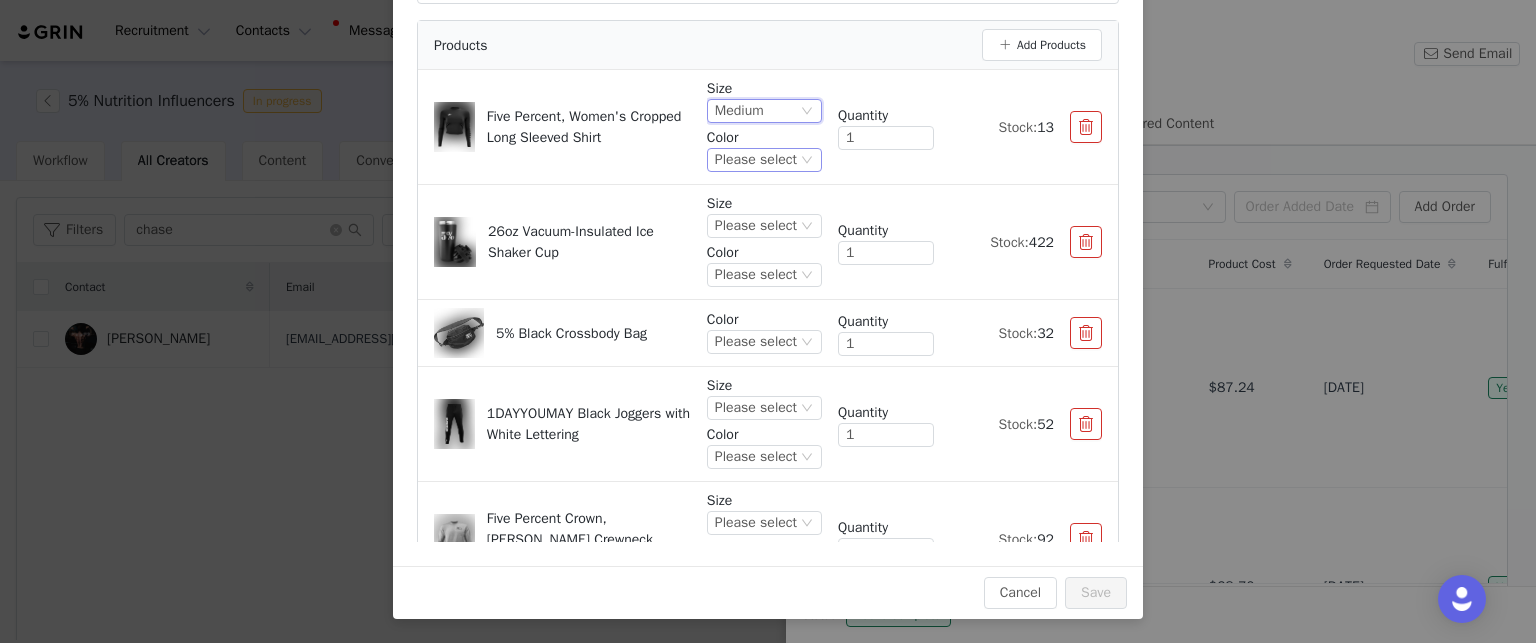 click on "Please select" at bounding box center [756, 160] 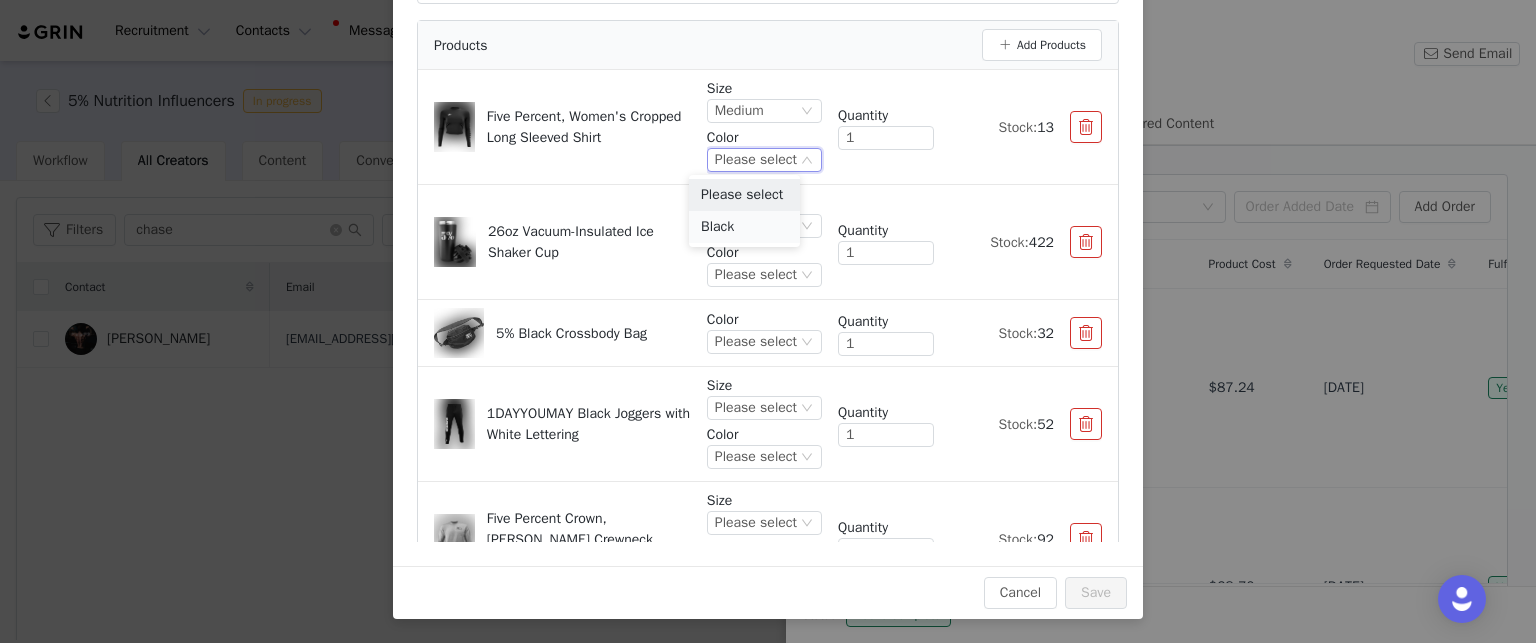 click on "Black" at bounding box center (744, 227) 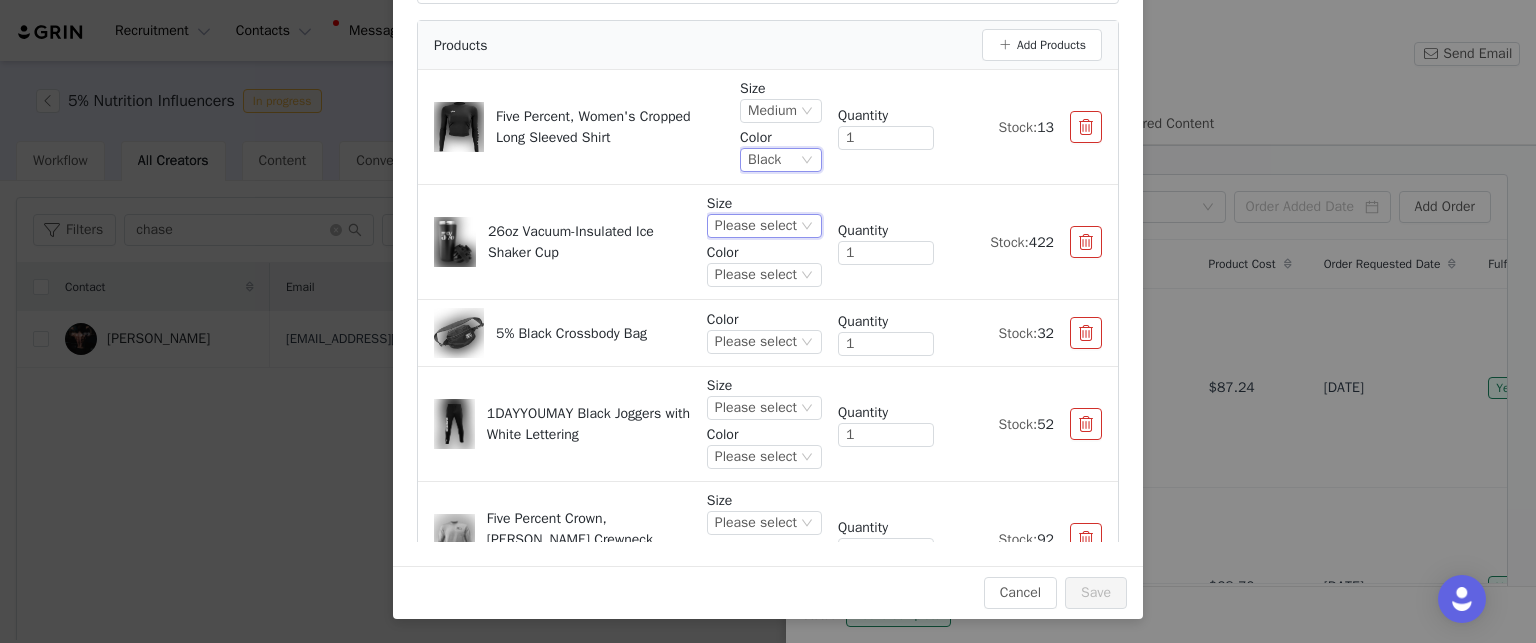 click on "Please select" at bounding box center [756, 226] 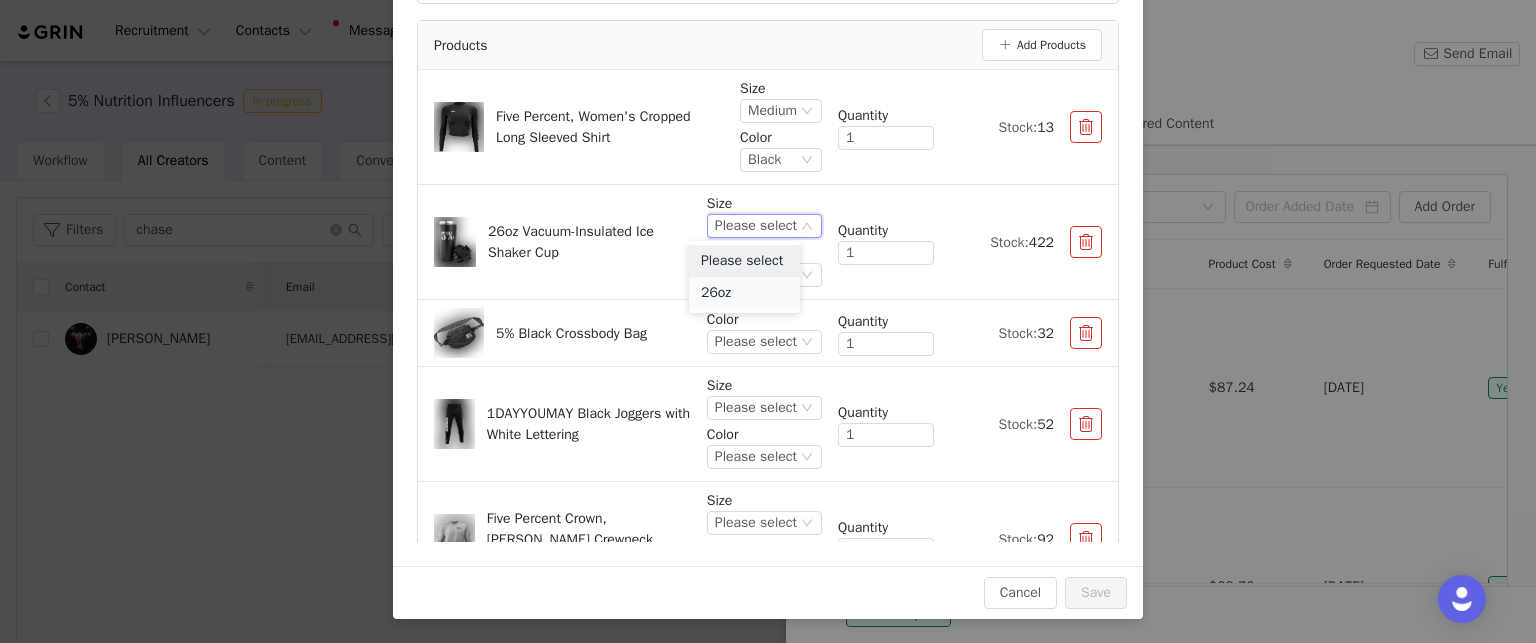 click on "26oz" at bounding box center [744, 293] 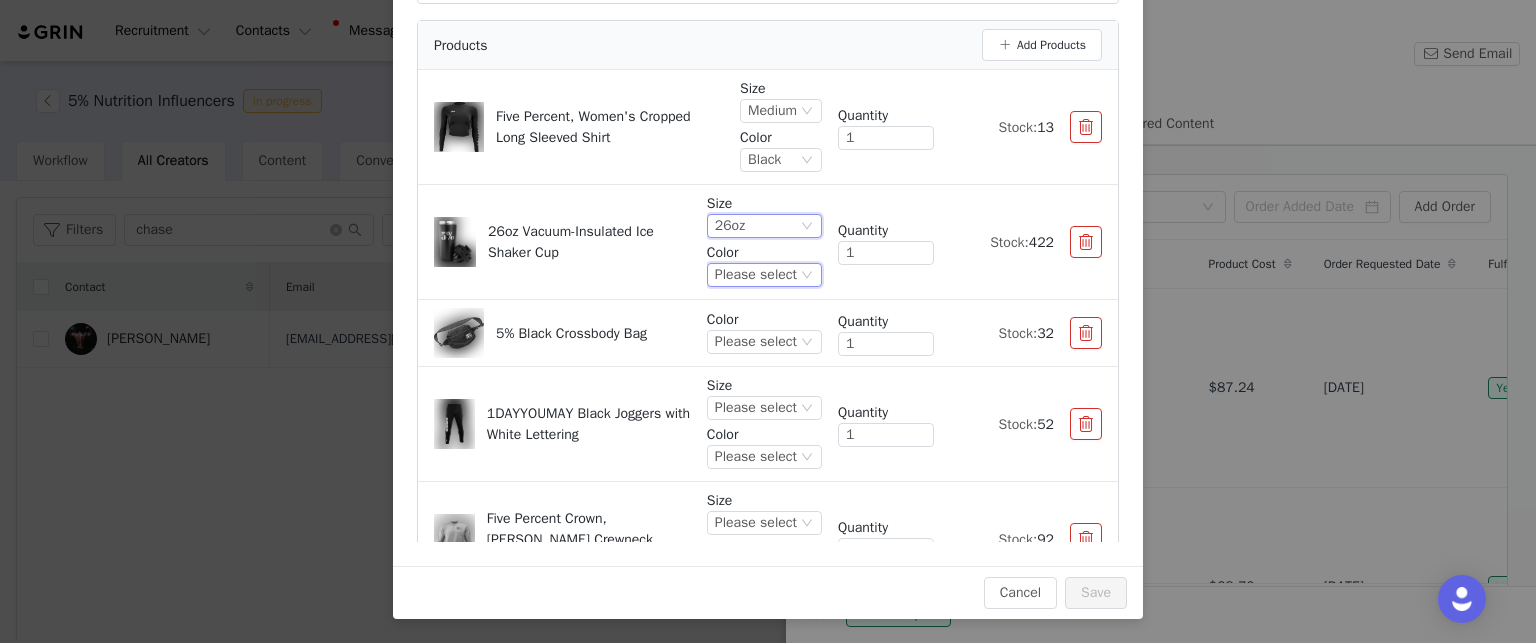 click on "Please select" at bounding box center [756, 275] 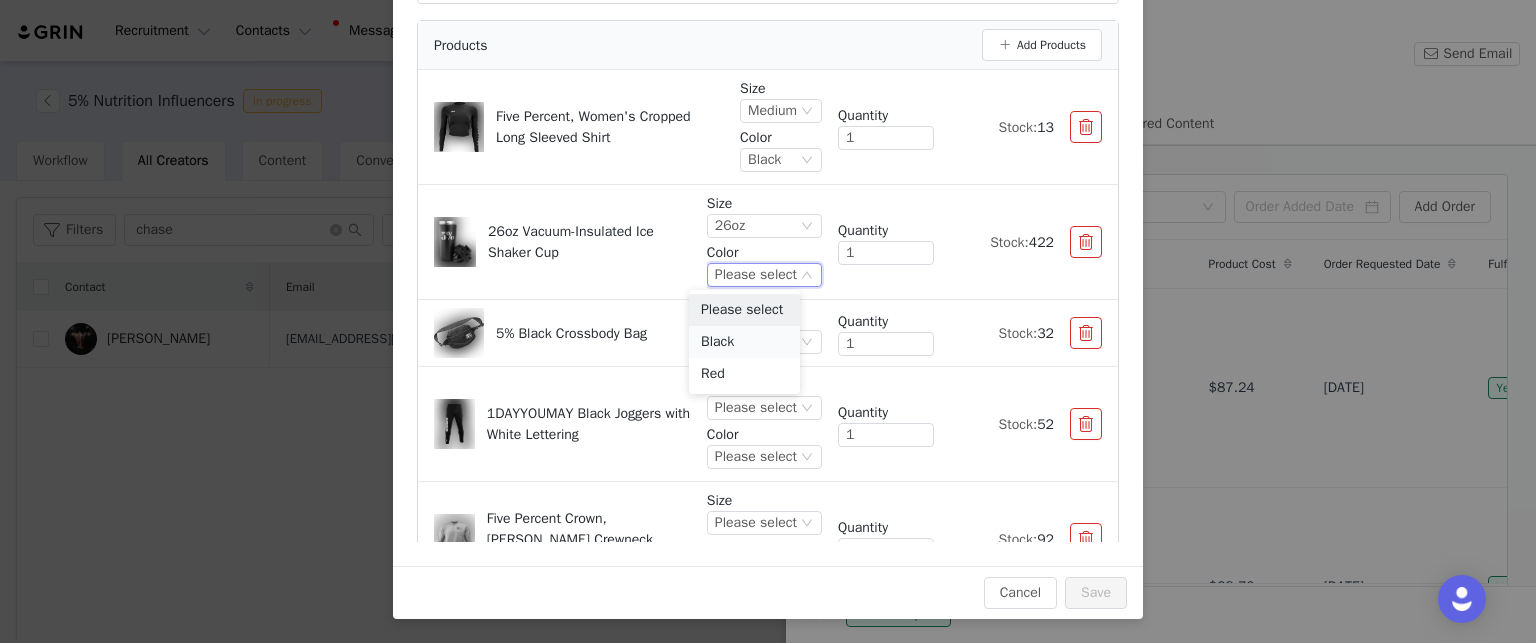 click on "Black" at bounding box center (744, 342) 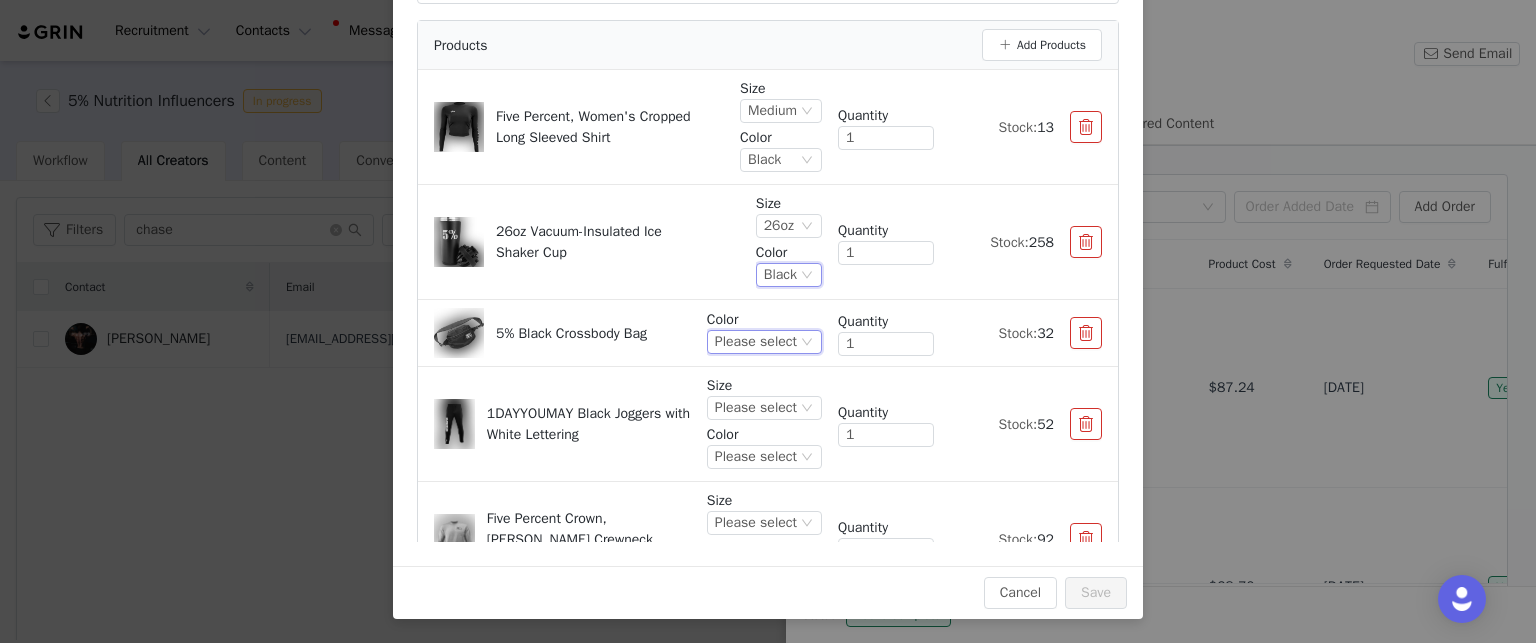 click on "Please select" at bounding box center [756, 342] 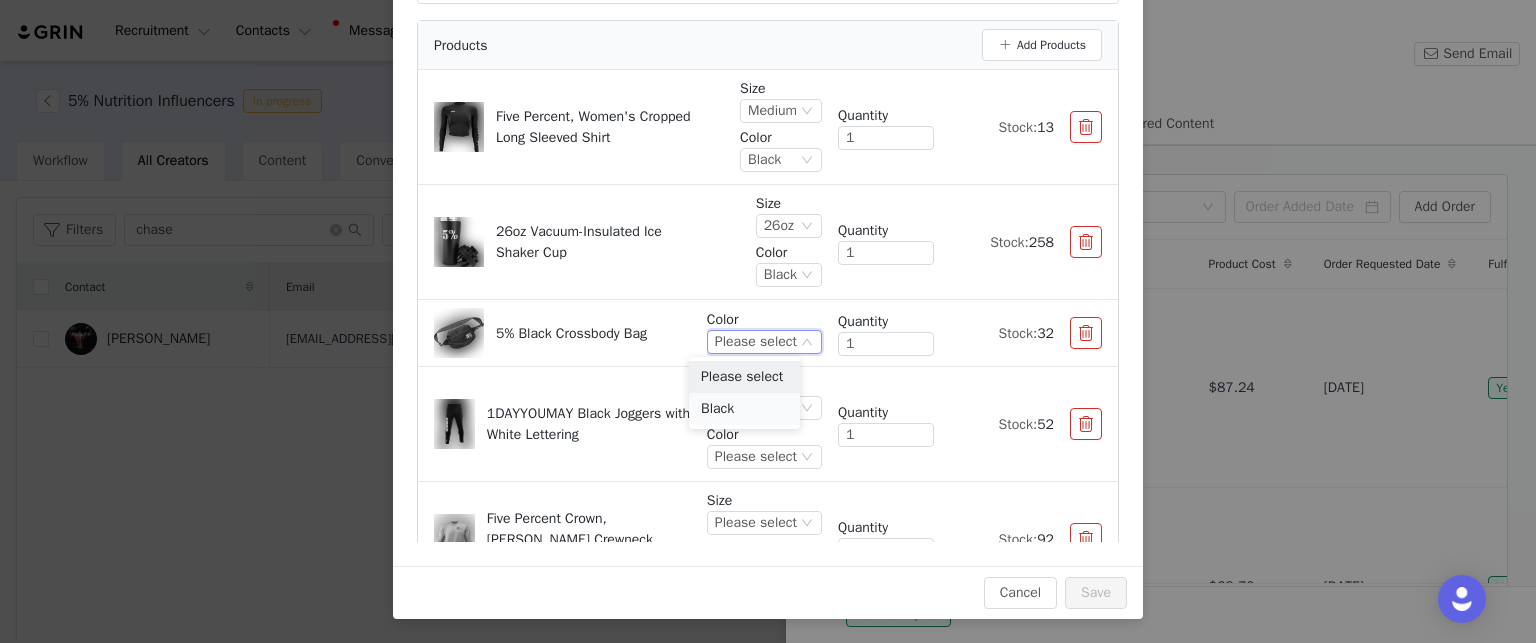 click on "Black" at bounding box center [744, 409] 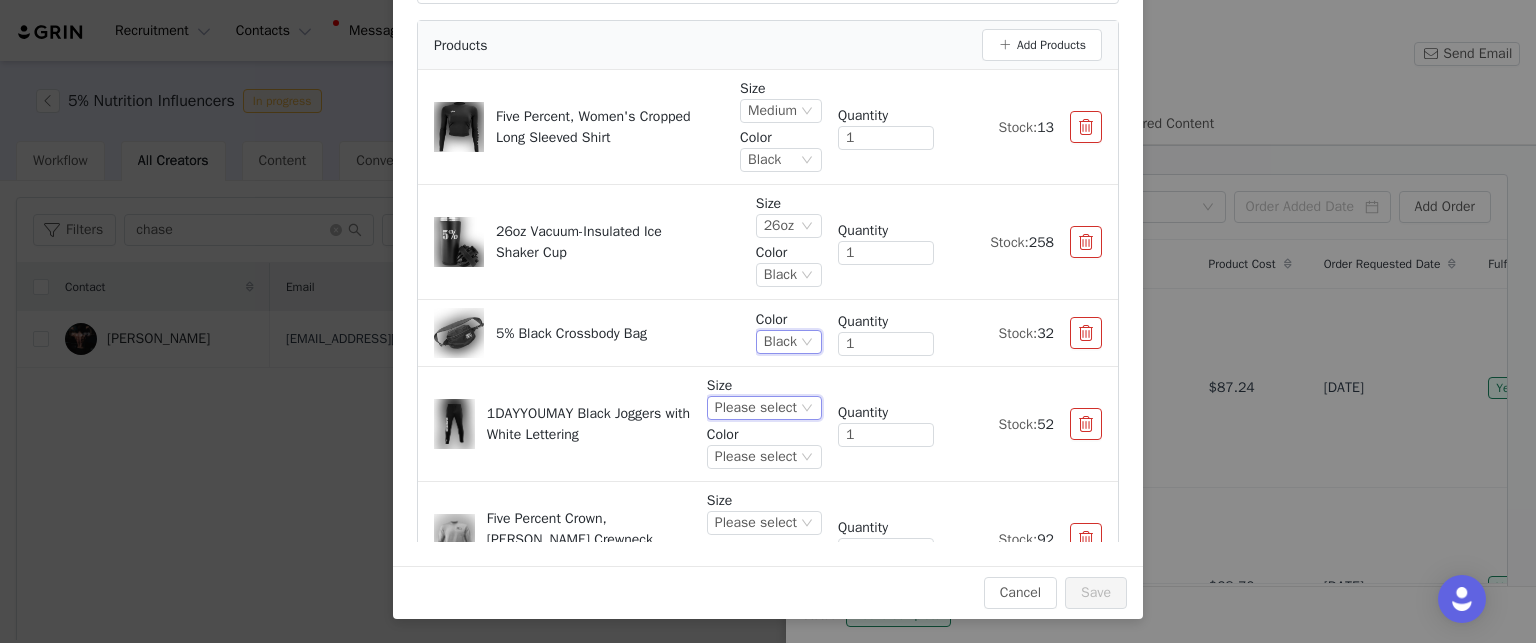 click on "Please select" at bounding box center (756, 408) 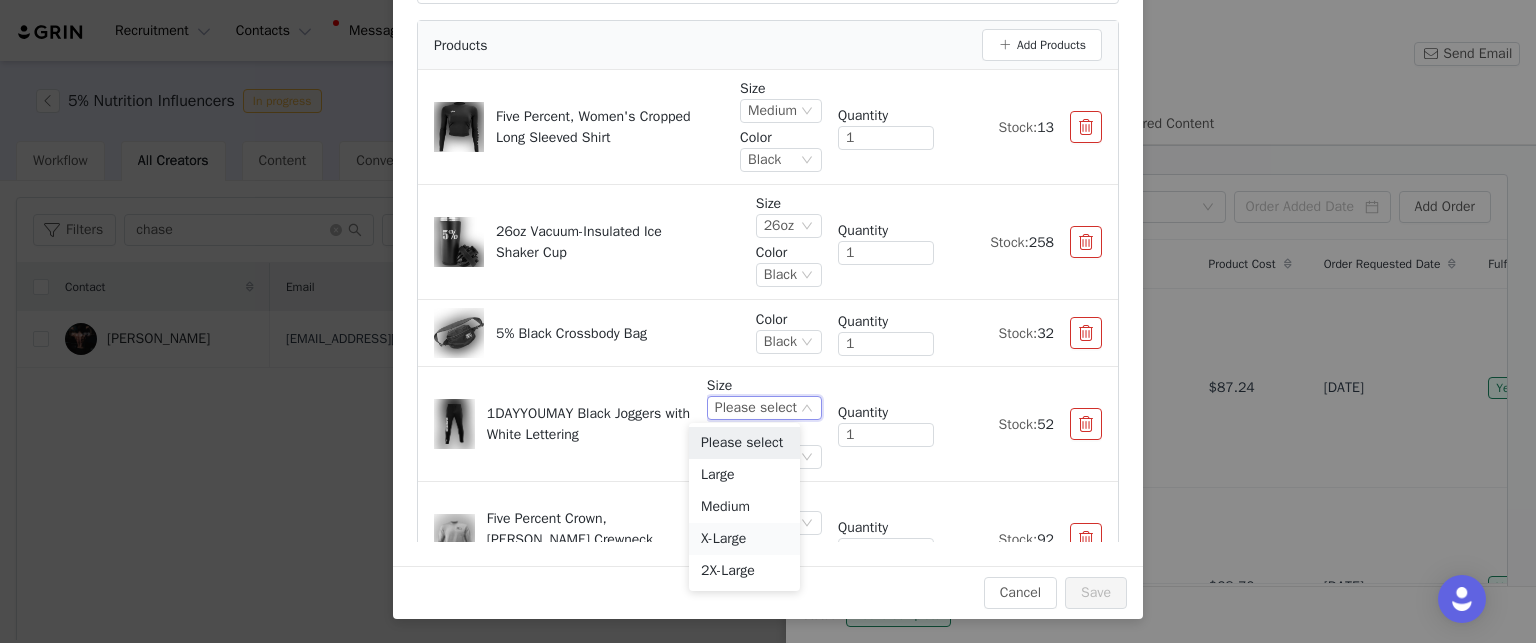 click on "X-Large" at bounding box center (744, 539) 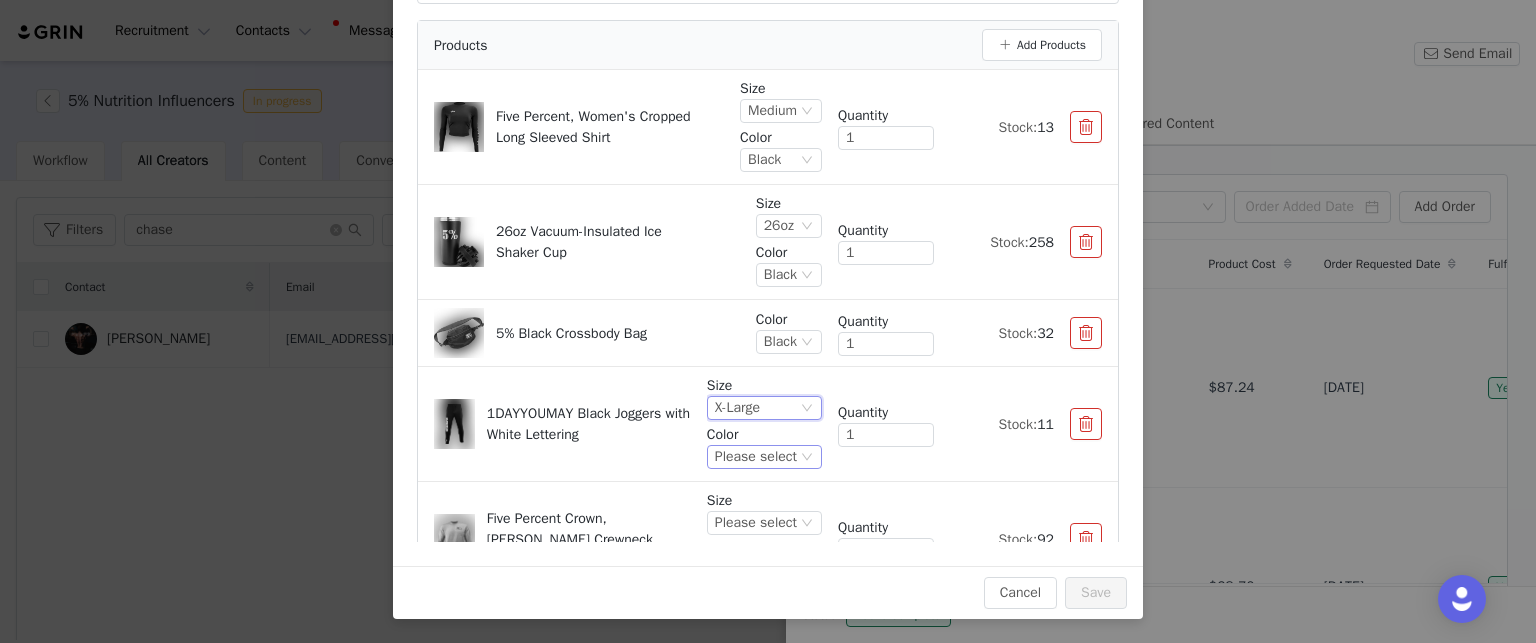 click on "Please select" at bounding box center [756, 457] 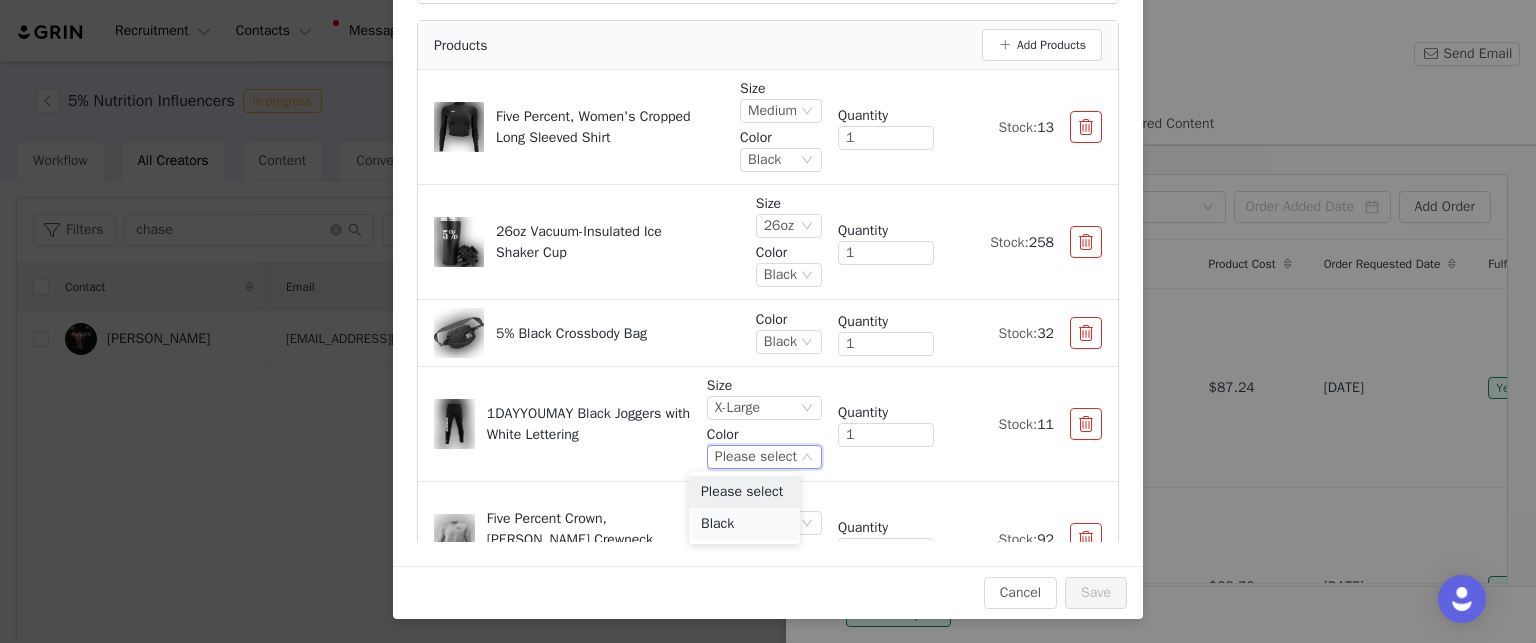 click on "Black" at bounding box center [744, 524] 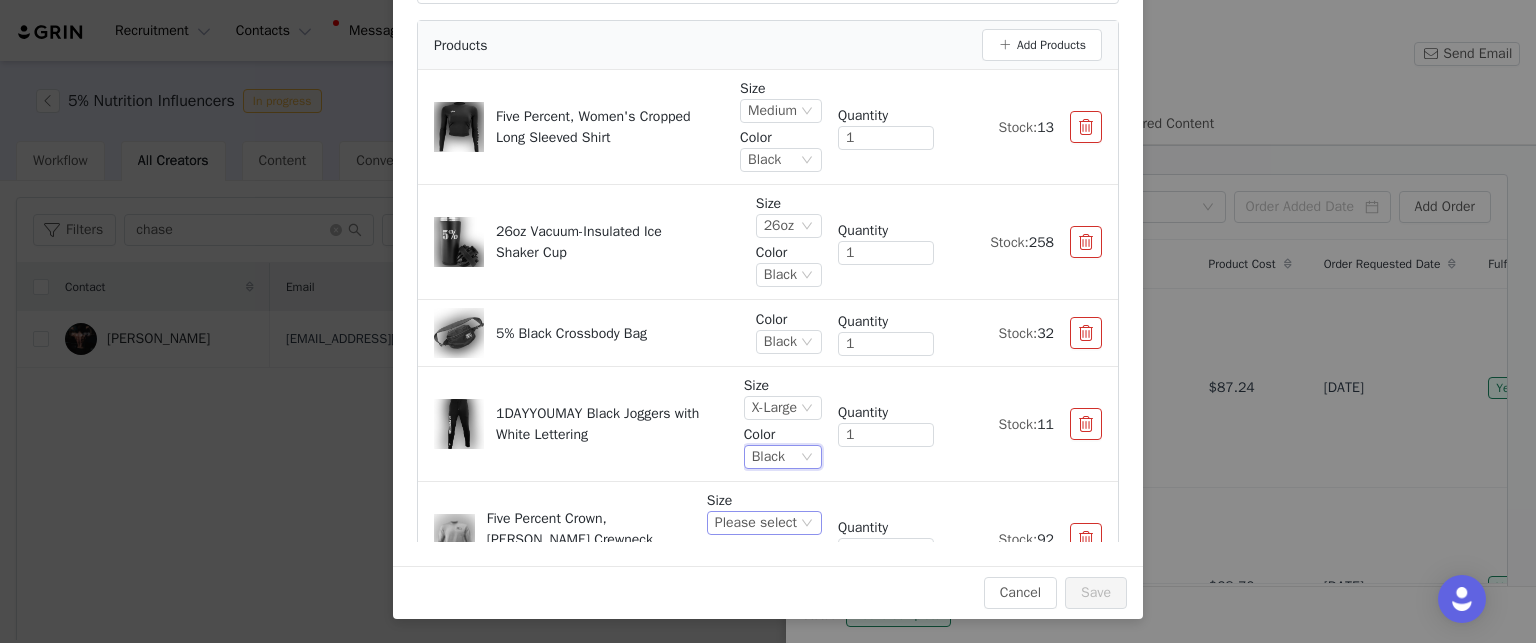 click on "Please select" at bounding box center (756, 523) 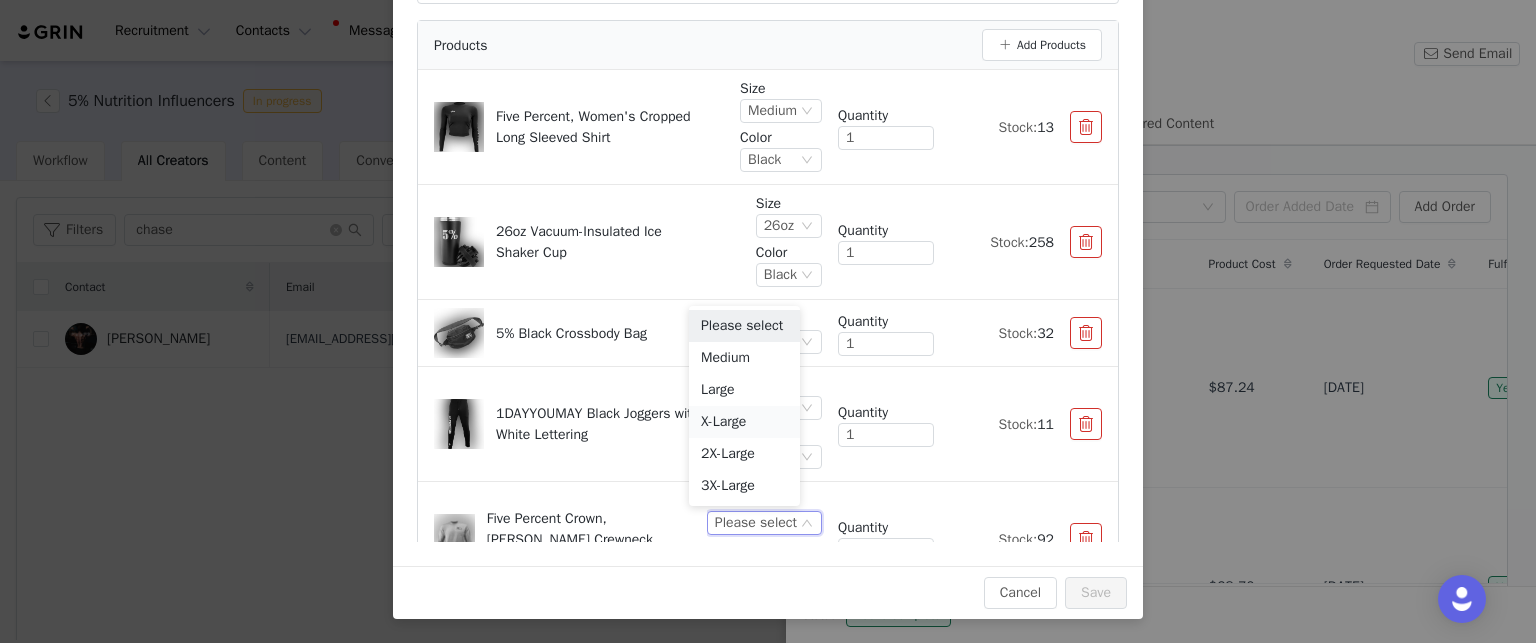 click on "X-Large" at bounding box center (744, 422) 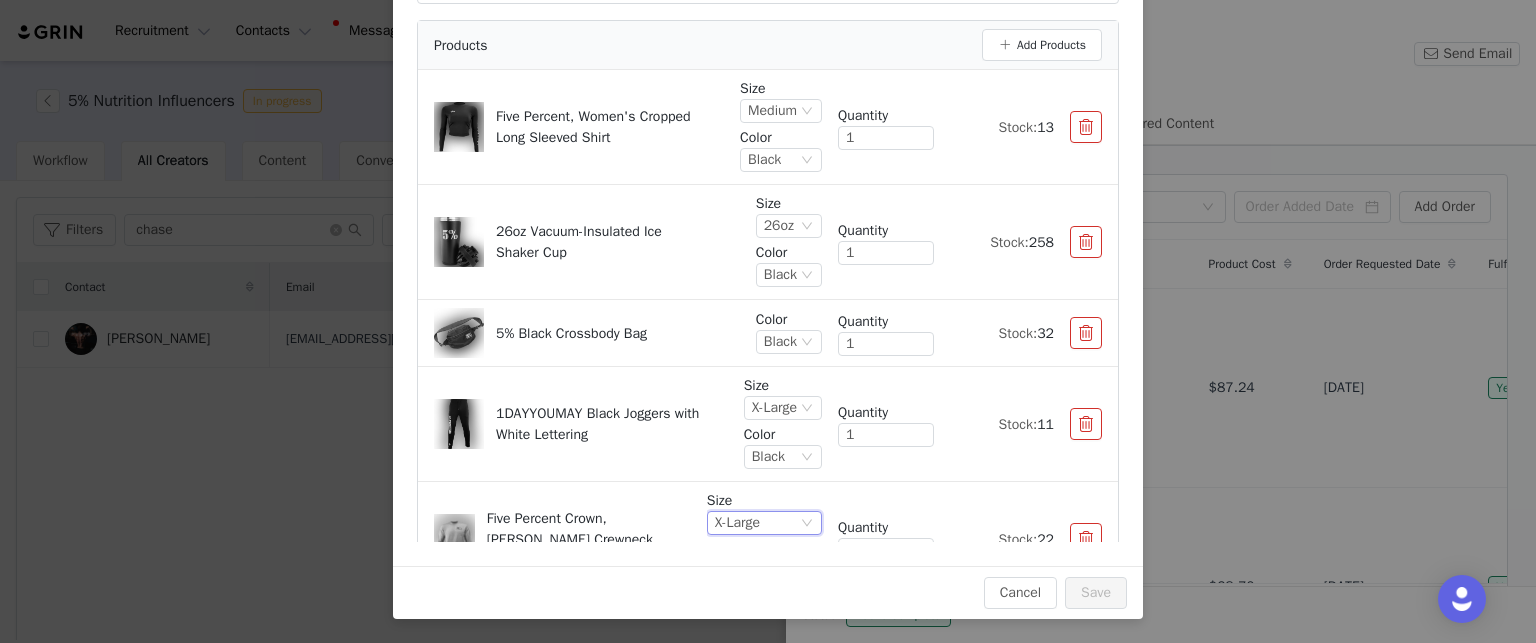 scroll, scrollTop: 52, scrollLeft: 0, axis: vertical 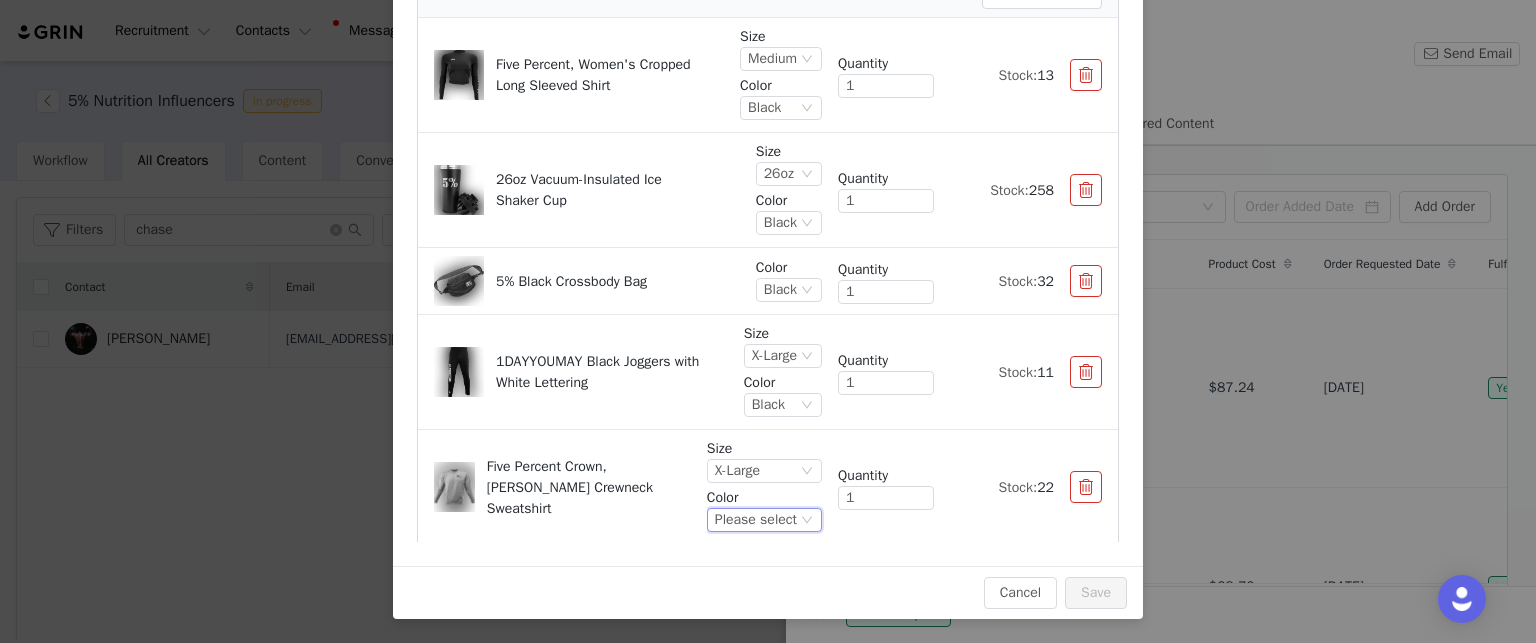 click on "Please select" at bounding box center (756, 520) 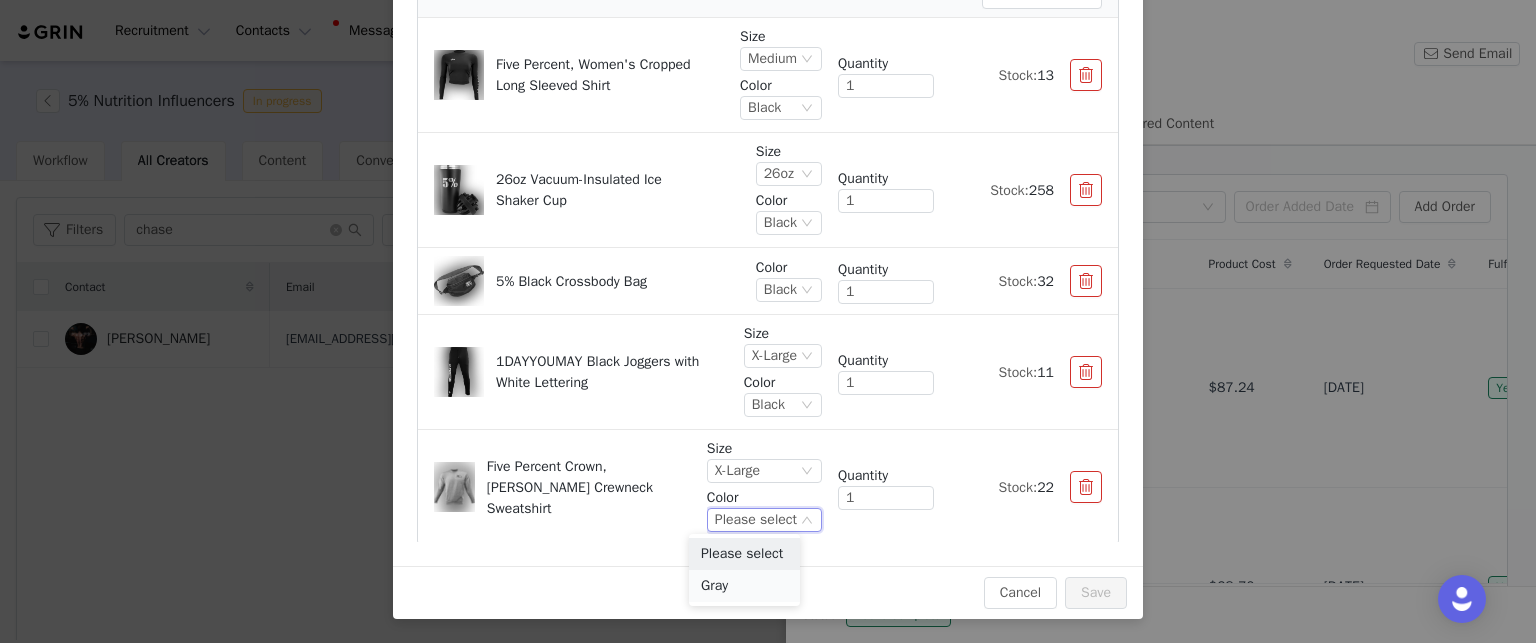 click on "Gray" at bounding box center [744, 586] 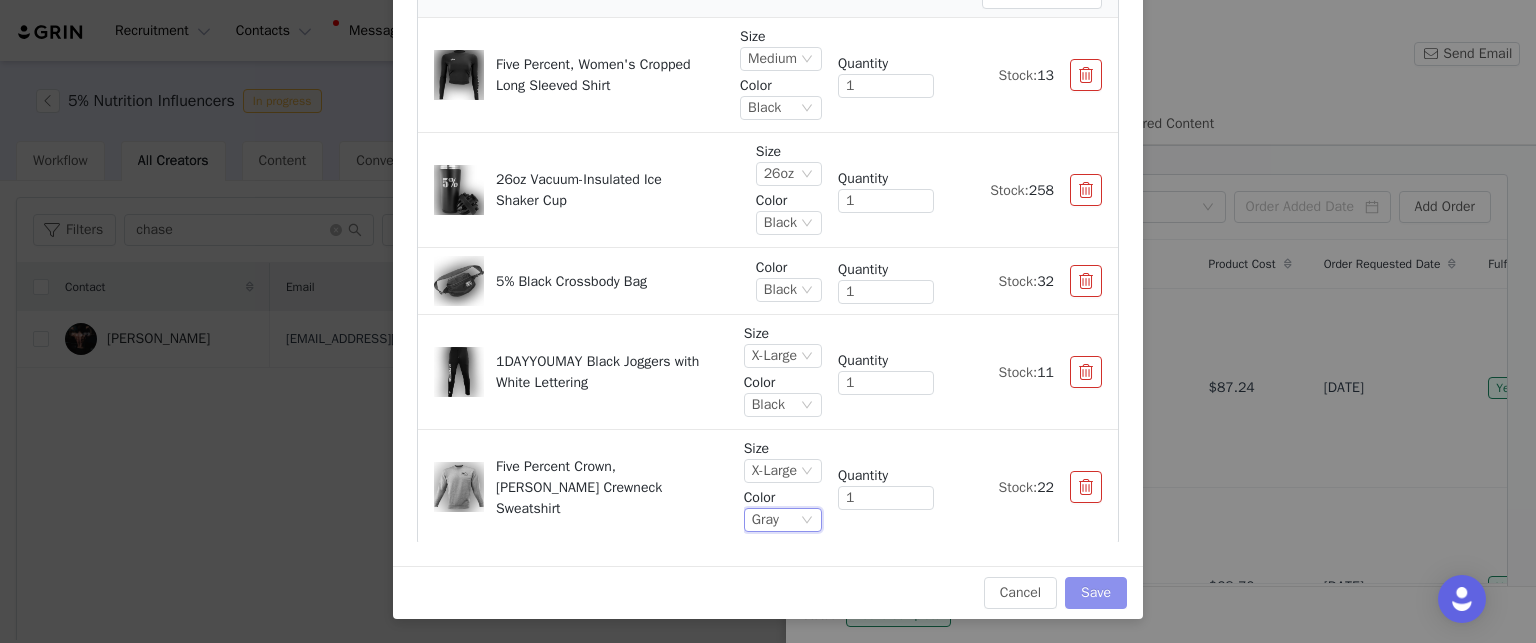 click on "Save" at bounding box center [1096, 593] 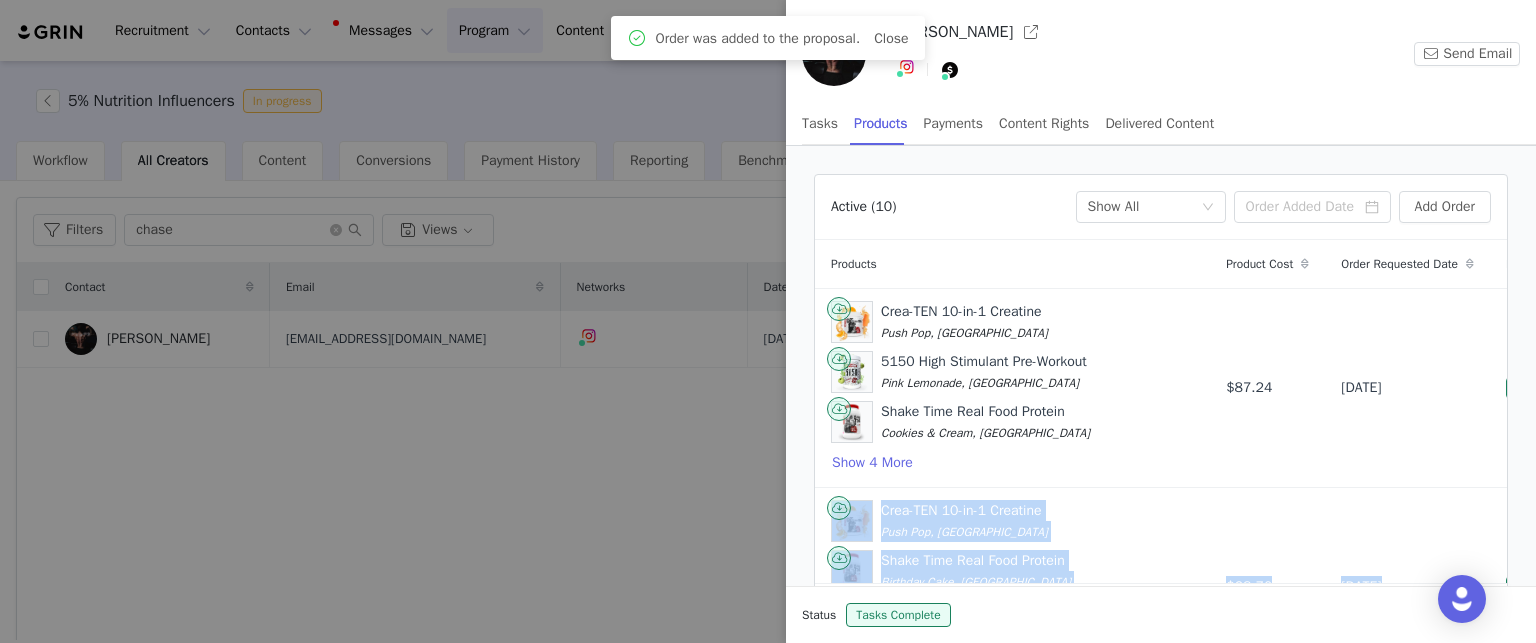 scroll, scrollTop: 105, scrollLeft: 0, axis: vertical 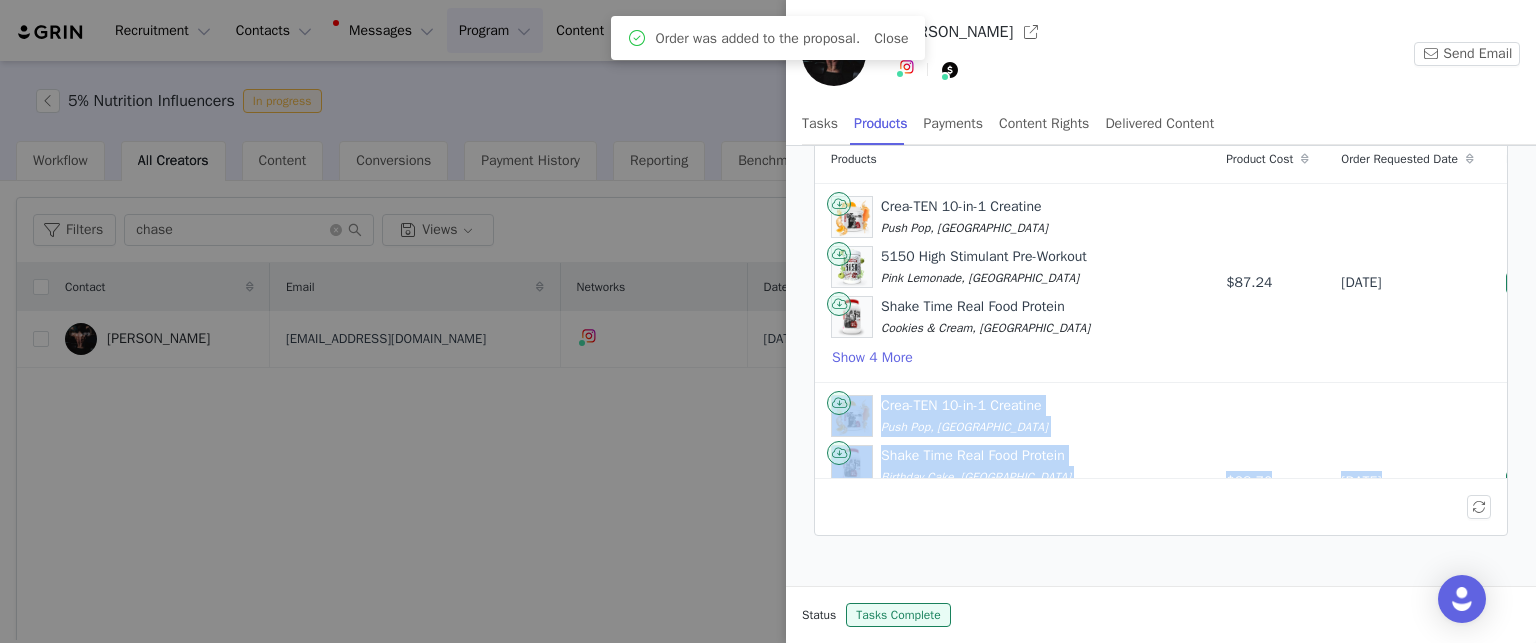 drag, startPoint x: 1535, startPoint y: 457, endPoint x: 1528, endPoint y: 545, distance: 88.27797 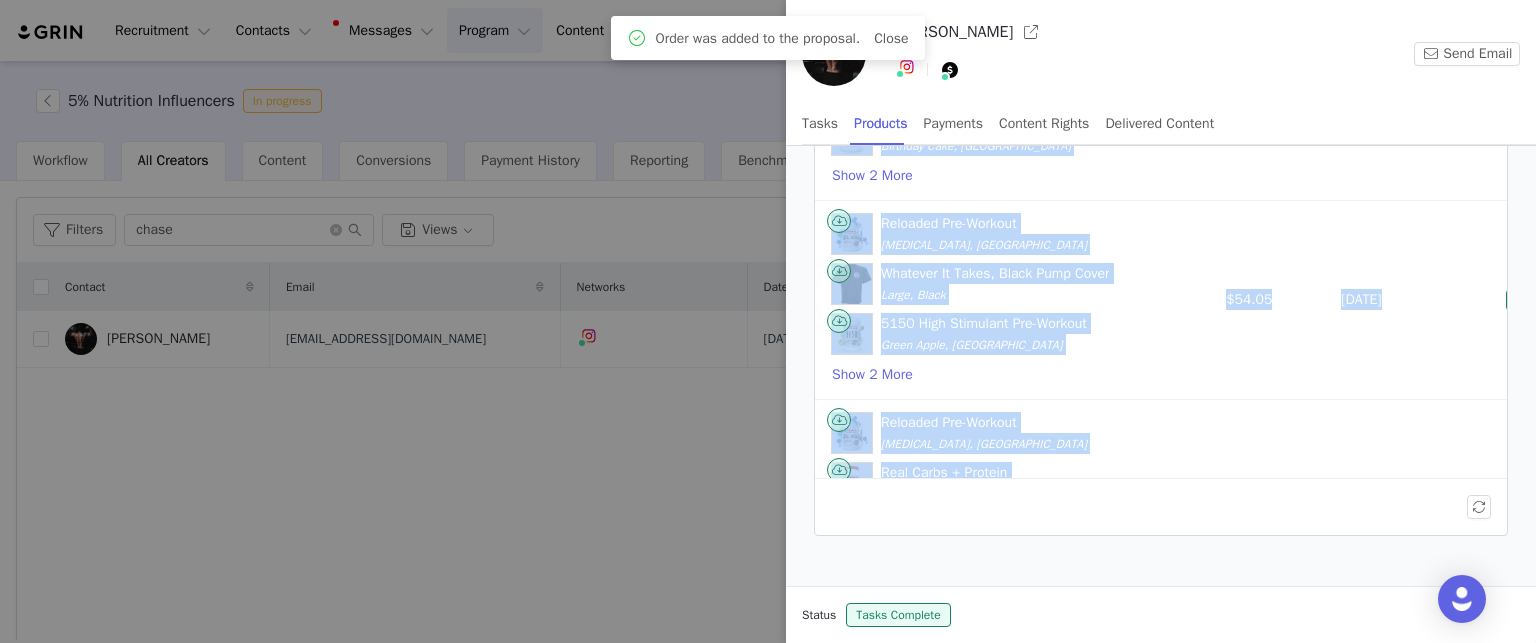 scroll, scrollTop: 1575, scrollLeft: 0, axis: vertical 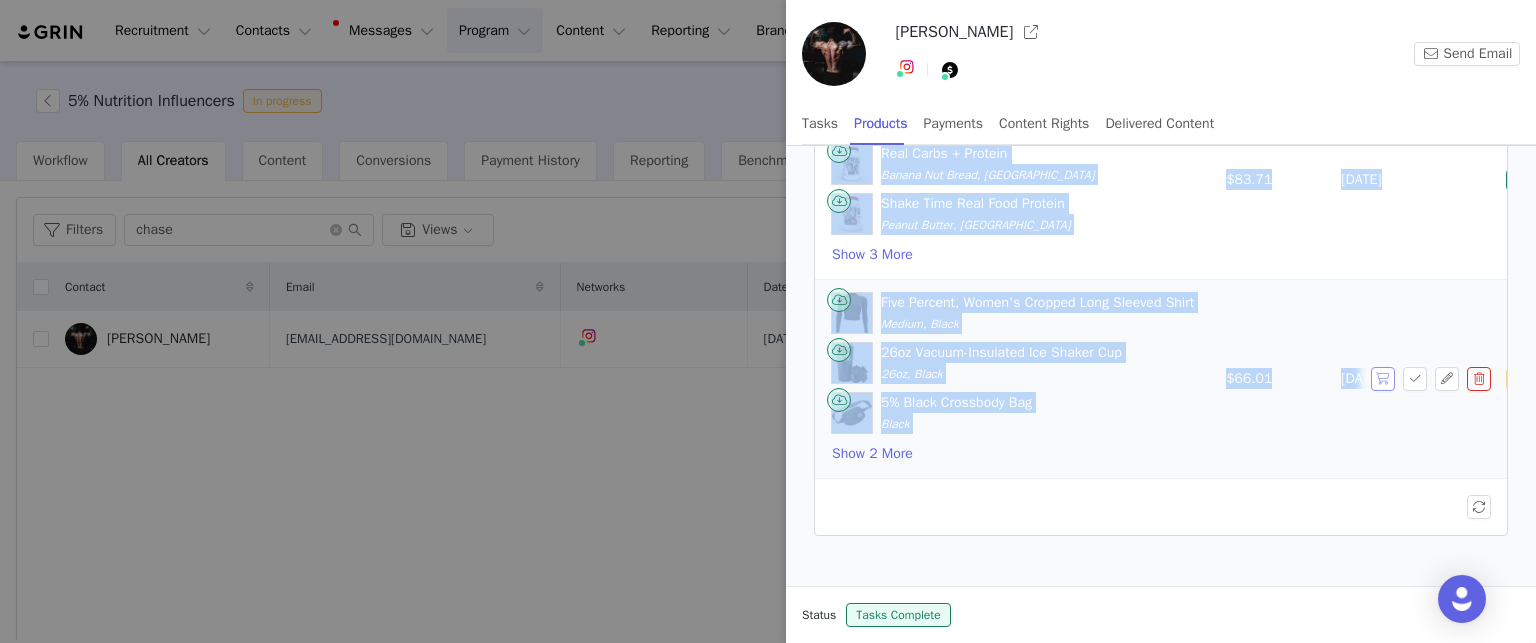 click at bounding box center [1383, 379] 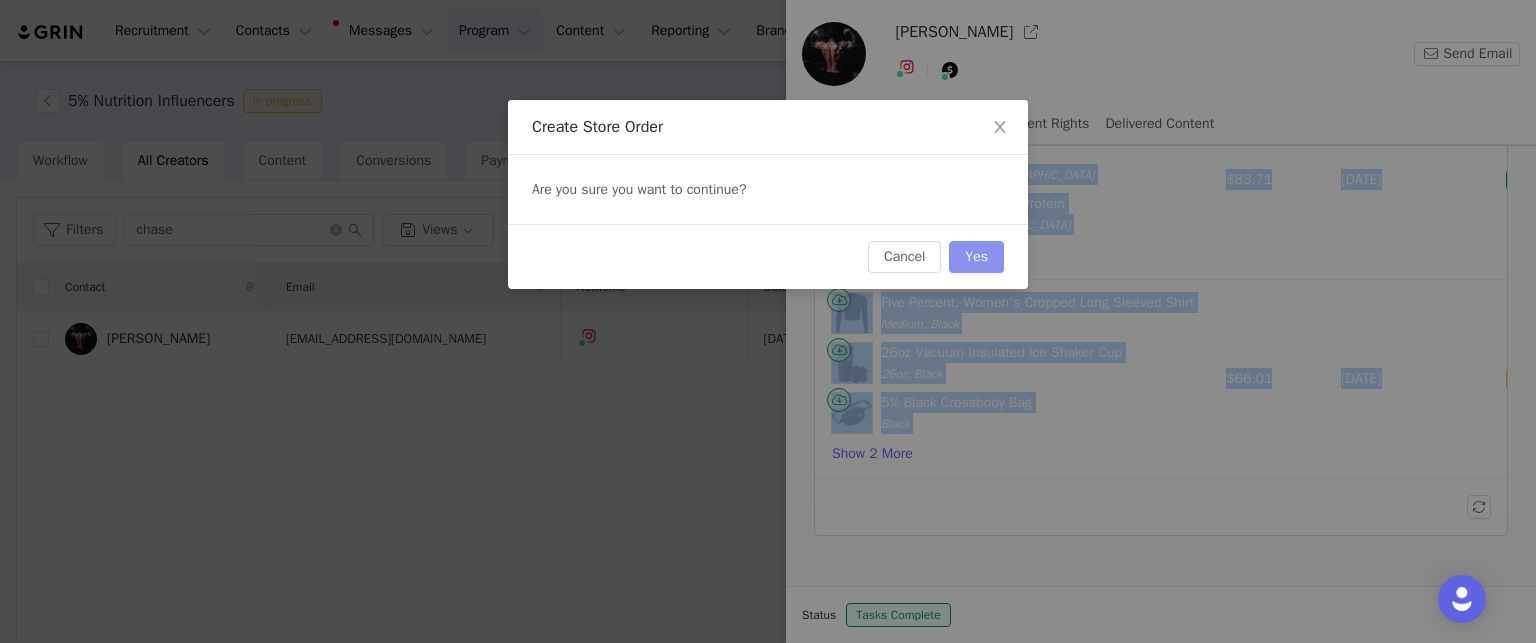 click on "Yes" at bounding box center (976, 257) 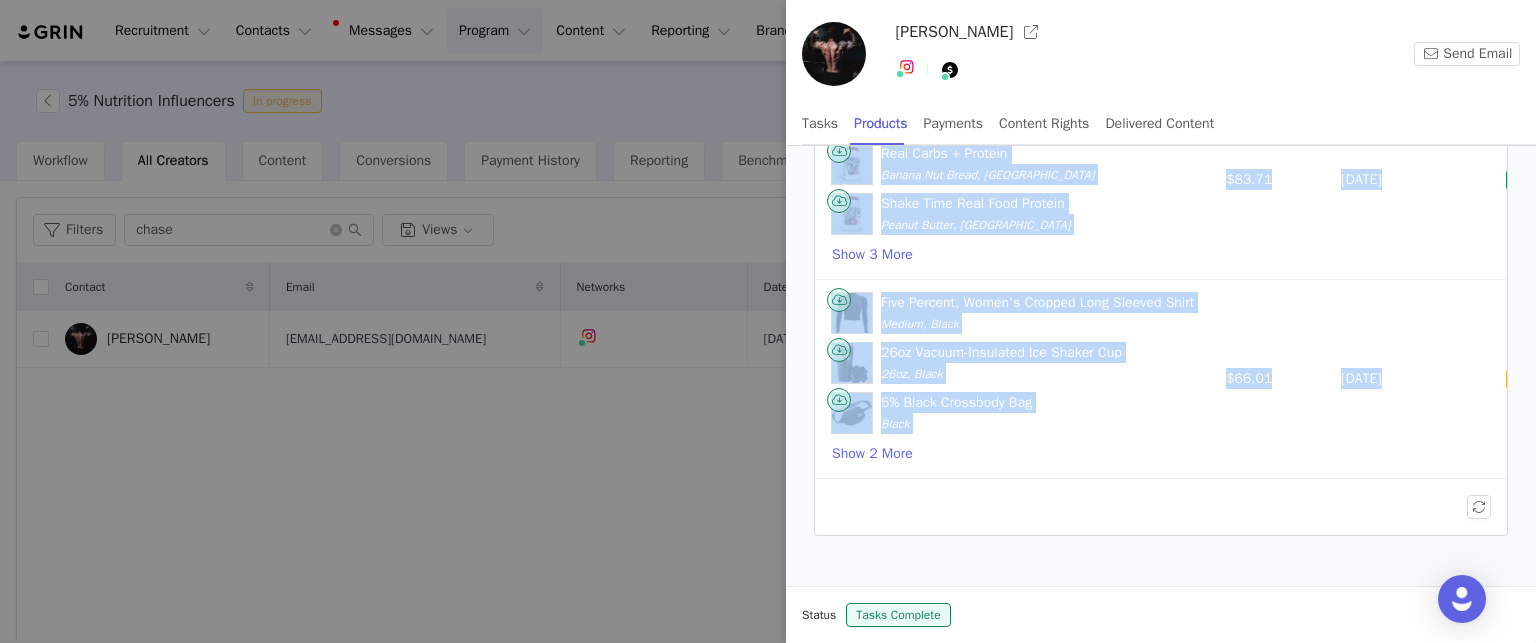 scroll, scrollTop: 0, scrollLeft: 0, axis: both 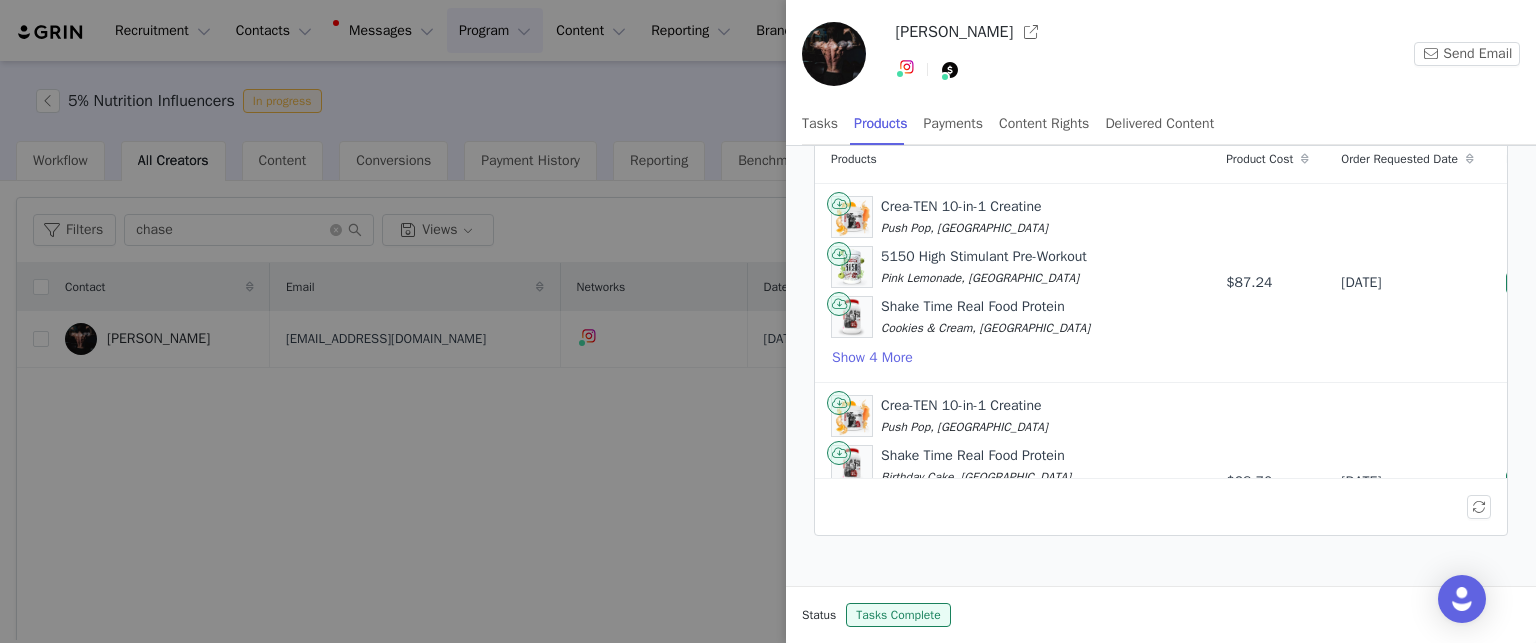 click at bounding box center (768, 321) 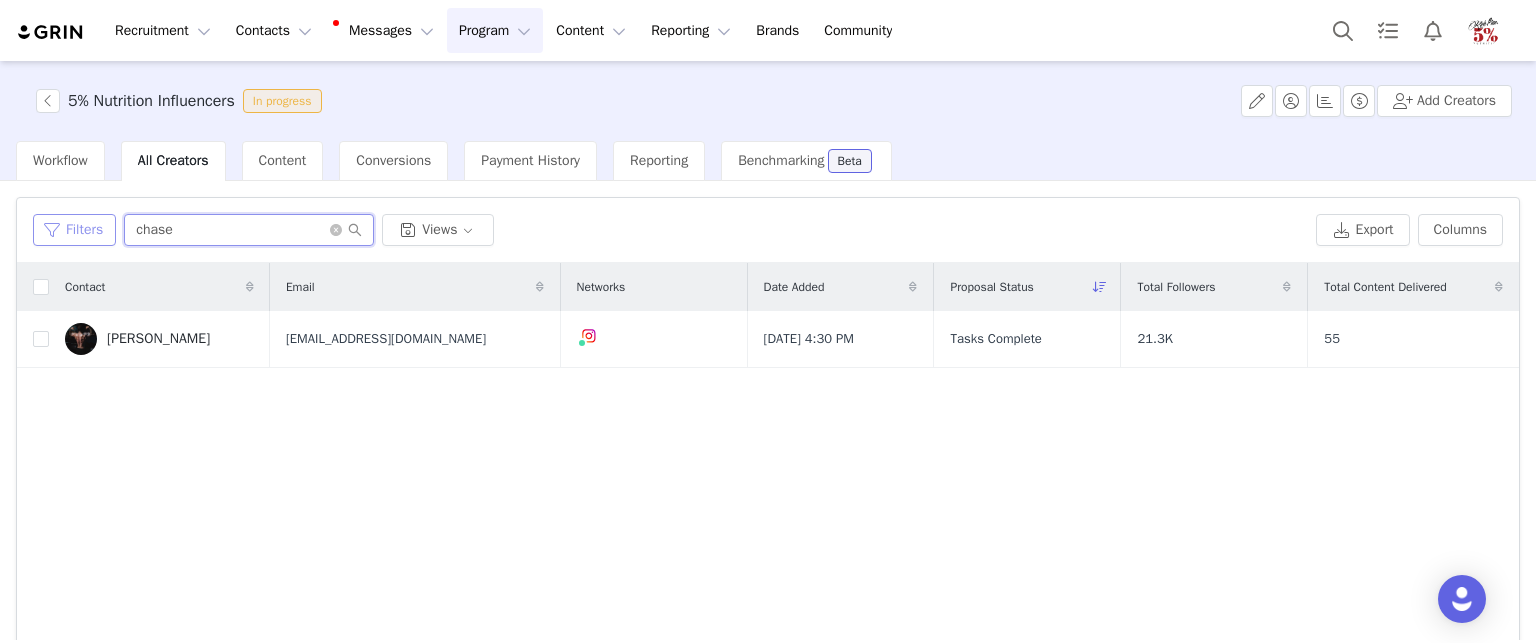 drag, startPoint x: 197, startPoint y: 239, endPoint x: 66, endPoint y: 224, distance: 131.85599 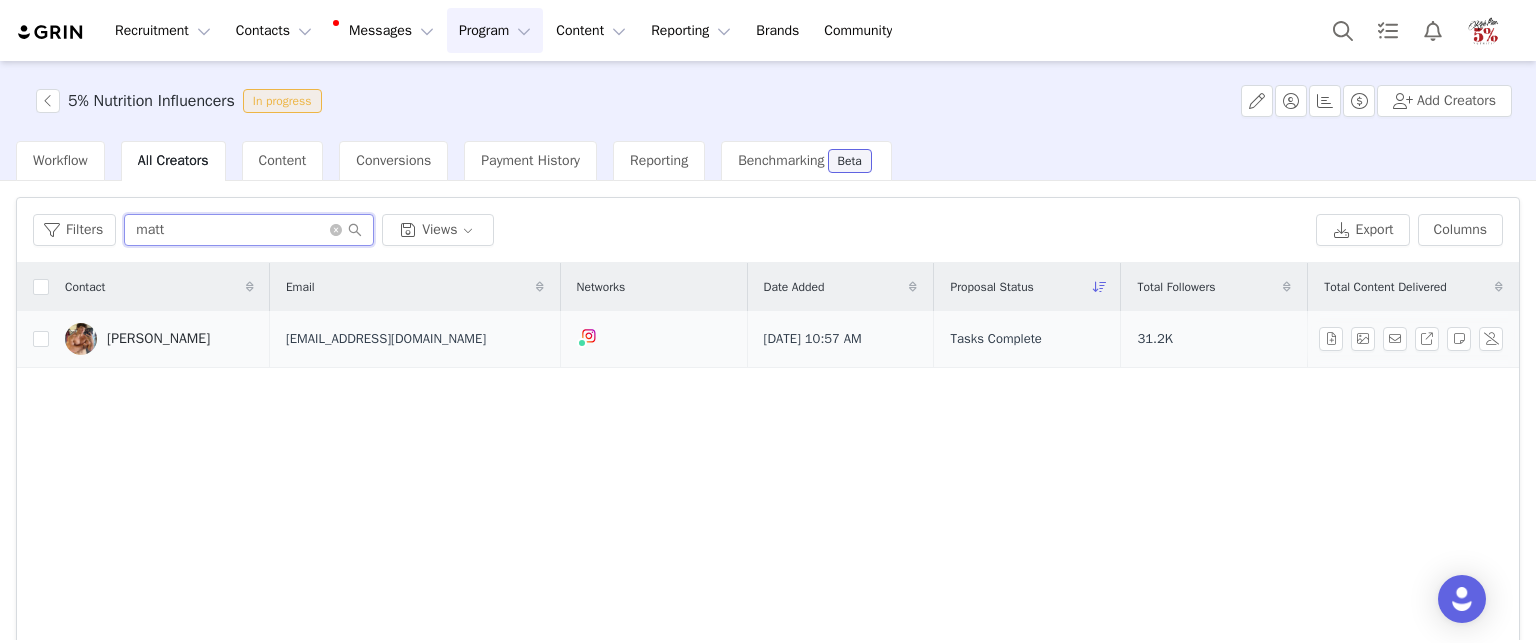 type on "matt" 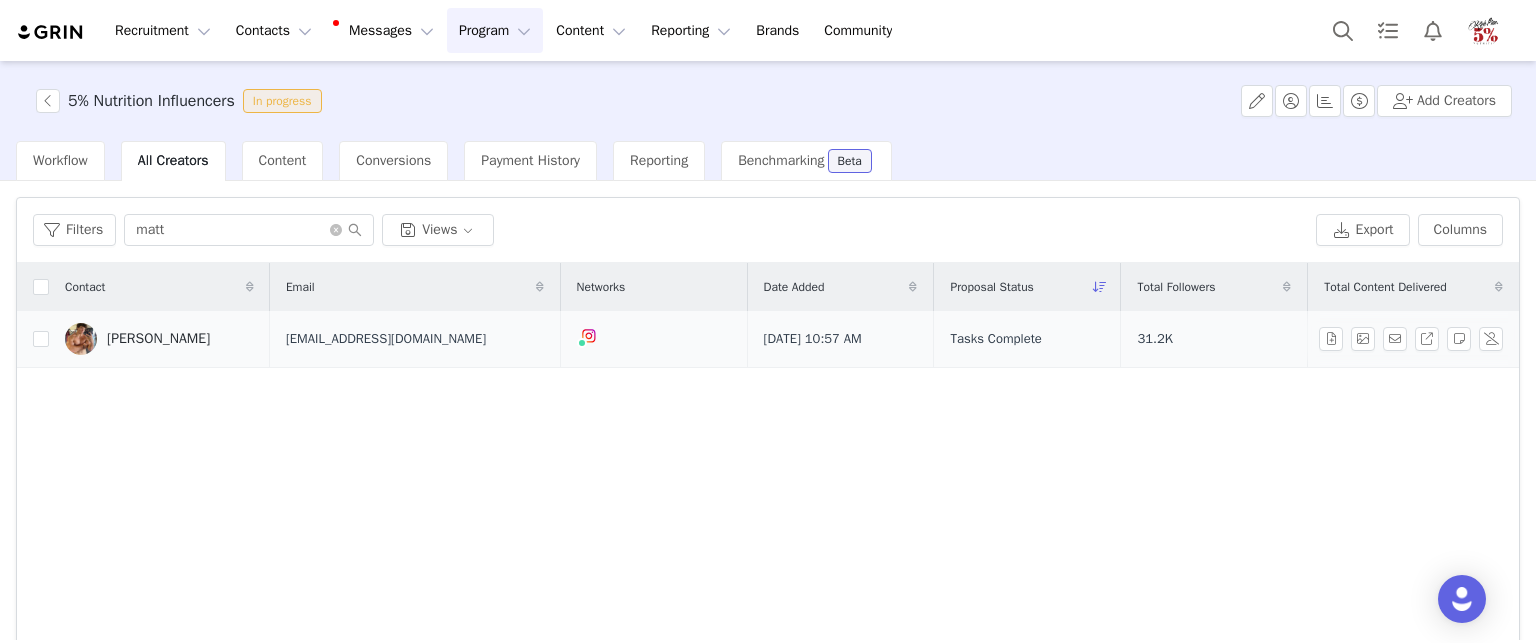 click on "Matt Meredith" at bounding box center [158, 339] 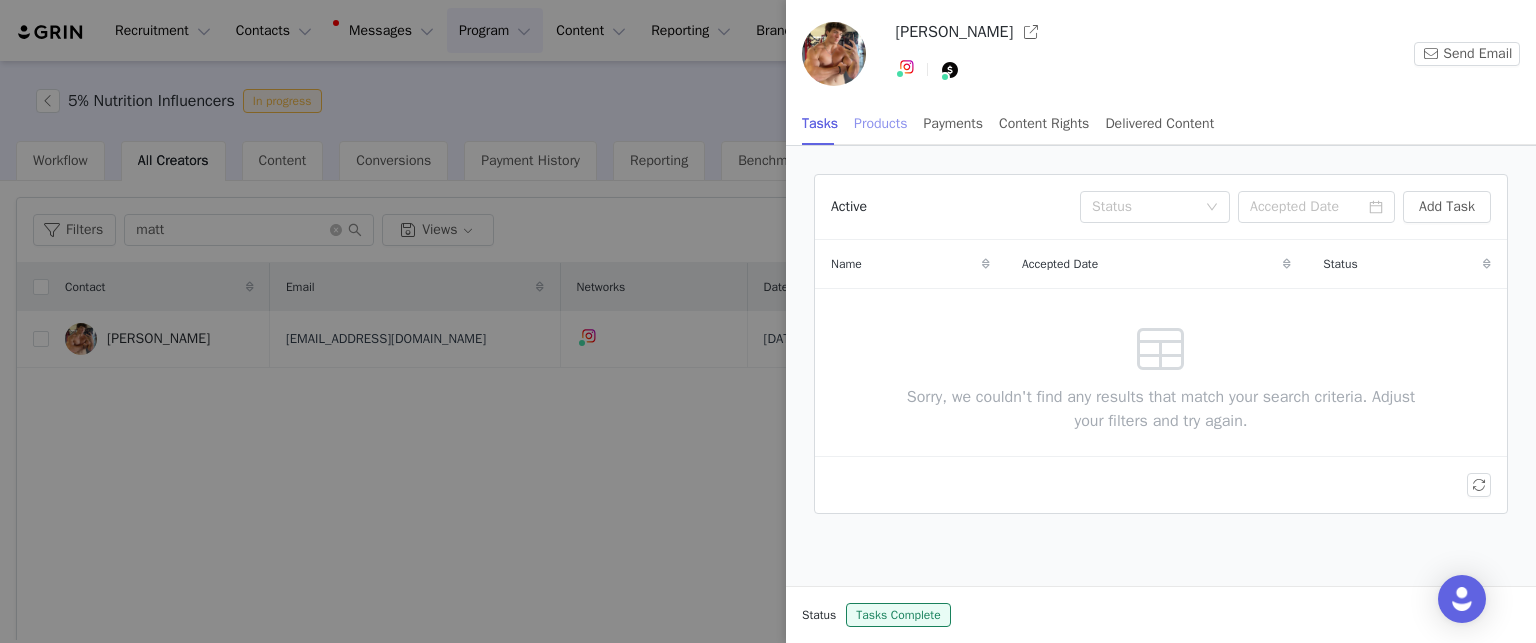 click on "Products" at bounding box center (880, 123) 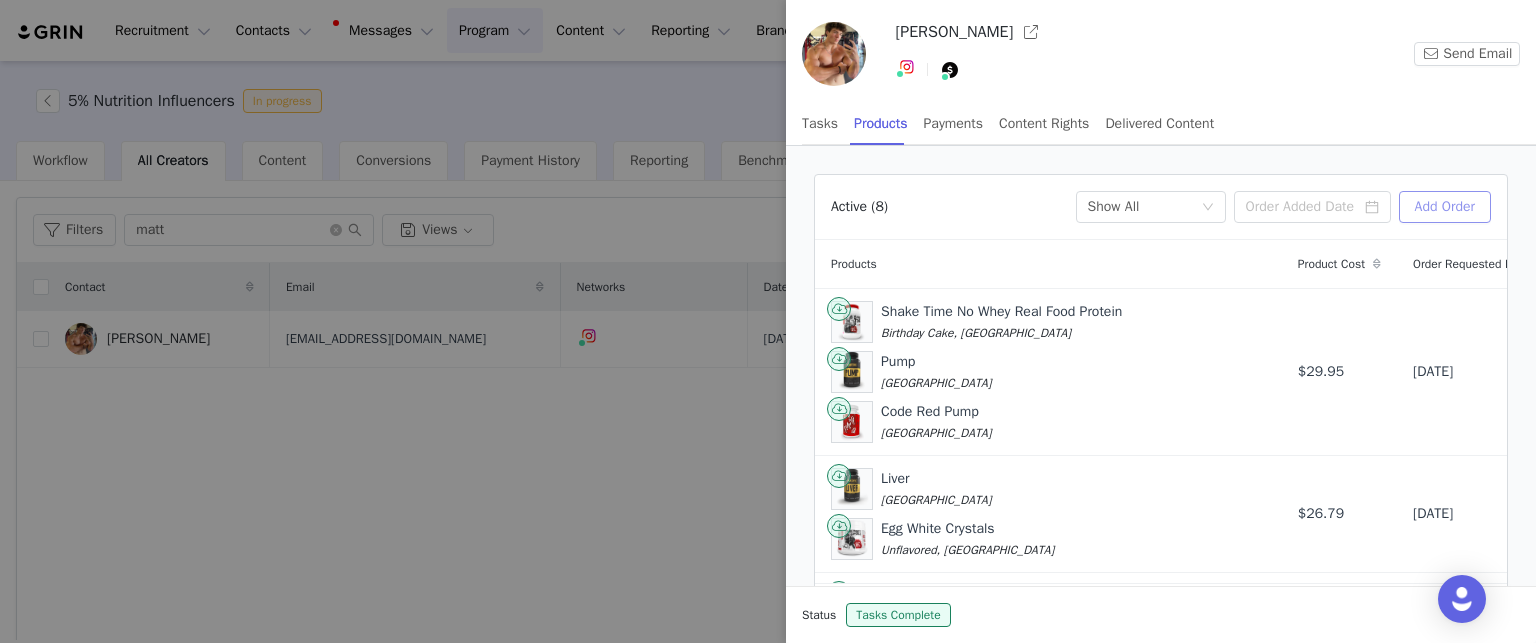click on "Add Order" at bounding box center (1445, 207) 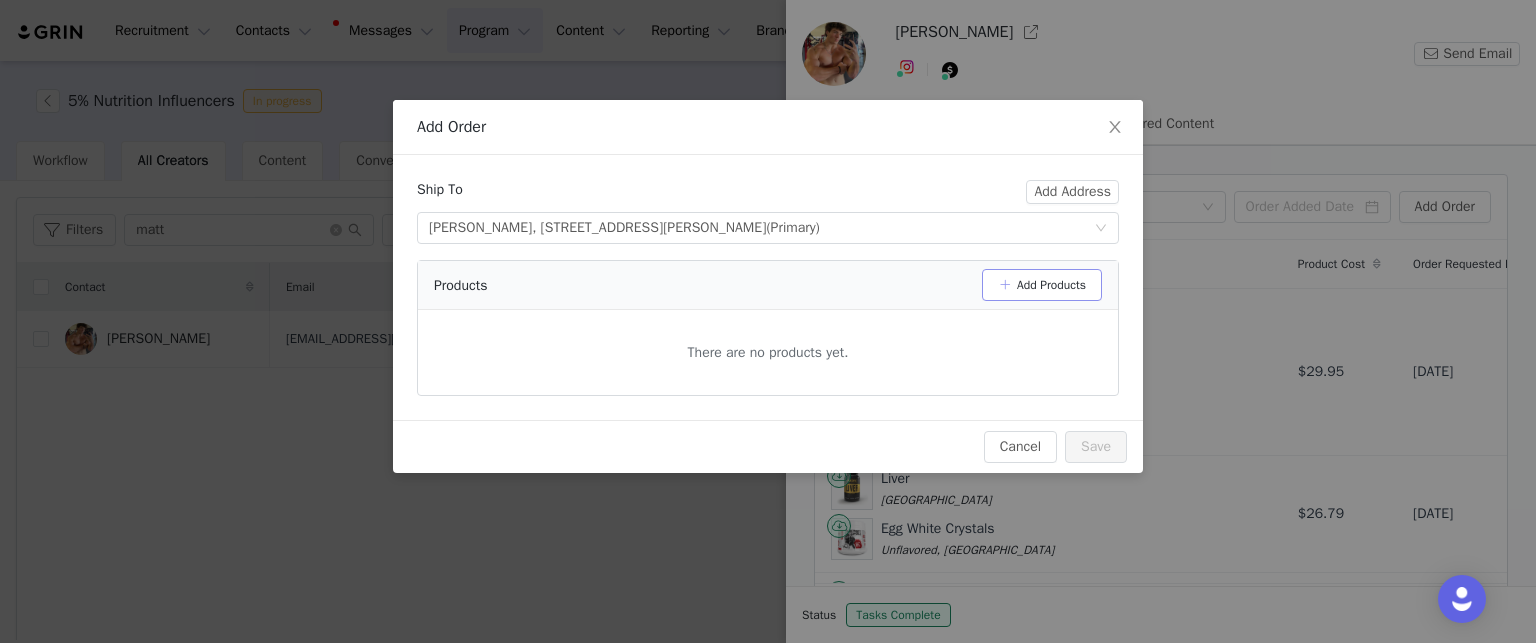 click on "Add Products" at bounding box center [1042, 285] 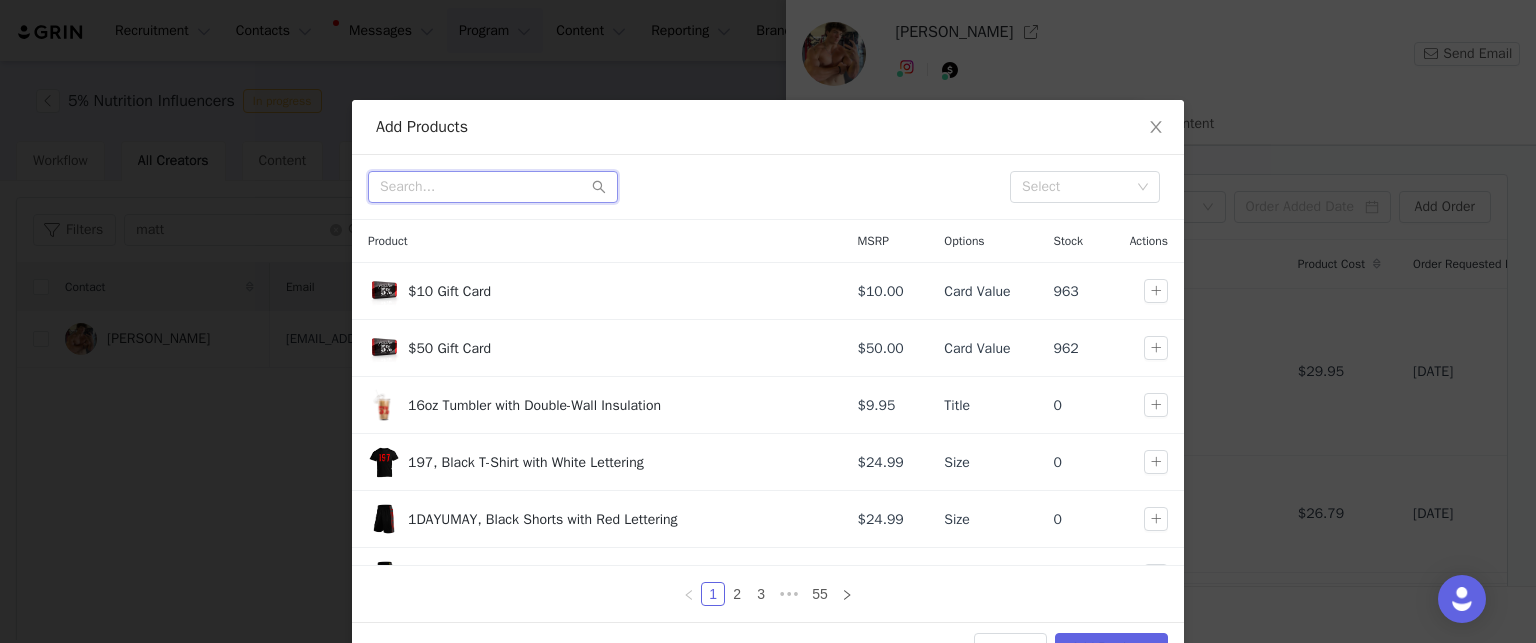 click at bounding box center (493, 187) 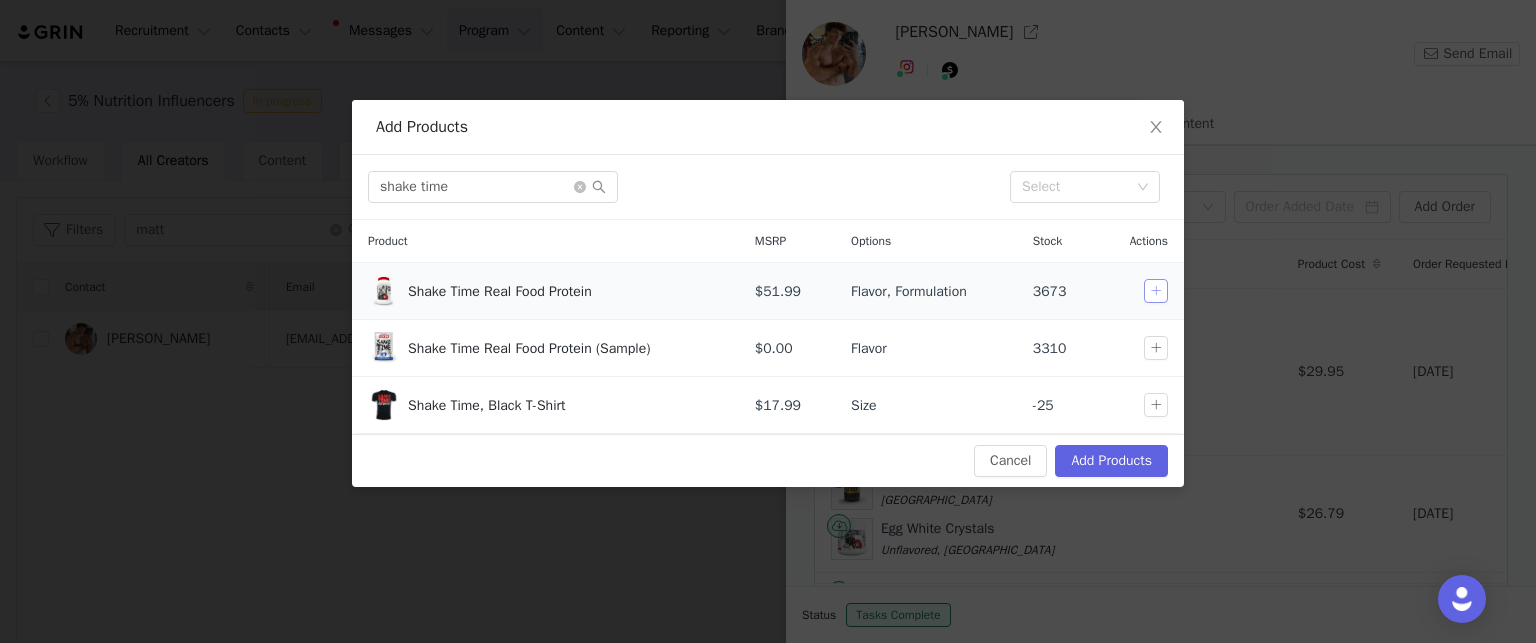 click at bounding box center (1156, 291) 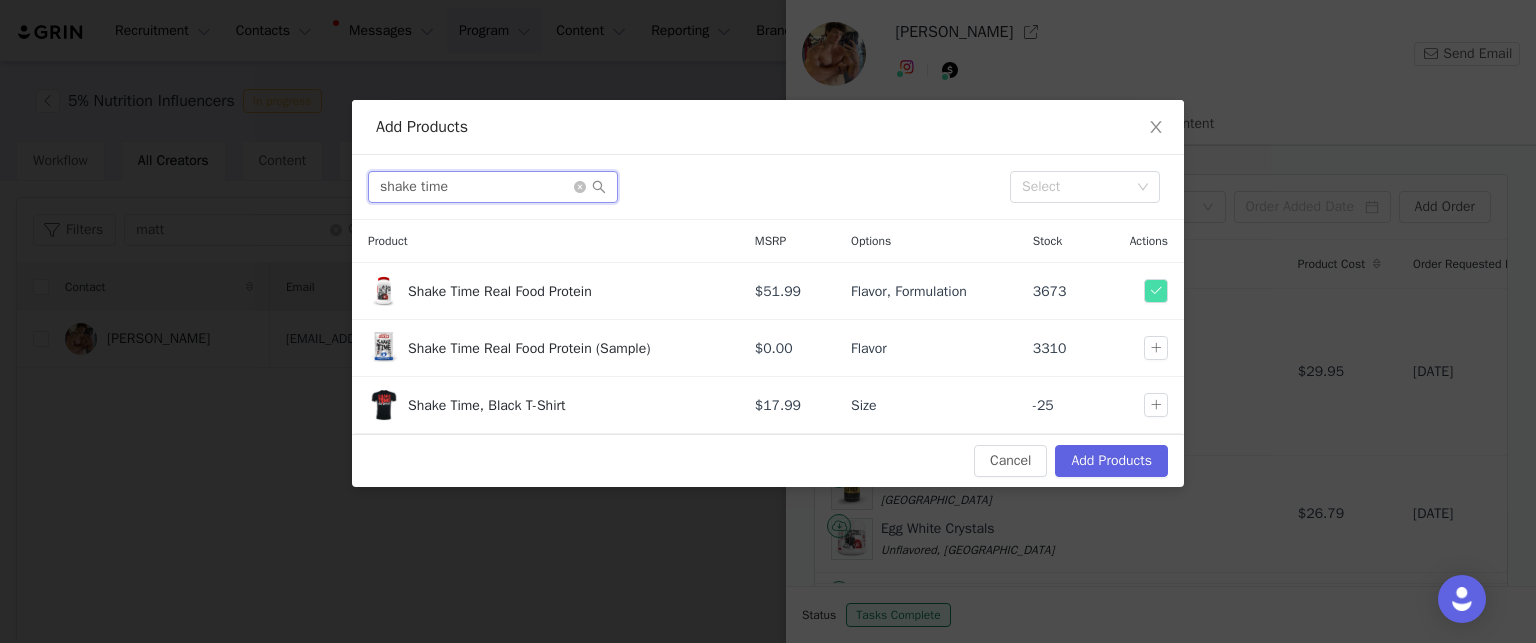 drag, startPoint x: 301, startPoint y: 207, endPoint x: 291, endPoint y: 205, distance: 10.198039 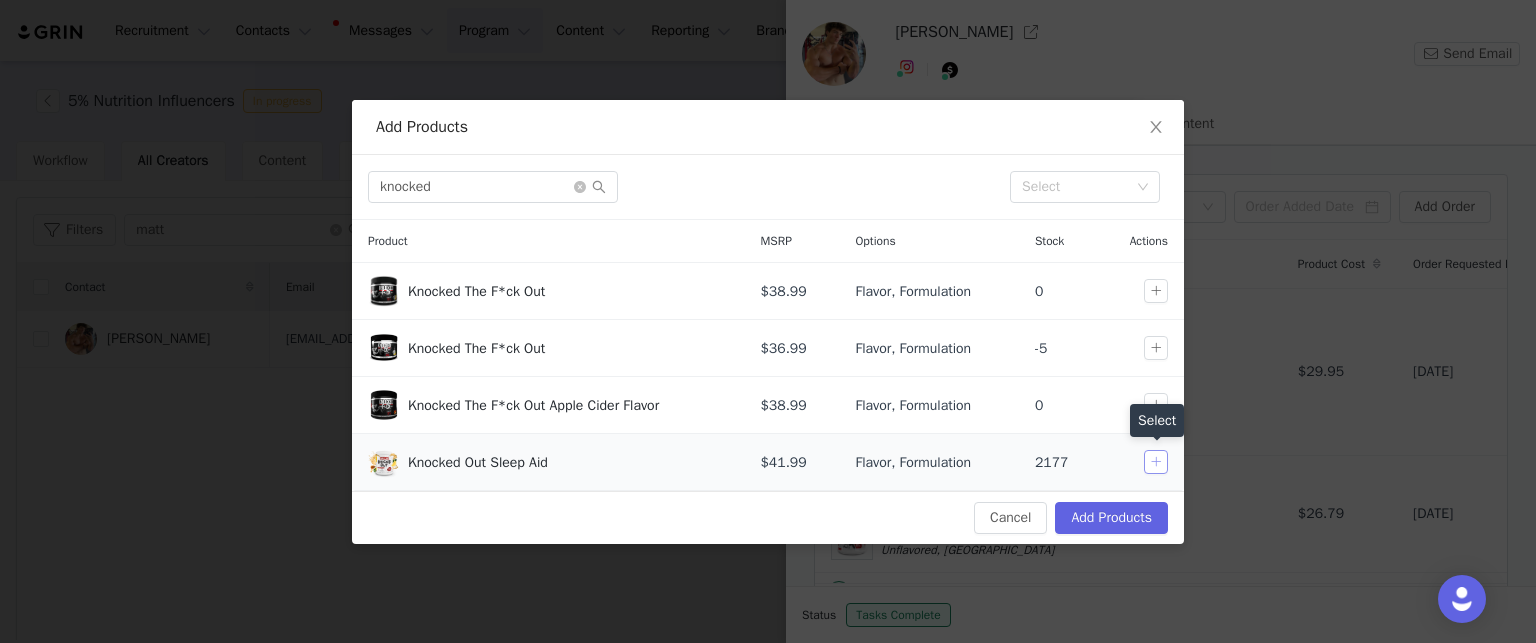 click at bounding box center [1156, 462] 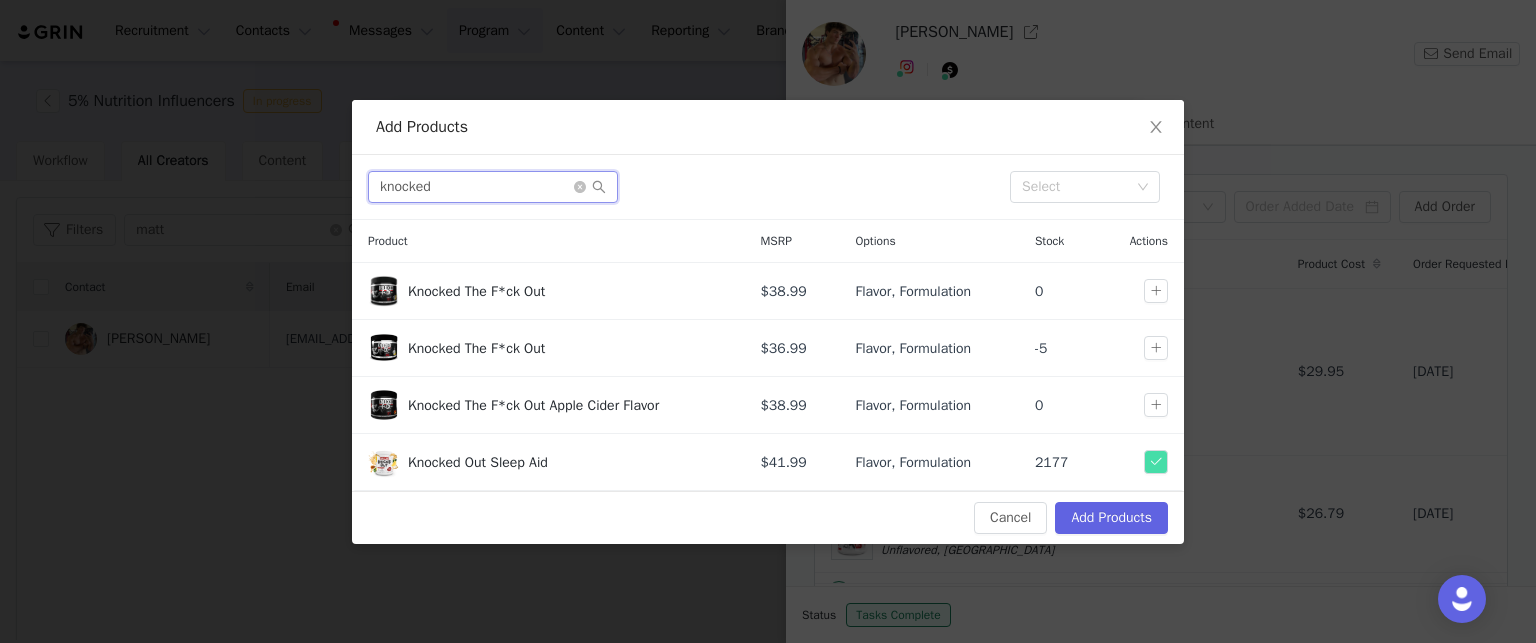 drag, startPoint x: 471, startPoint y: 197, endPoint x: 300, endPoint y: 196, distance: 171.00293 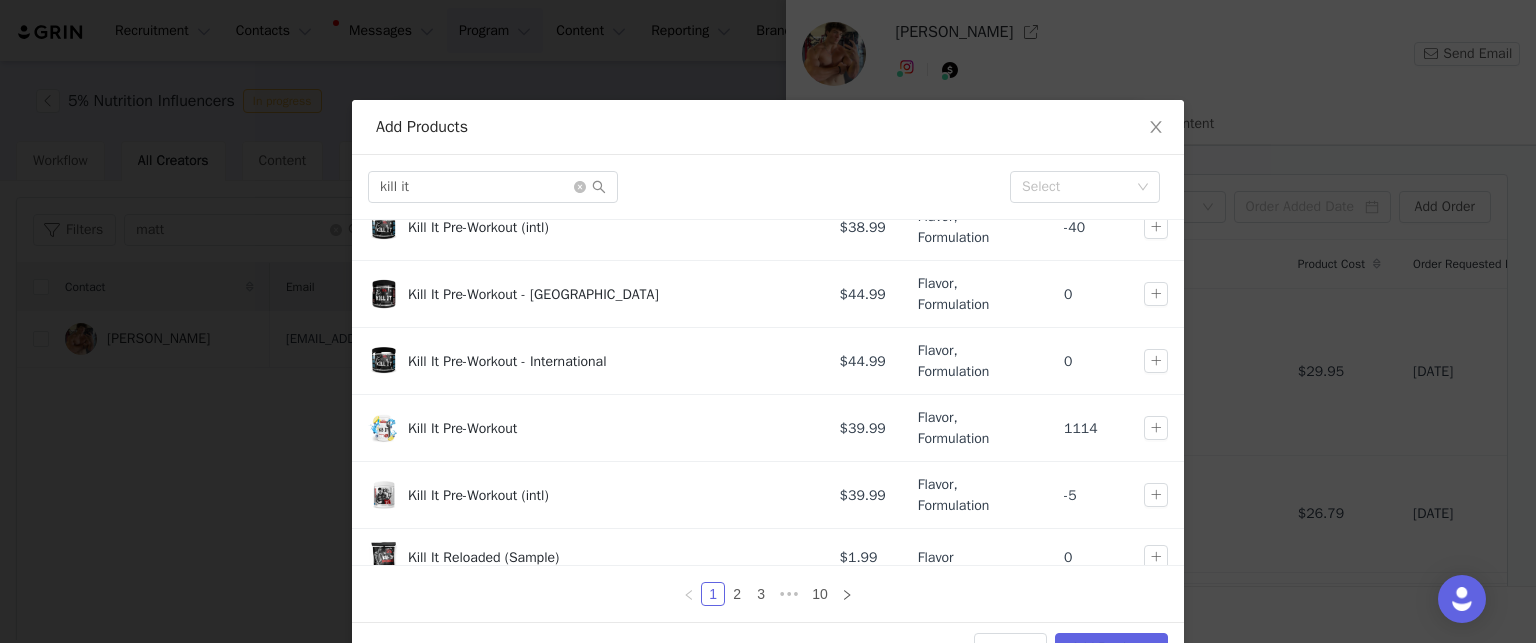 scroll, scrollTop: 335, scrollLeft: 0, axis: vertical 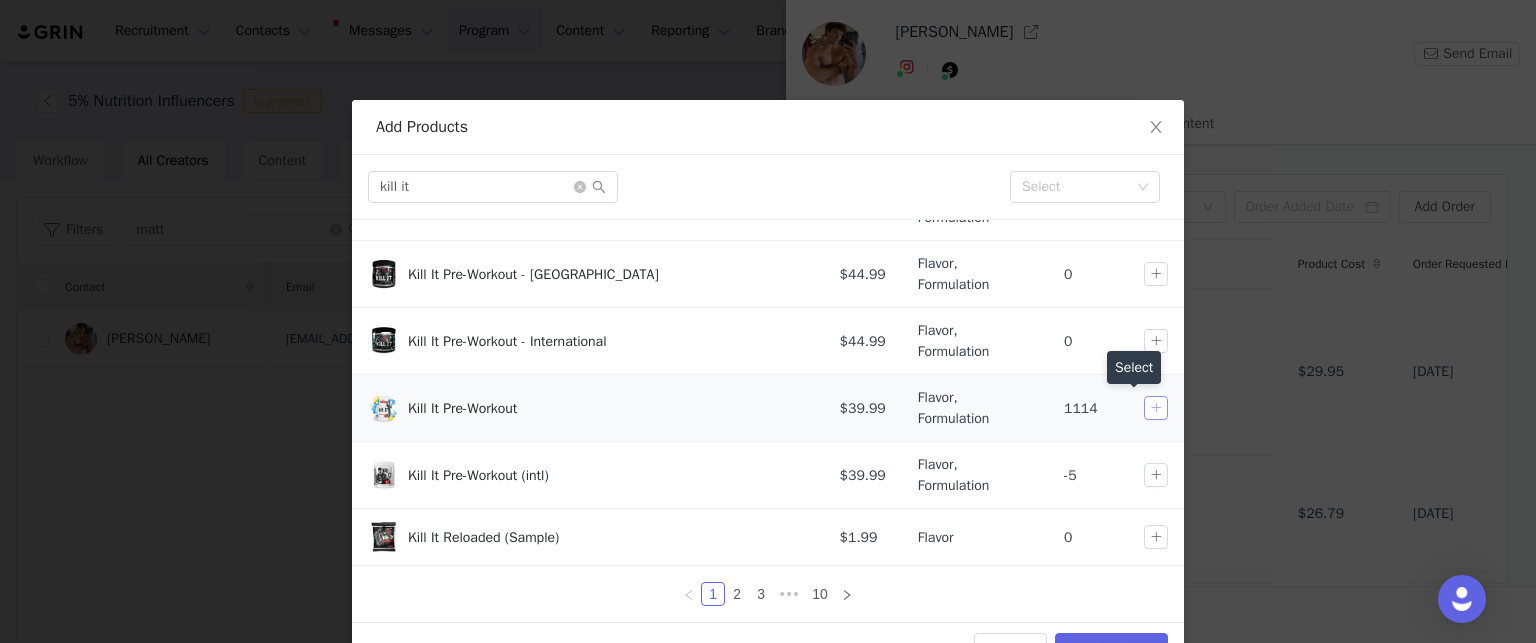 click at bounding box center (1156, 408) 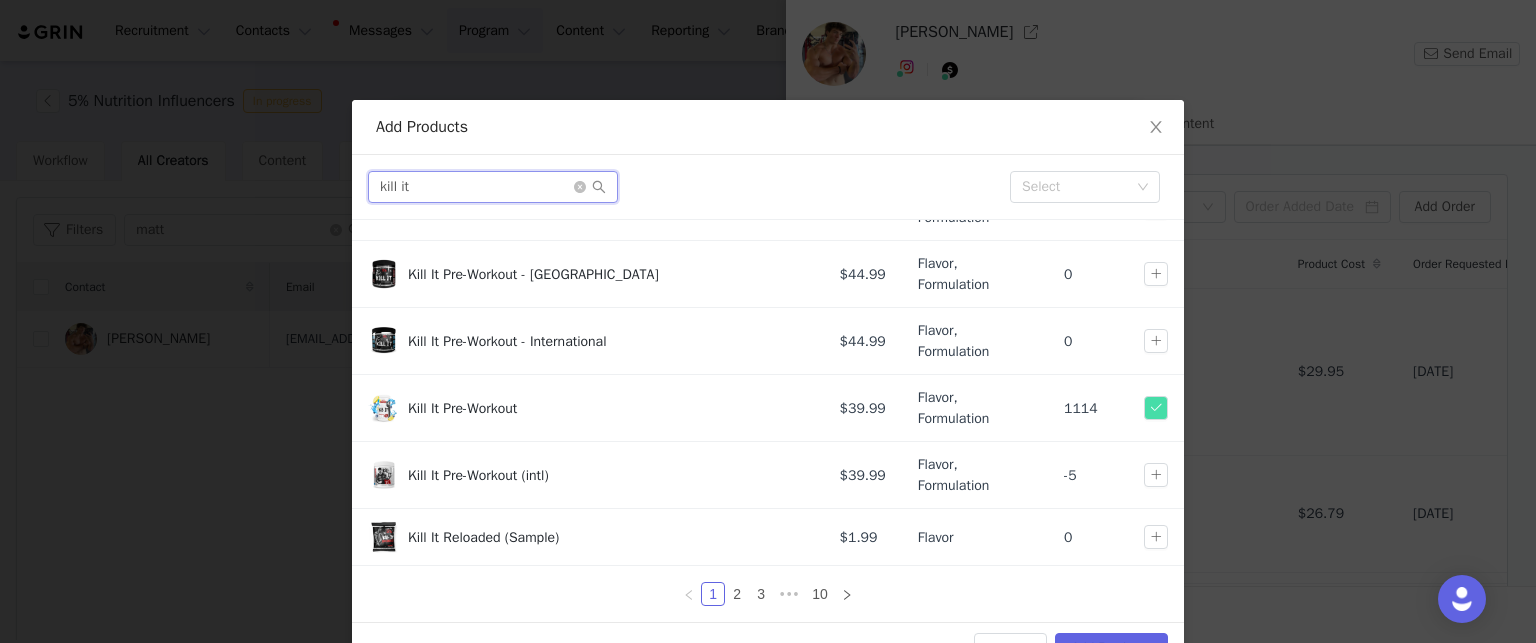 drag, startPoint x: 308, startPoint y: 182, endPoint x: 280, endPoint y: 184, distance: 28.071337 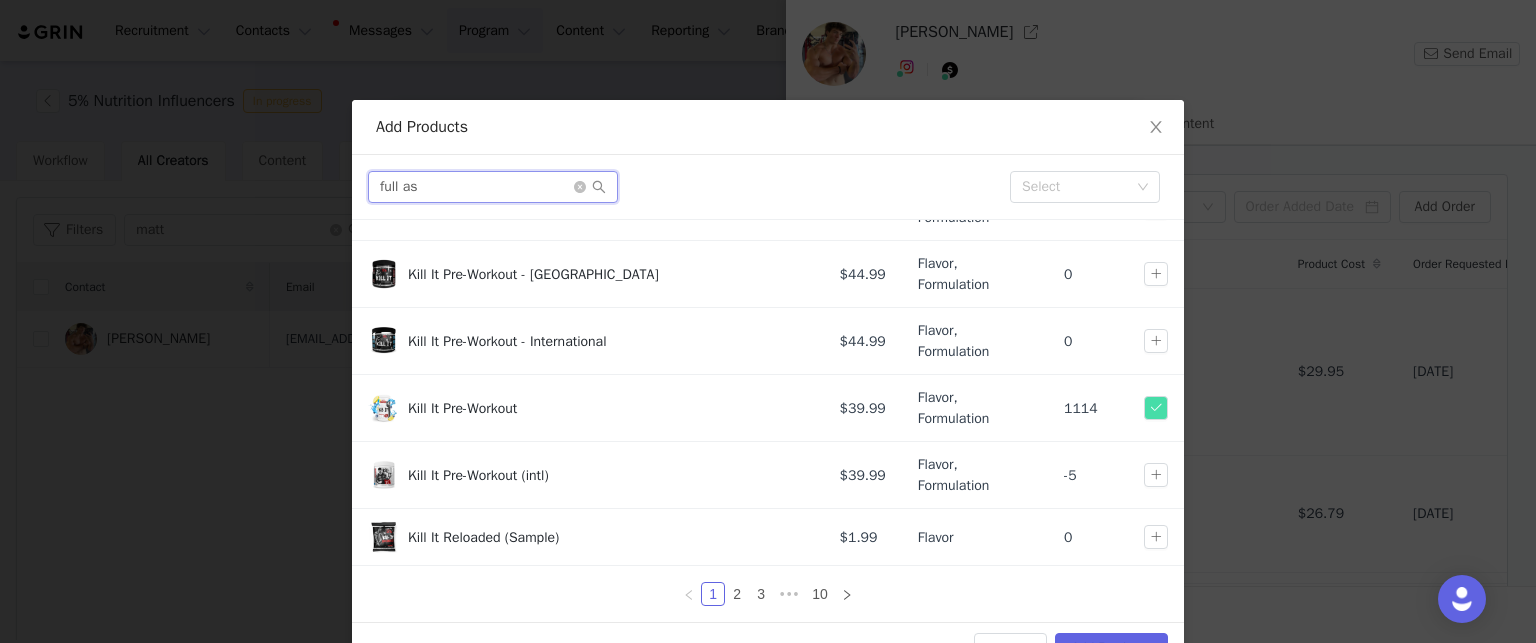 scroll, scrollTop: 0, scrollLeft: 0, axis: both 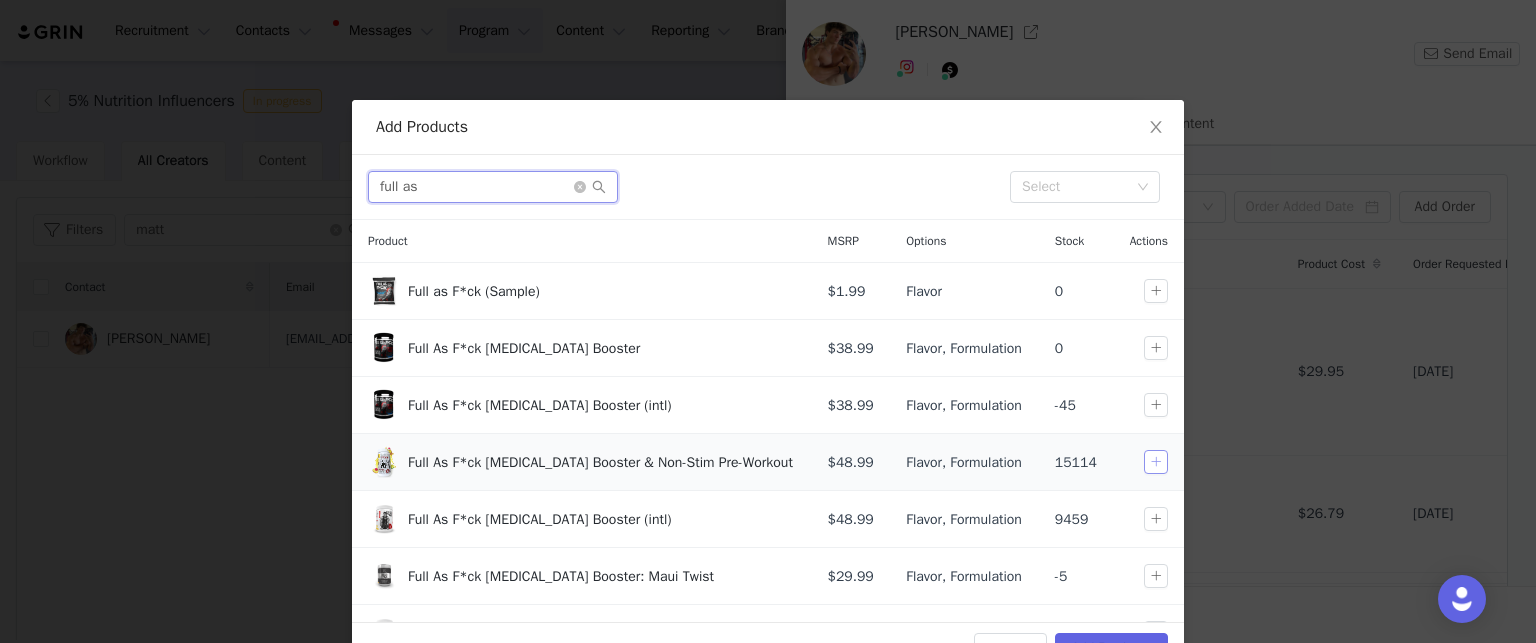 type on "full as" 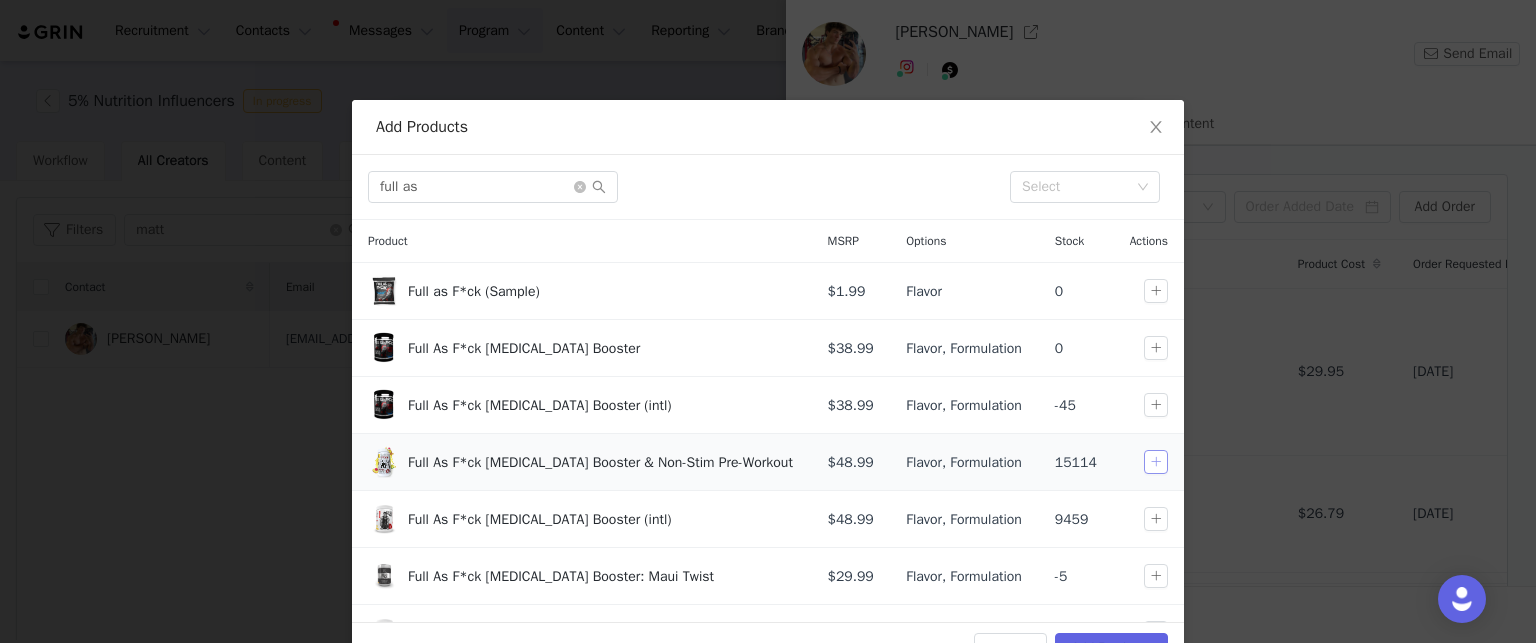 click at bounding box center [1156, 462] 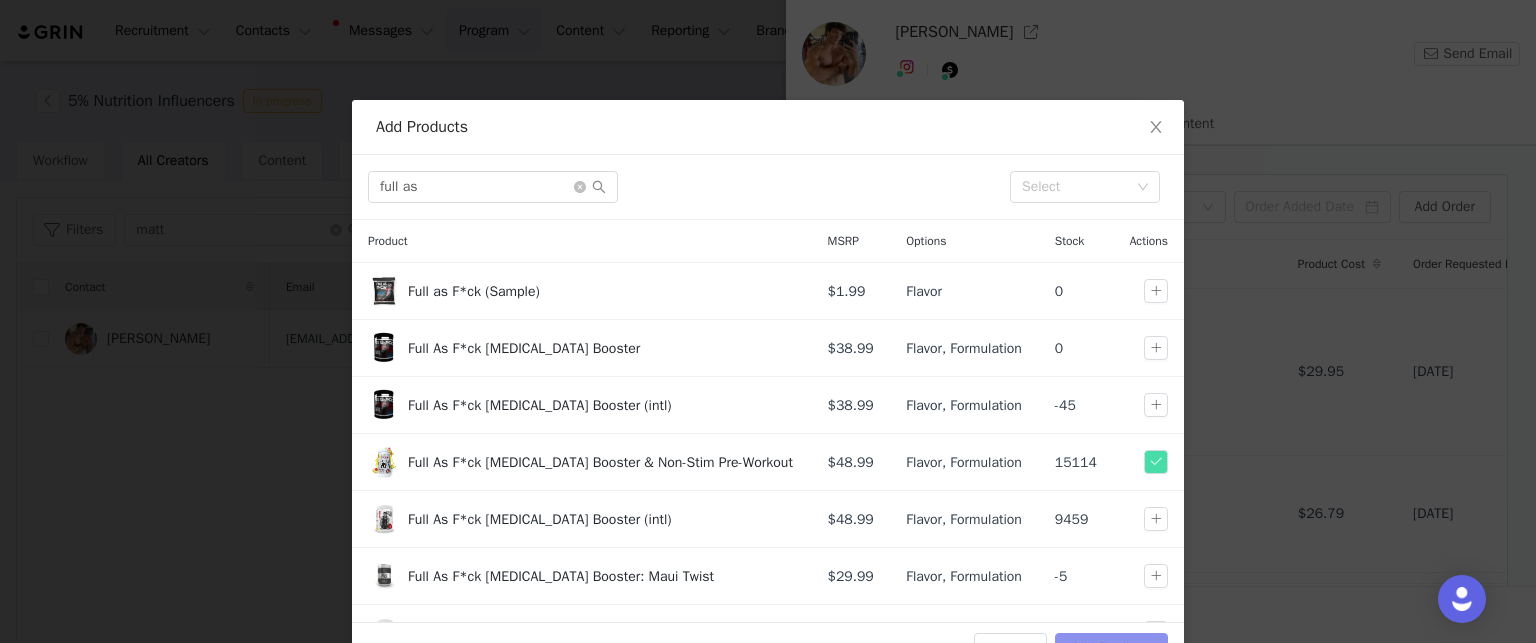 click on "Add Products" at bounding box center [1111, 649] 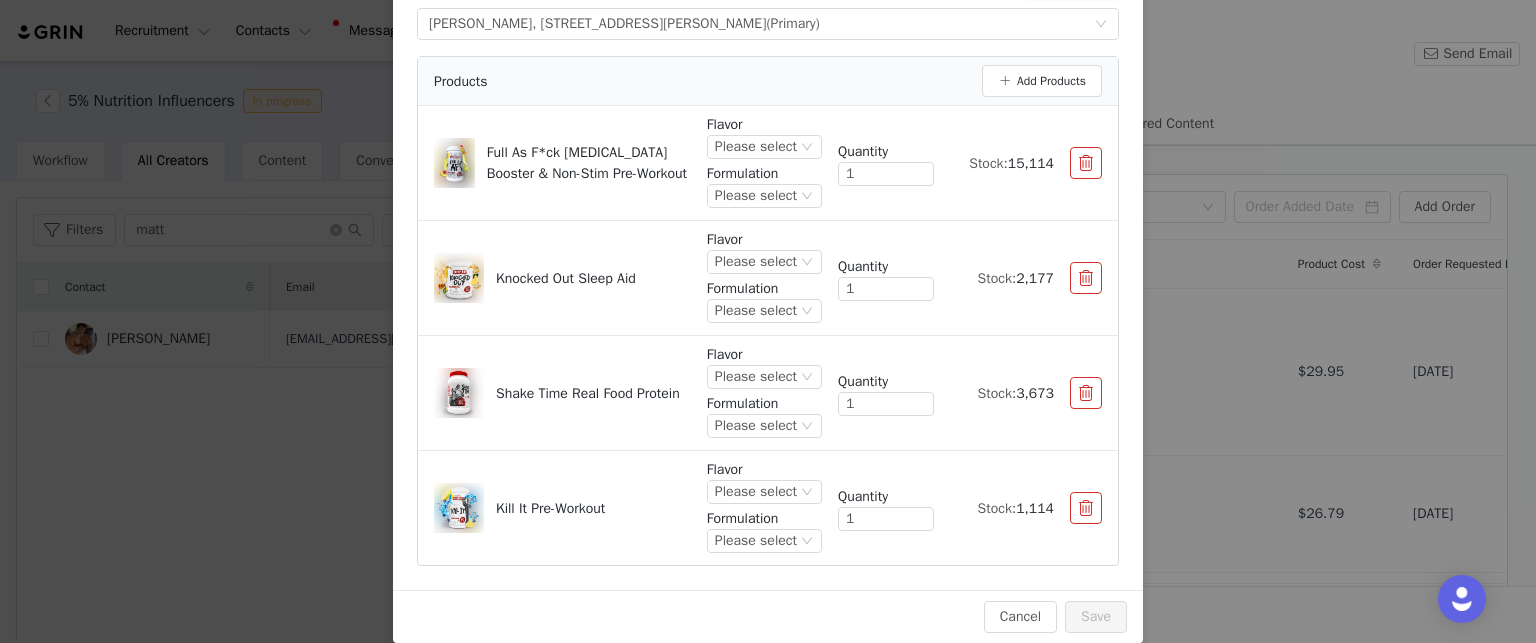 scroll, scrollTop: 208, scrollLeft: 0, axis: vertical 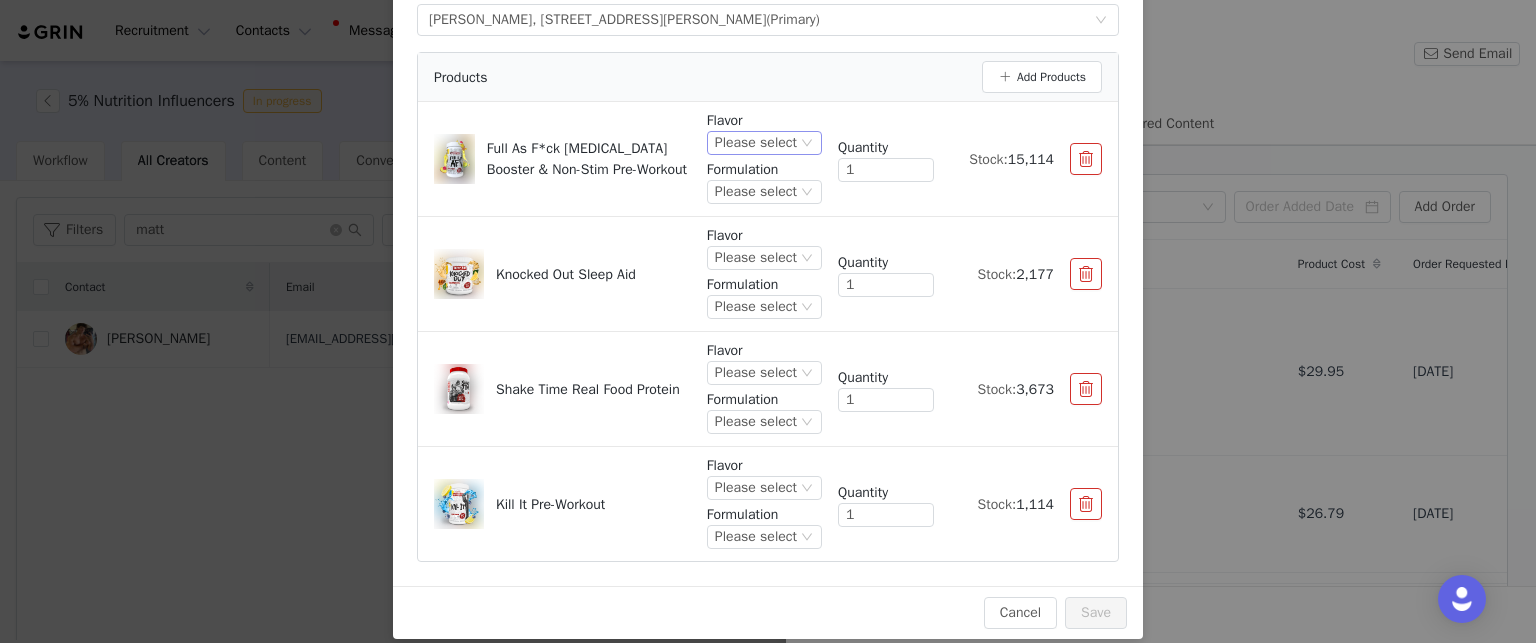 click on "Please select" at bounding box center (756, 143) 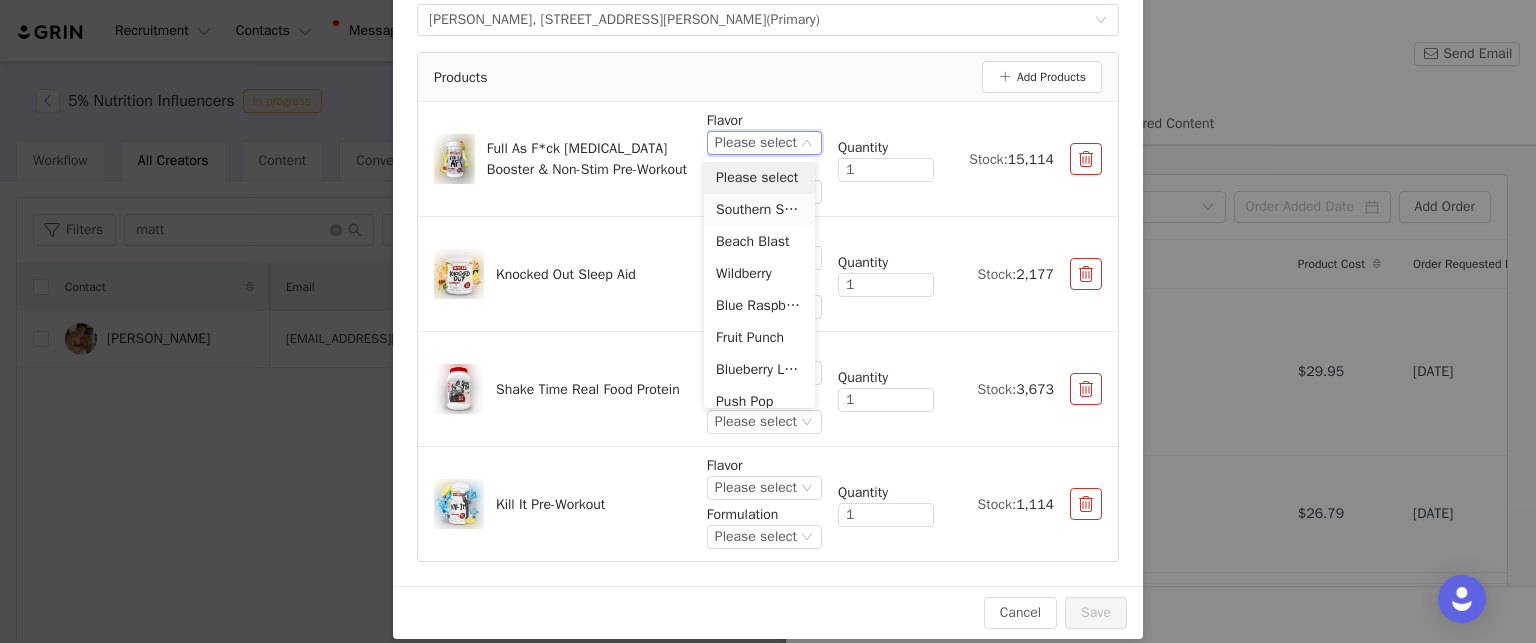 click on "Southern Sweet Tea" at bounding box center (759, 210) 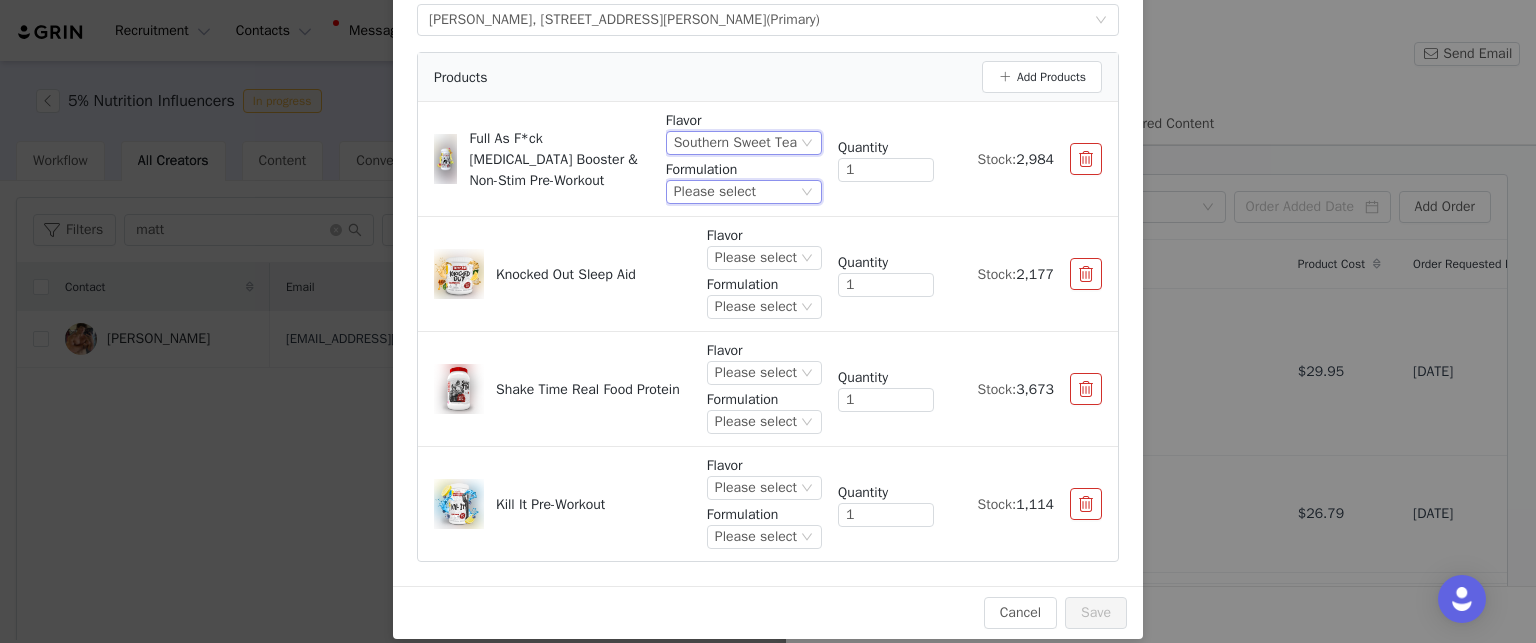click on "Please select" at bounding box center [744, 192] 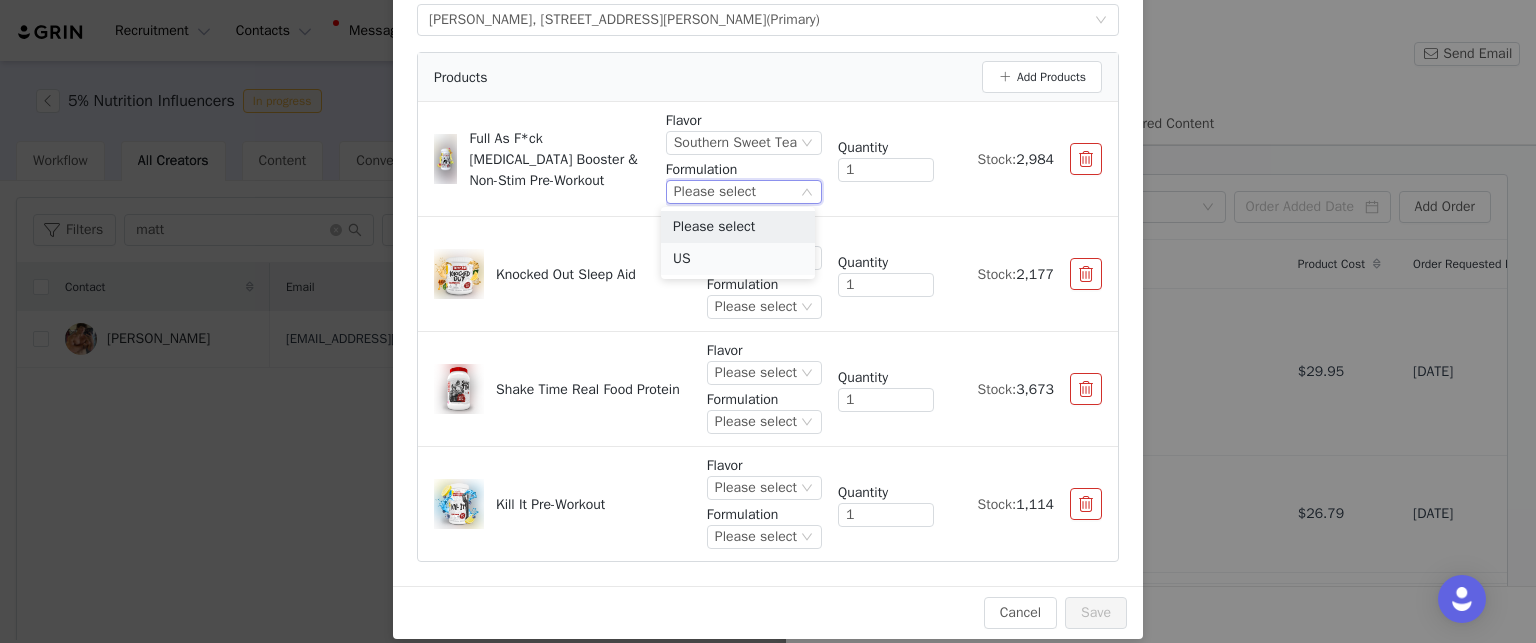 click on "US" at bounding box center (738, 259) 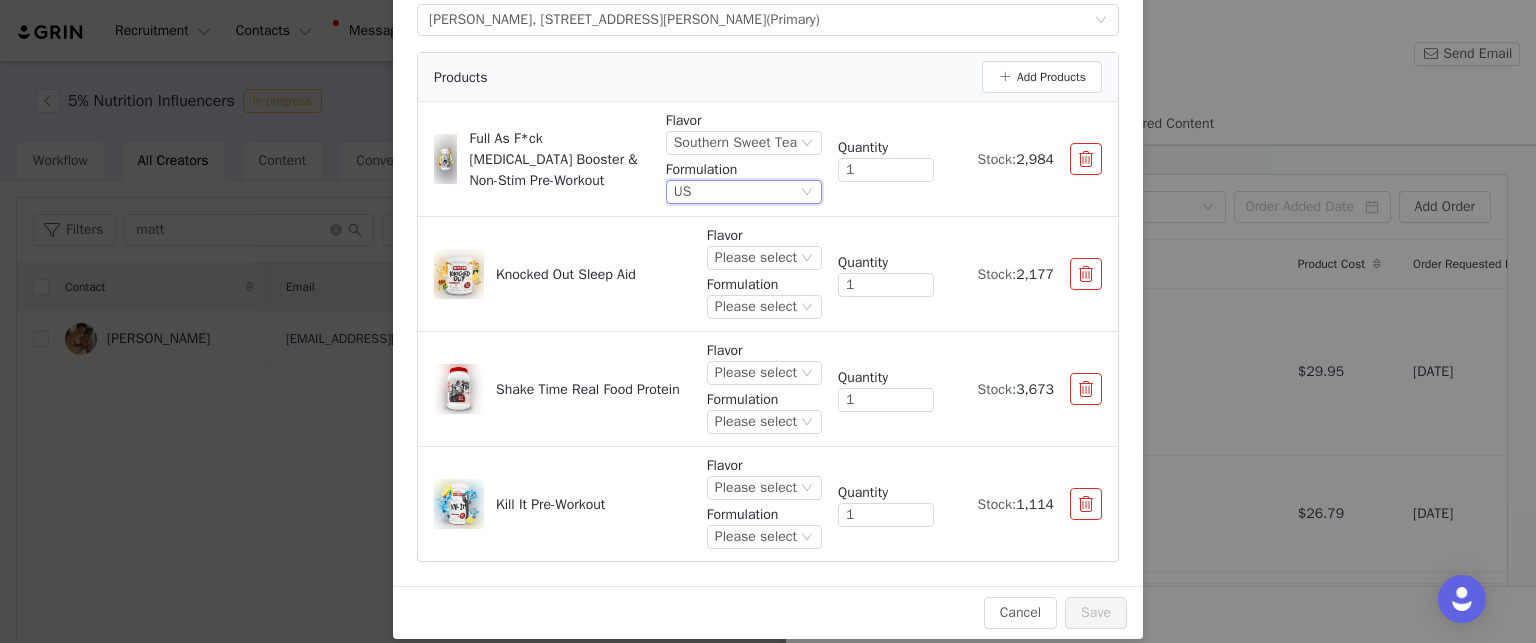 click on "Please select" at bounding box center [756, 258] 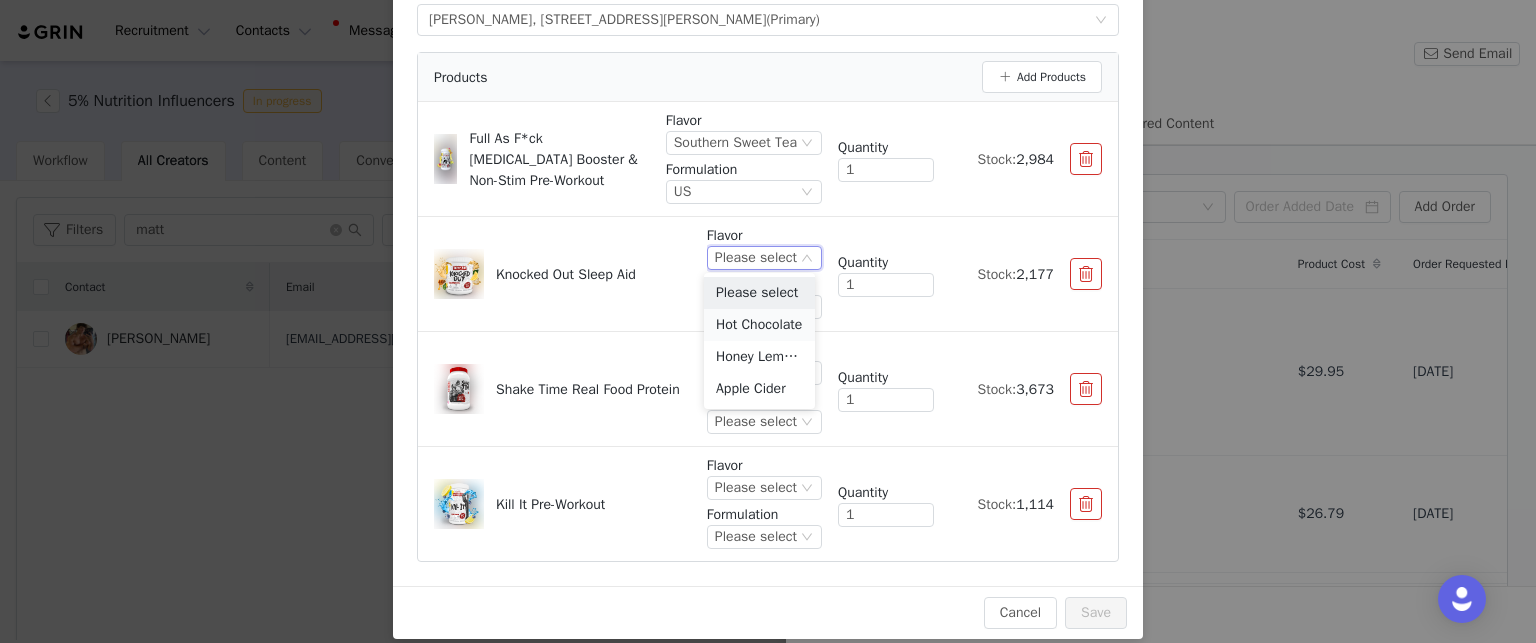 click on "Hot Chocolate" at bounding box center [759, 325] 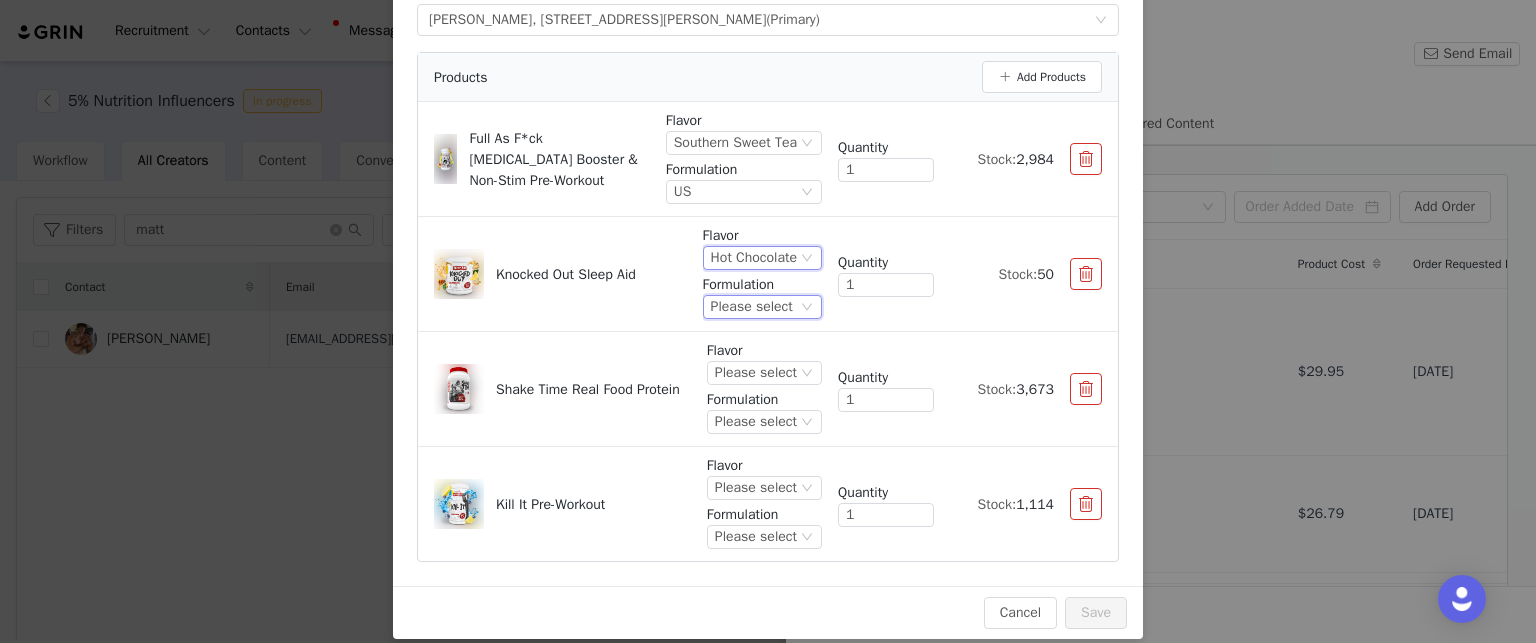 click on "Please select" at bounding box center [752, 307] 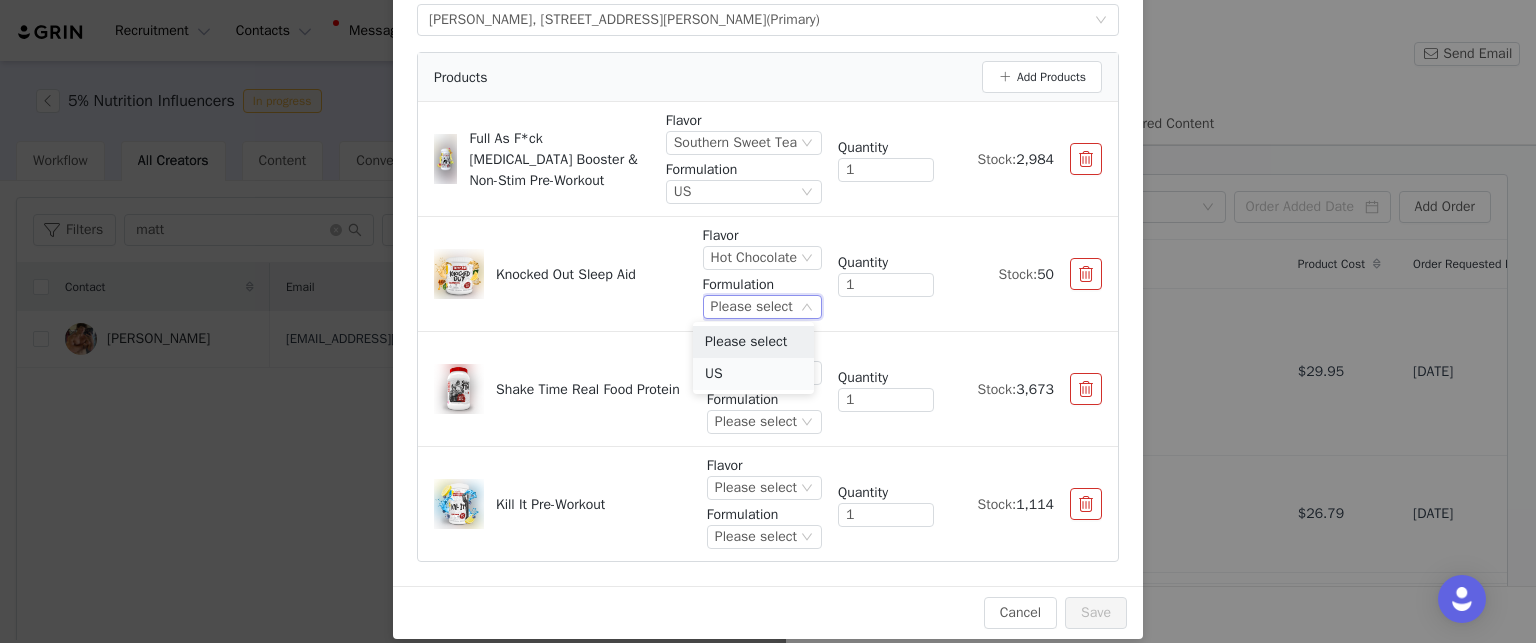 click on "US" at bounding box center (753, 374) 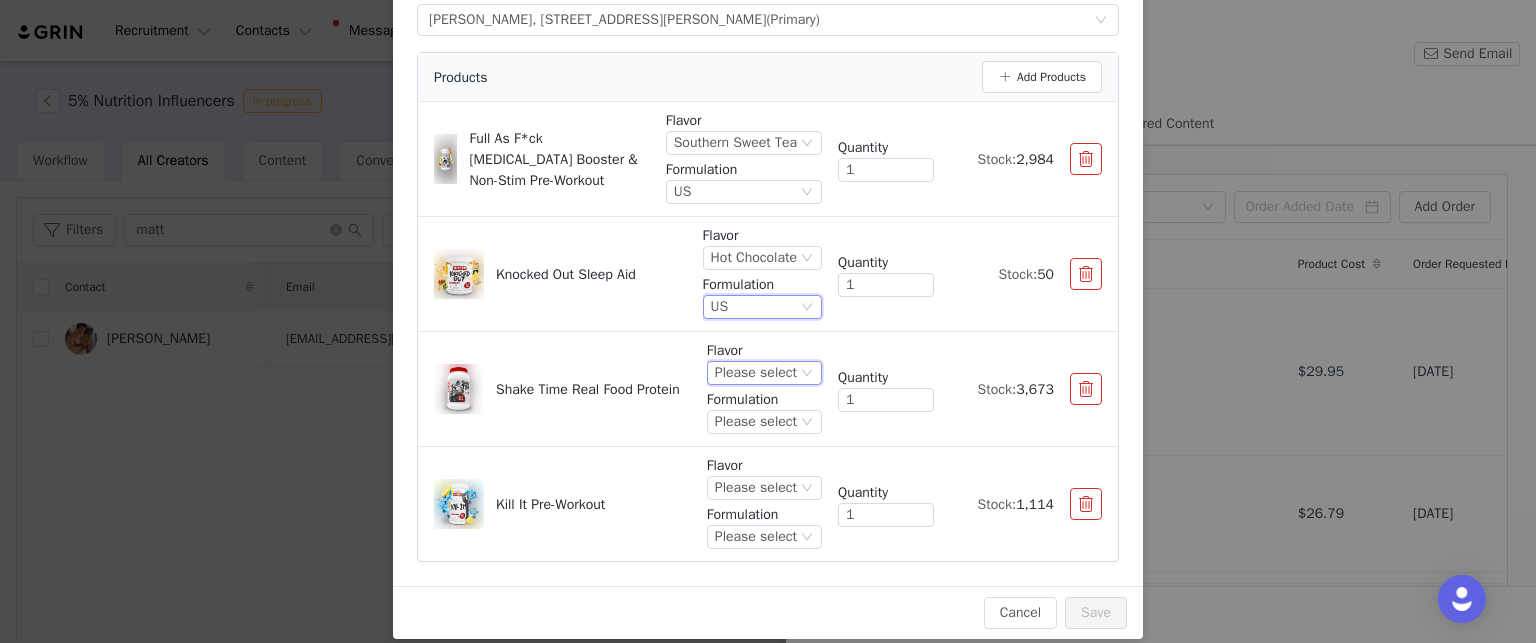 click on "Please select" at bounding box center (756, 373) 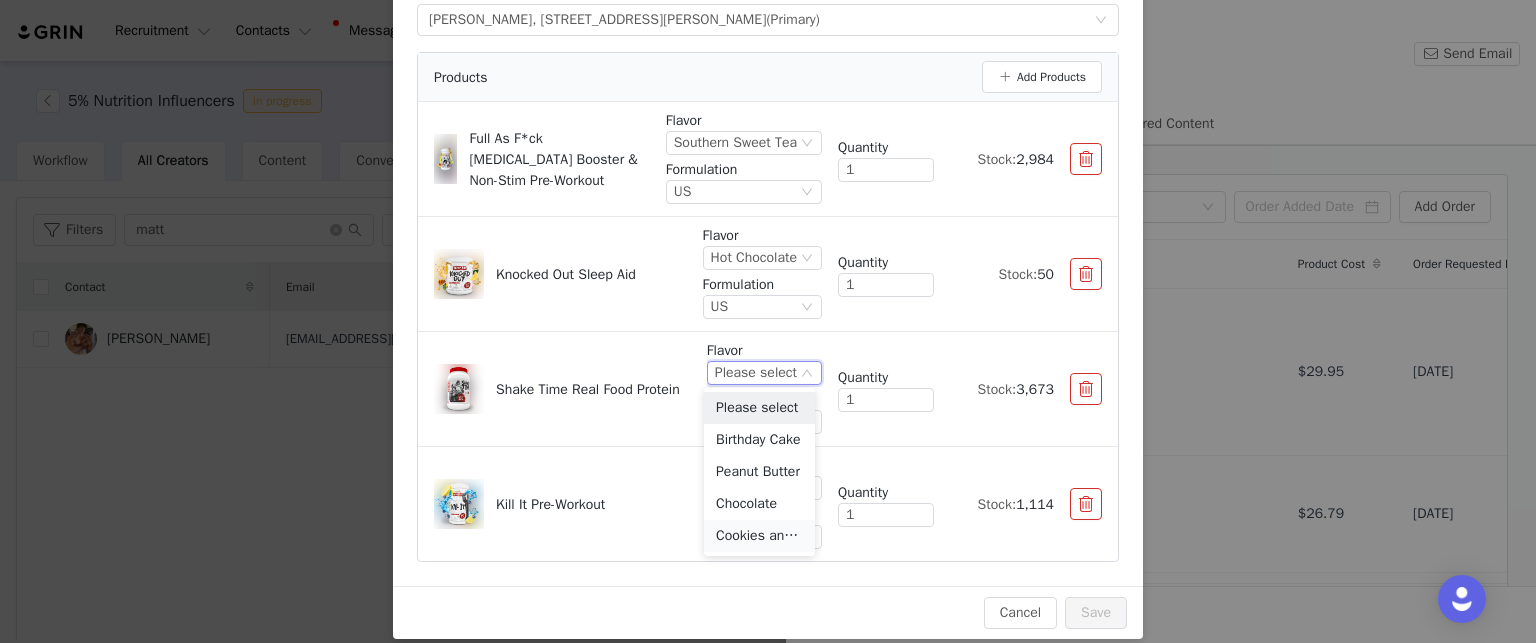 click on "Cookies and Cream" at bounding box center (759, 536) 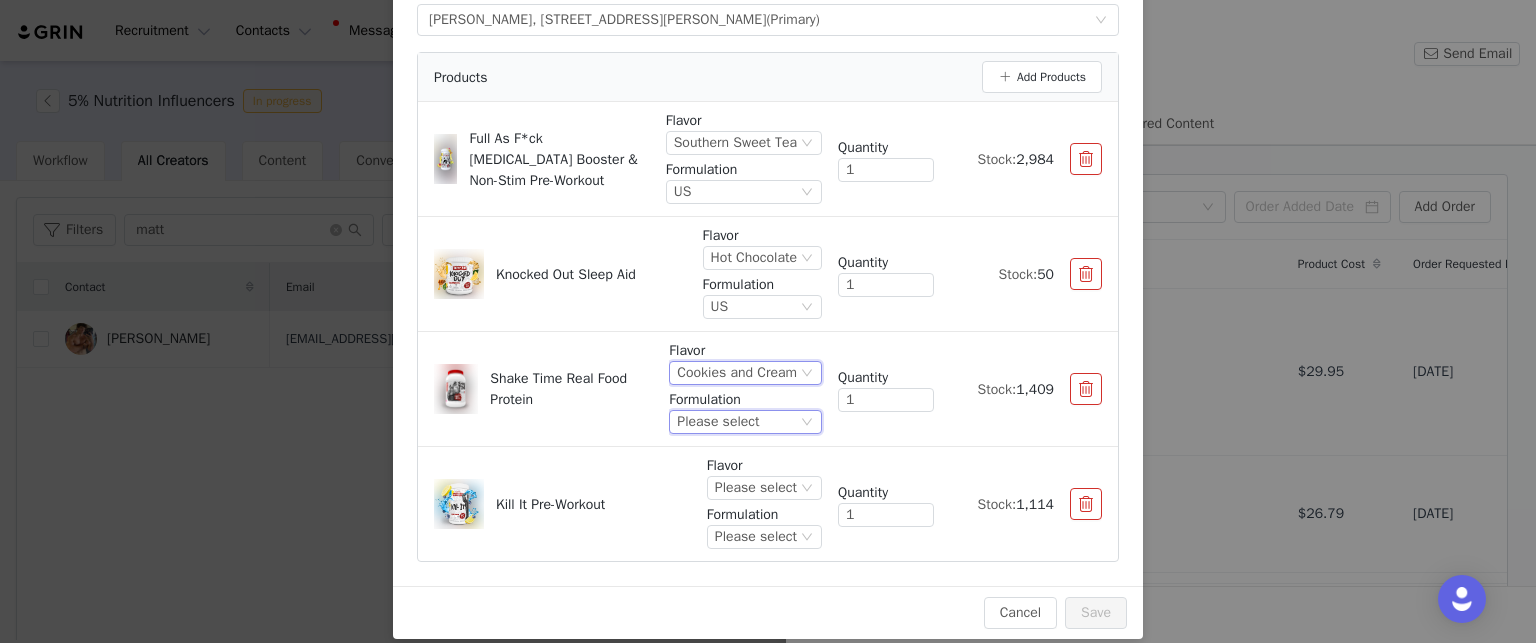 click on "Please select" at bounding box center [718, 422] 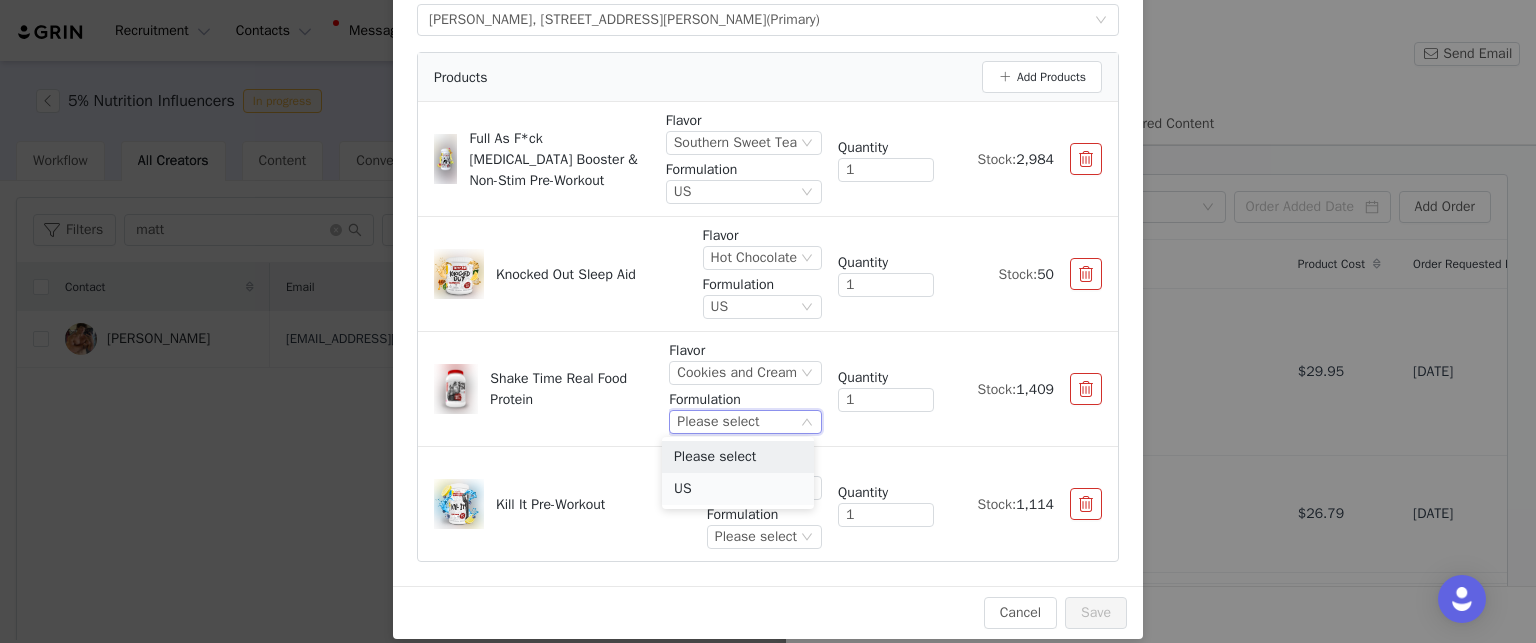 click on "US" at bounding box center [738, 489] 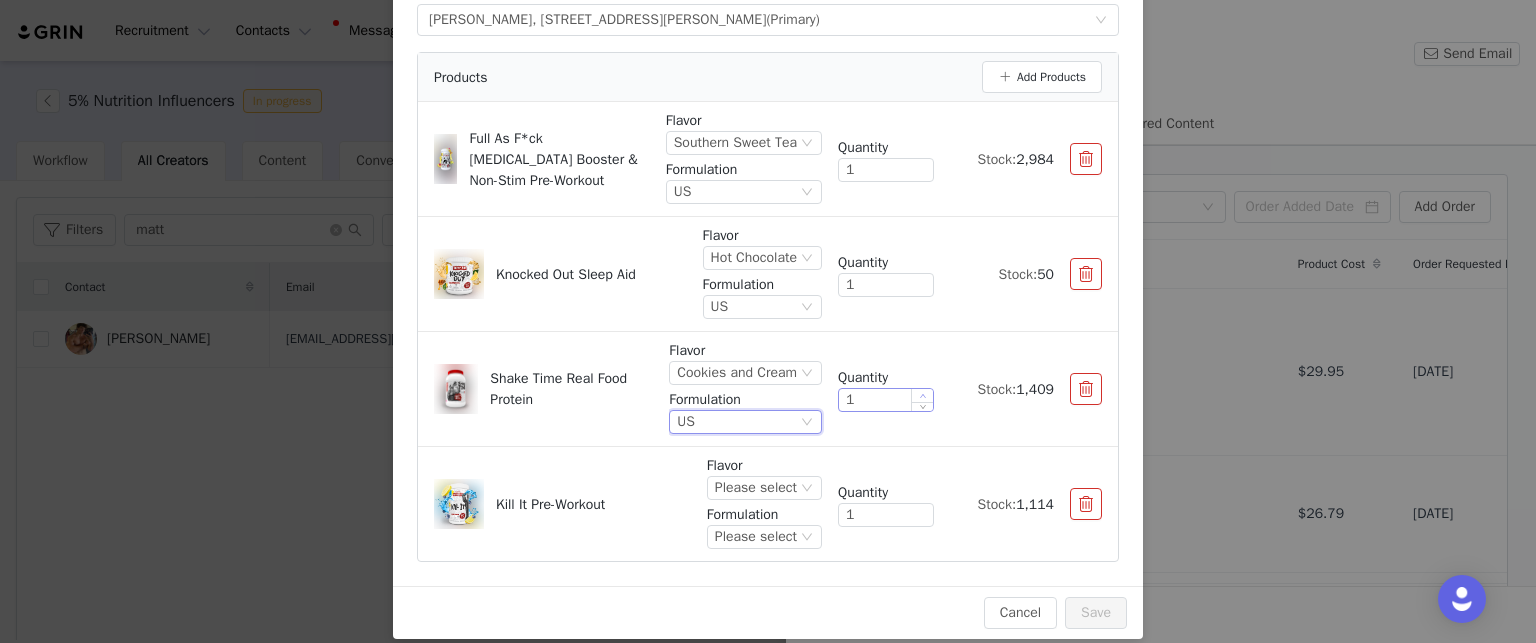 type on "2" 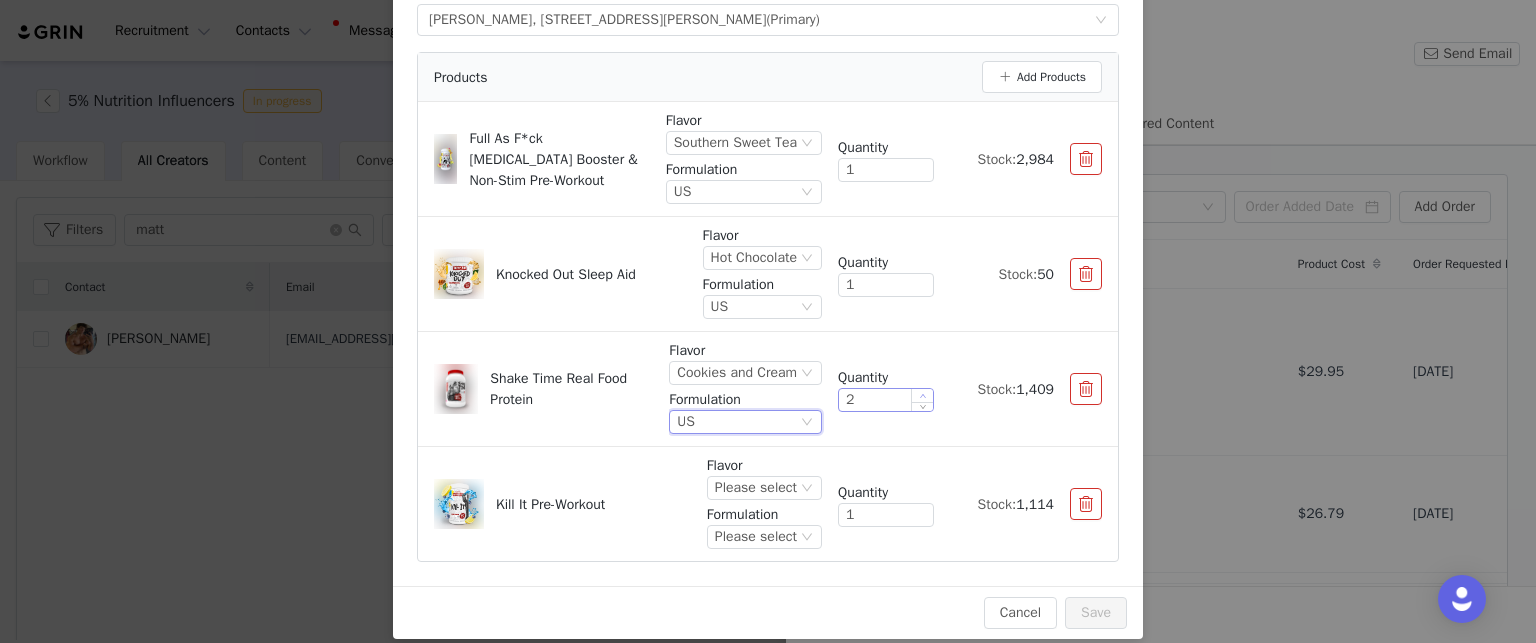 click 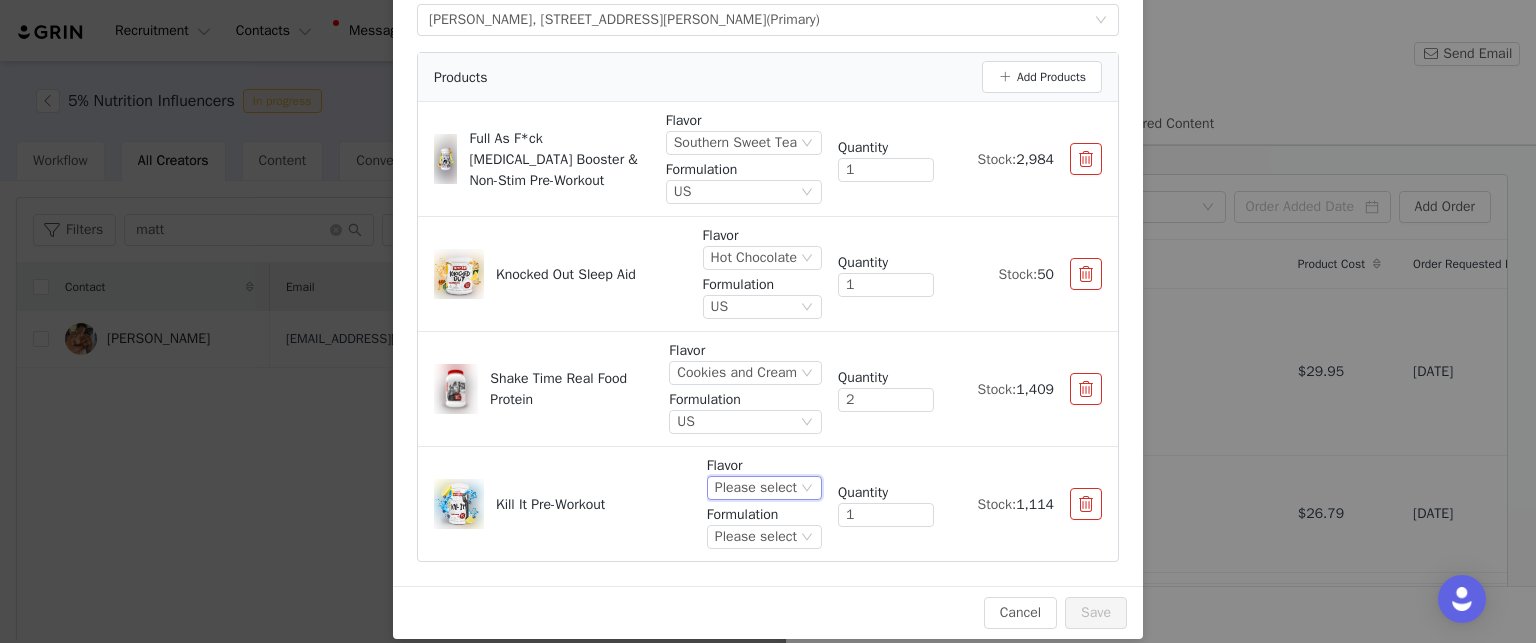 click on "Please select" at bounding box center [756, 488] 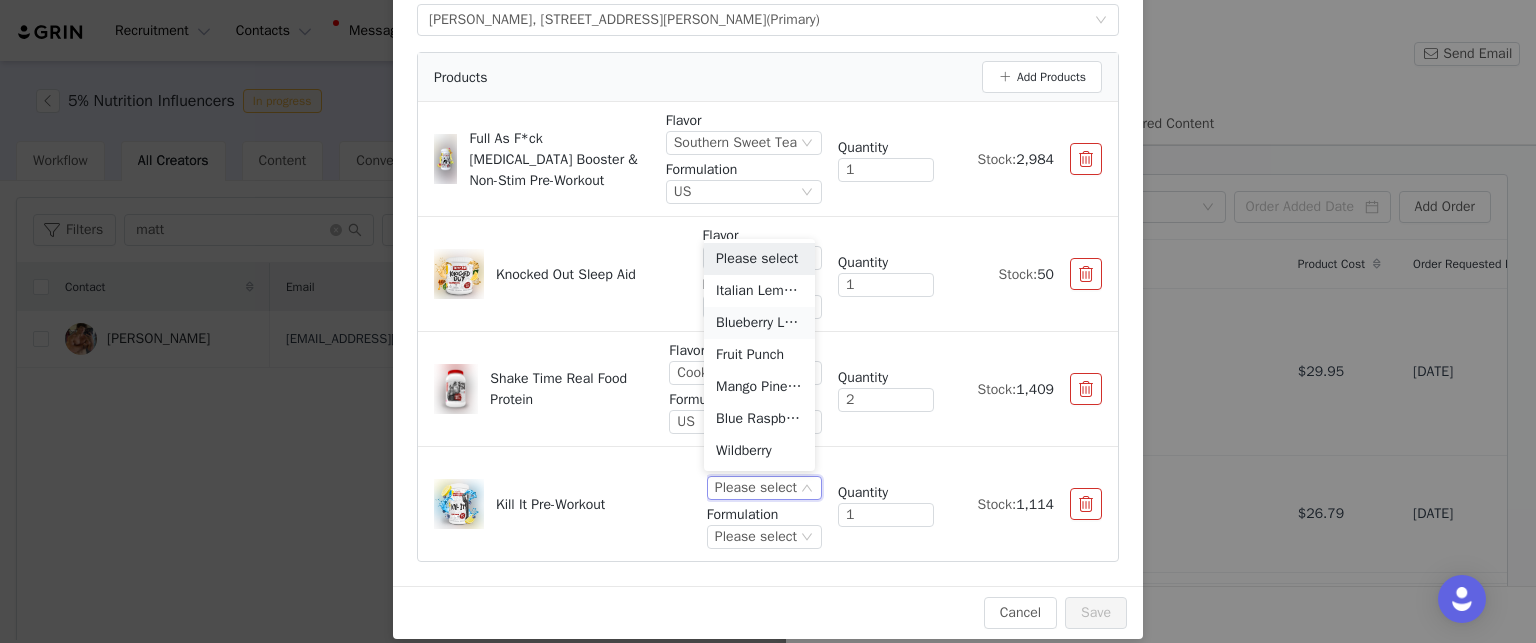 click on "Blueberry Lemonade" at bounding box center [759, 323] 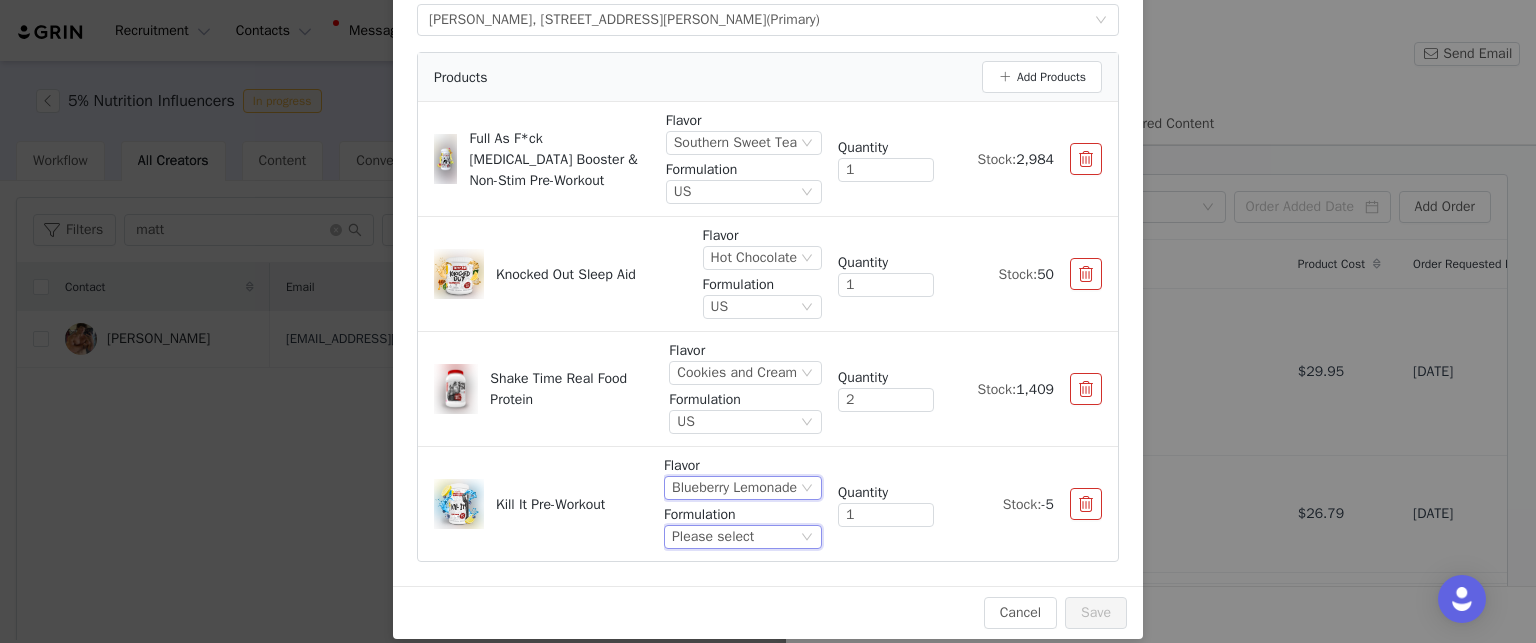 click on "Please select" at bounding box center (734, 537) 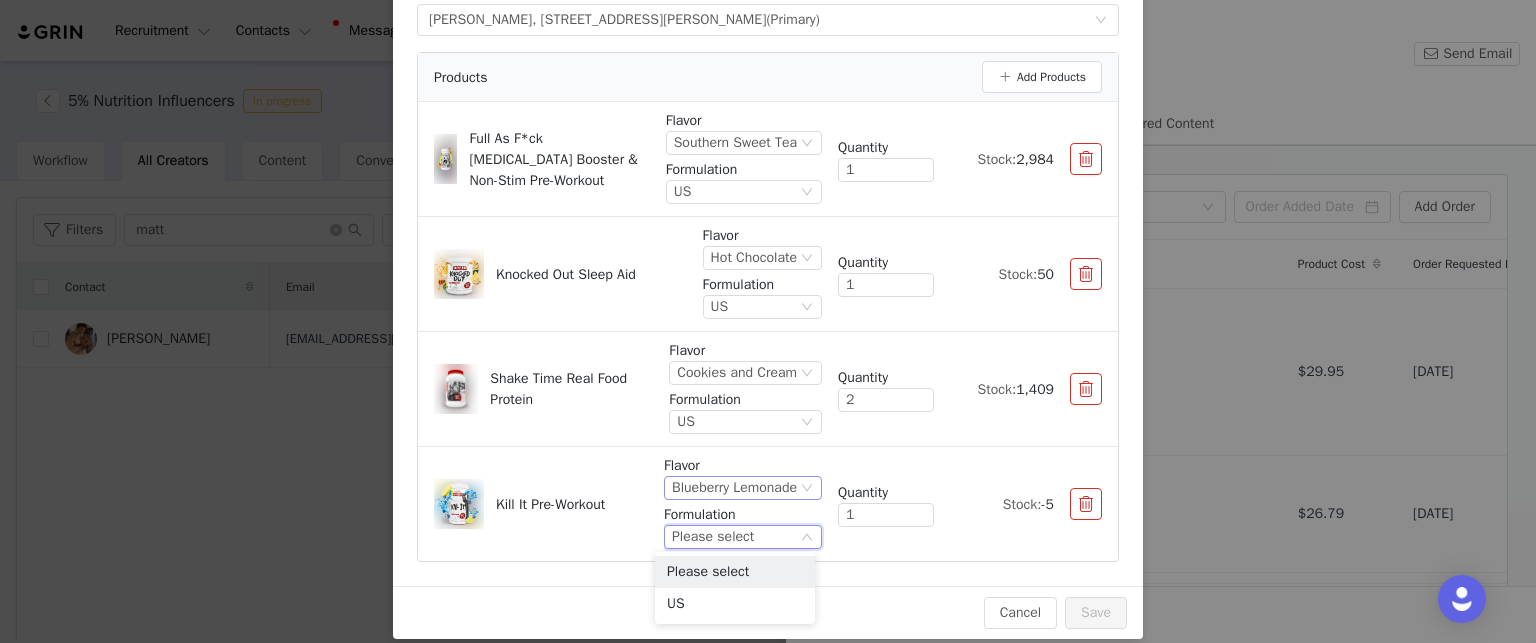click on "Blueberry Lemonade" at bounding box center (734, 488) 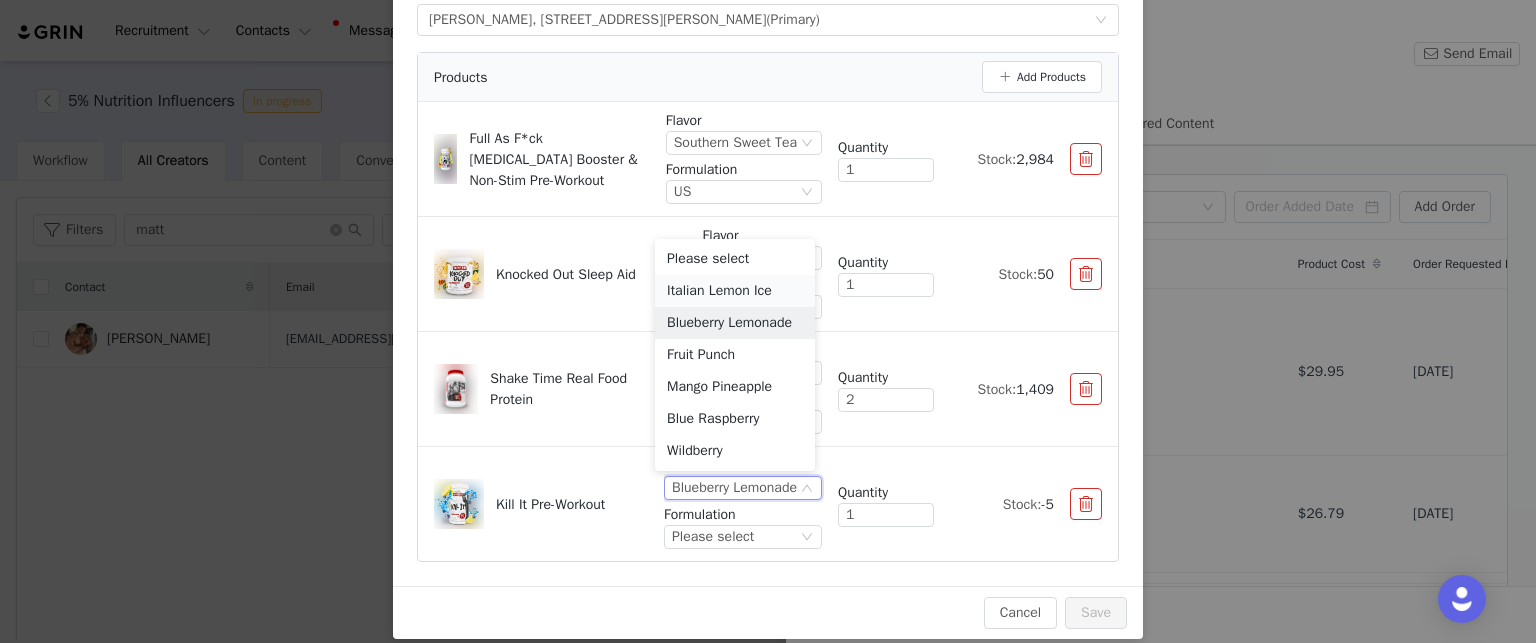 click on "Italian Lemon Ice" at bounding box center (735, 291) 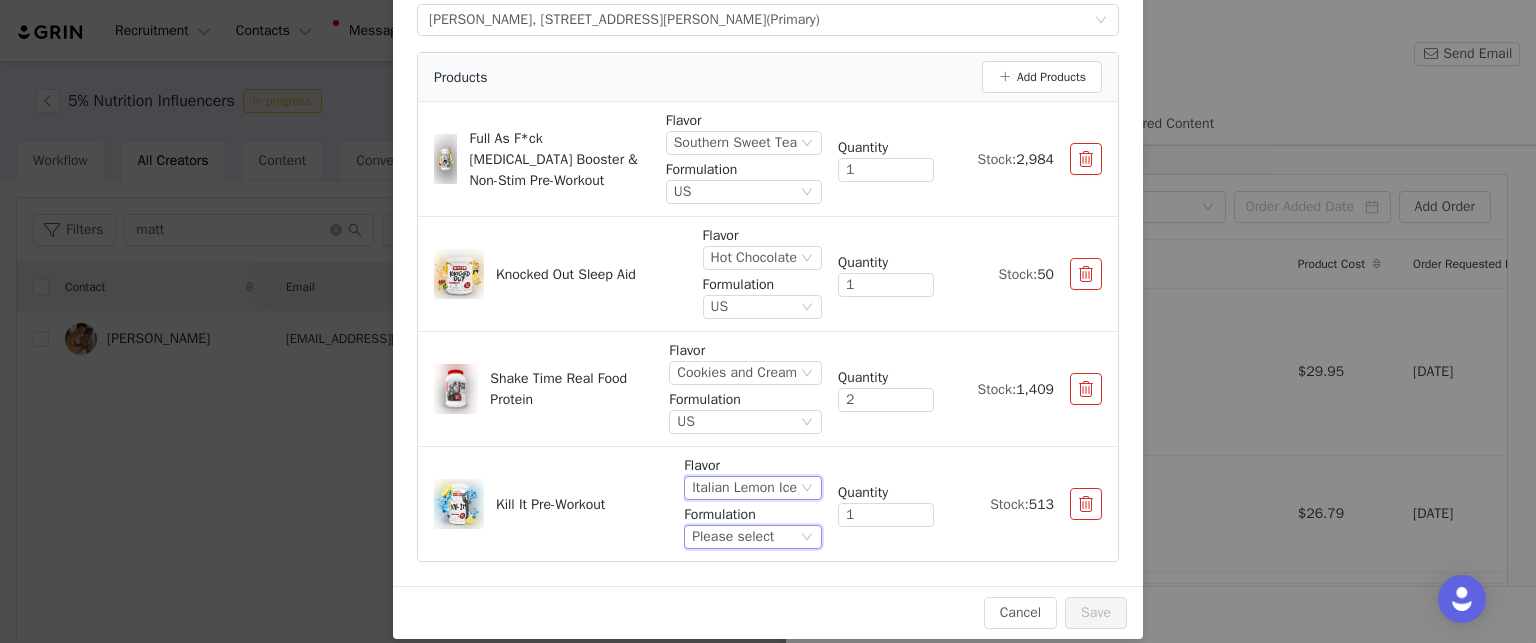 click on "Please select" at bounding box center [733, 537] 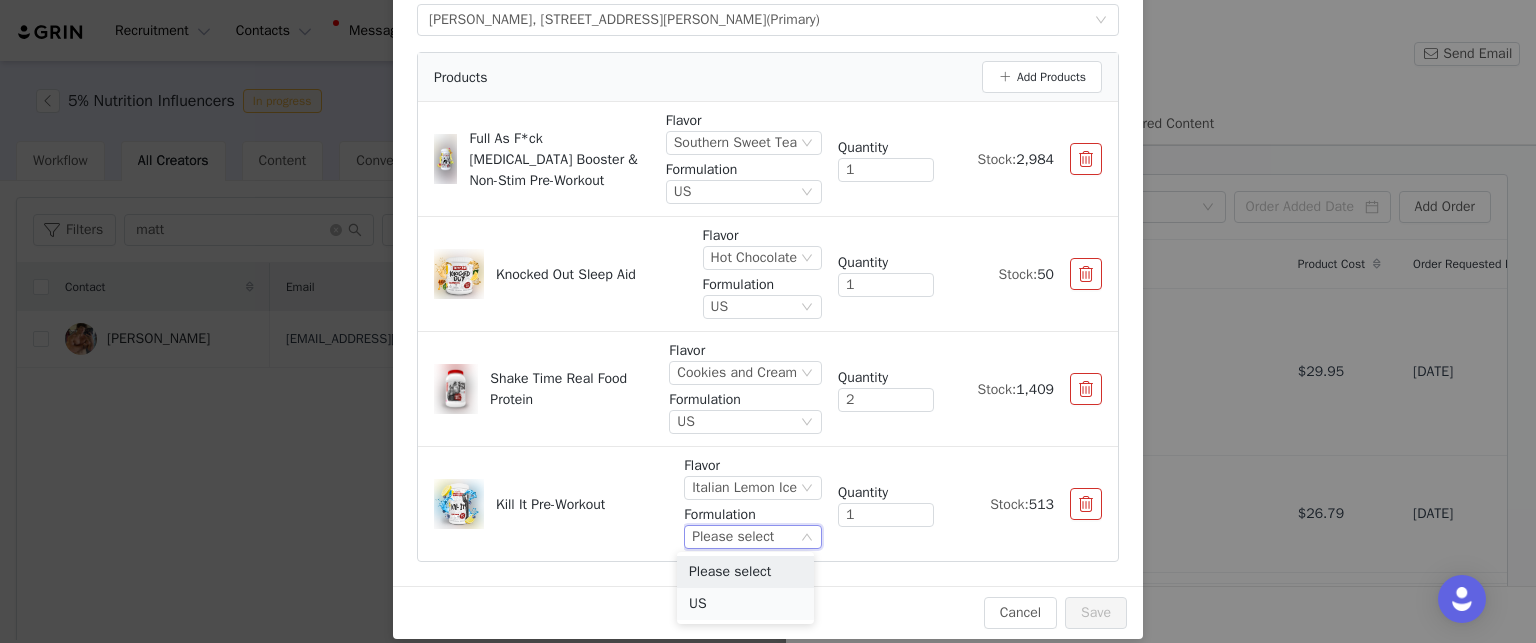click on "US" at bounding box center (745, 604) 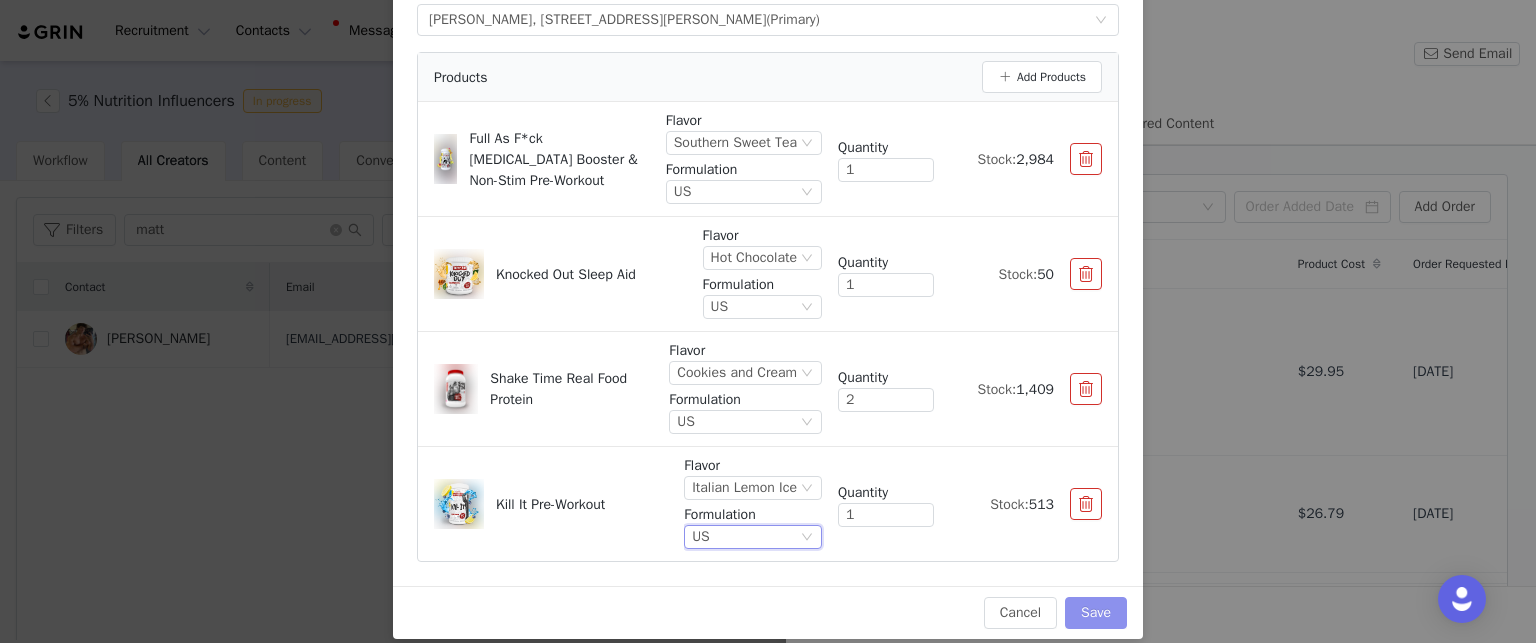 click on "Save" at bounding box center (1096, 613) 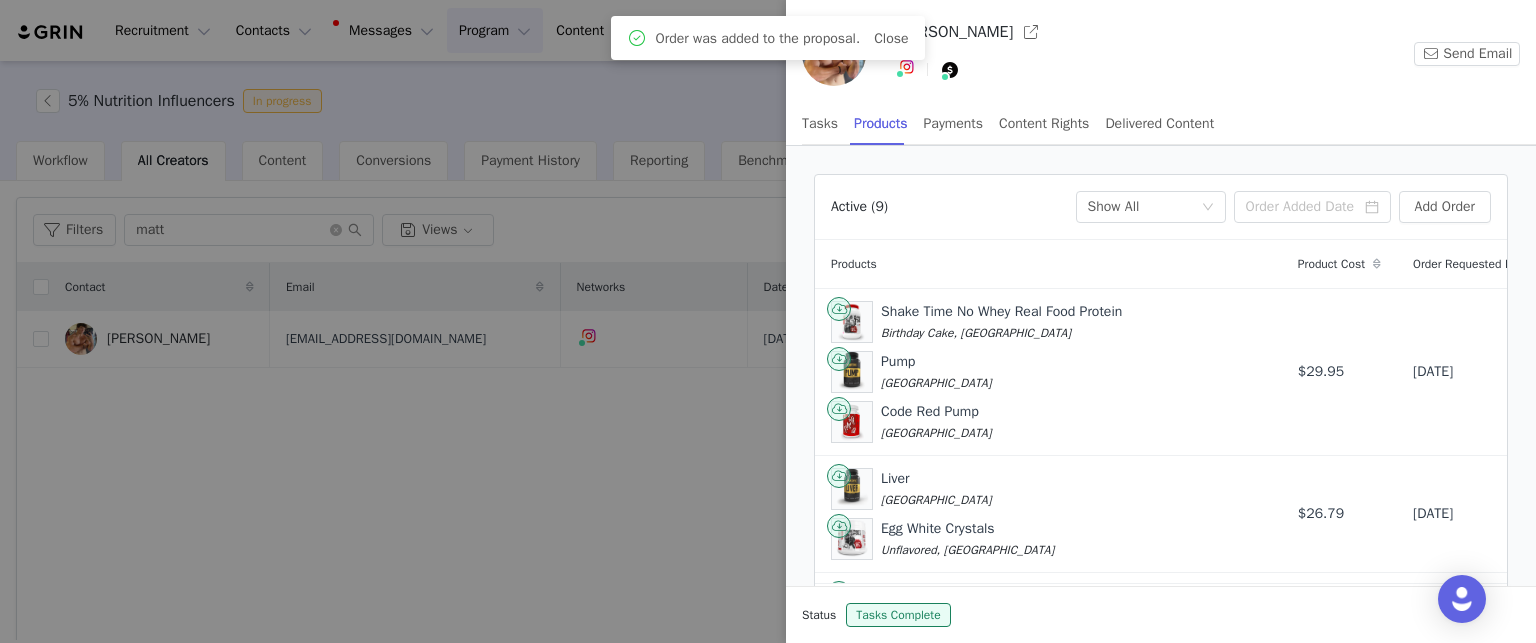 scroll, scrollTop: 105, scrollLeft: 0, axis: vertical 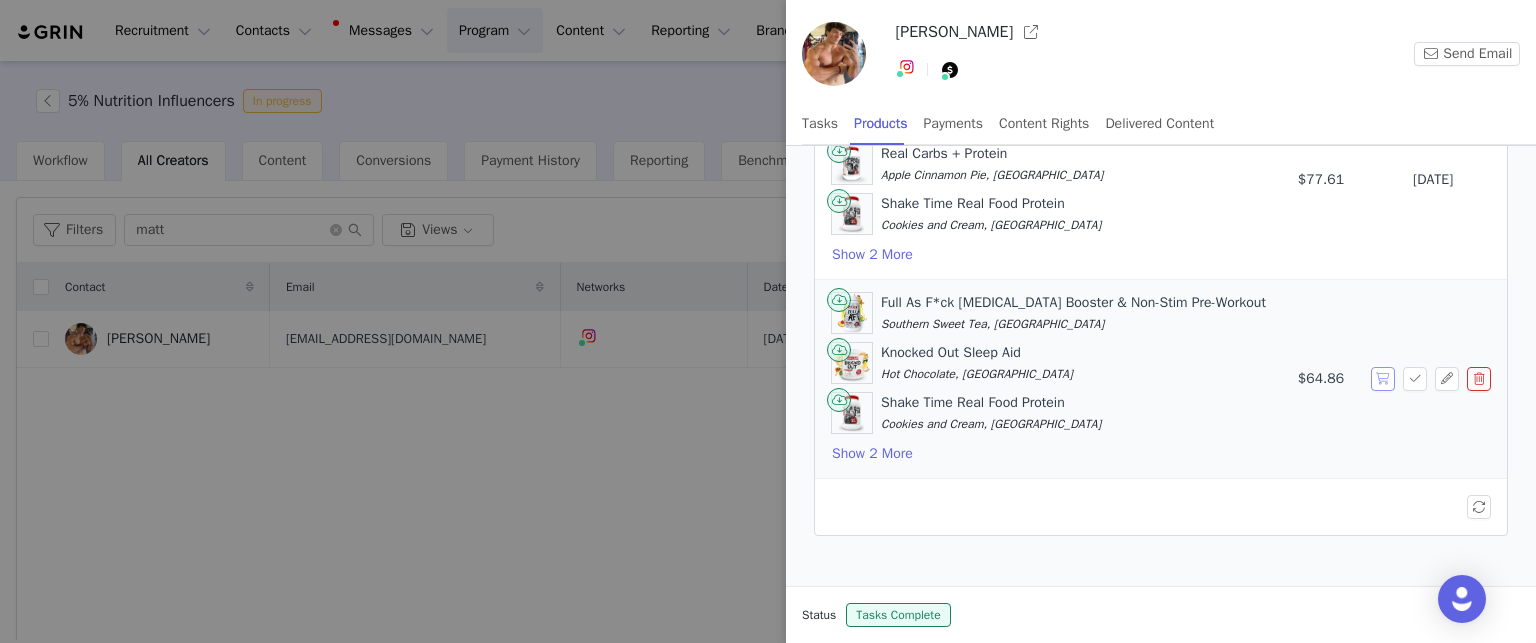 click at bounding box center [1383, 379] 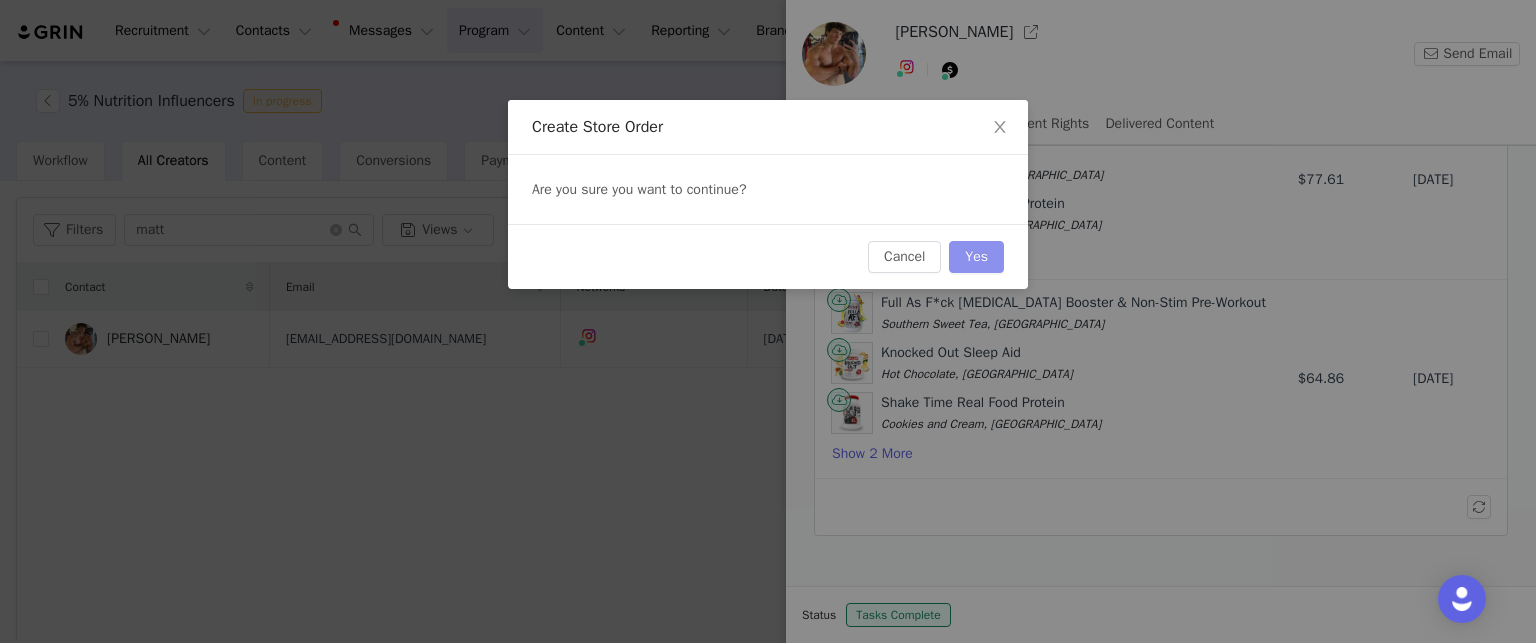 click on "Yes" at bounding box center (976, 257) 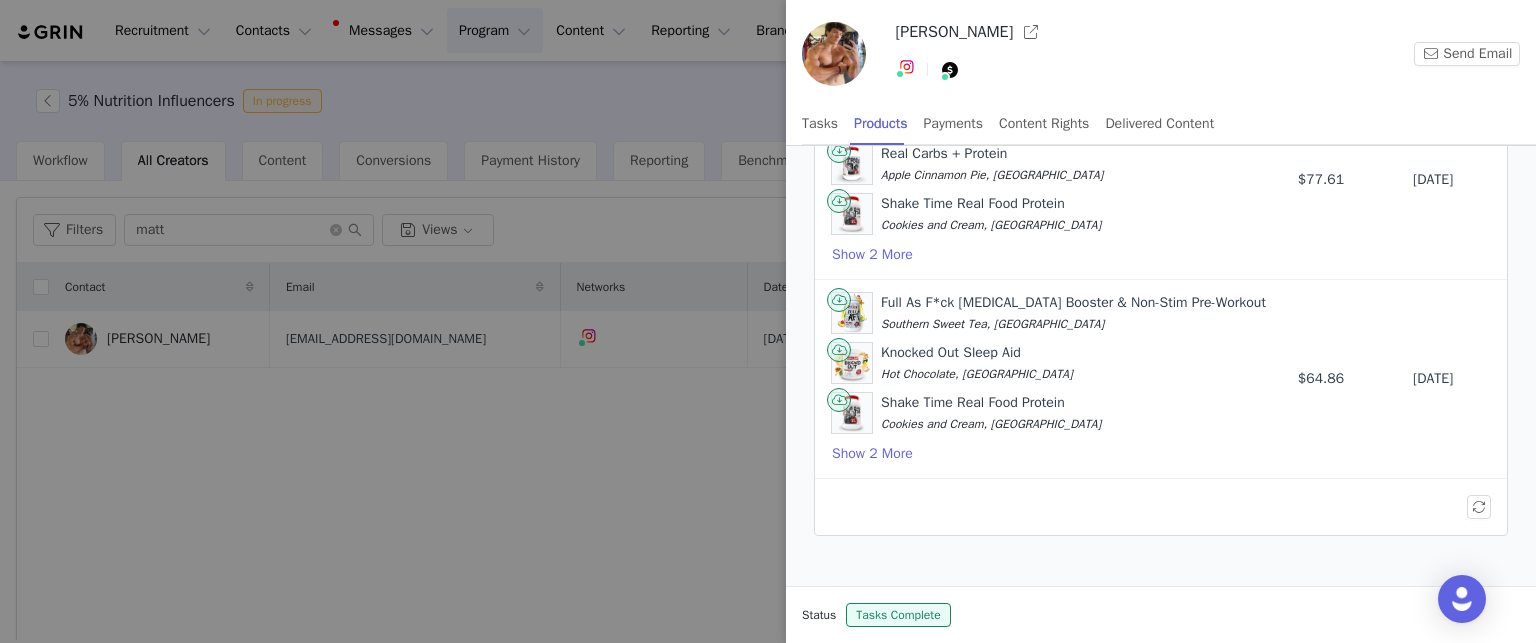 scroll, scrollTop: 0, scrollLeft: 0, axis: both 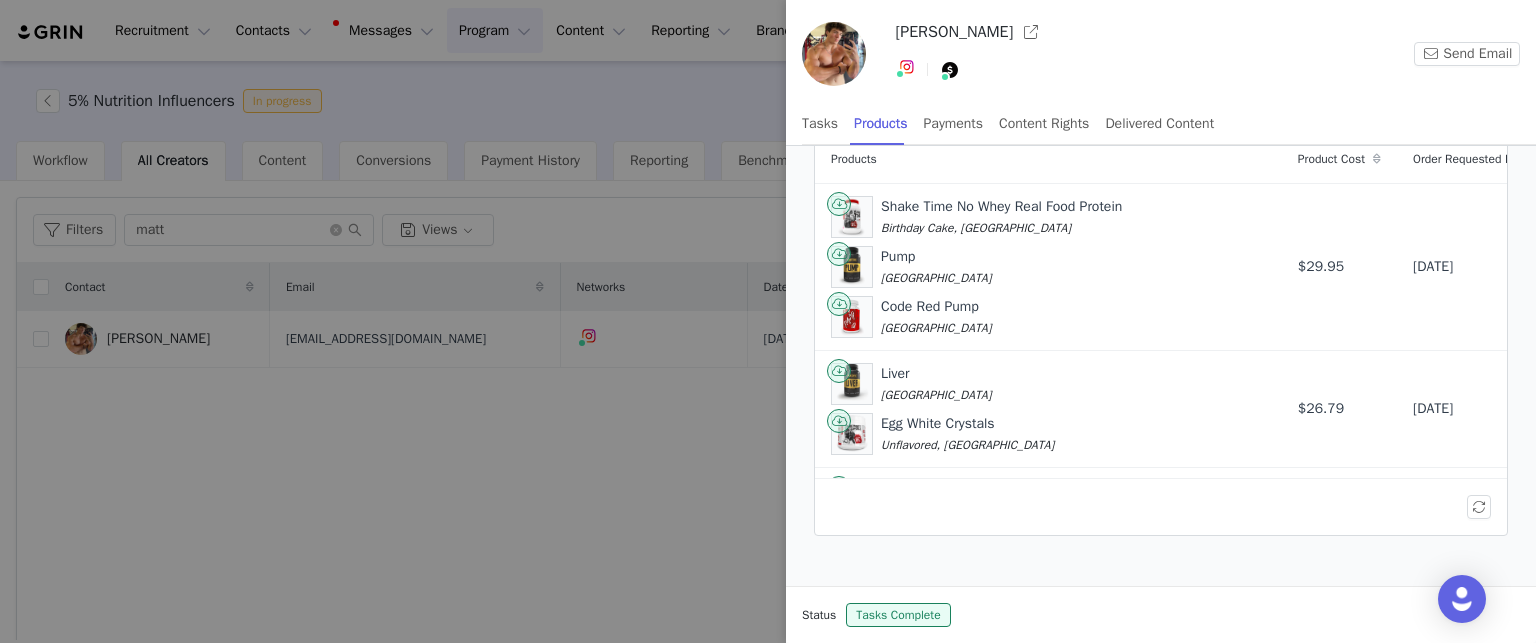 click at bounding box center (768, 321) 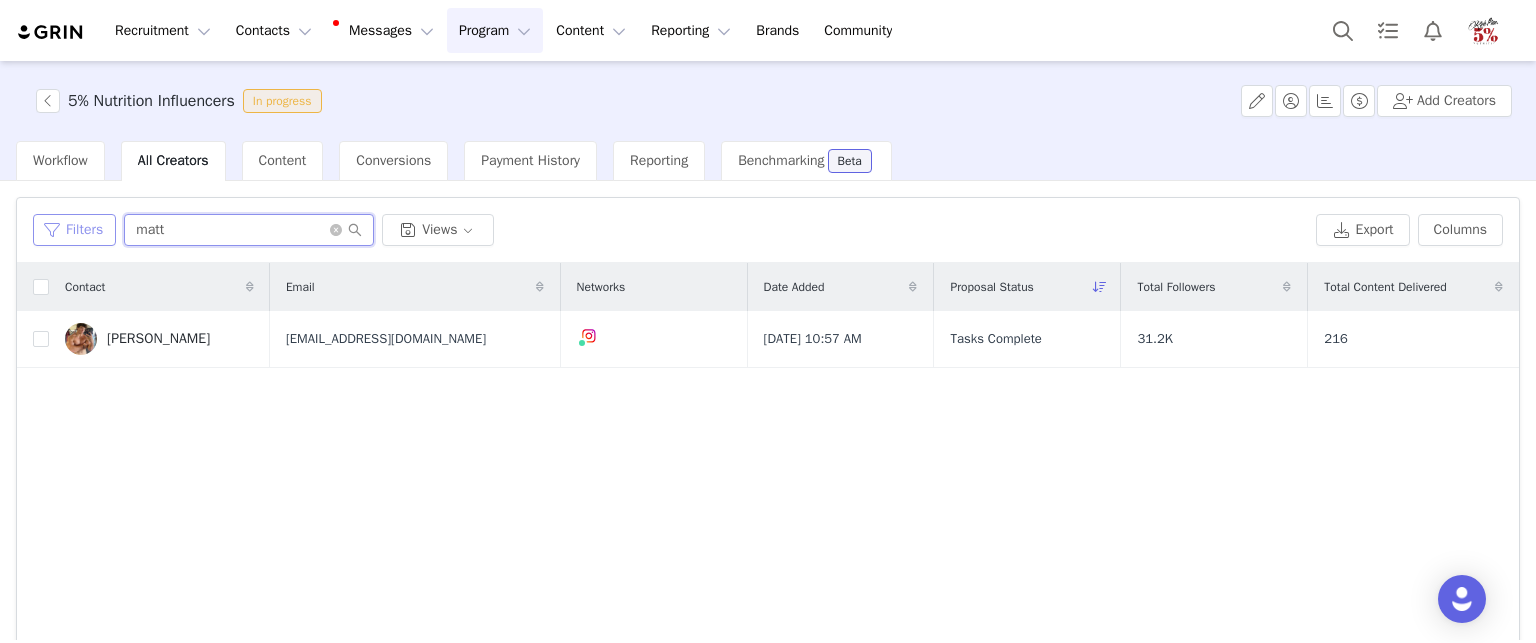 drag, startPoint x: 188, startPoint y: 235, endPoint x: 71, endPoint y: 235, distance: 117 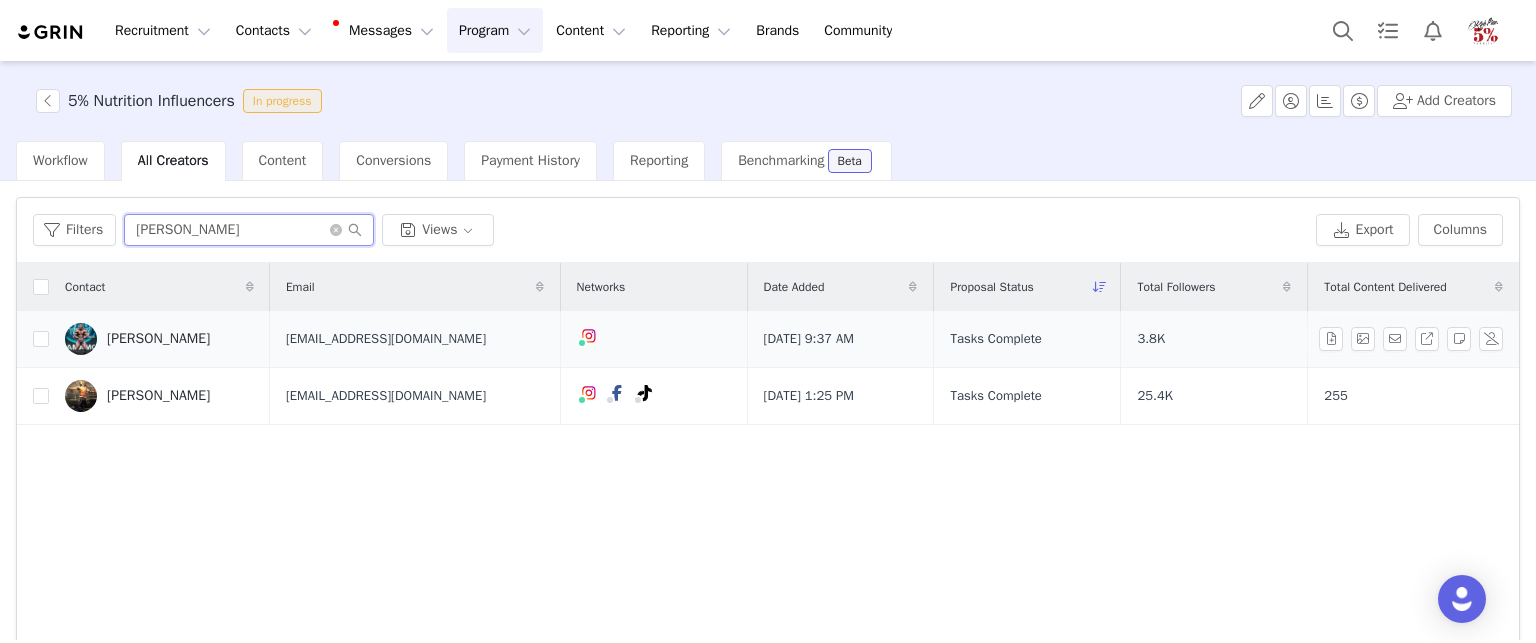 type on "james" 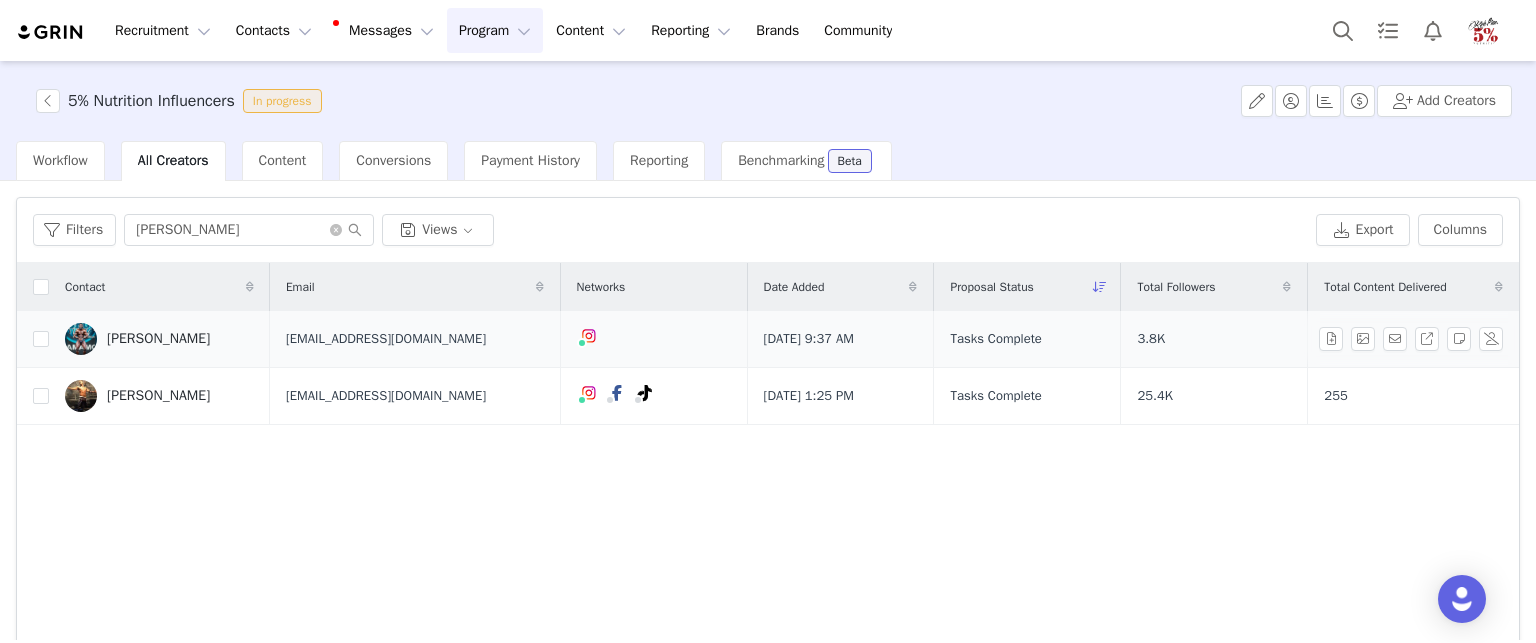 click on "James Young-Walker" at bounding box center (158, 339) 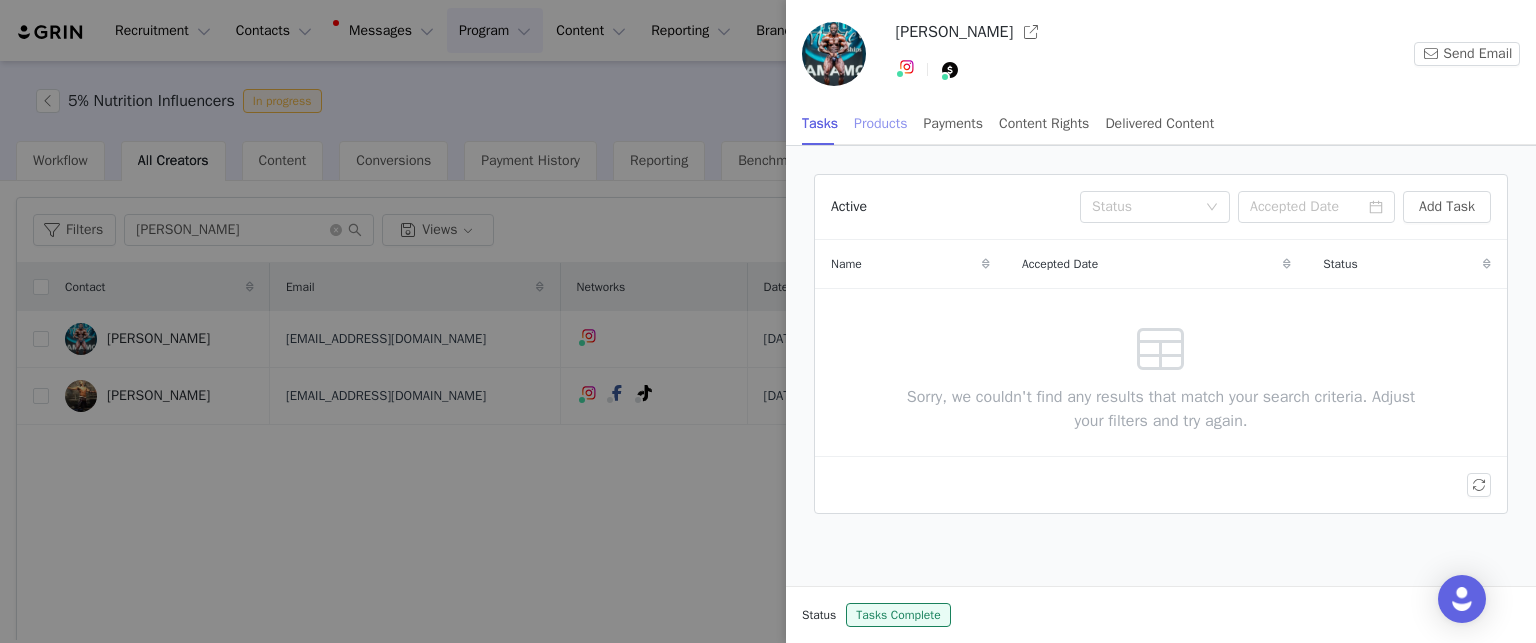 click on "Products" at bounding box center (880, 123) 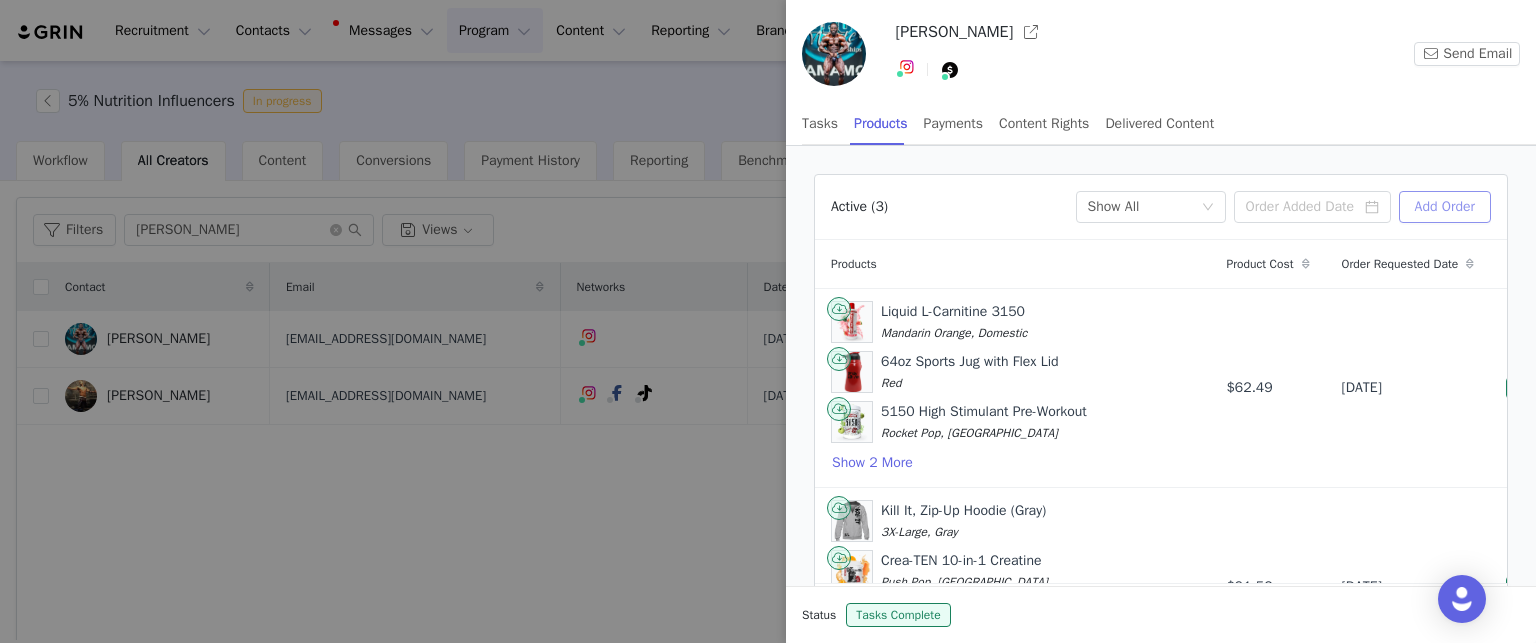click on "Add Order" at bounding box center (1445, 207) 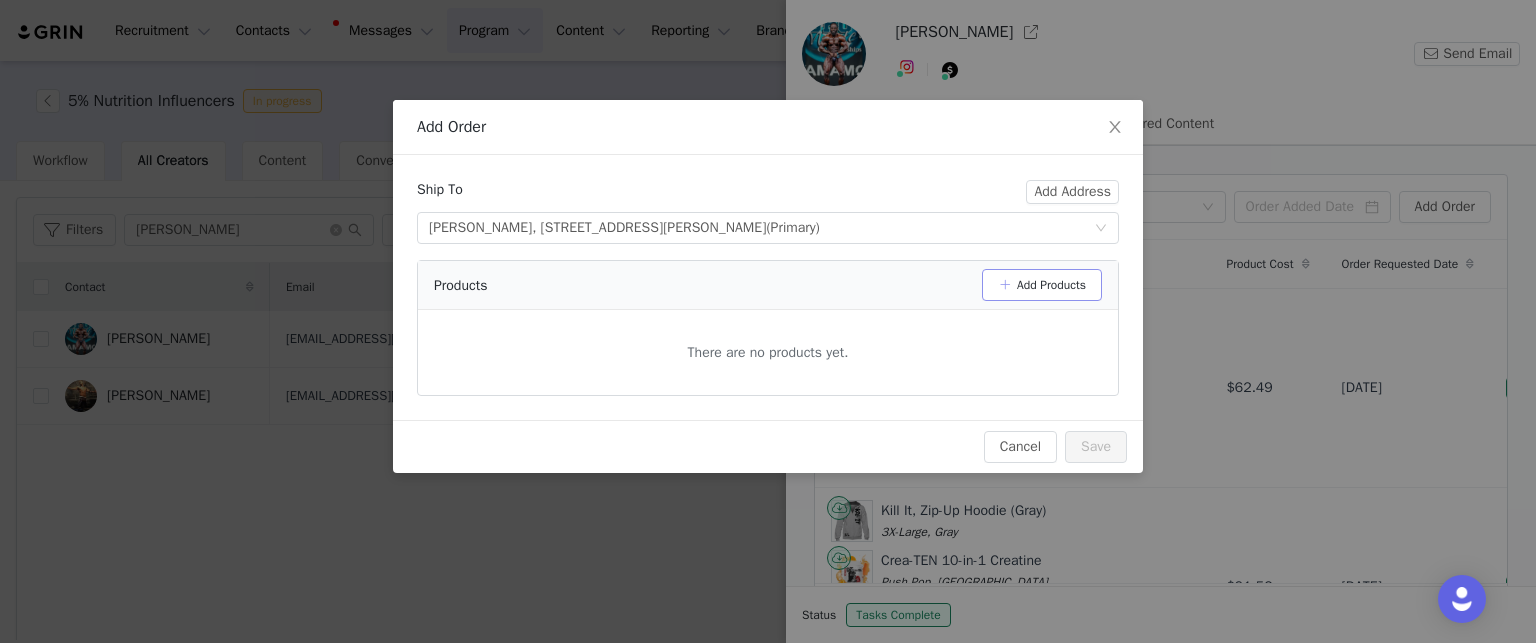 click on "Add Products" at bounding box center (1042, 285) 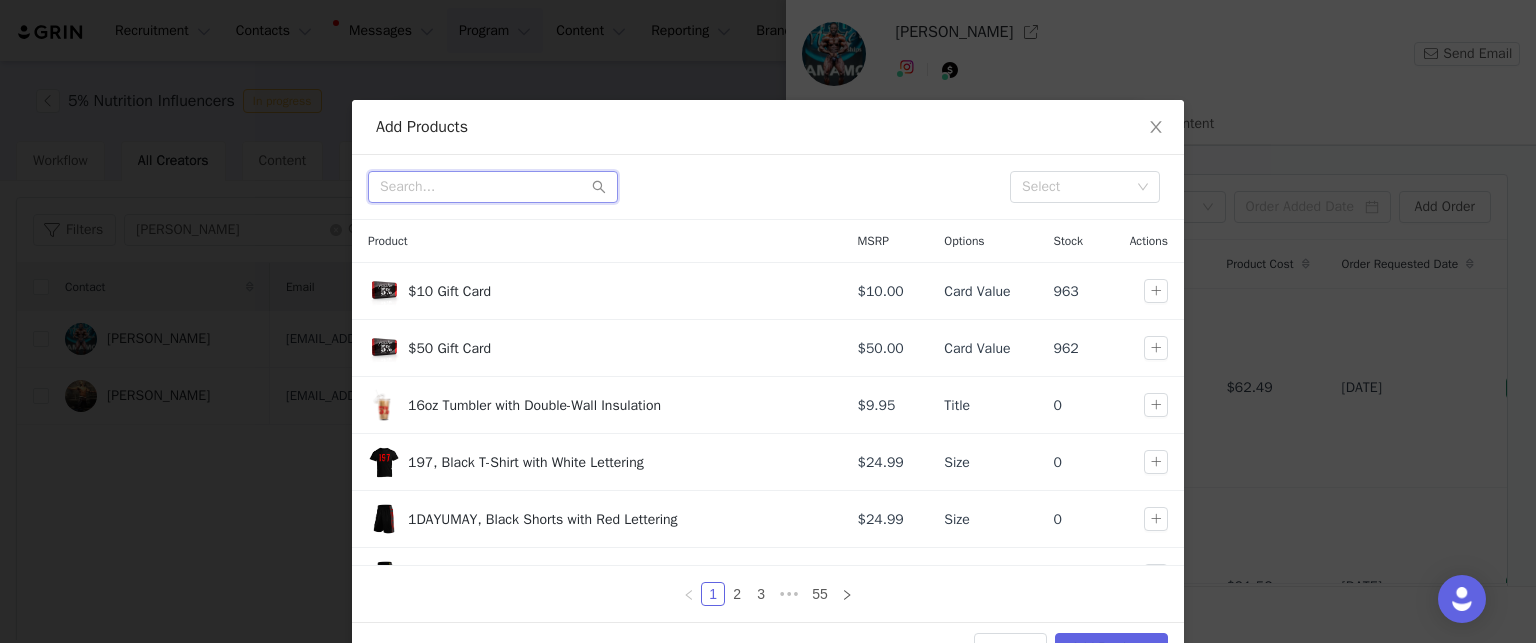 click at bounding box center [493, 187] 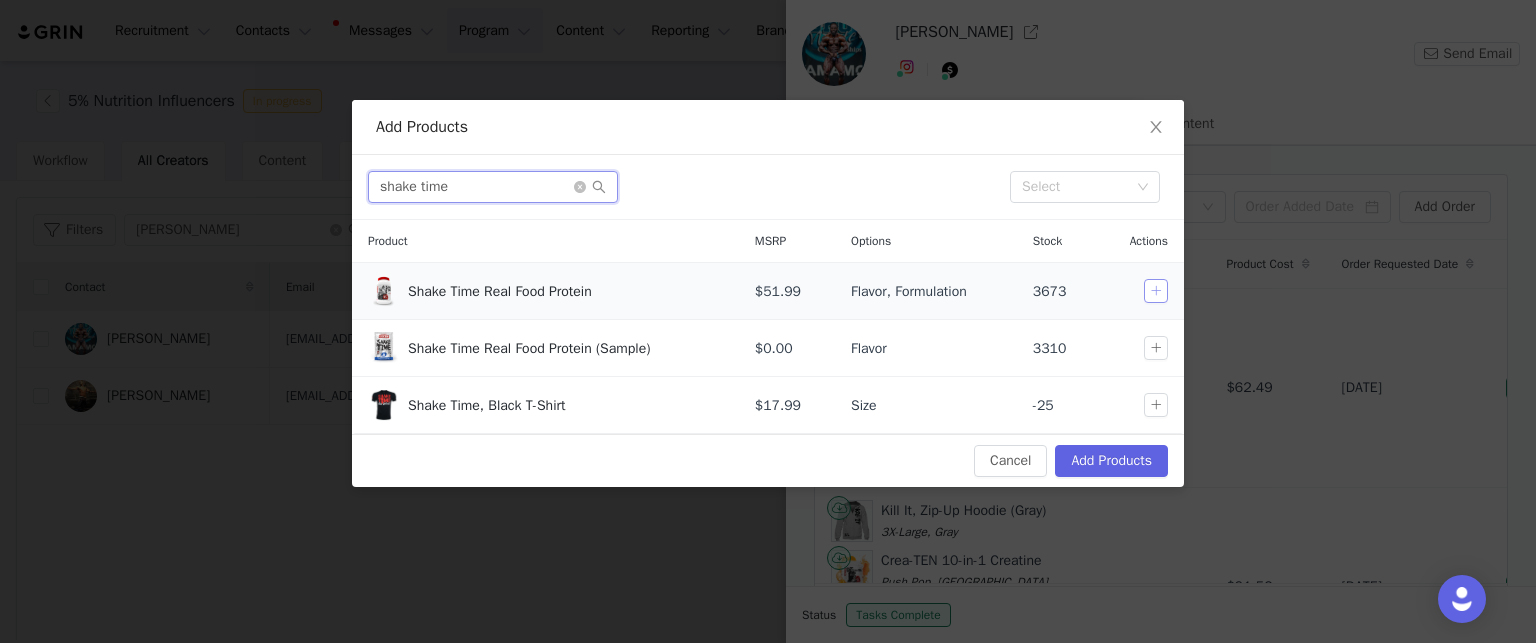 type on "shake time" 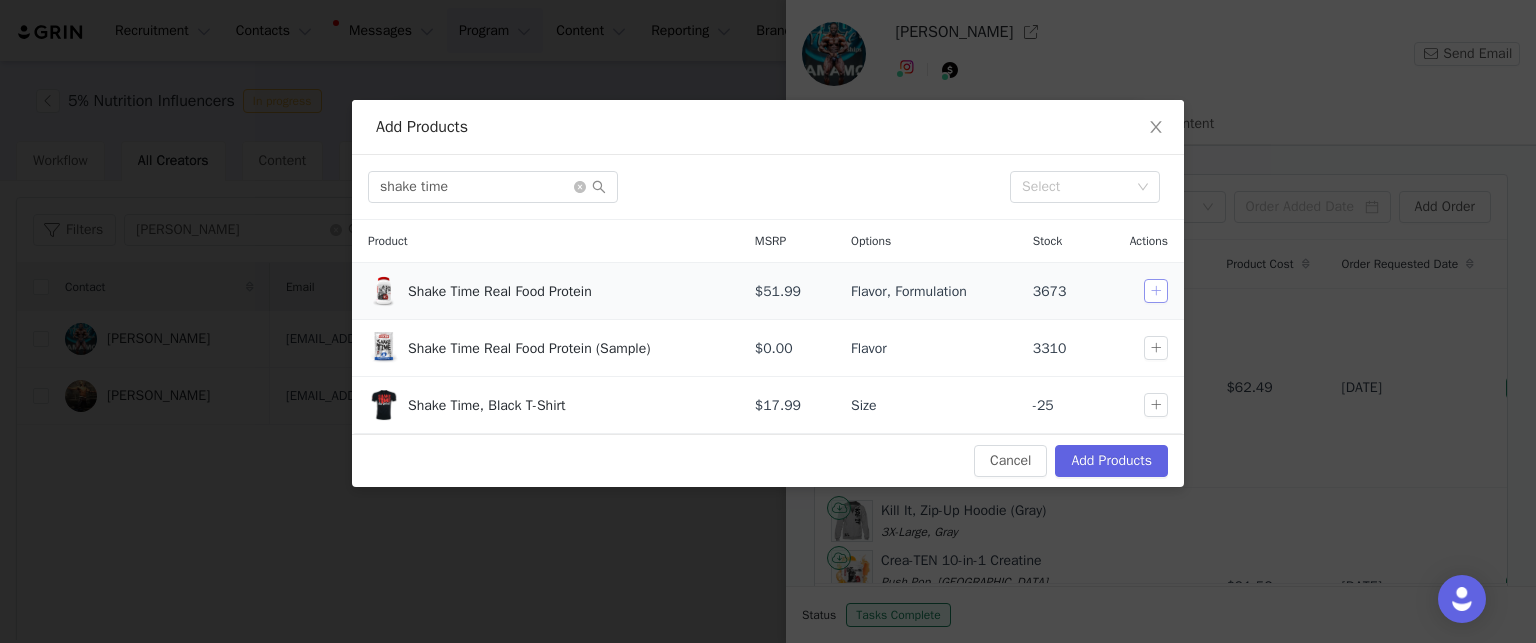 click at bounding box center (1156, 291) 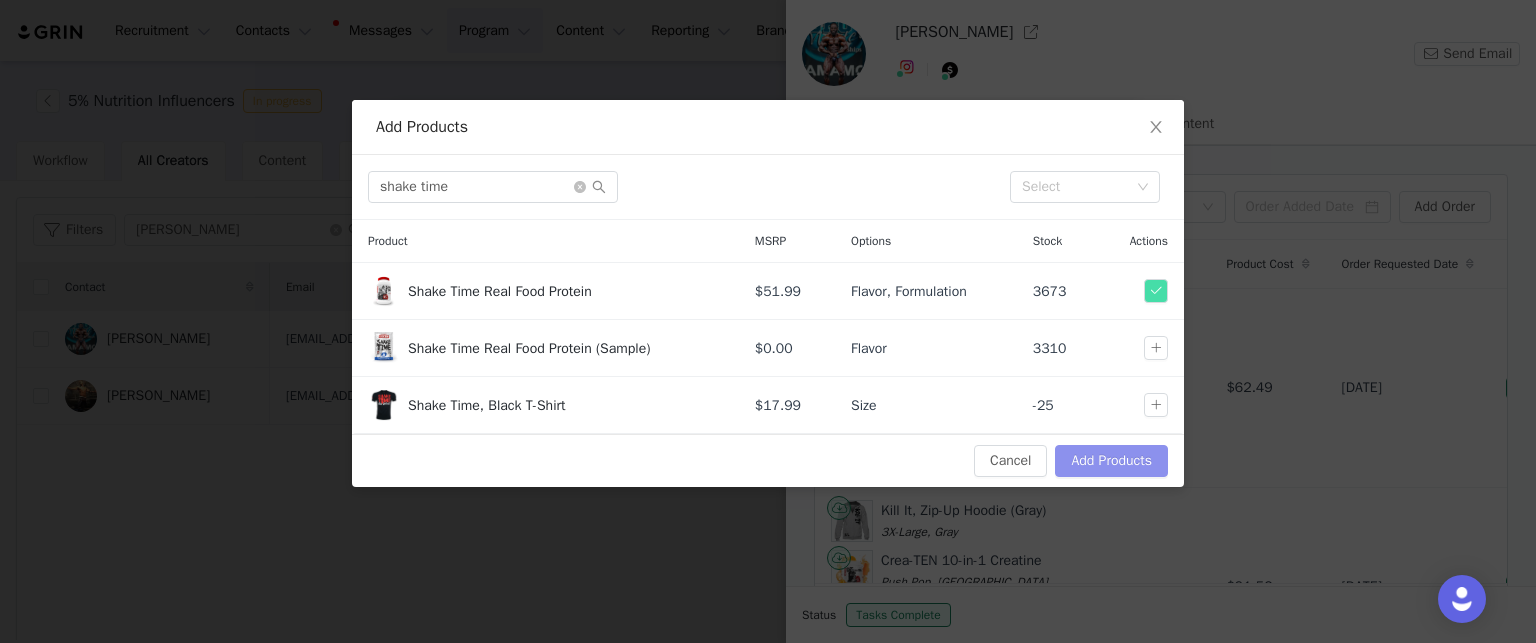 click on "Add Products" at bounding box center [1111, 461] 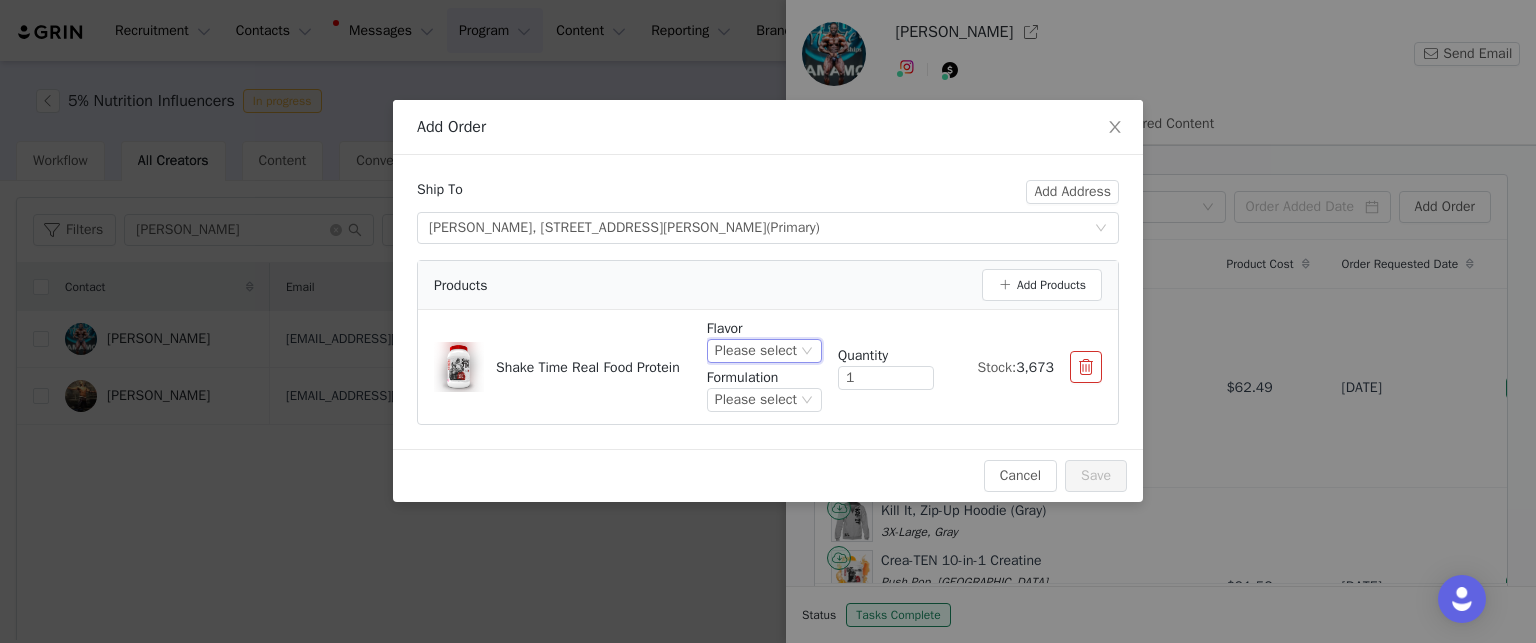 click on "Please select" at bounding box center [756, 351] 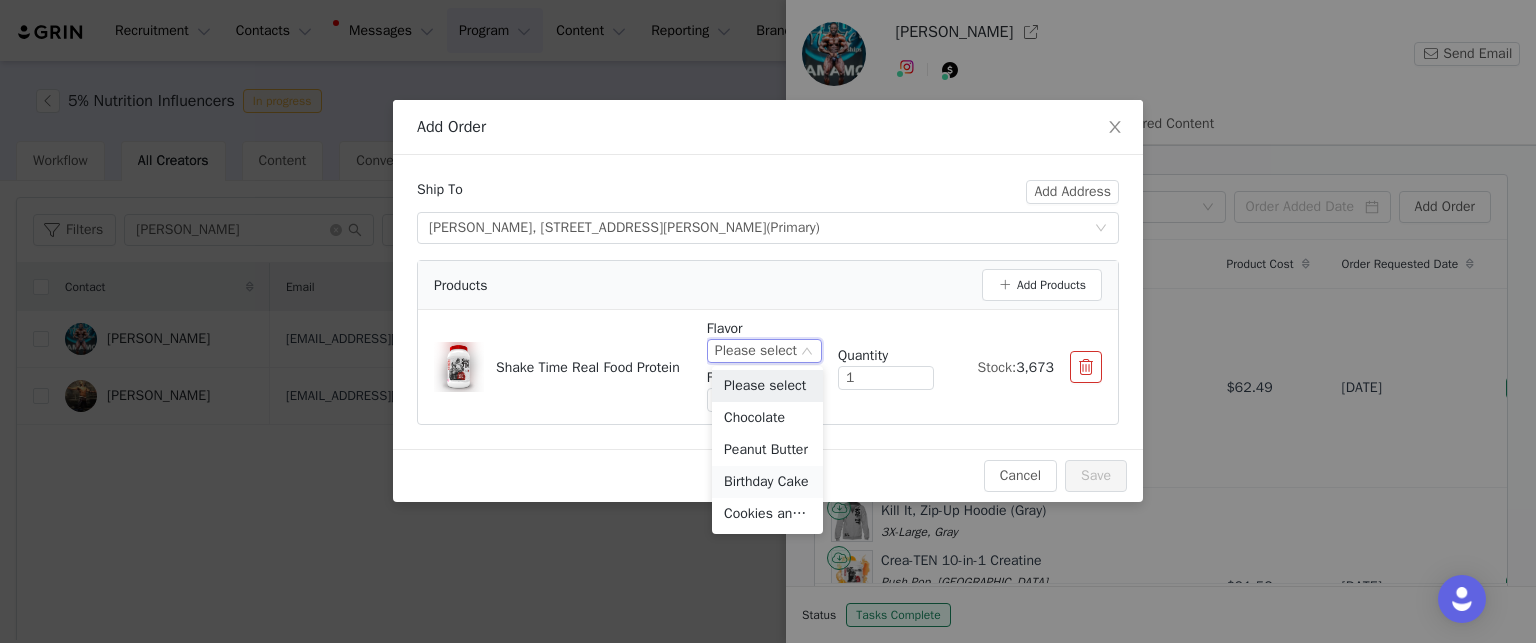 click on "Birthday Cake" at bounding box center [767, 482] 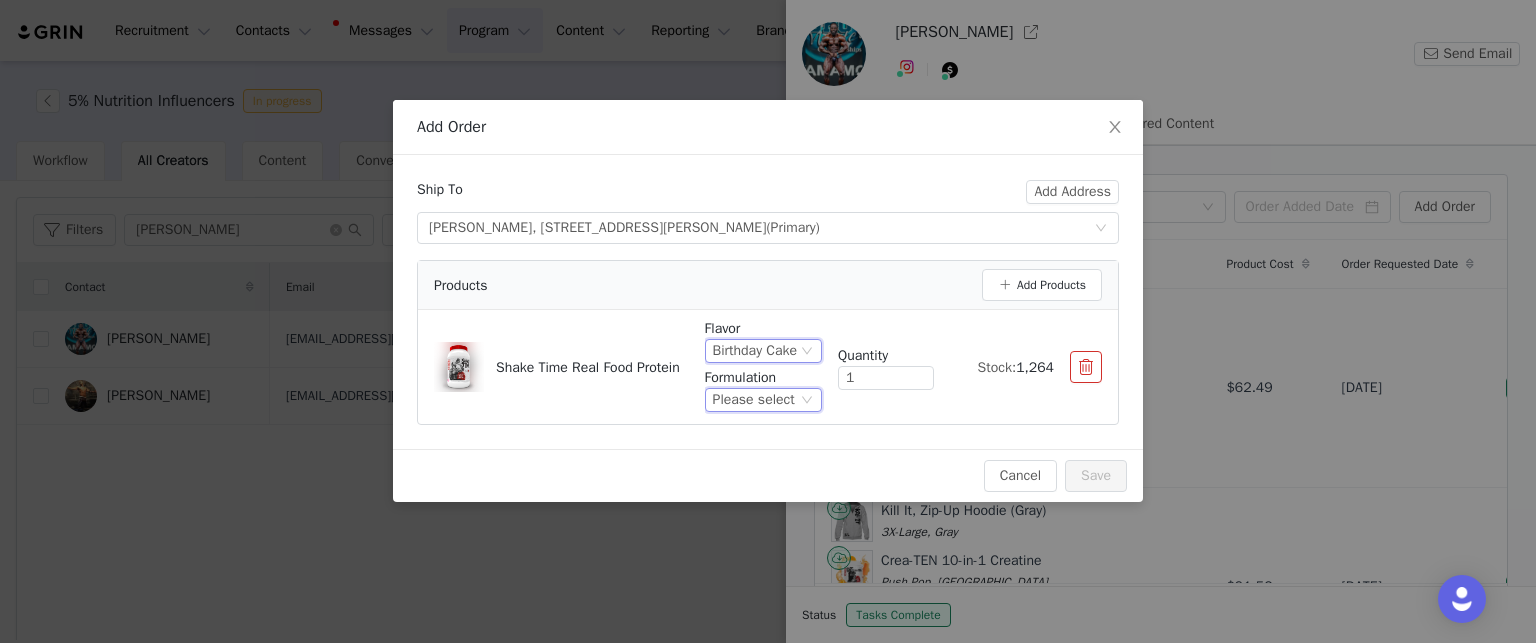 click on "Please select" at bounding box center [754, 400] 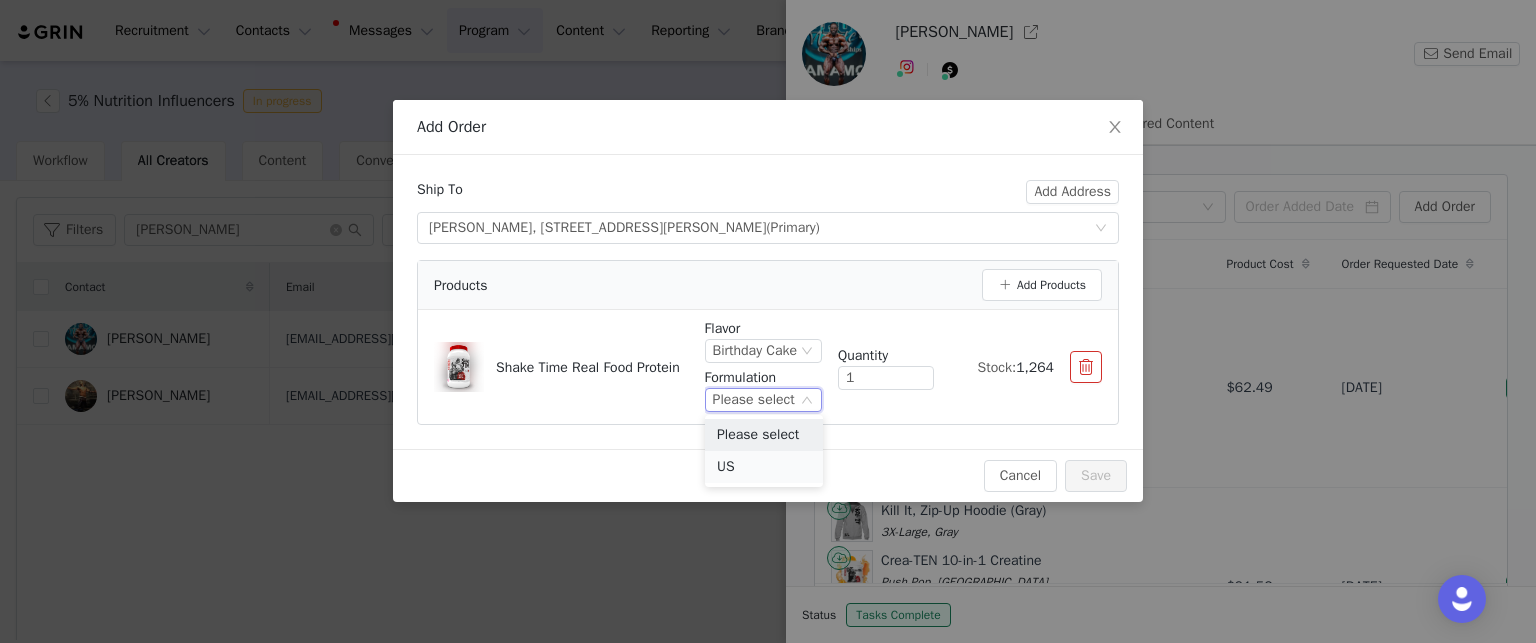 click on "US" at bounding box center (764, 467) 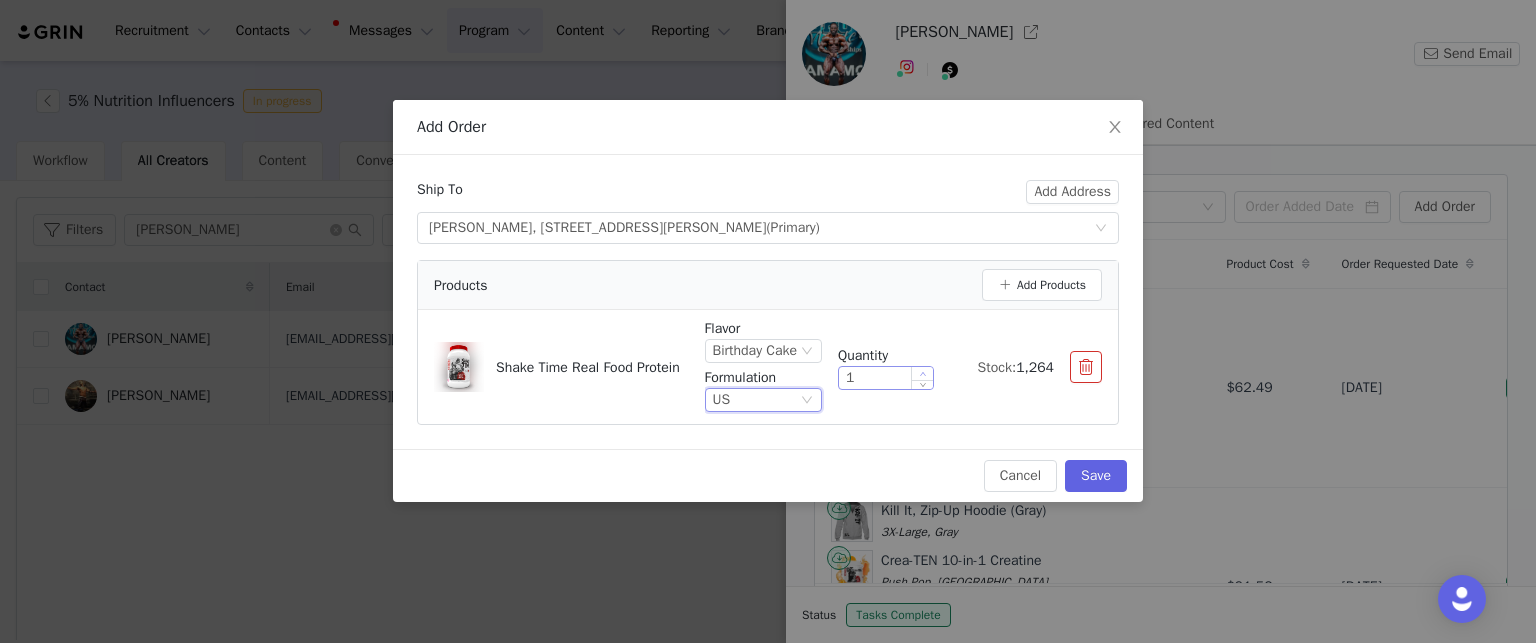type on "2" 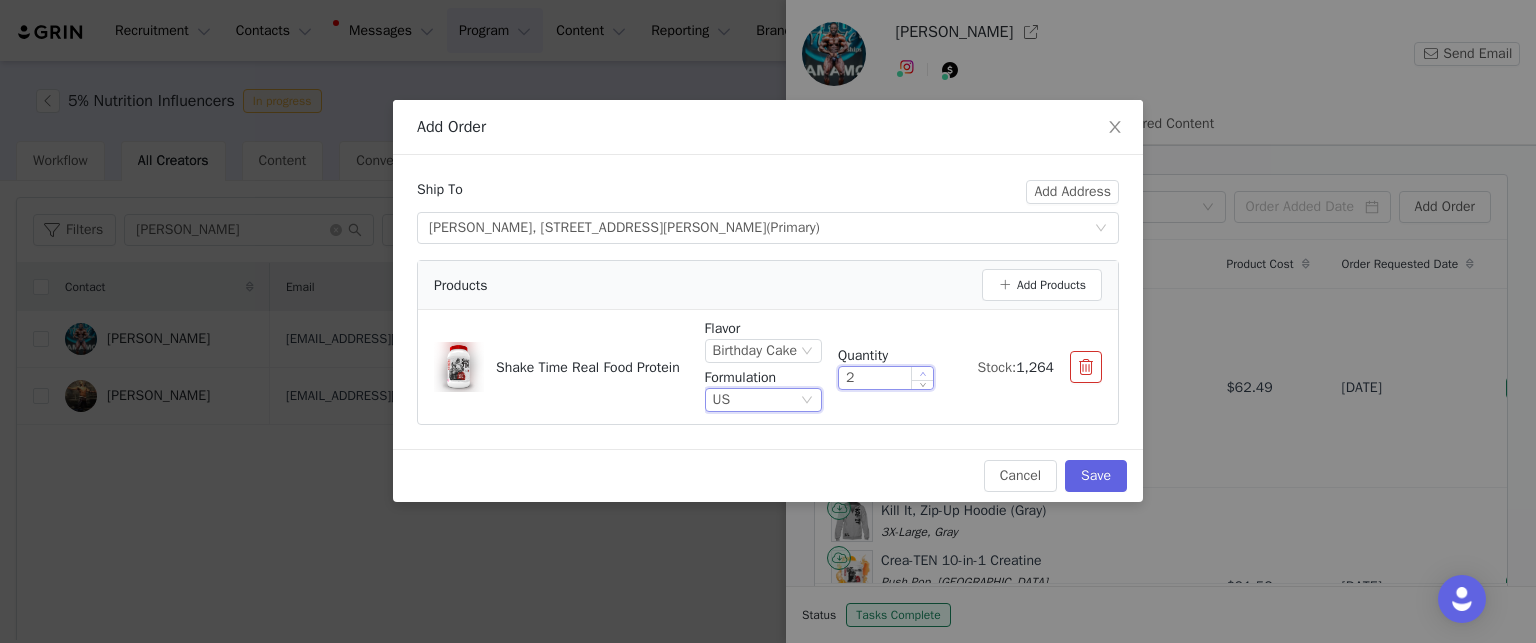 click 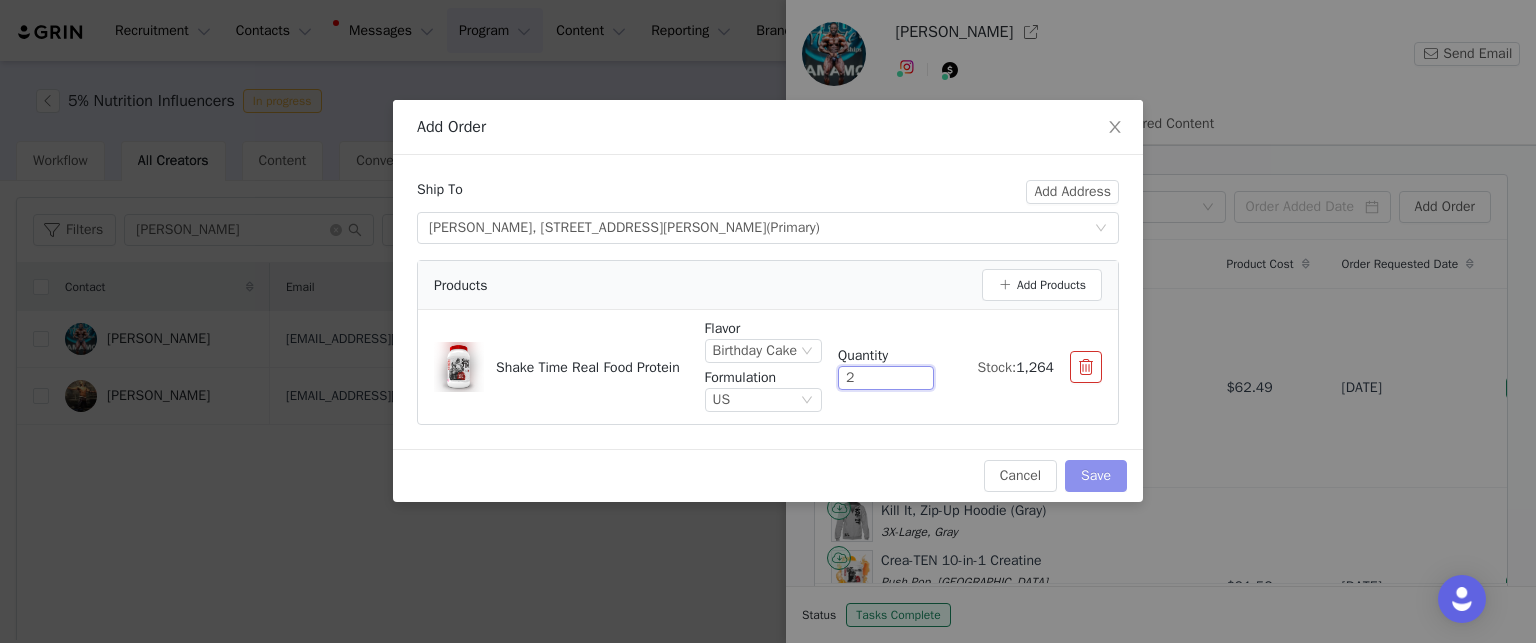 click on "Save" at bounding box center [1096, 476] 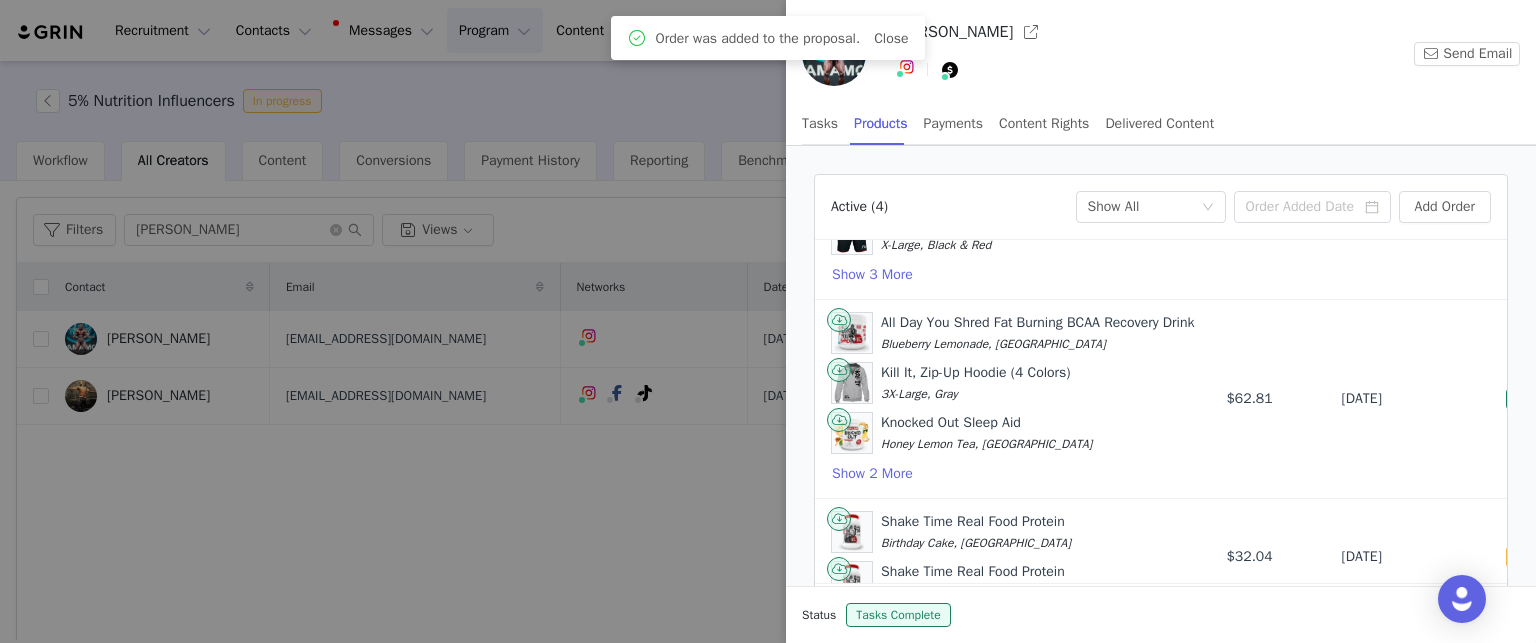 scroll, scrollTop: 432, scrollLeft: 0, axis: vertical 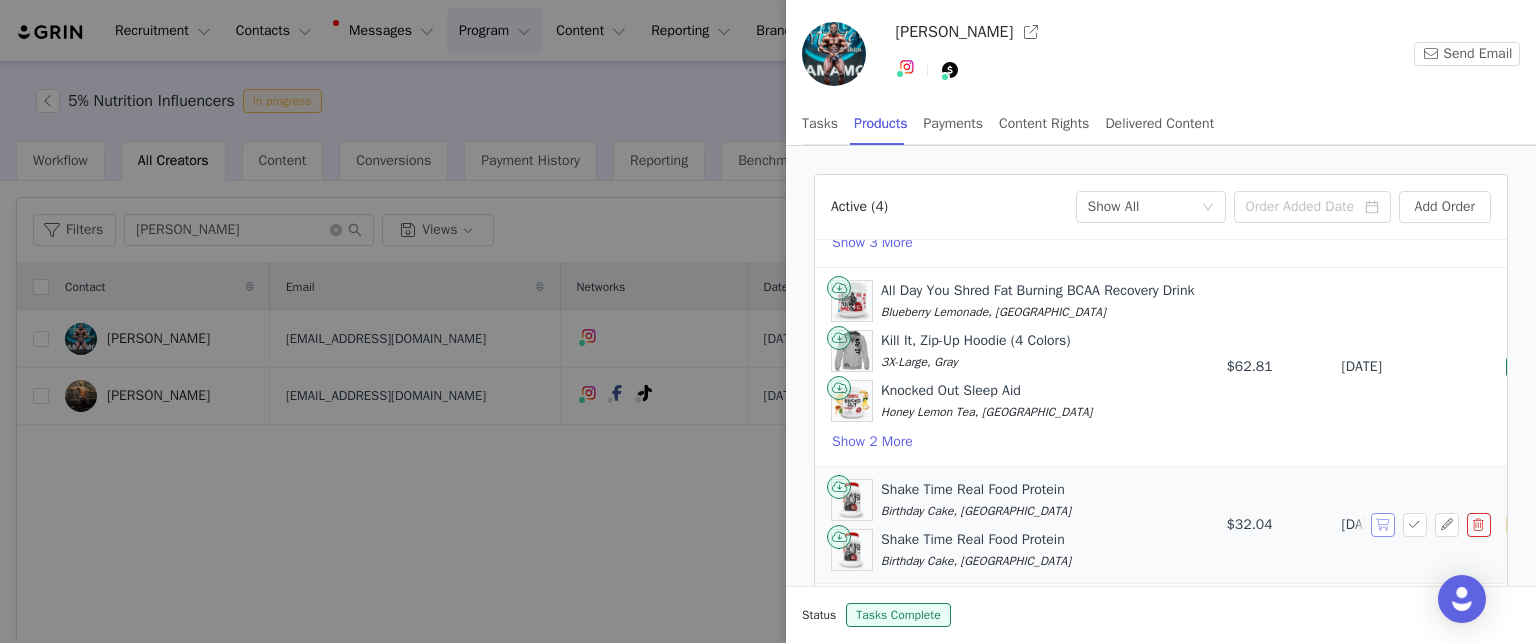 click at bounding box center (1383, 525) 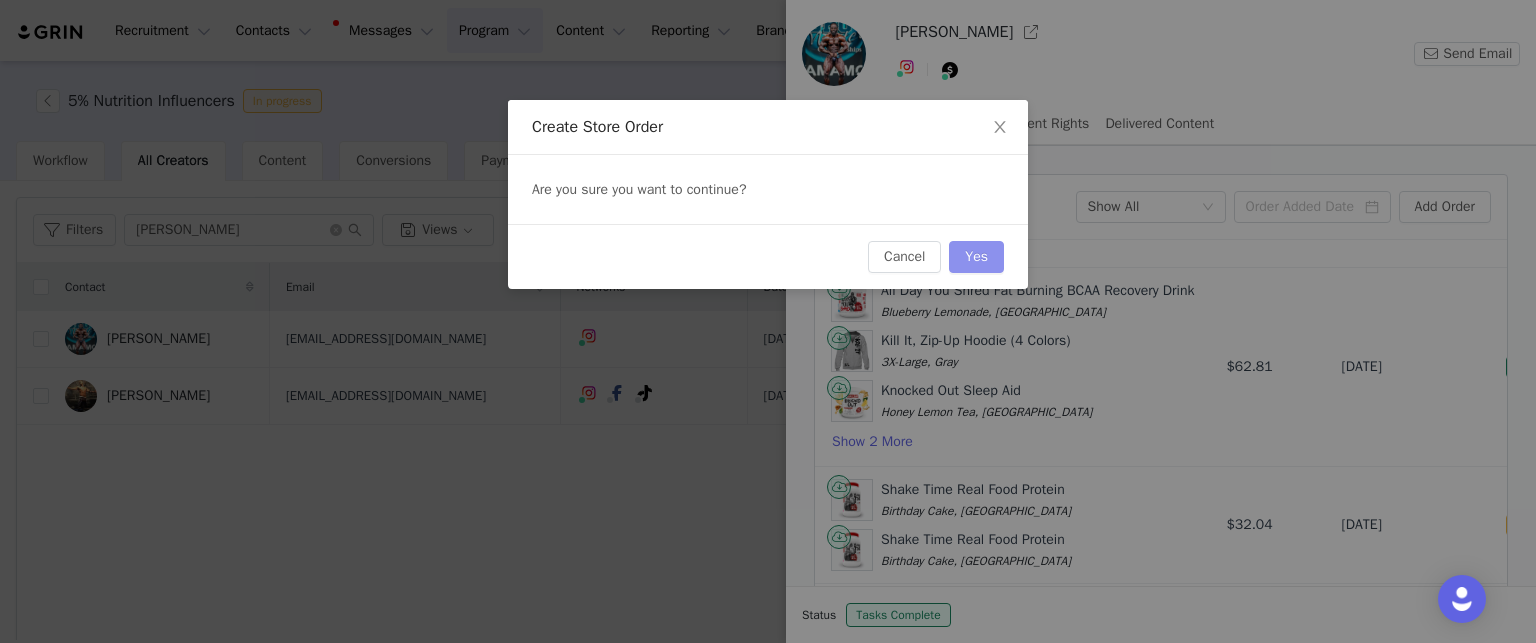 click on "Yes" at bounding box center (976, 257) 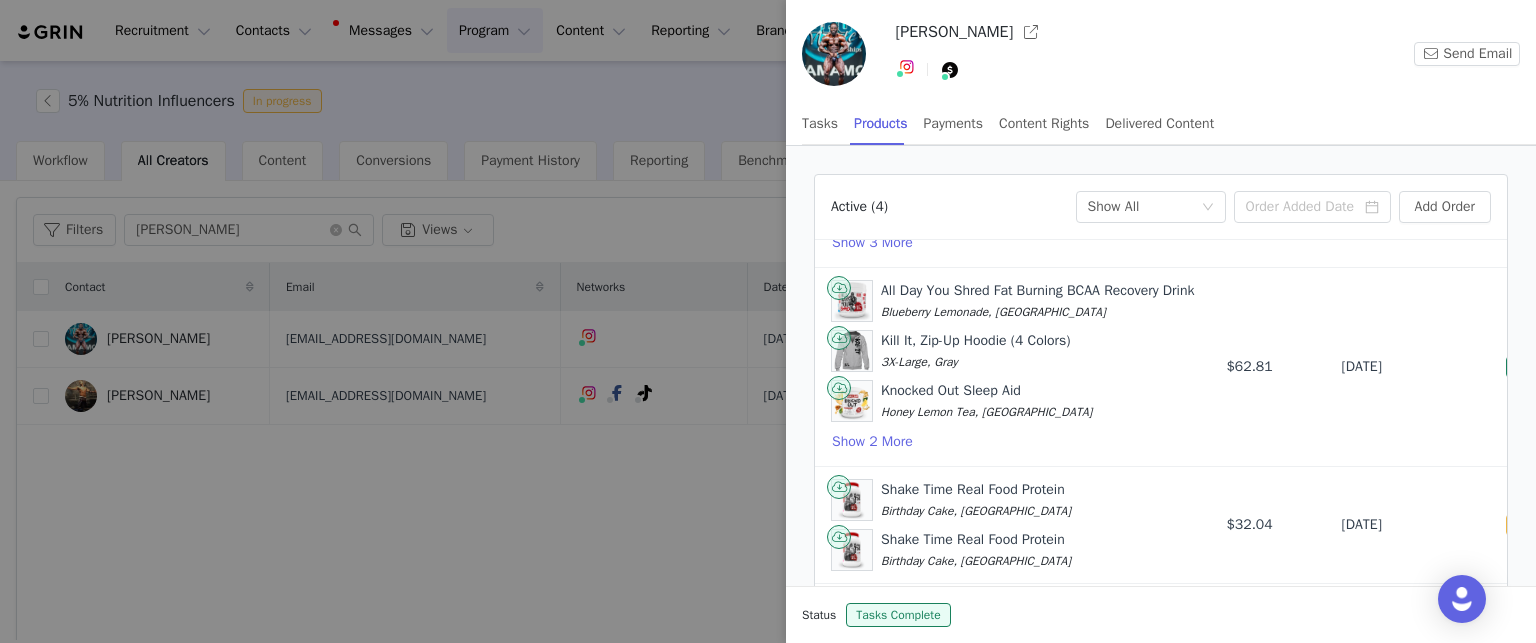 scroll, scrollTop: 0, scrollLeft: 0, axis: both 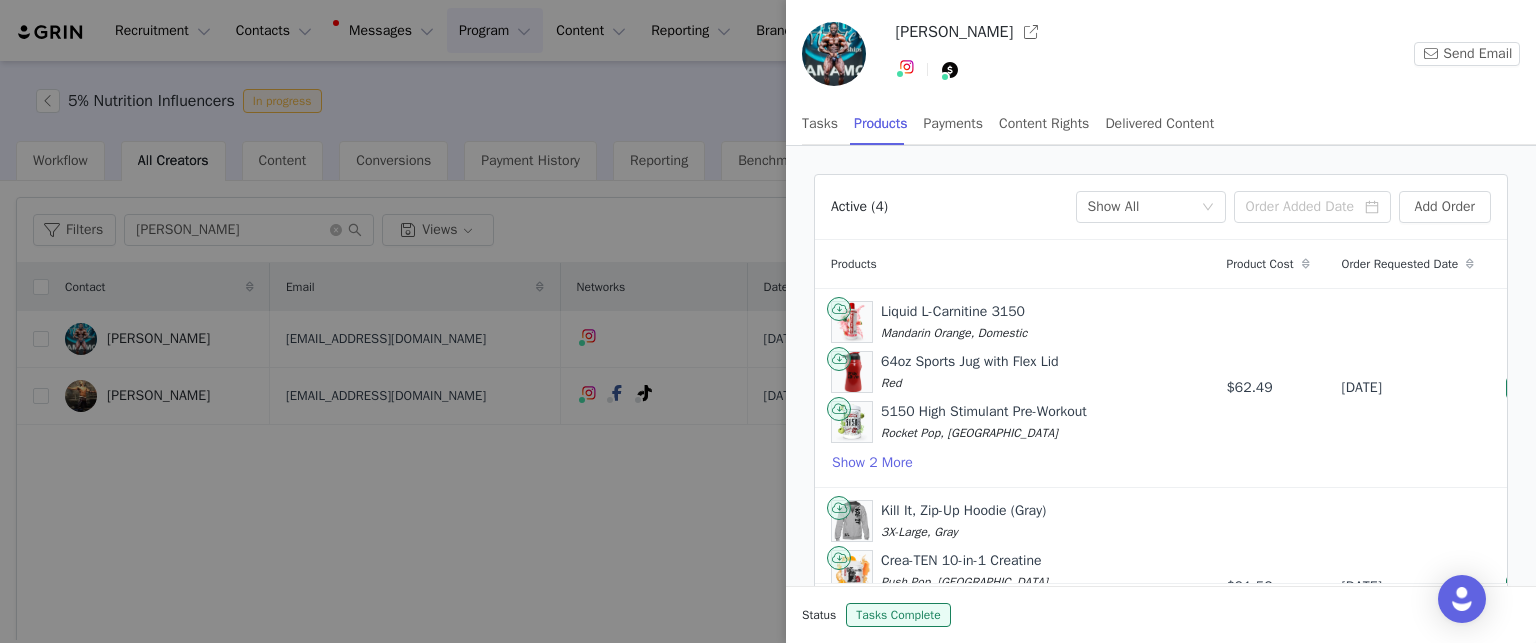 click at bounding box center [768, 321] 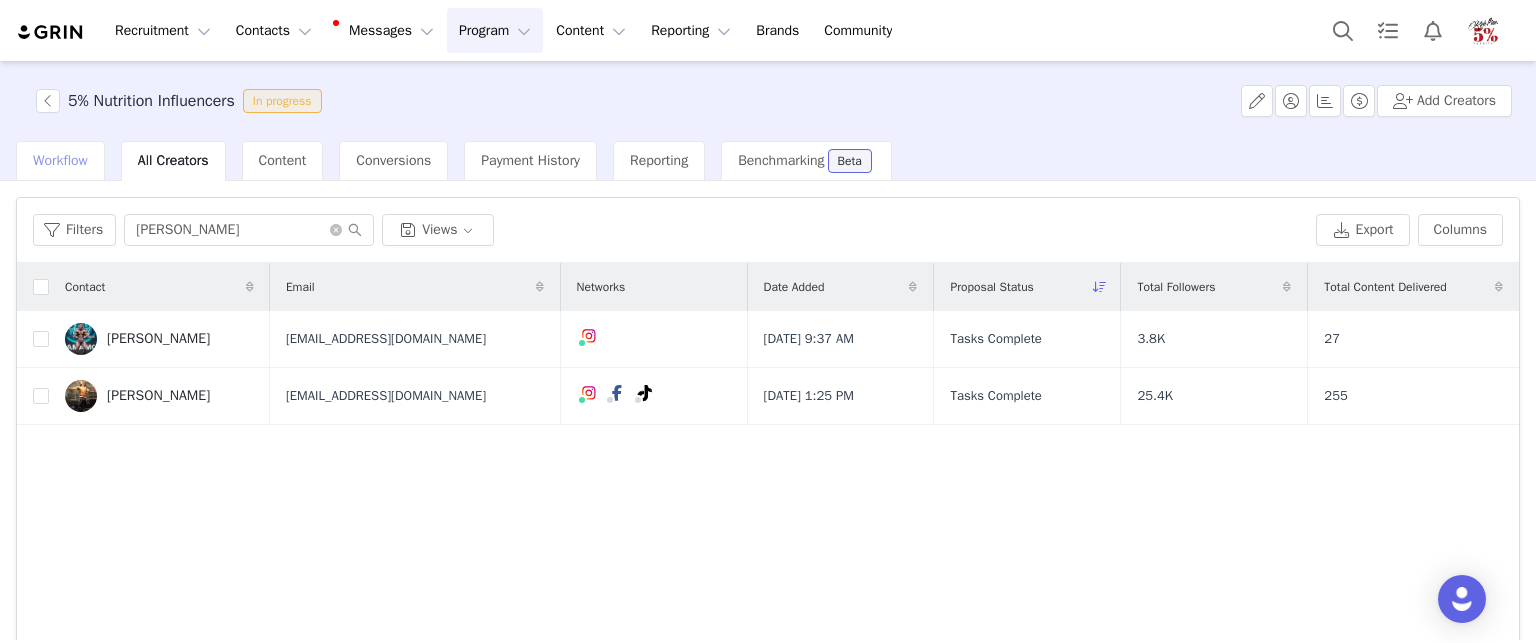 click on "Workflow" at bounding box center [60, 160] 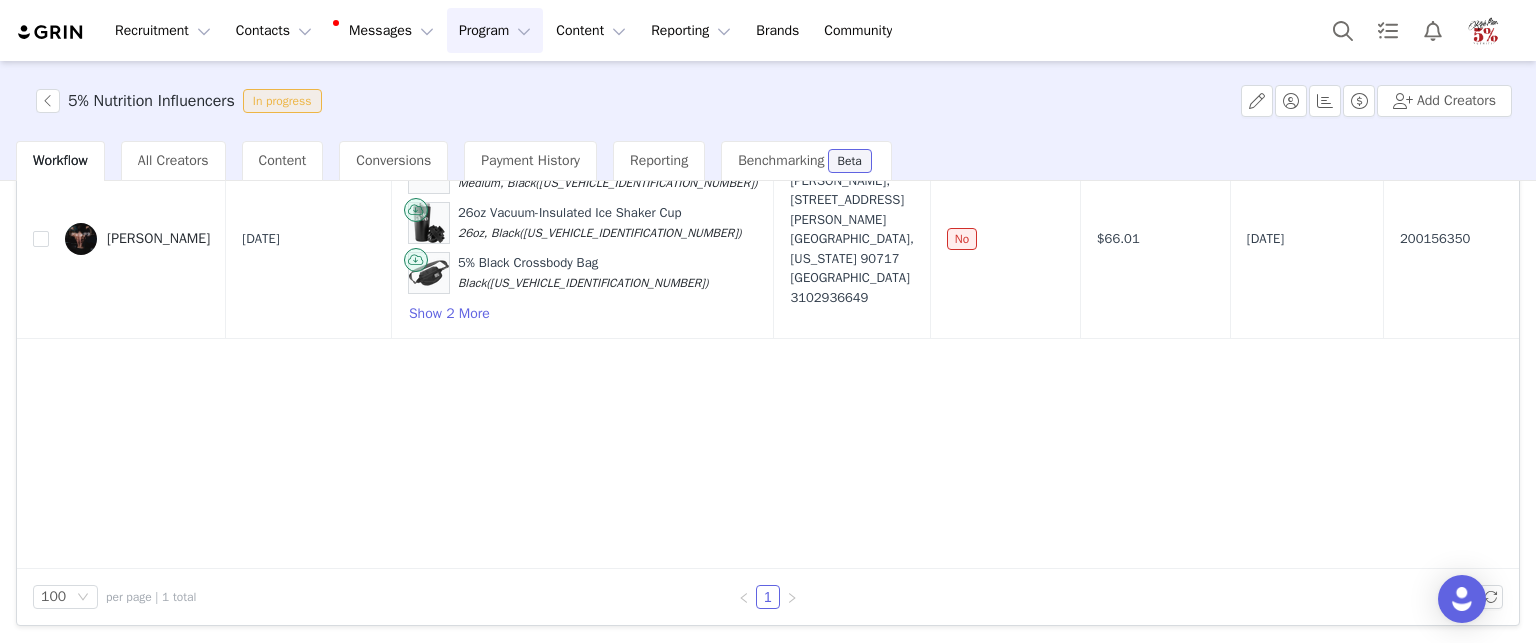 scroll, scrollTop: 0, scrollLeft: 0, axis: both 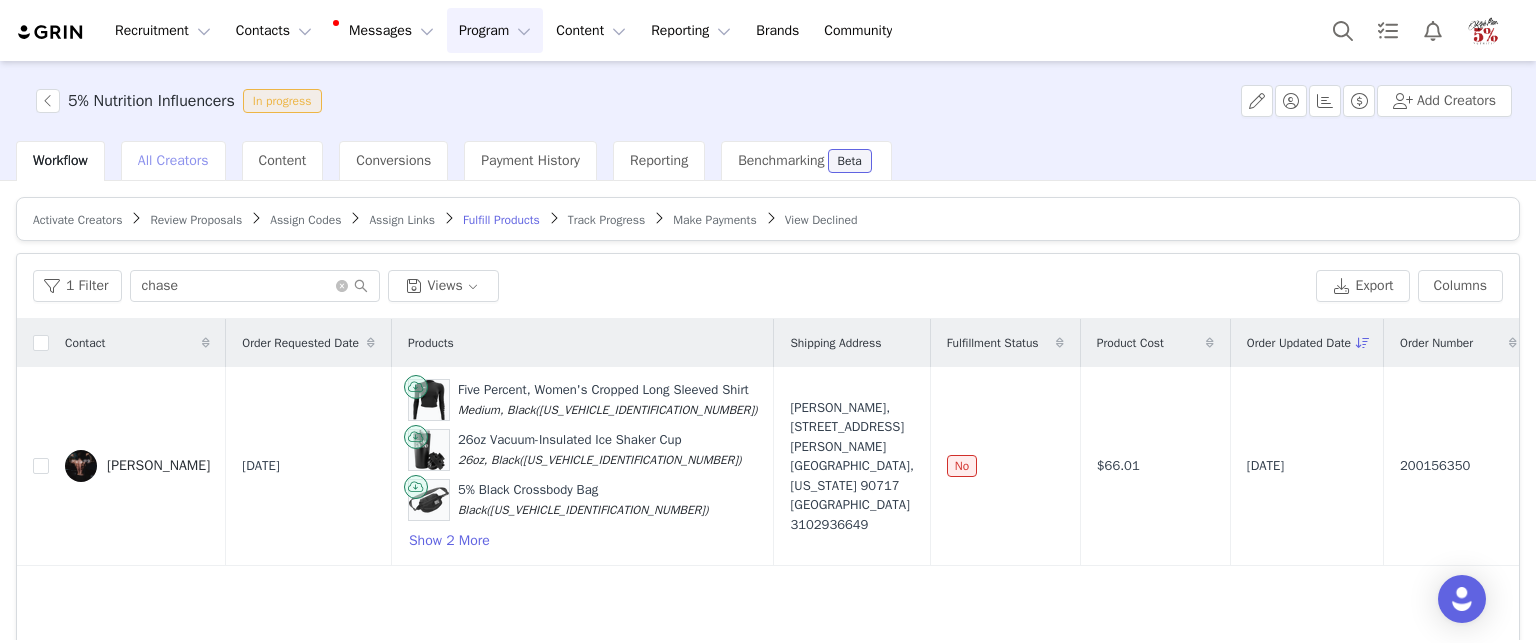 click on "All Creators" at bounding box center (173, 161) 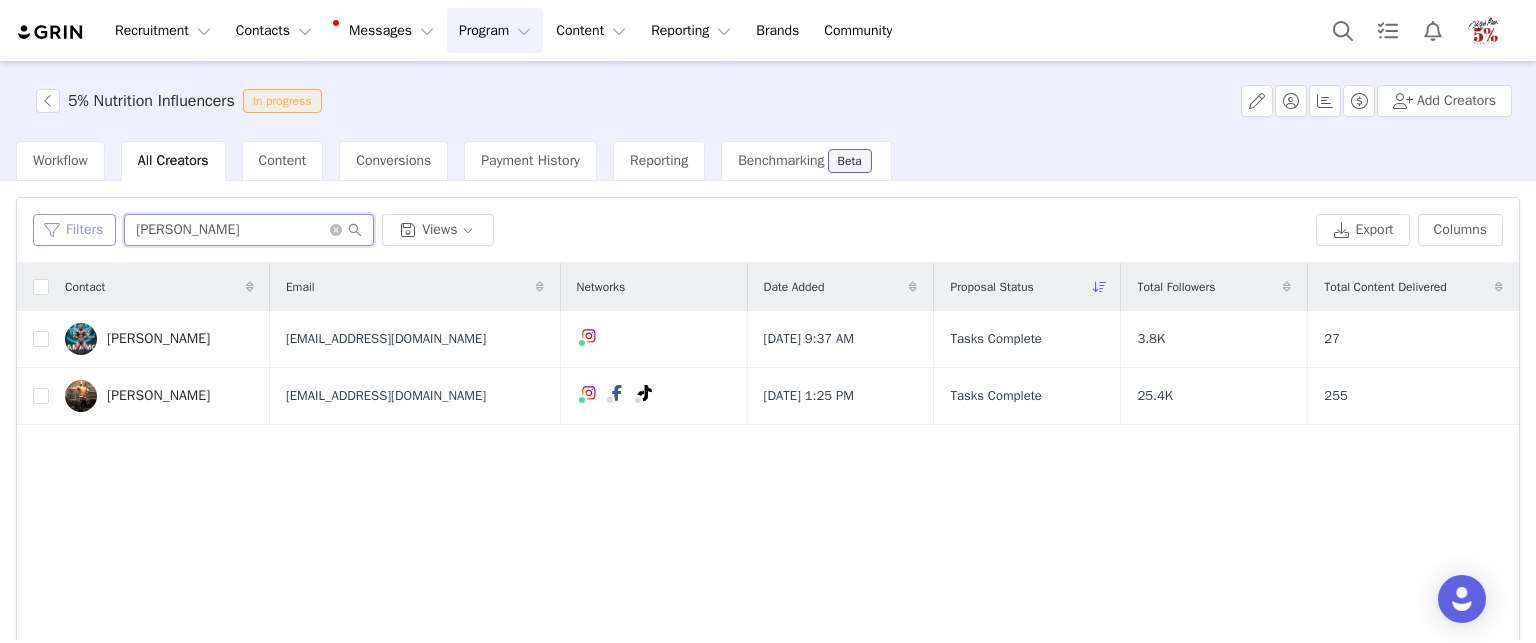 drag, startPoint x: 206, startPoint y: 228, endPoint x: 40, endPoint y: 221, distance: 166.14752 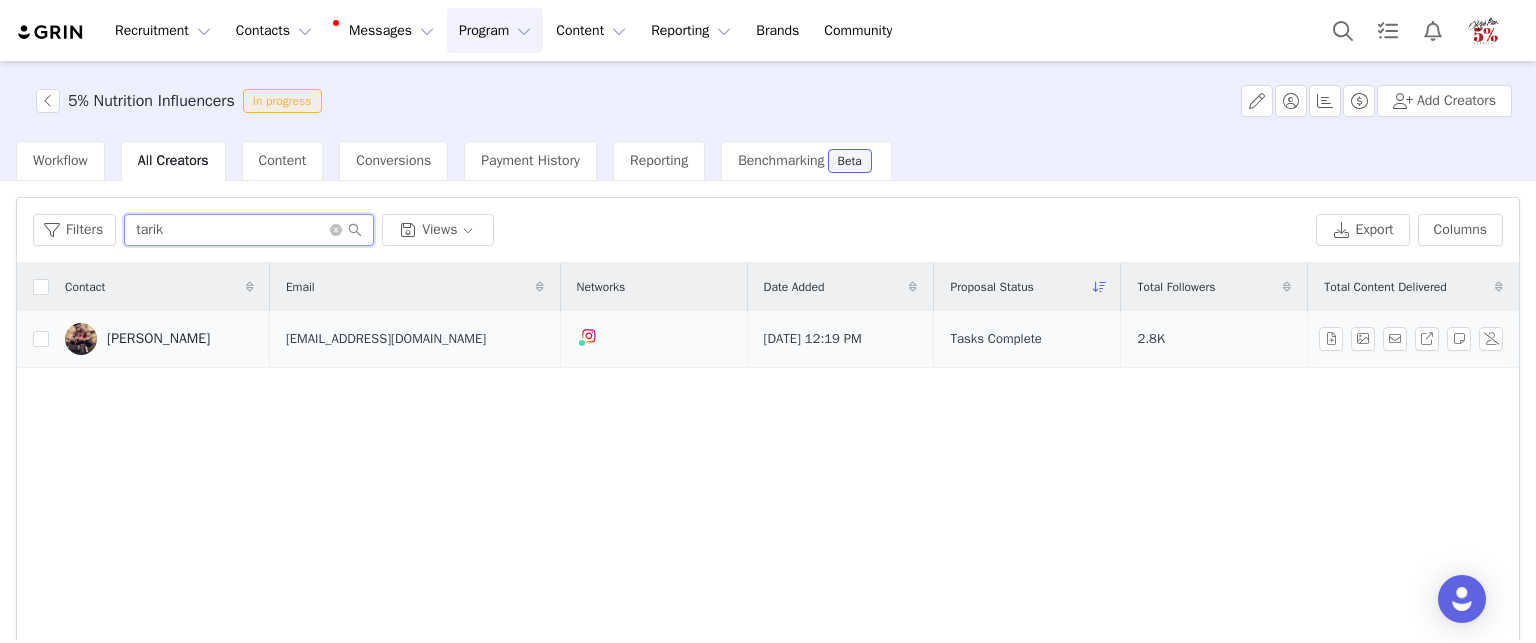 type on "tarik" 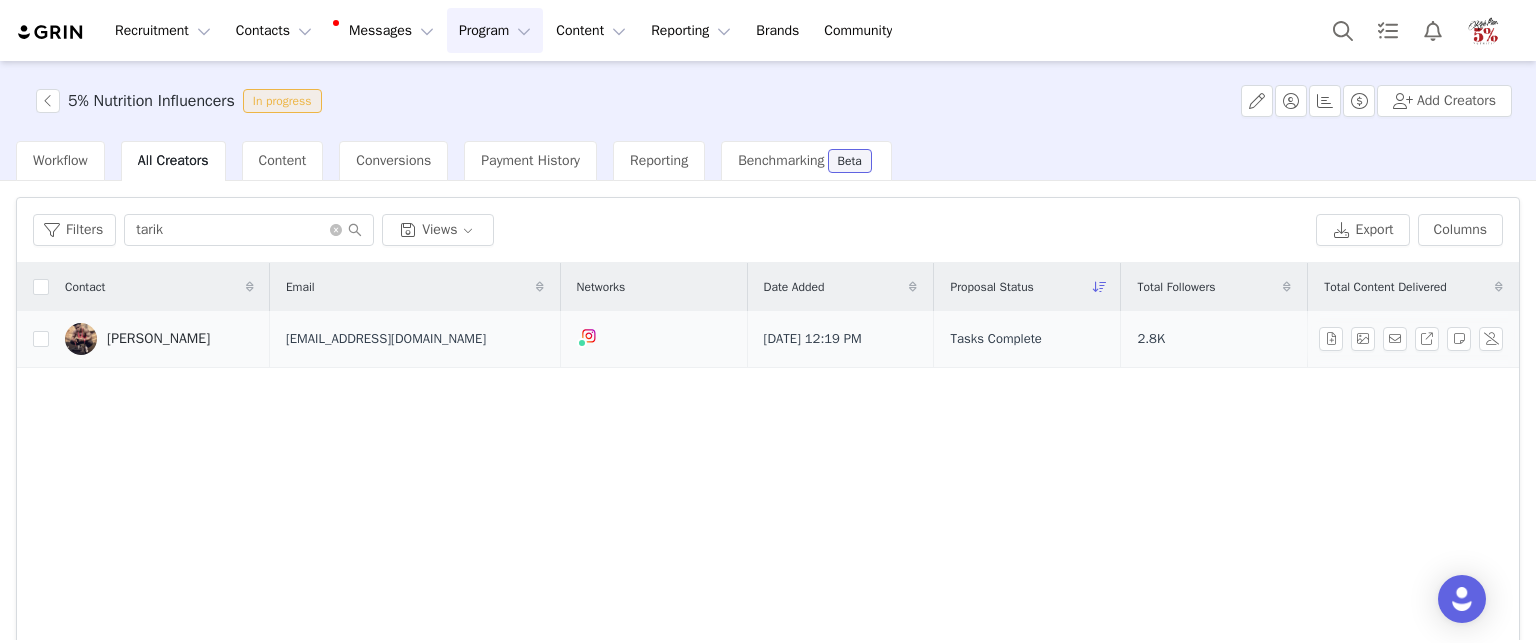 click on "Tarik Grant" at bounding box center (158, 339) 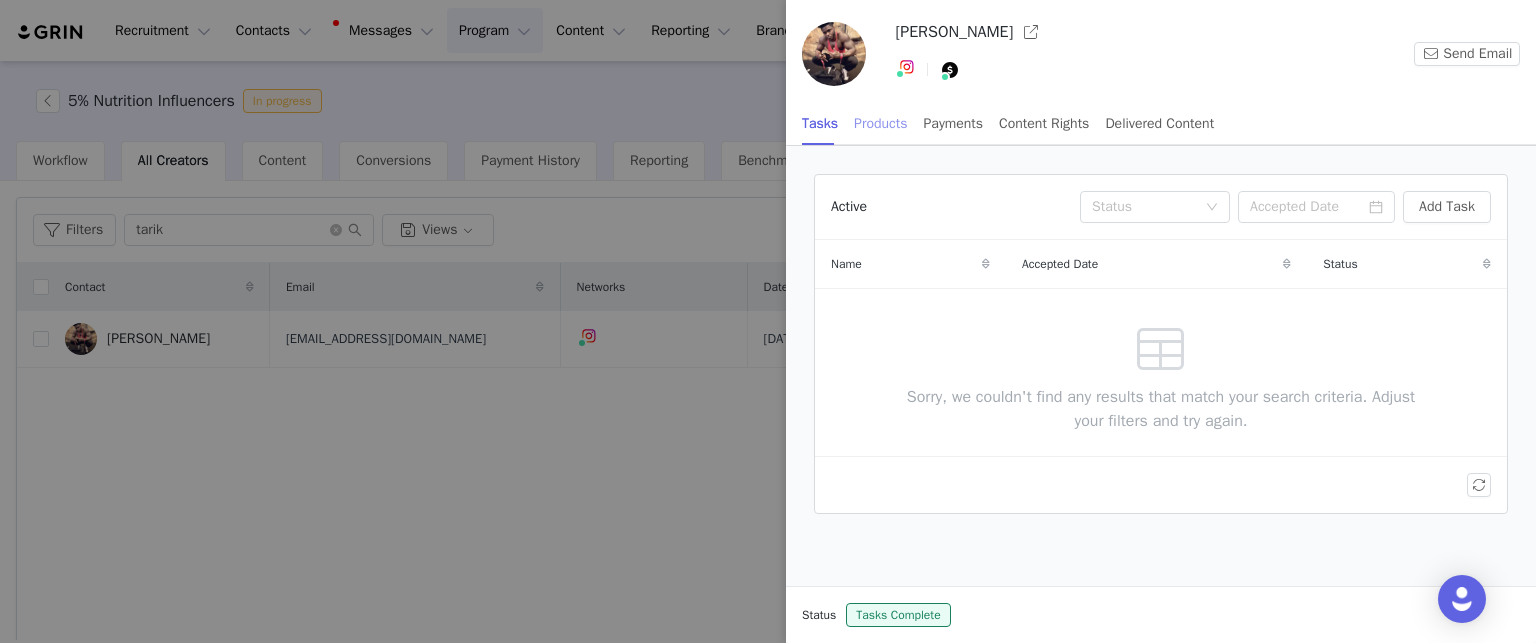 click on "Products" at bounding box center (880, 123) 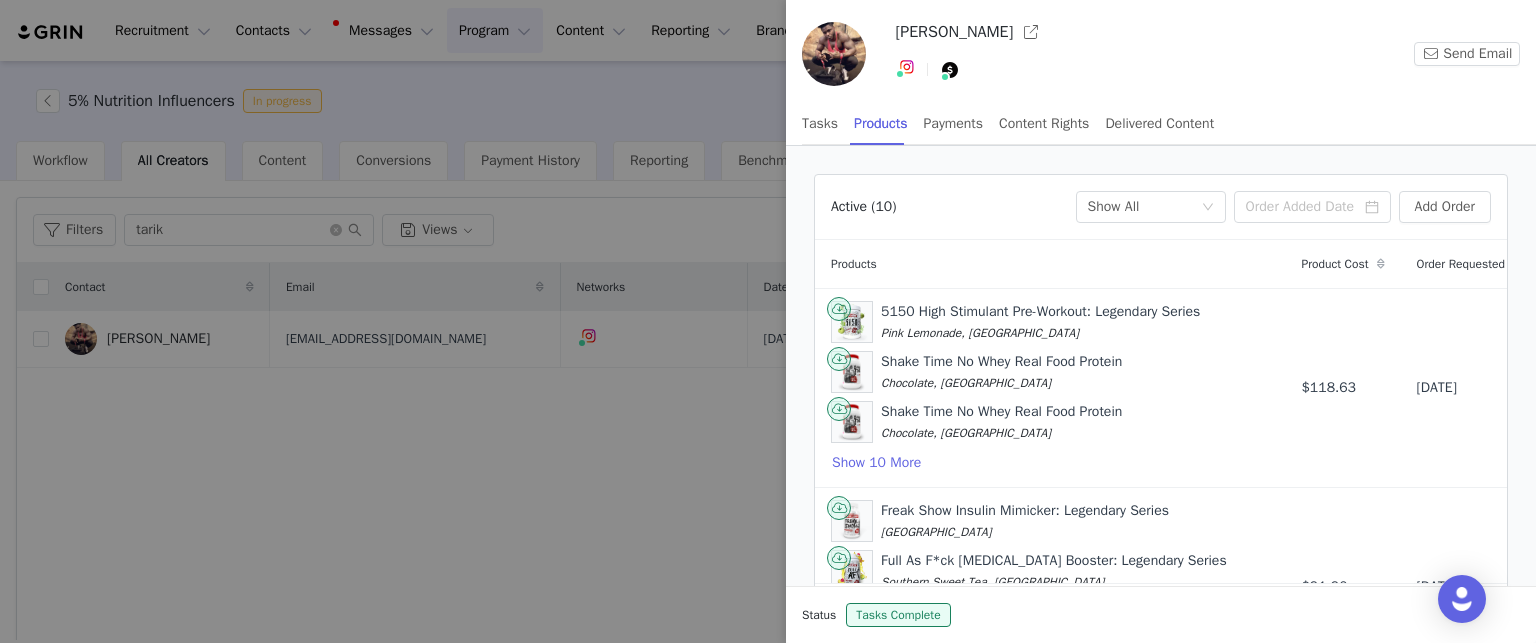 scroll, scrollTop: 105, scrollLeft: 0, axis: vertical 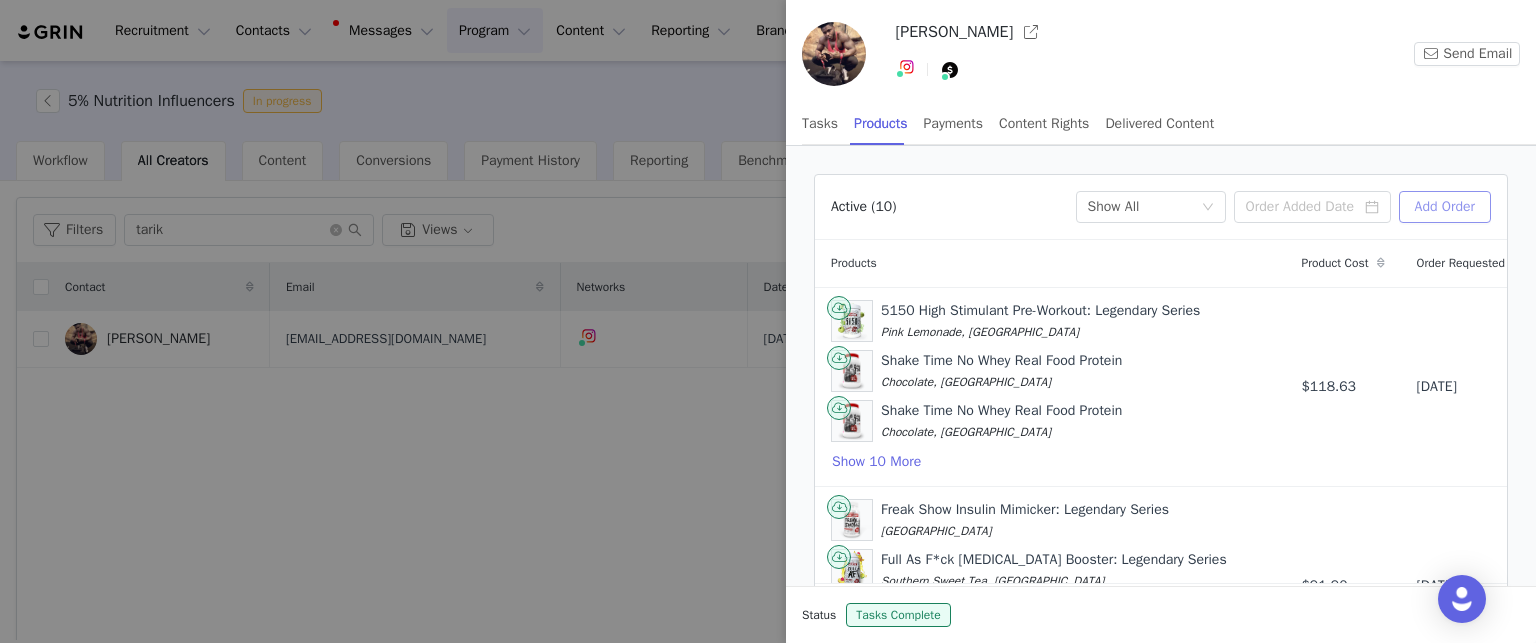 click on "Add Order" at bounding box center [1445, 207] 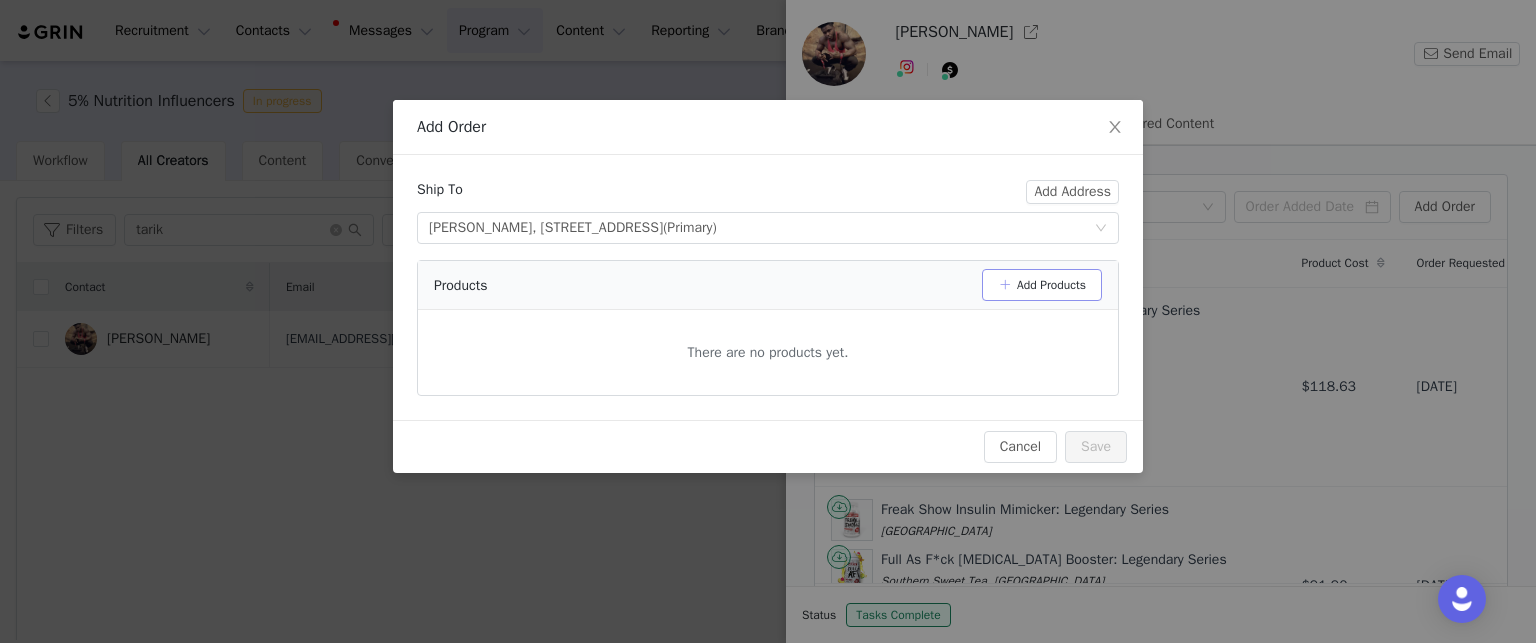 click on "Add Products" at bounding box center (1042, 285) 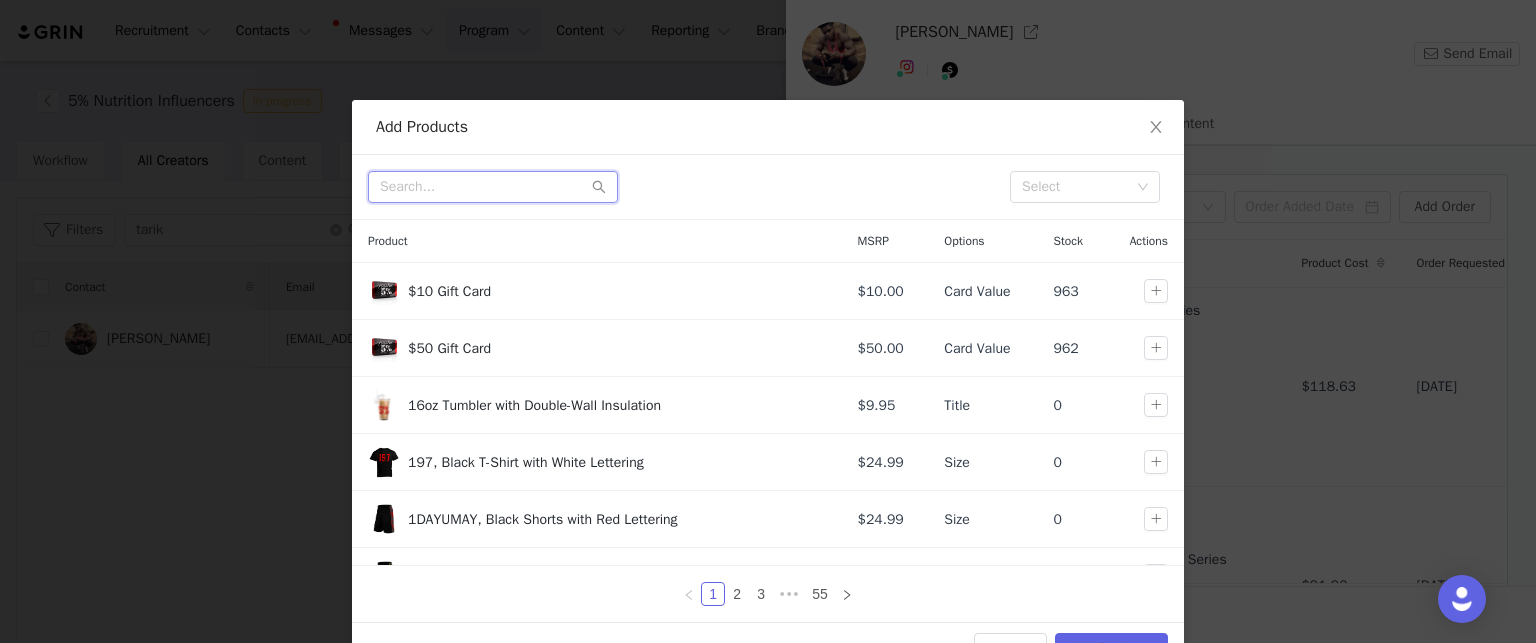 click at bounding box center [493, 187] 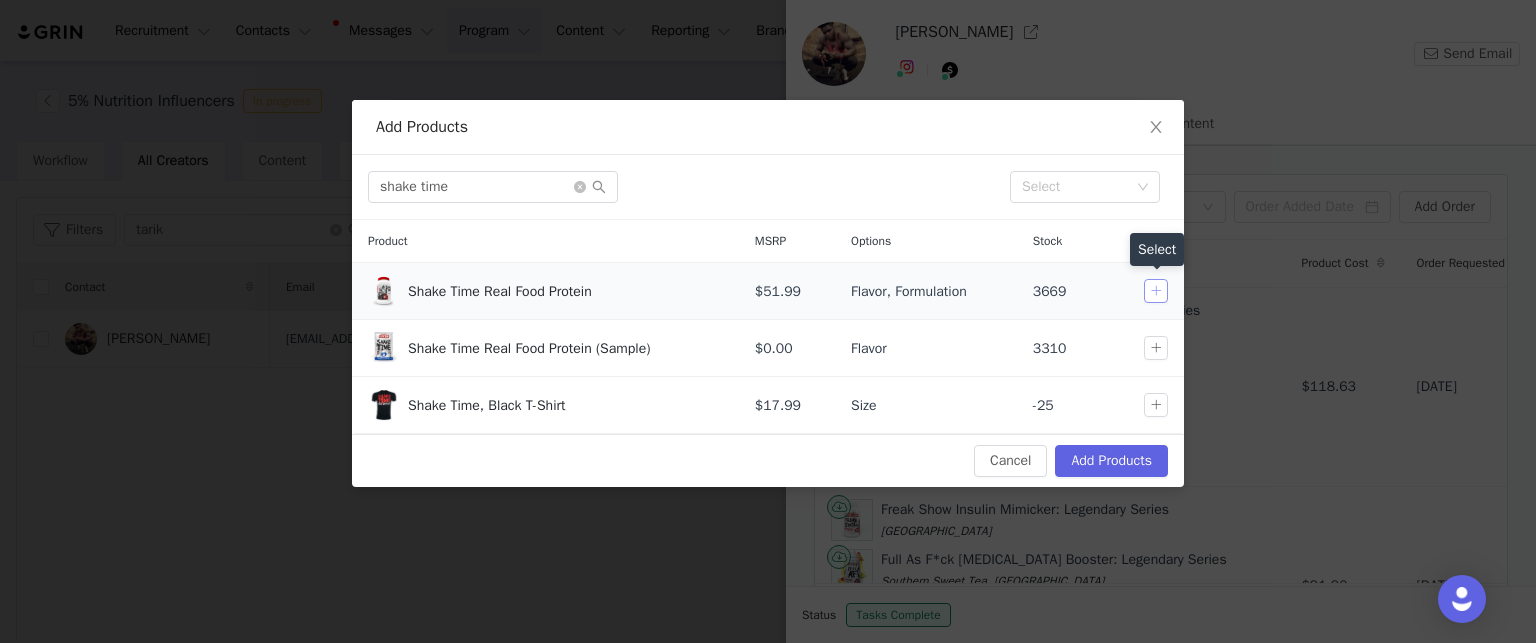 click at bounding box center (1156, 291) 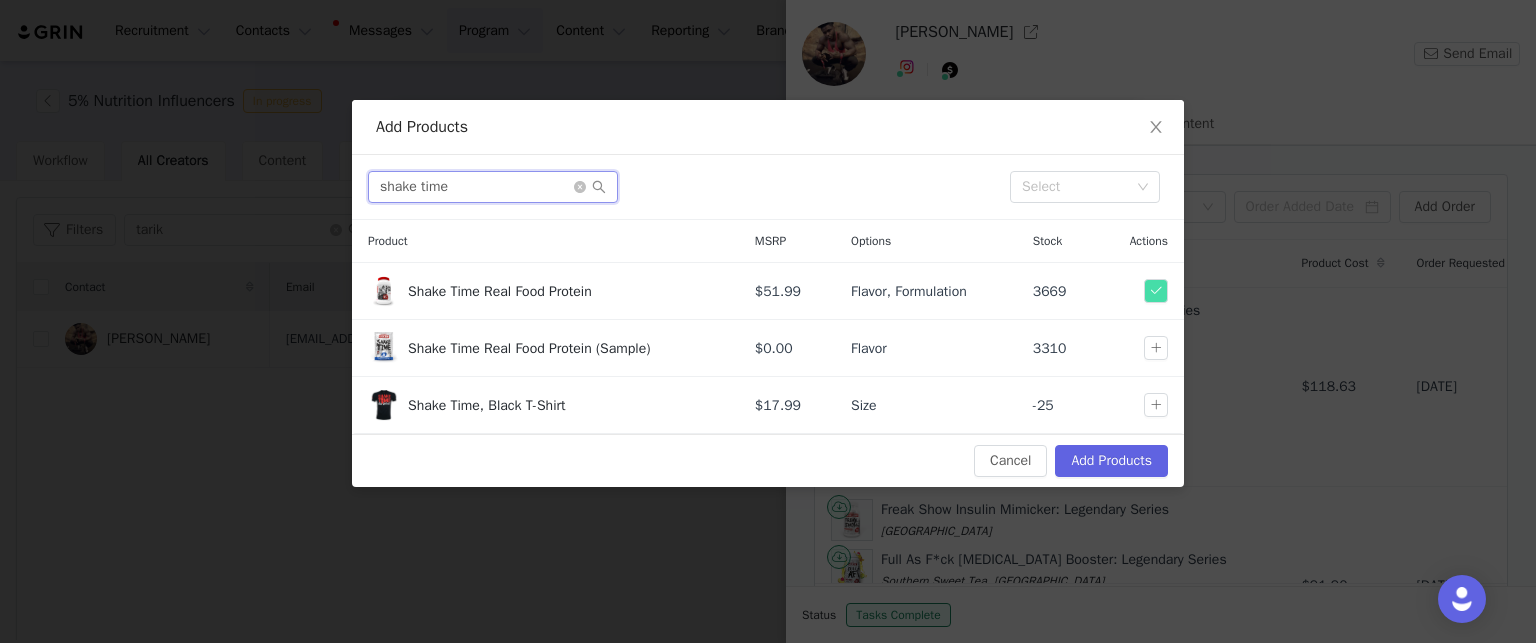 drag, startPoint x: 479, startPoint y: 189, endPoint x: 359, endPoint y: 196, distance: 120.203995 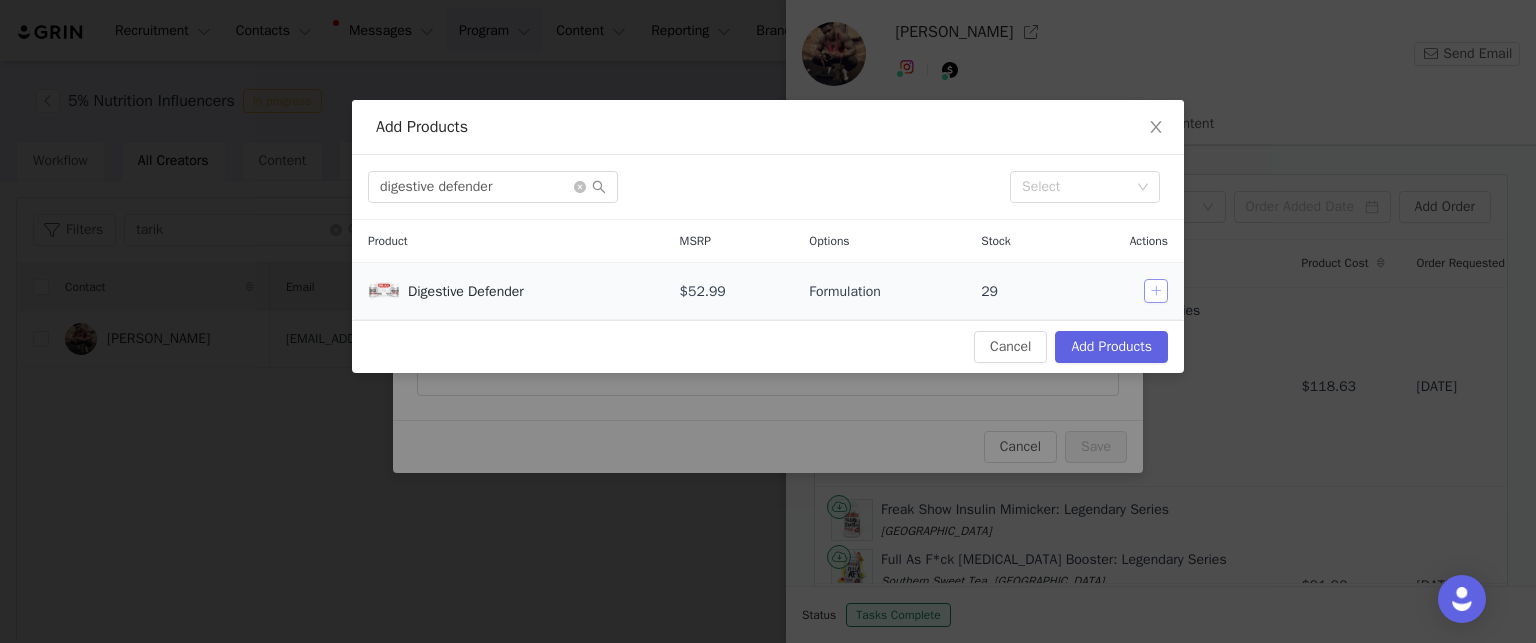 click at bounding box center [1156, 291] 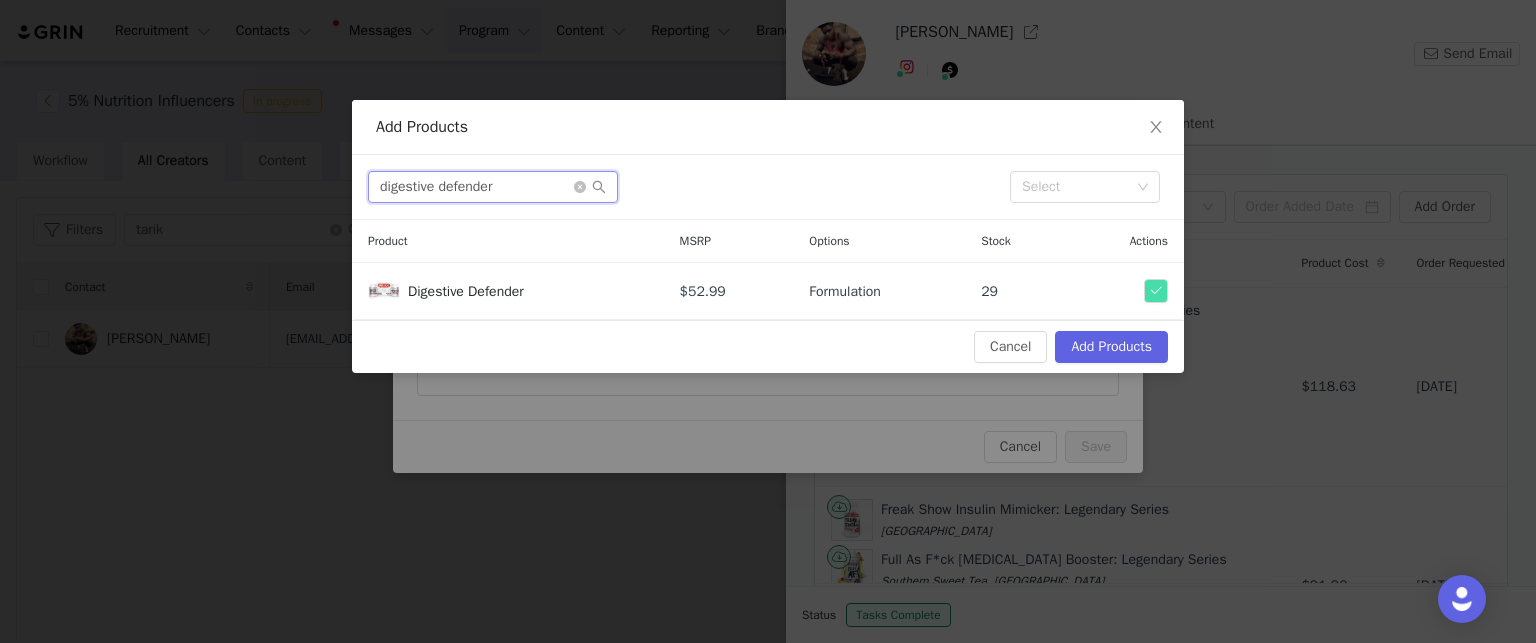 drag, startPoint x: 532, startPoint y: 173, endPoint x: 374, endPoint y: 189, distance: 158.80806 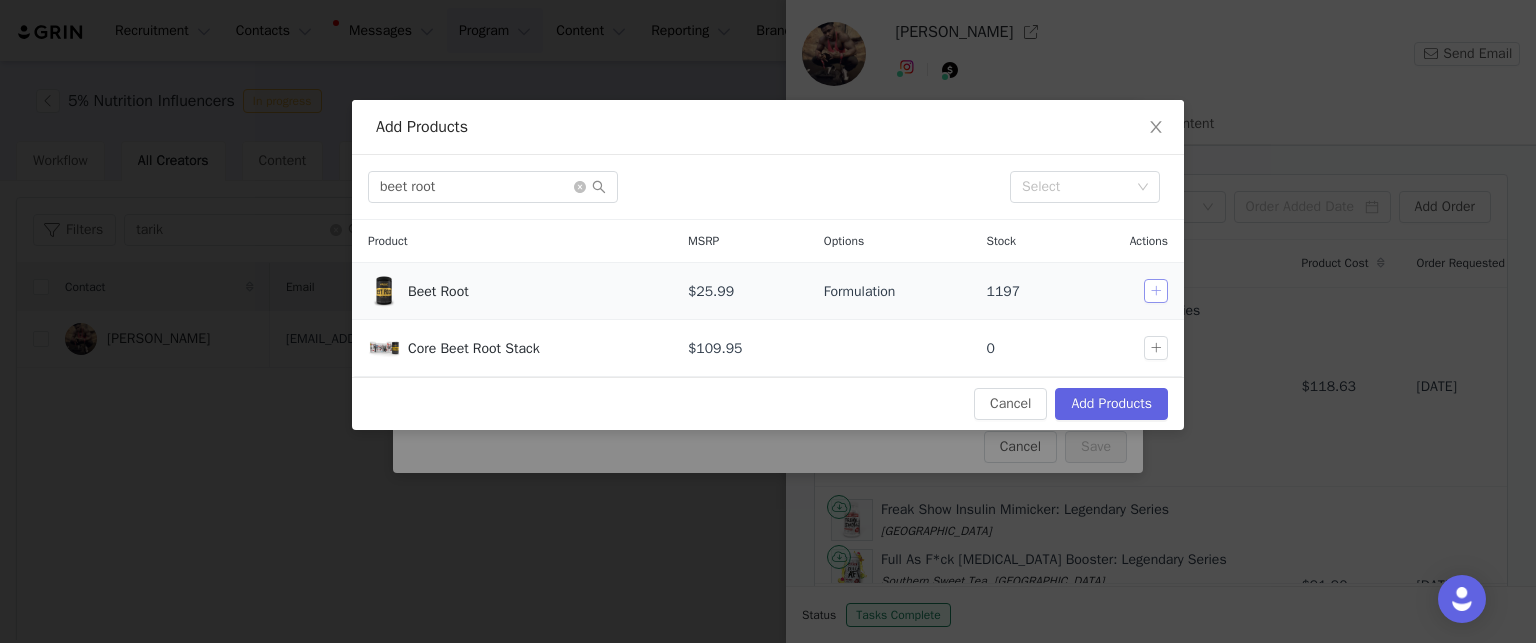 click at bounding box center [1156, 291] 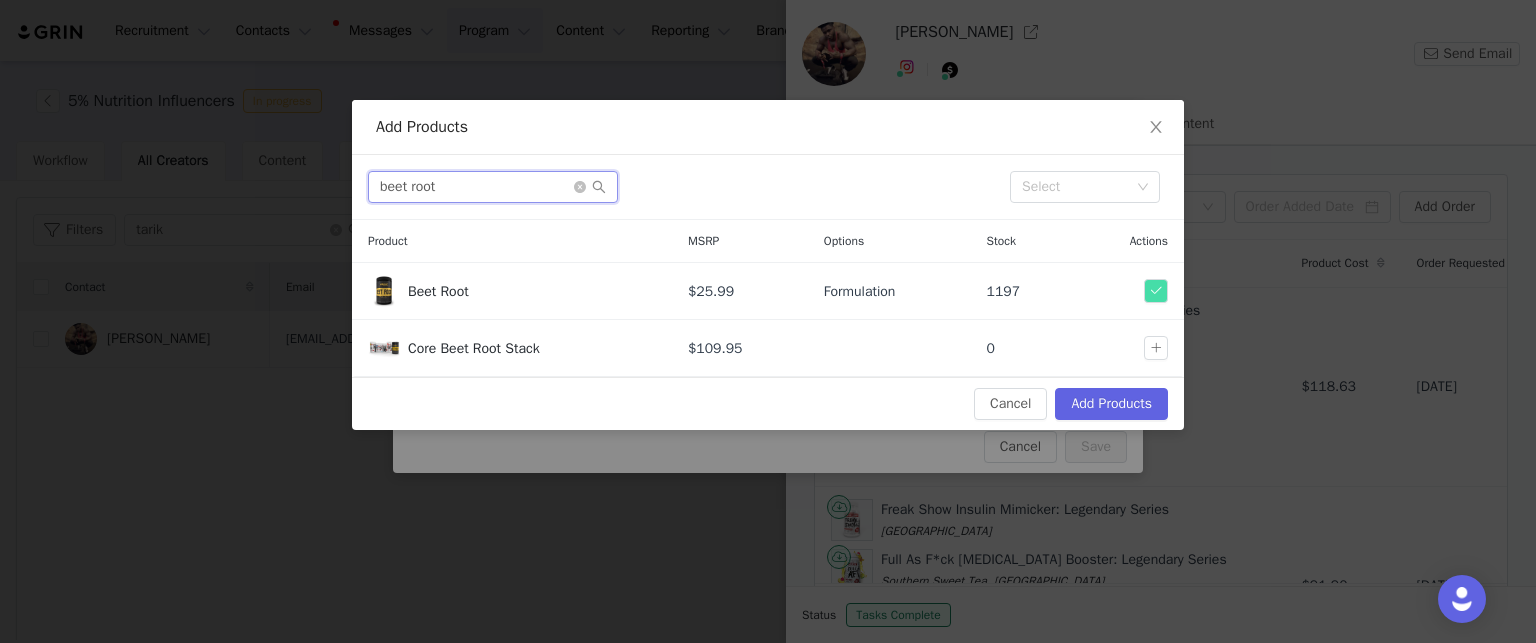 drag, startPoint x: 472, startPoint y: 194, endPoint x: 307, endPoint y: 194, distance: 165 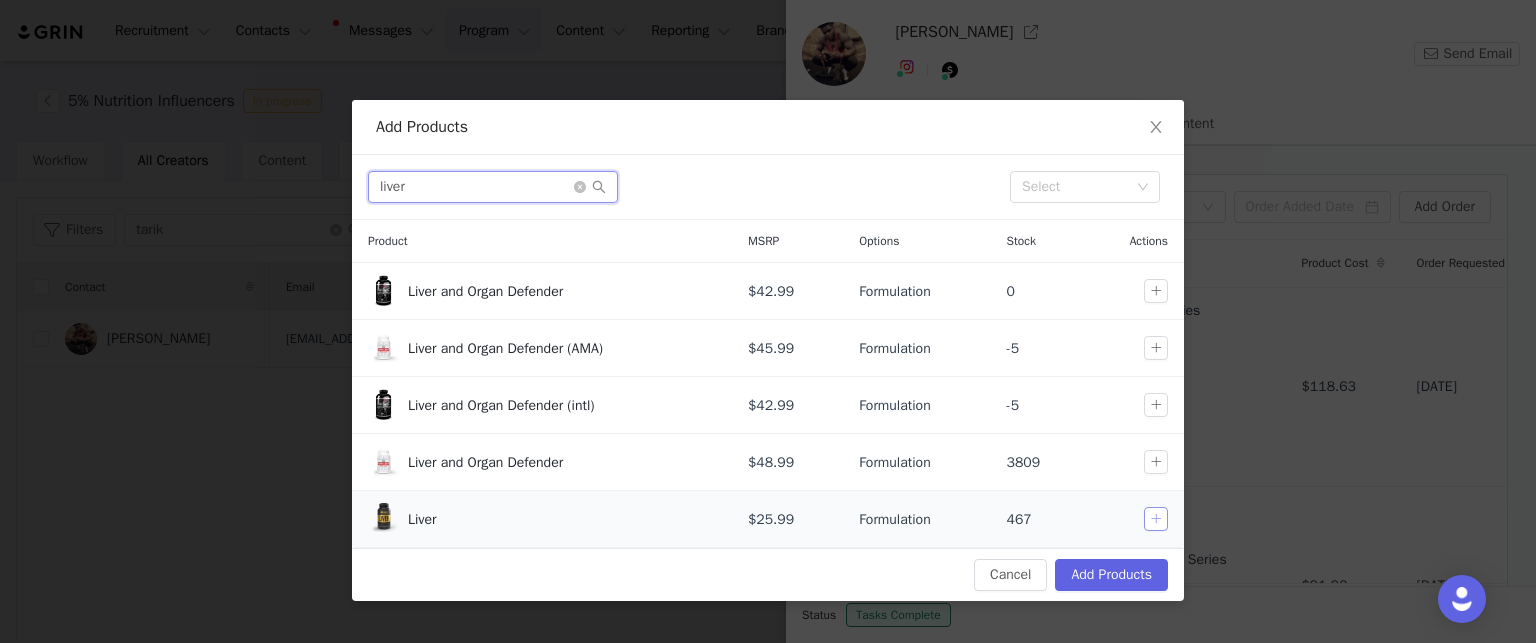 type on "liver" 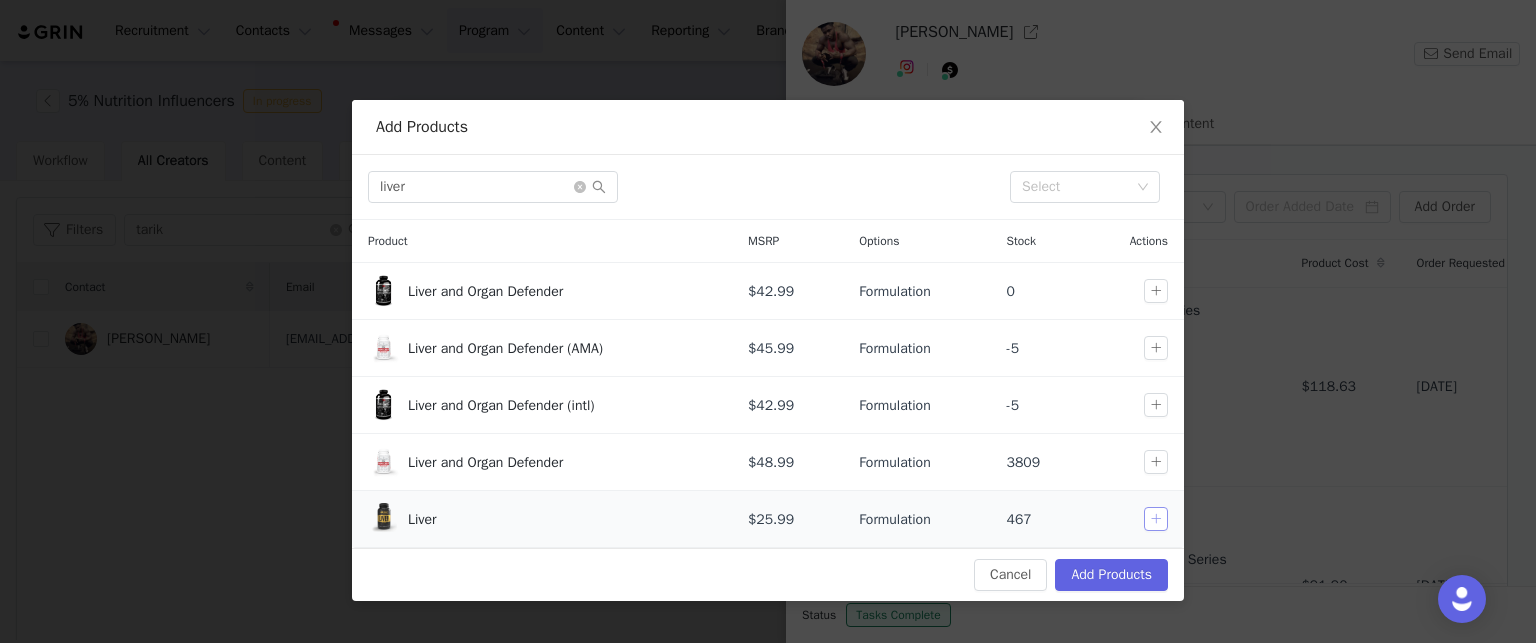 click at bounding box center (1156, 519) 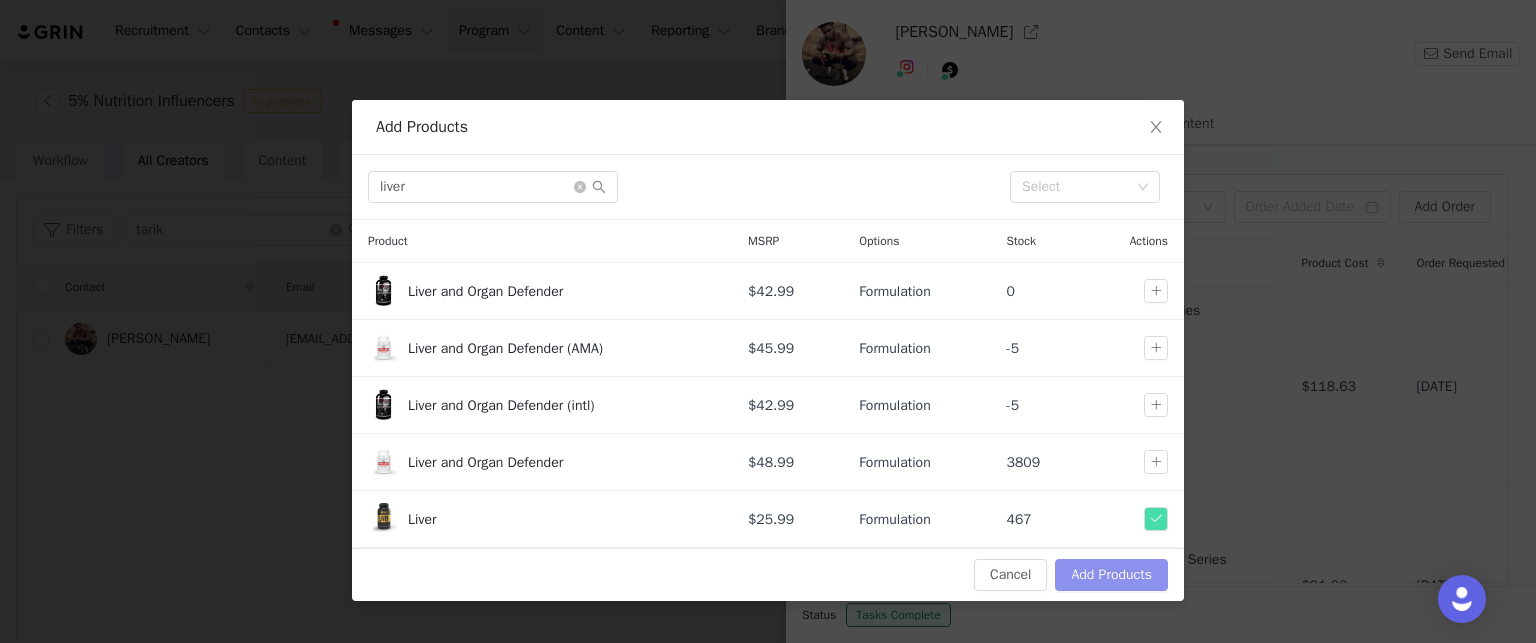 click on "Add Products" at bounding box center (1111, 575) 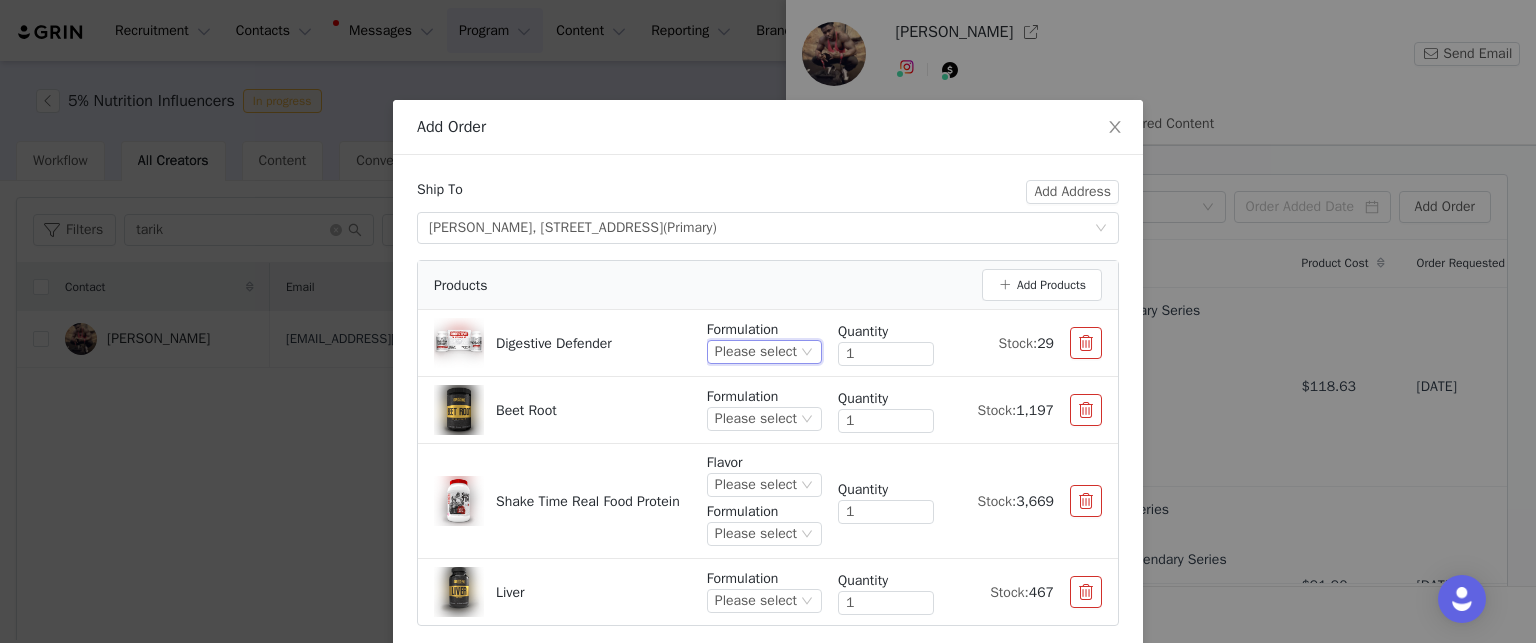 click on "Please select" at bounding box center [756, 352] 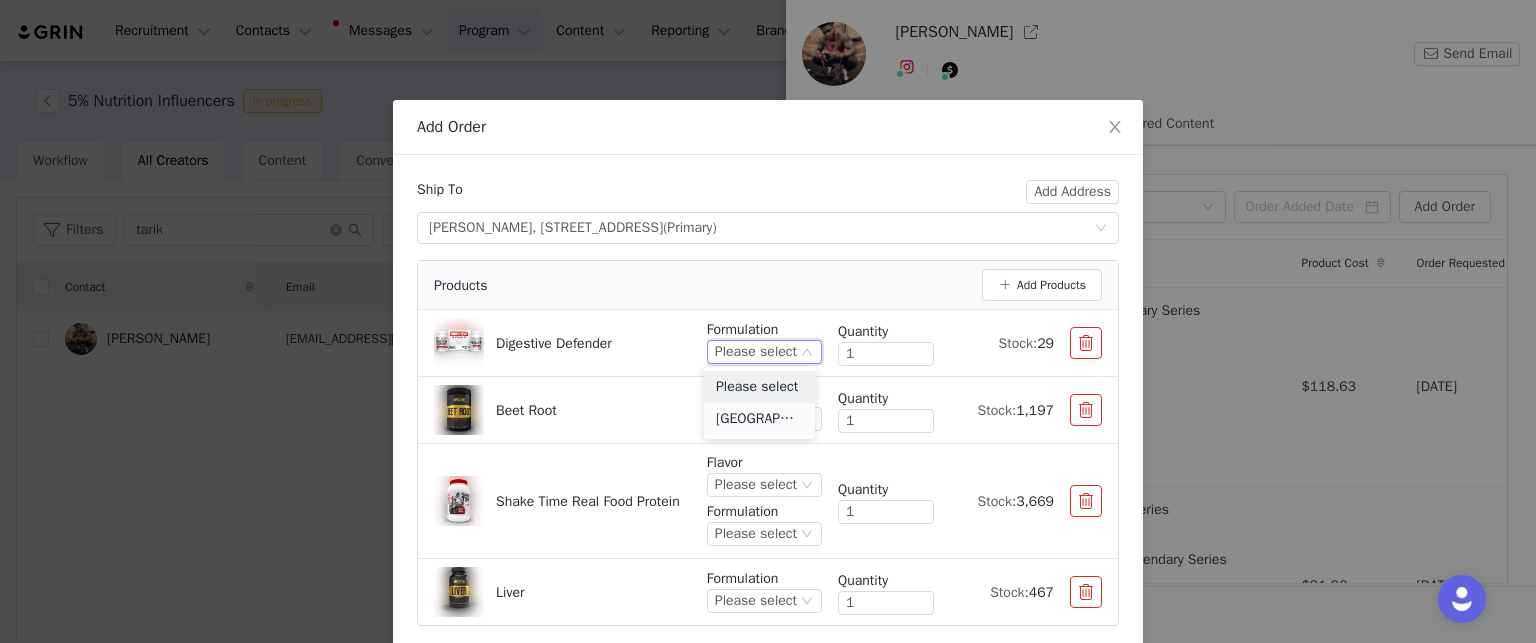 click on "USA" at bounding box center [759, 419] 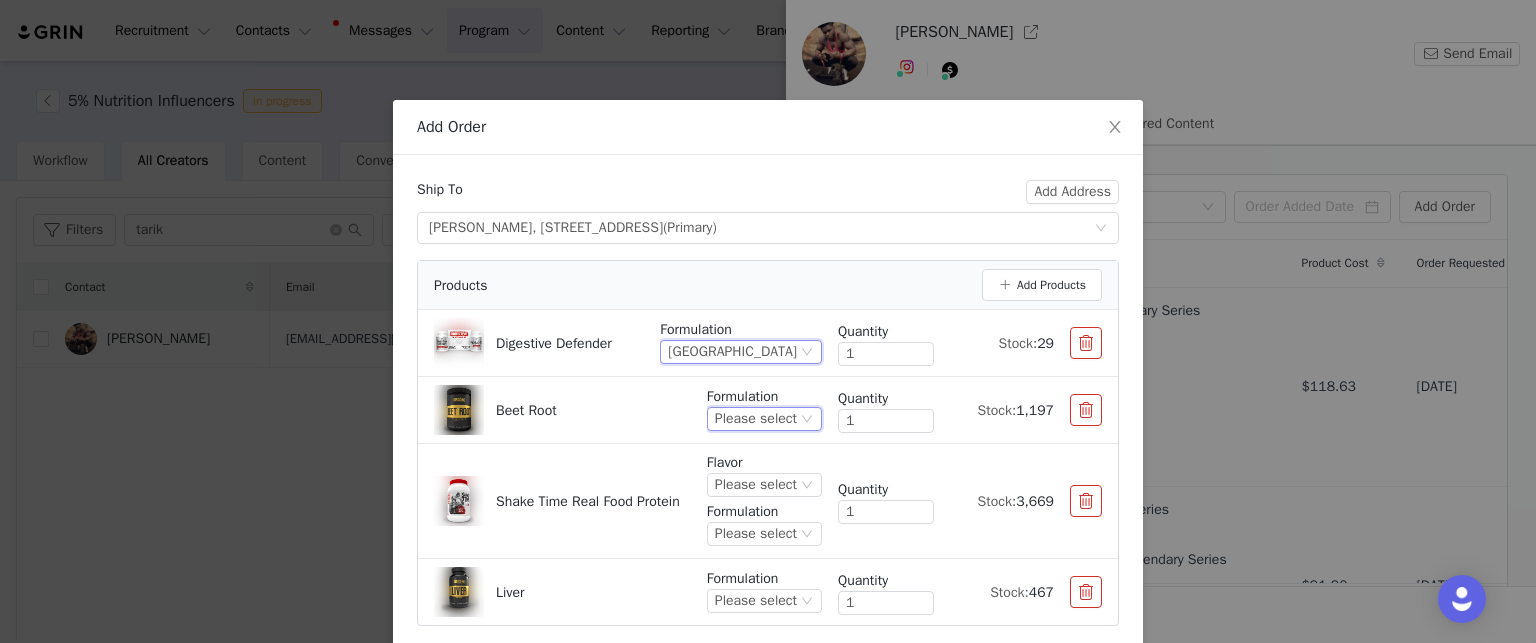 click on "Please select" at bounding box center [756, 419] 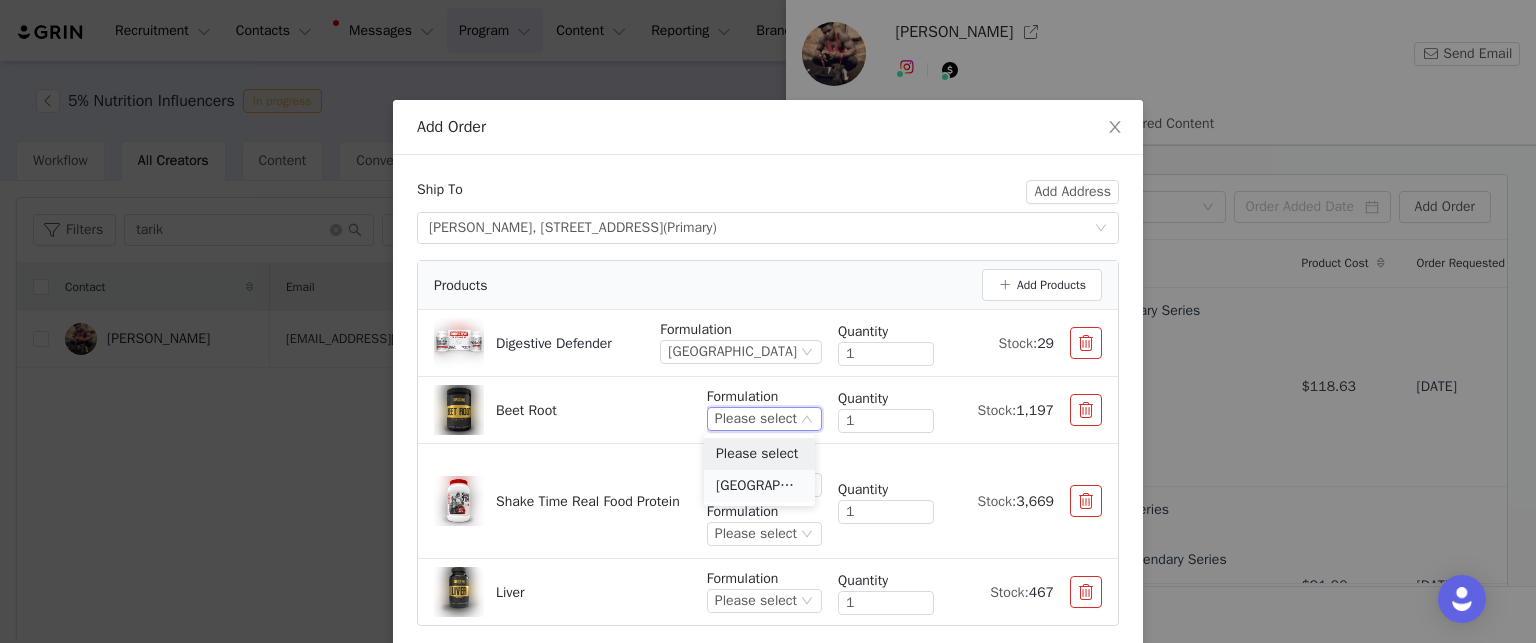 click on "USA" at bounding box center (759, 486) 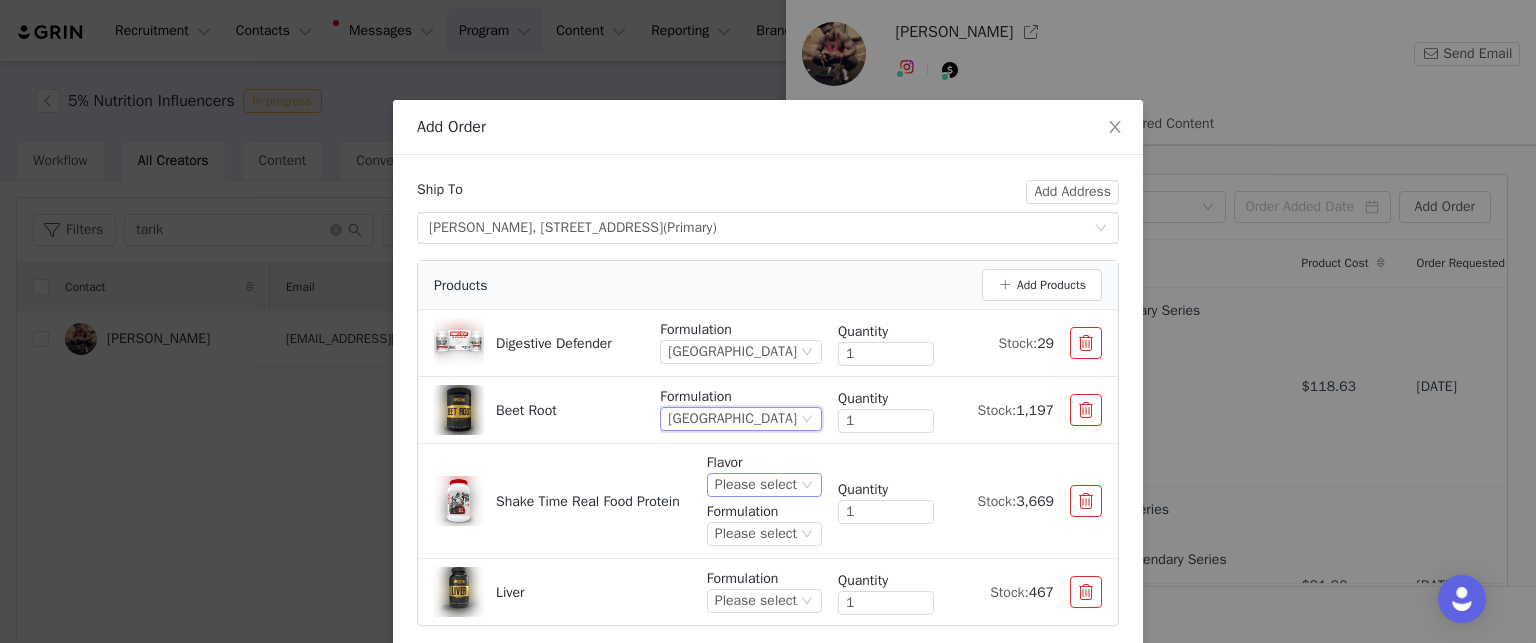 click on "Please select" at bounding box center [756, 485] 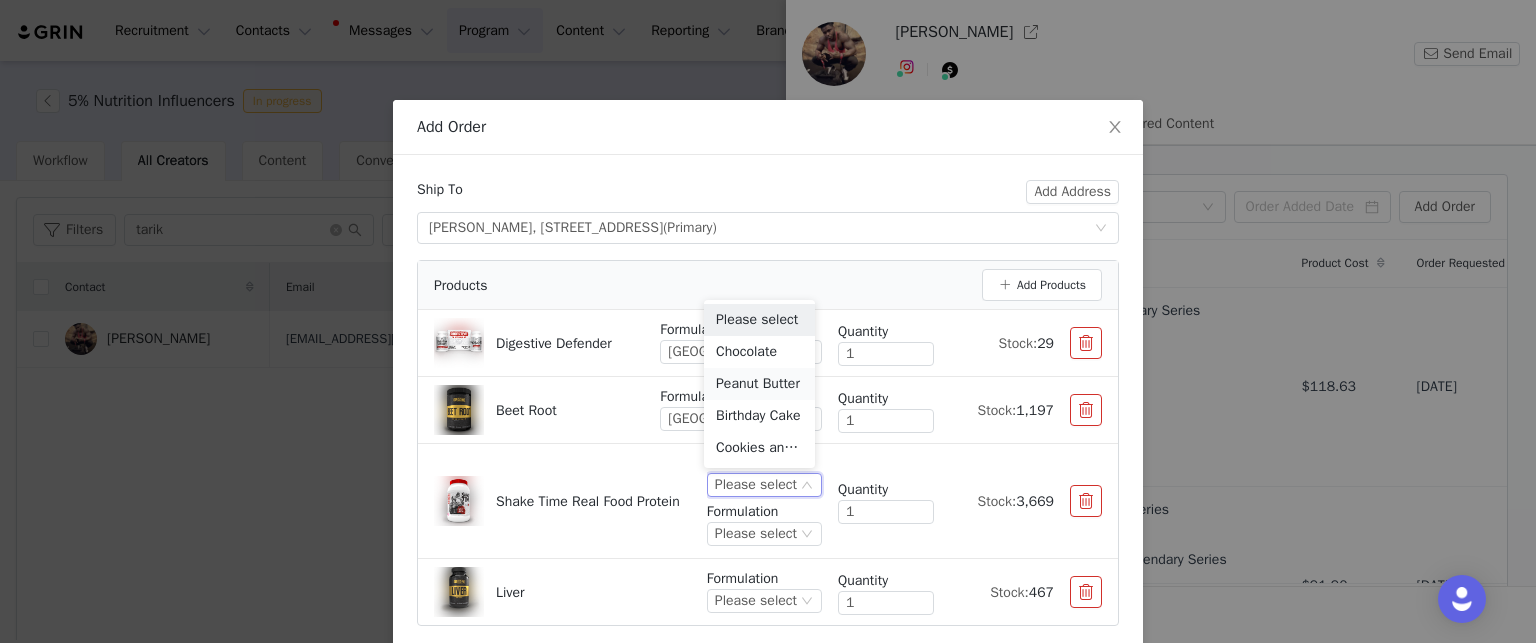 click on "Peanut Butter" at bounding box center [759, 384] 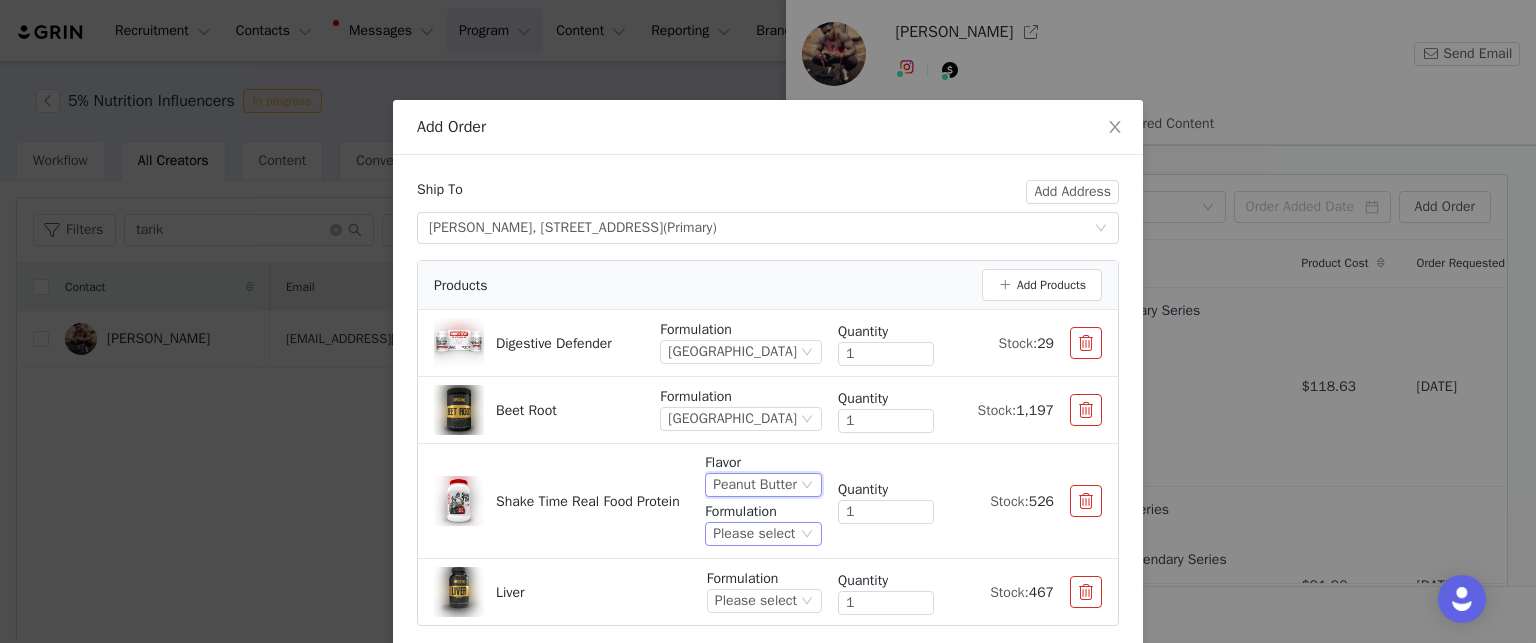click on "Please select" at bounding box center [754, 534] 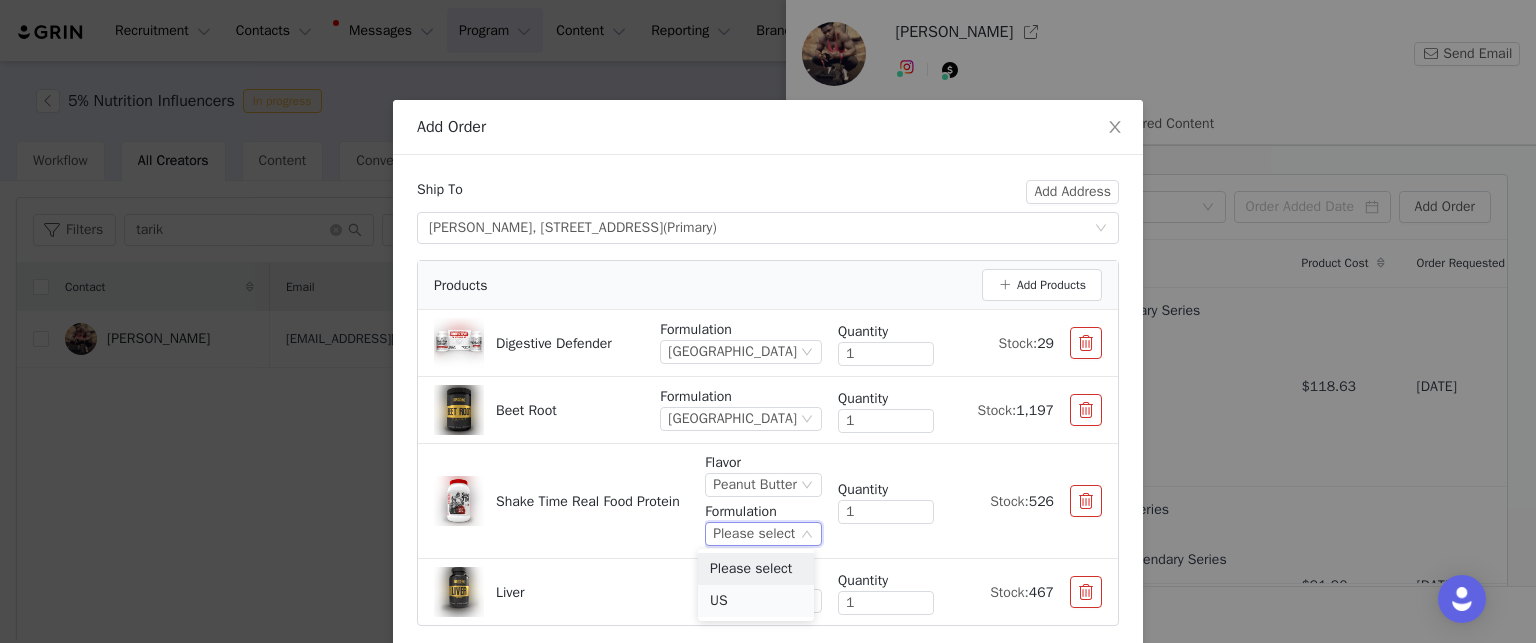 click on "US" at bounding box center [756, 601] 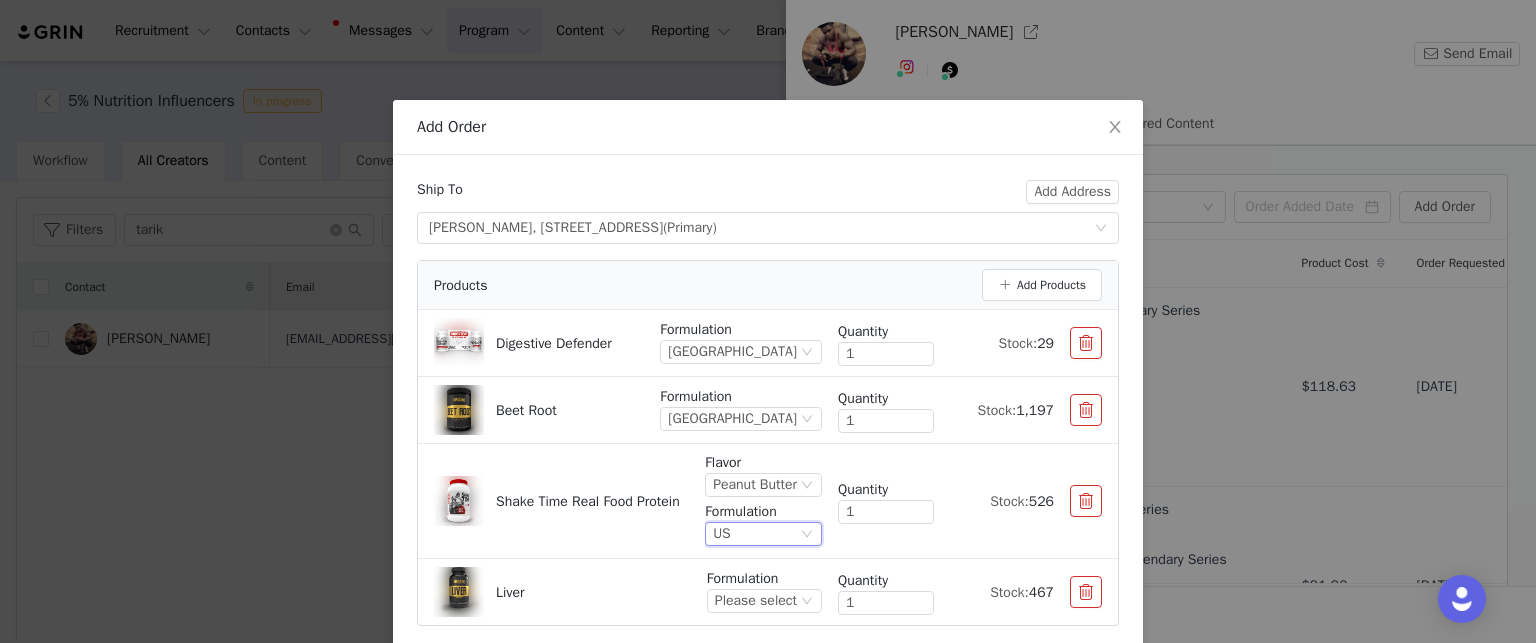 scroll, scrollTop: 82, scrollLeft: 0, axis: vertical 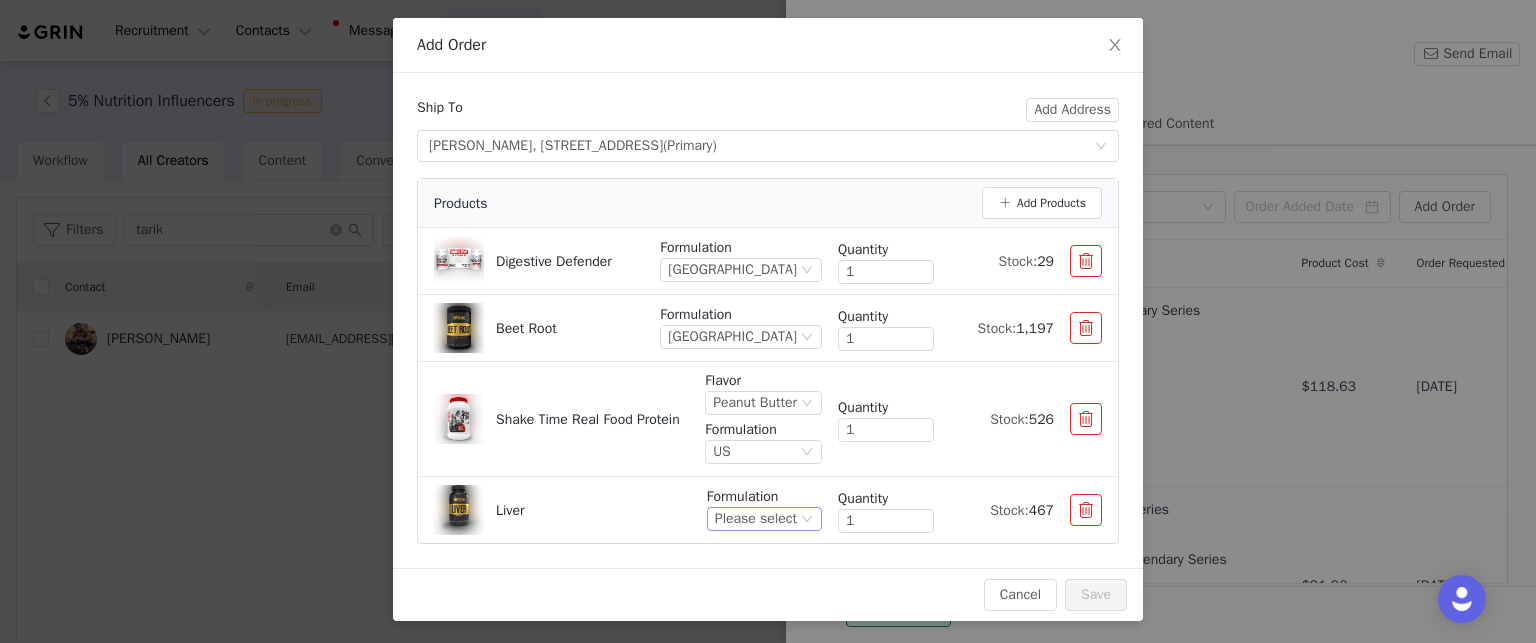 click on "Please select" at bounding box center (756, 519) 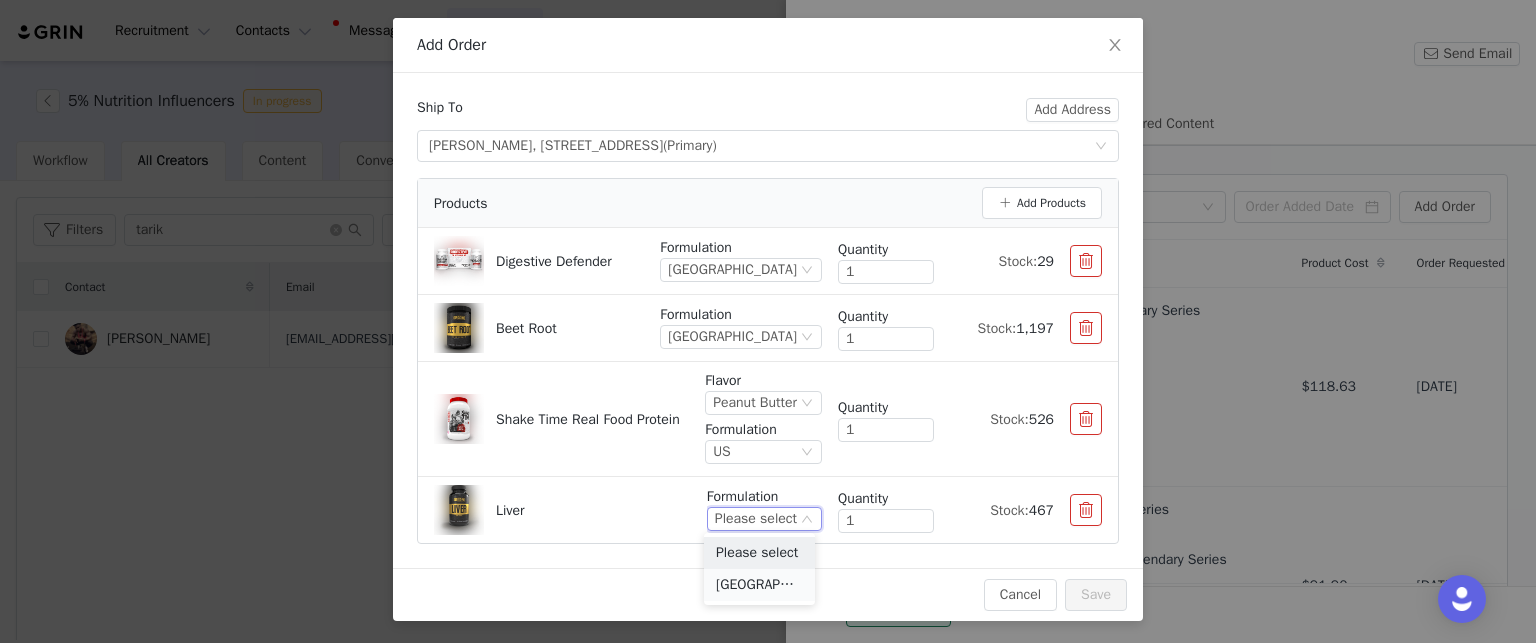click on "USA" at bounding box center (759, 585) 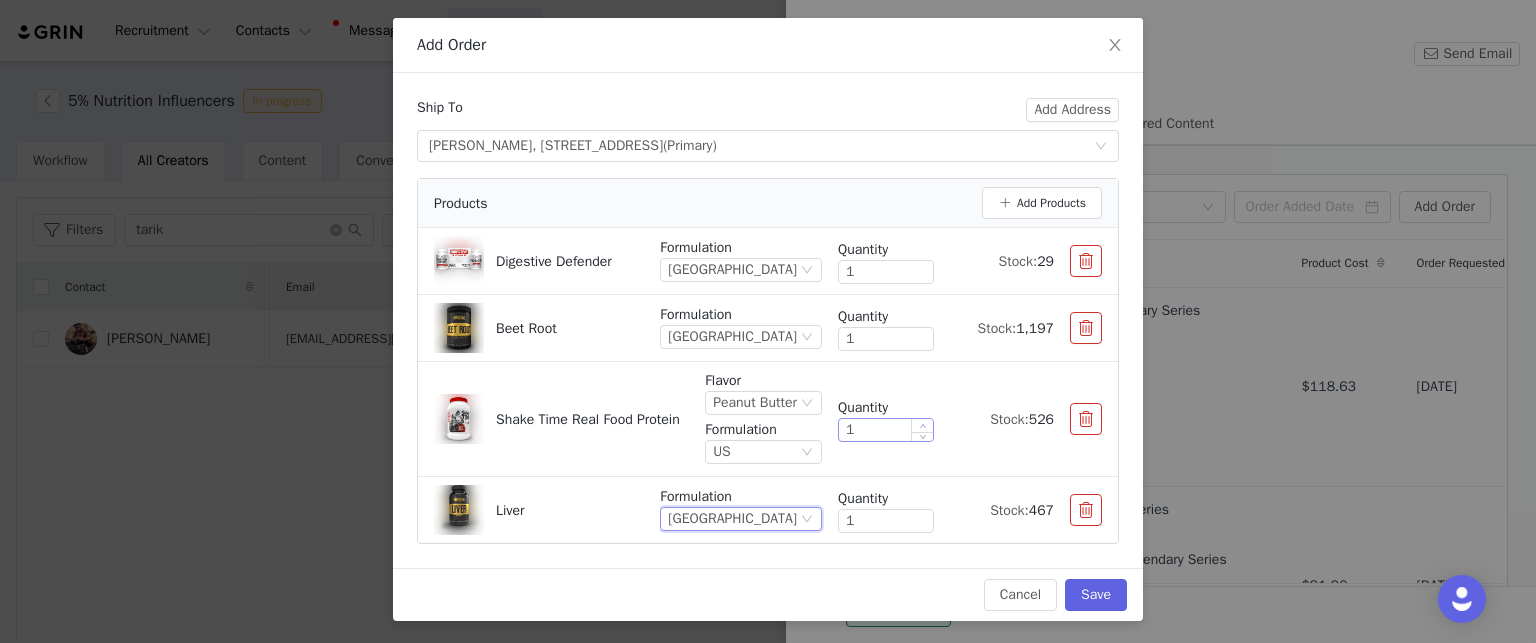 type on "2" 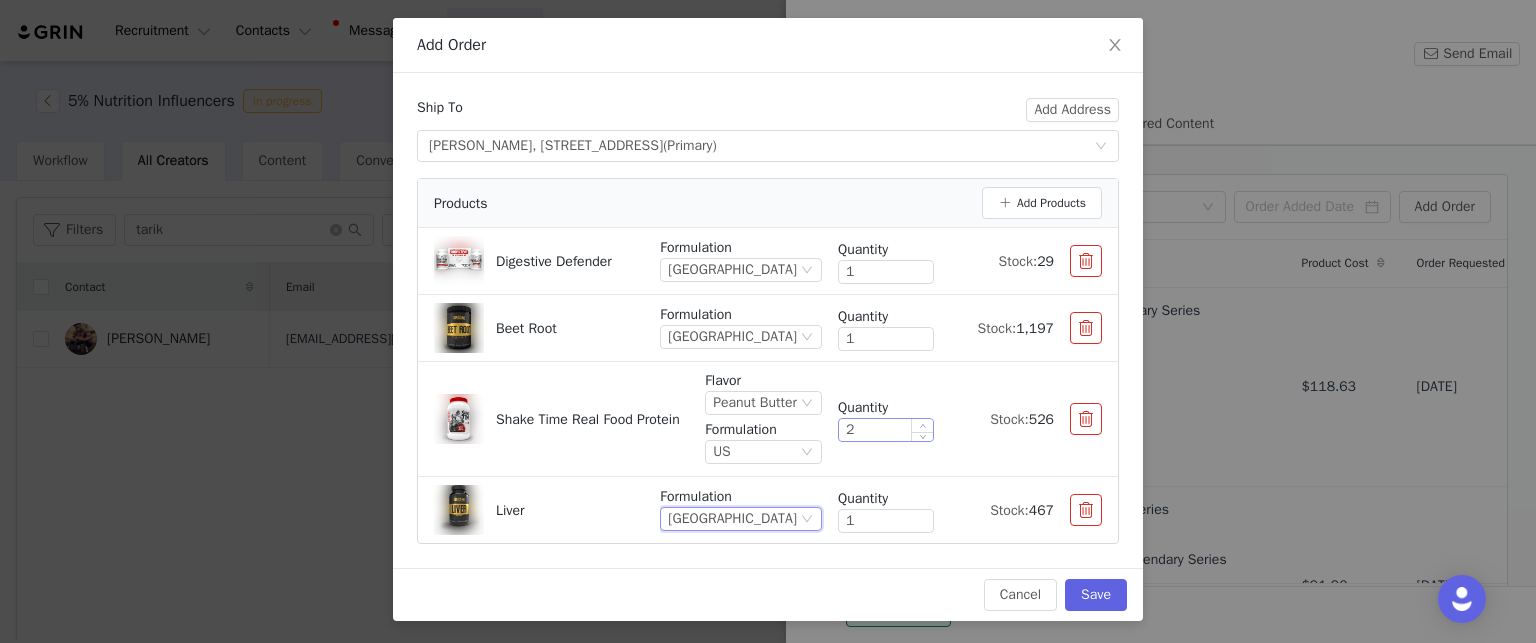 click 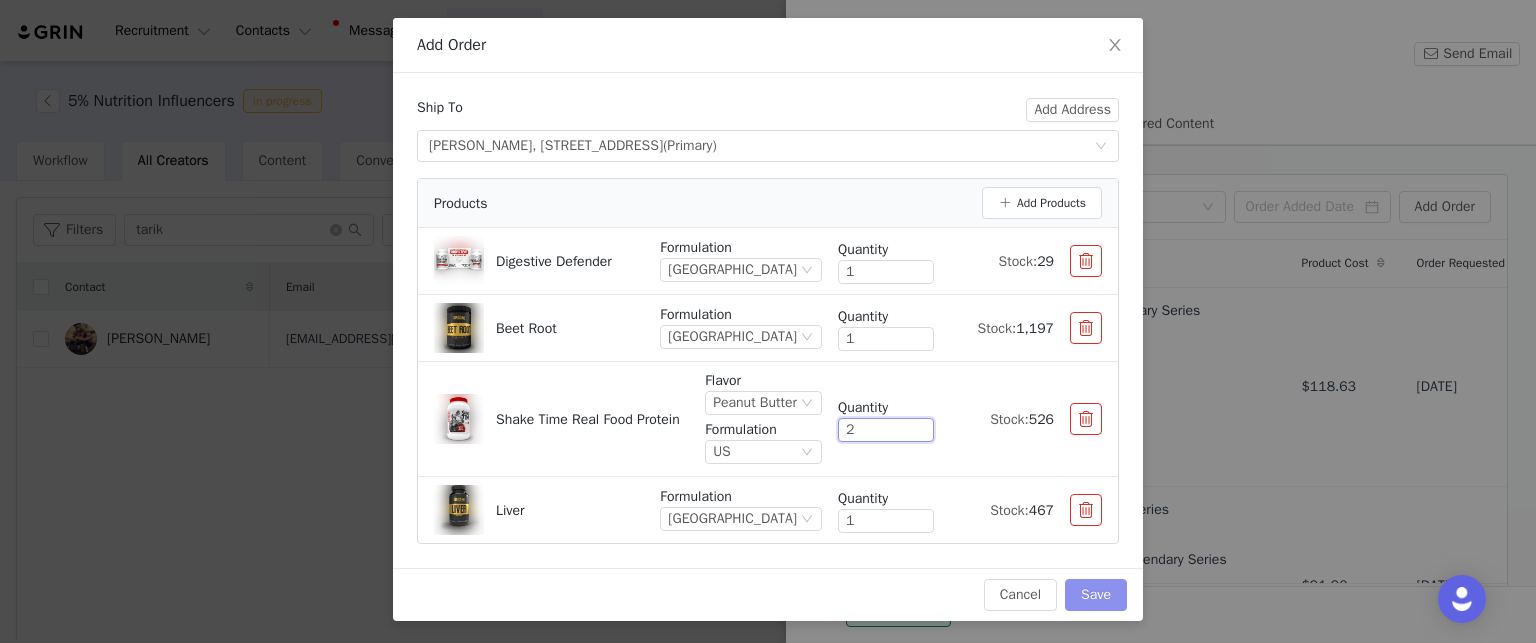 click on "Save" at bounding box center (1096, 595) 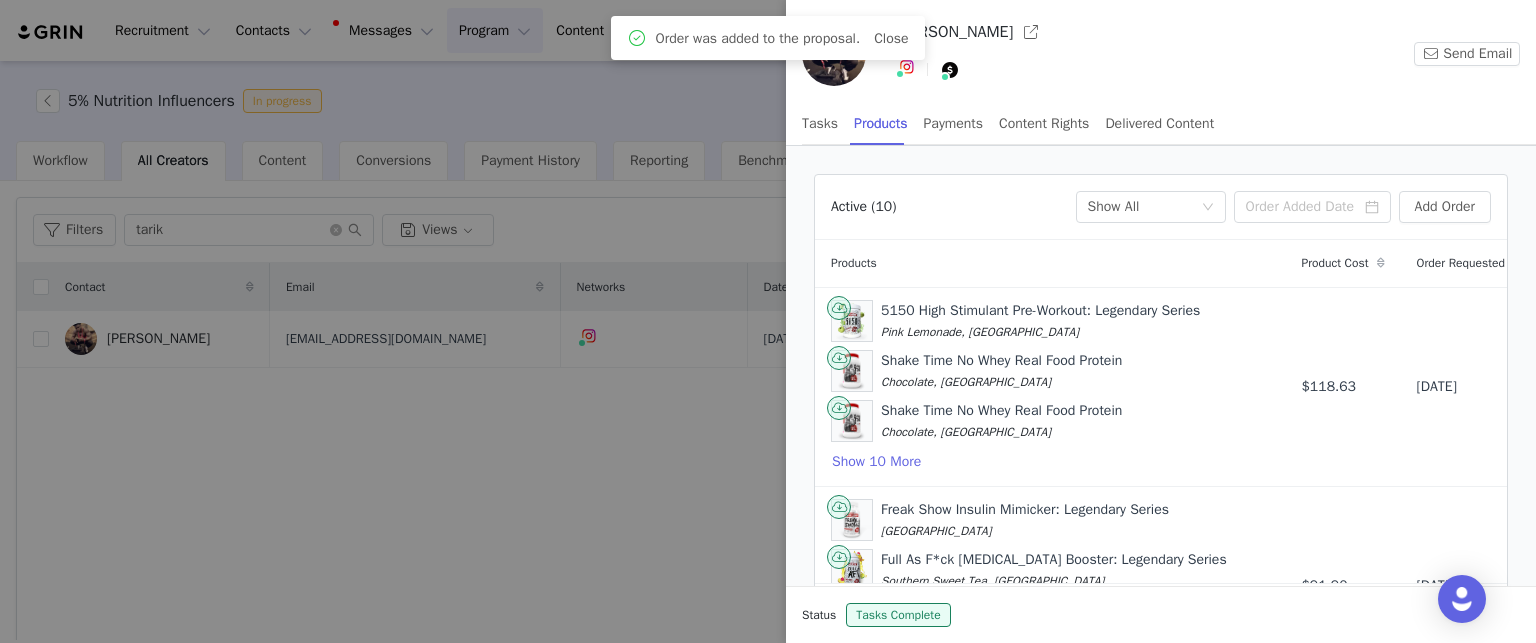 scroll, scrollTop: 0, scrollLeft: 0, axis: both 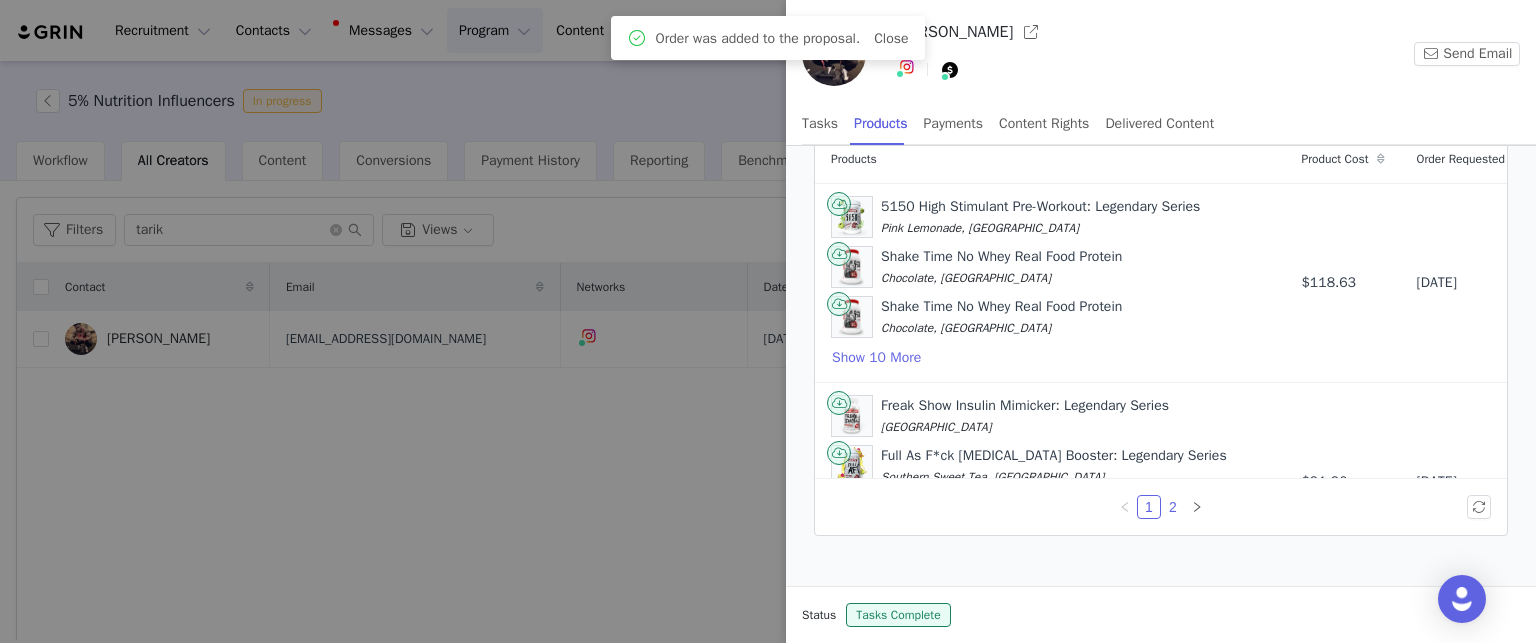 click on "2" at bounding box center [1173, 507] 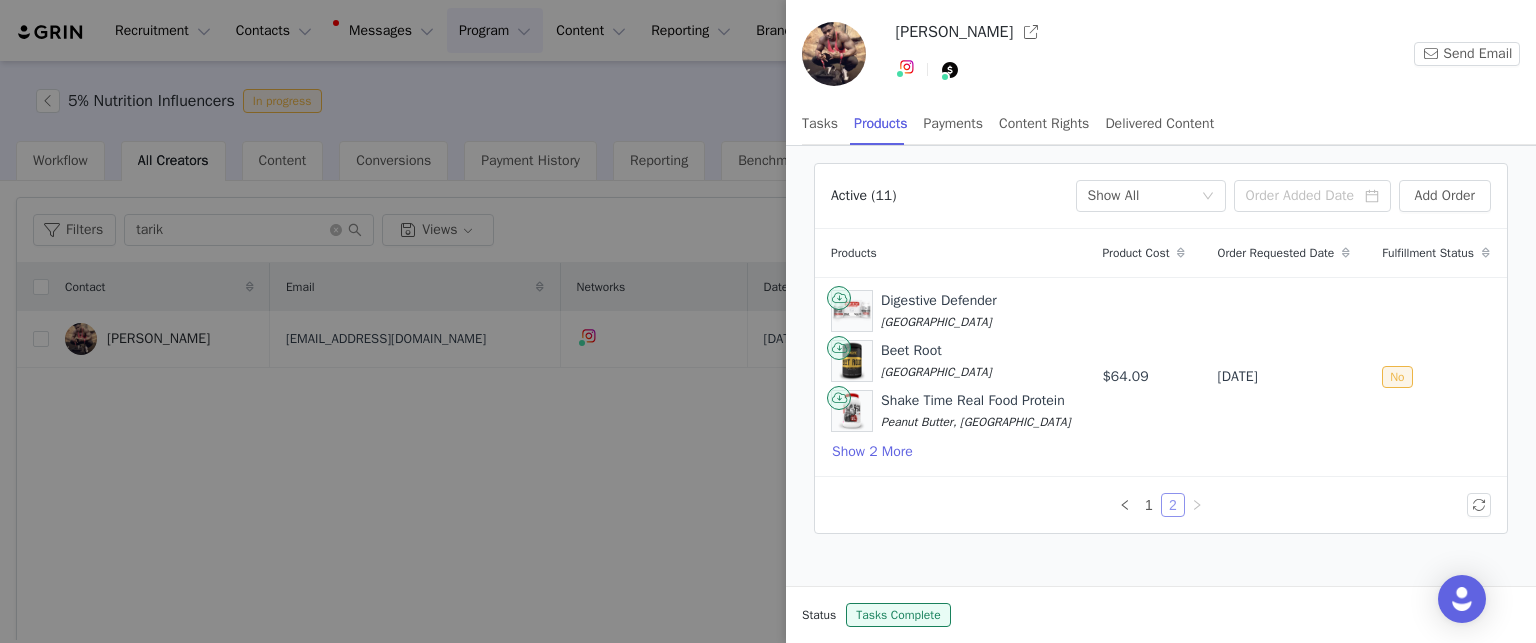 scroll, scrollTop: 24, scrollLeft: 0, axis: vertical 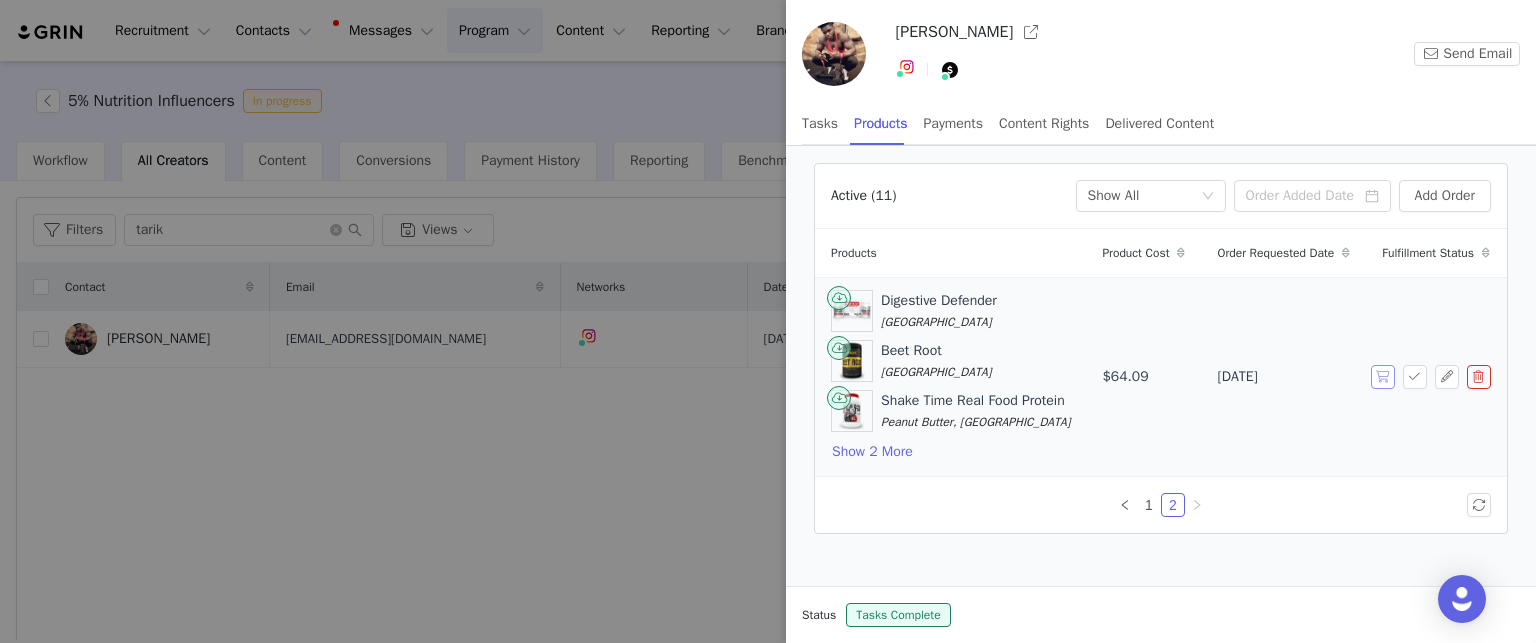 click at bounding box center (1383, 377) 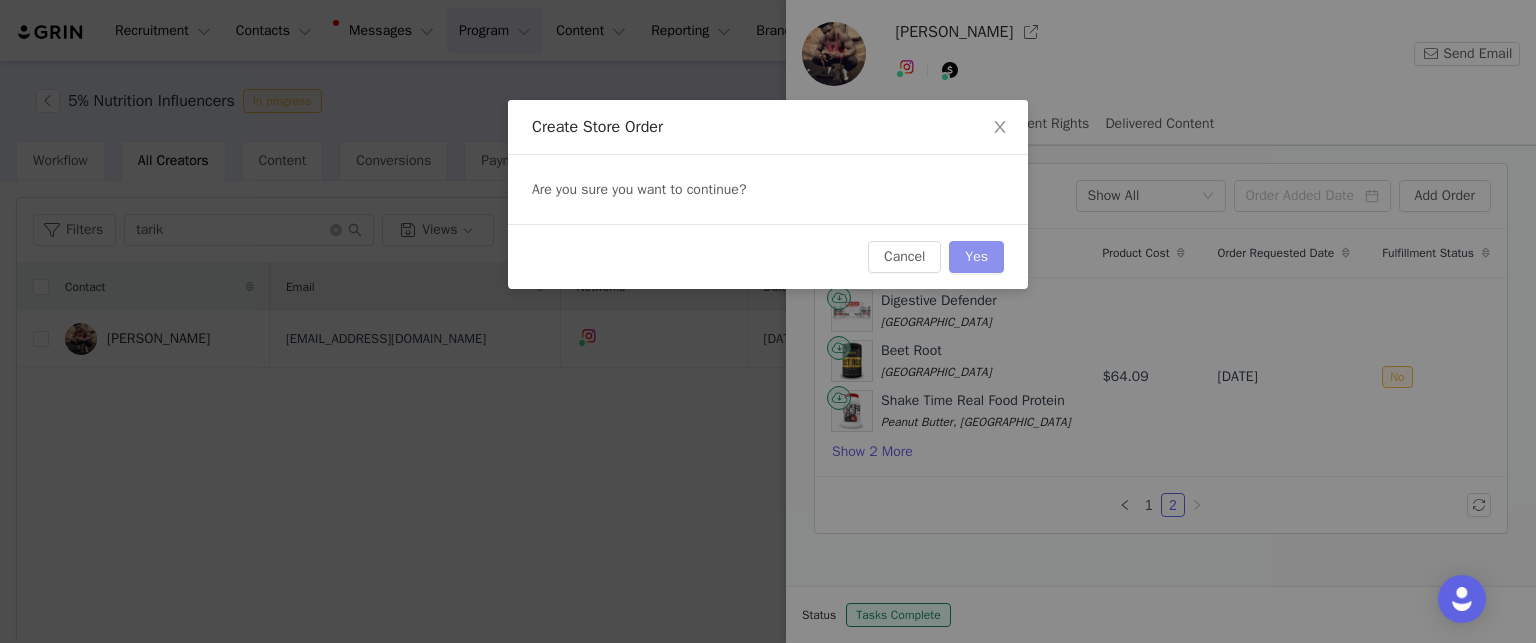 click on "Yes" at bounding box center [976, 257] 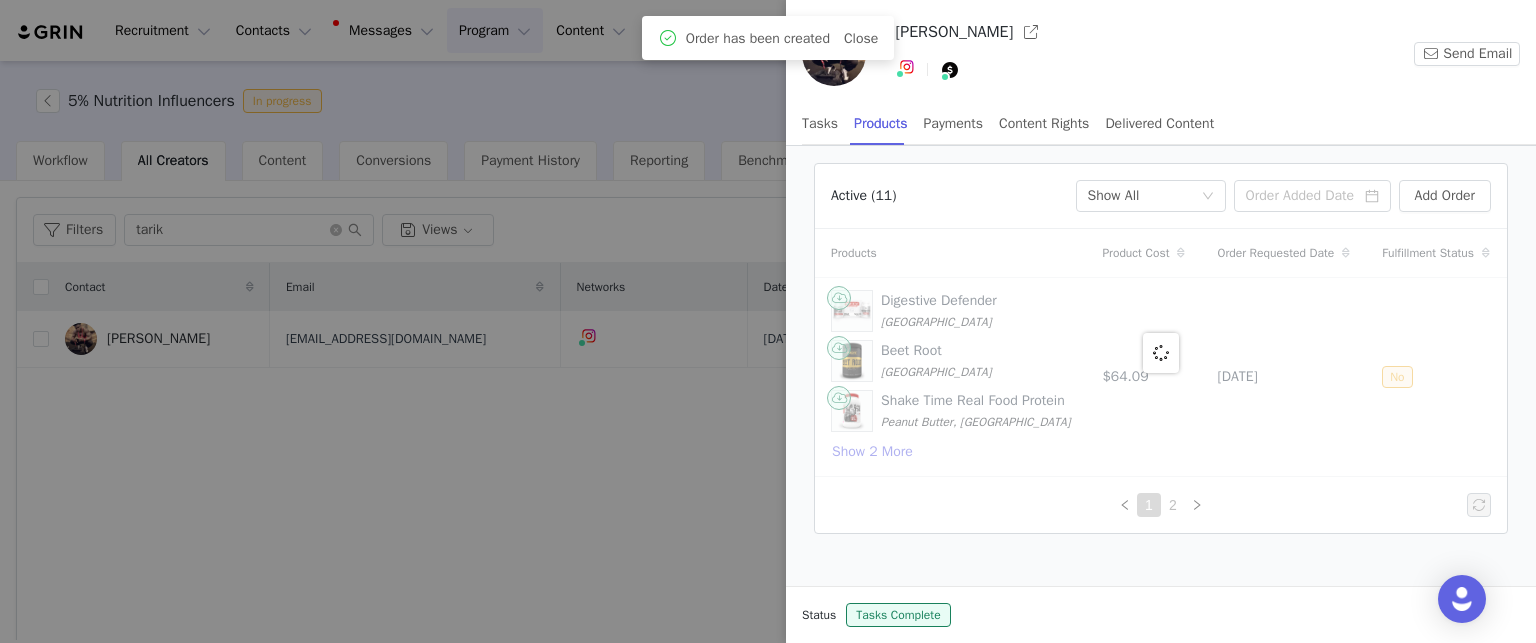 scroll, scrollTop: 8, scrollLeft: 0, axis: vertical 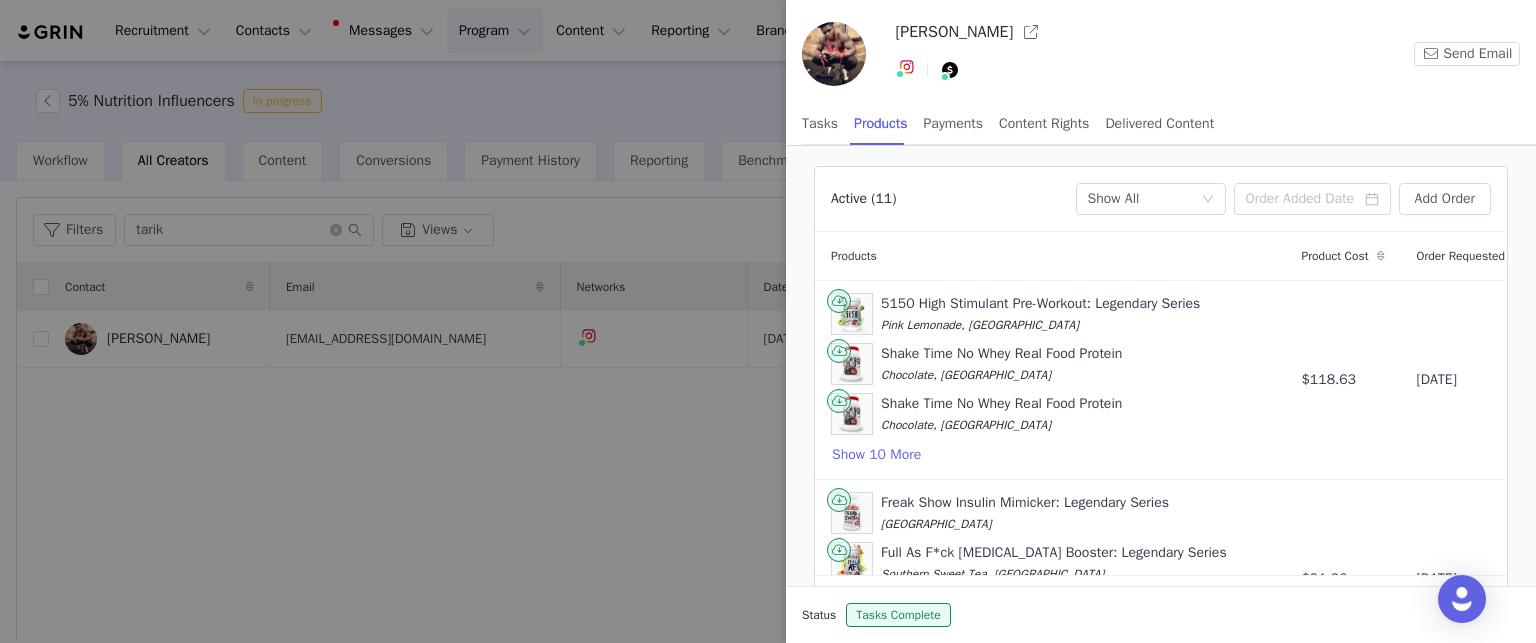 click at bounding box center [768, 321] 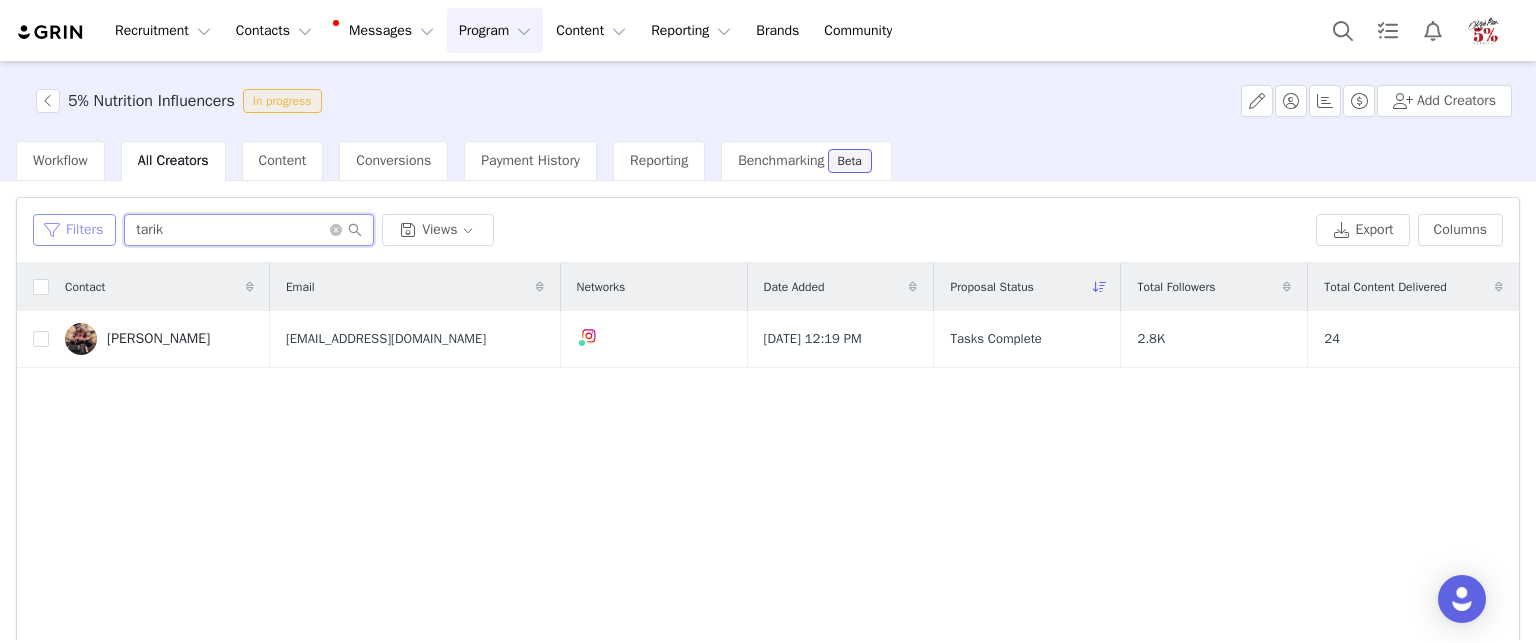 drag, startPoint x: 192, startPoint y: 227, endPoint x: 91, endPoint y: 229, distance: 101.0198 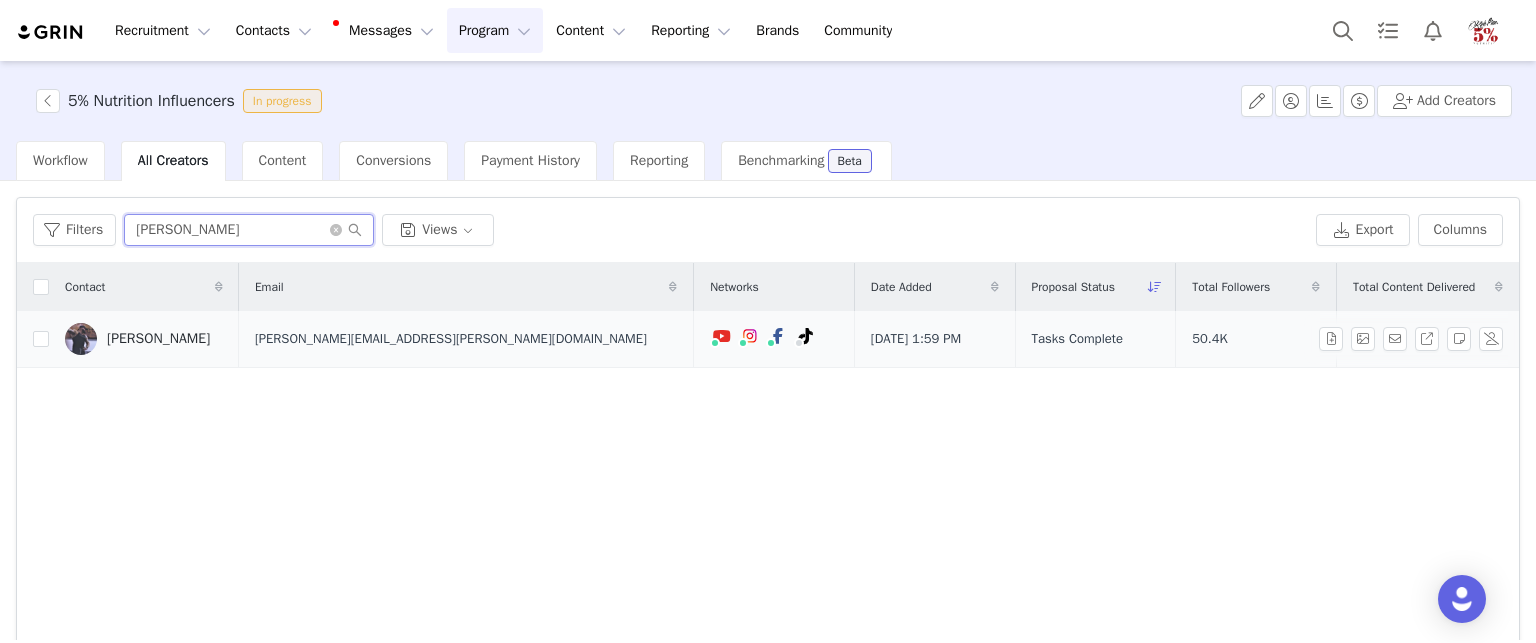 type on "jared" 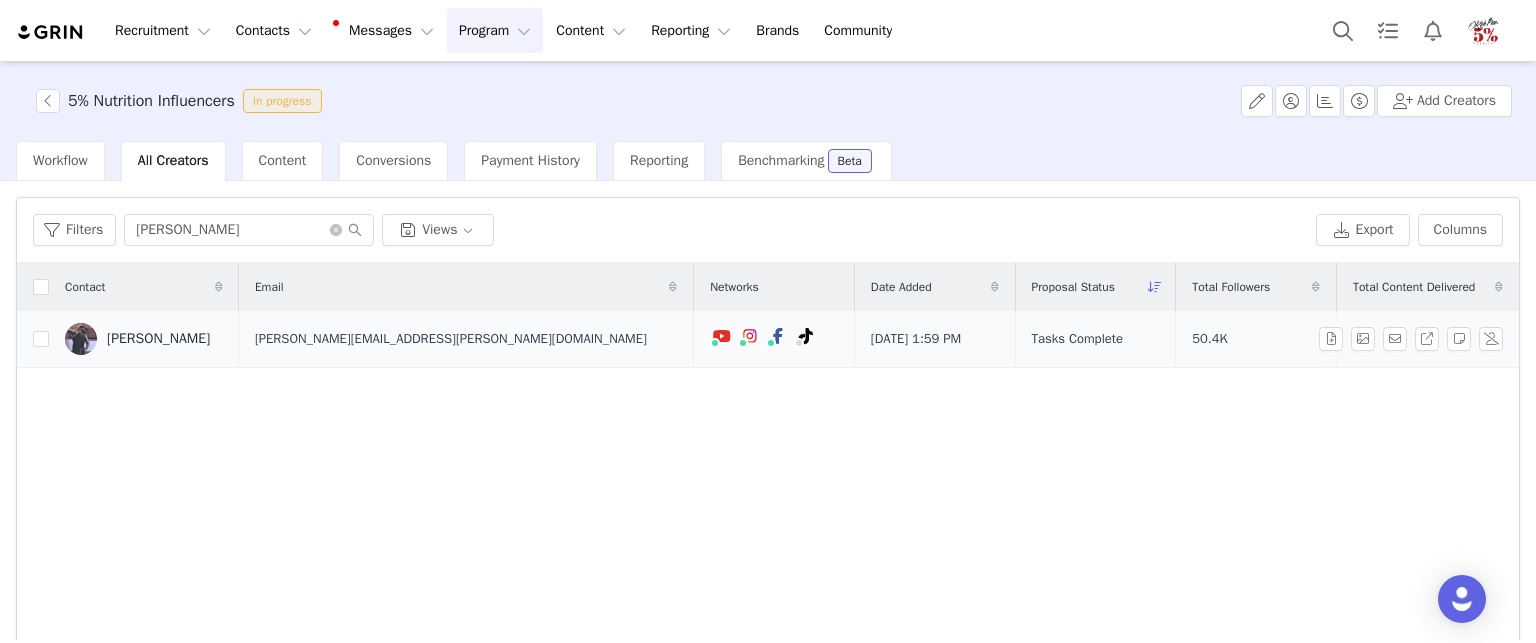 click on "Jared Nunnally" at bounding box center [158, 339] 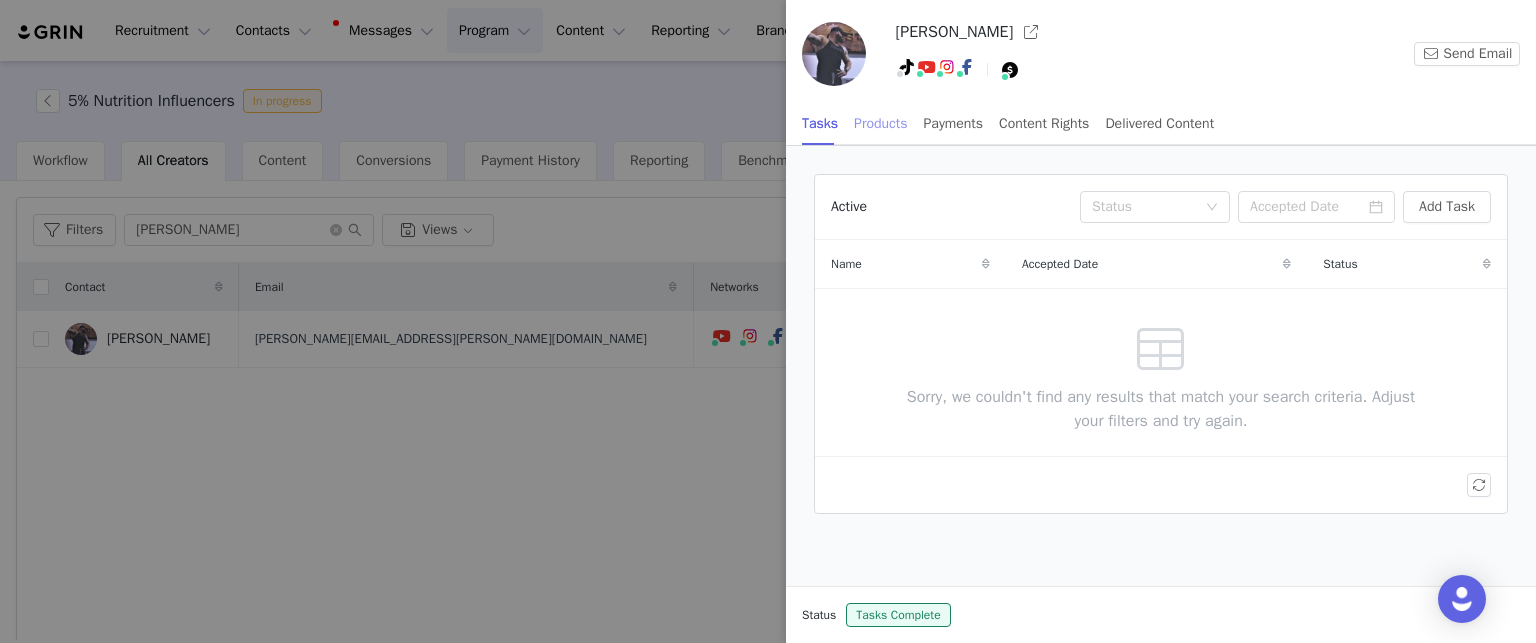 click on "Products" at bounding box center (880, 123) 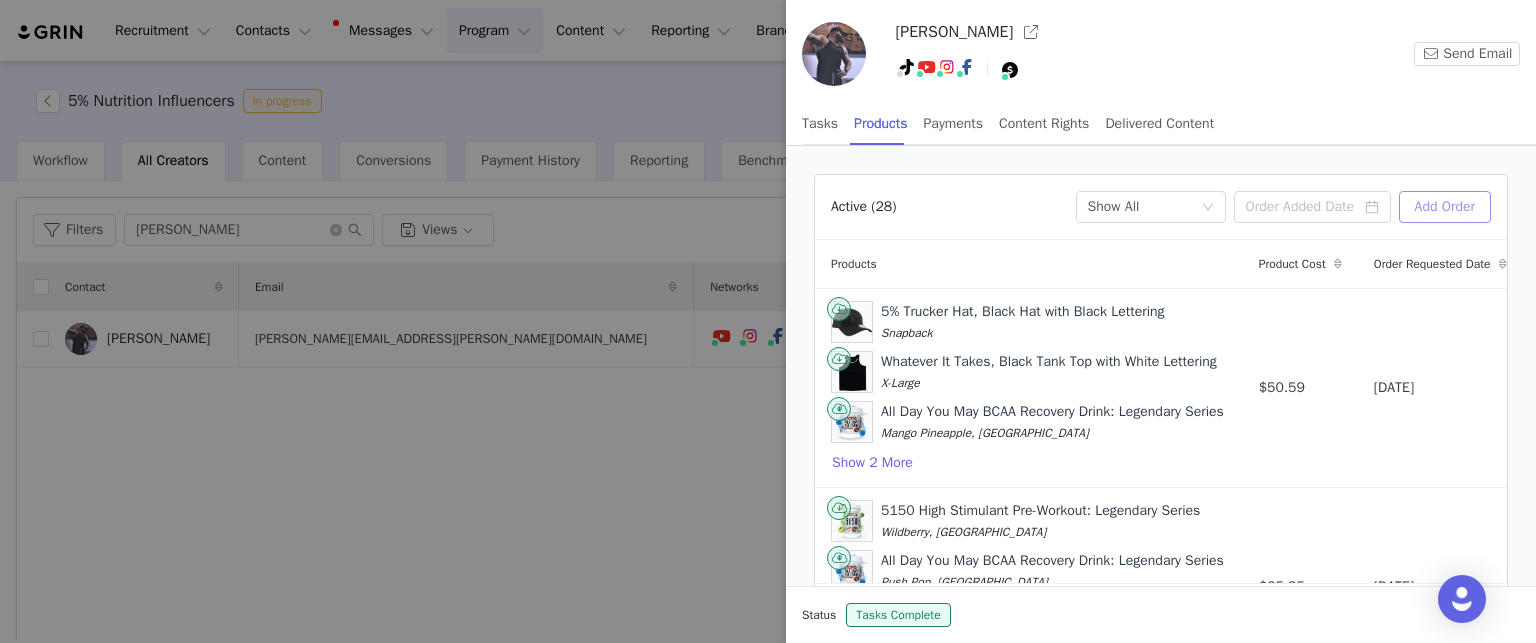 click on "Add Order" at bounding box center [1445, 207] 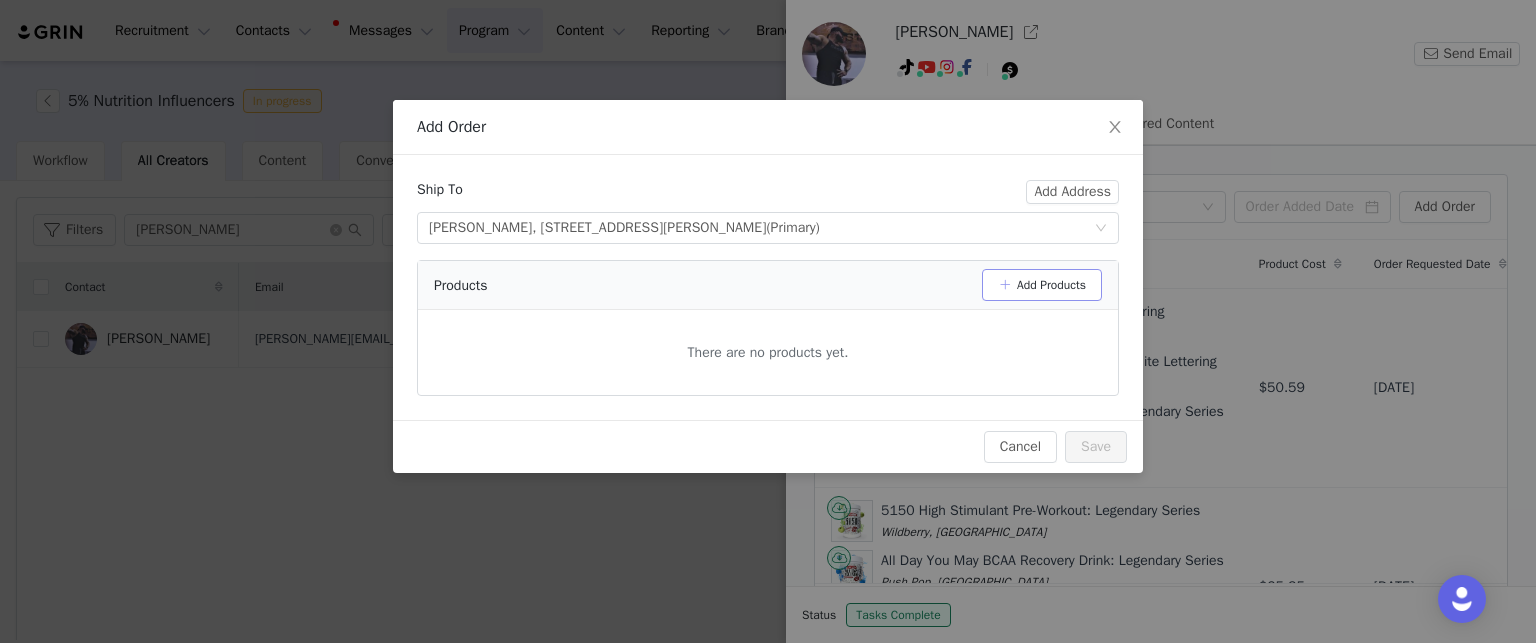 click on "Add Products" at bounding box center [1042, 285] 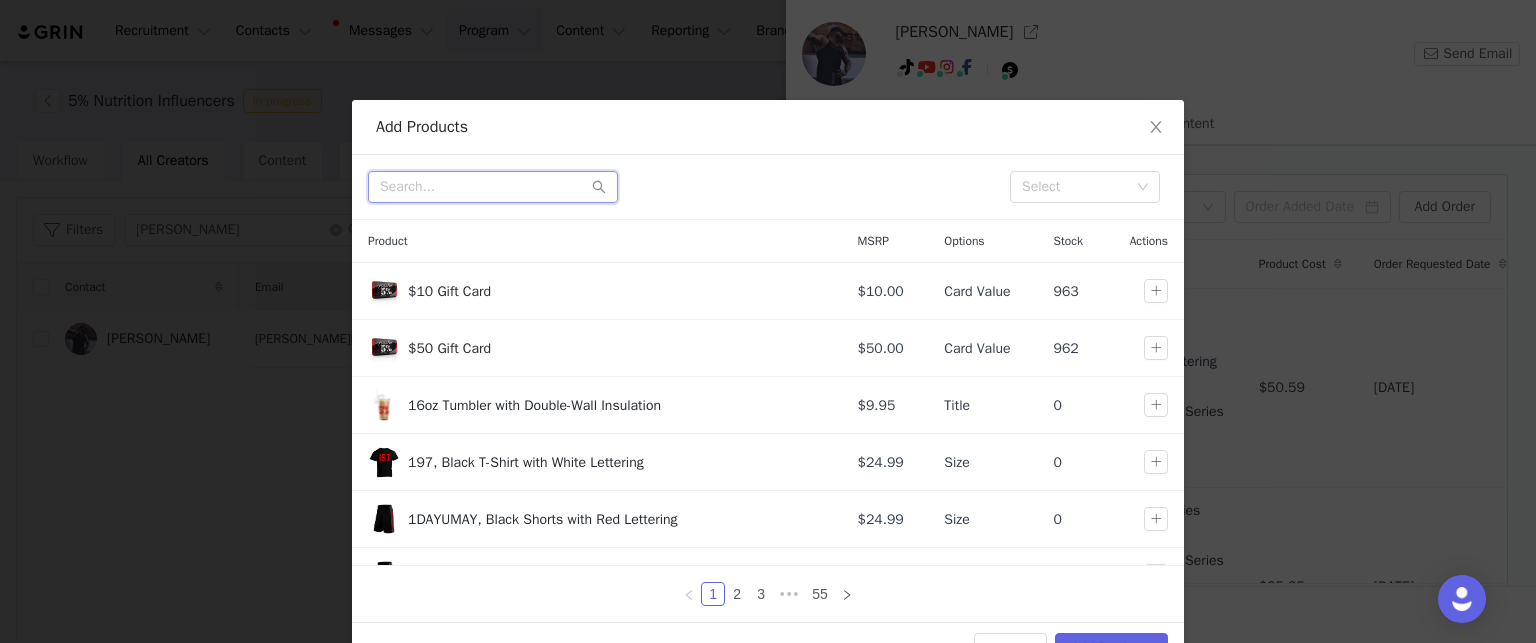 click at bounding box center [493, 187] 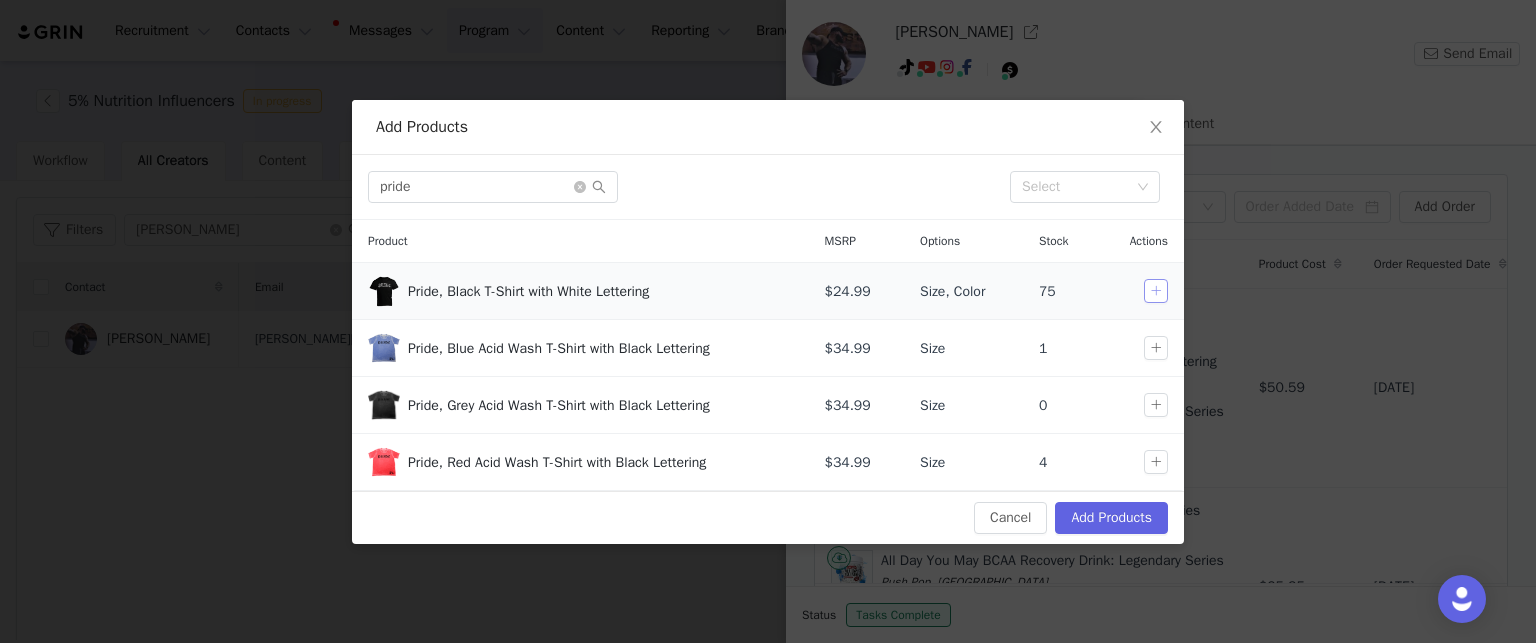 click at bounding box center [1156, 291] 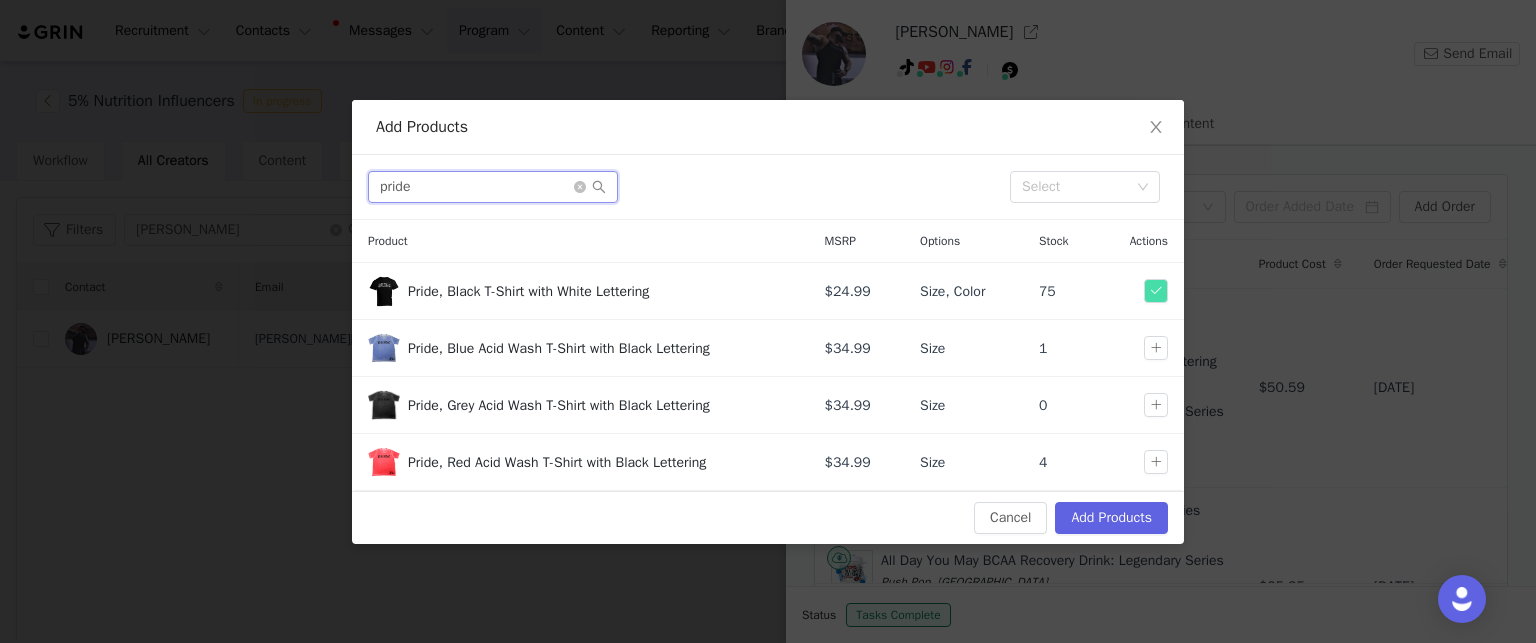 drag, startPoint x: 333, startPoint y: 191, endPoint x: 312, endPoint y: 192, distance: 21.023796 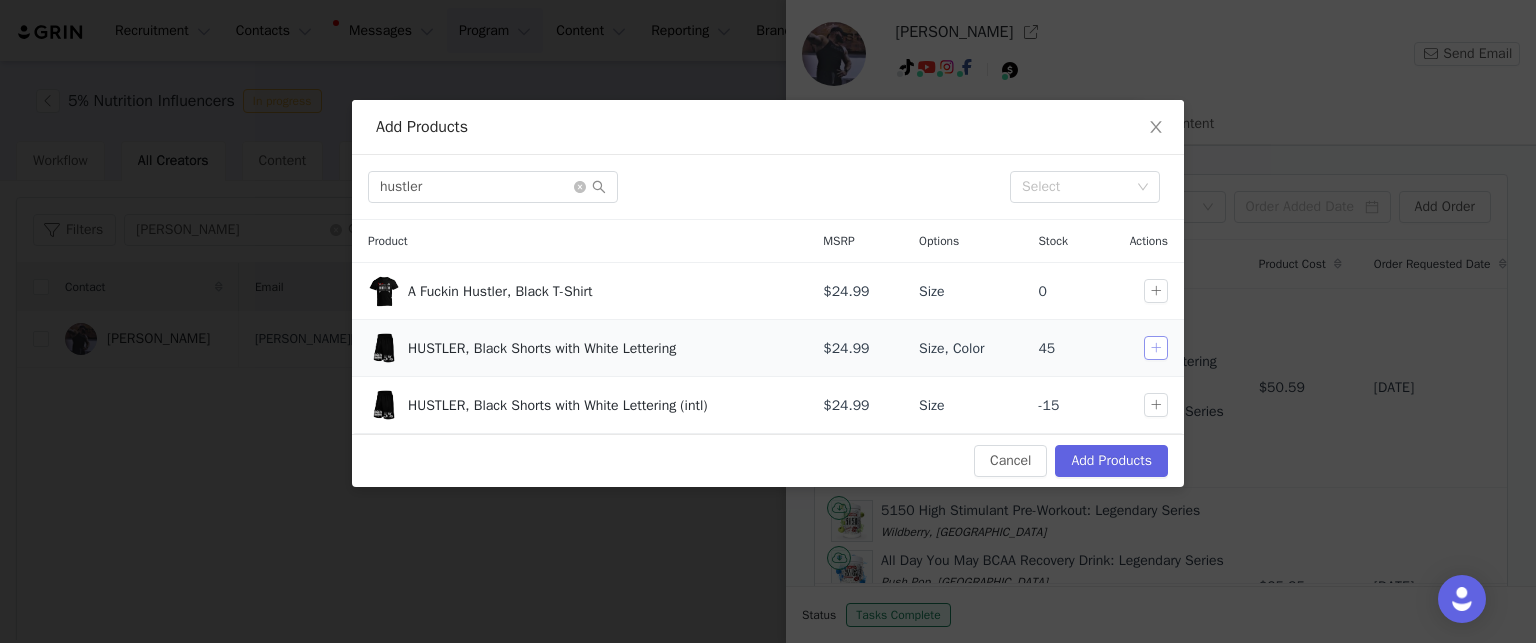 click at bounding box center (1156, 348) 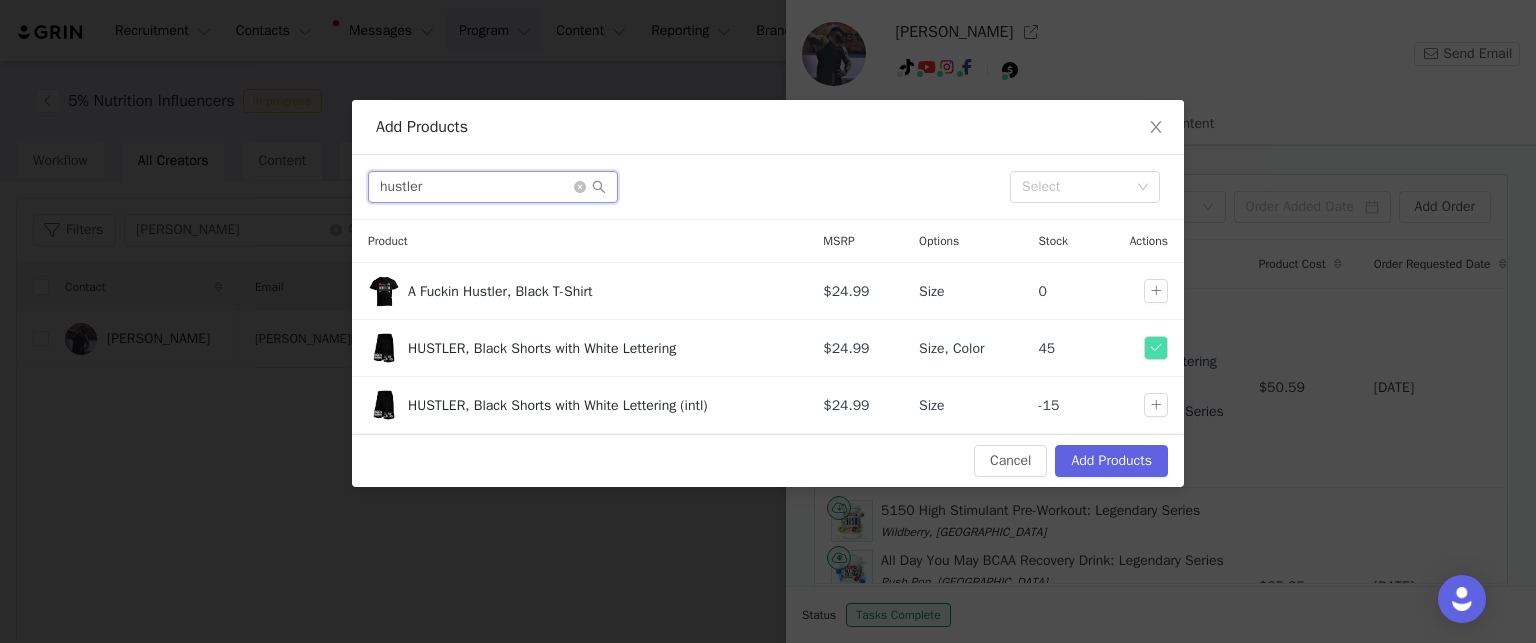 drag, startPoint x: 485, startPoint y: 193, endPoint x: 328, endPoint y: 188, distance: 157.0796 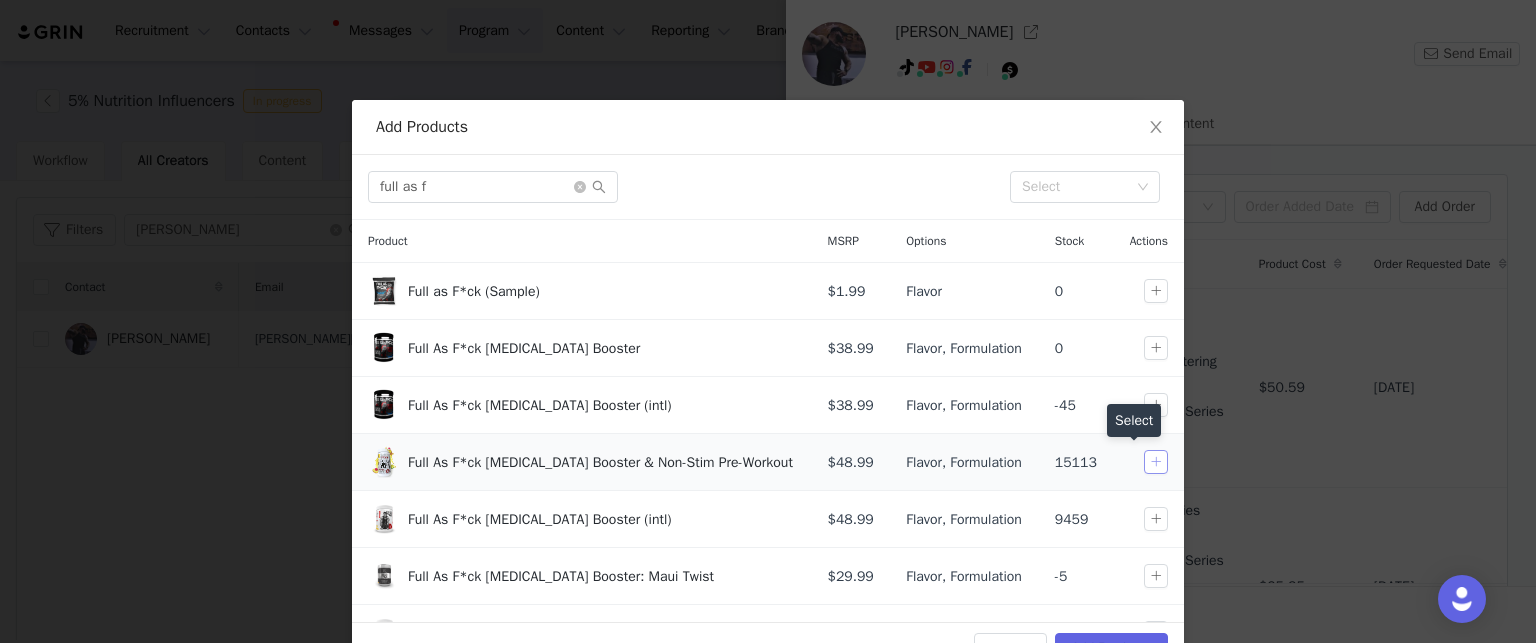 click at bounding box center (1156, 462) 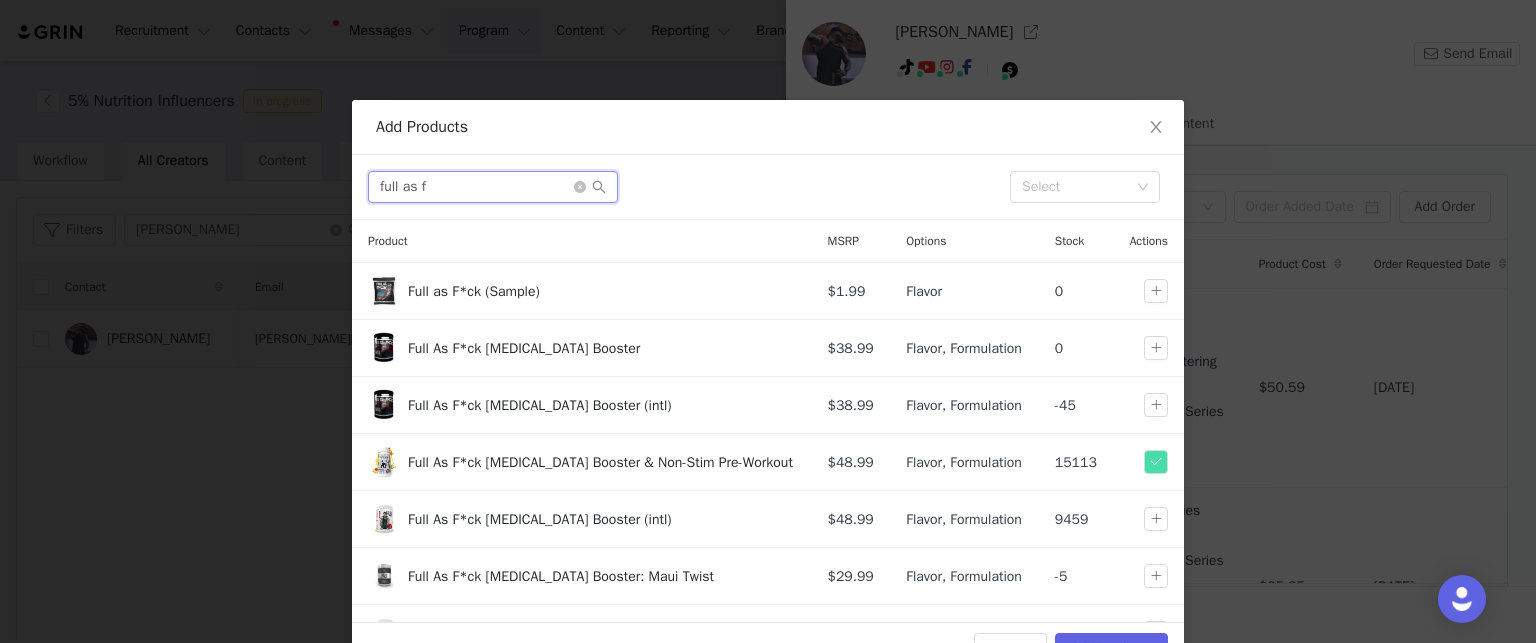 drag, startPoint x: 394, startPoint y: 195, endPoint x: 285, endPoint y: 186, distance: 109.370926 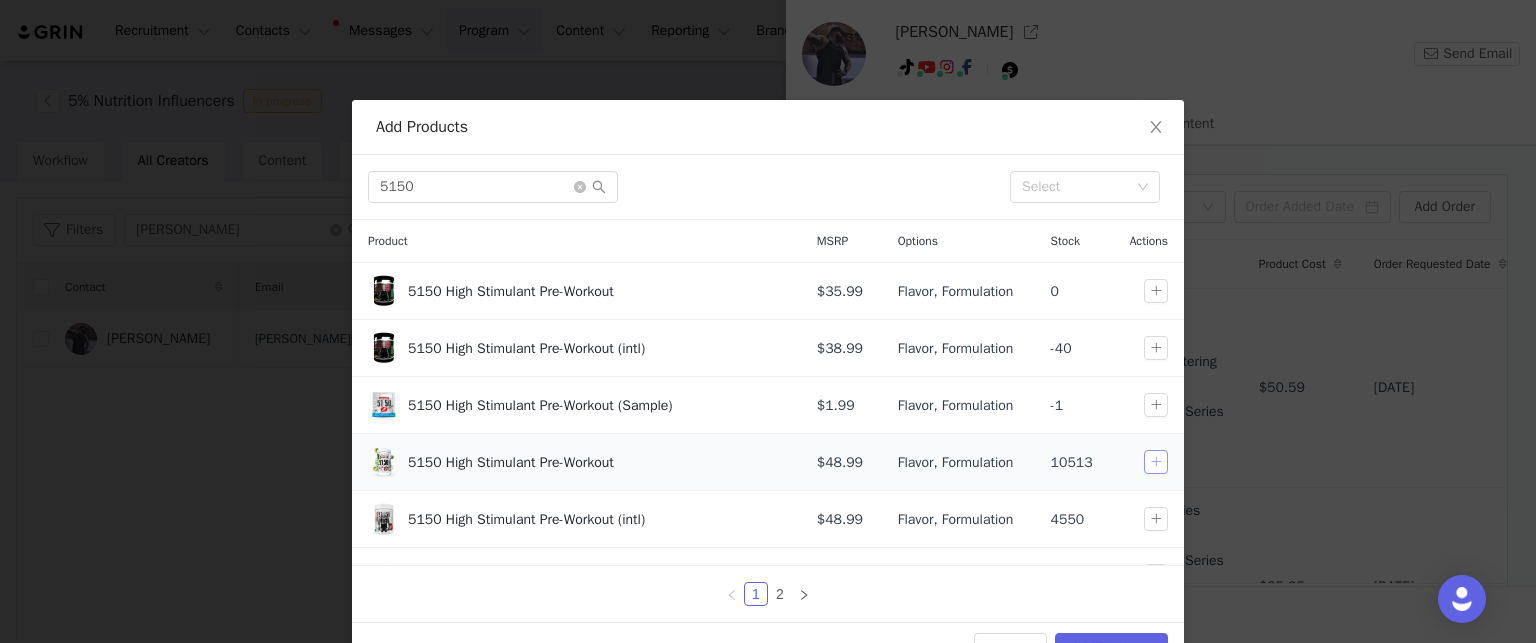 click at bounding box center (1156, 462) 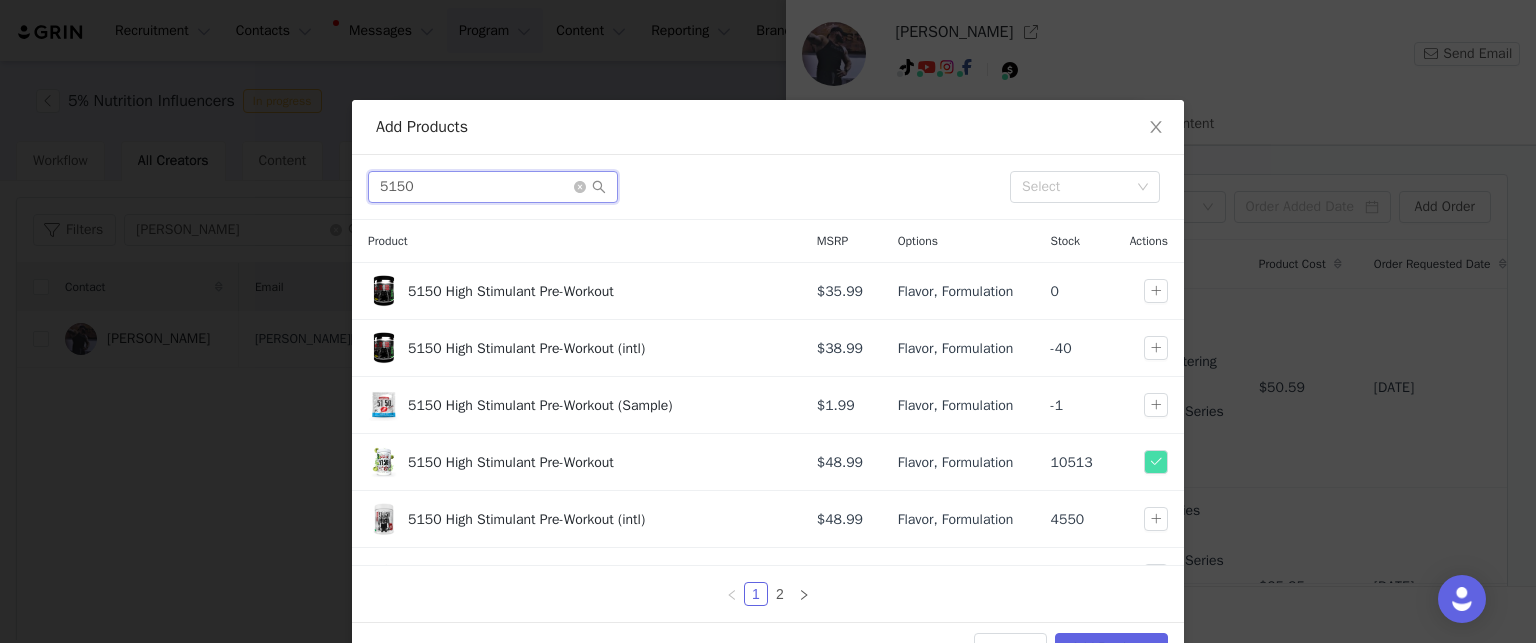 drag, startPoint x: 338, startPoint y: 190, endPoint x: 298, endPoint y: 192, distance: 40.04997 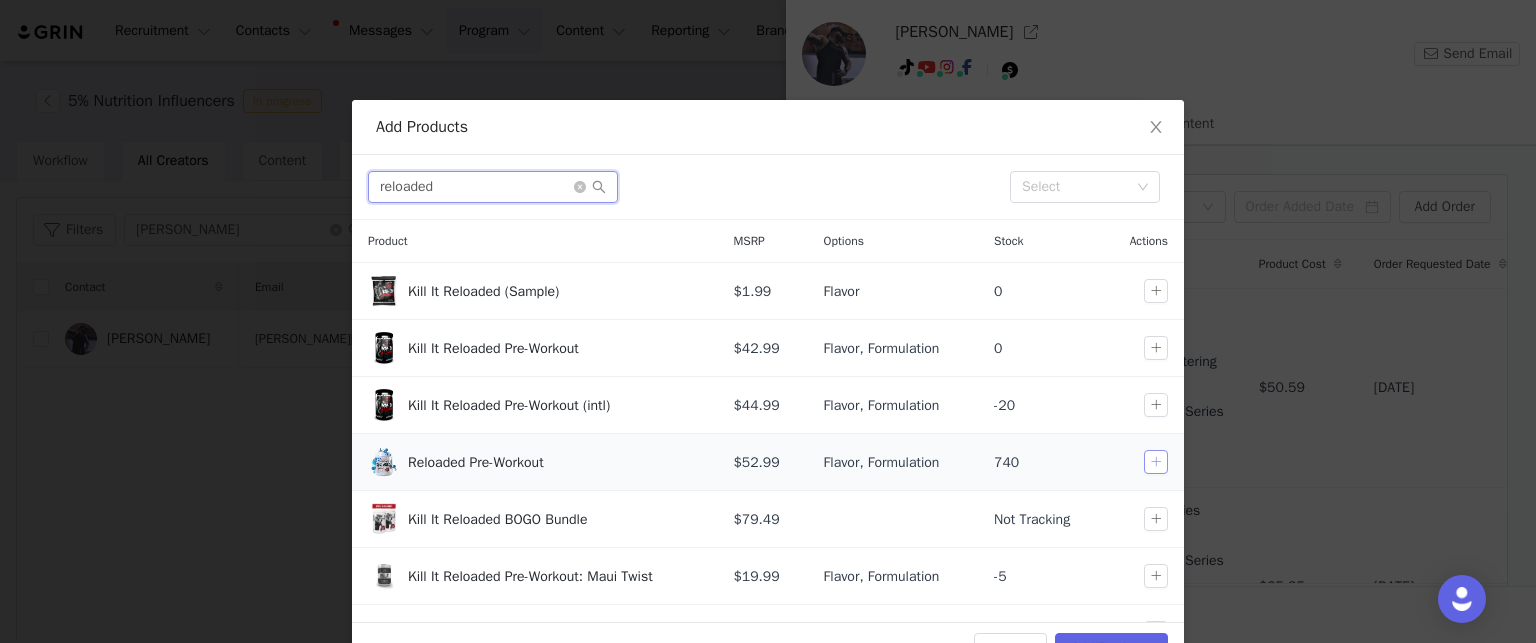 type on "reloaded" 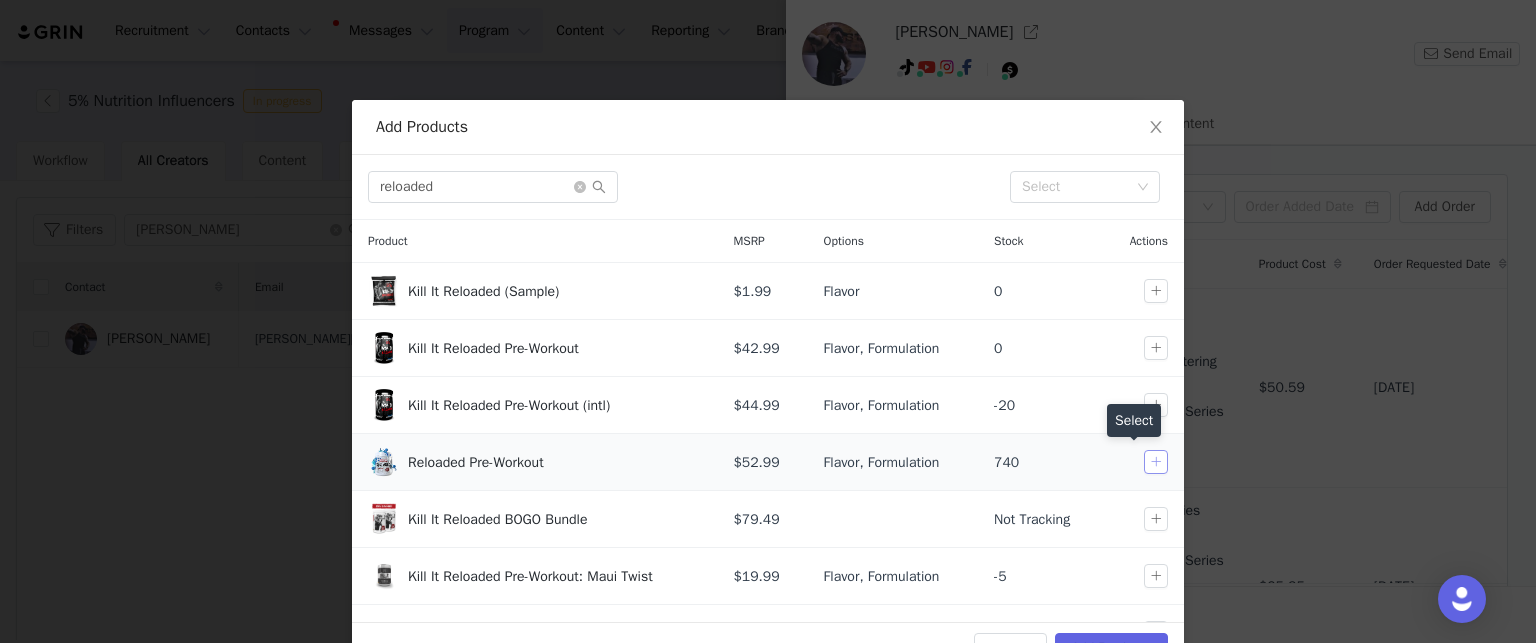 click at bounding box center (1156, 462) 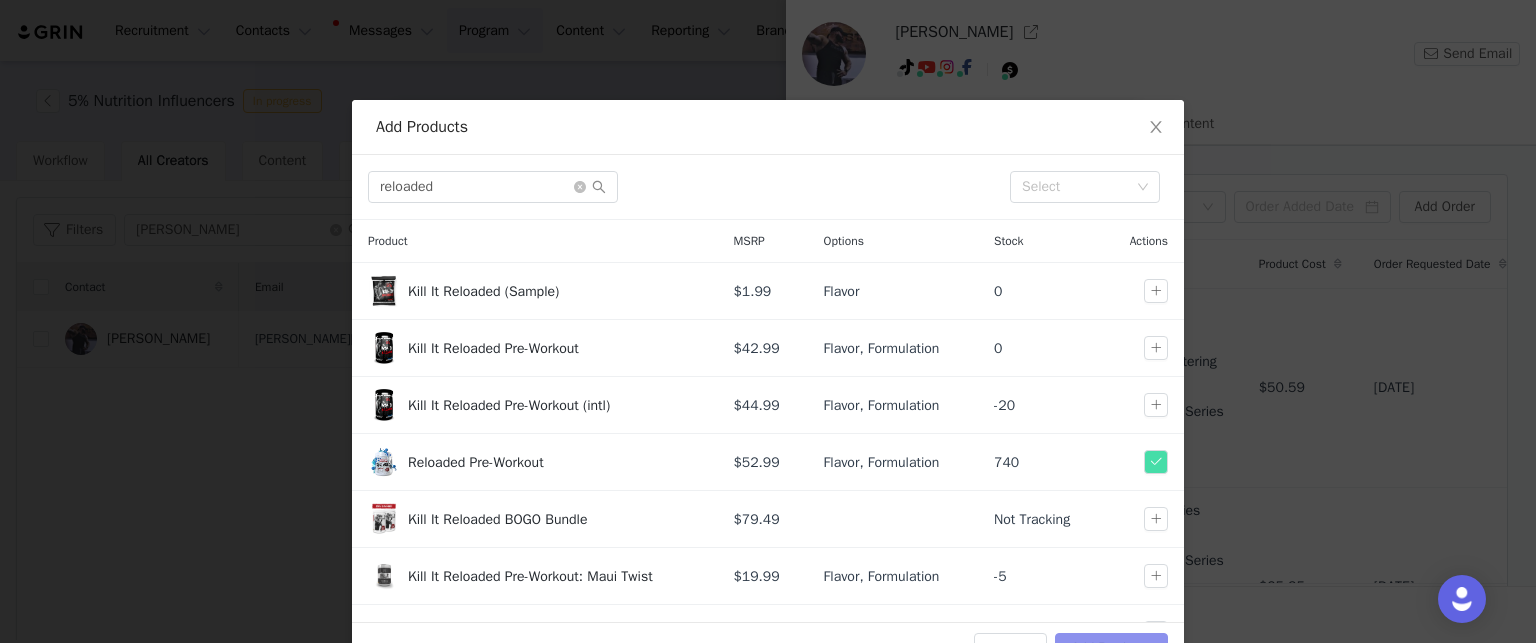 click on "Add Products" at bounding box center [1111, 649] 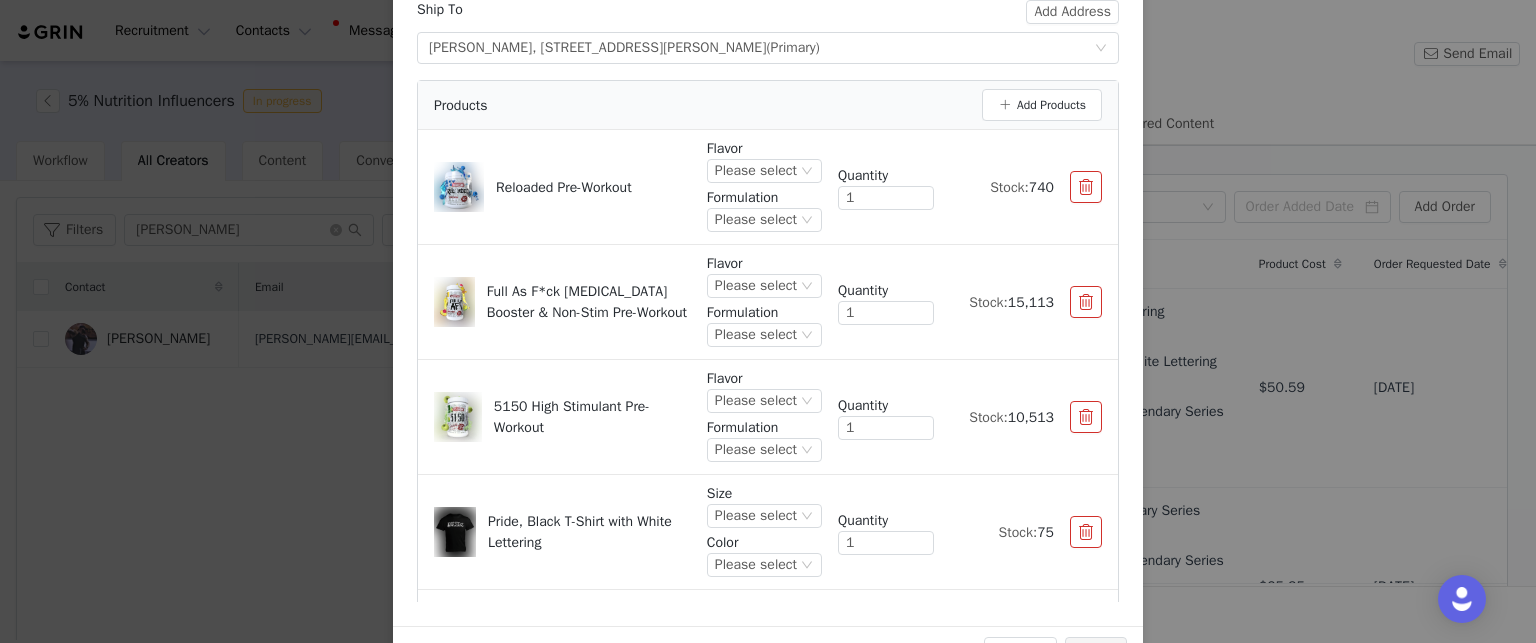 scroll, scrollTop: 182, scrollLeft: 0, axis: vertical 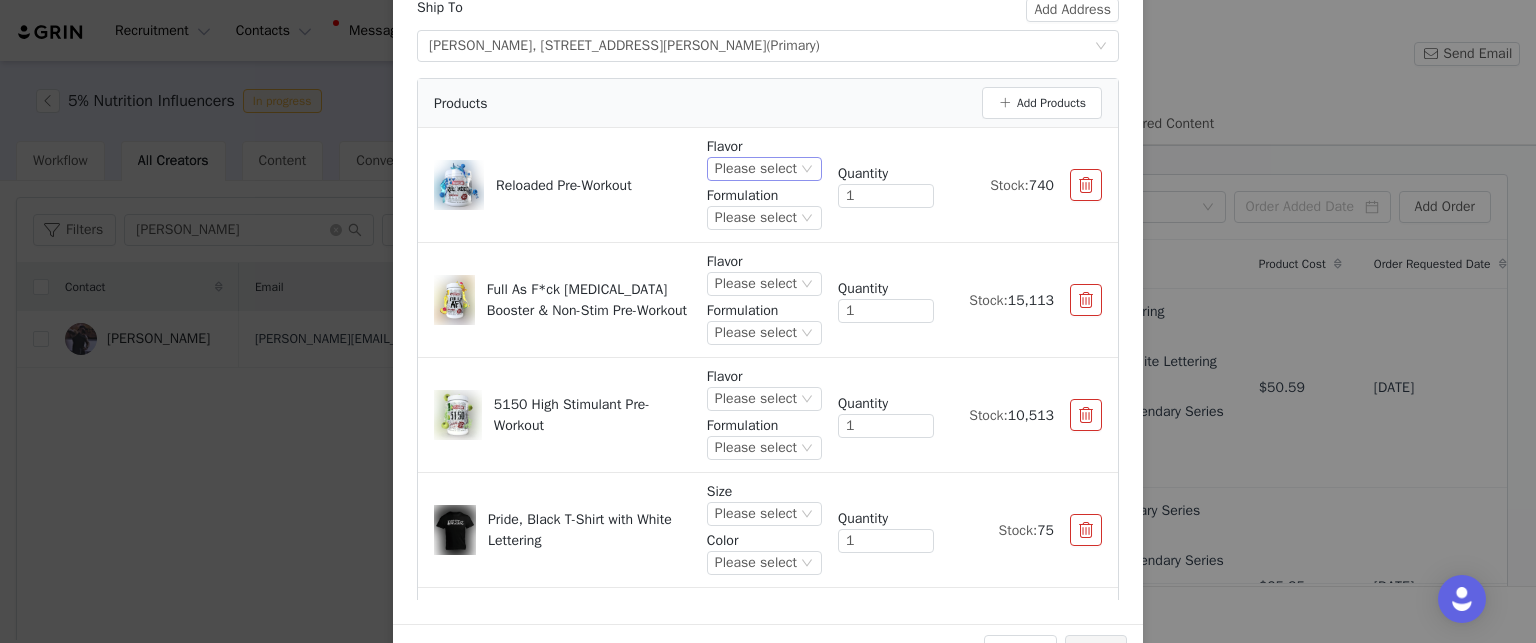 click on "Please select" at bounding box center (756, 169) 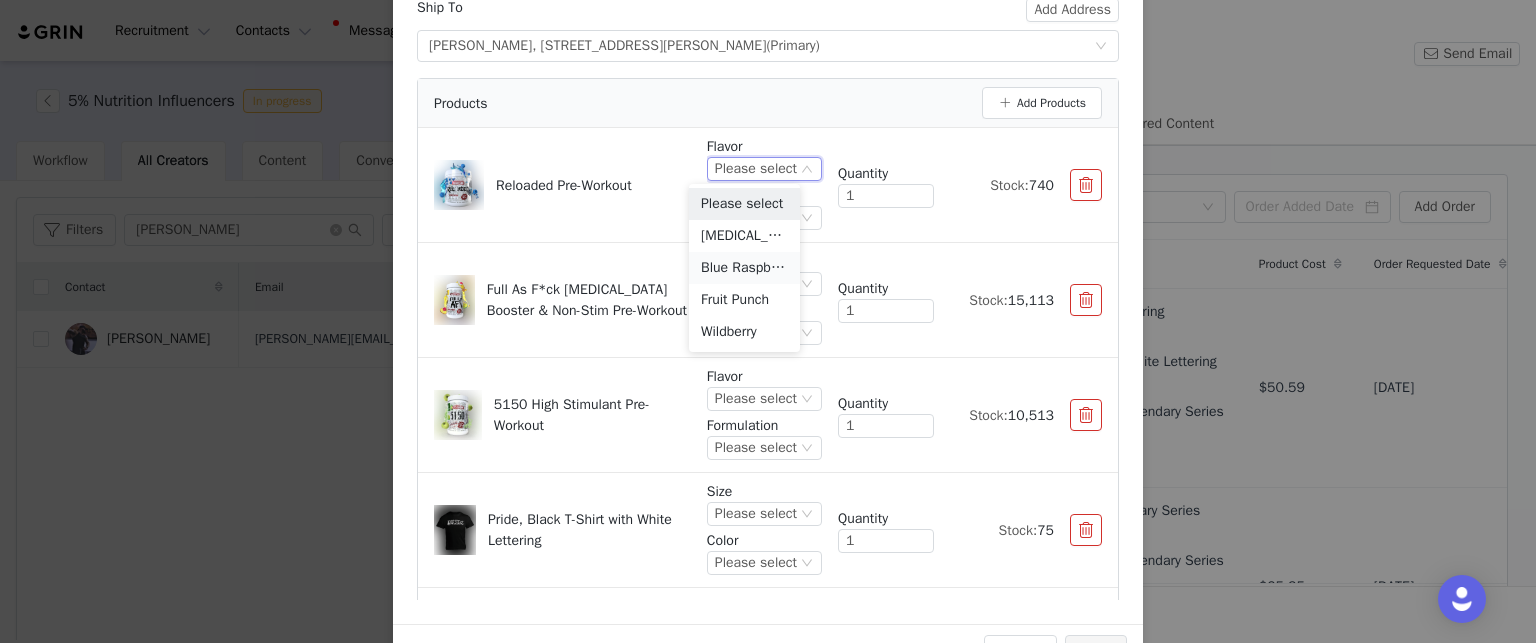 click on "Blue Raspberry" at bounding box center (744, 268) 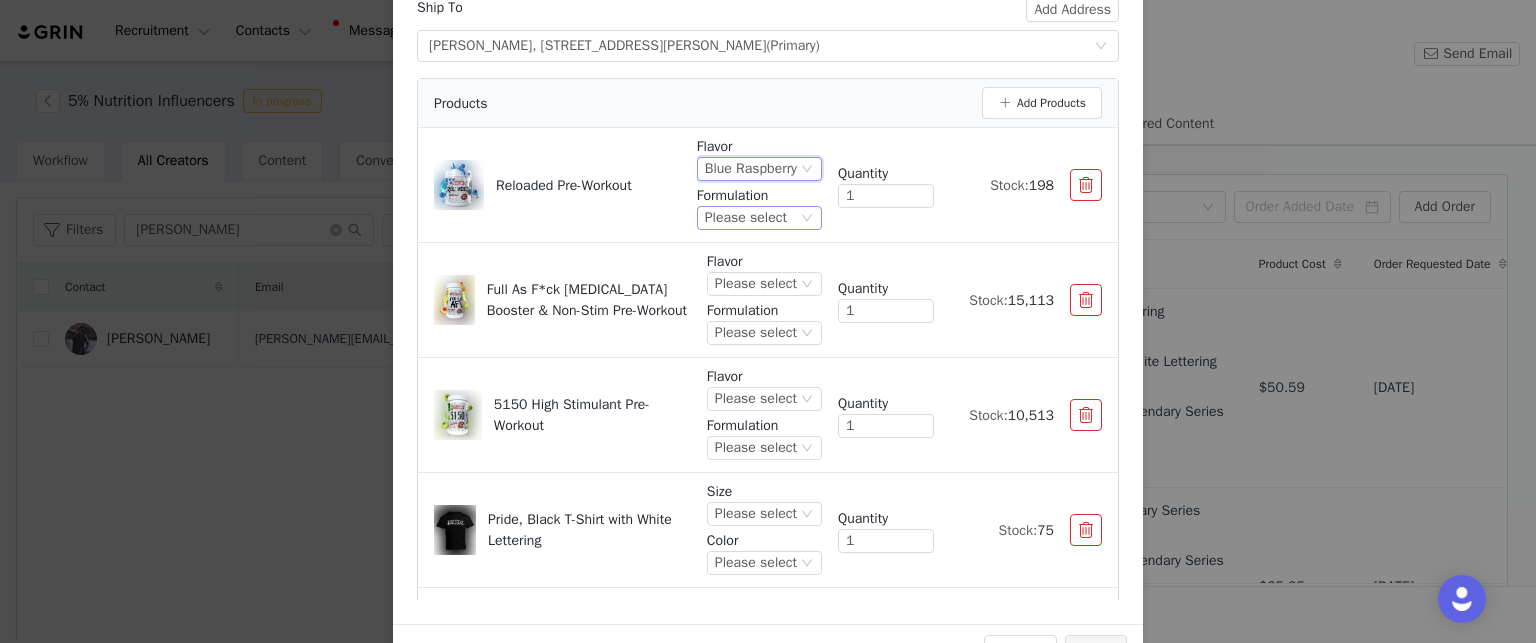 click on "Please select" at bounding box center (746, 218) 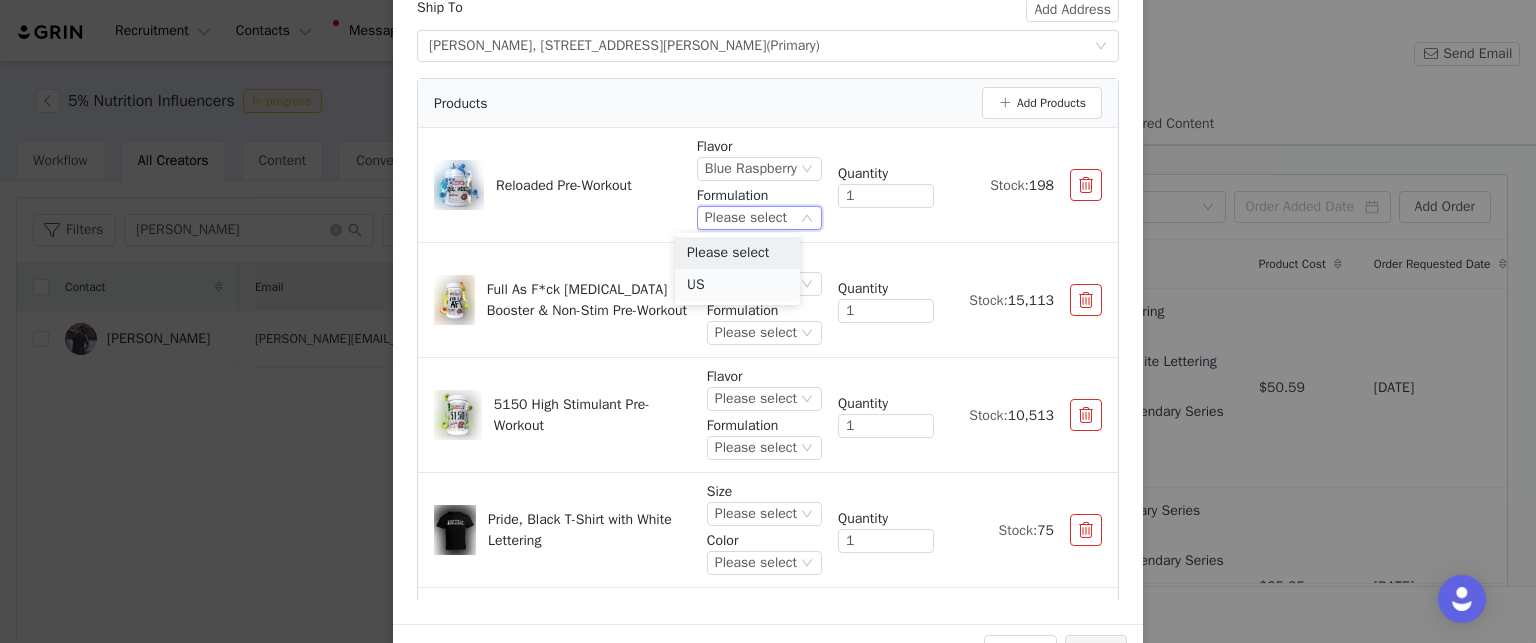 click on "US" at bounding box center (737, 285) 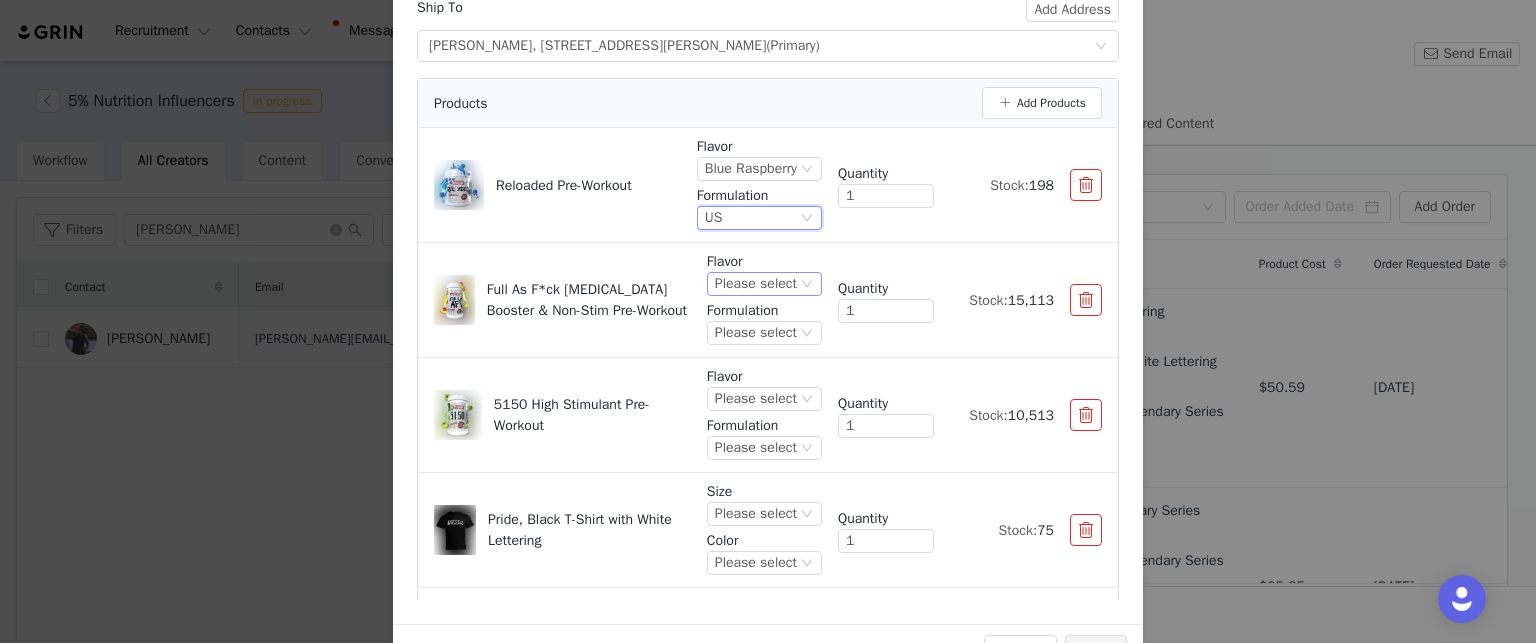 click on "Please select" at bounding box center (756, 284) 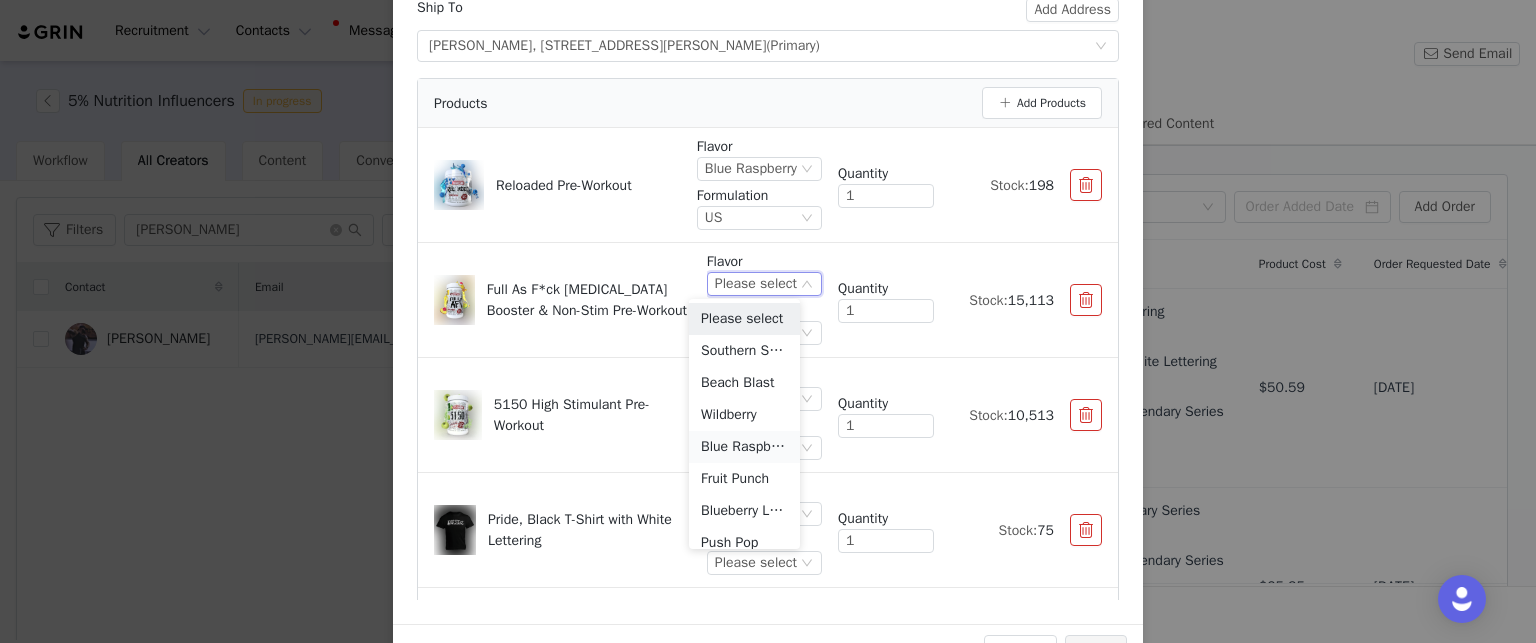 click on "Blue Raspberry" at bounding box center [744, 447] 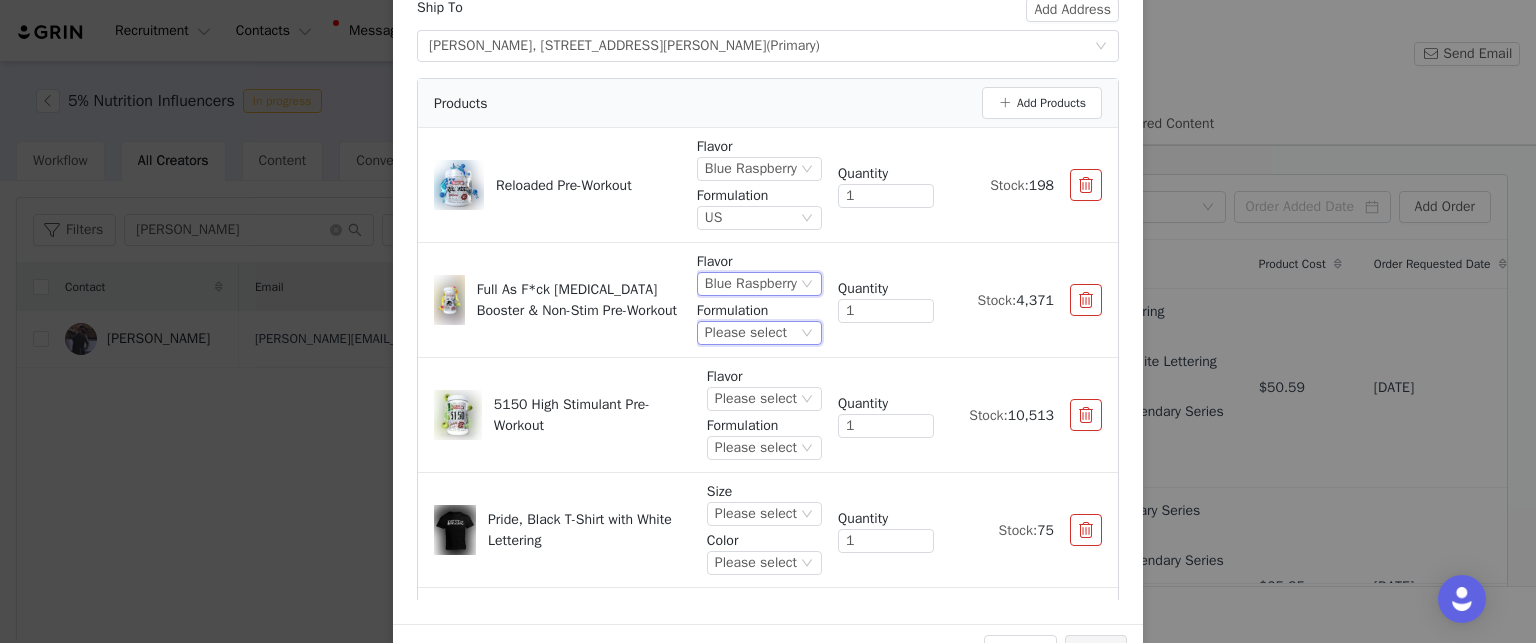 click on "Please select" at bounding box center (746, 333) 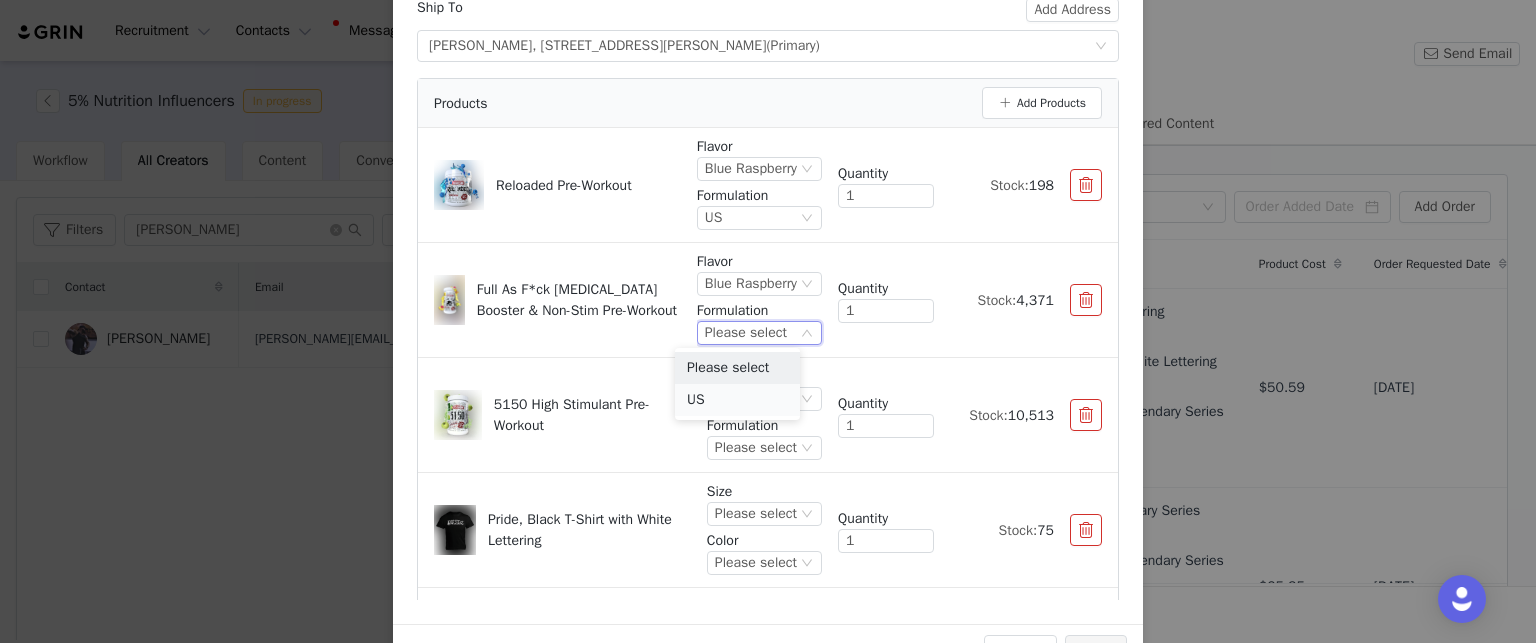 click on "US" at bounding box center (737, 400) 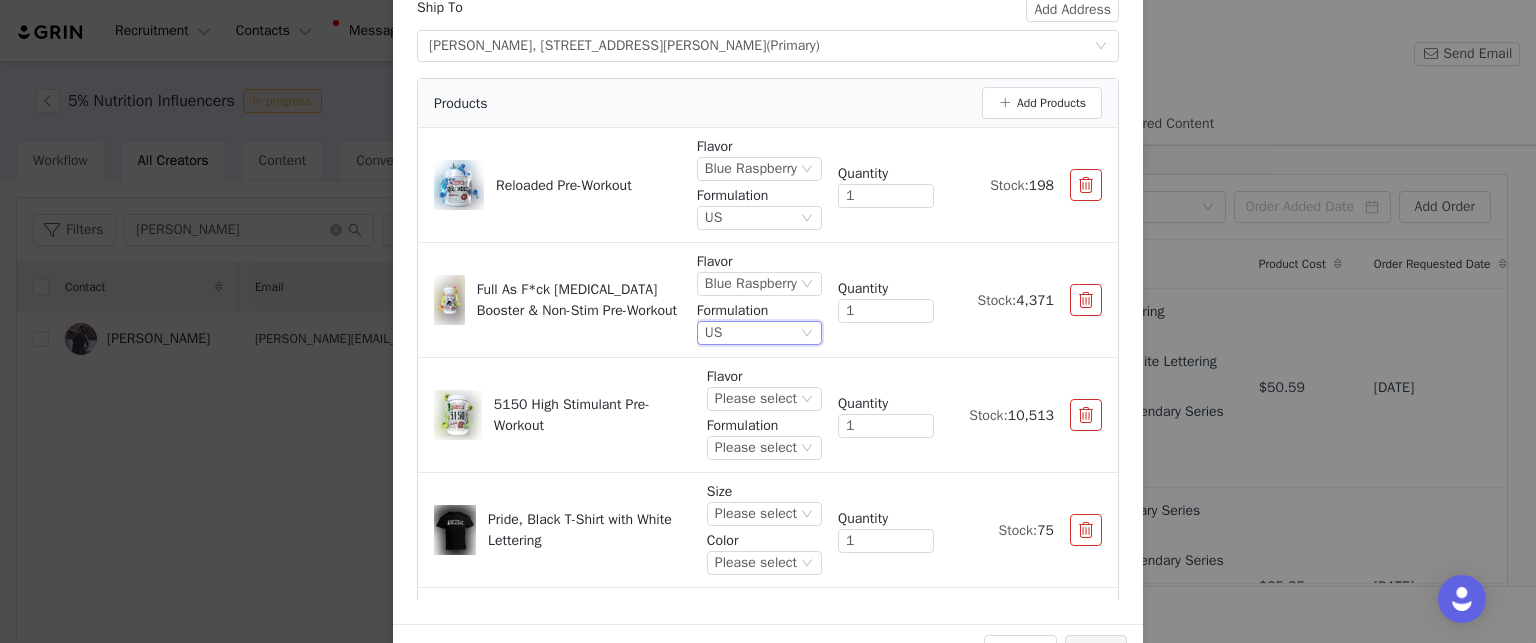 click on "Please select" at bounding box center [756, 399] 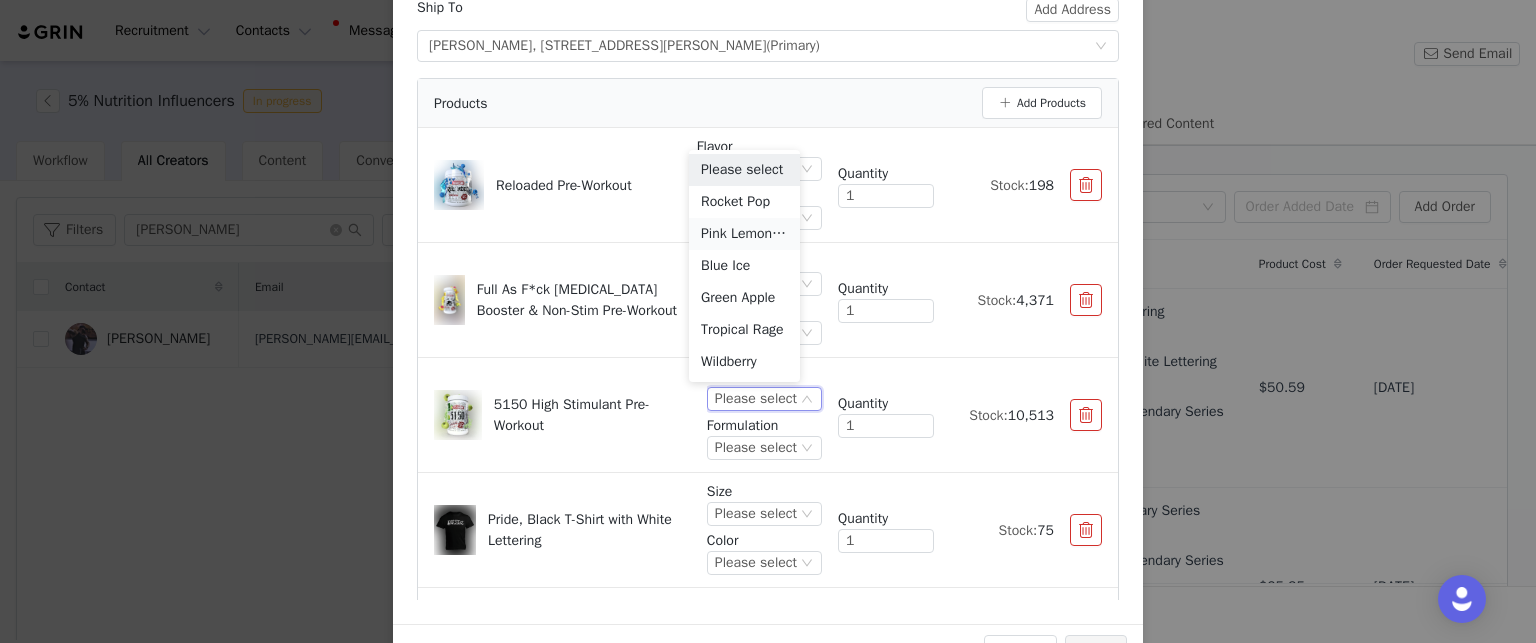 click on "Pink Lemonade" at bounding box center (744, 234) 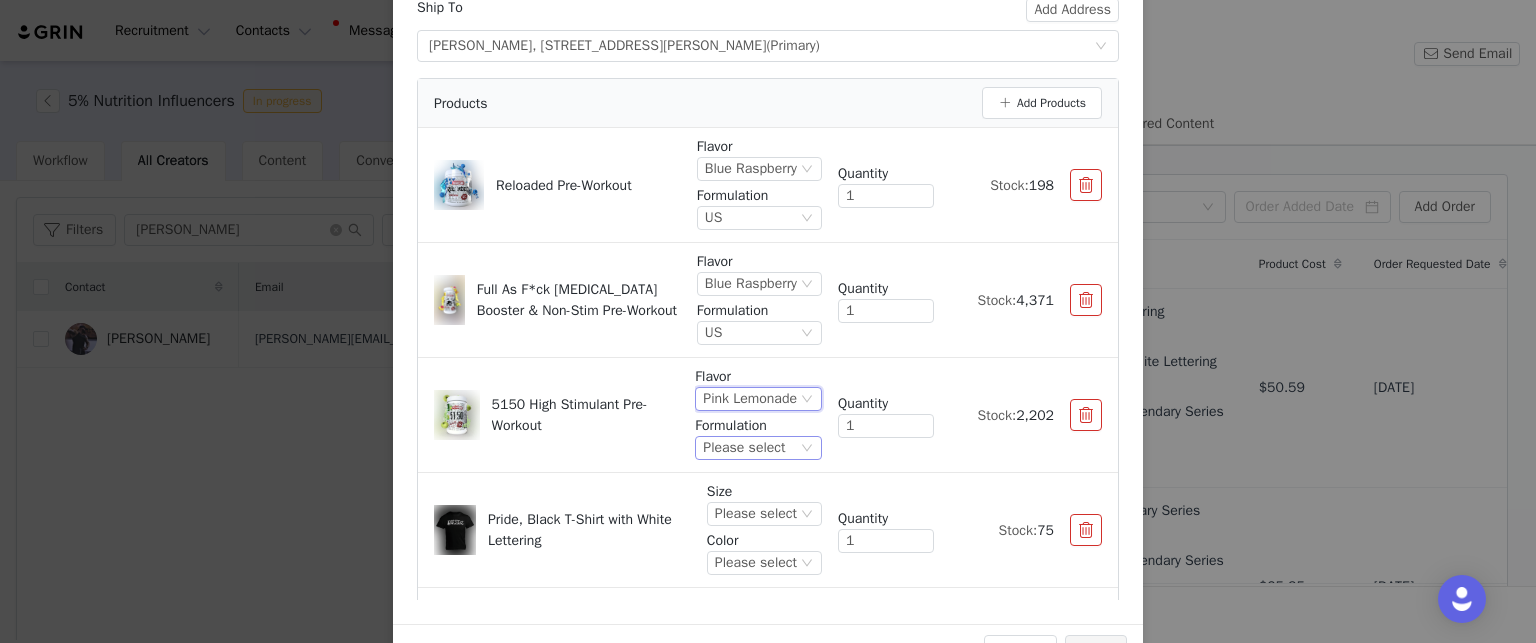 click on "Please select" at bounding box center [744, 448] 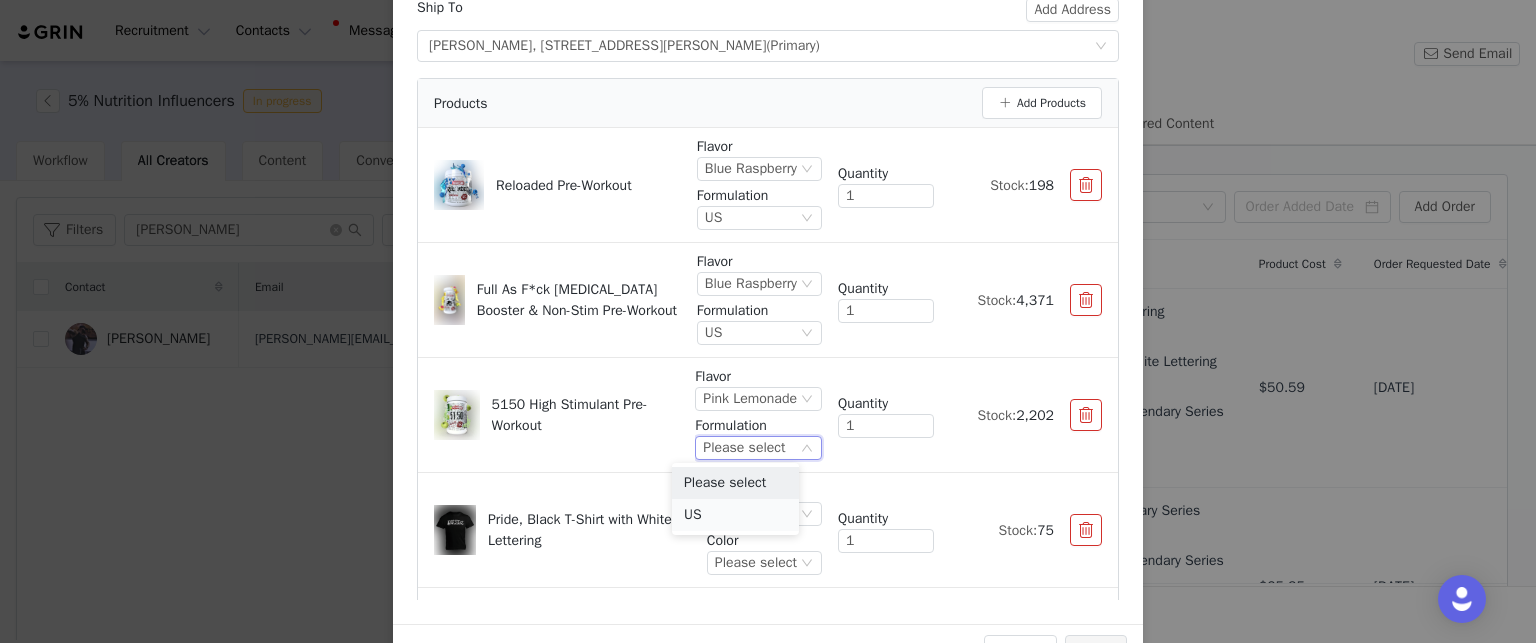 click on "US" at bounding box center (735, 515) 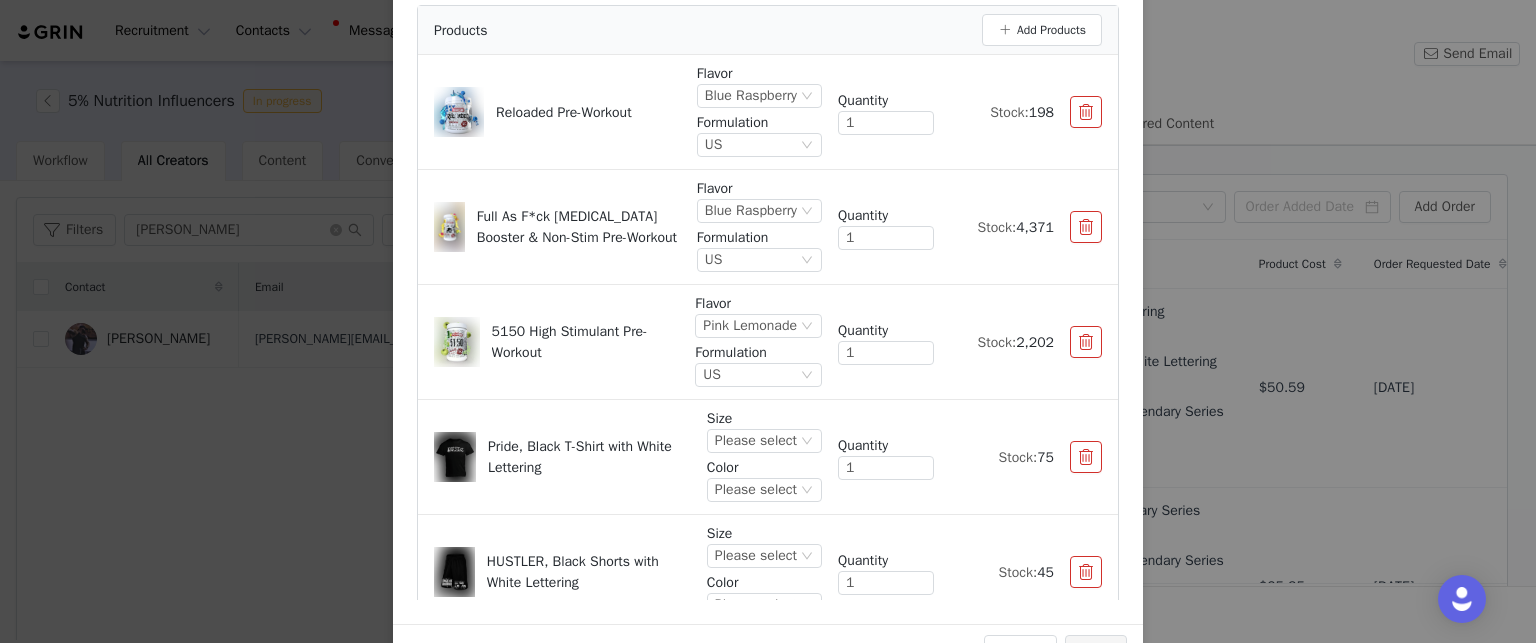 scroll, scrollTop: 100, scrollLeft: 0, axis: vertical 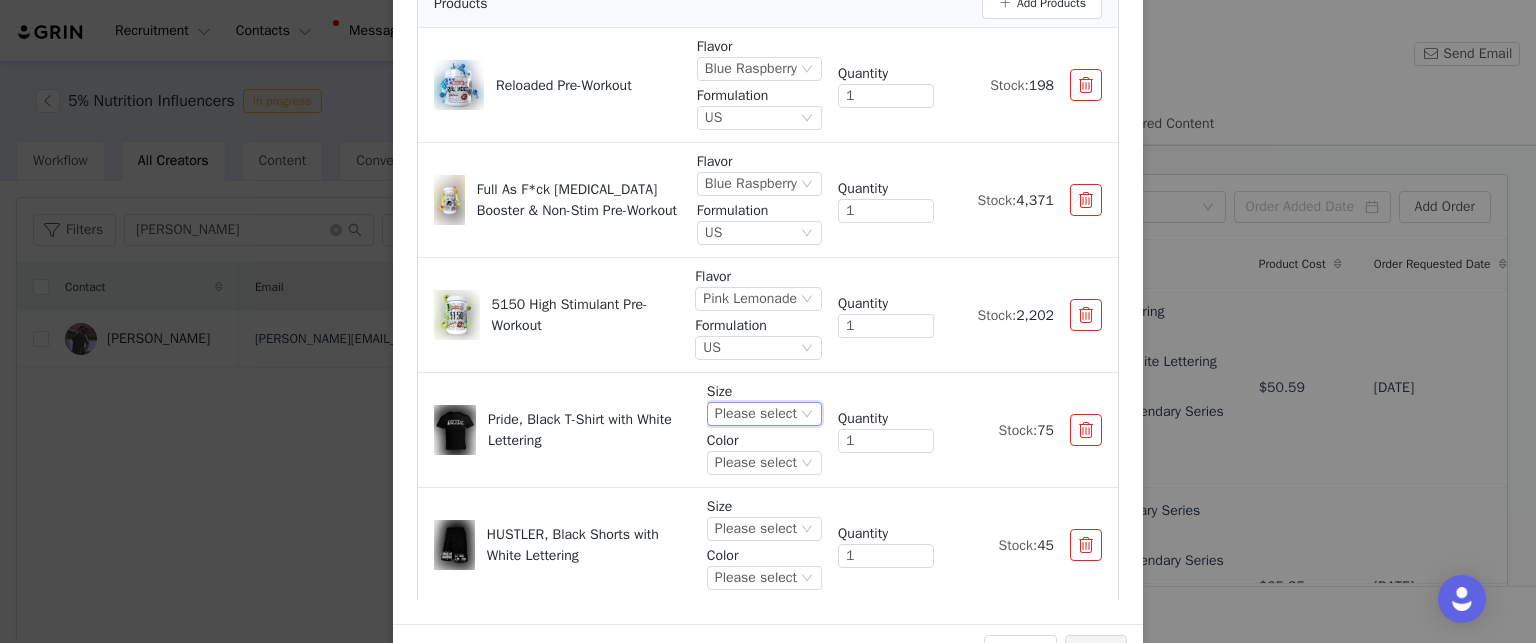 click on "Please select" at bounding box center (756, 414) 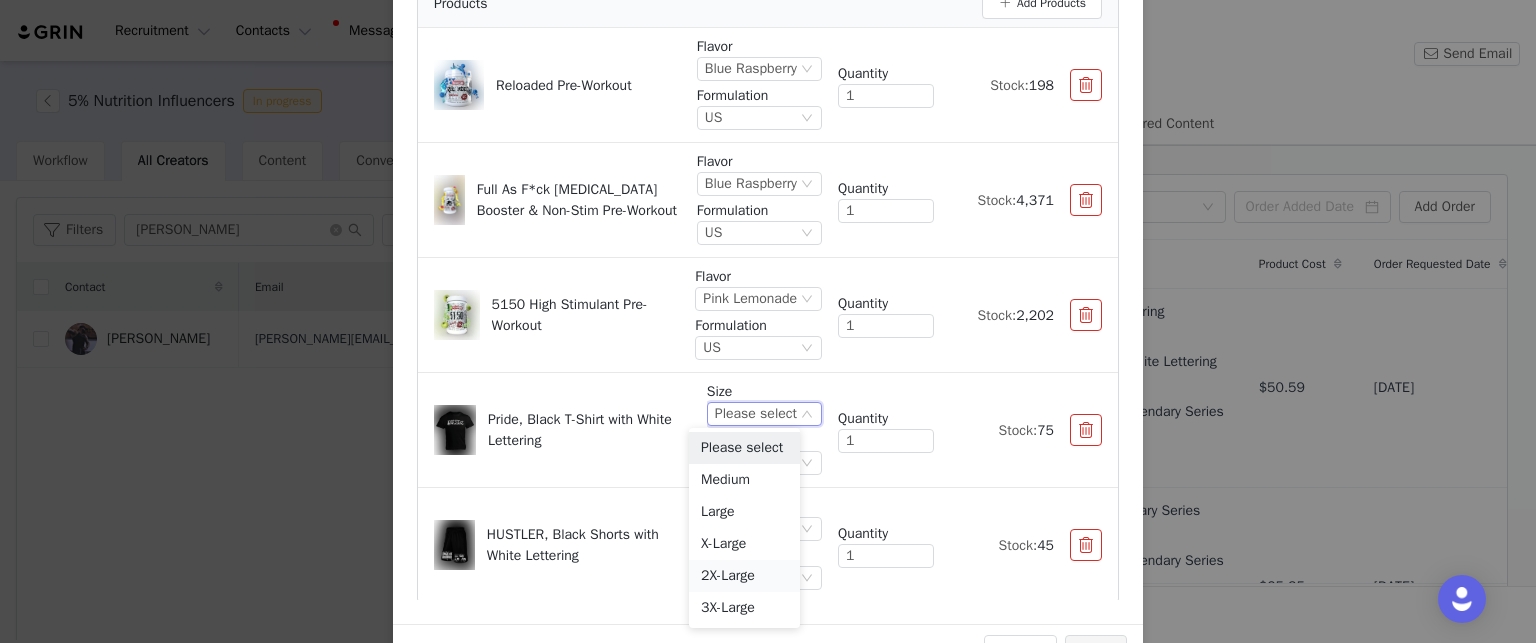 click on "2X-Large" at bounding box center (744, 576) 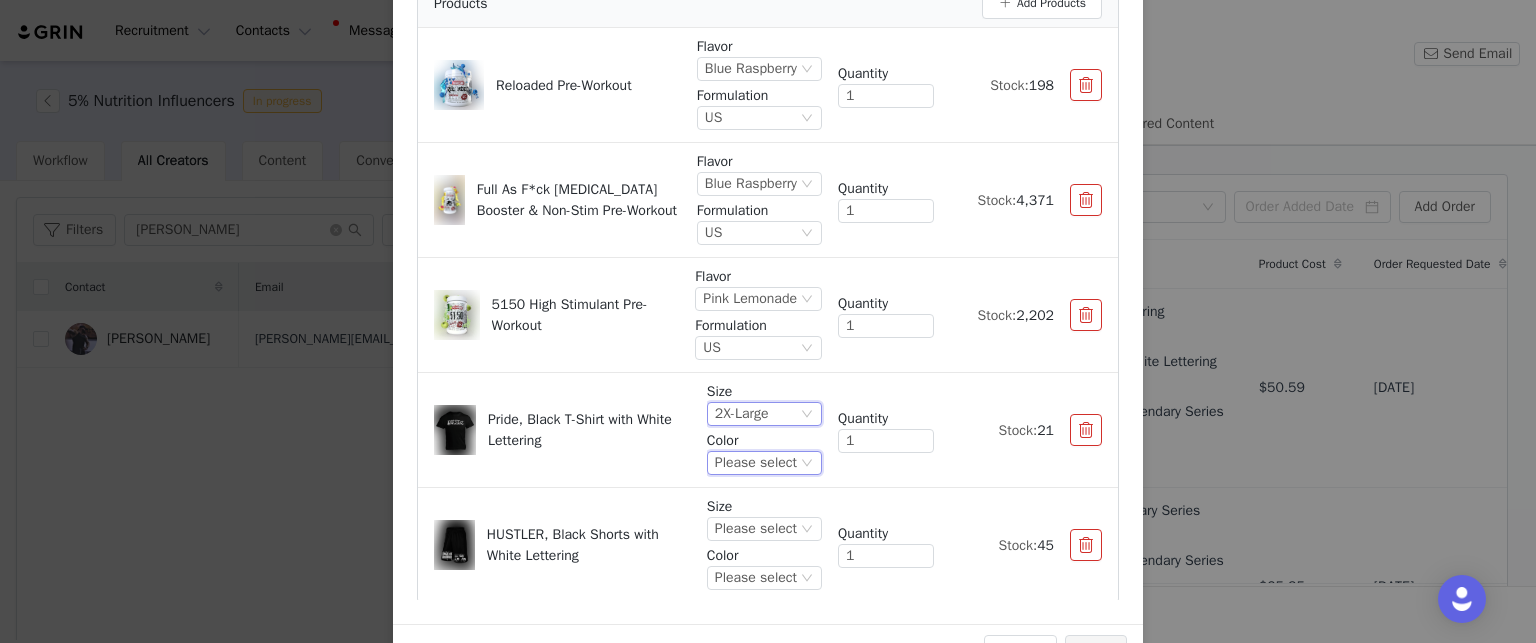 click on "Please select" at bounding box center [756, 463] 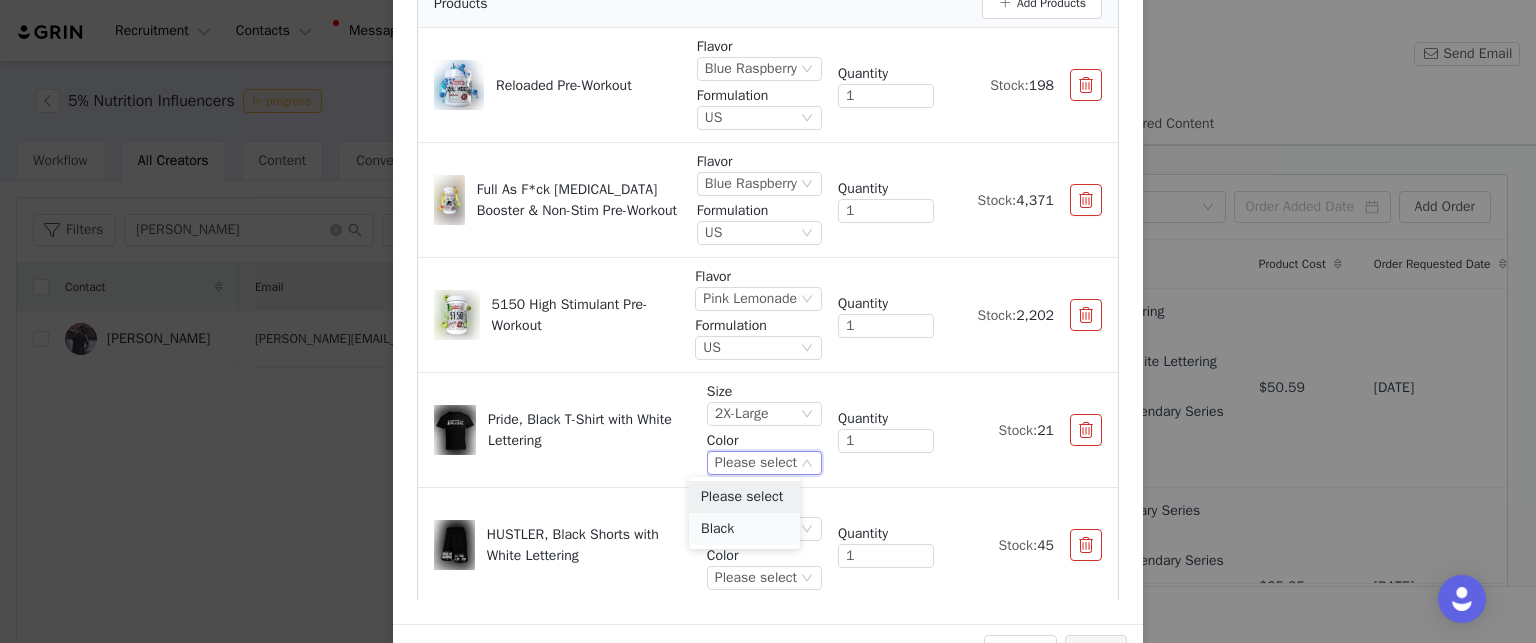 click on "Black" at bounding box center (744, 529) 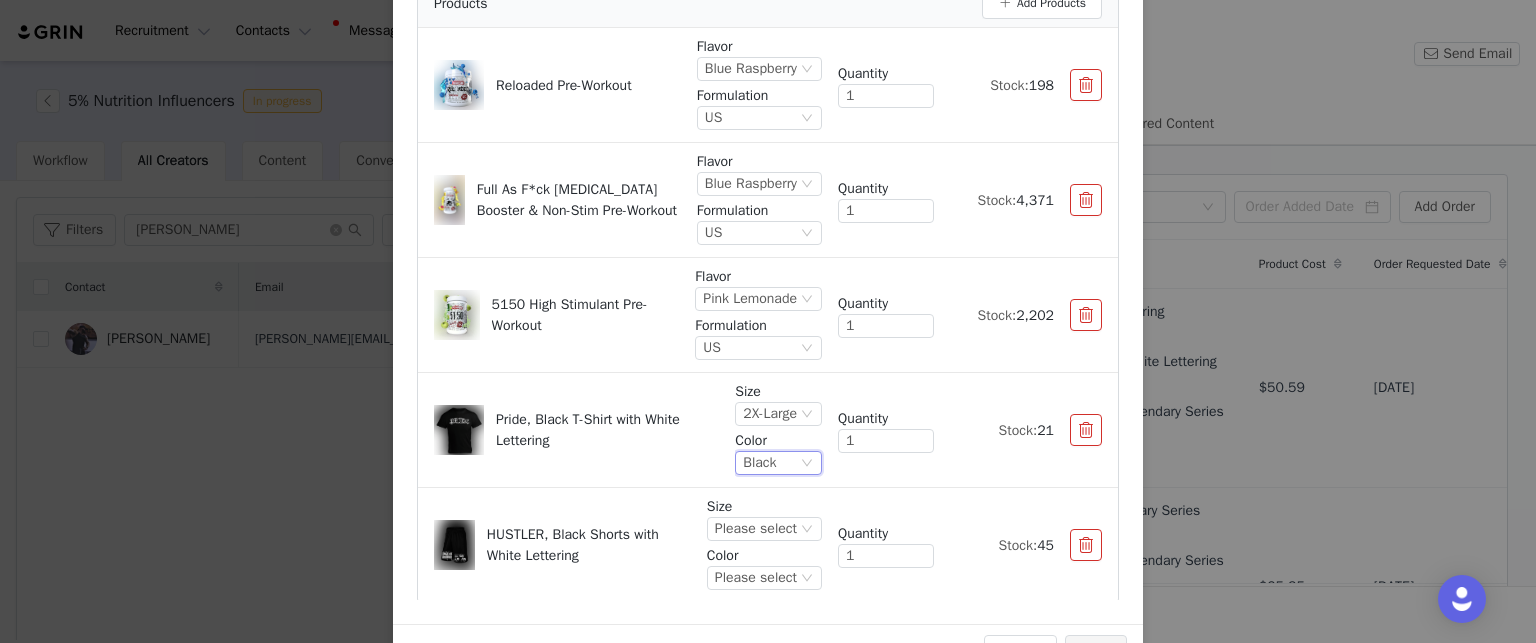 click on "Please select" at bounding box center (756, 529) 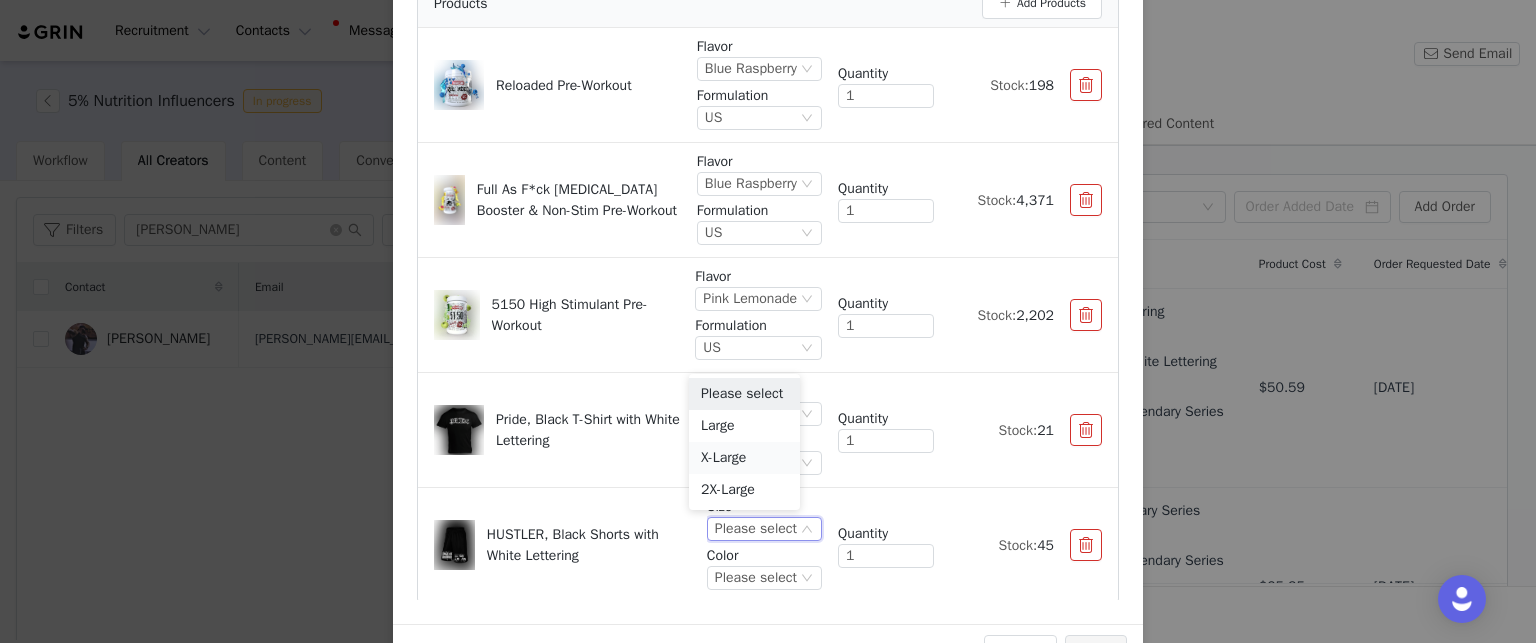 click on "X-Large" at bounding box center (744, 458) 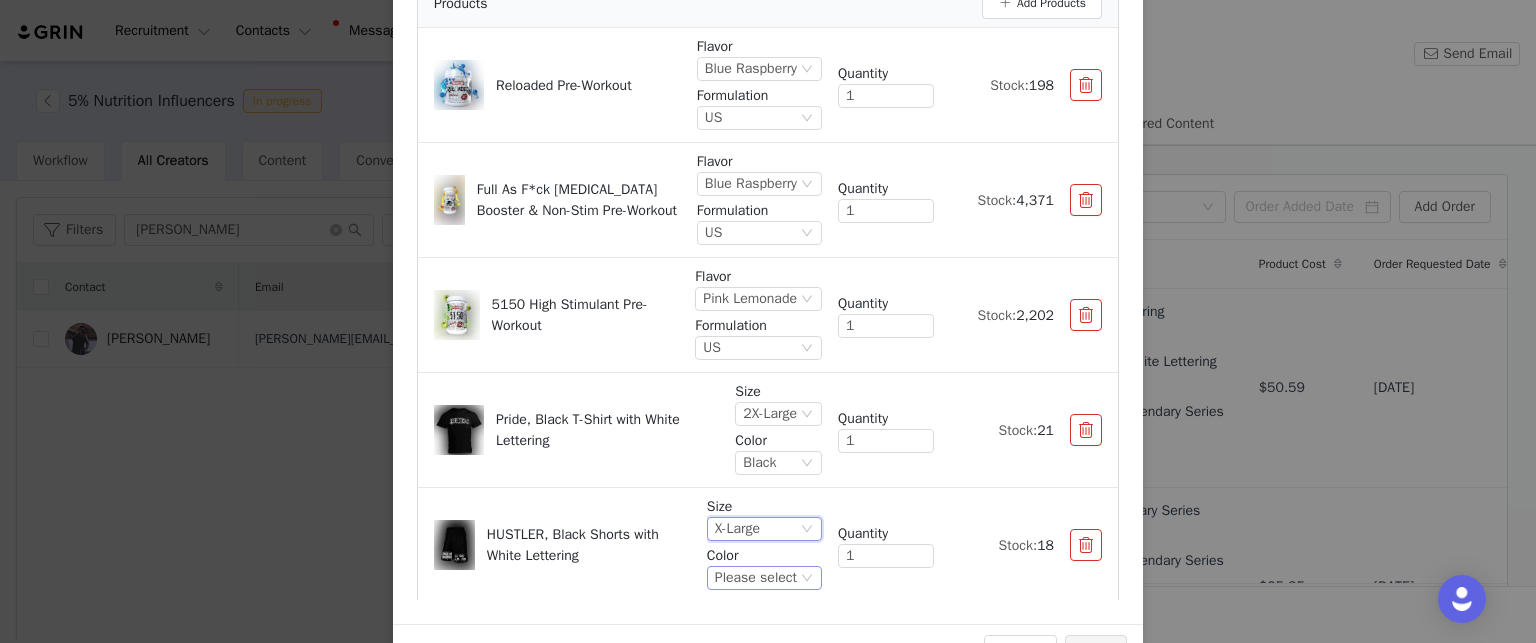 click on "Please select" at bounding box center [756, 578] 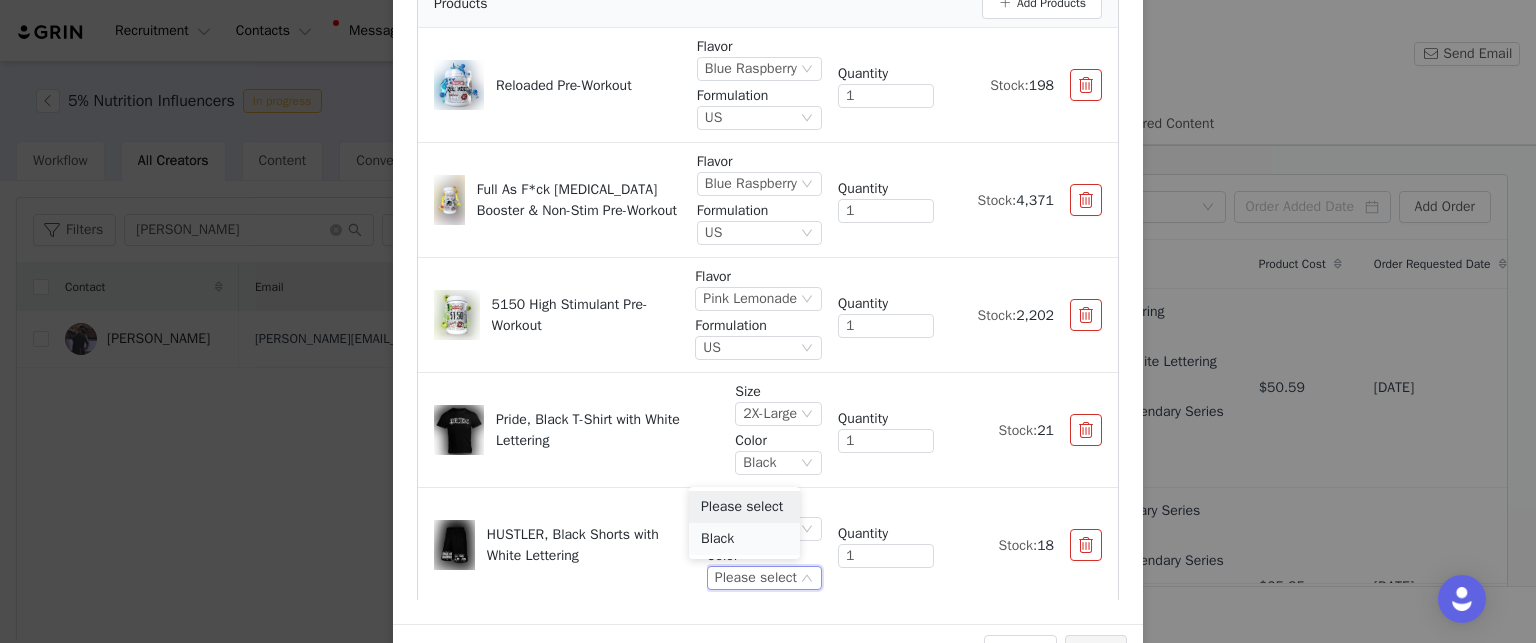 click on "Black" at bounding box center [744, 539] 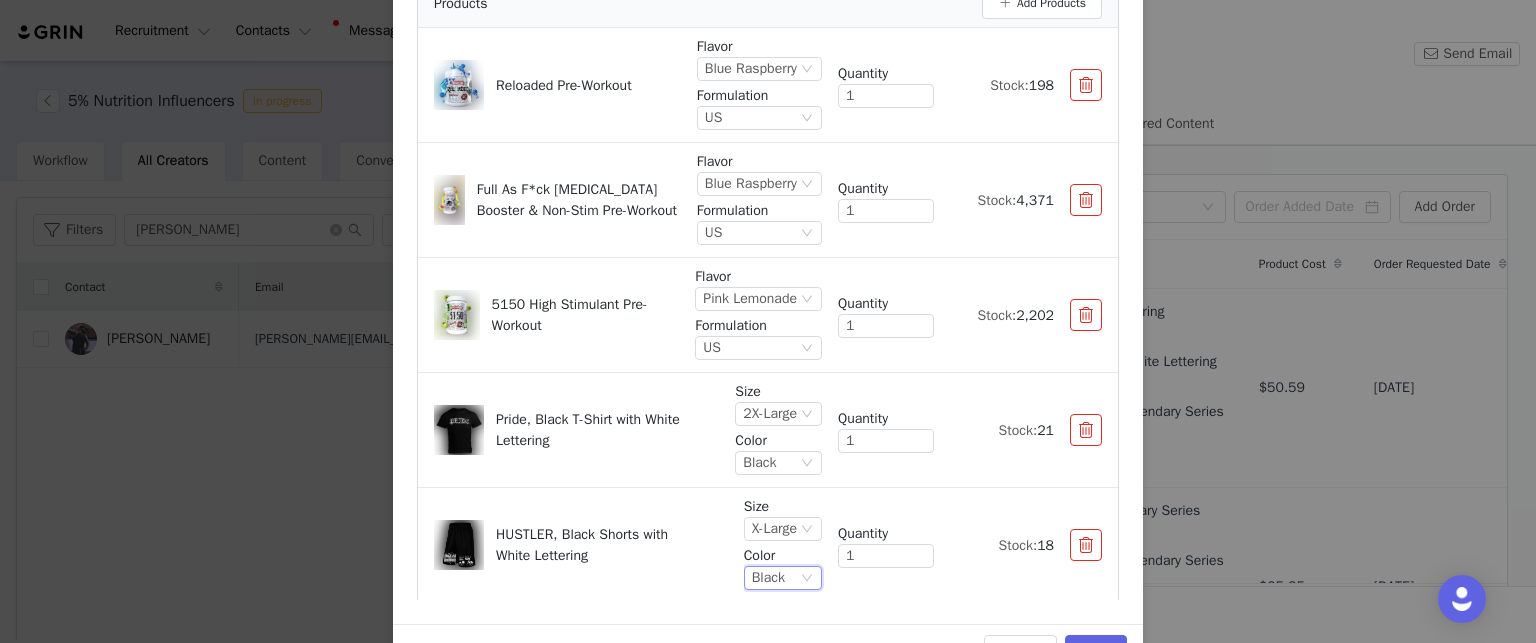 scroll, scrollTop: 240, scrollLeft: 0, axis: vertical 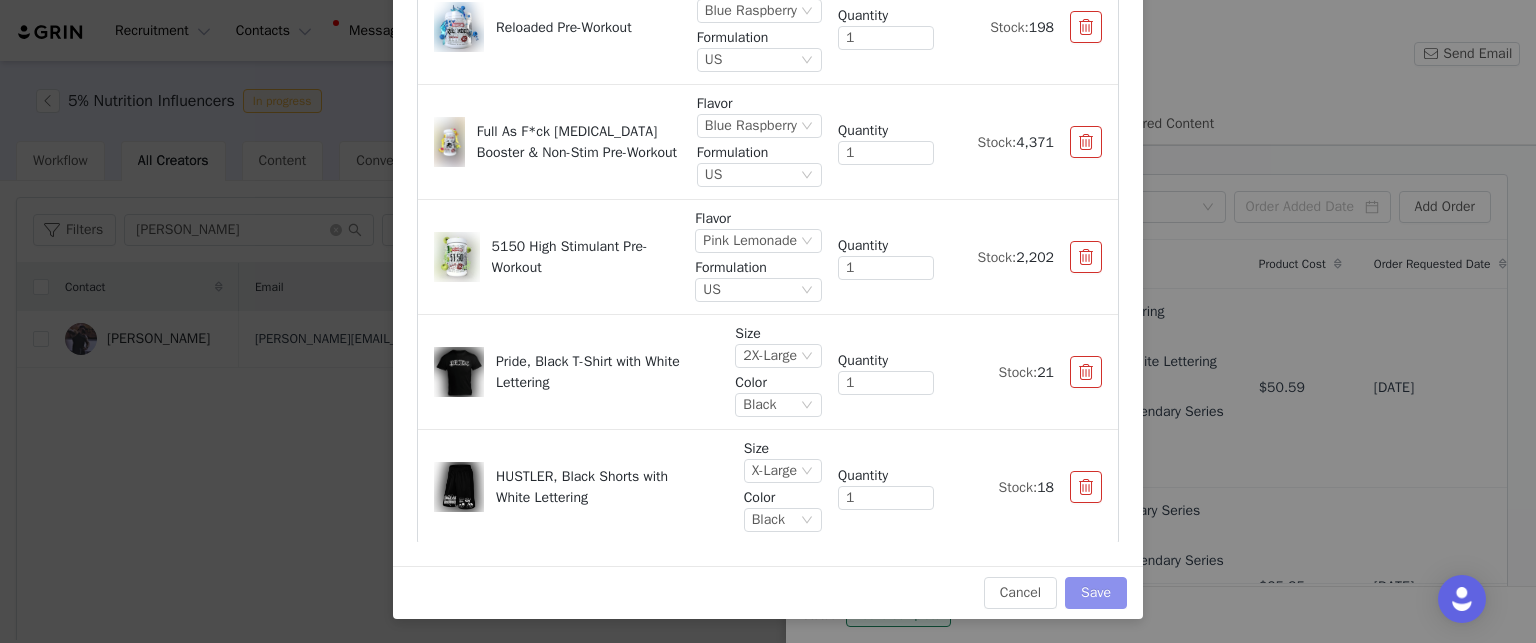 click on "Save" at bounding box center [1096, 593] 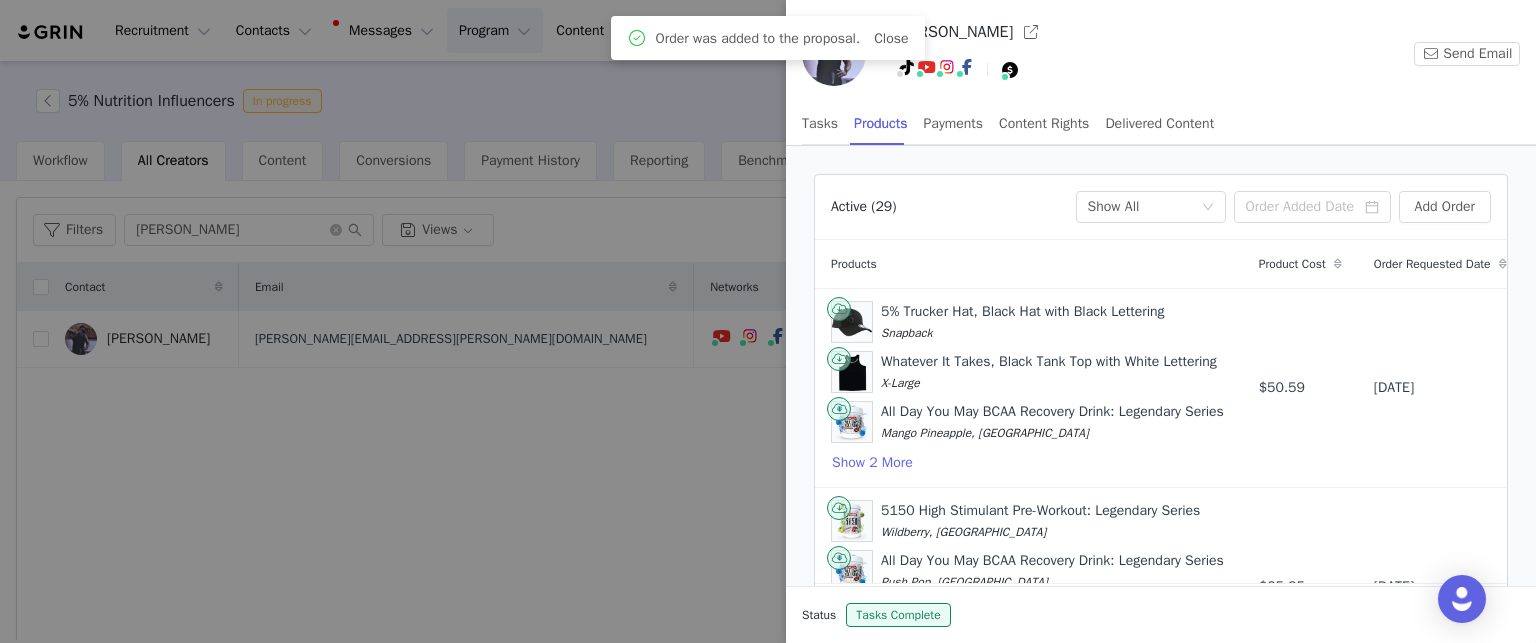 scroll, scrollTop: 105, scrollLeft: 0, axis: vertical 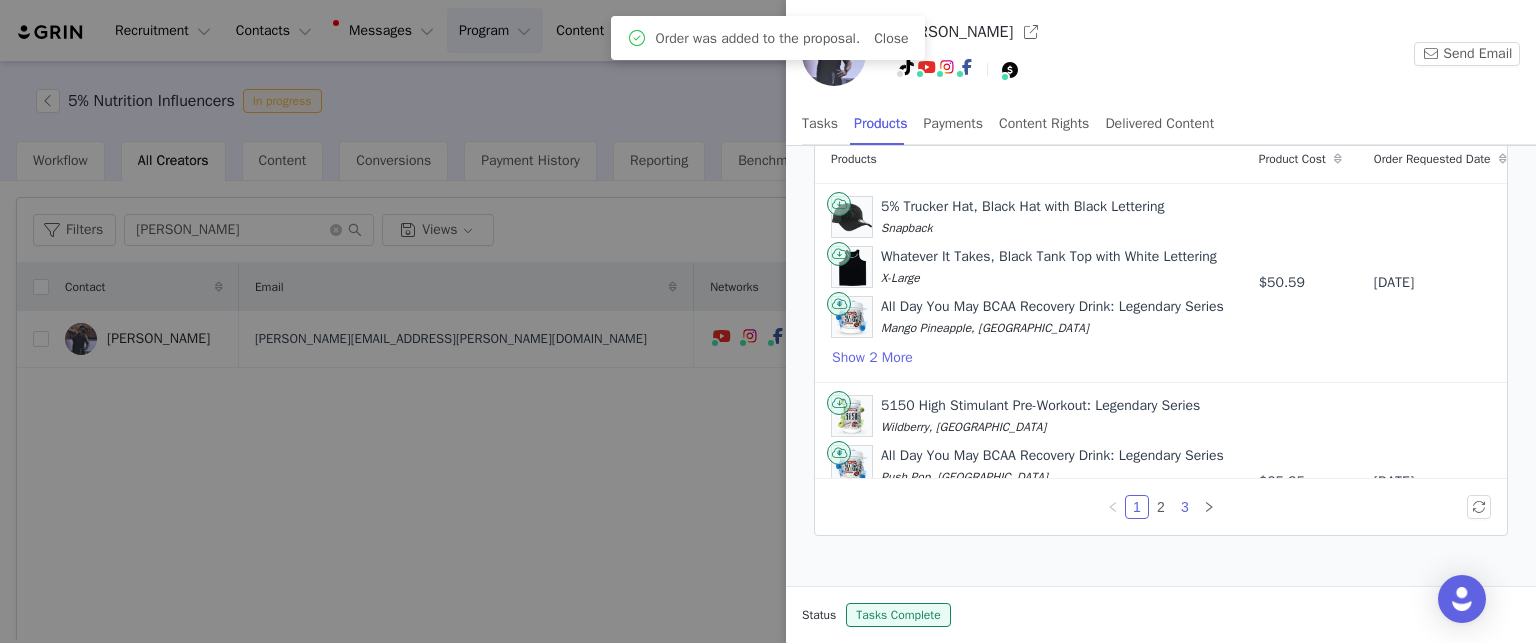 click on "3" at bounding box center [1185, 507] 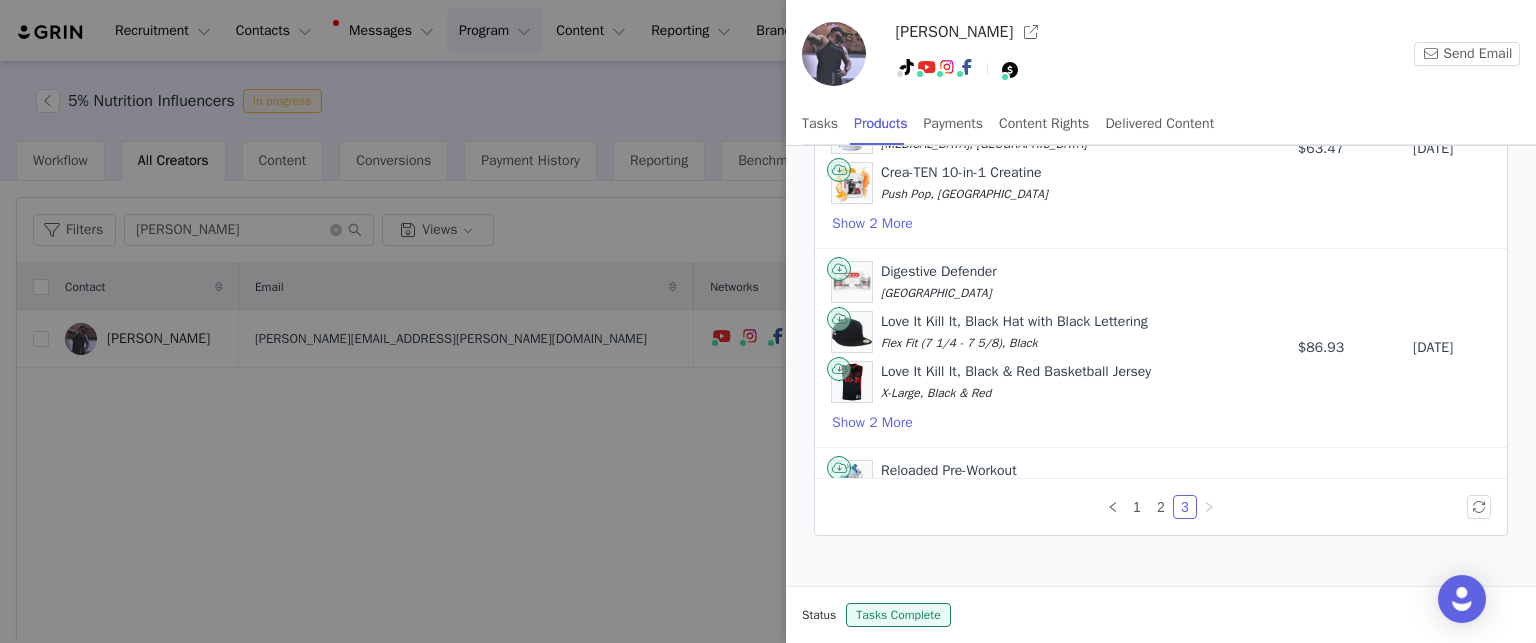 scroll, scrollTop: 1508, scrollLeft: 0, axis: vertical 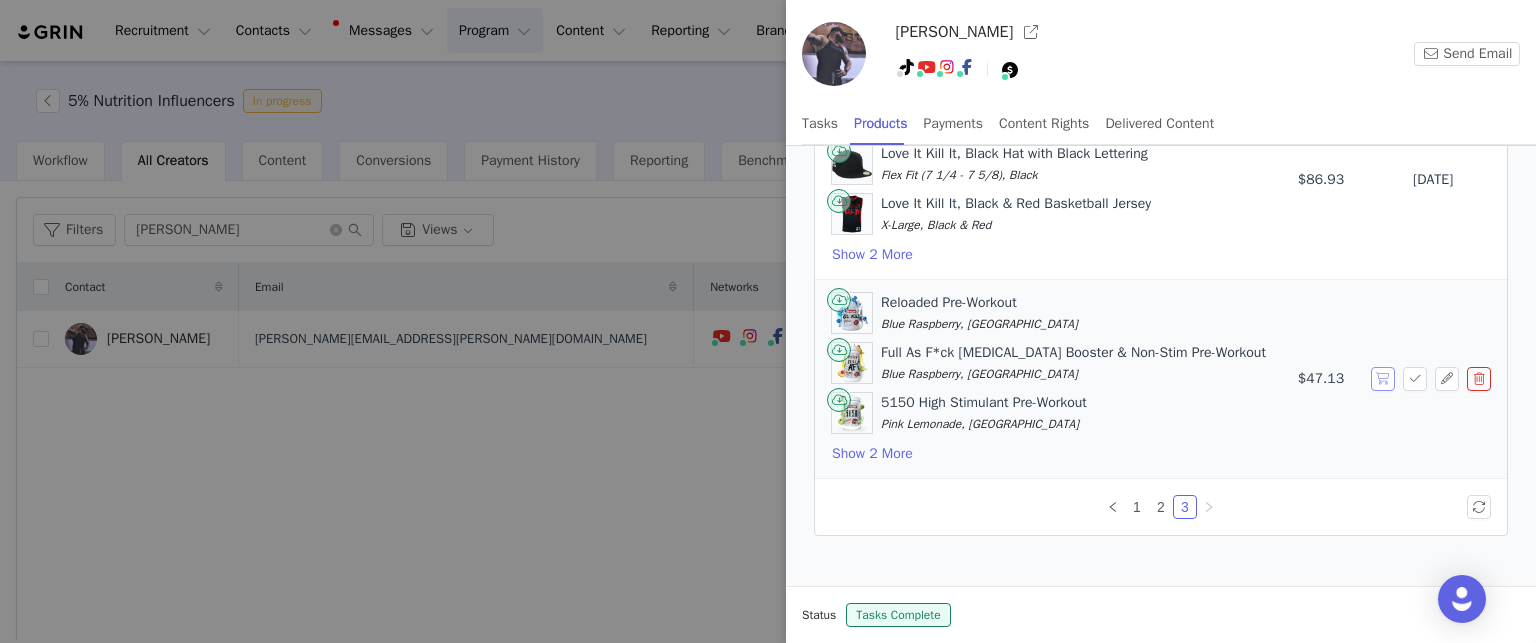 click at bounding box center [1383, 379] 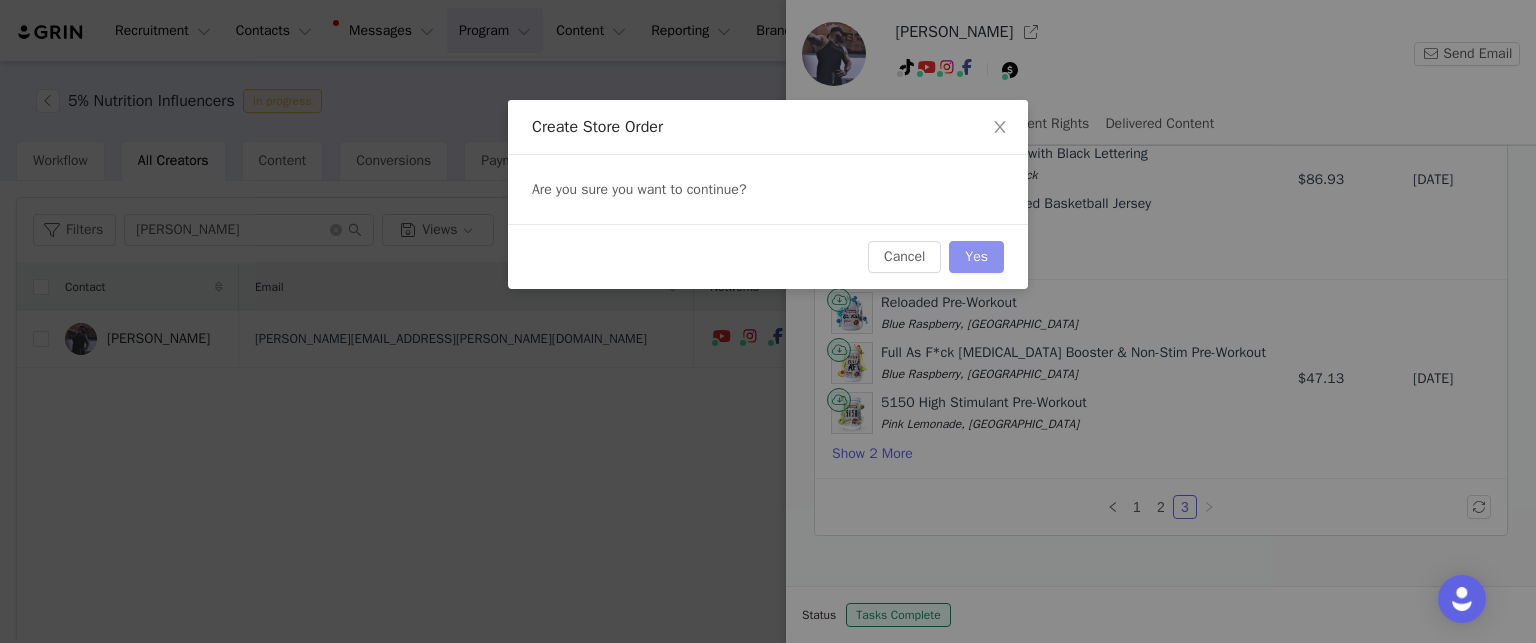 click on "Yes" at bounding box center (976, 257) 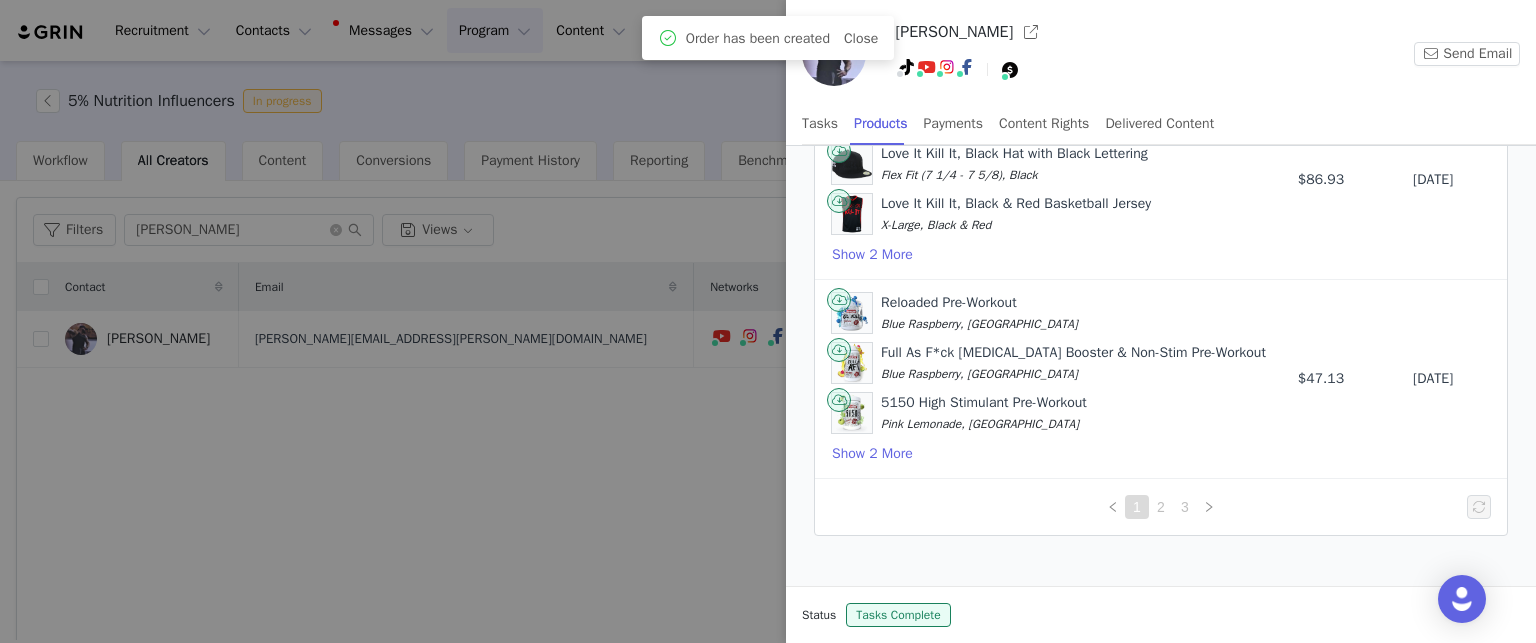 scroll, scrollTop: 0, scrollLeft: 0, axis: both 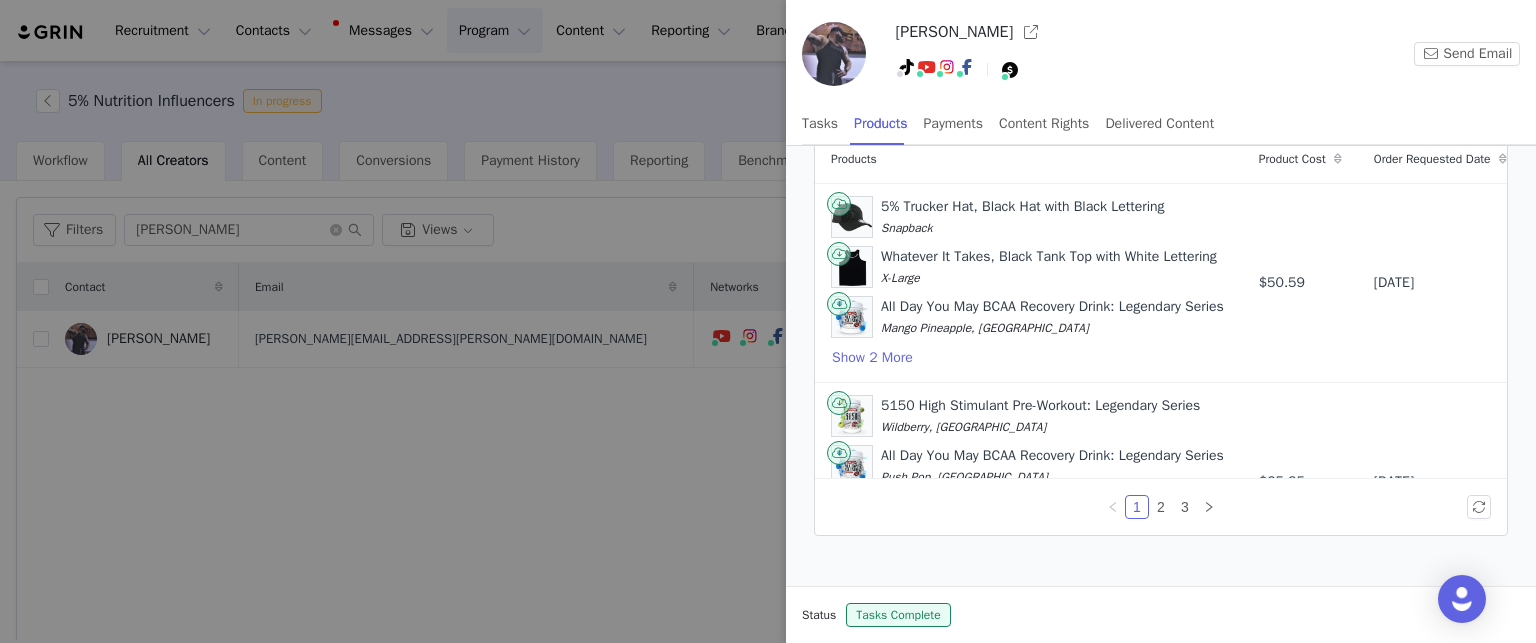 click at bounding box center (768, 321) 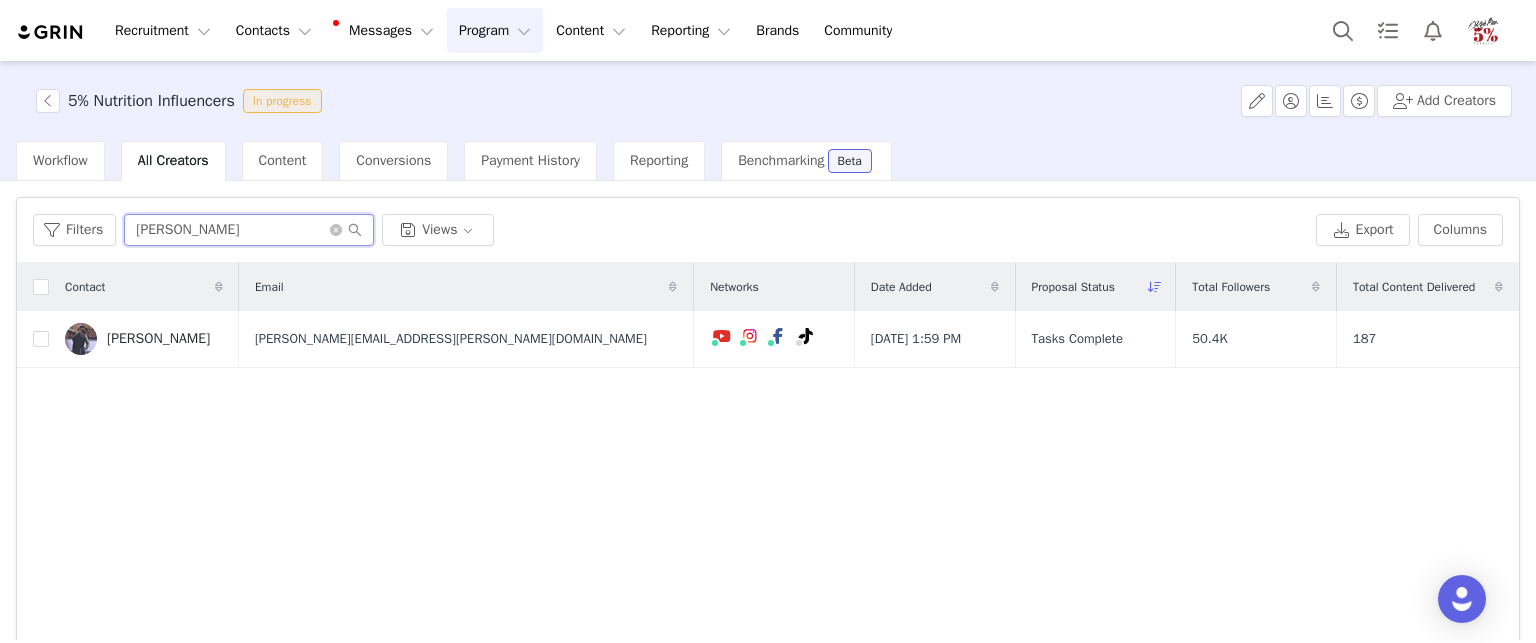 drag, startPoint x: 234, startPoint y: 215, endPoint x: 22, endPoint y: 210, distance: 212.05896 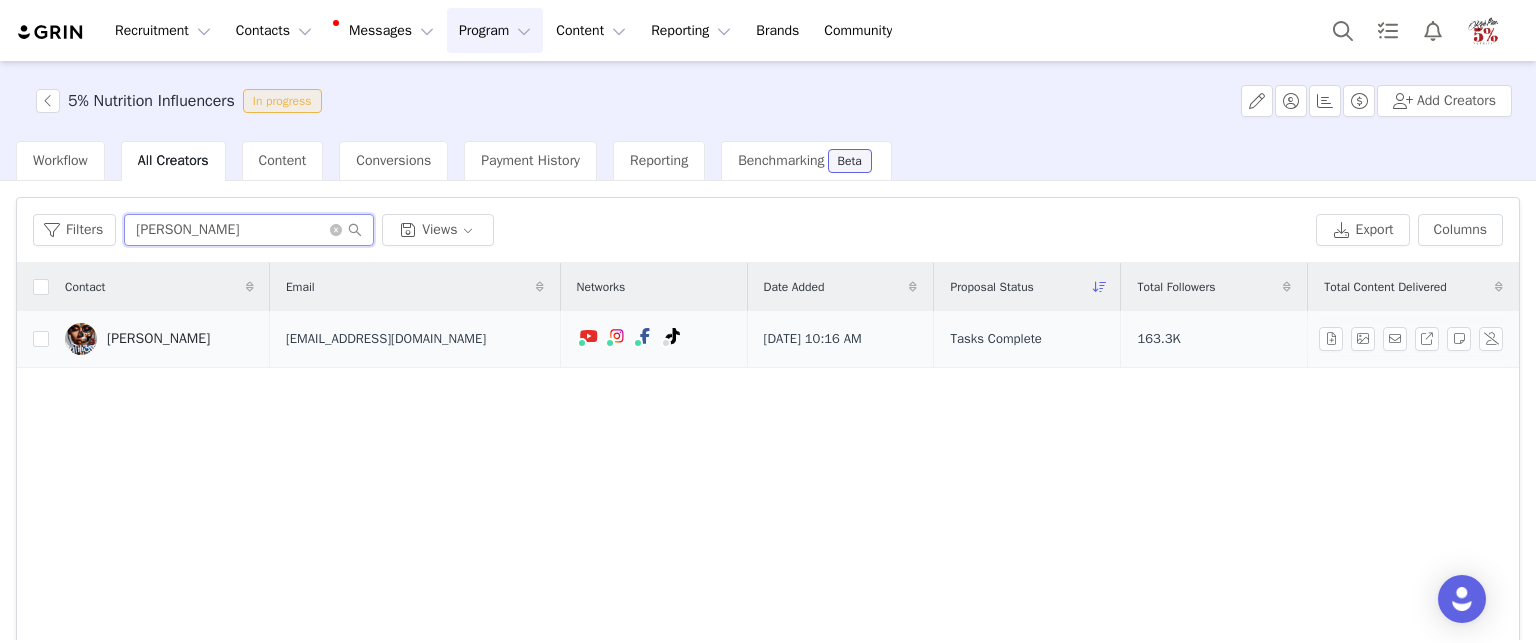 type on "joey" 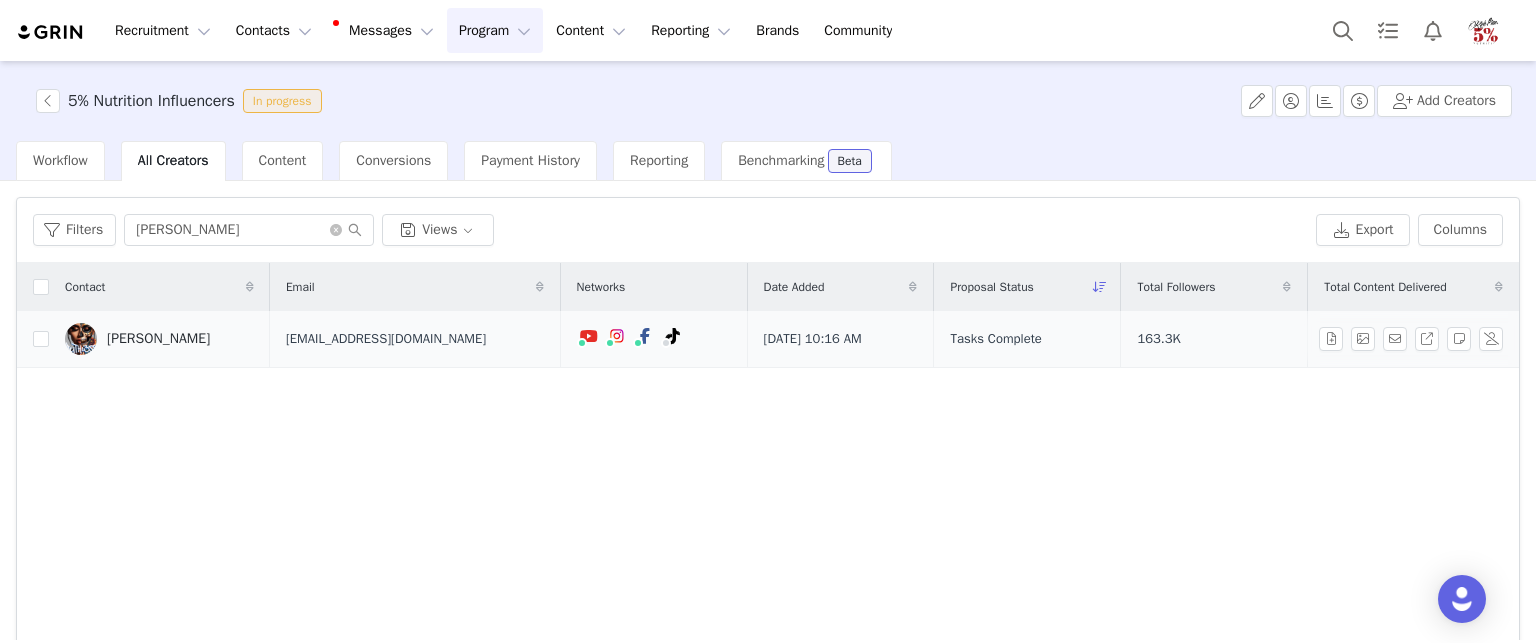 click on "[PERSON_NAME]" at bounding box center (158, 339) 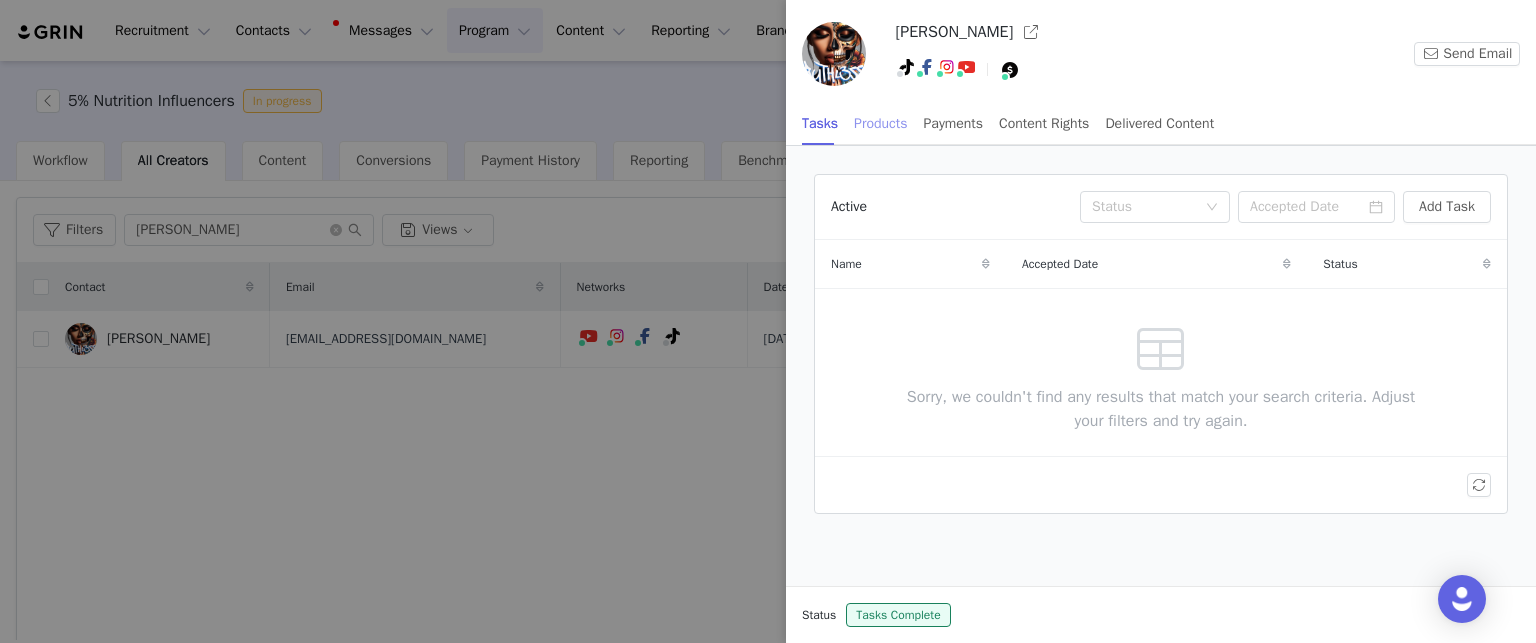 click on "Products" at bounding box center (880, 123) 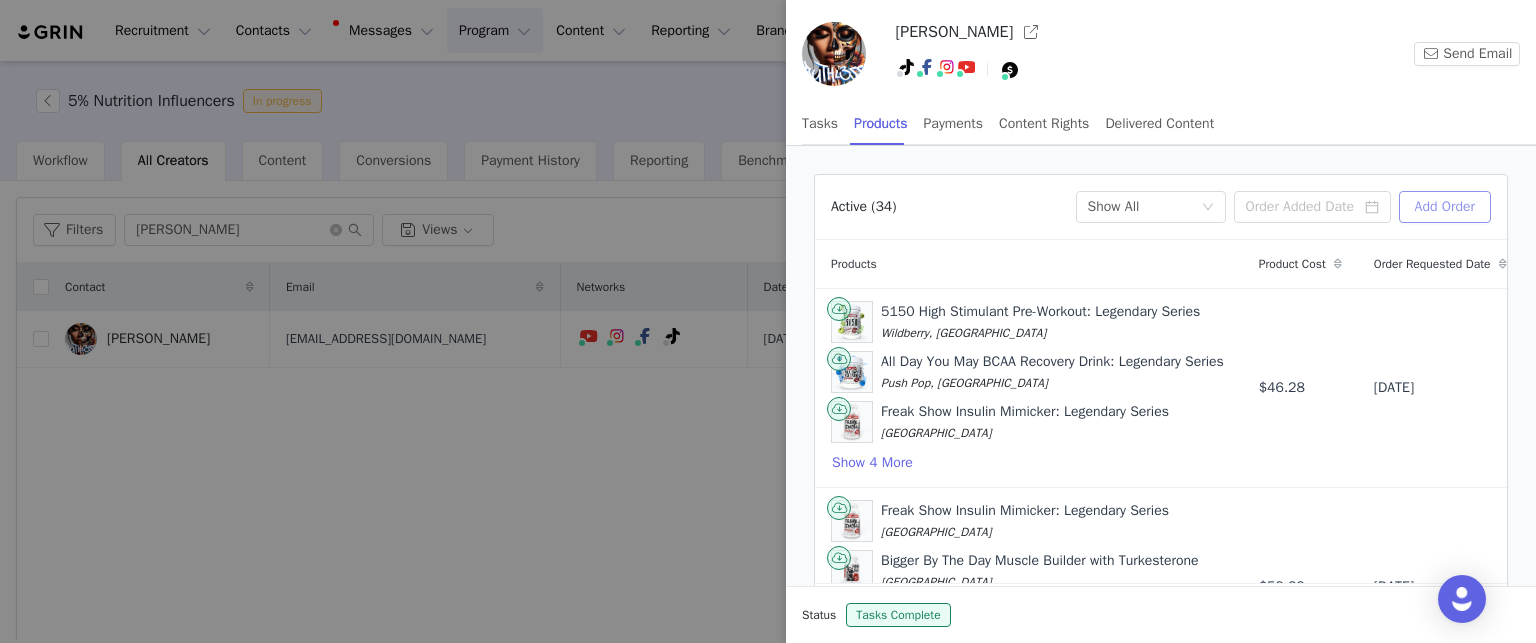 click on "Add Order" at bounding box center [1445, 207] 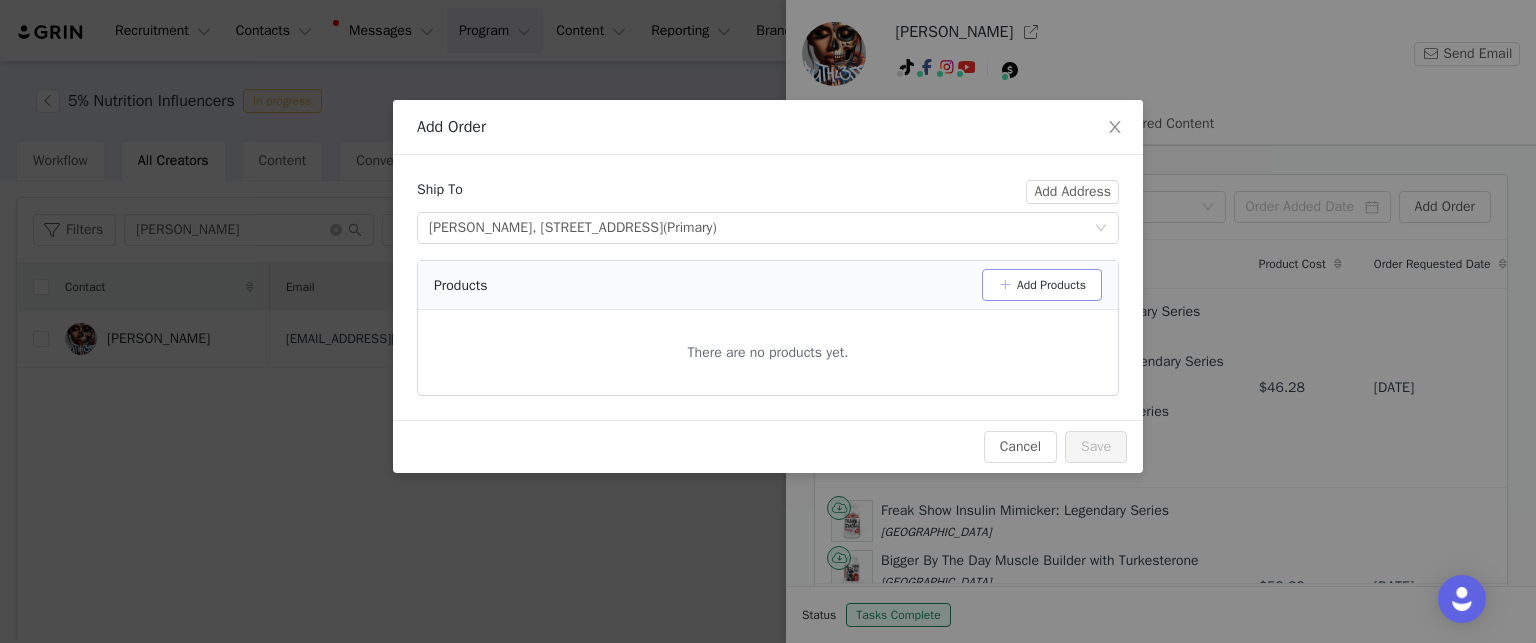 click on "Add Products" at bounding box center (1042, 285) 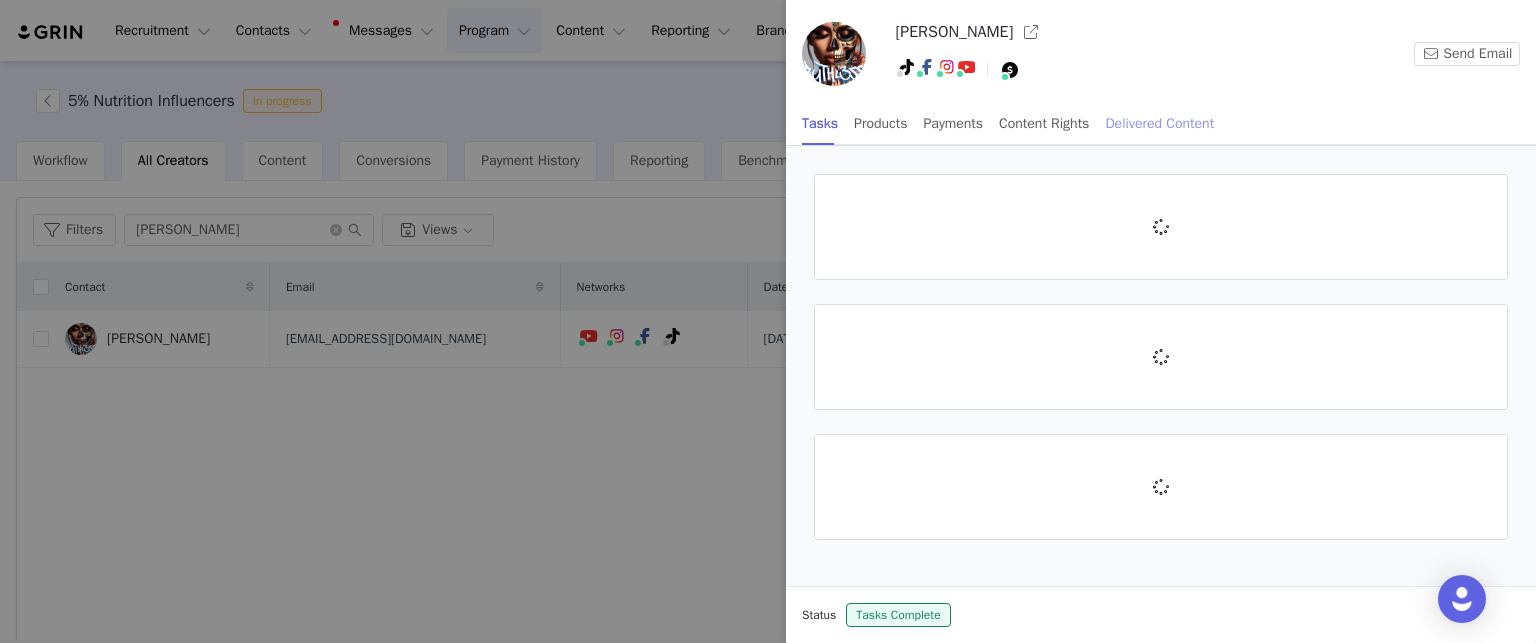 click on "Delivered Content" at bounding box center [1159, 123] 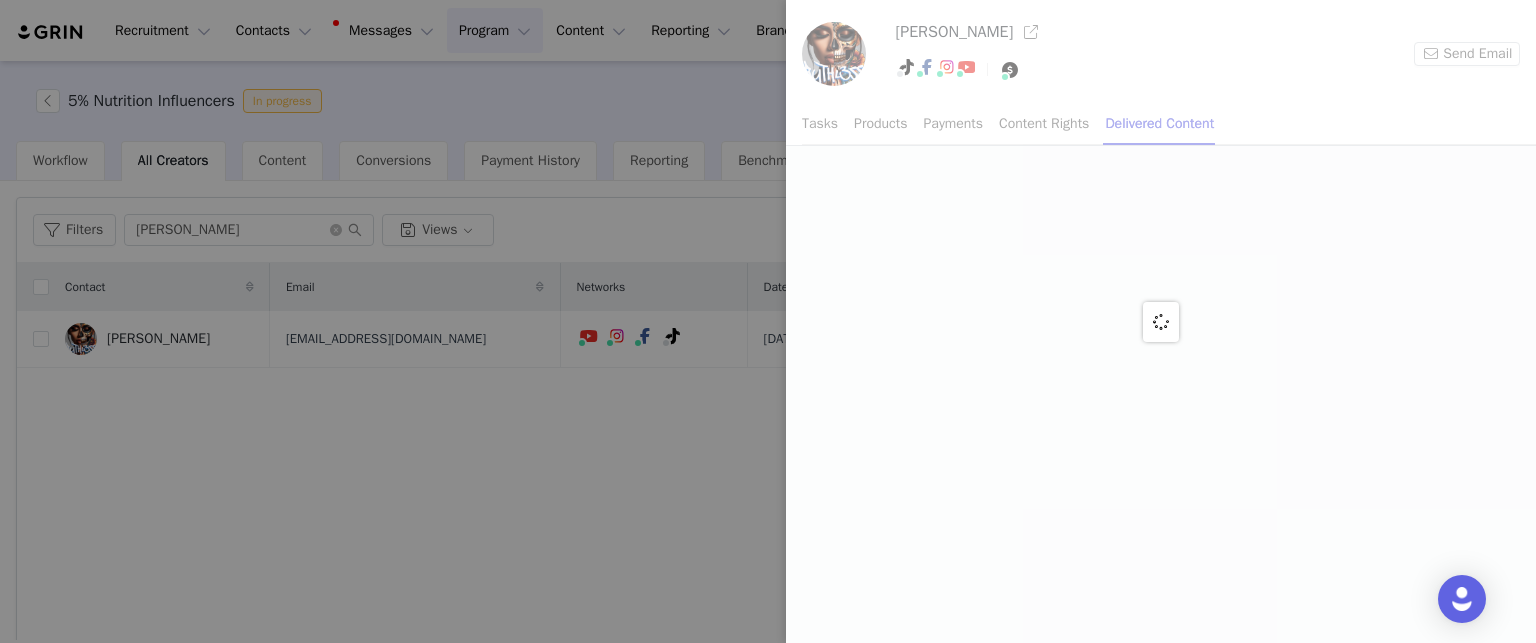 click at bounding box center (1161, 321) 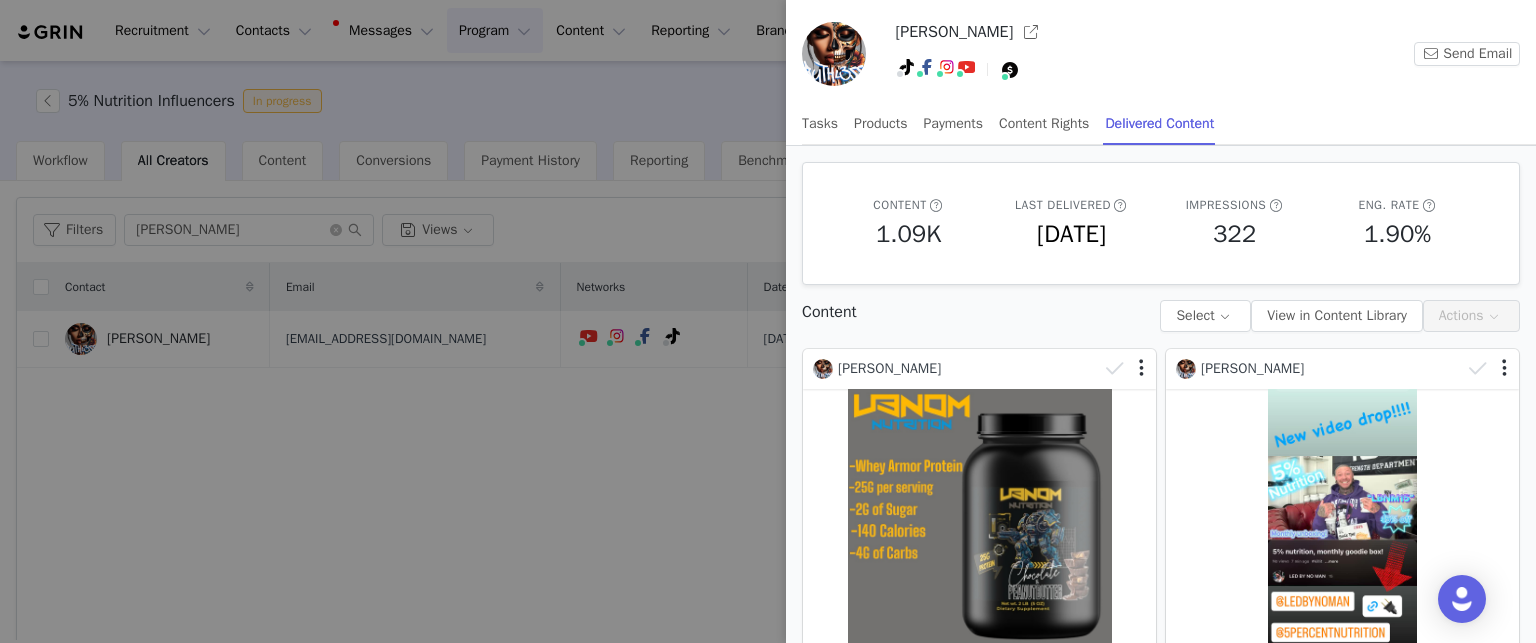 click on "Products" at bounding box center (880, 123) 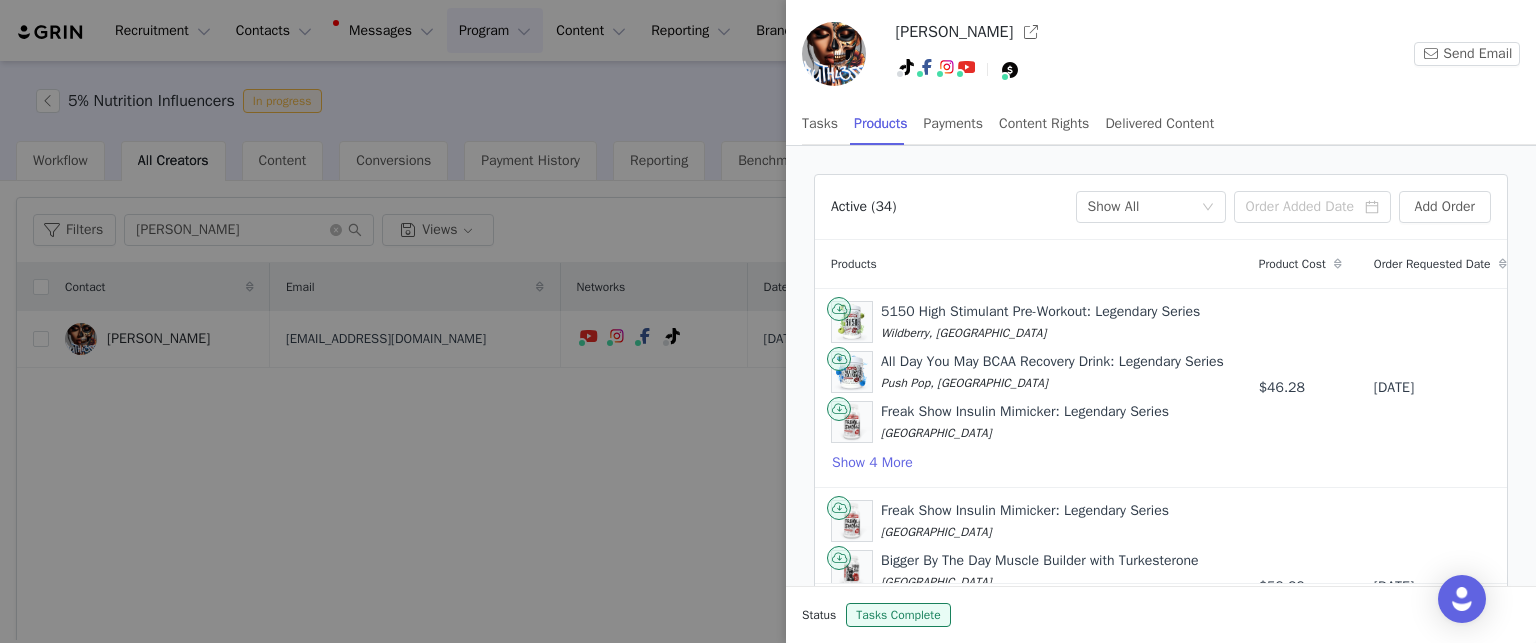 scroll, scrollTop: 105, scrollLeft: 0, axis: vertical 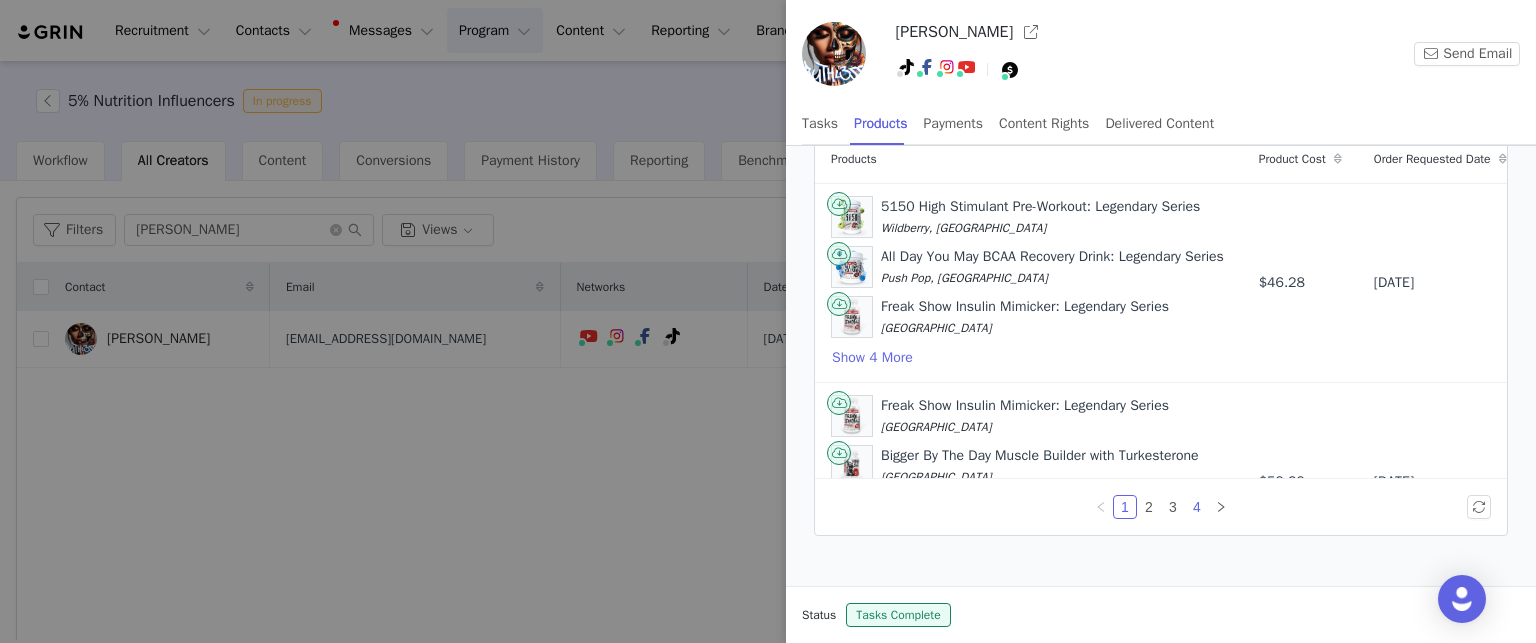 click on "4" at bounding box center [1197, 507] 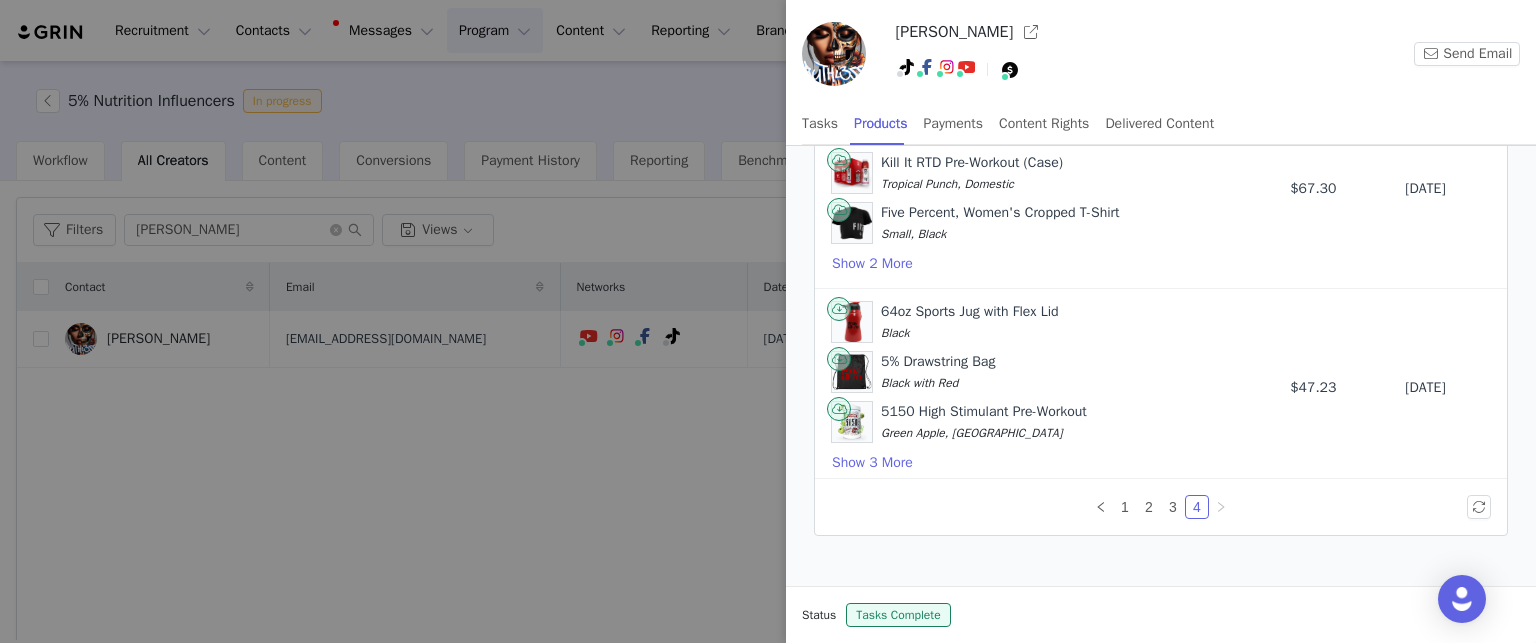 scroll, scrollTop: 515, scrollLeft: 0, axis: vertical 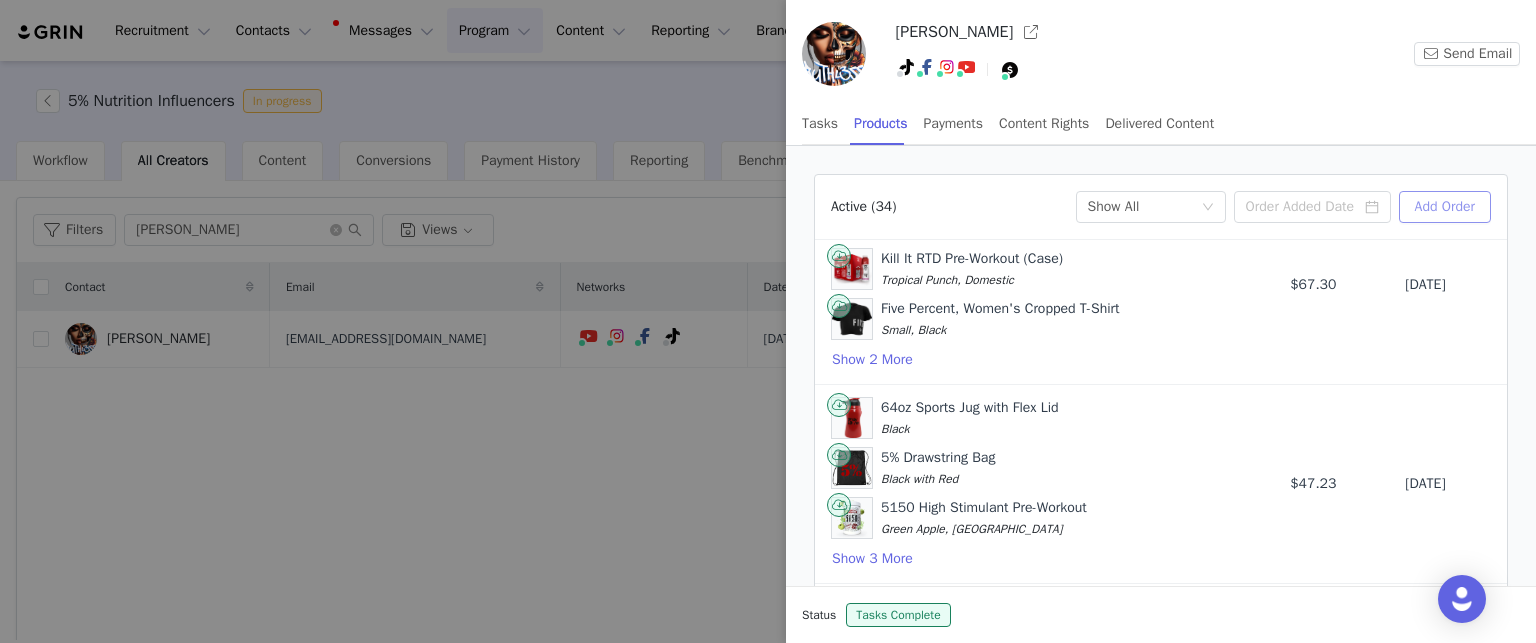 click on "Add Order" at bounding box center (1445, 207) 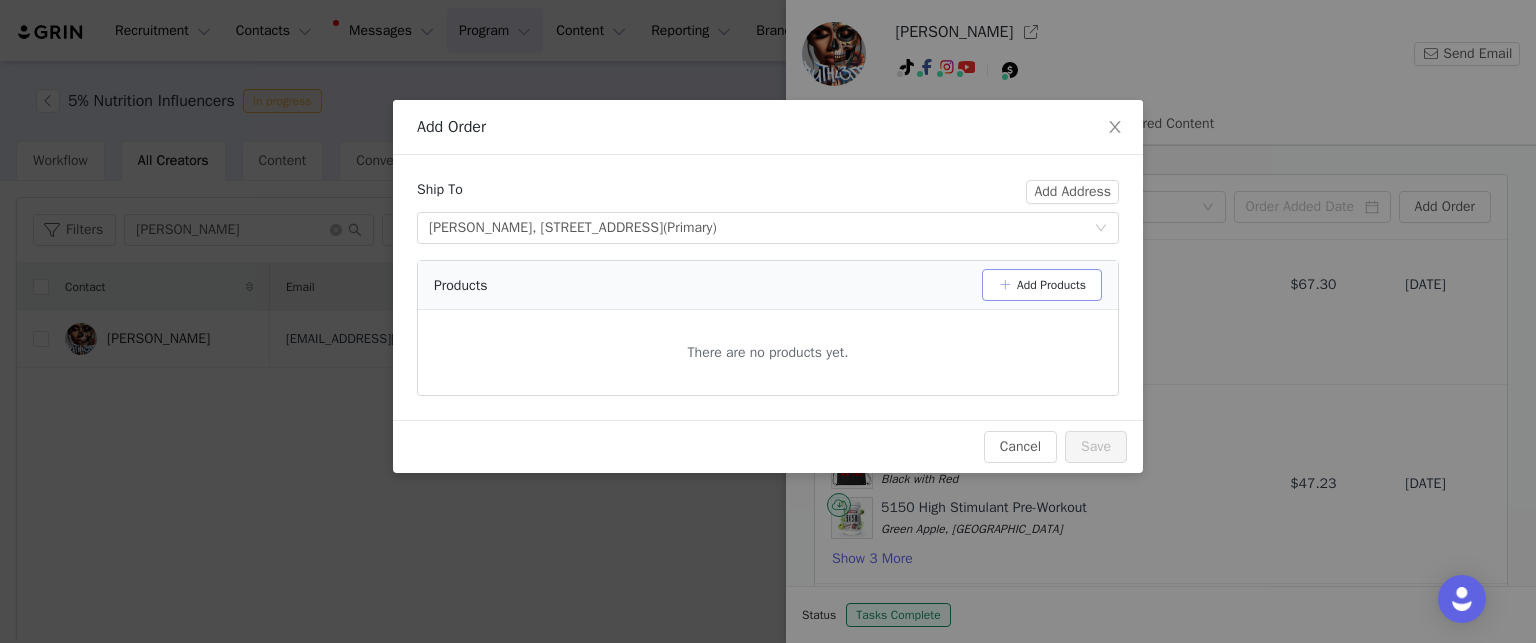 click on "Add Products" at bounding box center (1042, 285) 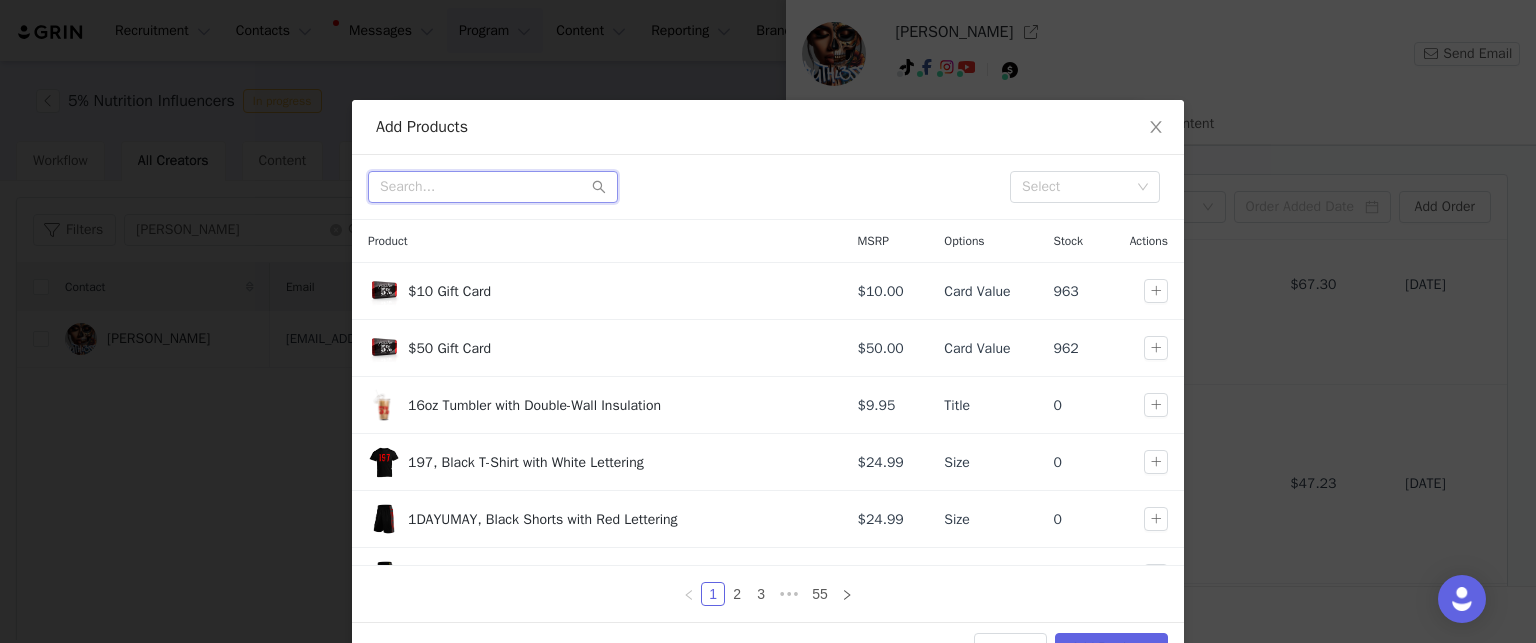 click at bounding box center [493, 187] 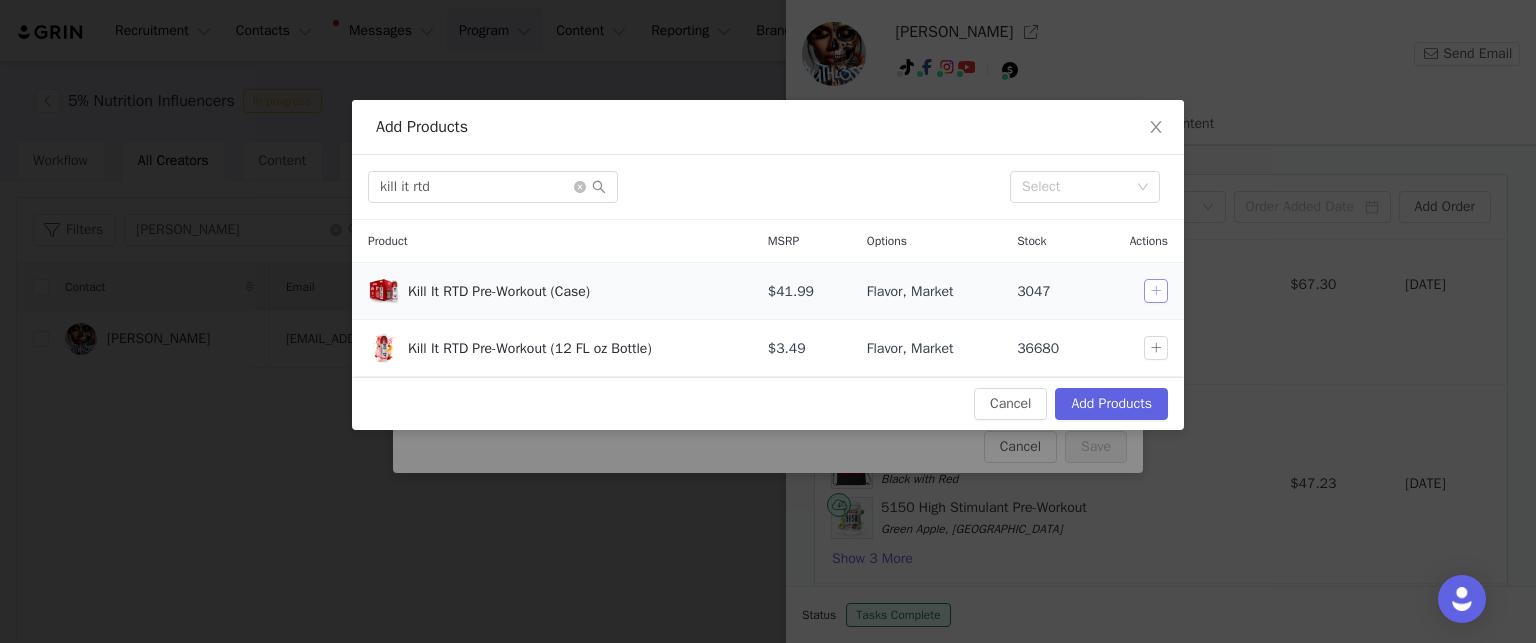 click at bounding box center [1156, 291] 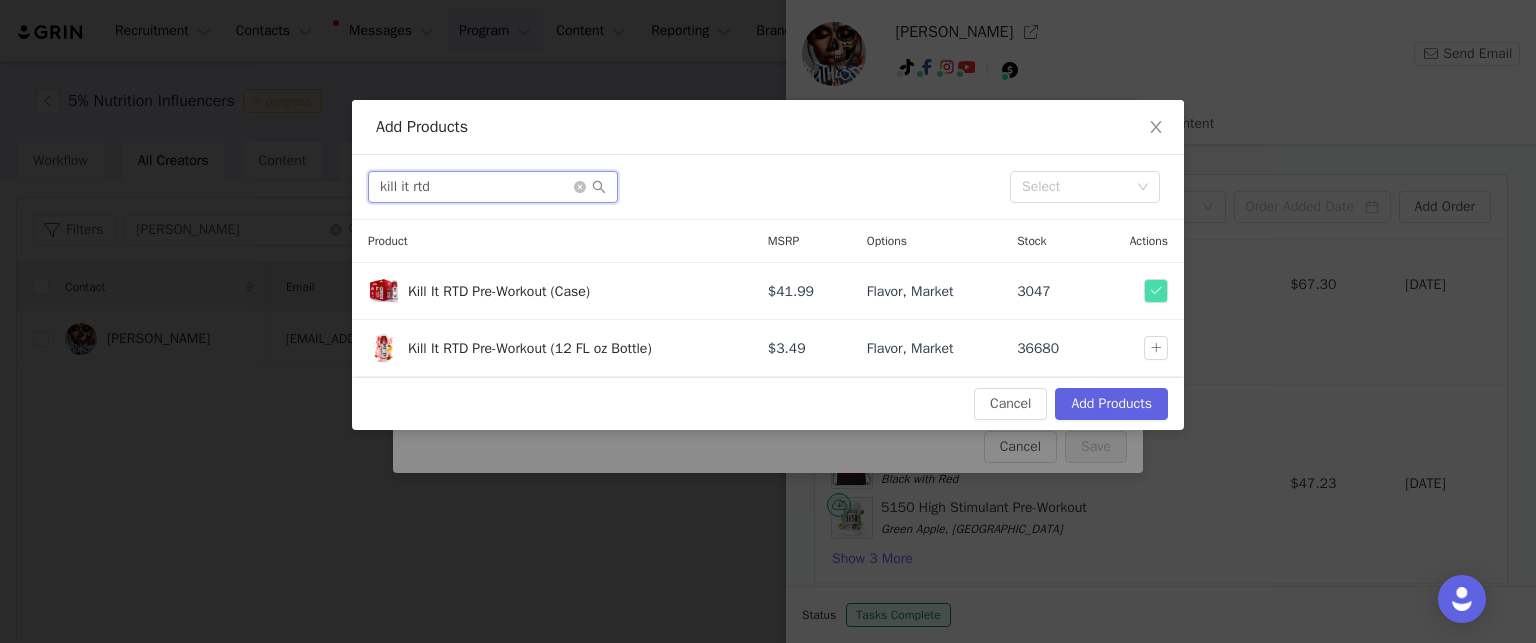 drag, startPoint x: 436, startPoint y: 184, endPoint x: 281, endPoint y: 208, distance: 156.84706 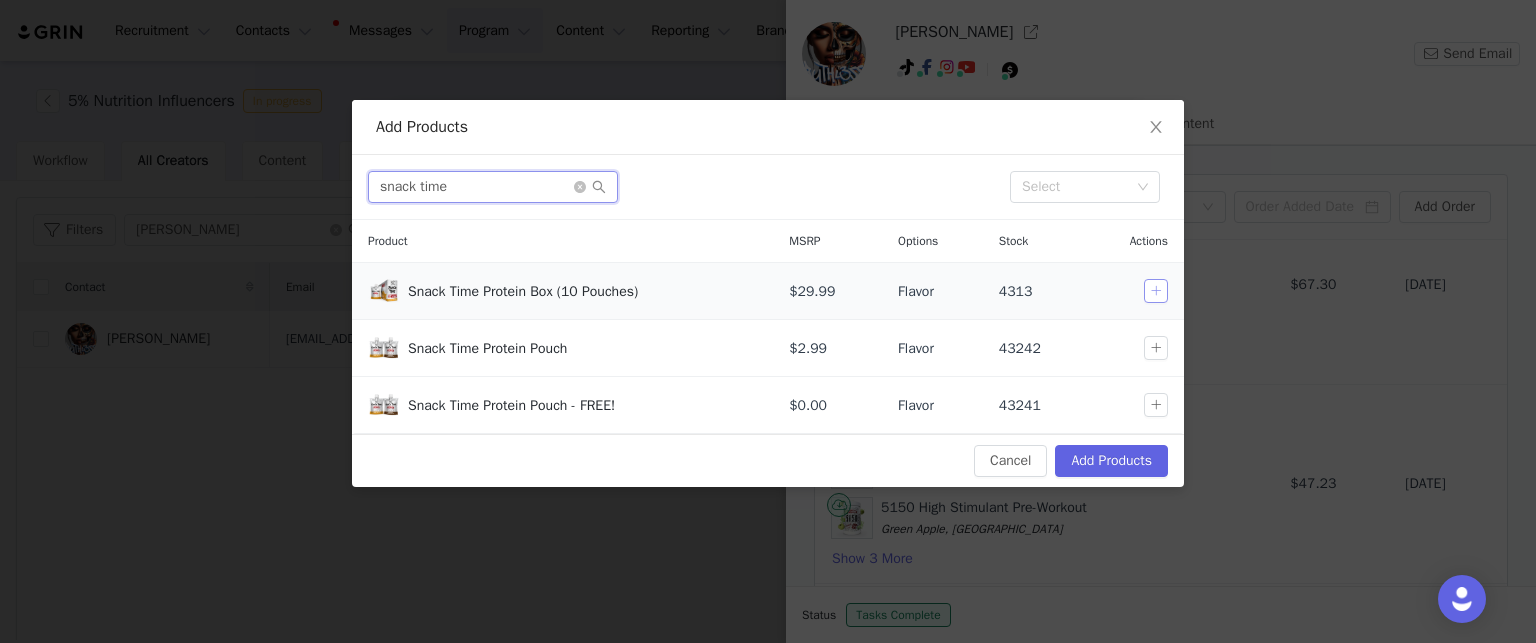 type on "snack time" 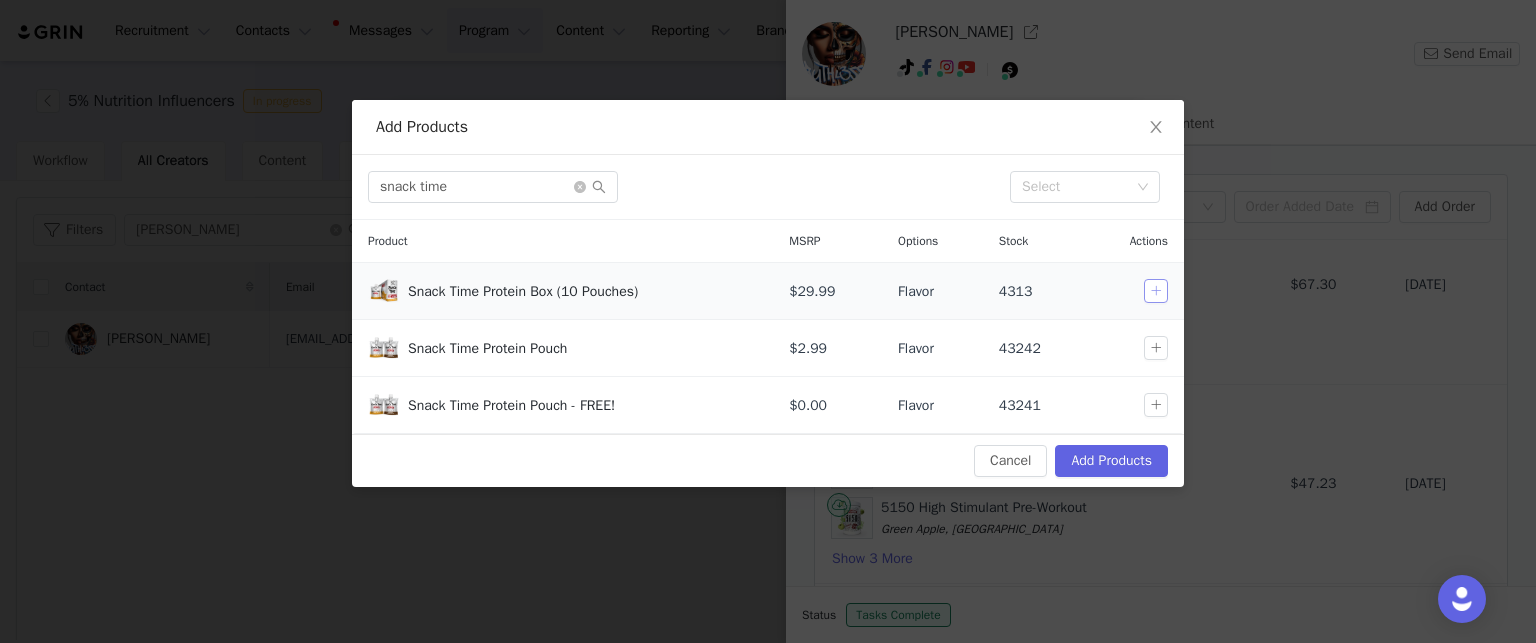 click at bounding box center [1156, 291] 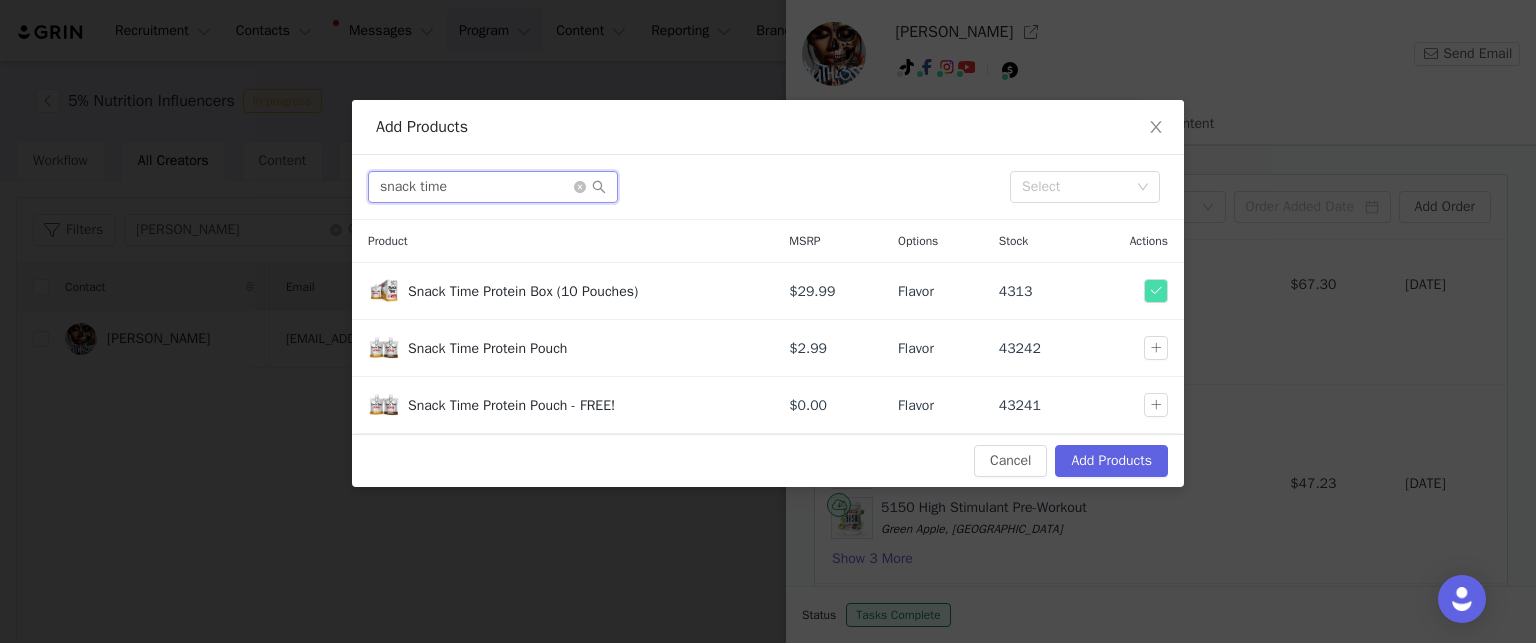 drag, startPoint x: 477, startPoint y: 183, endPoint x: 288, endPoint y: 200, distance: 189.76302 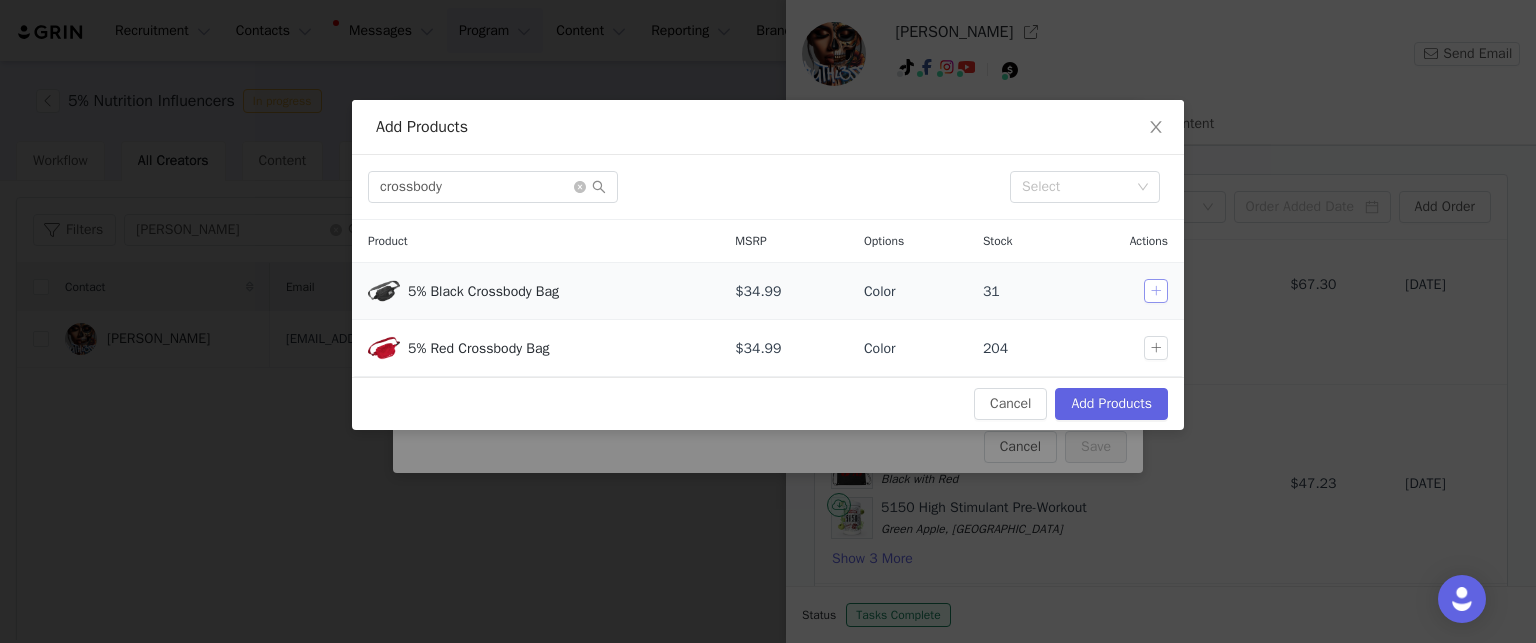 click at bounding box center [1156, 291] 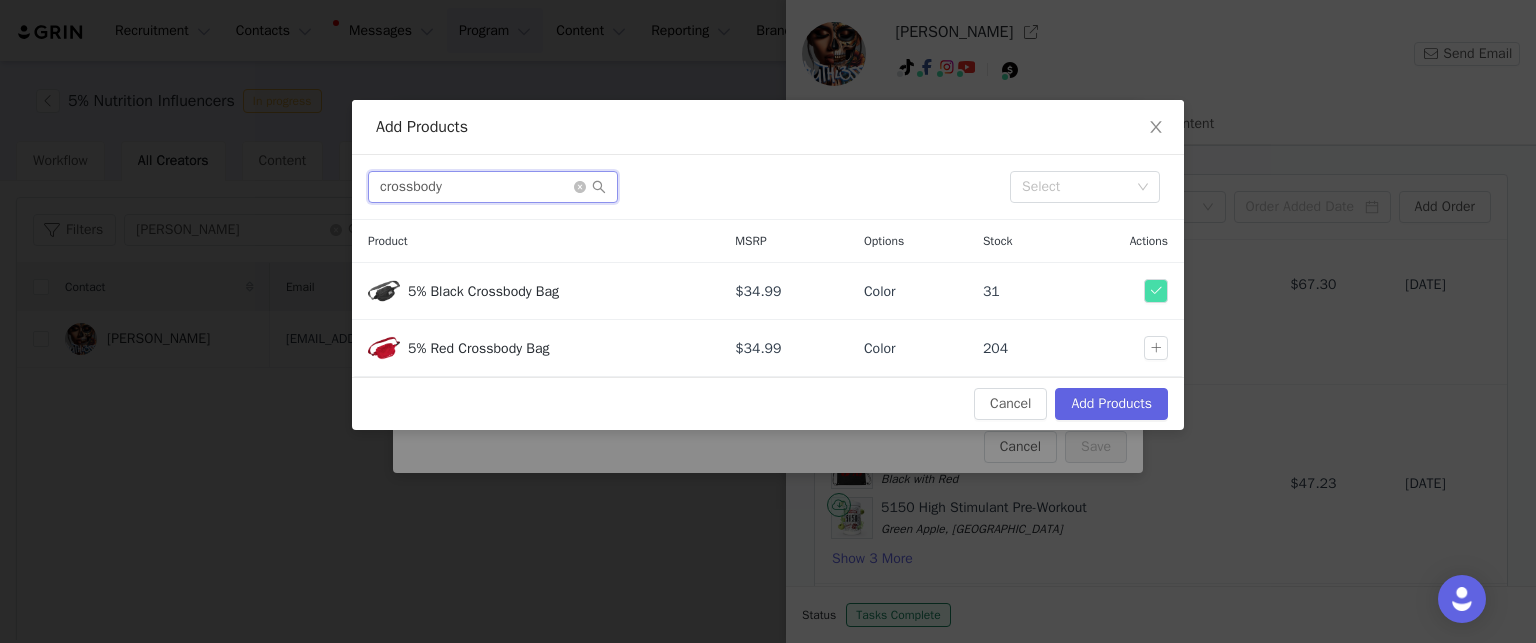 drag, startPoint x: 456, startPoint y: 190, endPoint x: 298, endPoint y: 196, distance: 158.11388 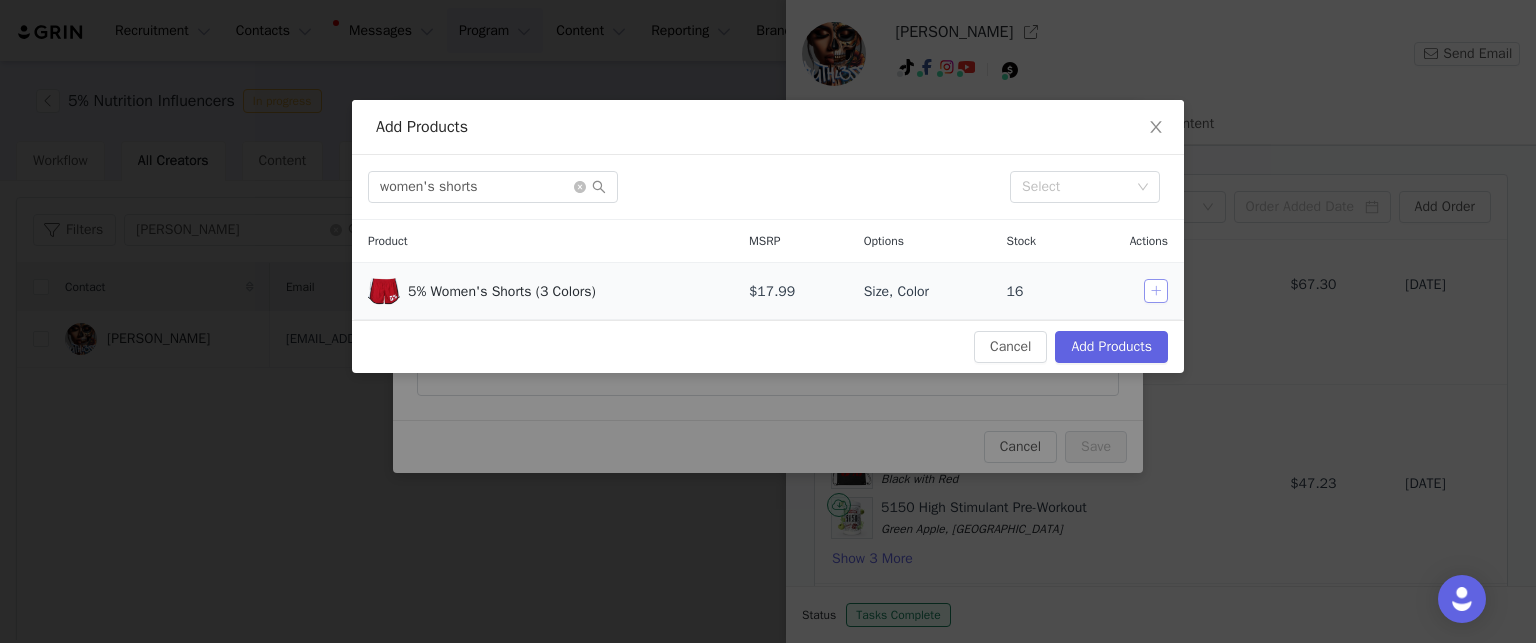 click at bounding box center (1156, 291) 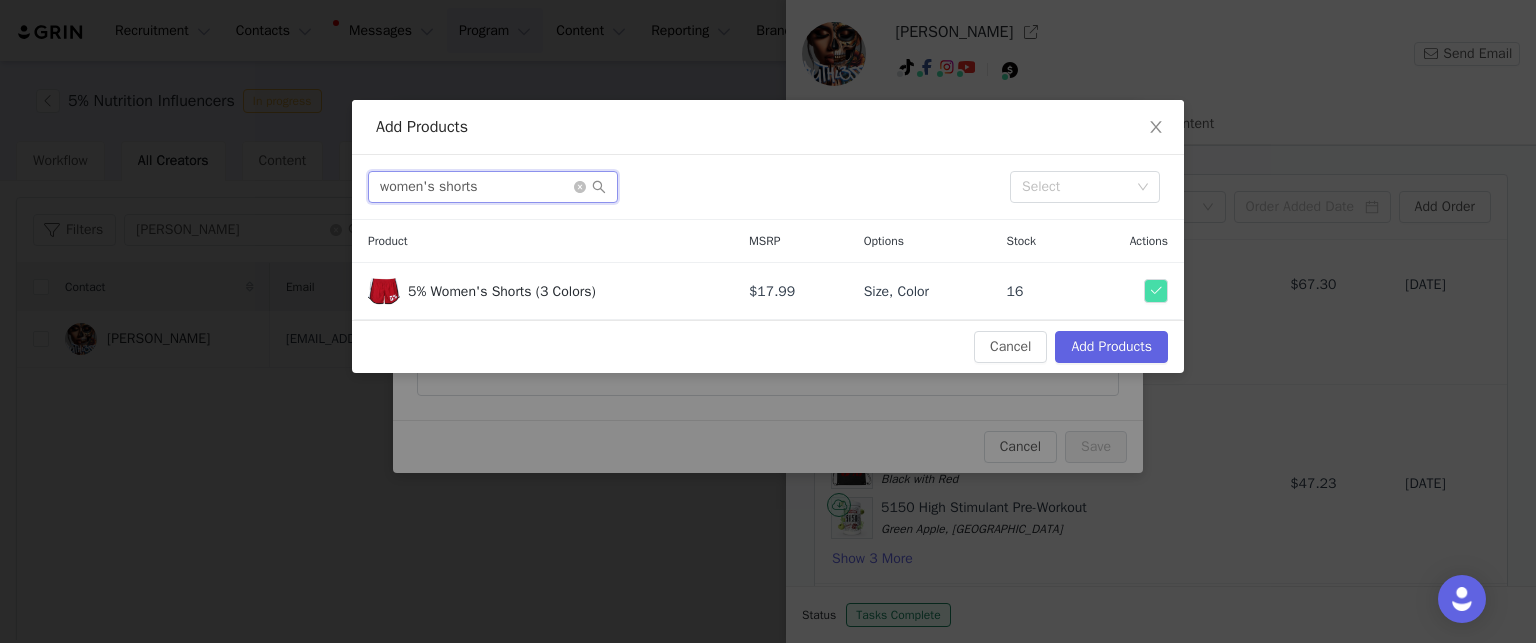 drag, startPoint x: 496, startPoint y: 179, endPoint x: 340, endPoint y: 177, distance: 156.01282 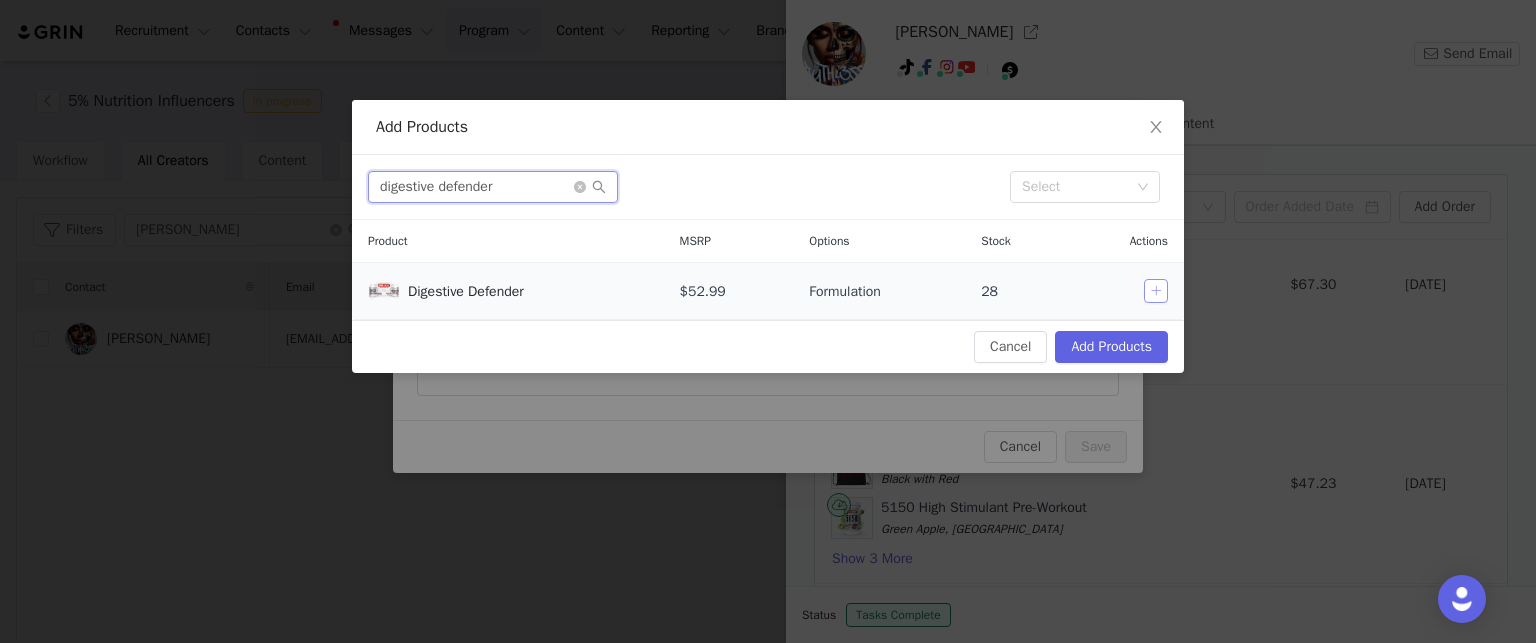 type on "digestive defender" 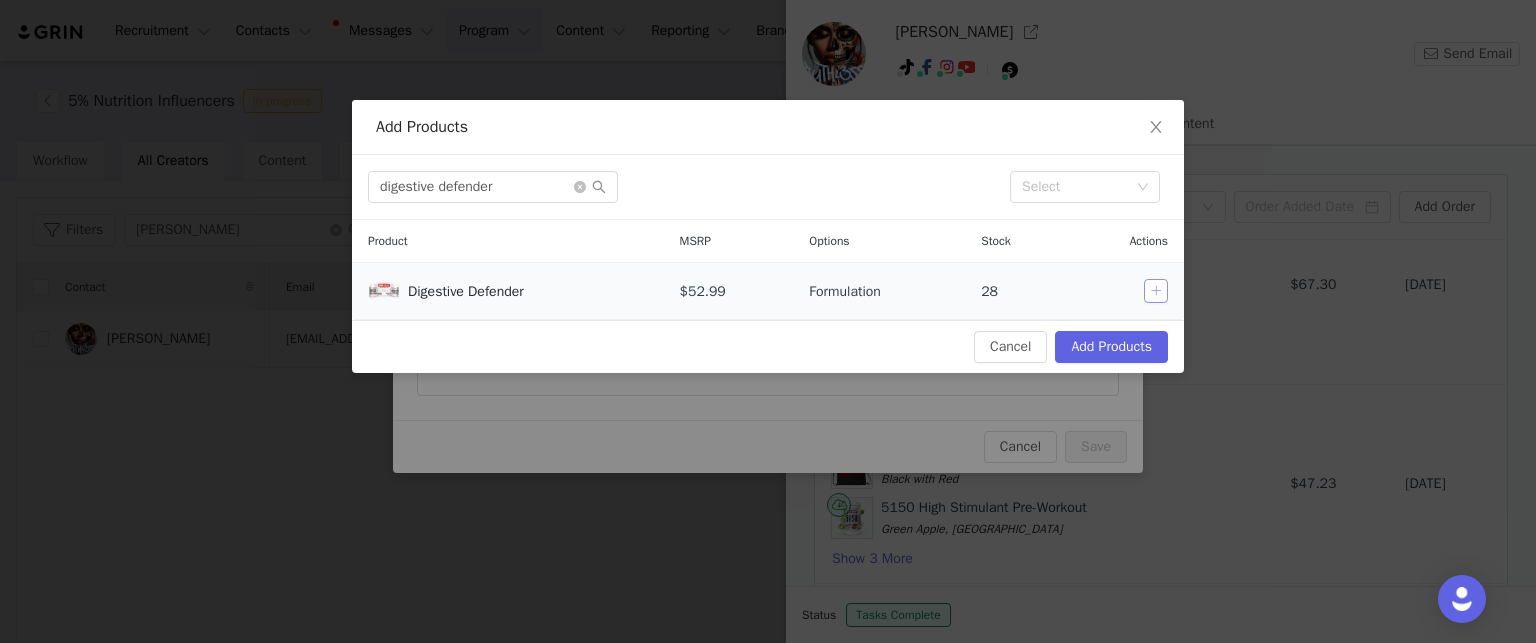 click at bounding box center [1156, 291] 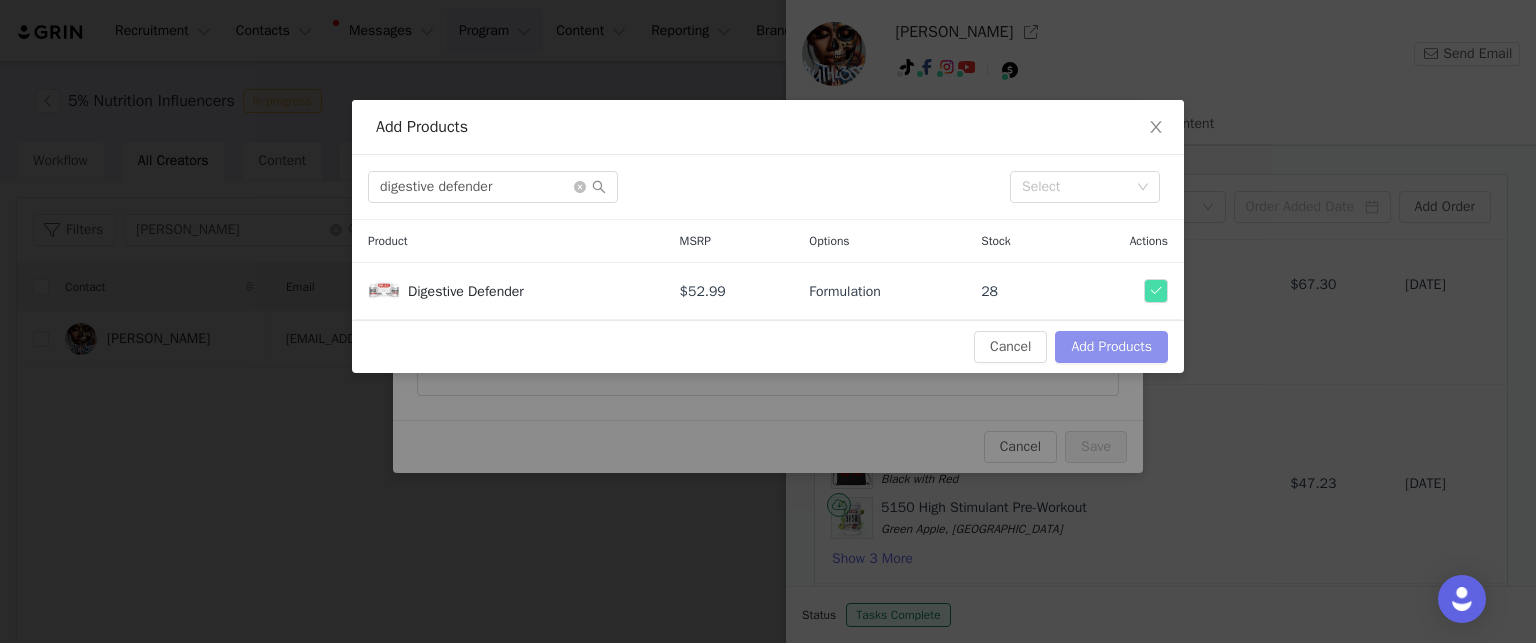 click on "Add Products" at bounding box center (1111, 347) 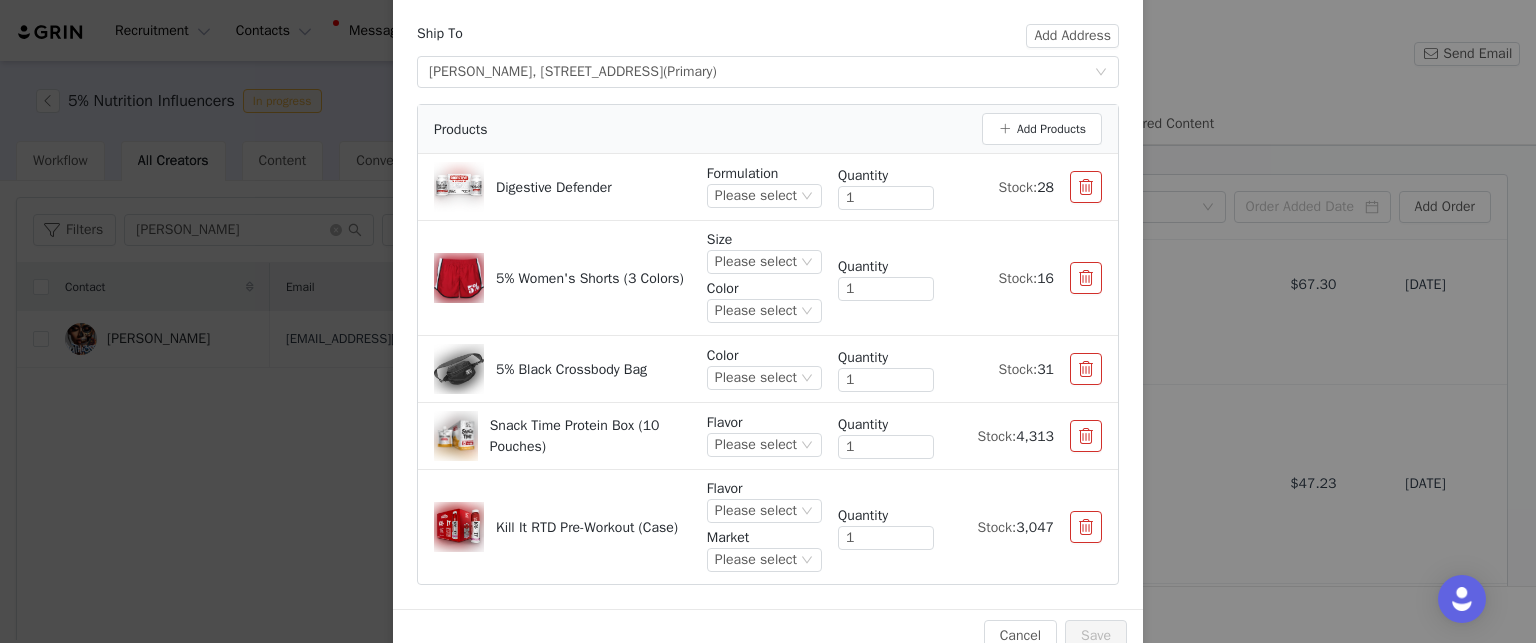 scroll, scrollTop: 159, scrollLeft: 0, axis: vertical 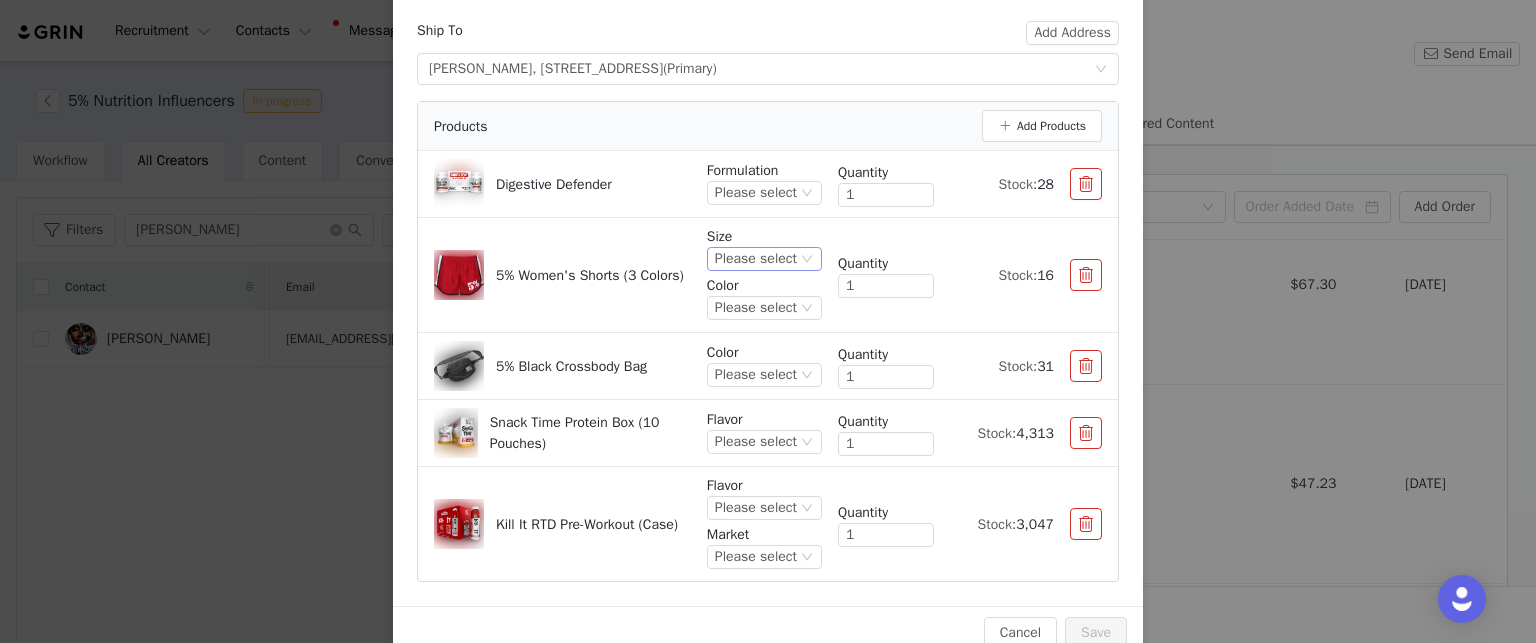 click on "Please select" at bounding box center (756, 259) 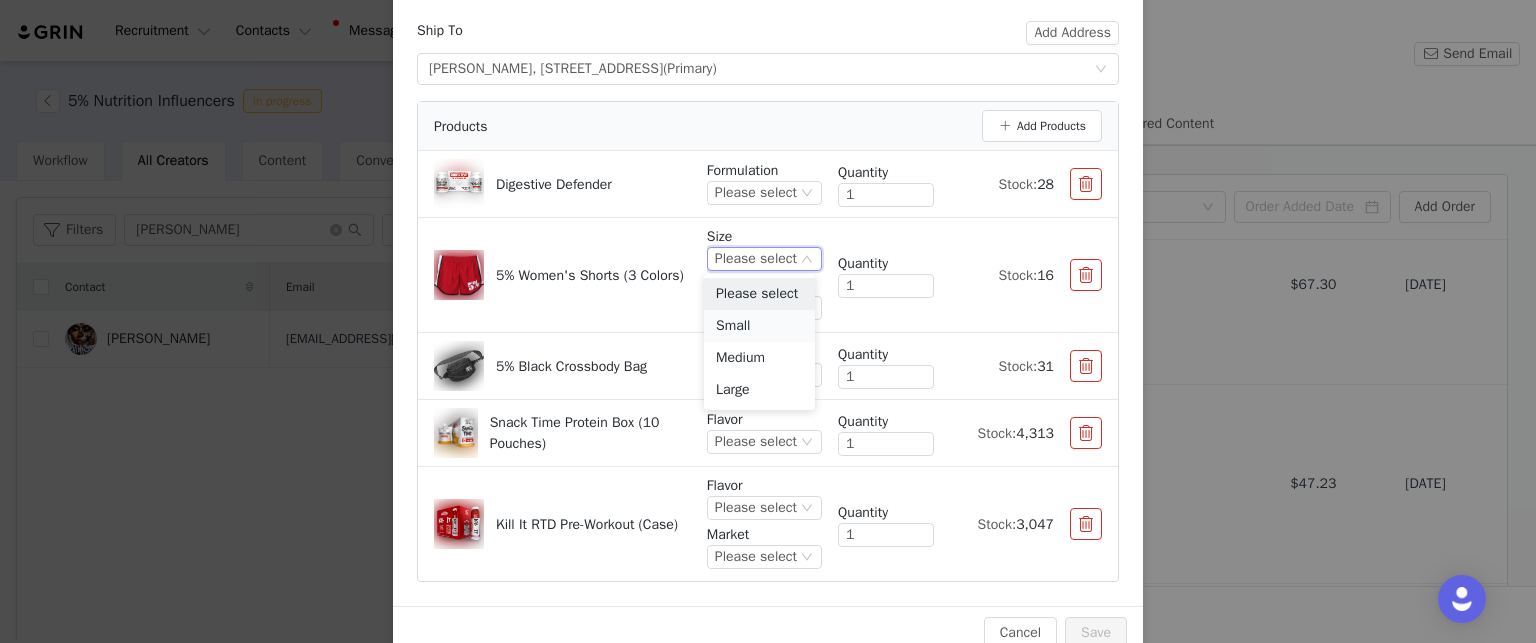 click on "Small" at bounding box center (759, 326) 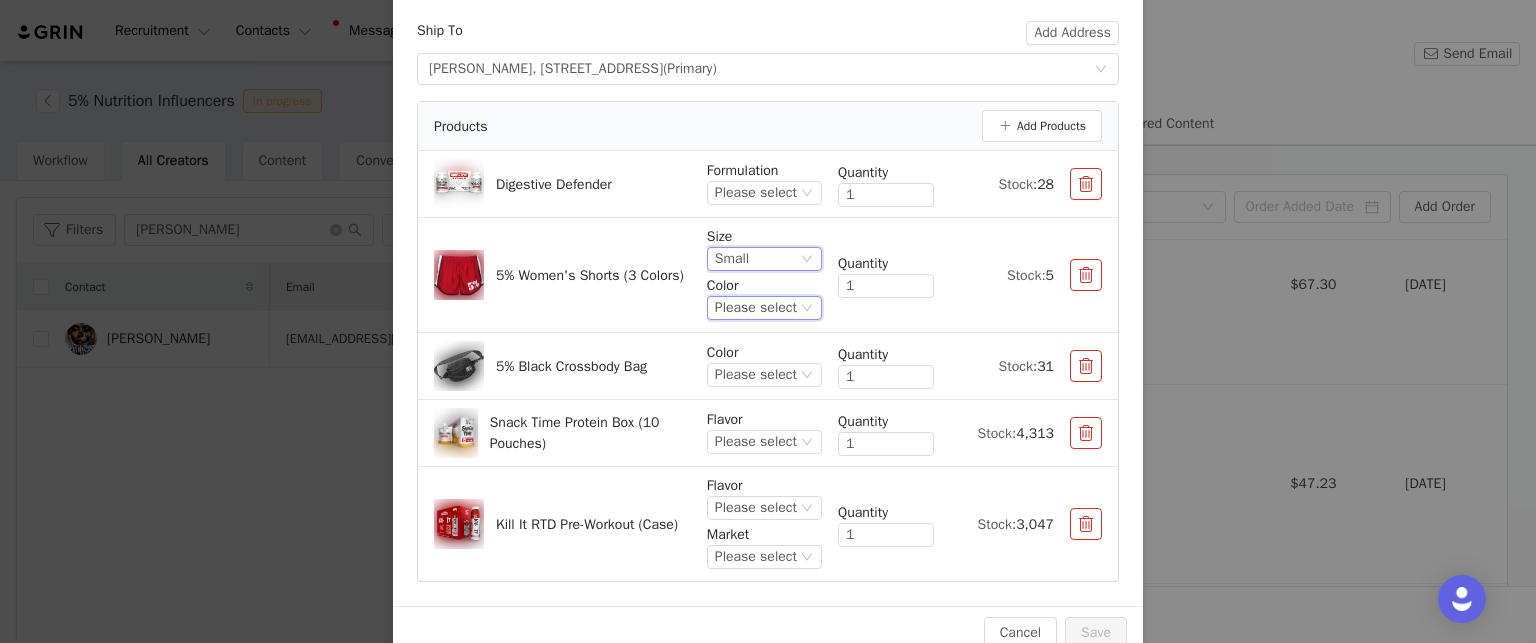 click on "Please select" at bounding box center (756, 308) 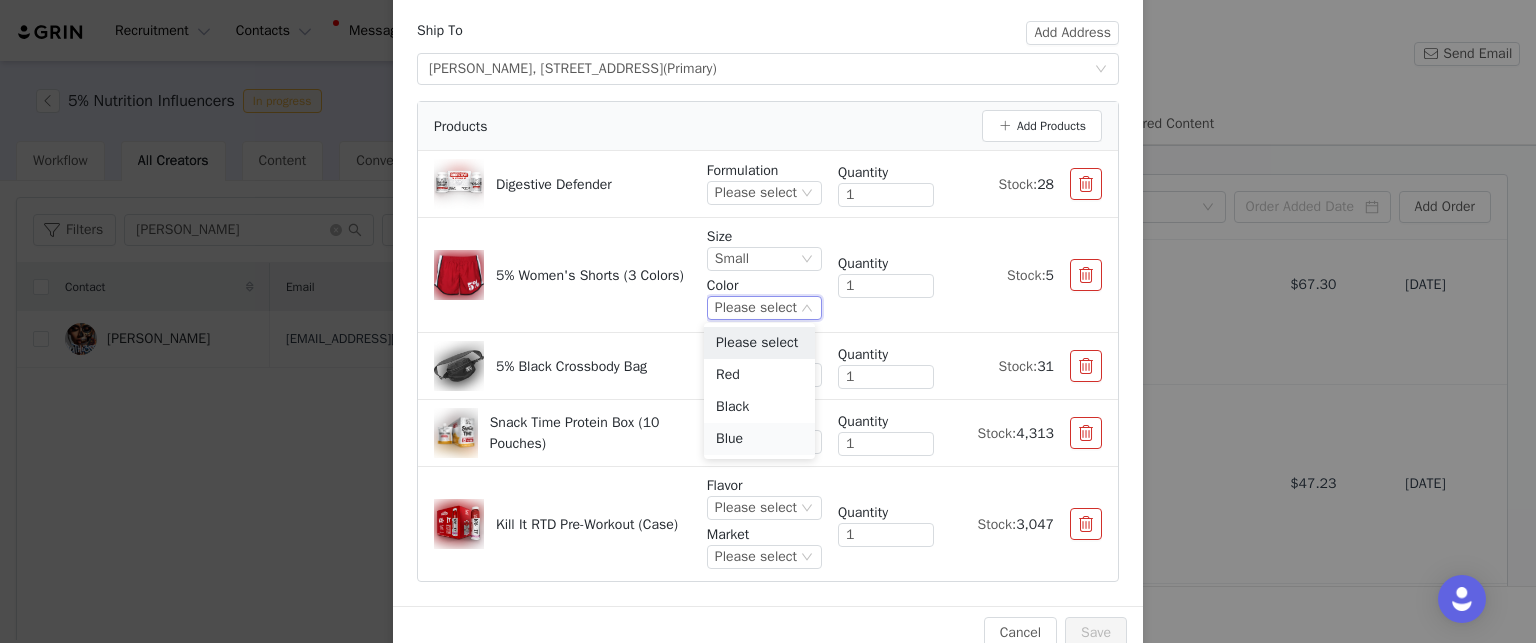 click on "Blue" at bounding box center (759, 439) 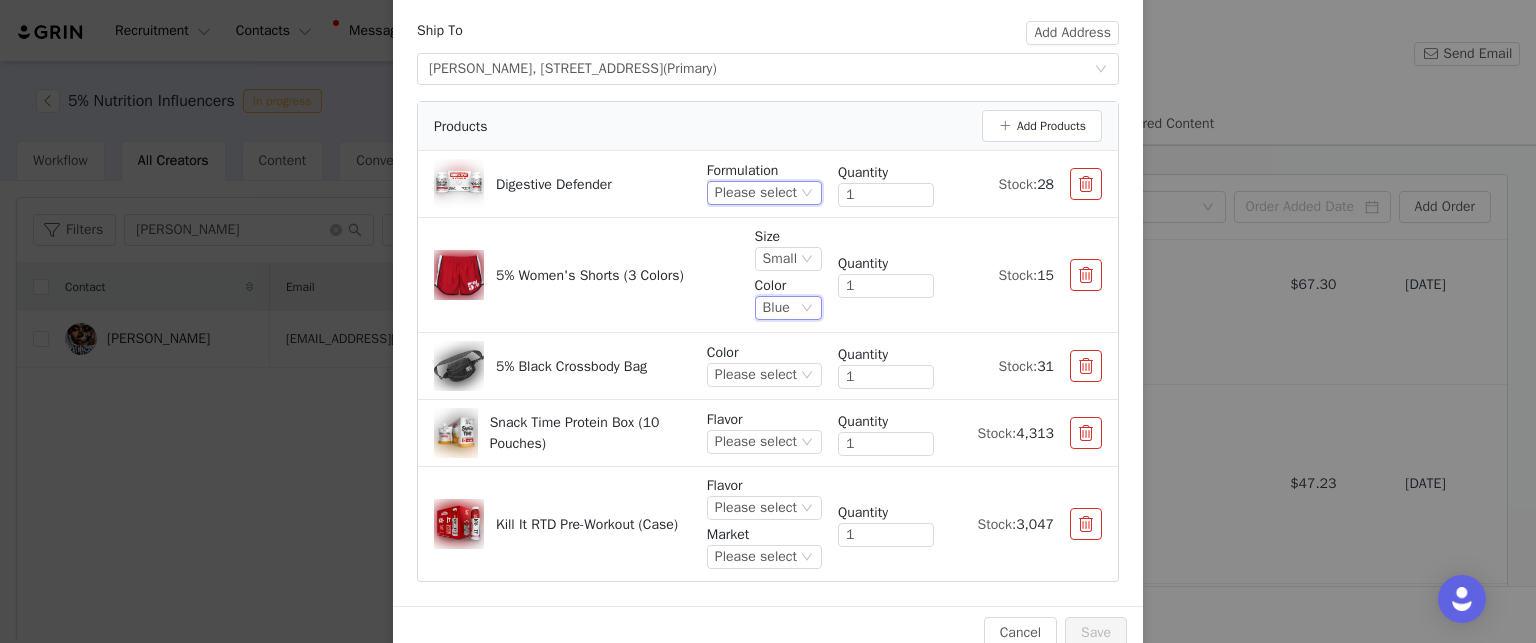 click on "Please select" at bounding box center (756, 193) 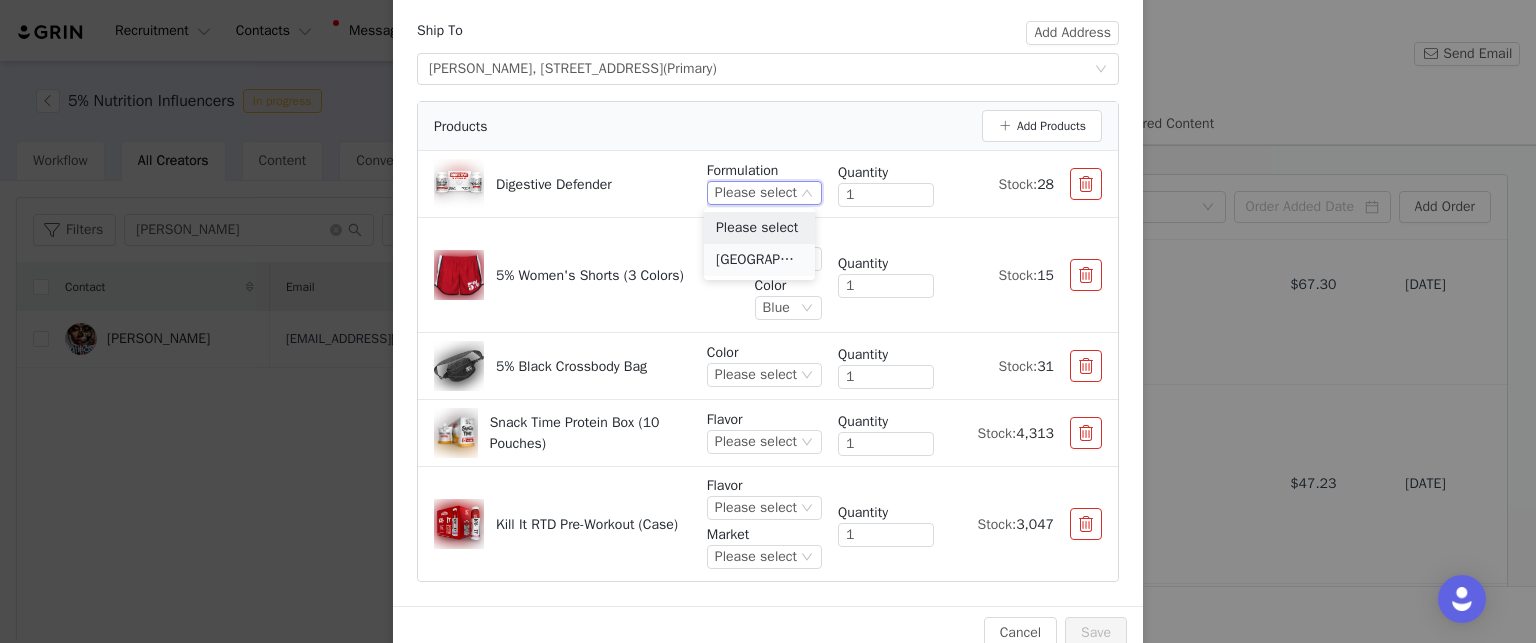 click on "USA" at bounding box center (759, 260) 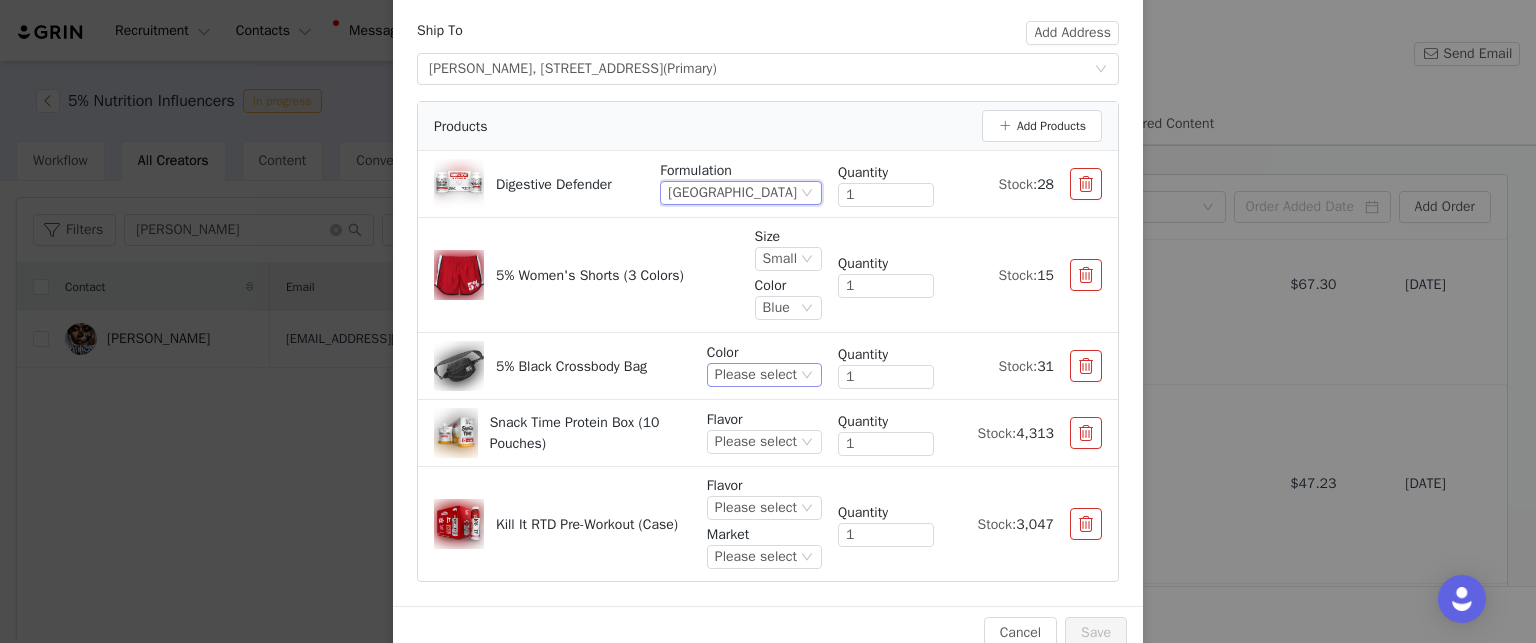 click on "Please select" at bounding box center [756, 375] 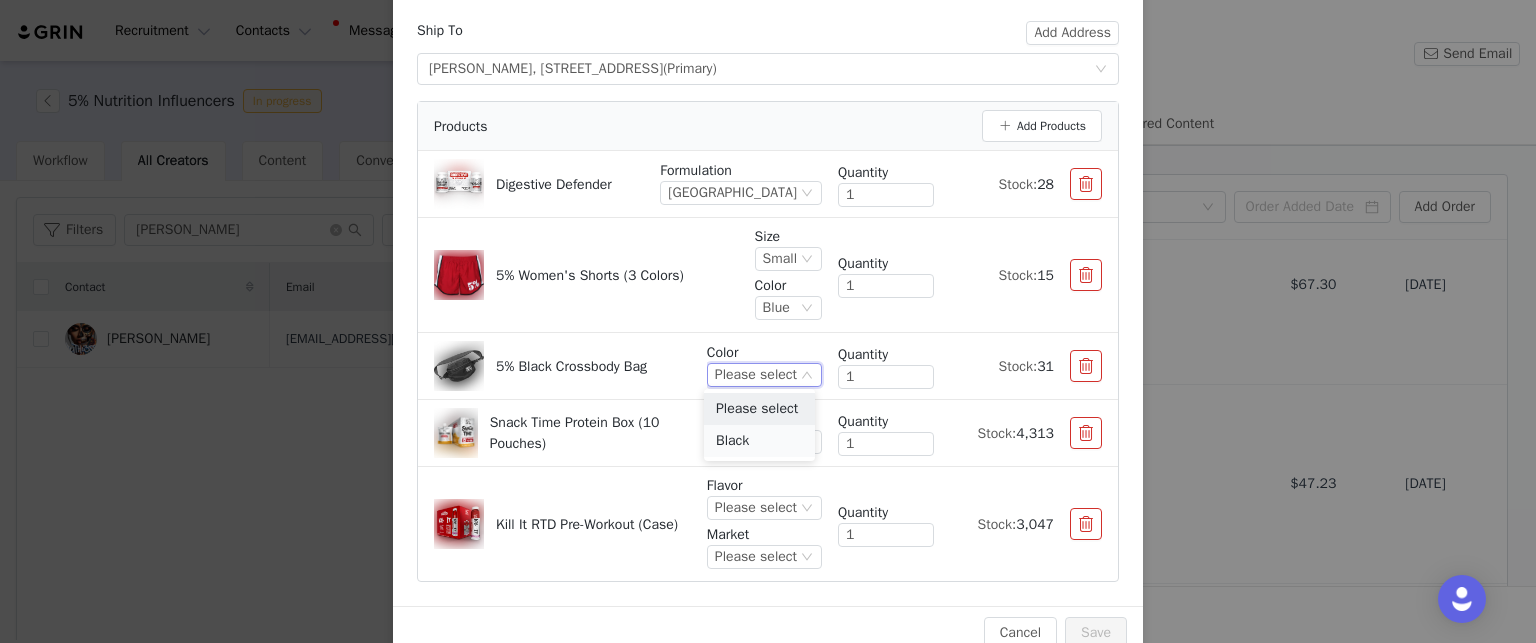 click on "Black" at bounding box center (759, 441) 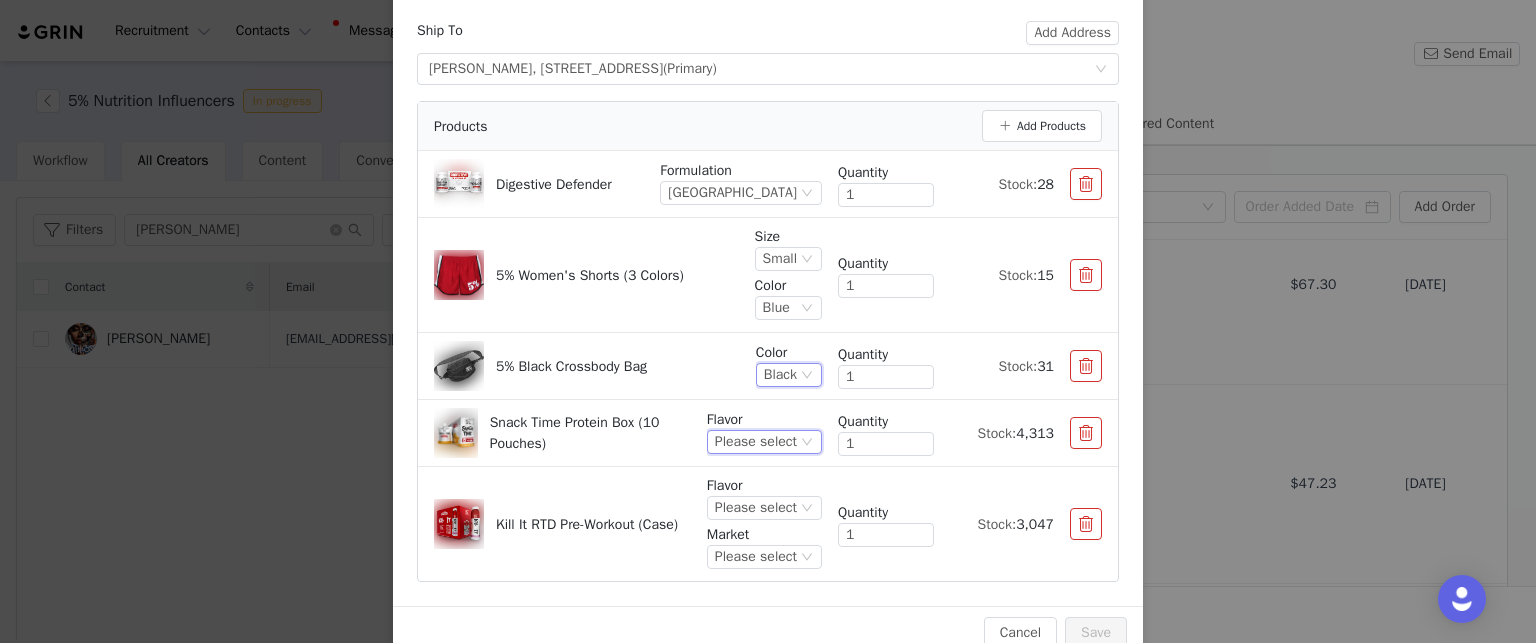 click on "Please select" at bounding box center (756, 442) 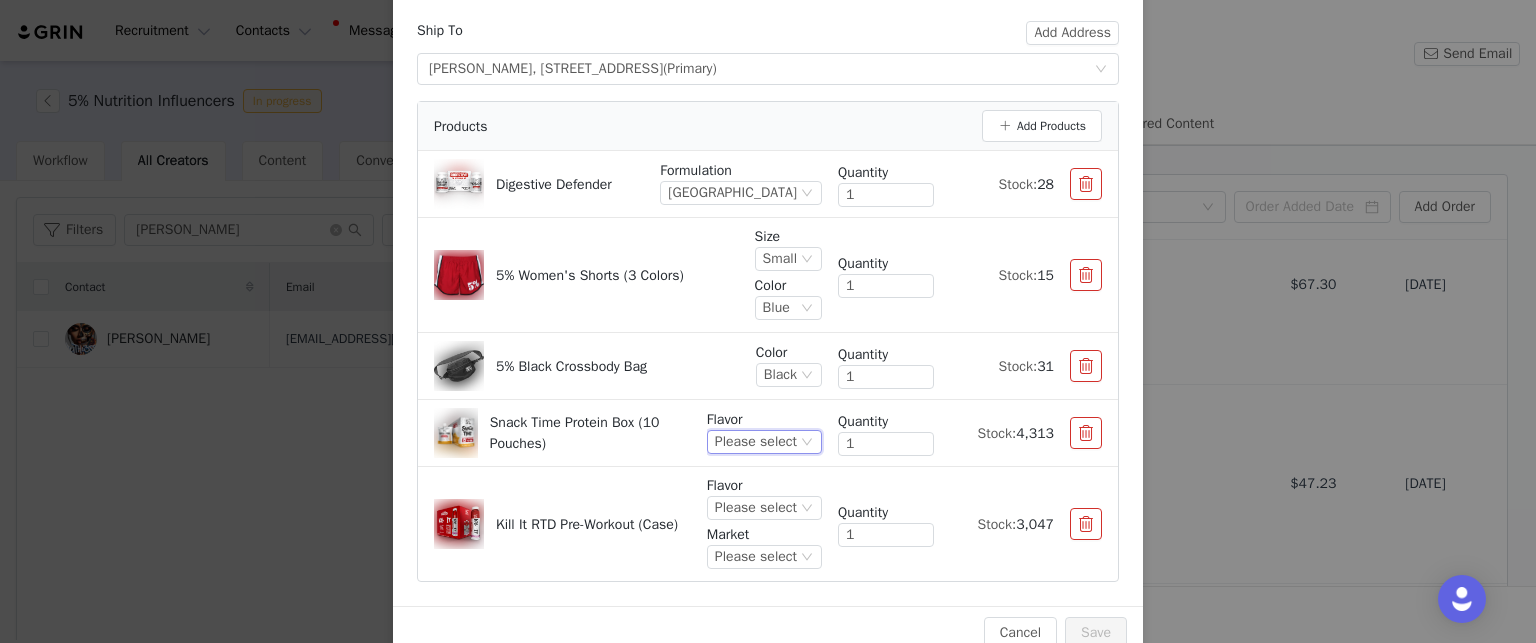 click on "Please select" at bounding box center (756, 442) 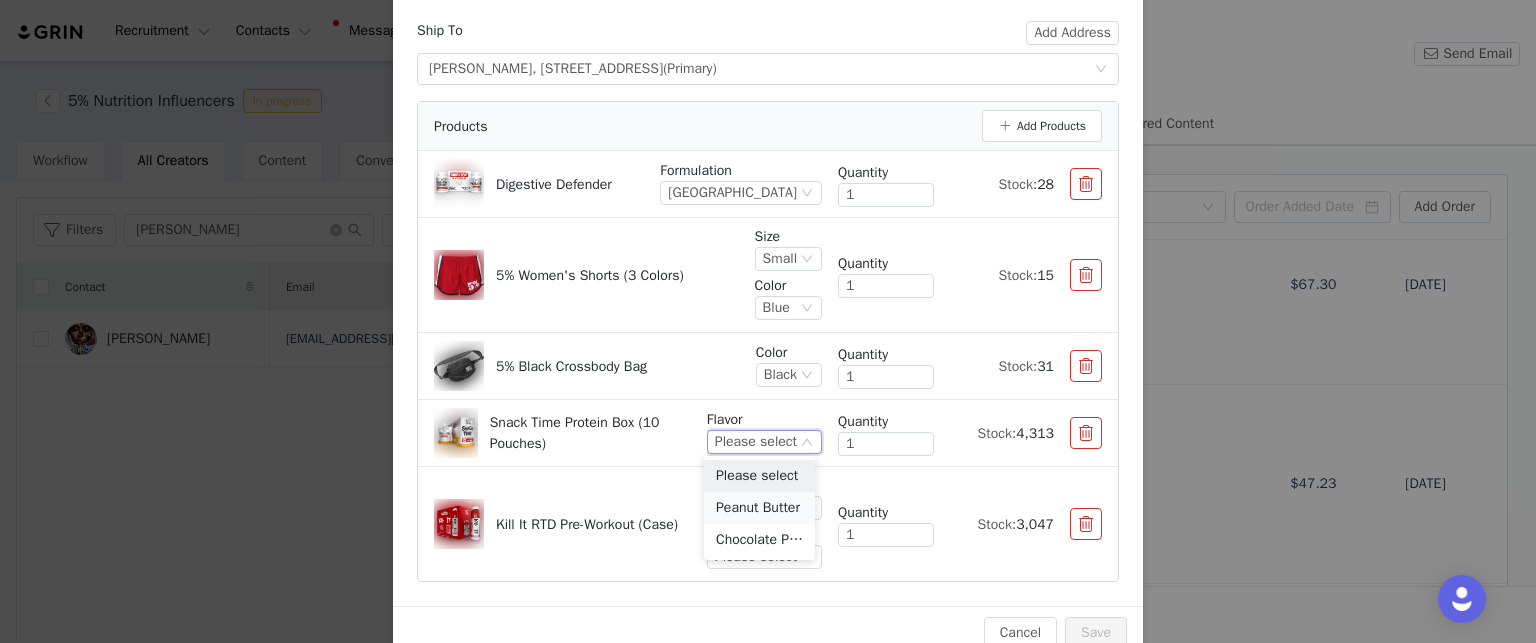 click on "Peanut Butter" at bounding box center (759, 508) 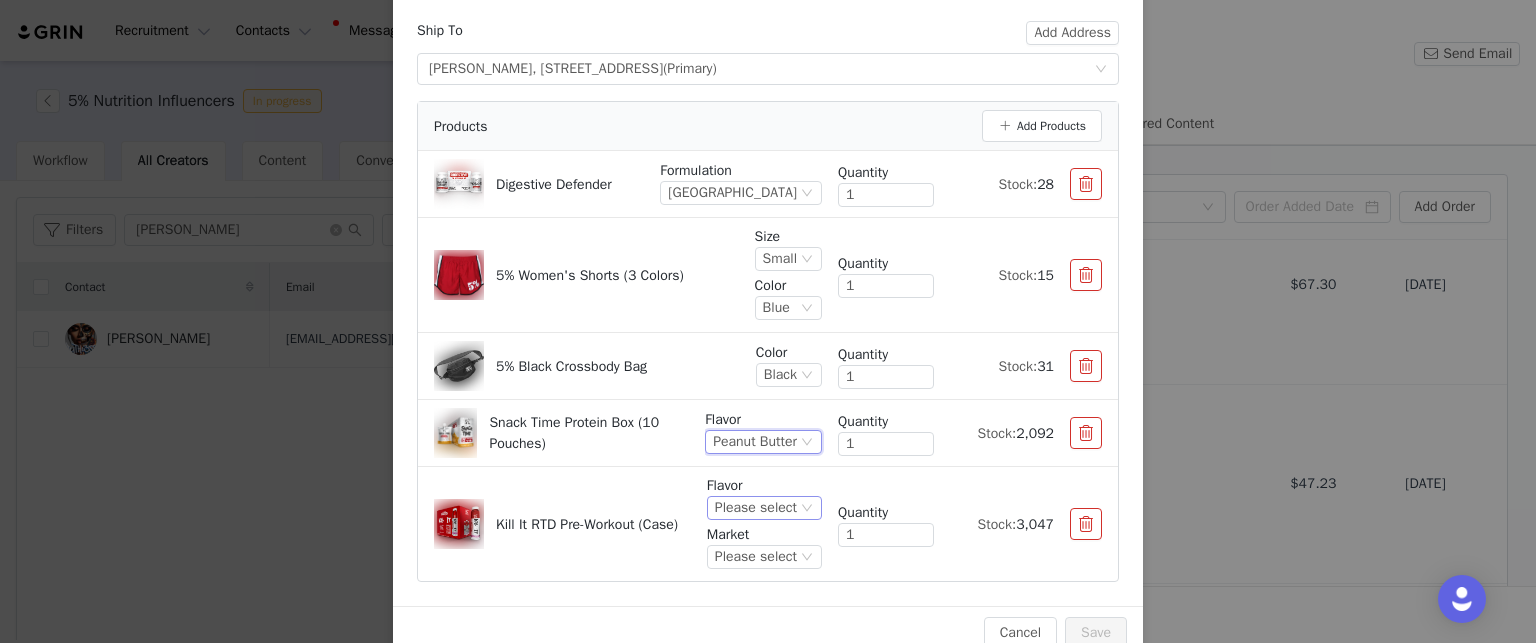 click on "Please select" at bounding box center (756, 508) 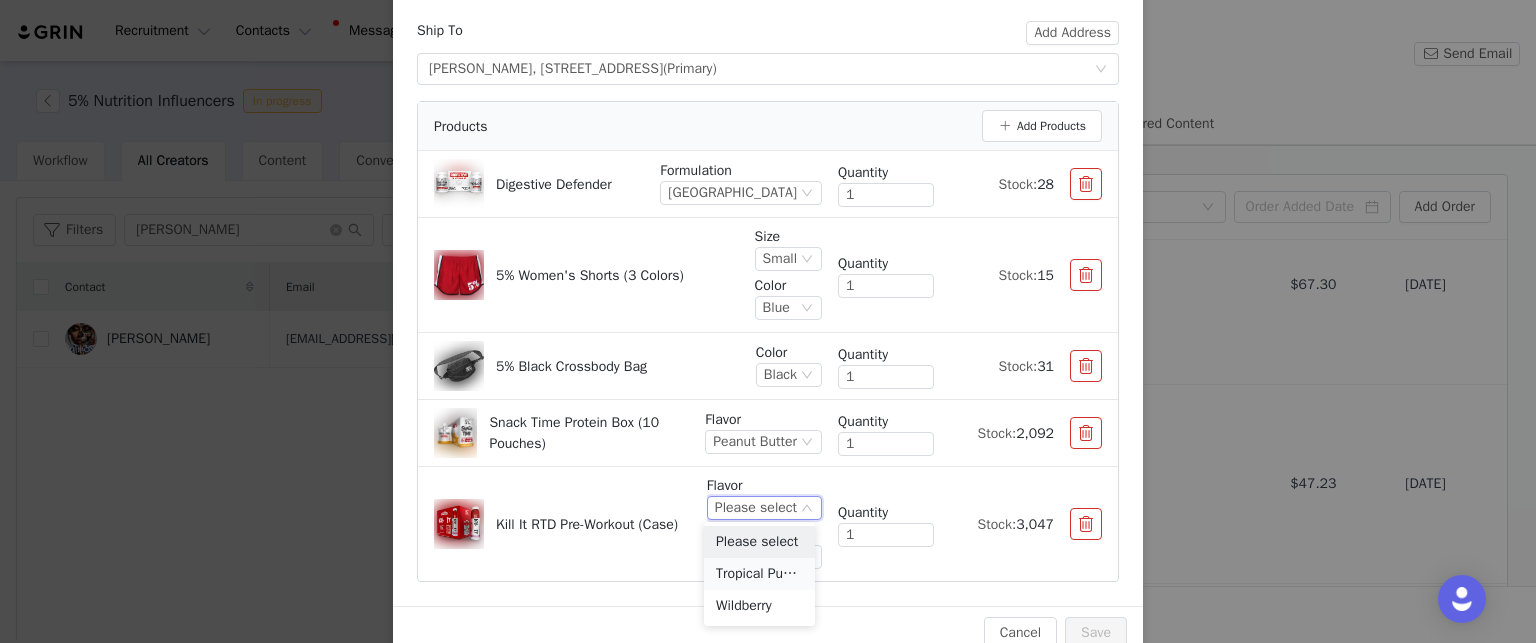 click on "Tropical Punch" at bounding box center (759, 574) 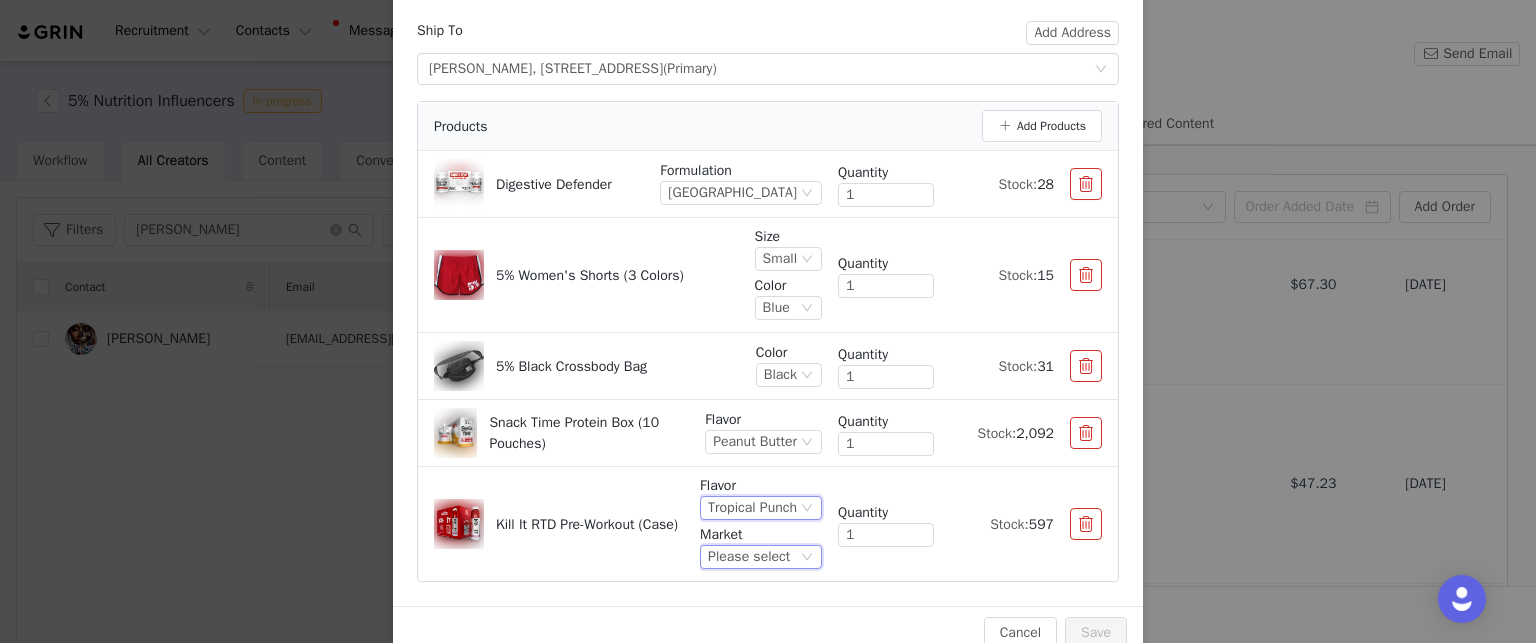 click on "Please select" at bounding box center [749, 557] 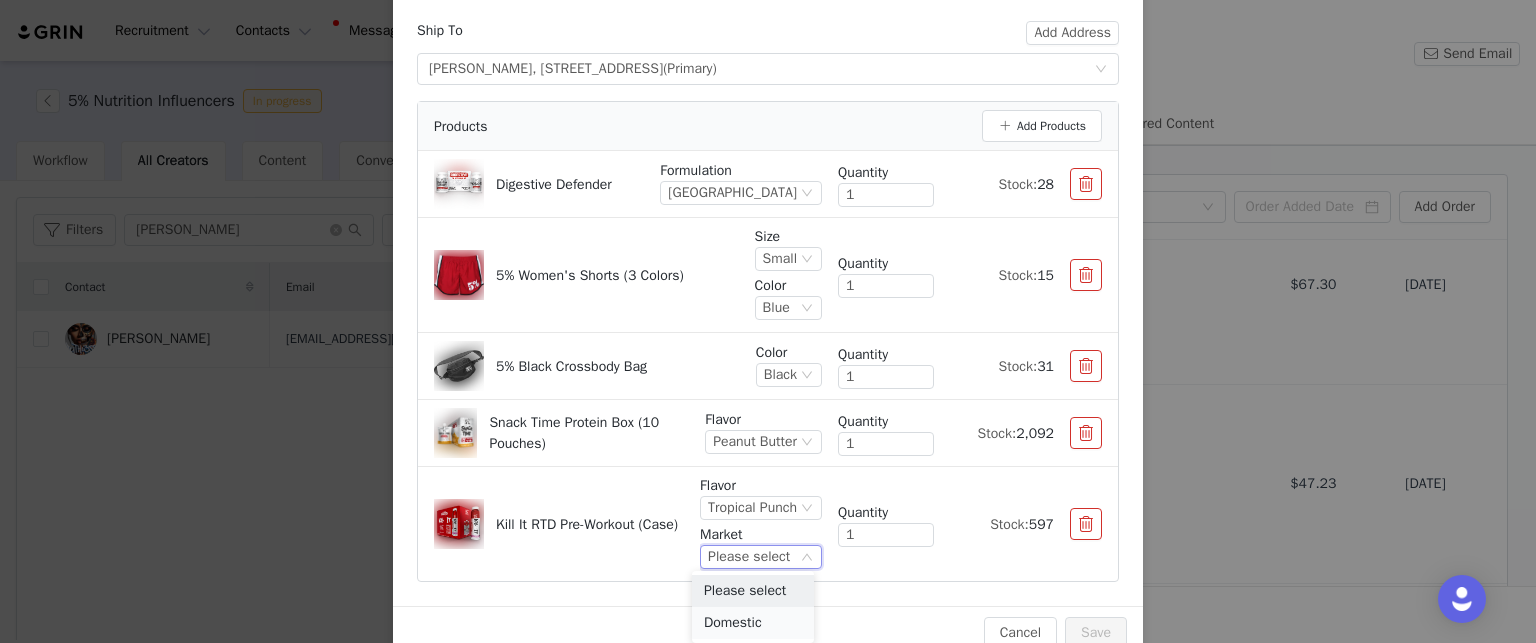 click on "Domestic" at bounding box center [753, 623] 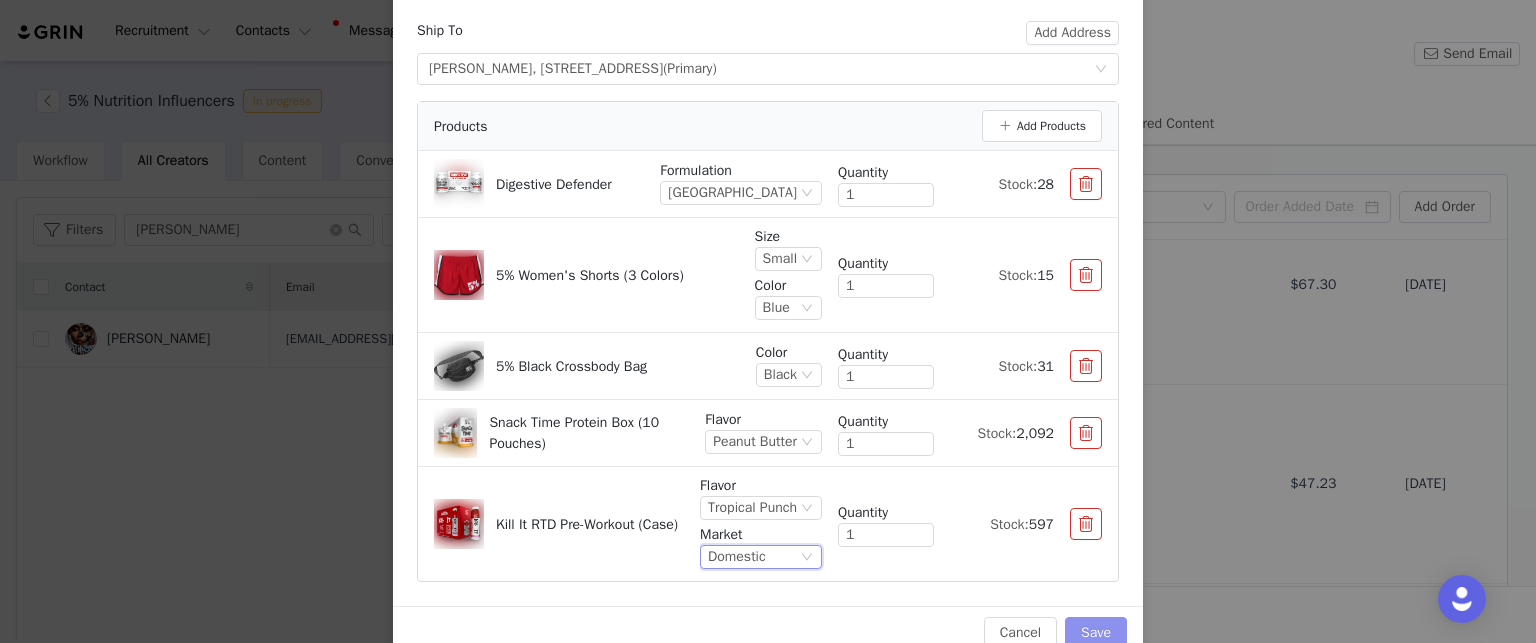 click on "Save" at bounding box center (1096, 633) 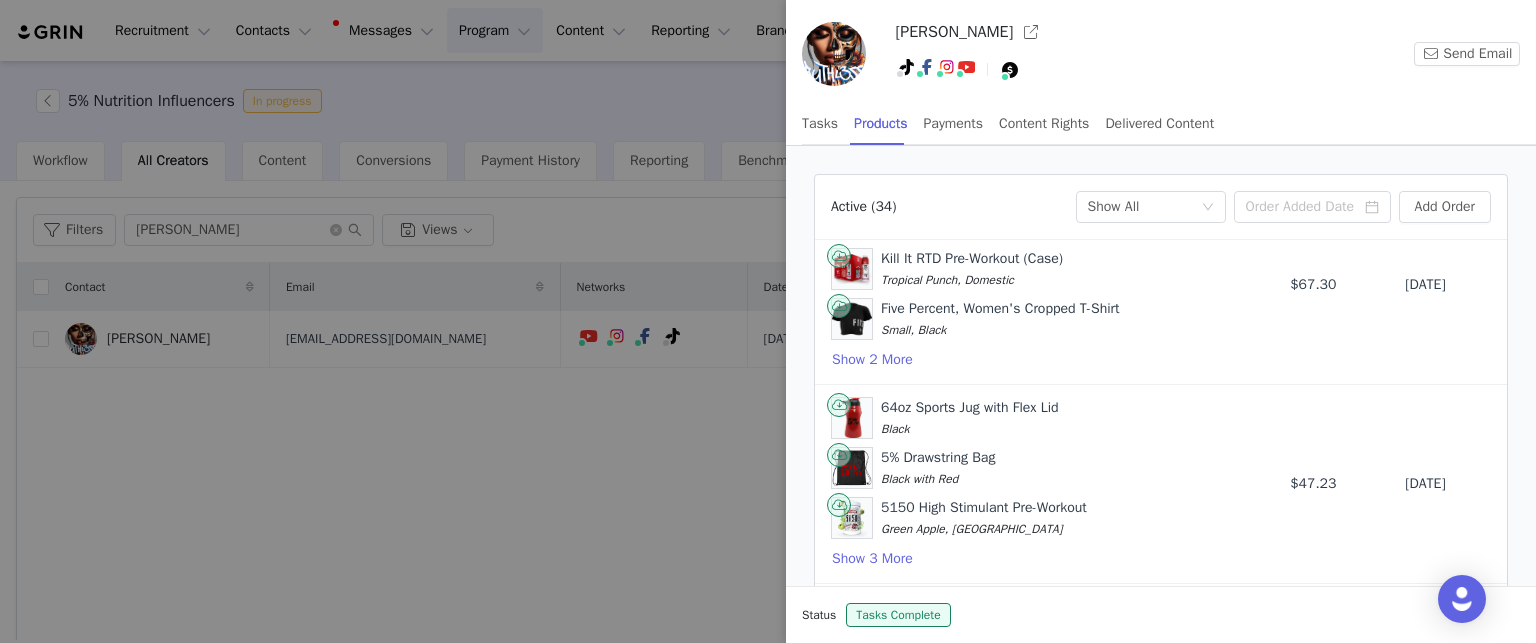 scroll, scrollTop: 0, scrollLeft: 0, axis: both 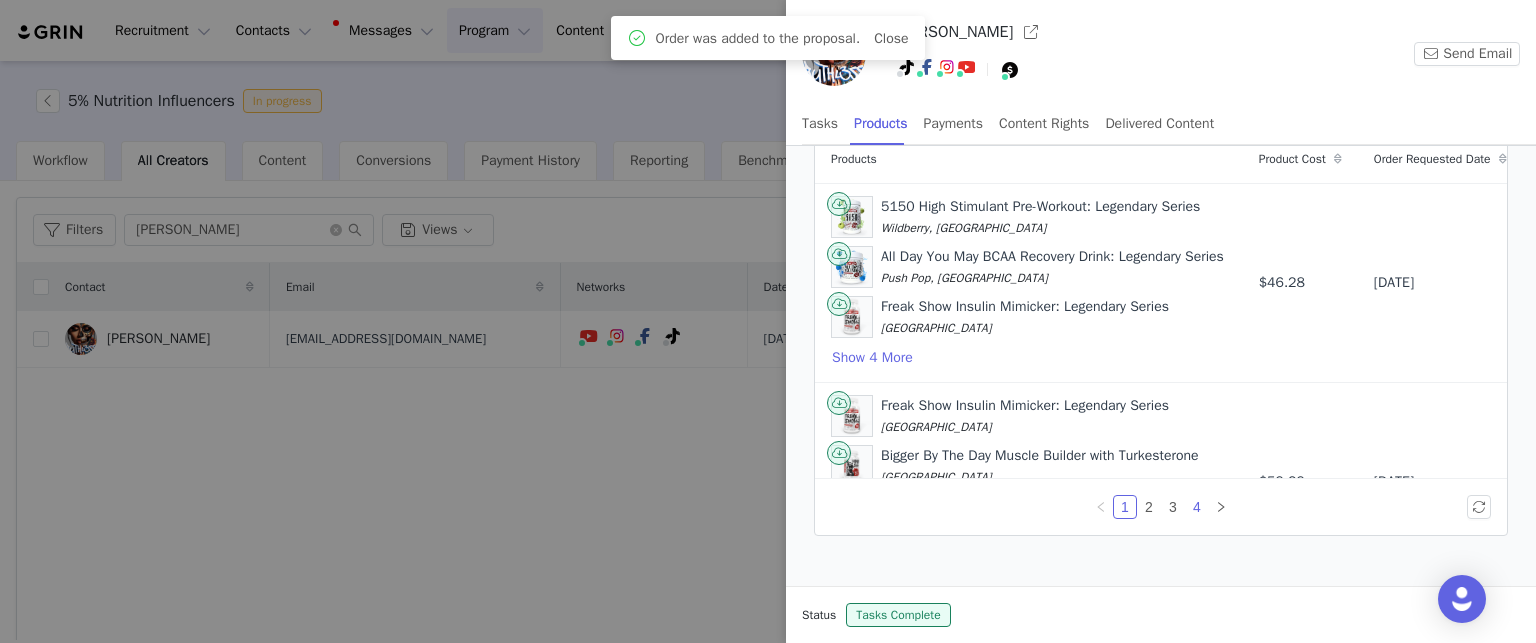 click on "4" at bounding box center (1197, 507) 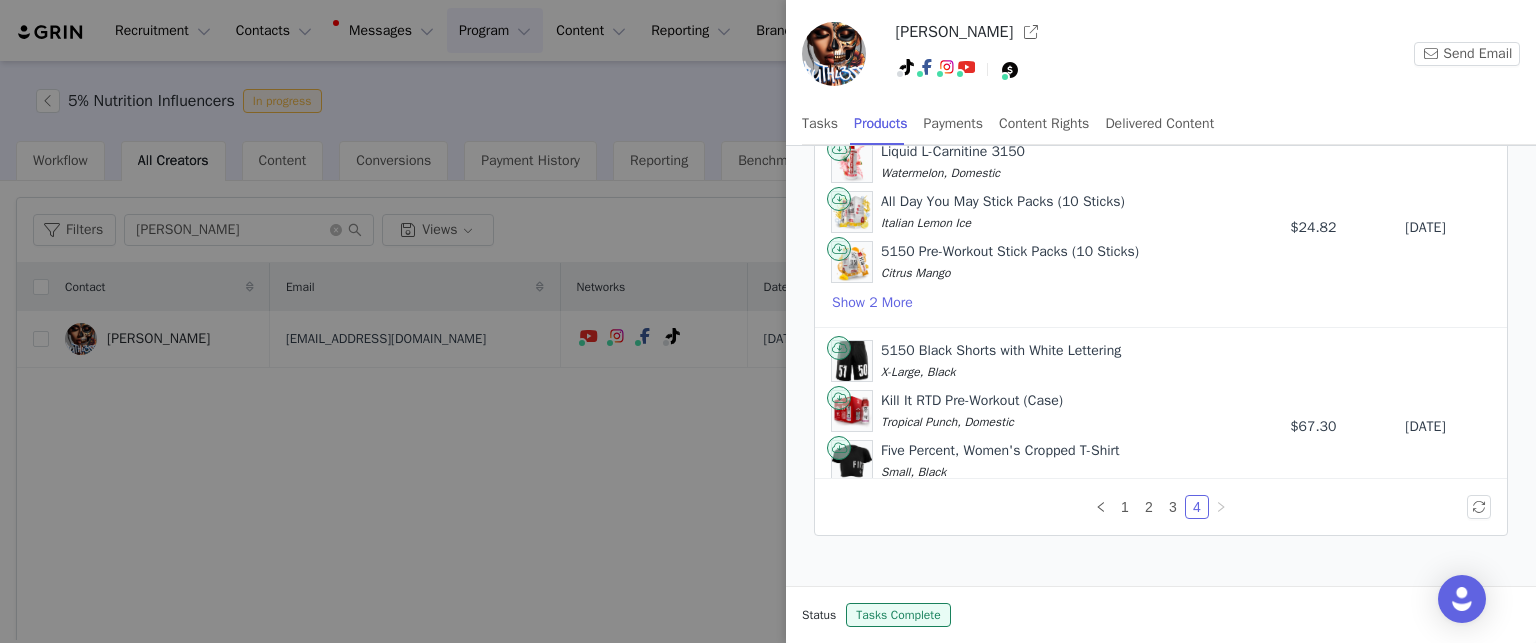 scroll, scrollTop: 713, scrollLeft: 0, axis: vertical 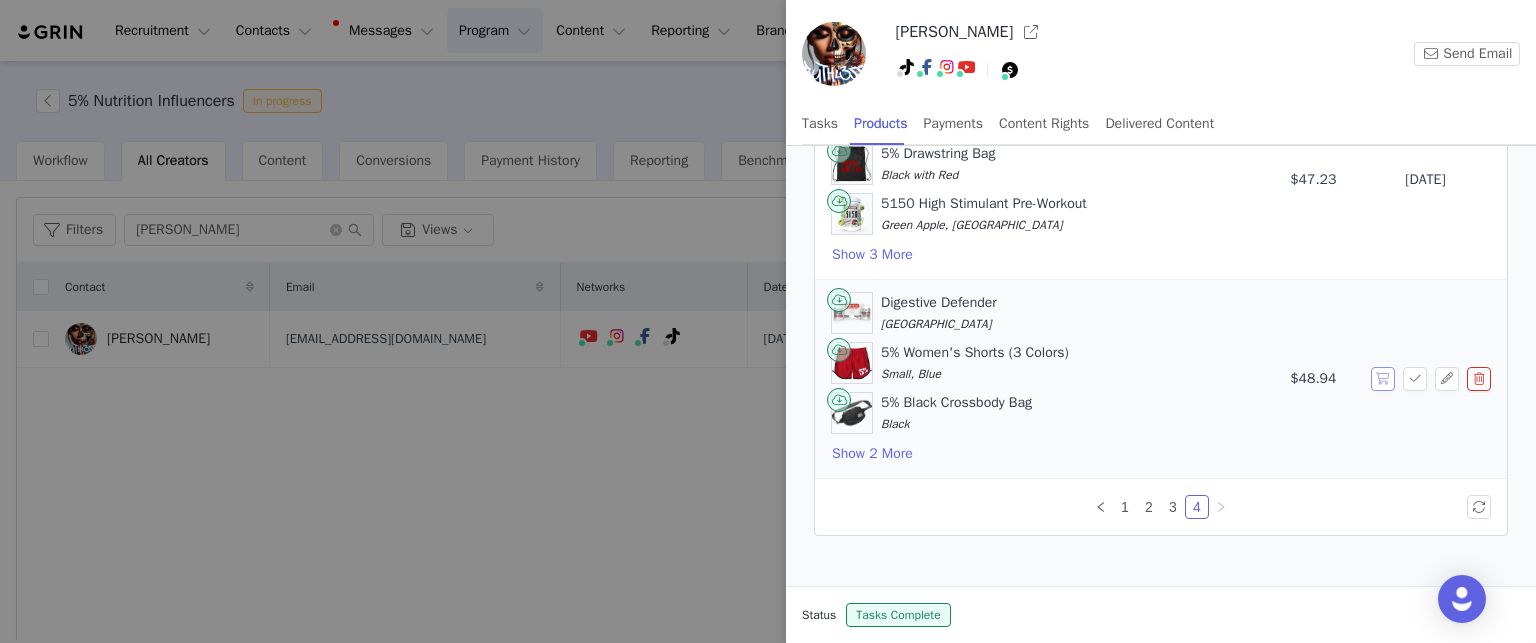 click at bounding box center [1383, 379] 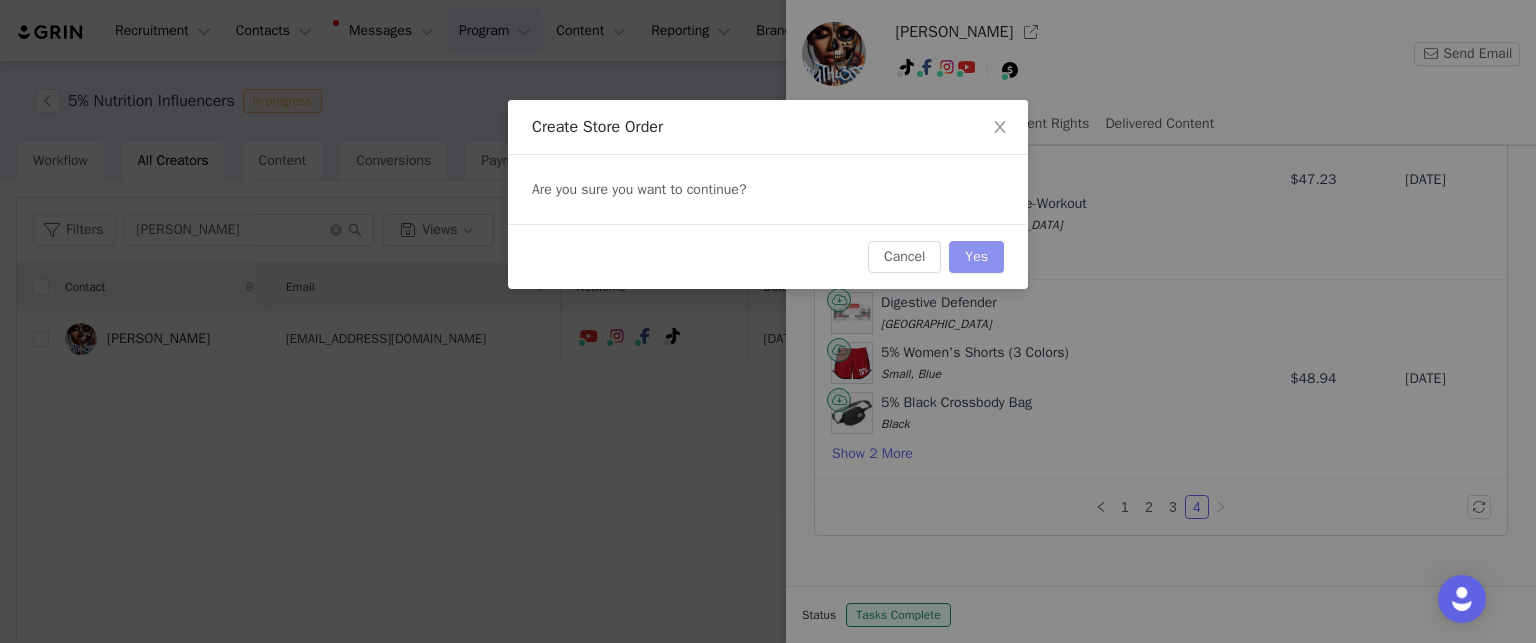 click on "Yes" at bounding box center [976, 257] 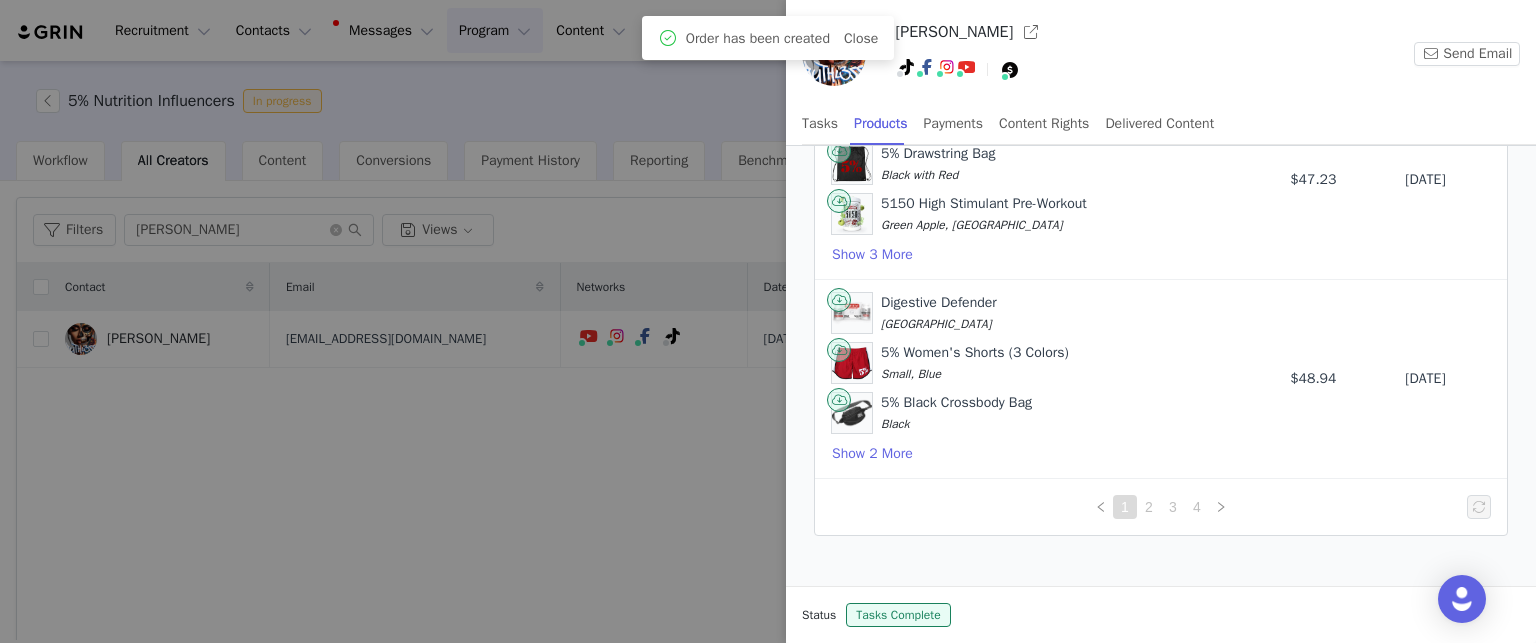 scroll, scrollTop: 0, scrollLeft: 0, axis: both 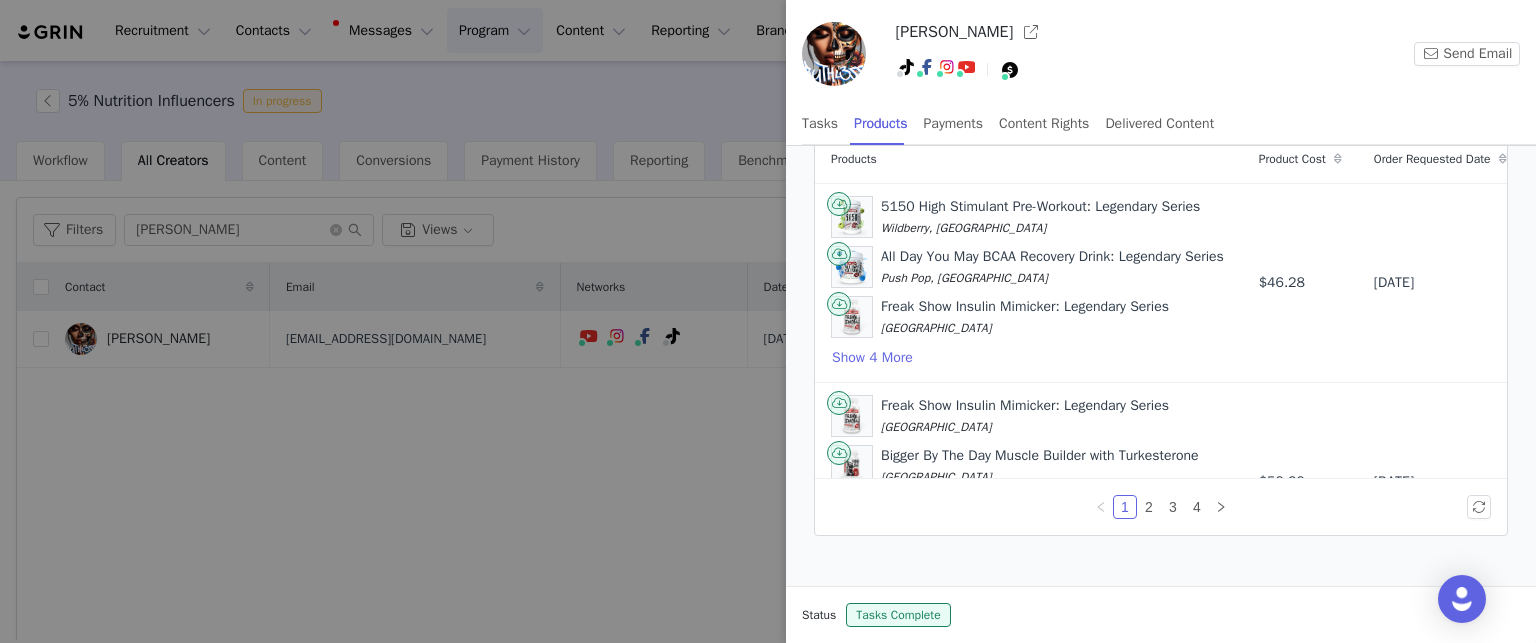 click at bounding box center [768, 321] 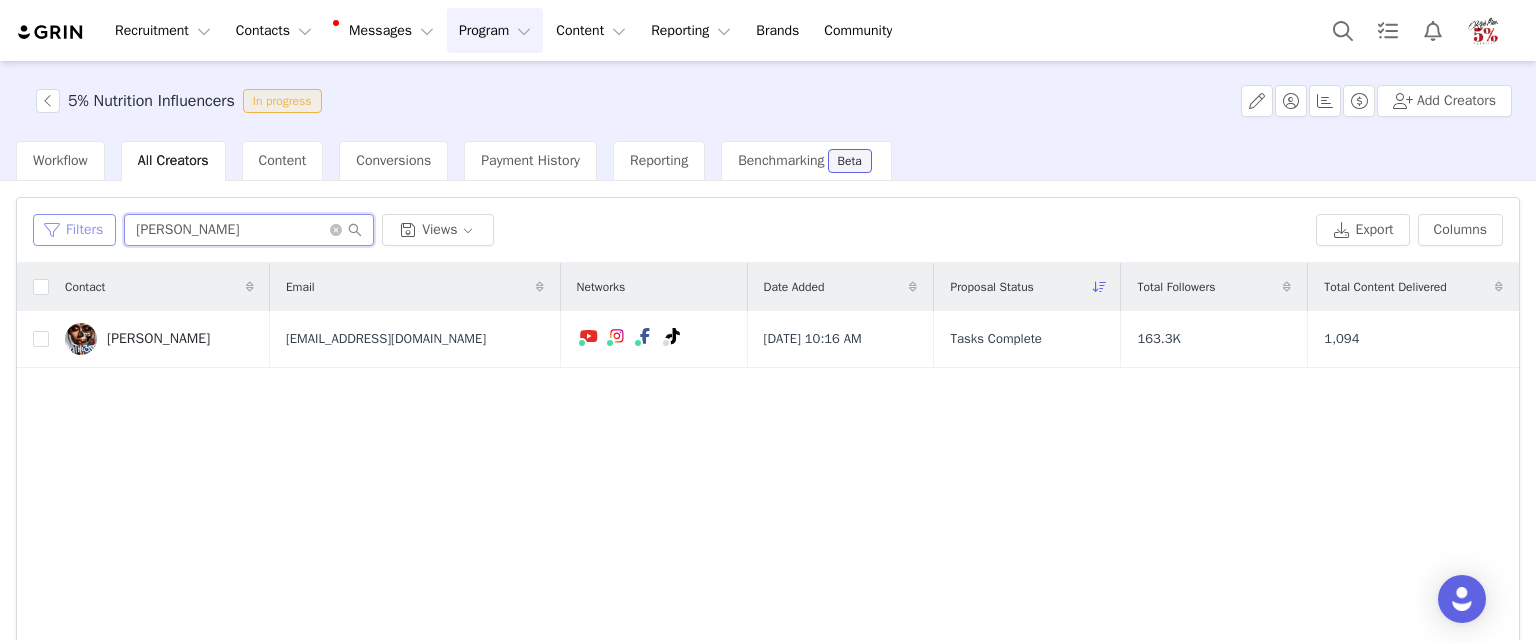 drag, startPoint x: 181, startPoint y: 243, endPoint x: 111, endPoint y: 245, distance: 70.028564 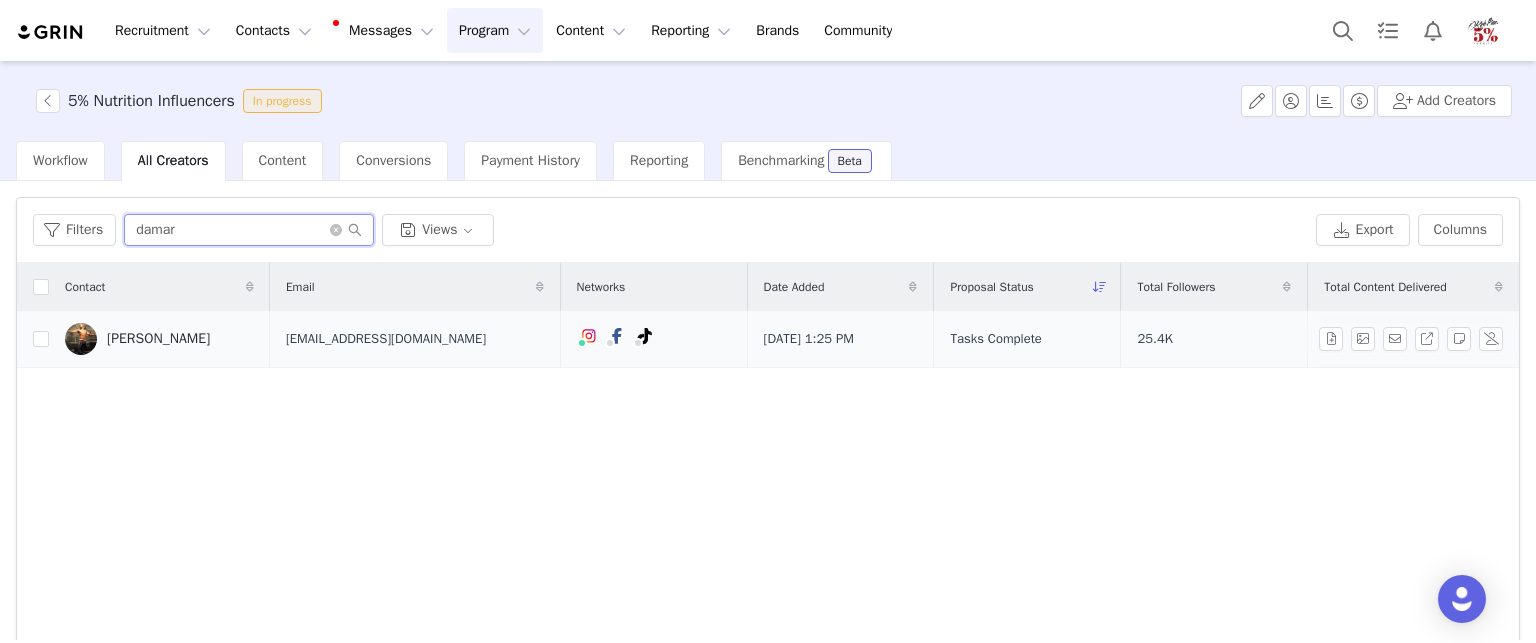 type on "damar" 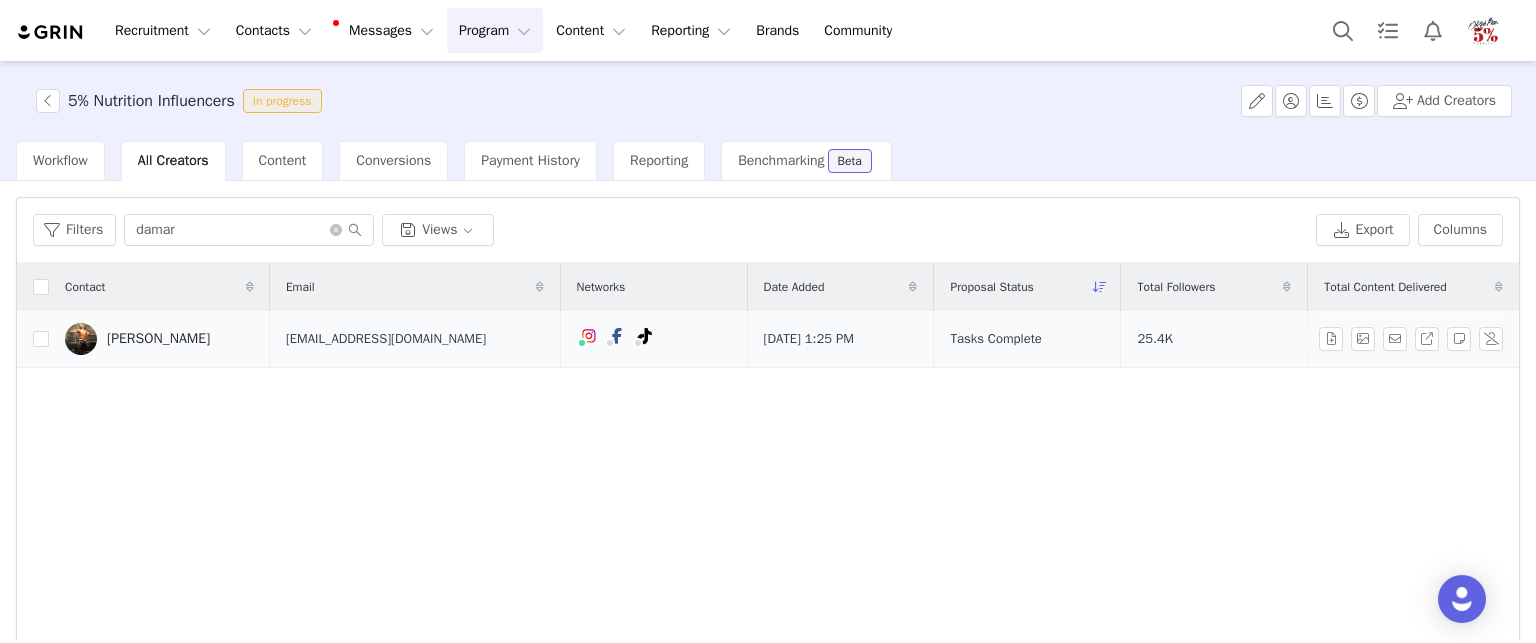 click on "Damarceo Paschol" at bounding box center [158, 339] 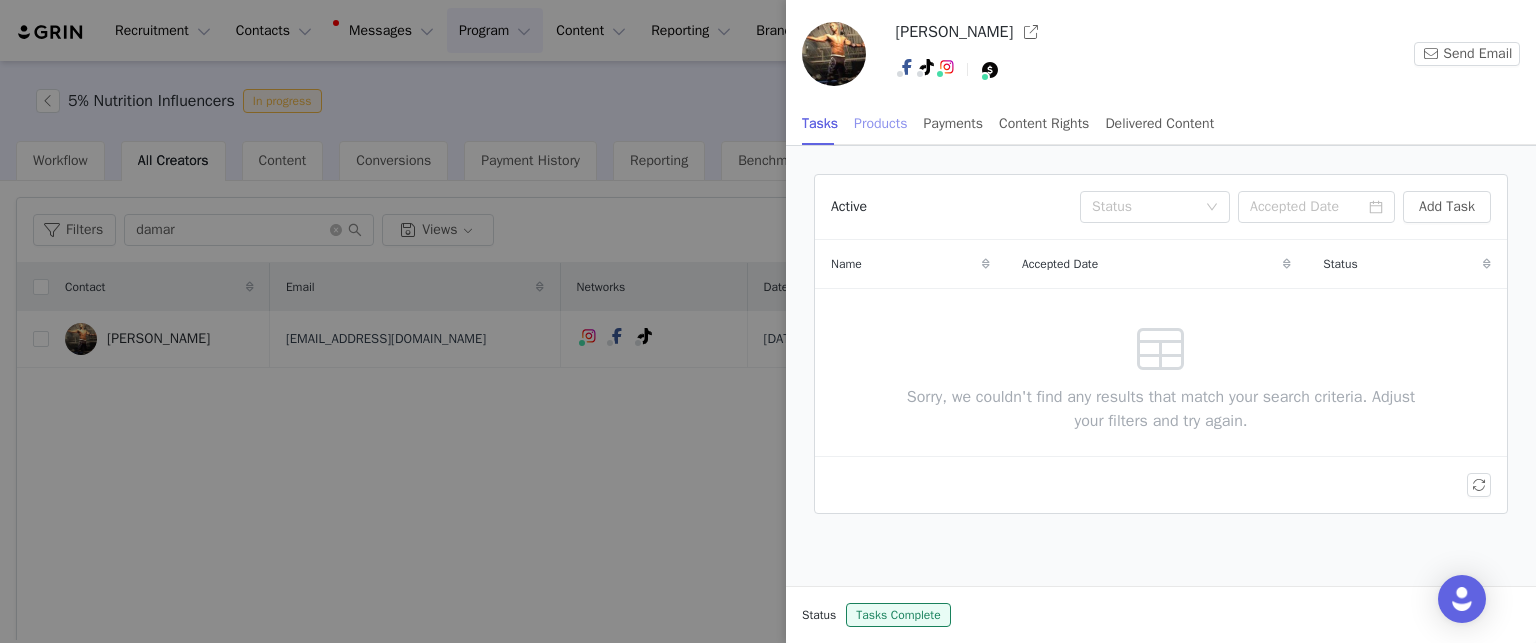 click on "Products" at bounding box center (880, 123) 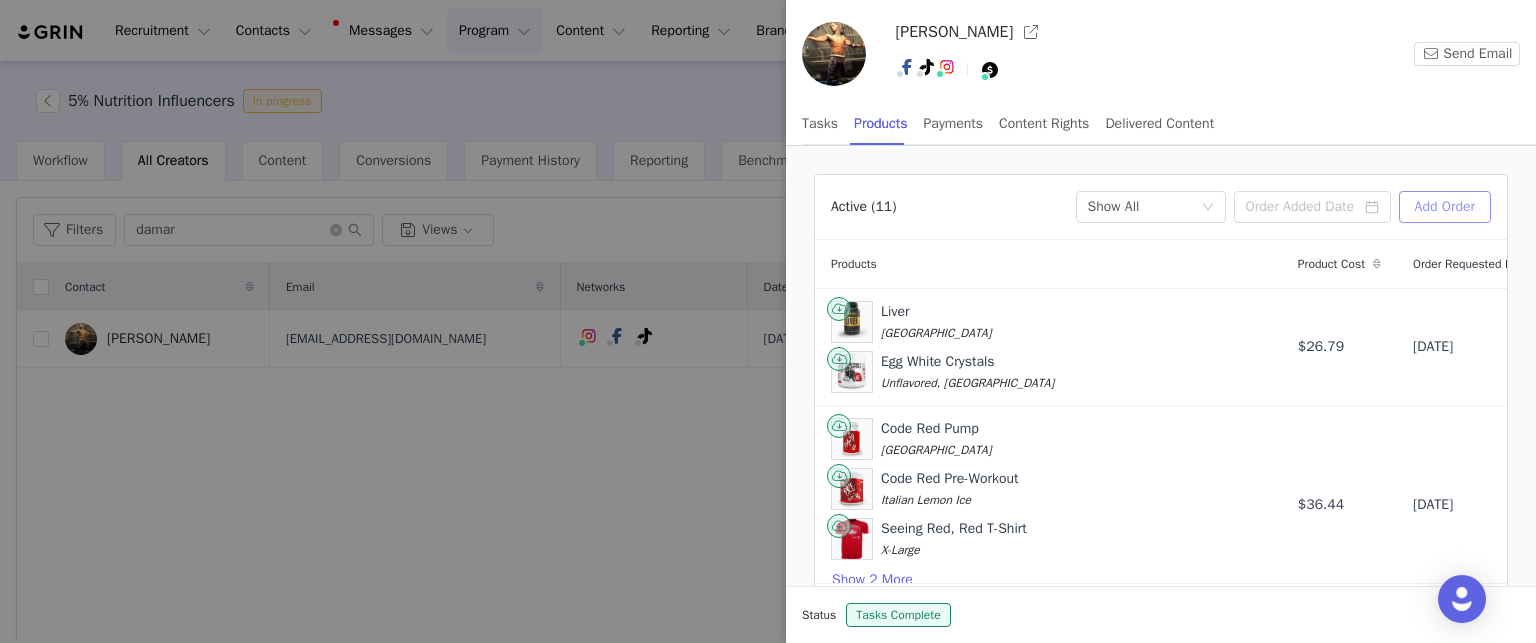 click on "Add Order" at bounding box center [1445, 207] 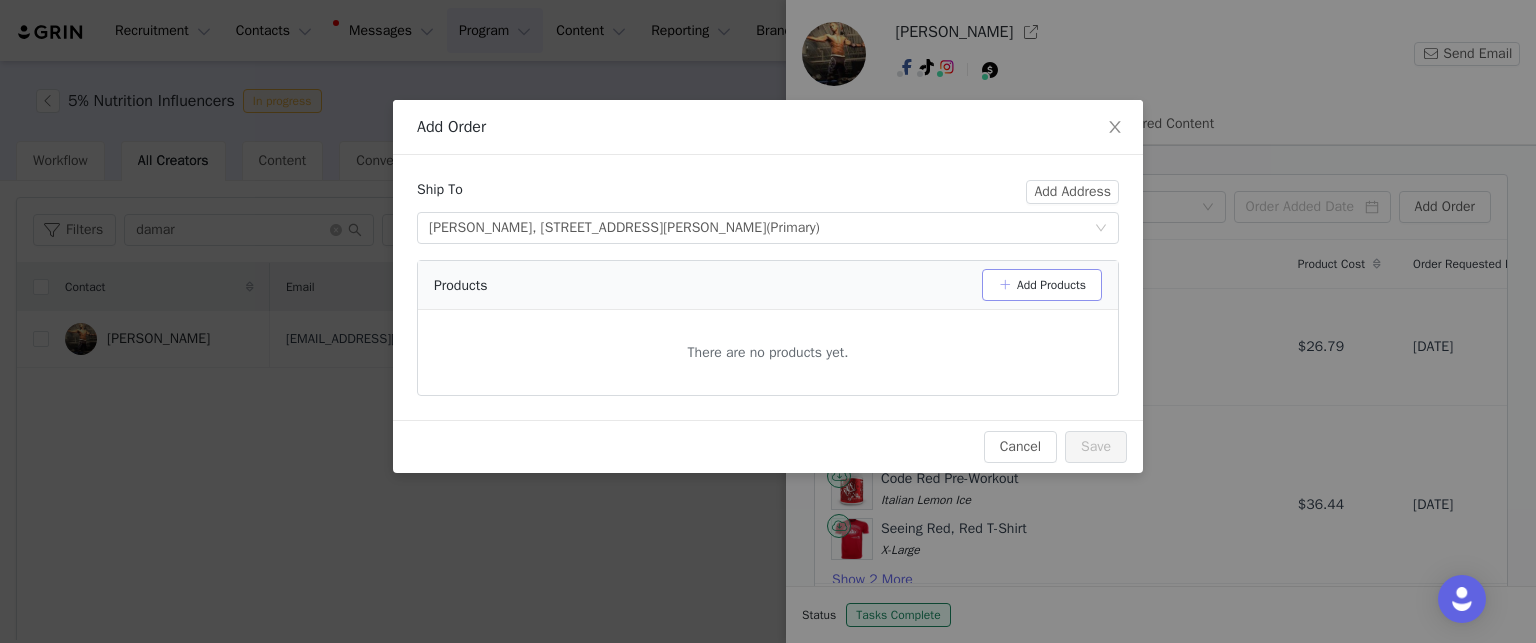 click on "Add Products" at bounding box center (1042, 285) 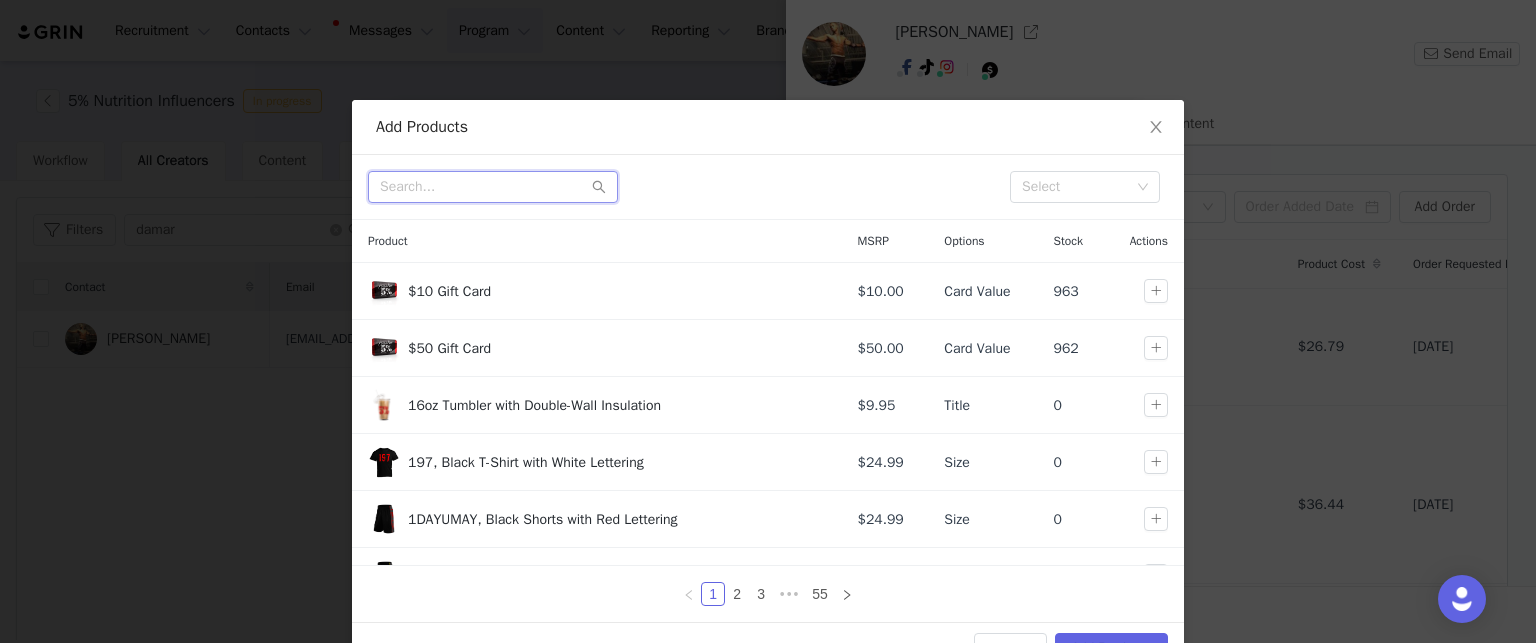 click at bounding box center (493, 187) 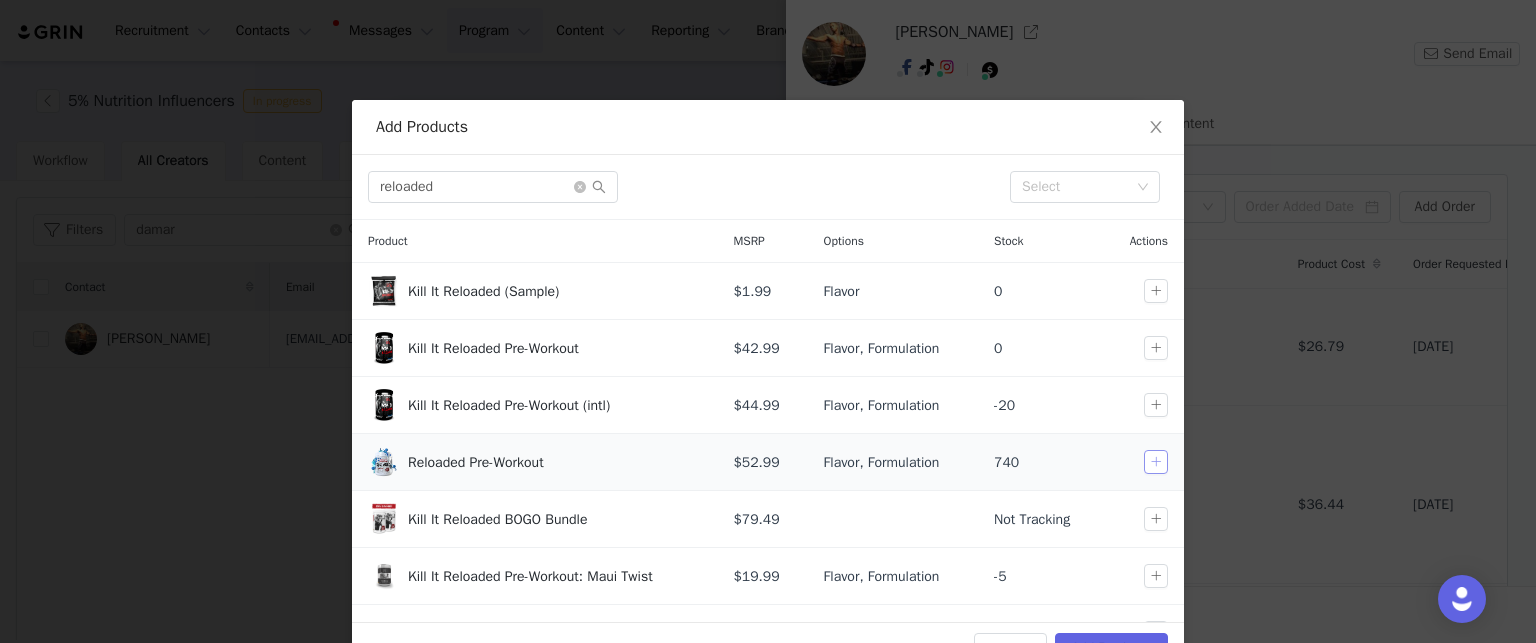 click at bounding box center (1156, 462) 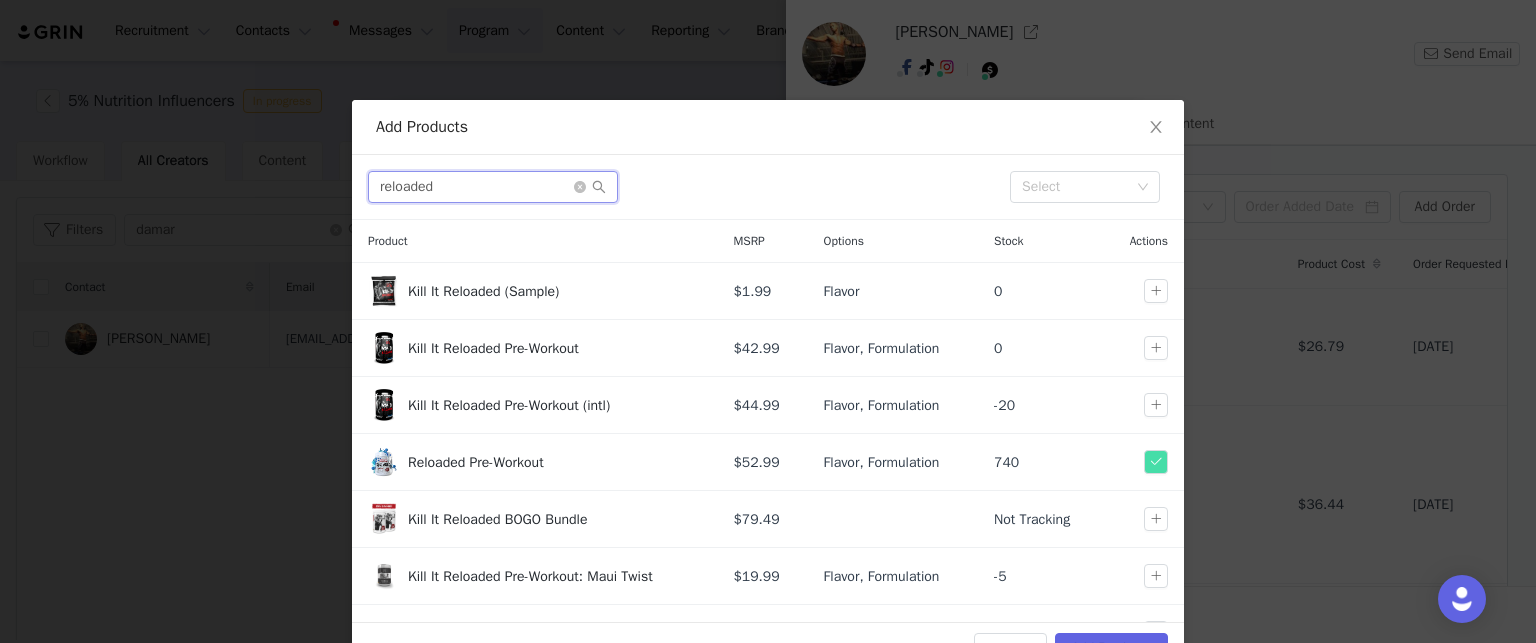 drag, startPoint x: 460, startPoint y: 184, endPoint x: 273, endPoint y: 203, distance: 187.96277 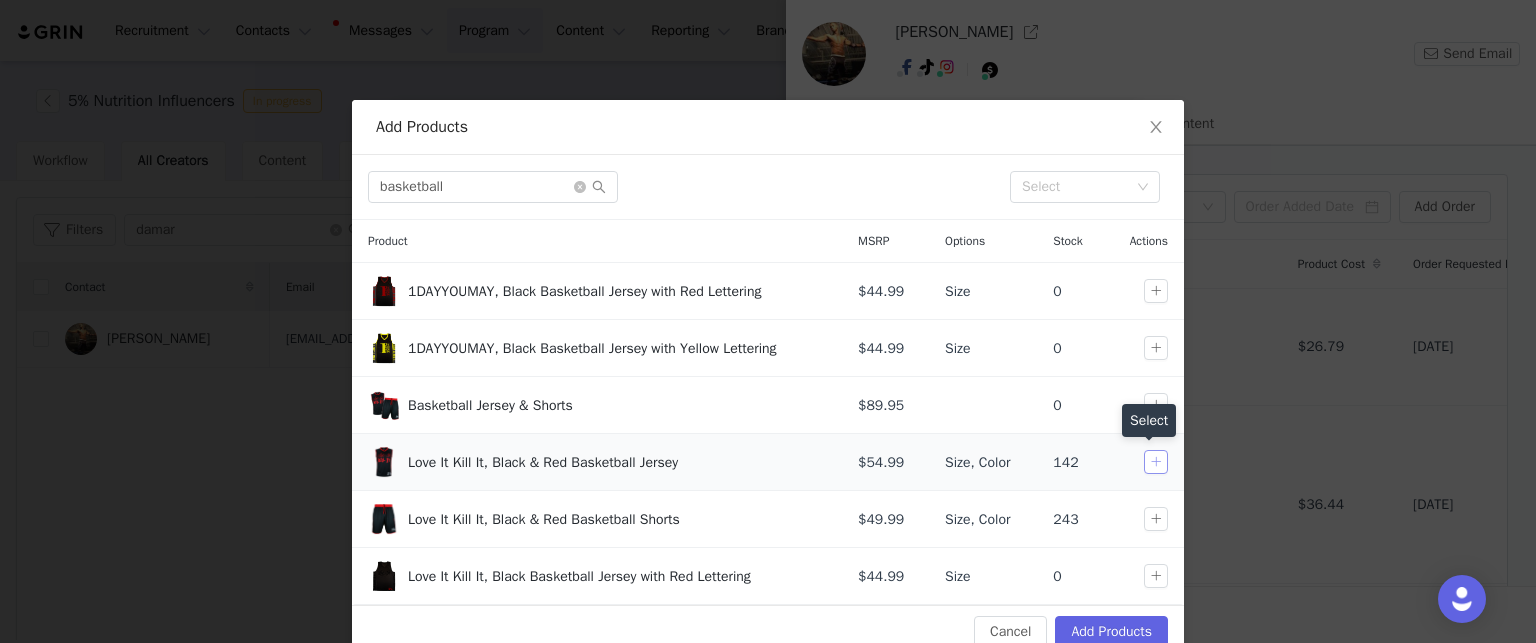 click at bounding box center (1156, 462) 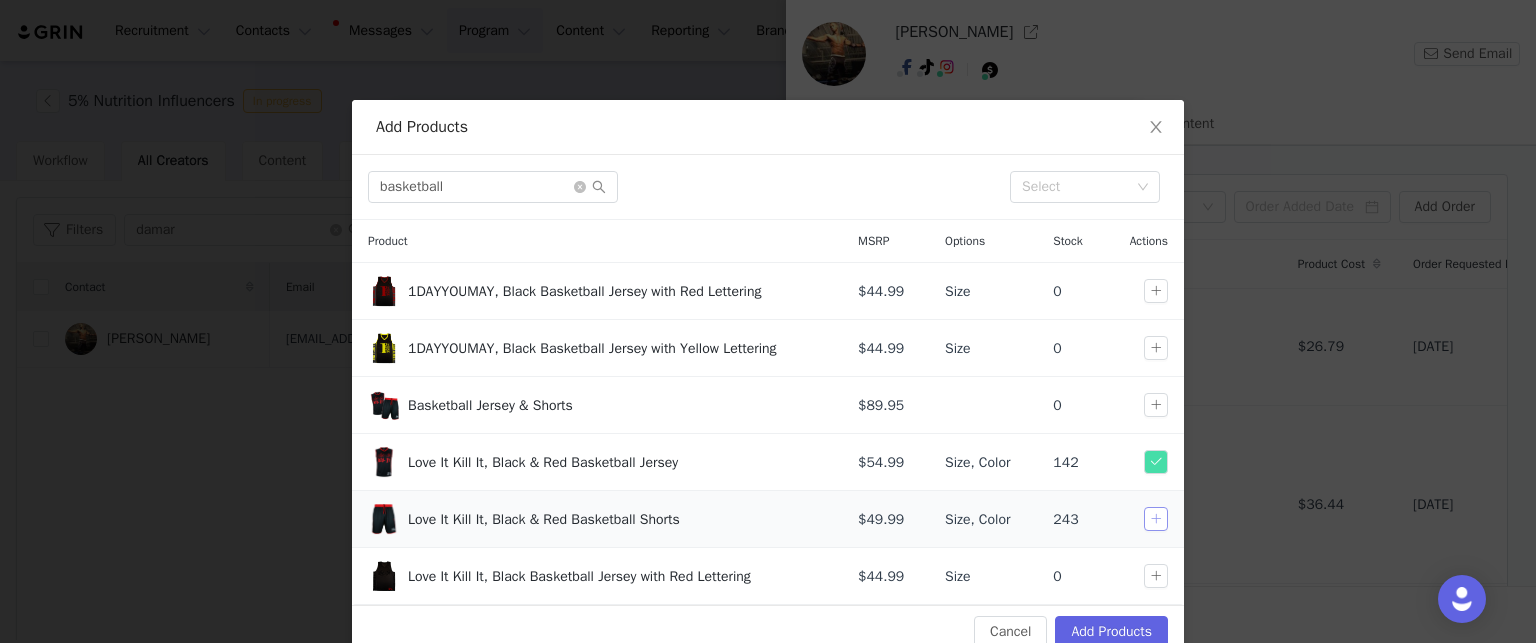 click at bounding box center (1156, 519) 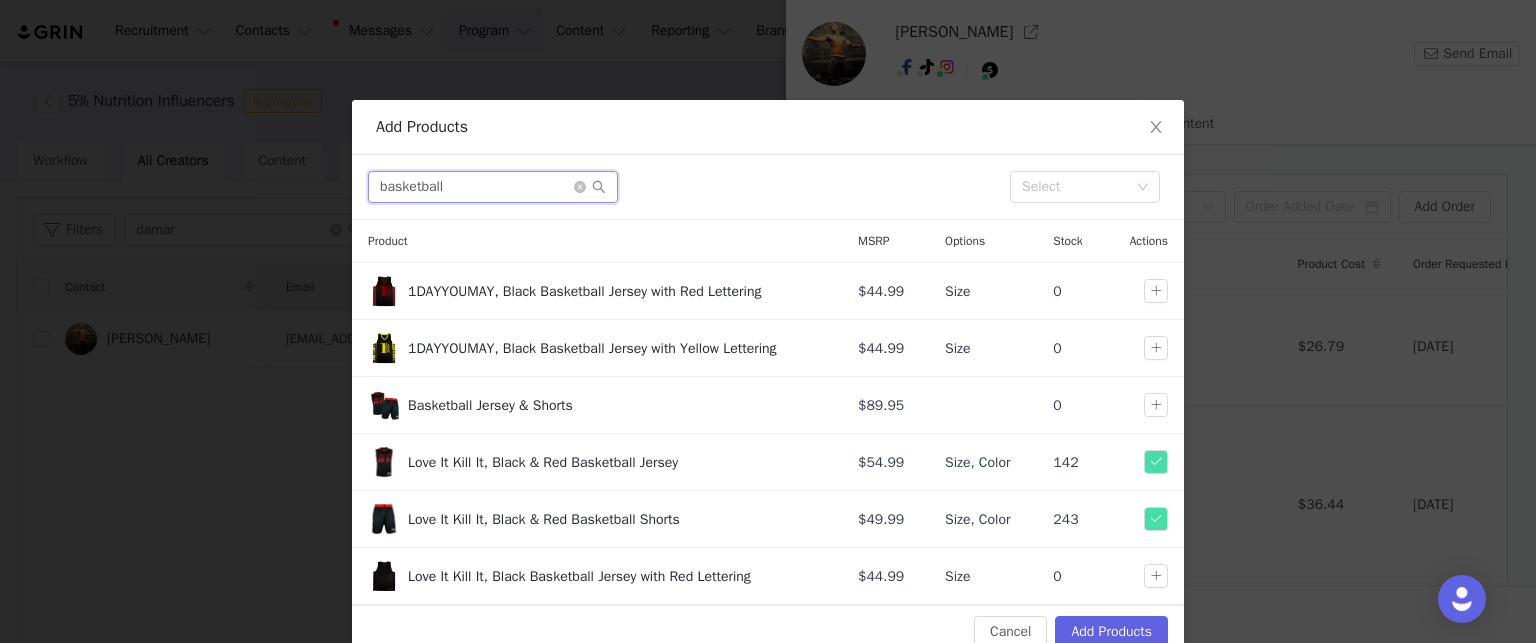 drag, startPoint x: 450, startPoint y: 183, endPoint x: 271, endPoint y: 179, distance: 179.0447 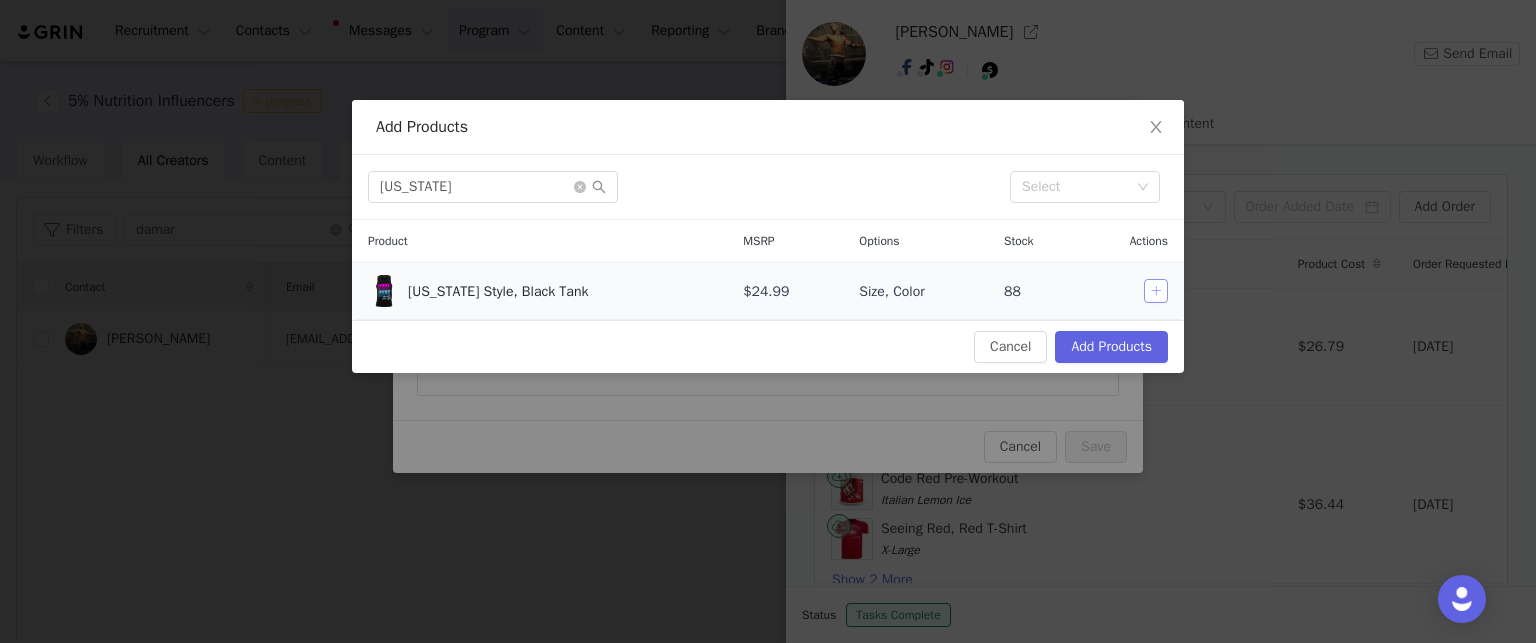 click at bounding box center (1156, 291) 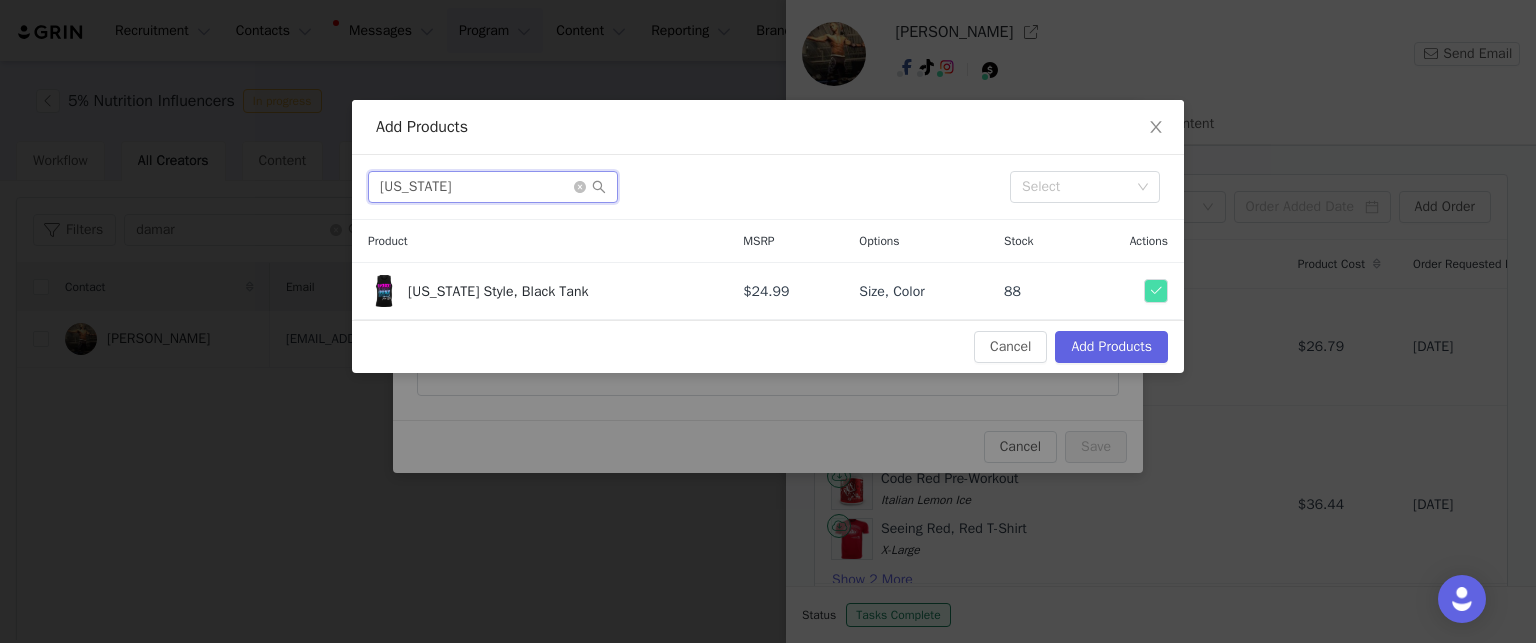 drag, startPoint x: 418, startPoint y: 192, endPoint x: 314, endPoint y: 190, distance: 104.019226 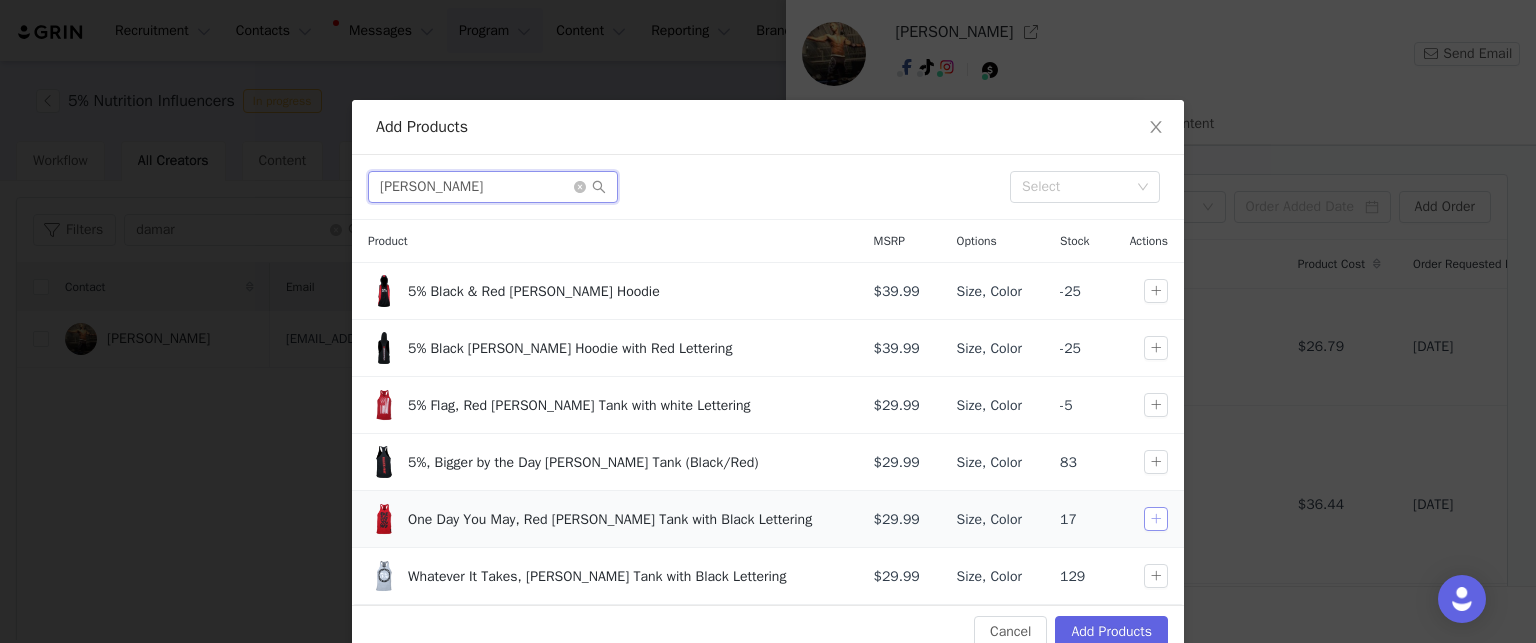 type on "stringer" 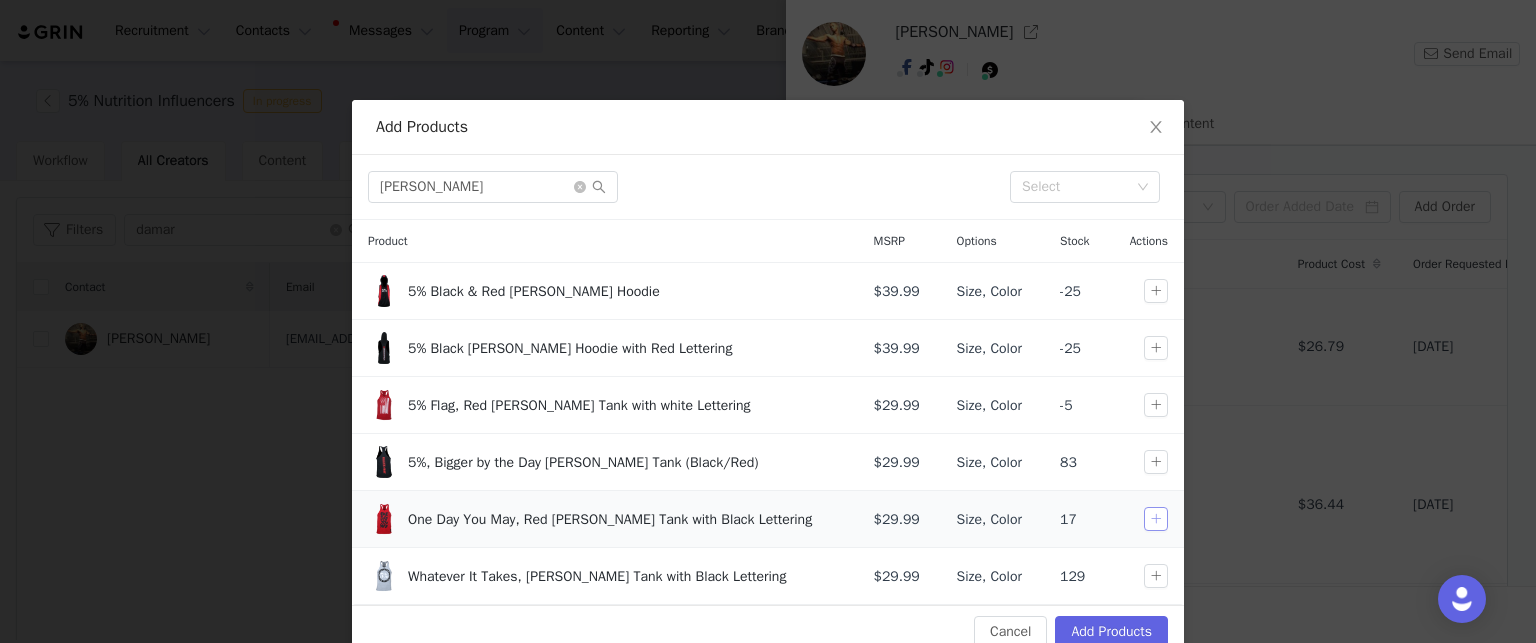 click at bounding box center [1156, 519] 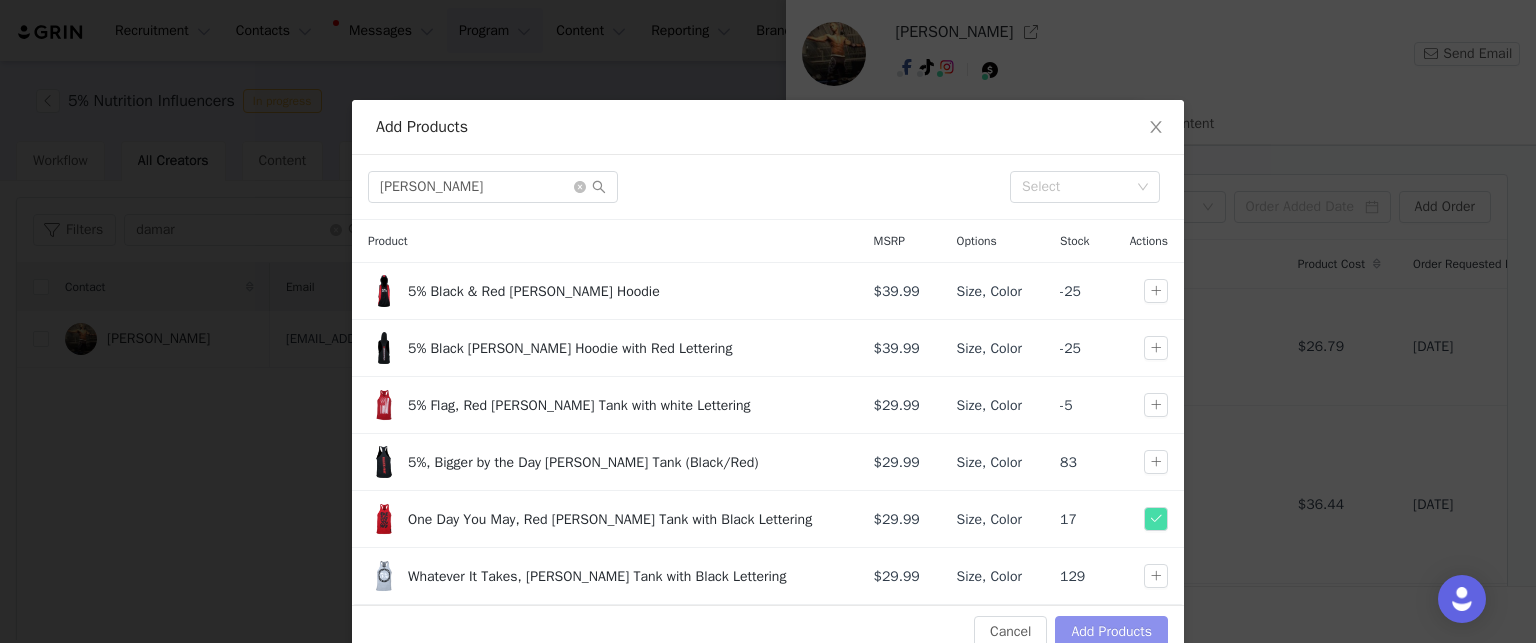 click on "Add Products" at bounding box center (1111, 632) 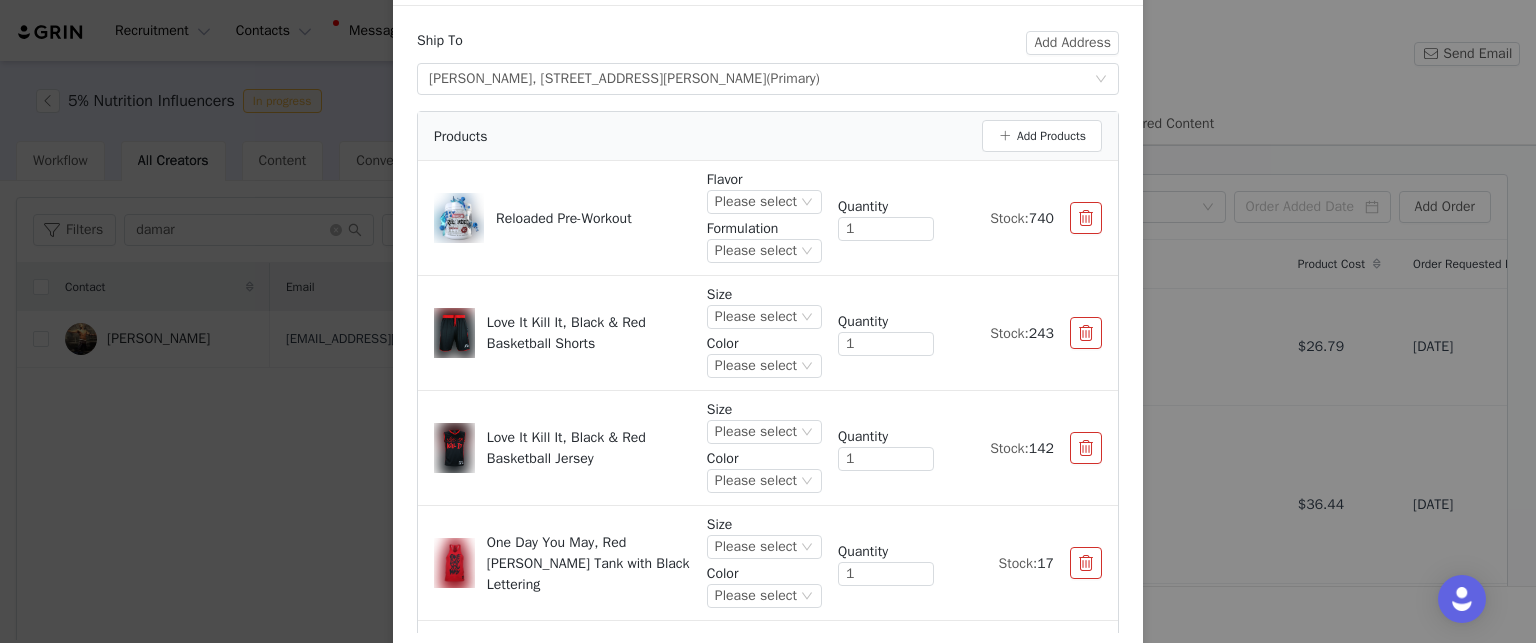 scroll, scrollTop: 240, scrollLeft: 0, axis: vertical 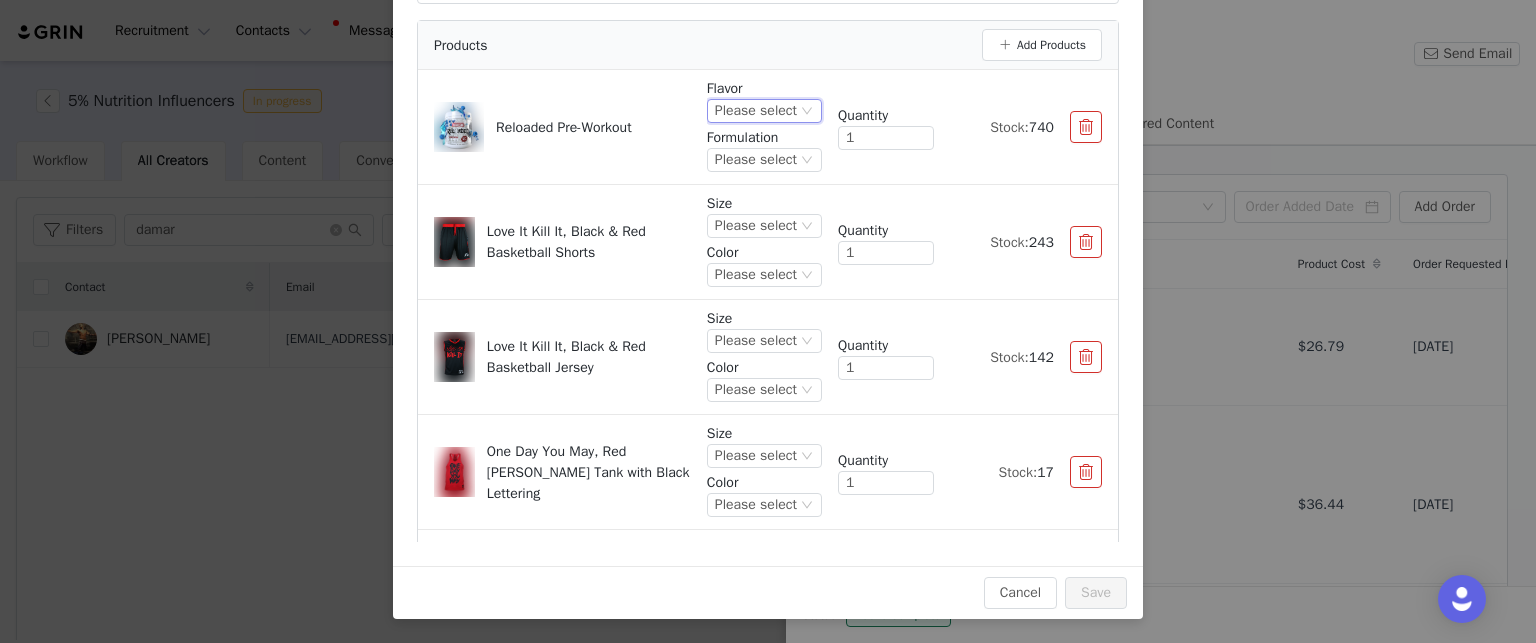 click on "Please select" at bounding box center (756, 111) 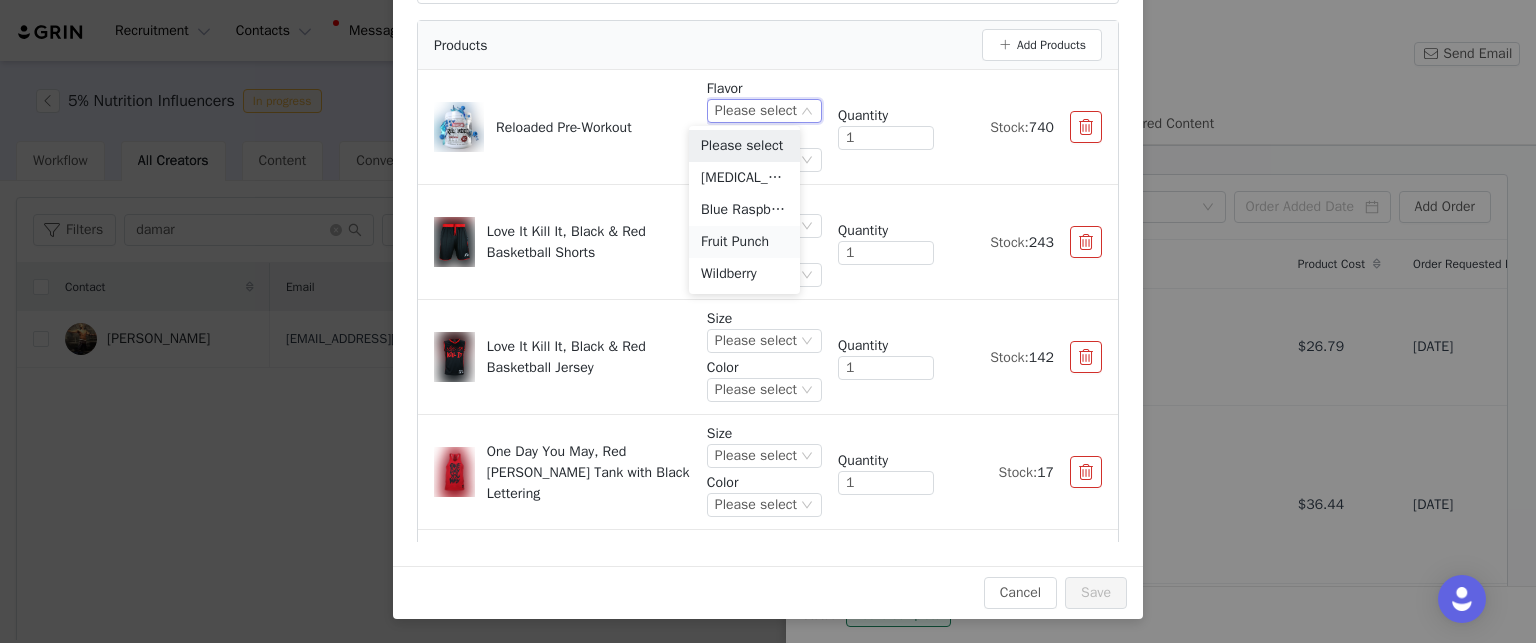 click on "Fruit Punch" at bounding box center [744, 242] 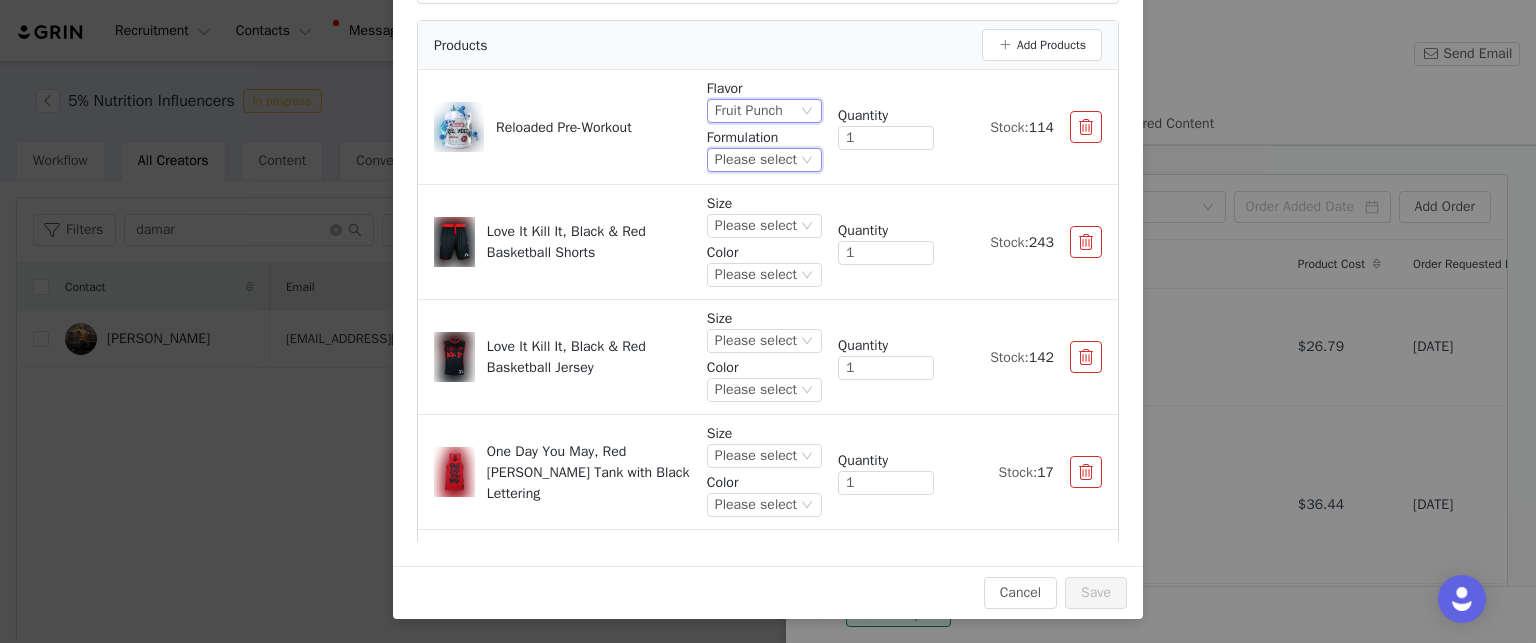 click on "Please select" at bounding box center (756, 160) 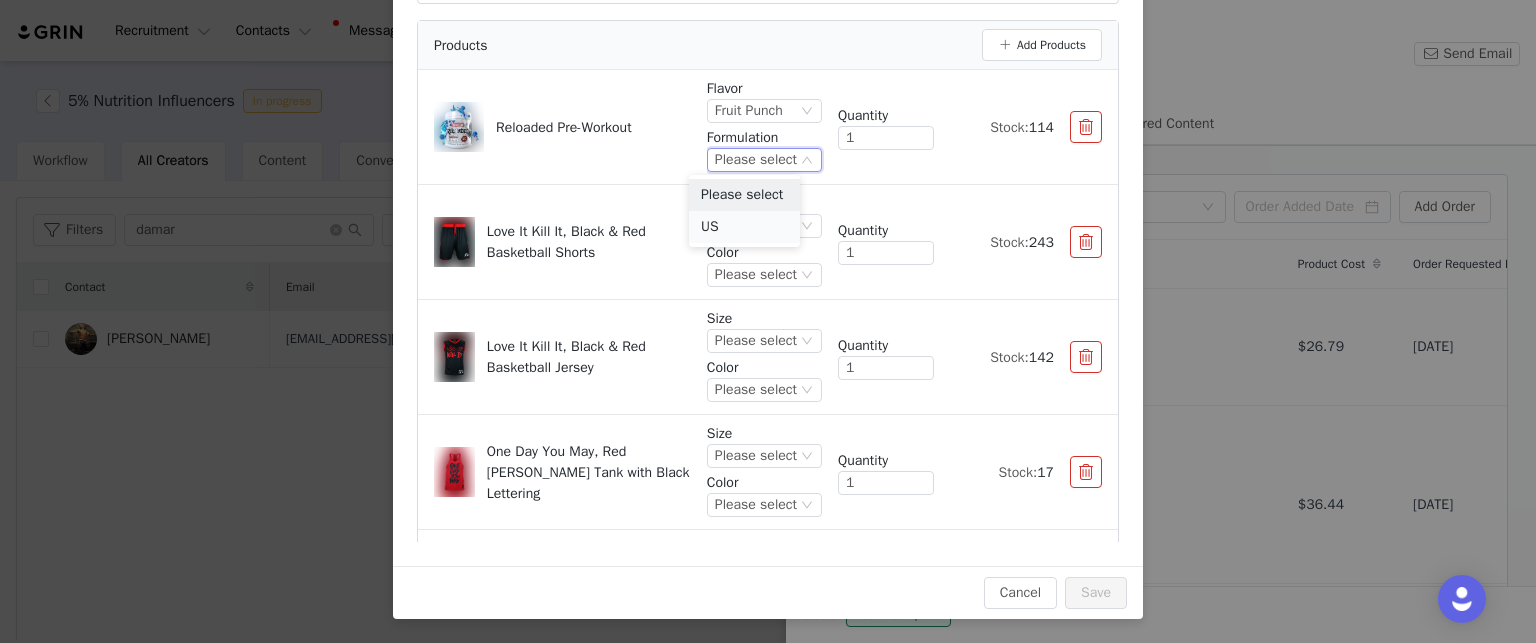 click on "US" at bounding box center [744, 227] 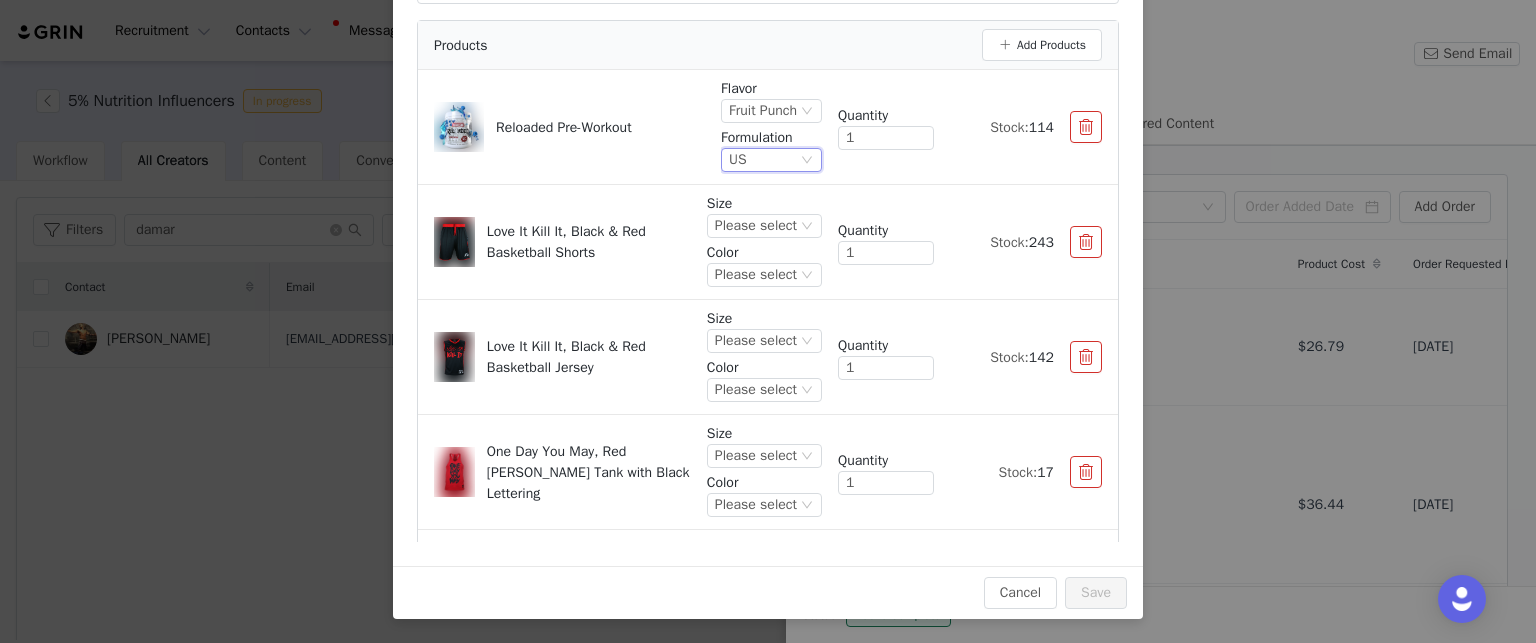 click on "Please select" at bounding box center [756, 226] 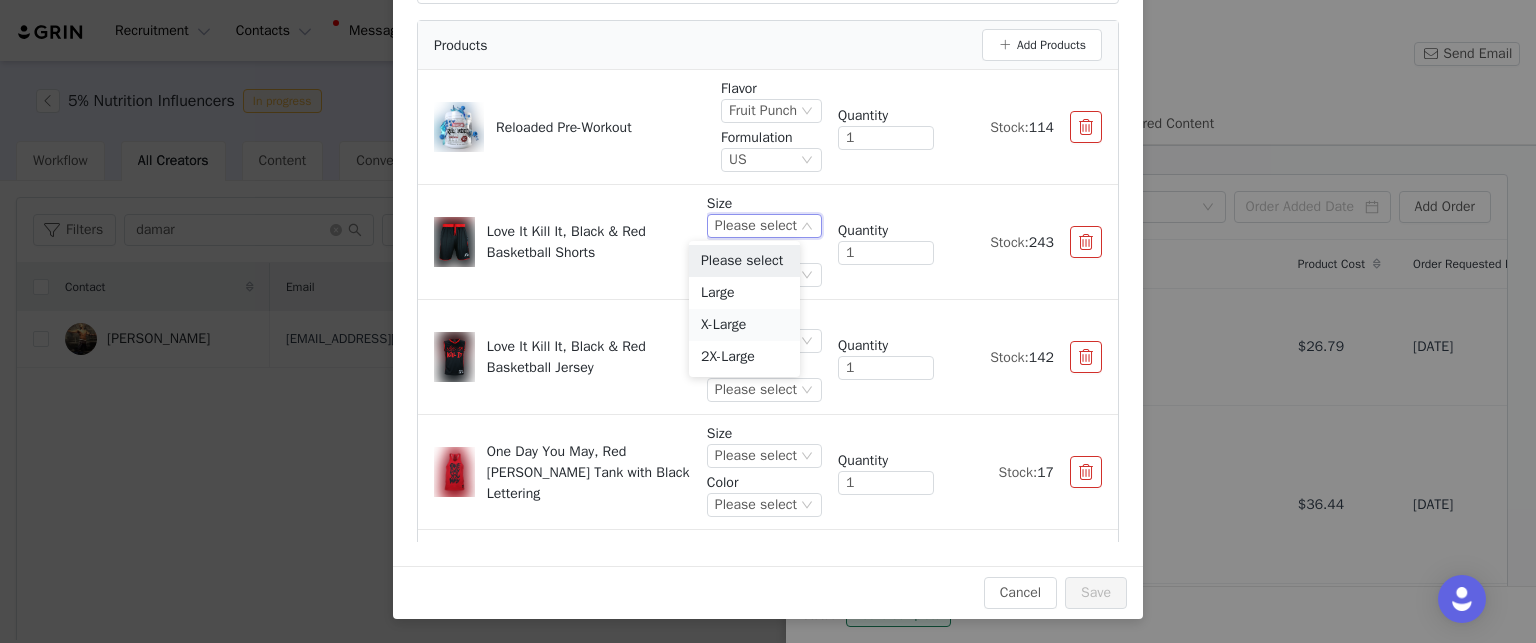 click on "X-Large" at bounding box center [744, 325] 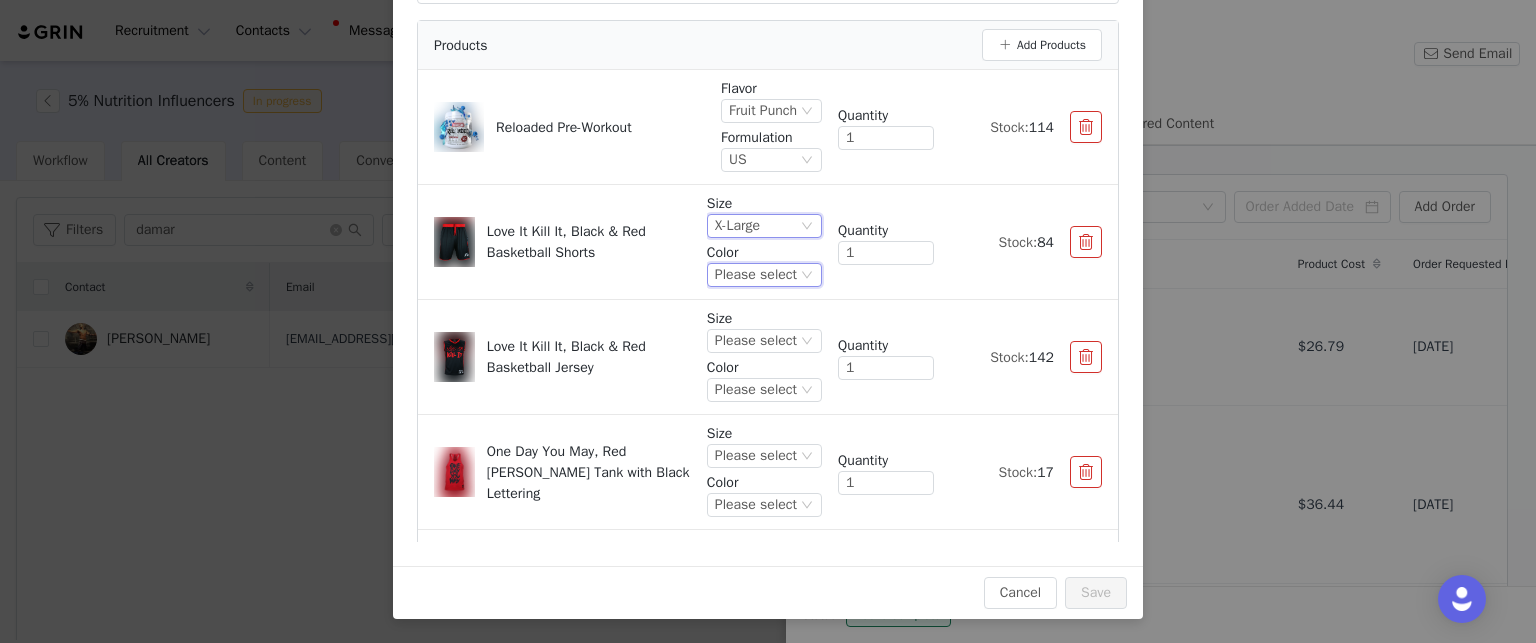 click on "Please select" at bounding box center [756, 275] 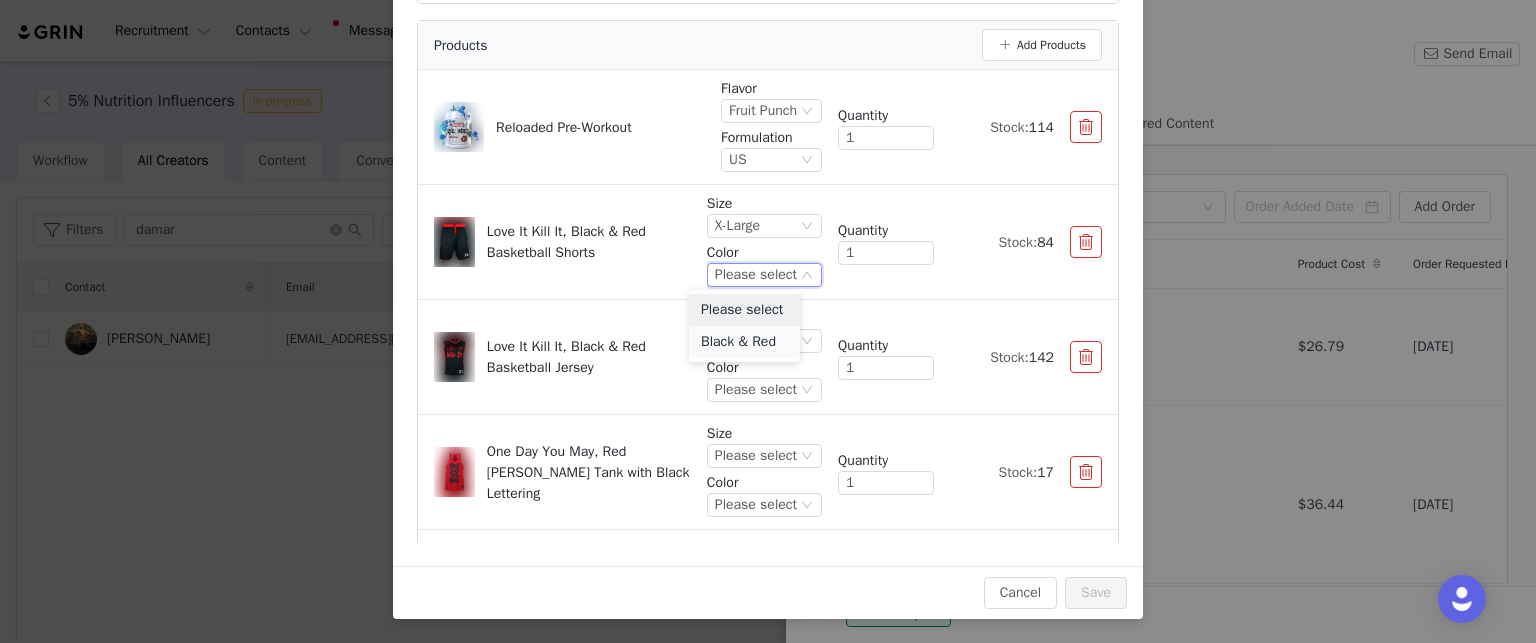 click on "Black & Red" at bounding box center (744, 342) 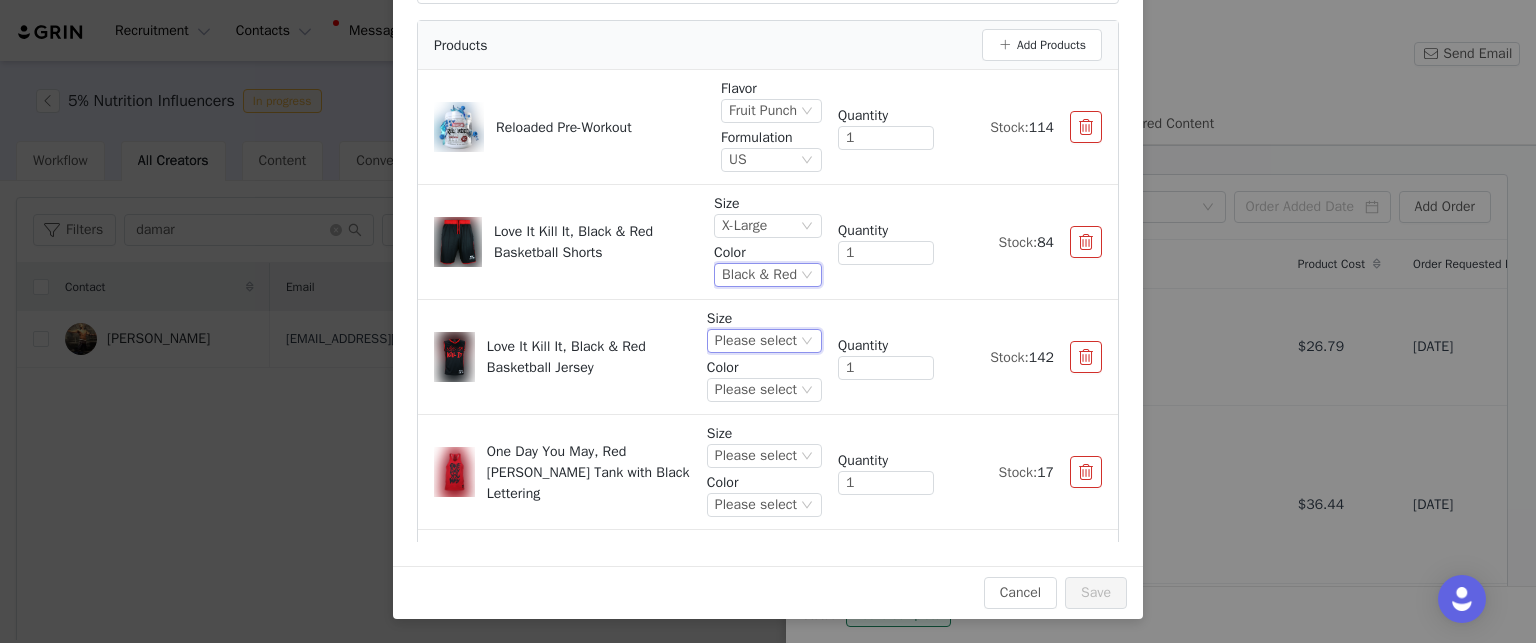 click on "Please select" at bounding box center (756, 341) 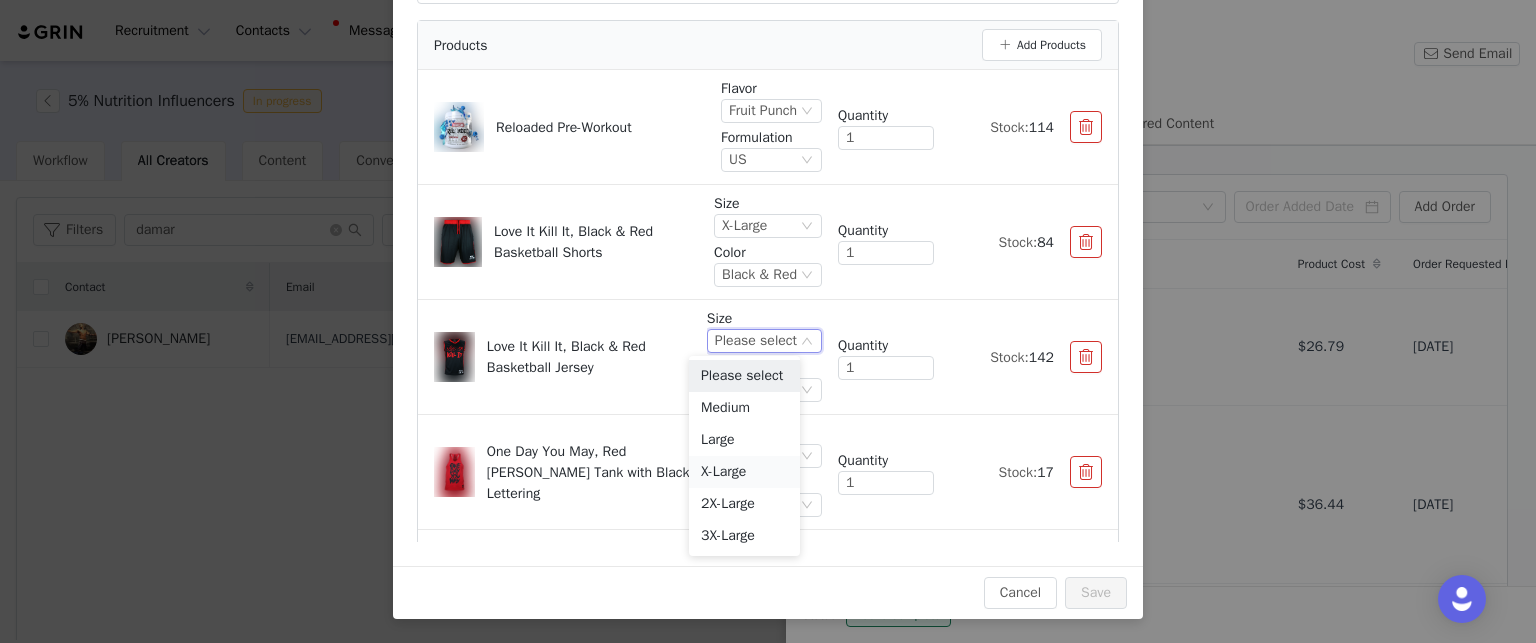 click on "X-Large" at bounding box center (744, 472) 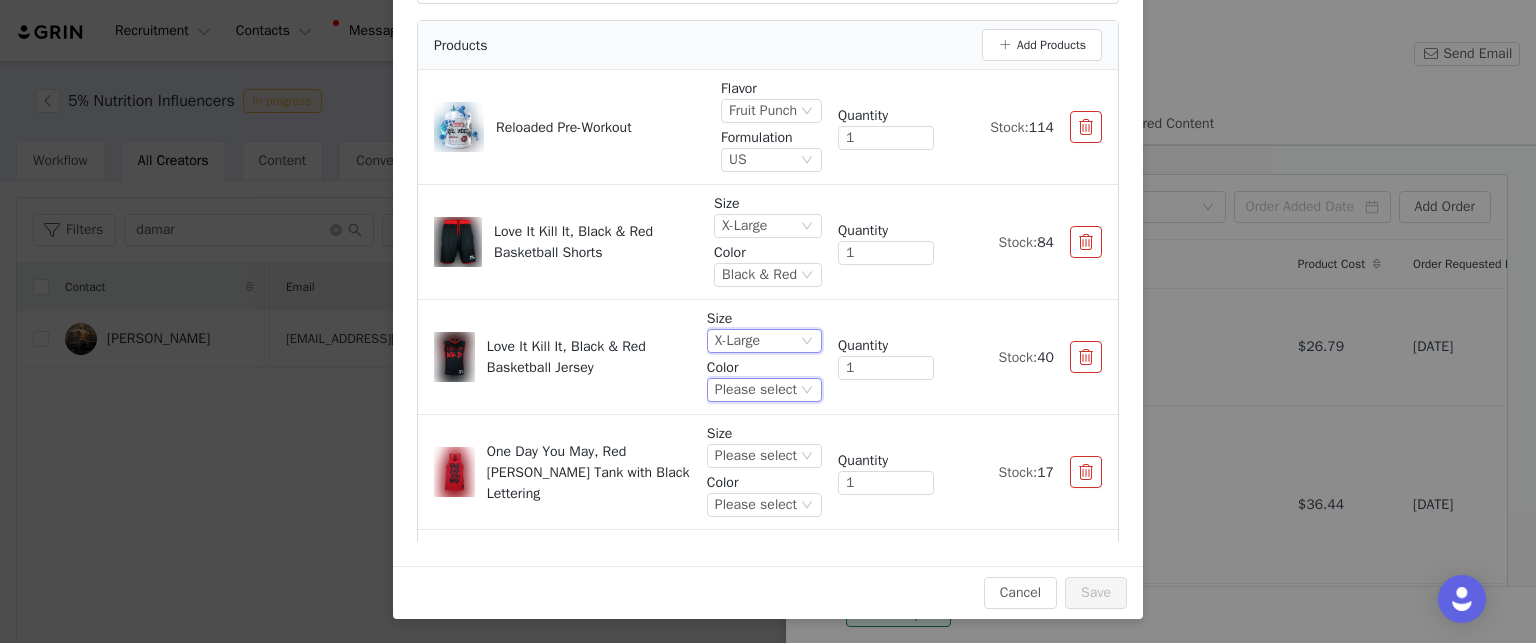 click on "Please select" at bounding box center (756, 390) 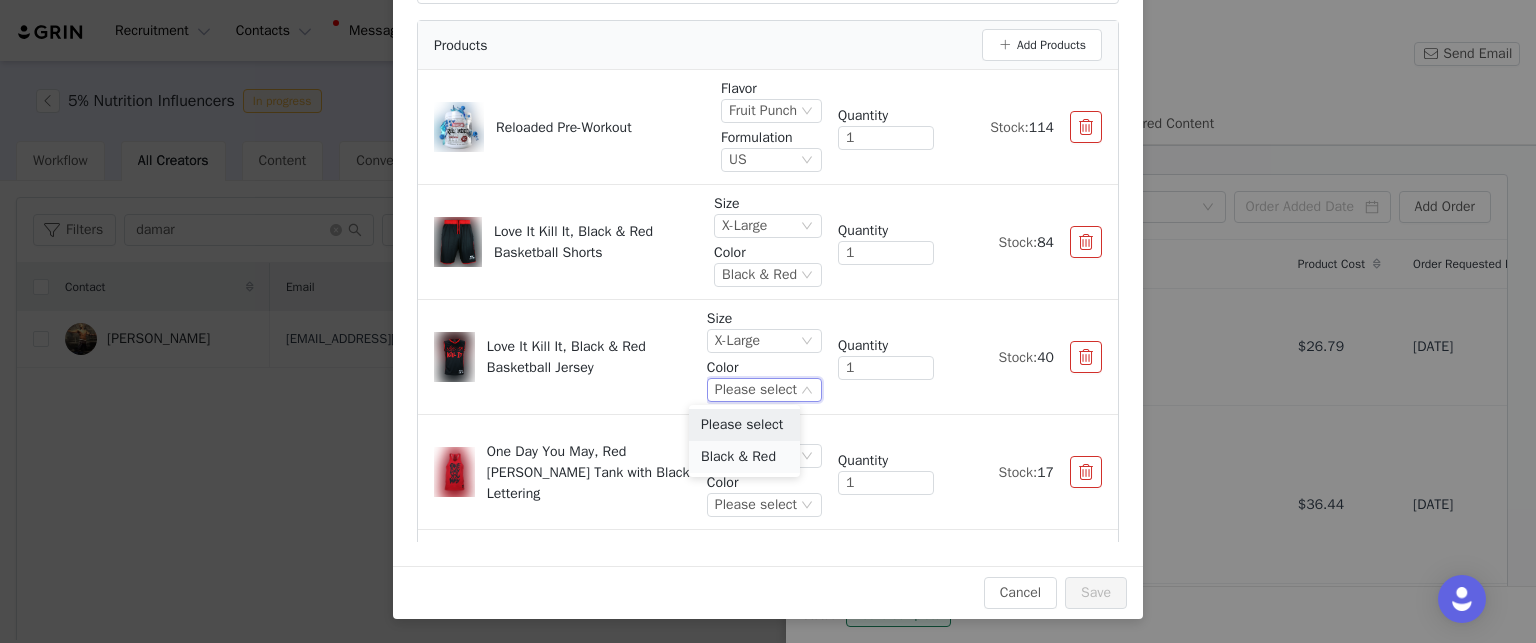 click on "Black & Red" at bounding box center [744, 457] 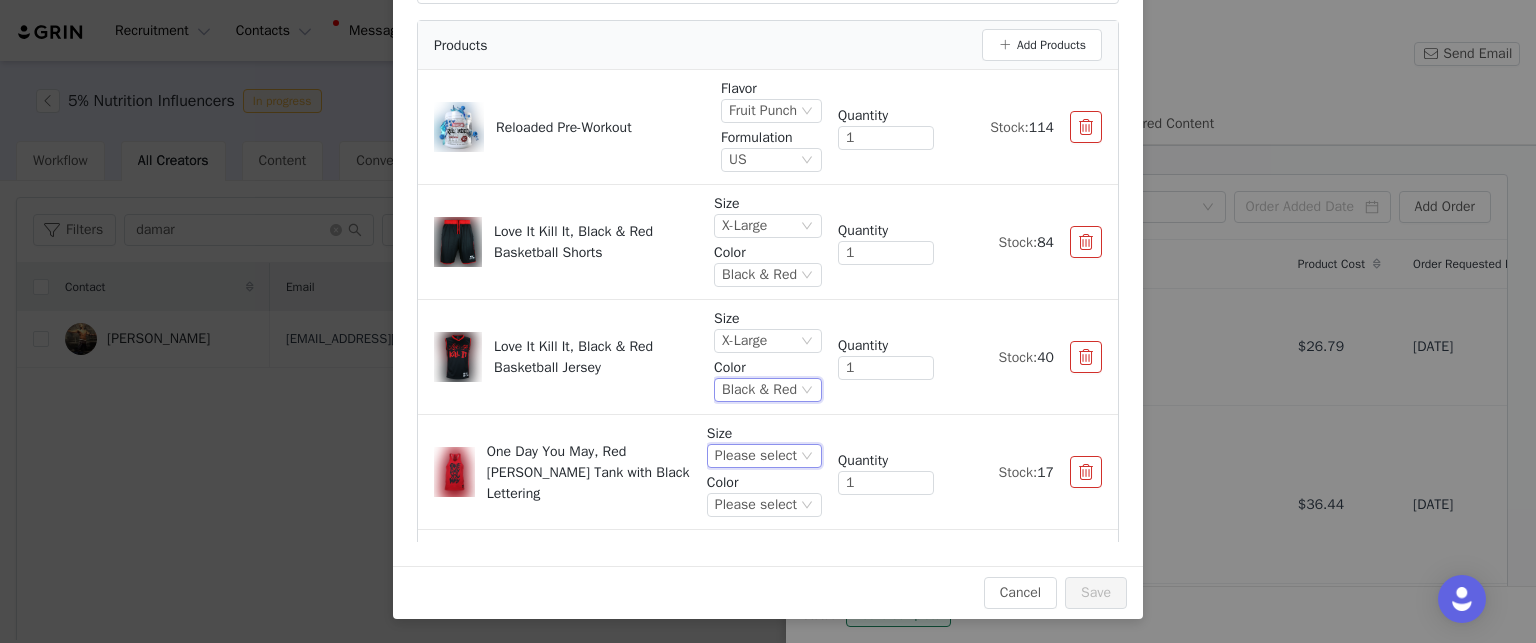 click on "Please select" at bounding box center (756, 456) 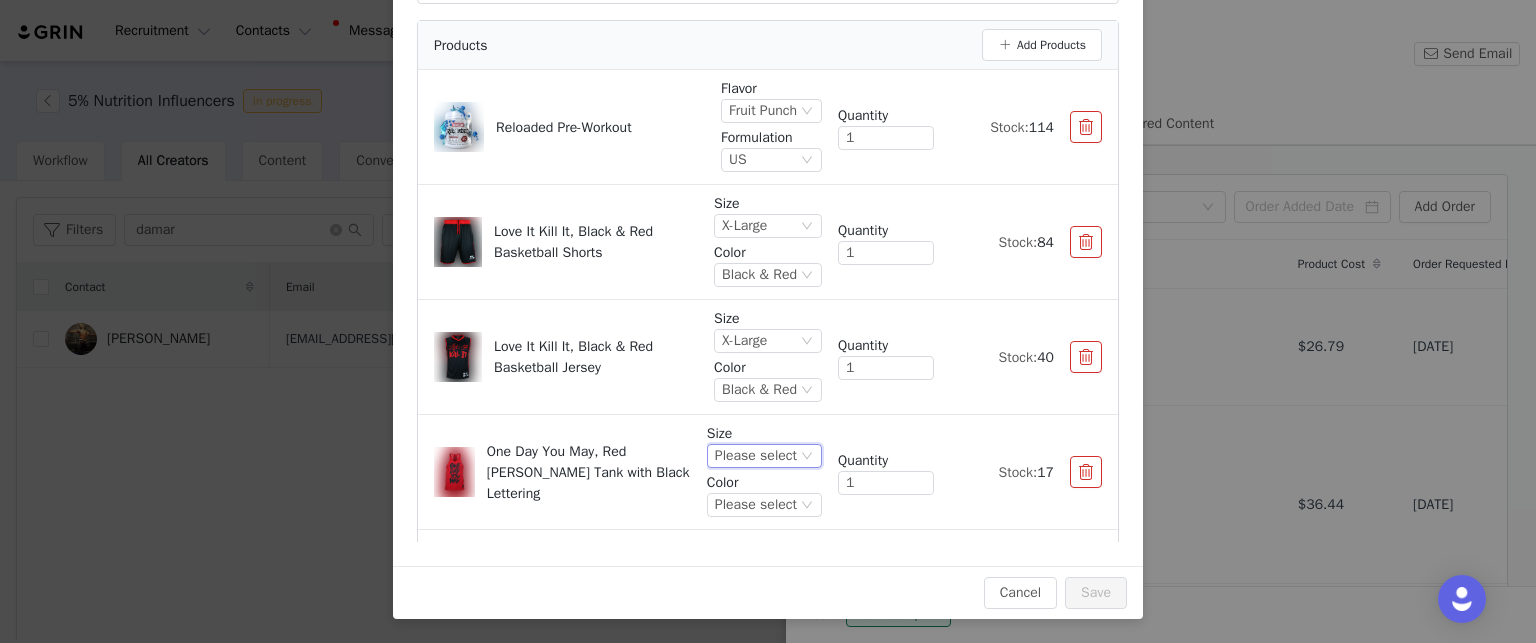click on "Please select" at bounding box center (756, 456) 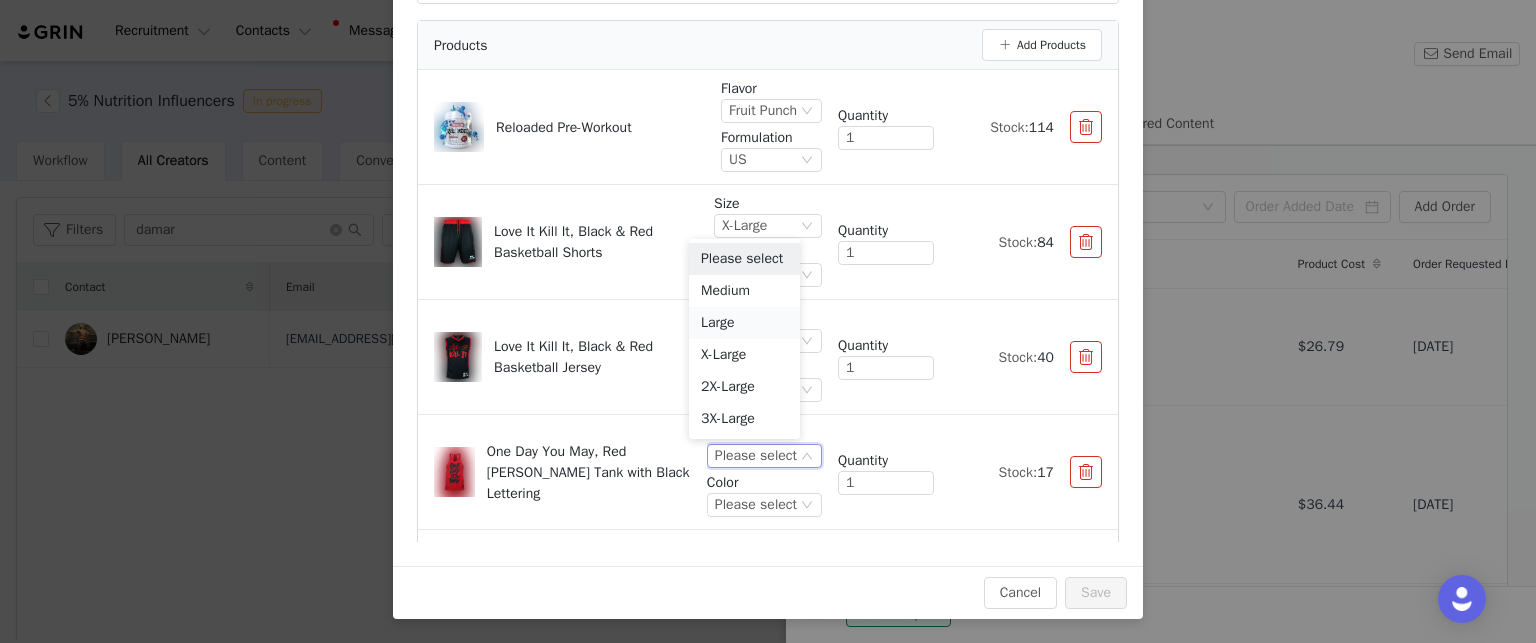 click on "Large" at bounding box center [744, 323] 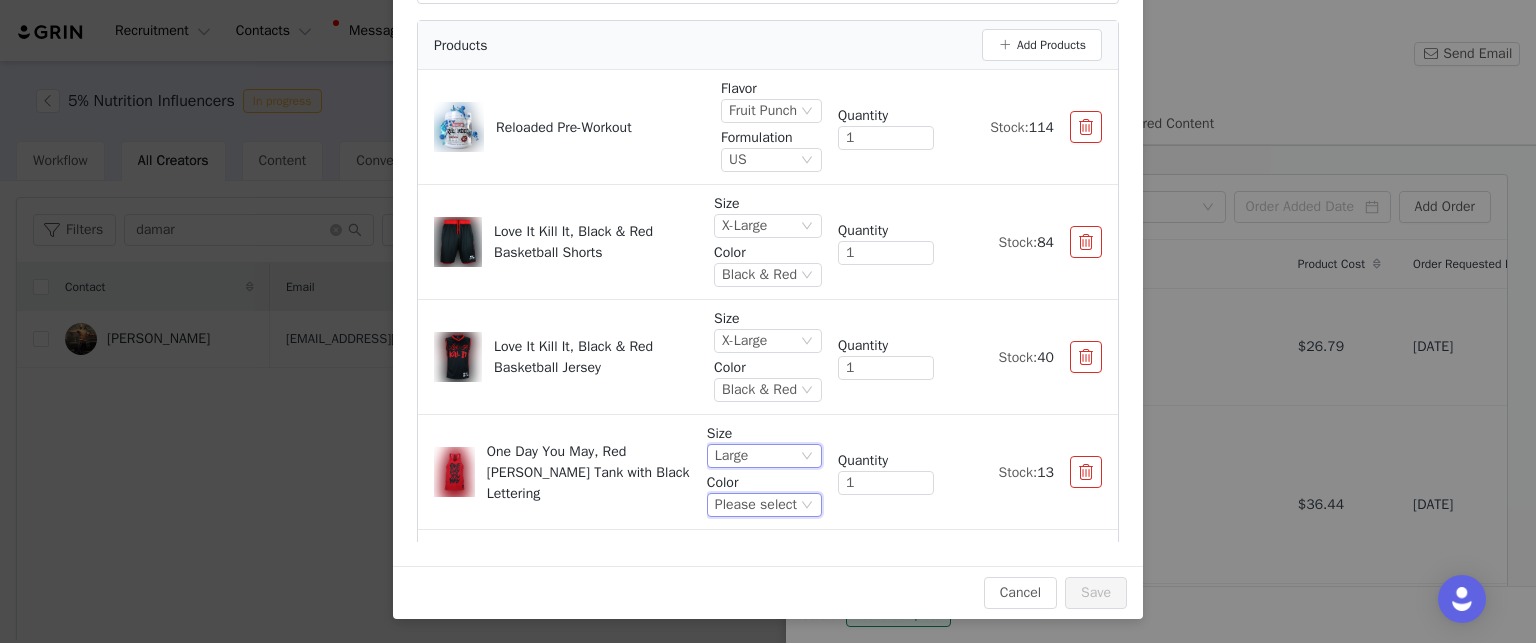 click on "Please select" at bounding box center [756, 505] 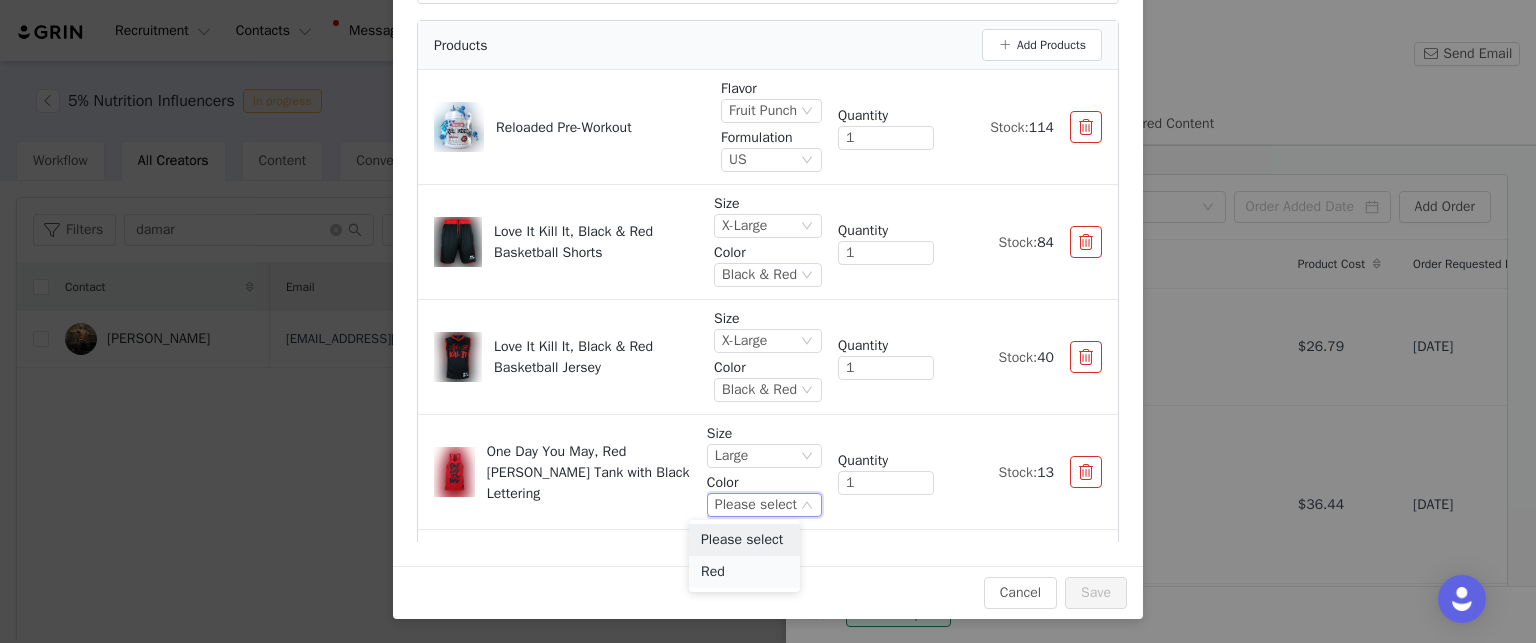 click on "Red" at bounding box center [744, 572] 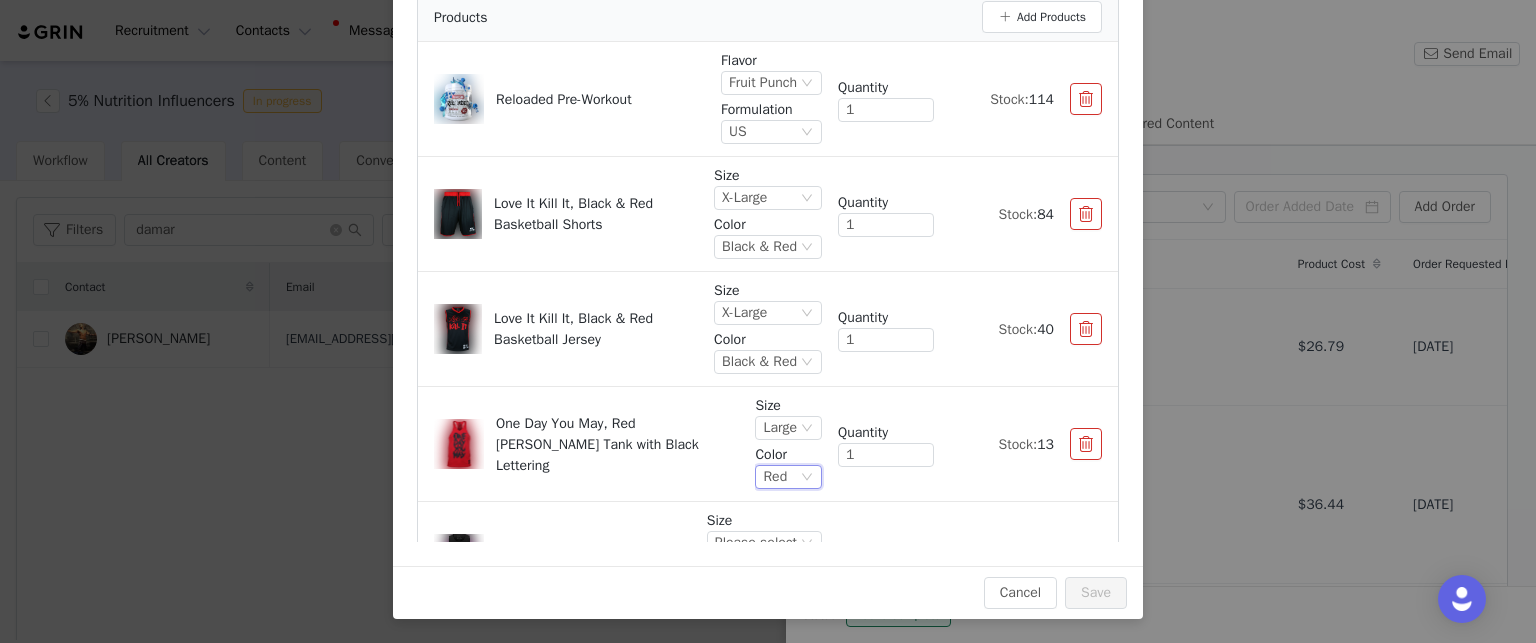 scroll, scrollTop: 100, scrollLeft: 0, axis: vertical 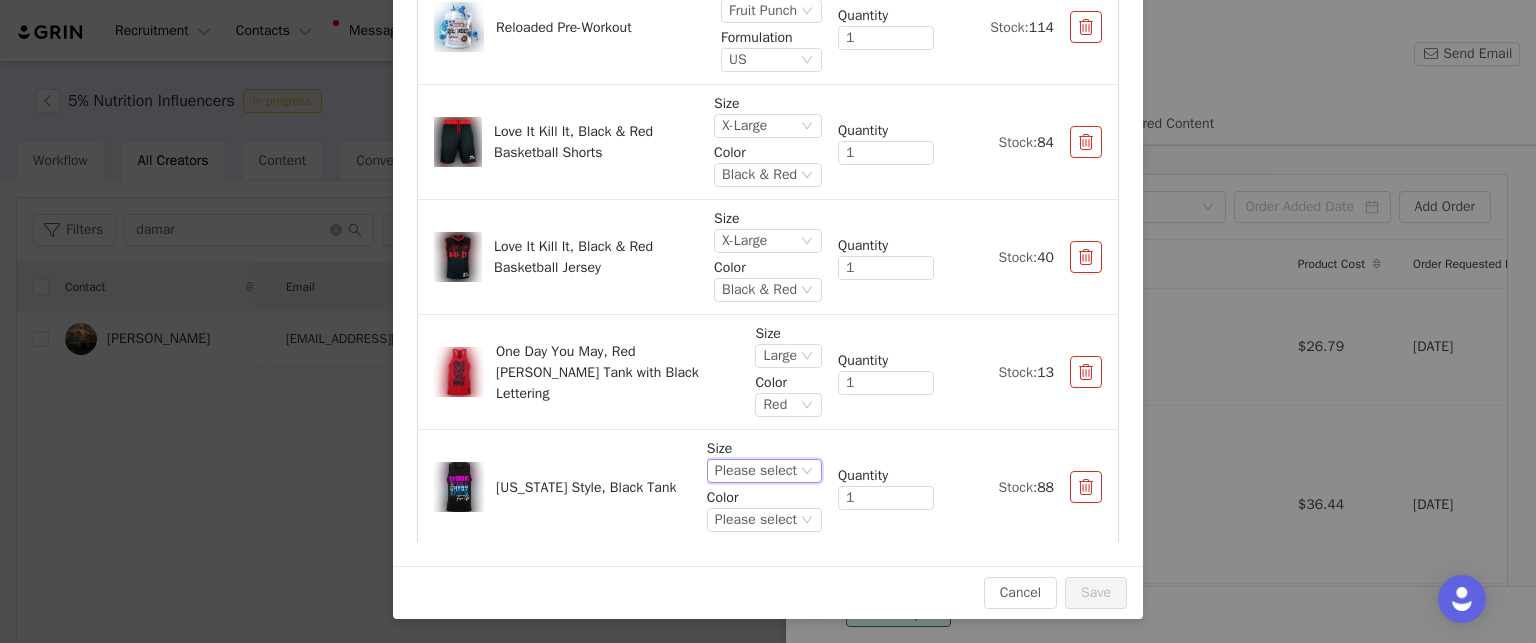 click on "Please select" at bounding box center [756, 471] 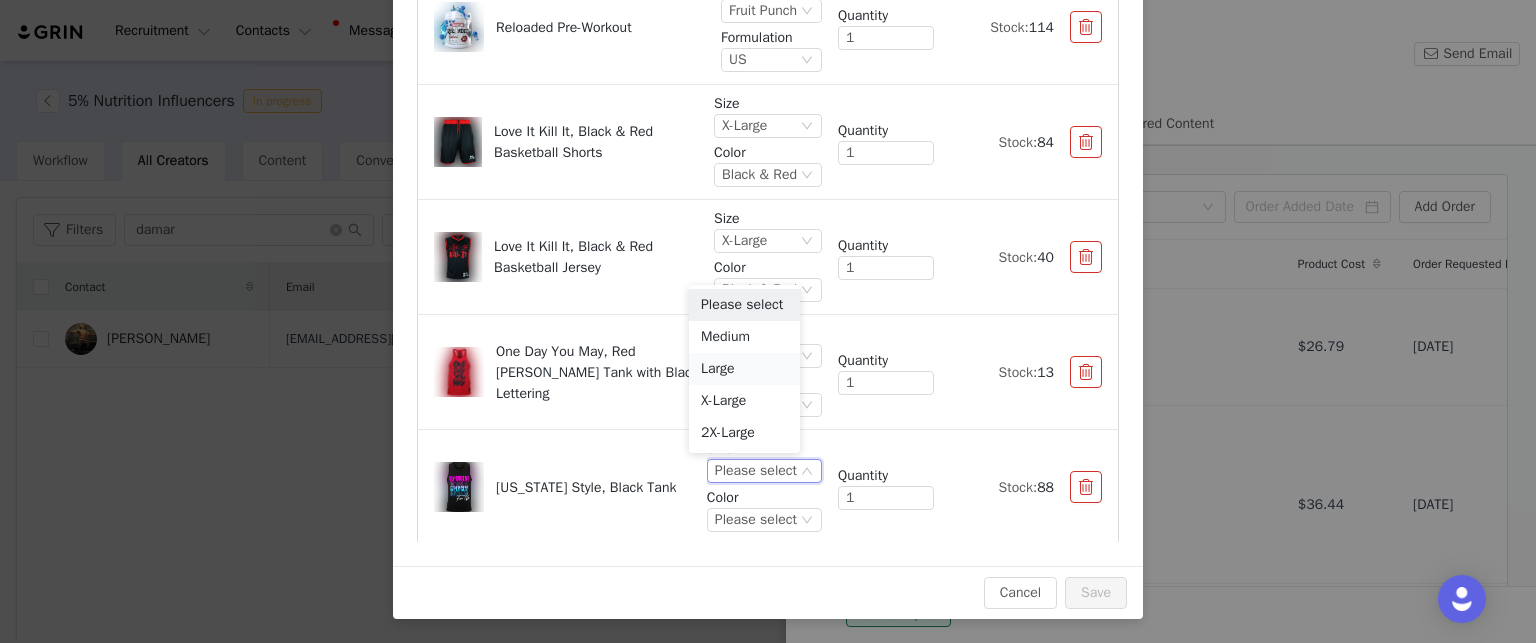 click on "Large" at bounding box center [744, 369] 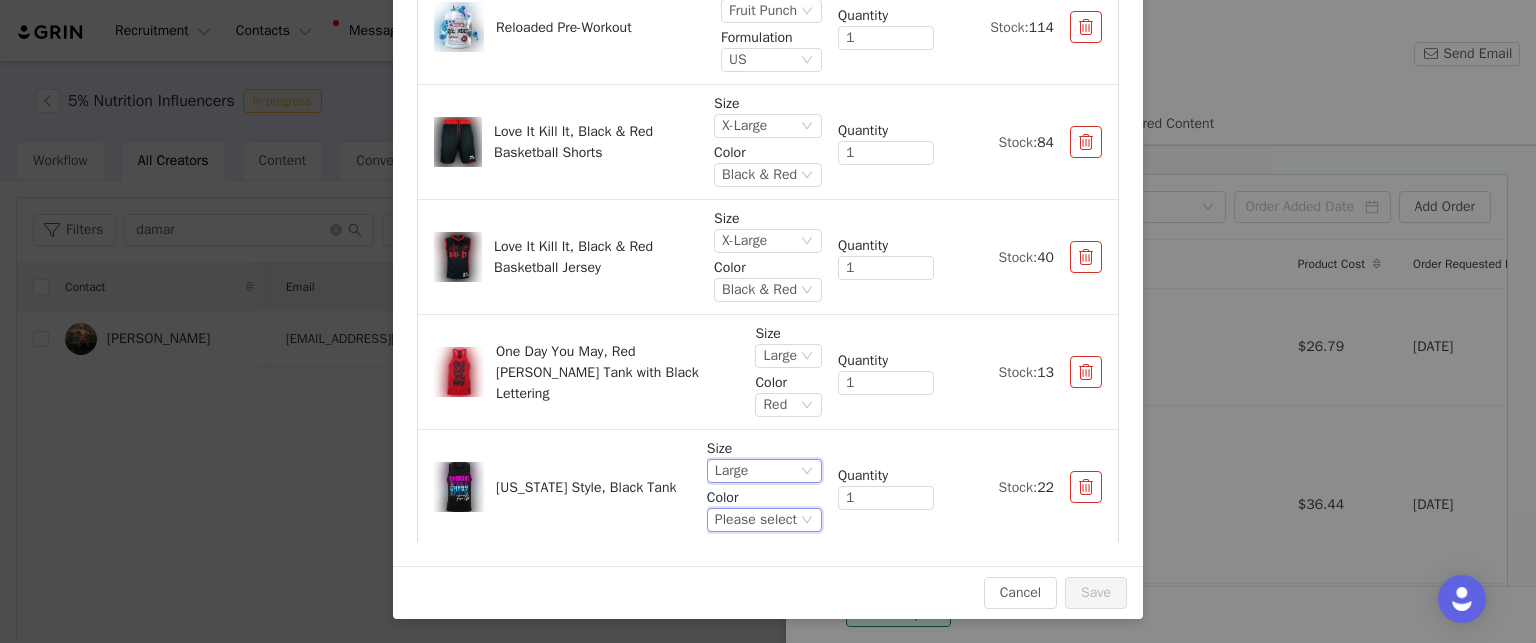 click on "Please select" at bounding box center (756, 520) 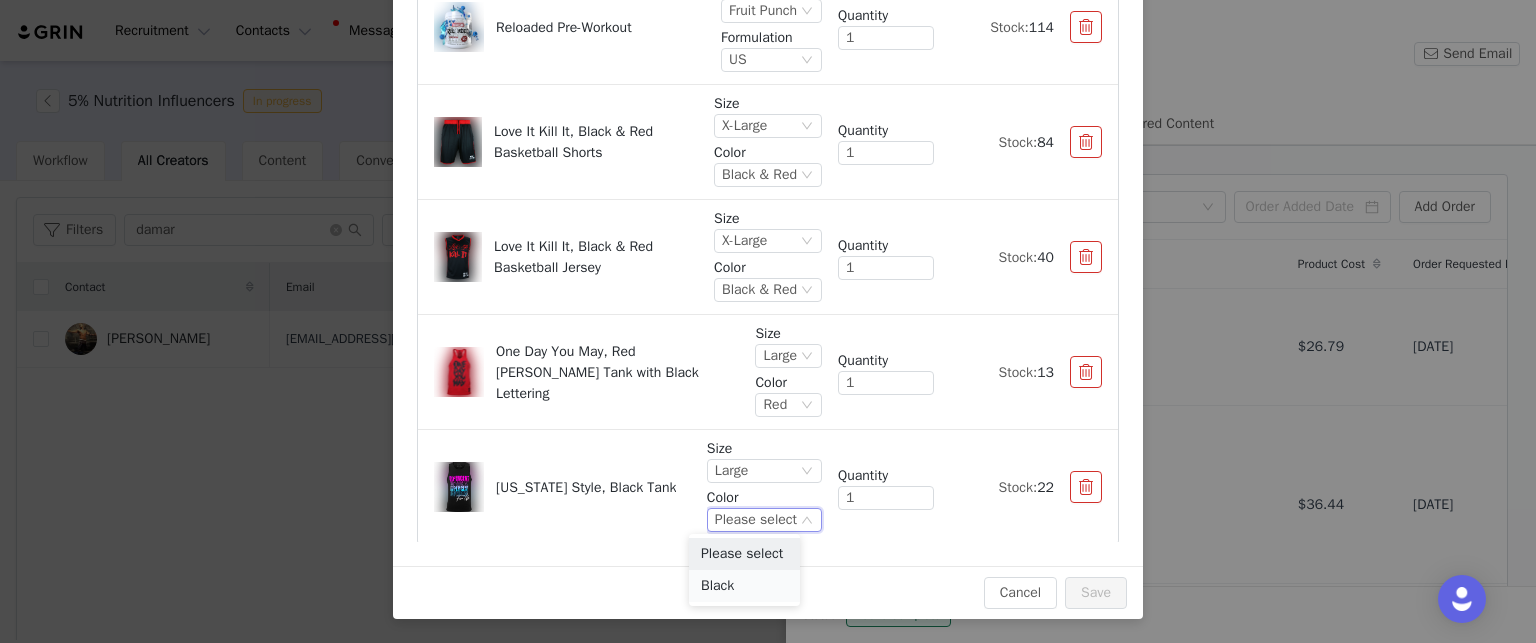 click on "Black" at bounding box center (744, 586) 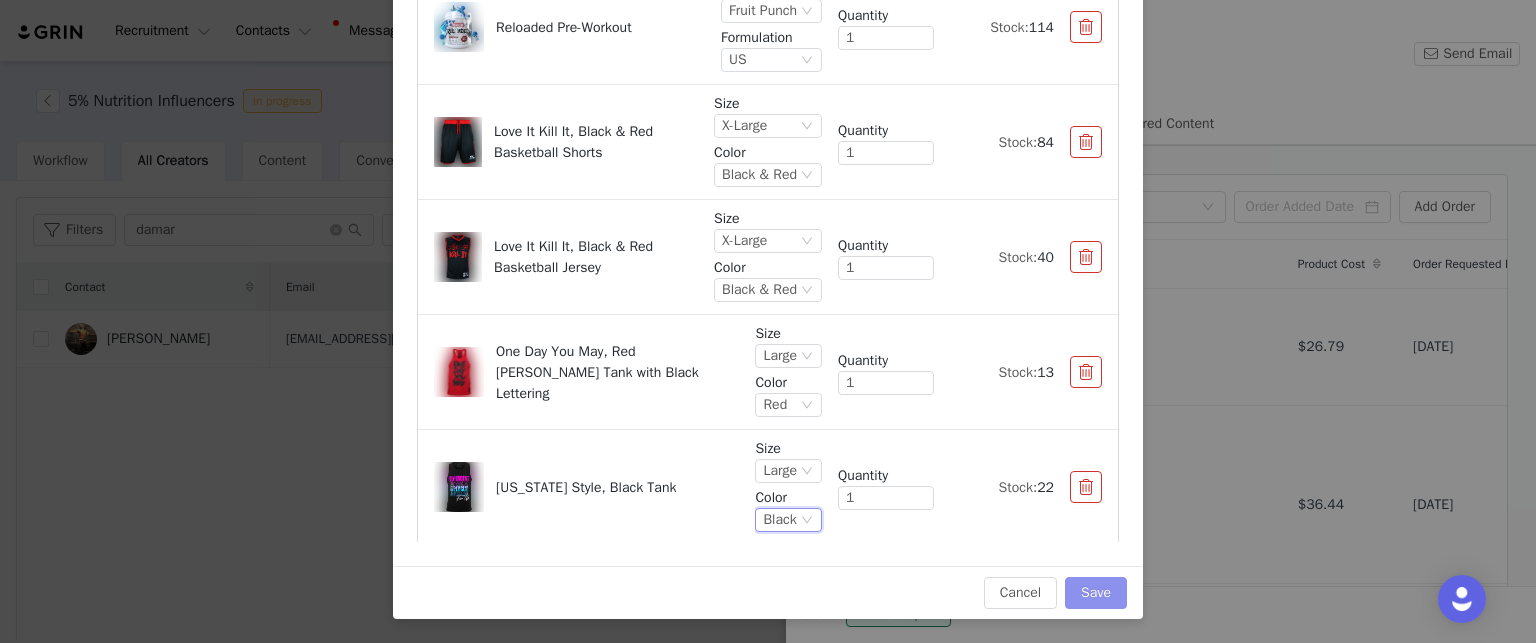 click on "Save" at bounding box center [1096, 593] 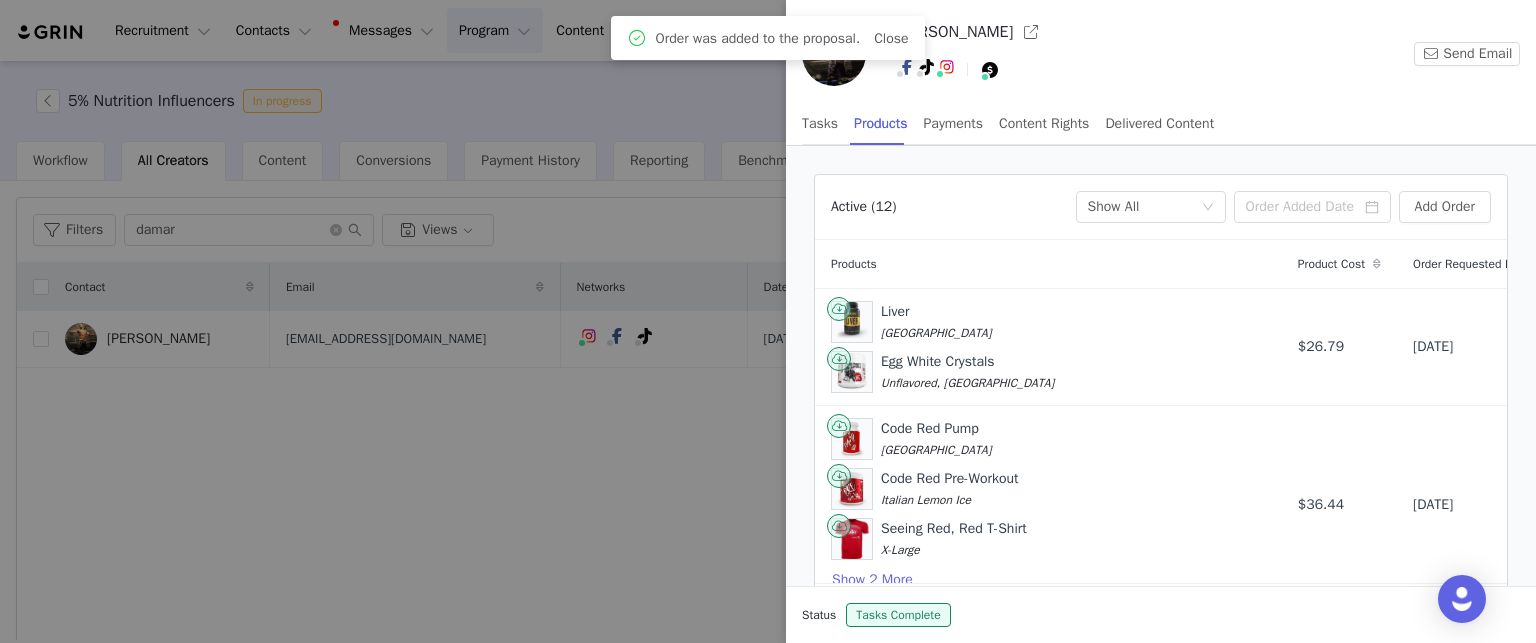scroll, scrollTop: 105, scrollLeft: 0, axis: vertical 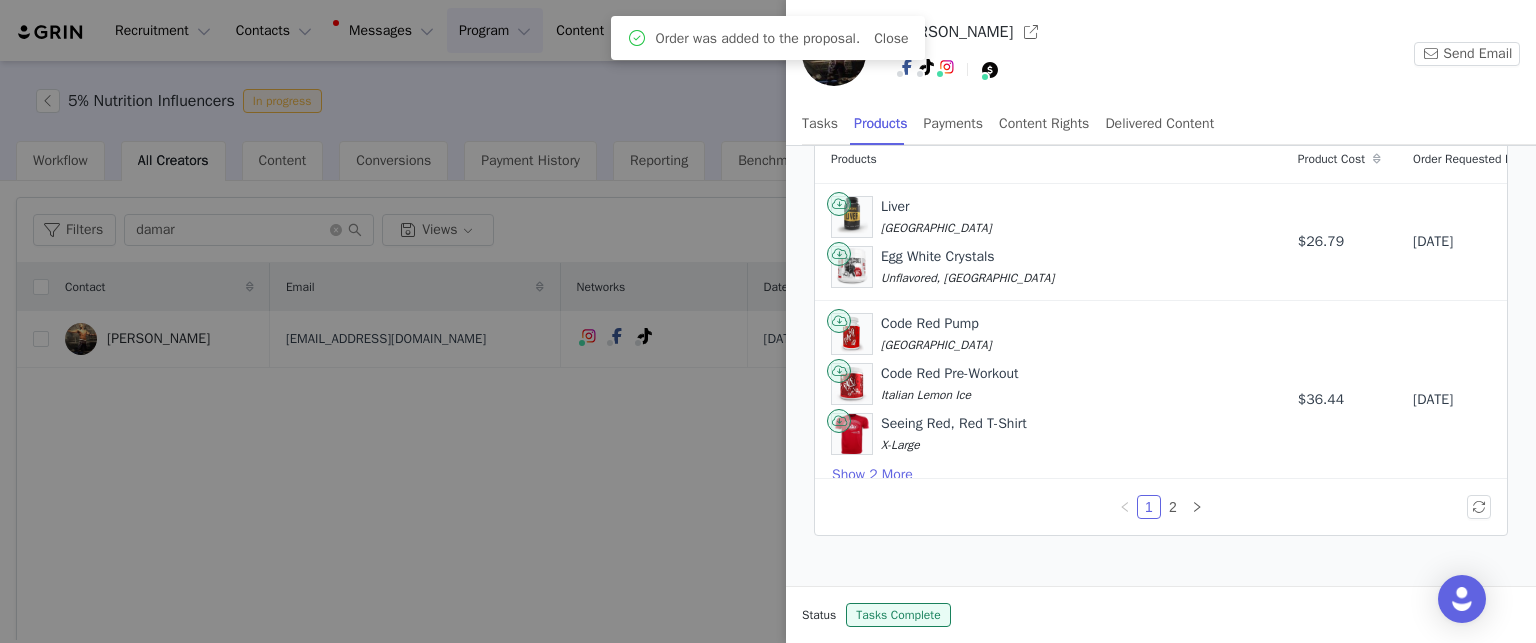drag, startPoint x: 1535, startPoint y: 362, endPoint x: 1535, endPoint y: 539, distance: 177 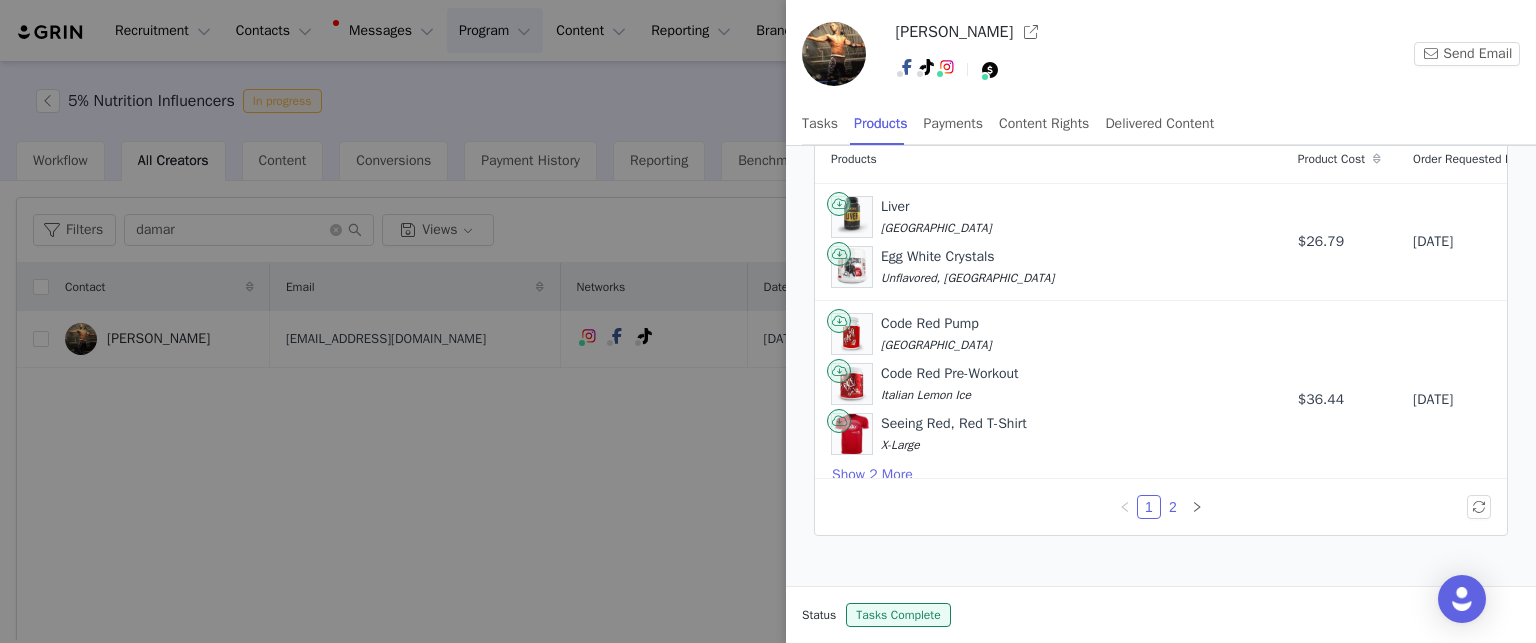 click on "2" at bounding box center (1173, 507) 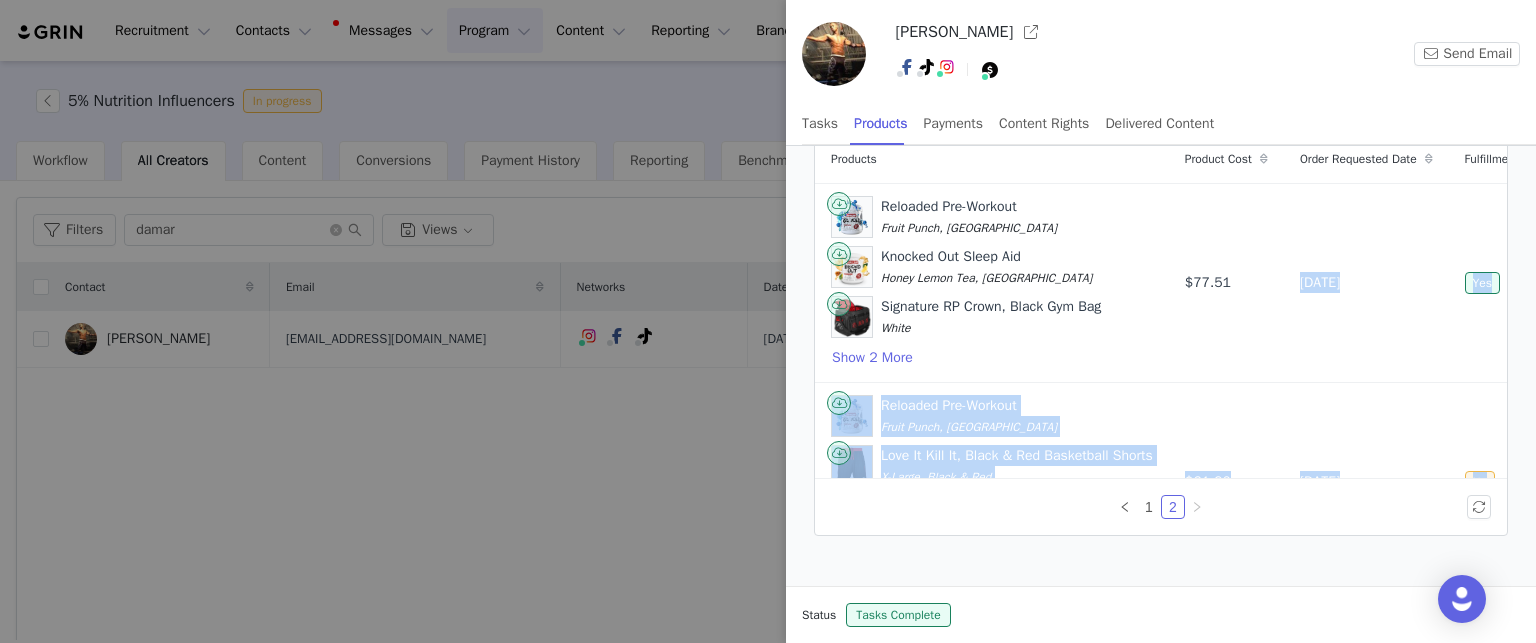 scroll, scrollTop: 117, scrollLeft: 0, axis: vertical 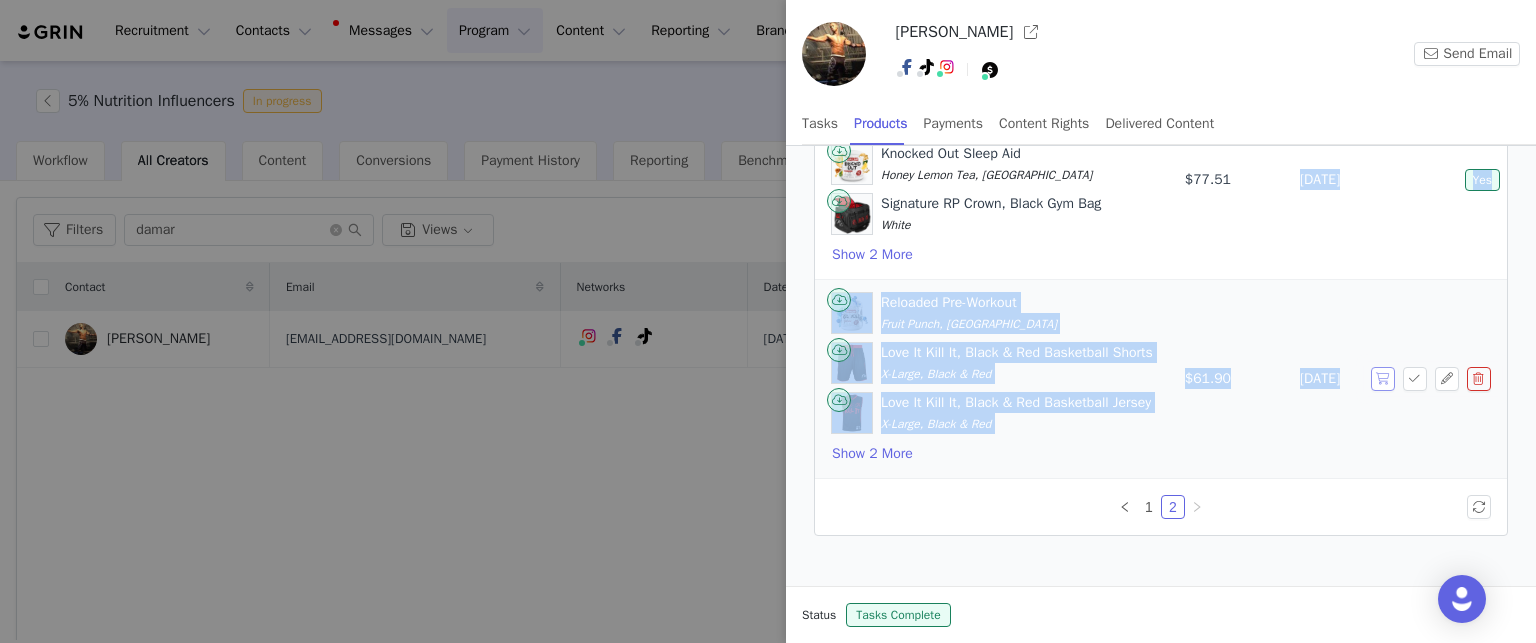 click at bounding box center (1383, 379) 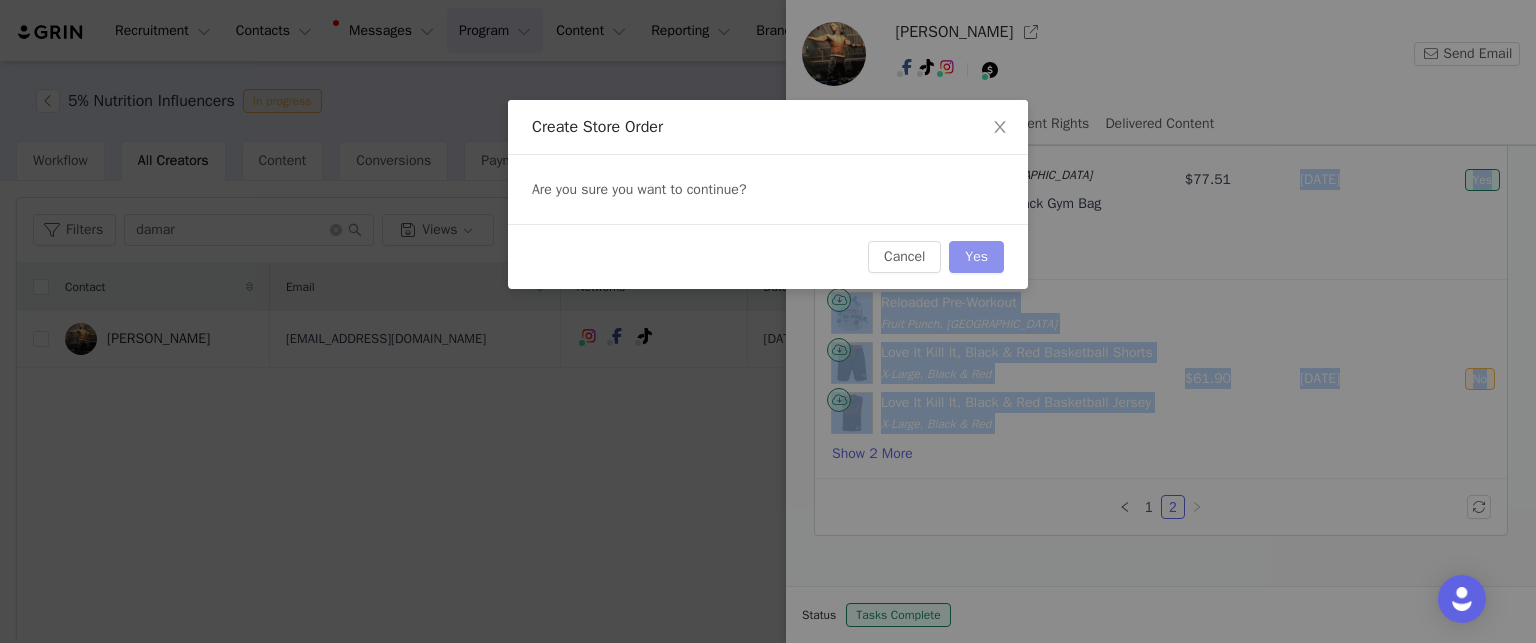 click on "Yes" at bounding box center (976, 257) 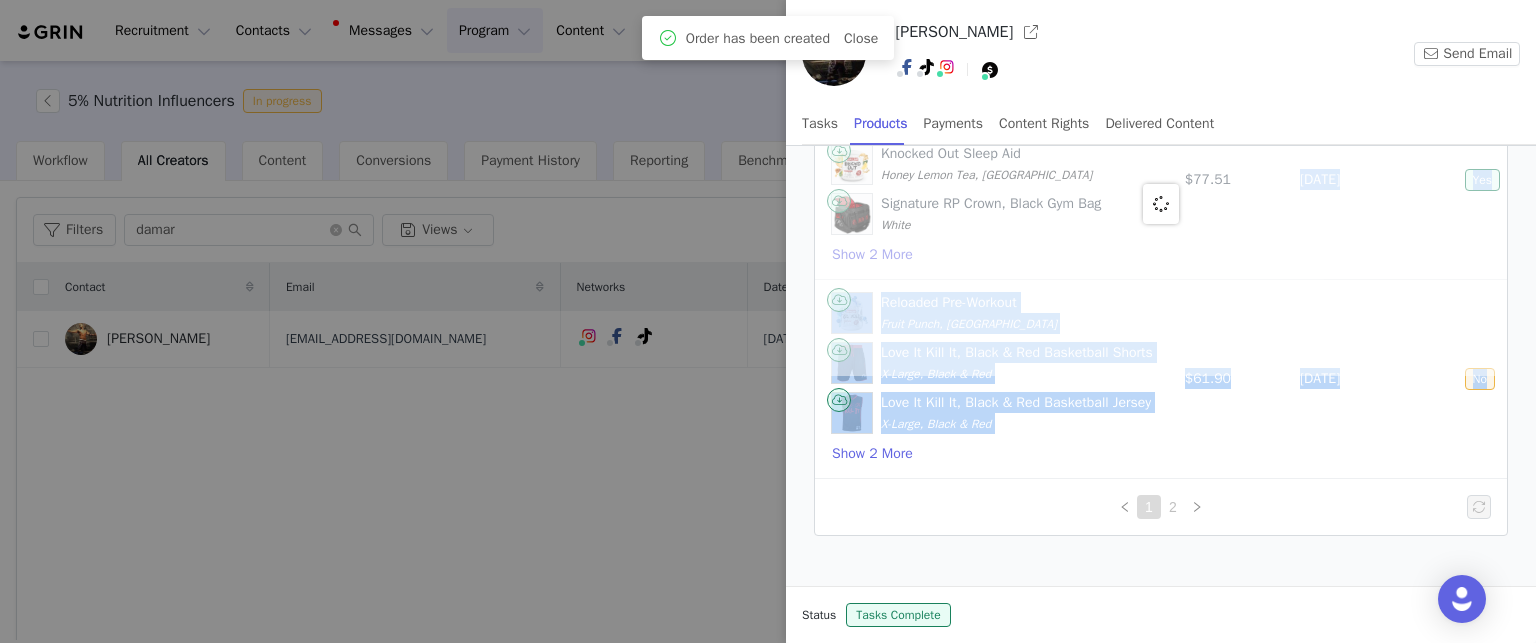 scroll, scrollTop: 0, scrollLeft: 0, axis: both 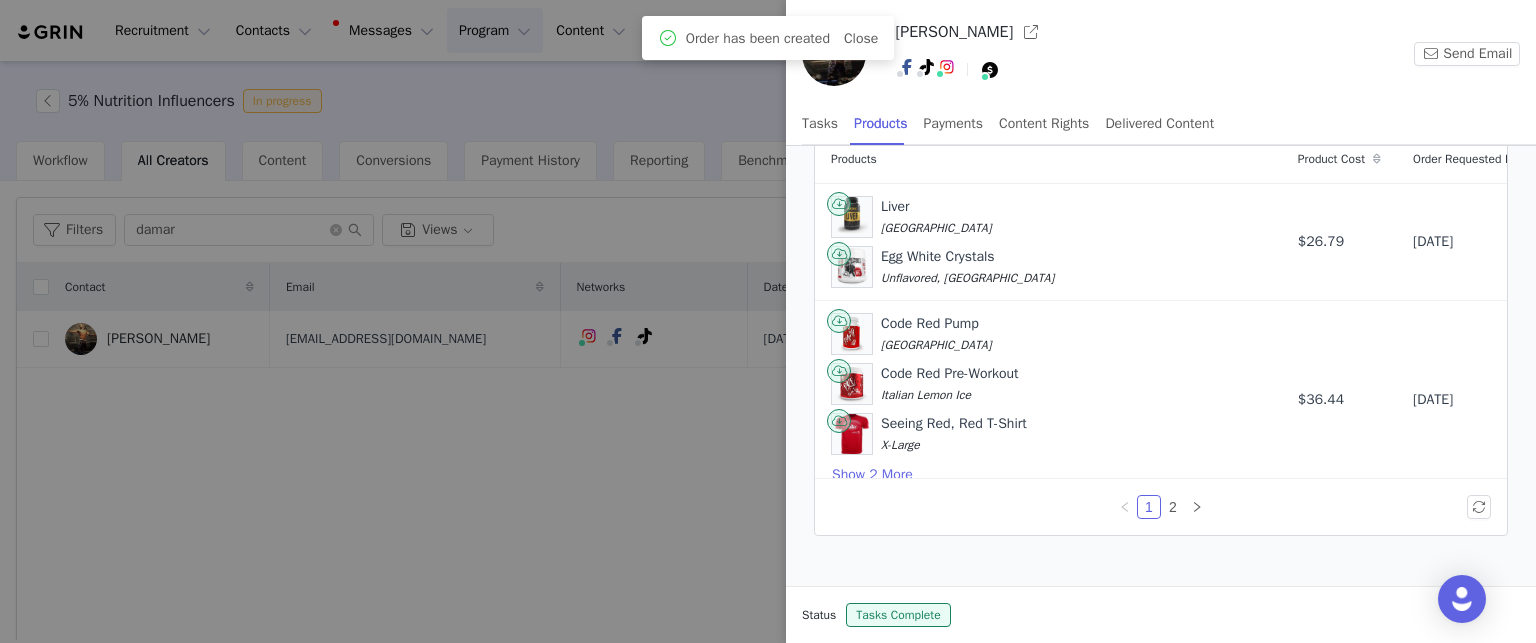 click at bounding box center [768, 321] 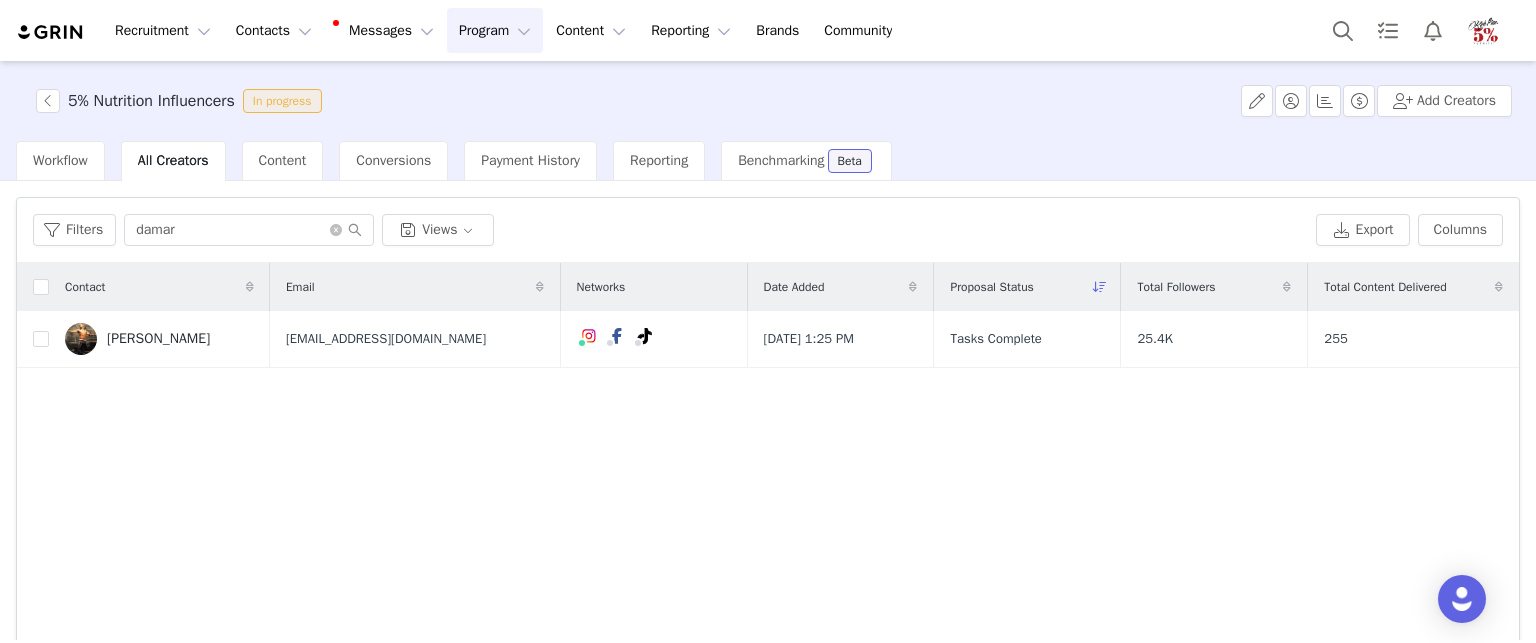 click on "All Creators" at bounding box center (173, 161) 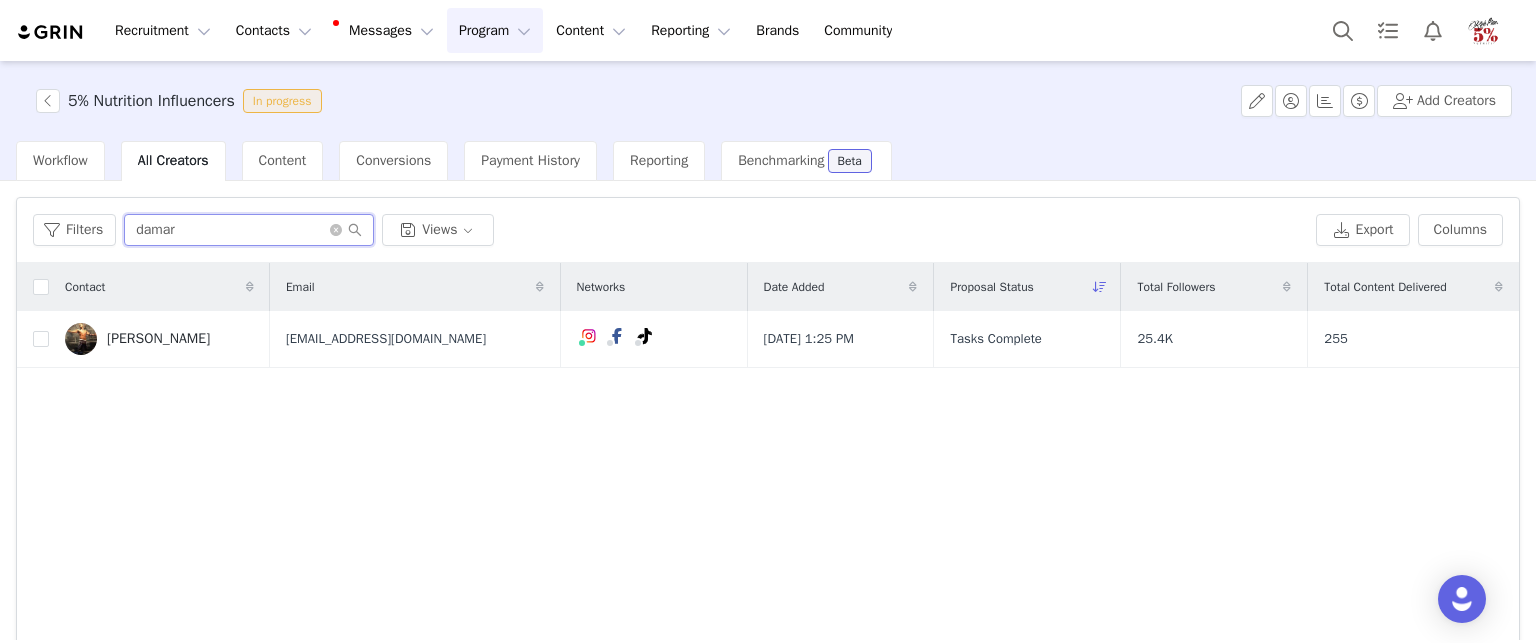 drag, startPoint x: 157, startPoint y: 239, endPoint x: 92, endPoint y: 250, distance: 65.9242 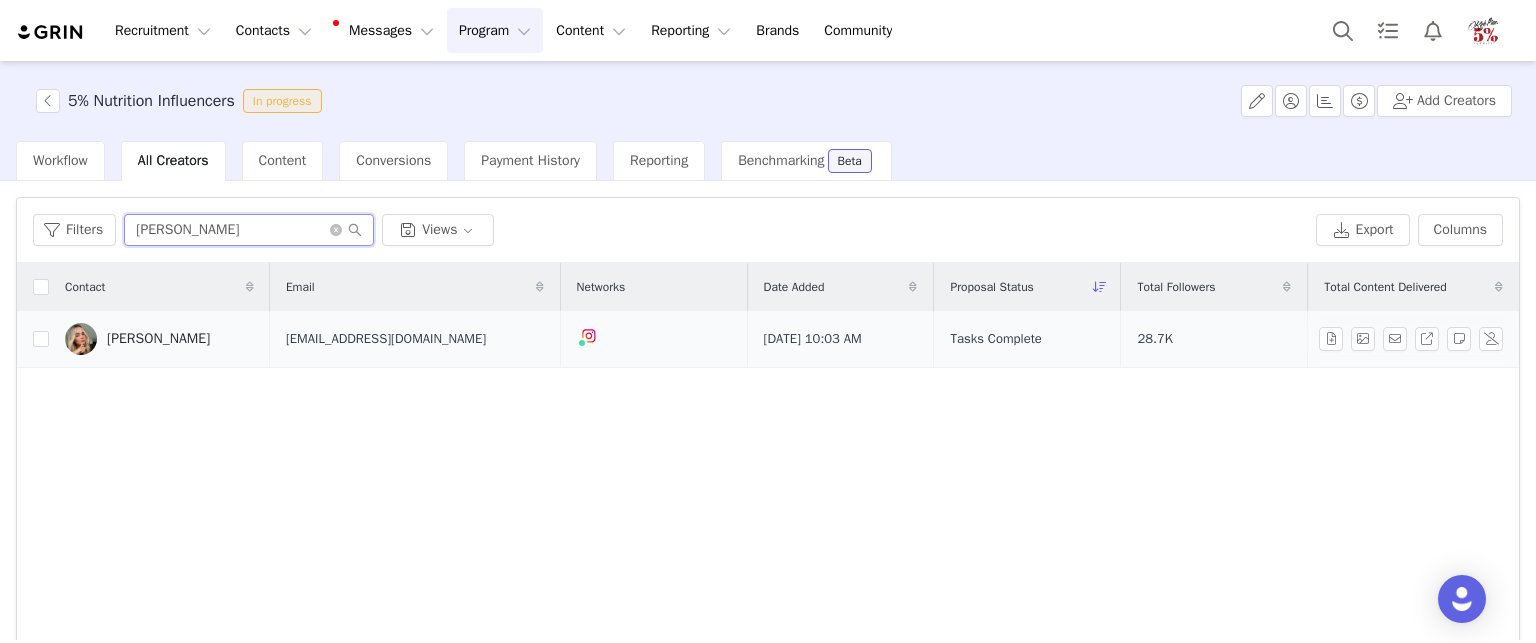 type on "angie" 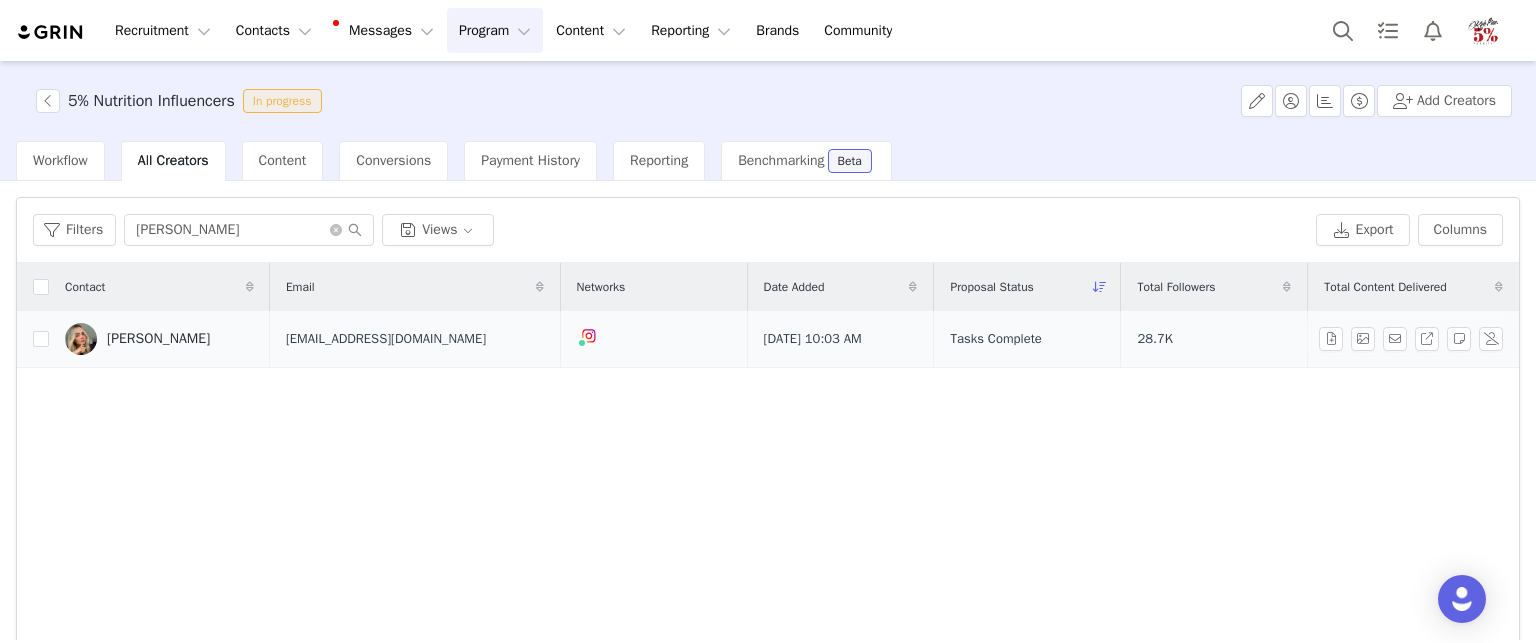 click on "Angie Villamizar" at bounding box center [158, 339] 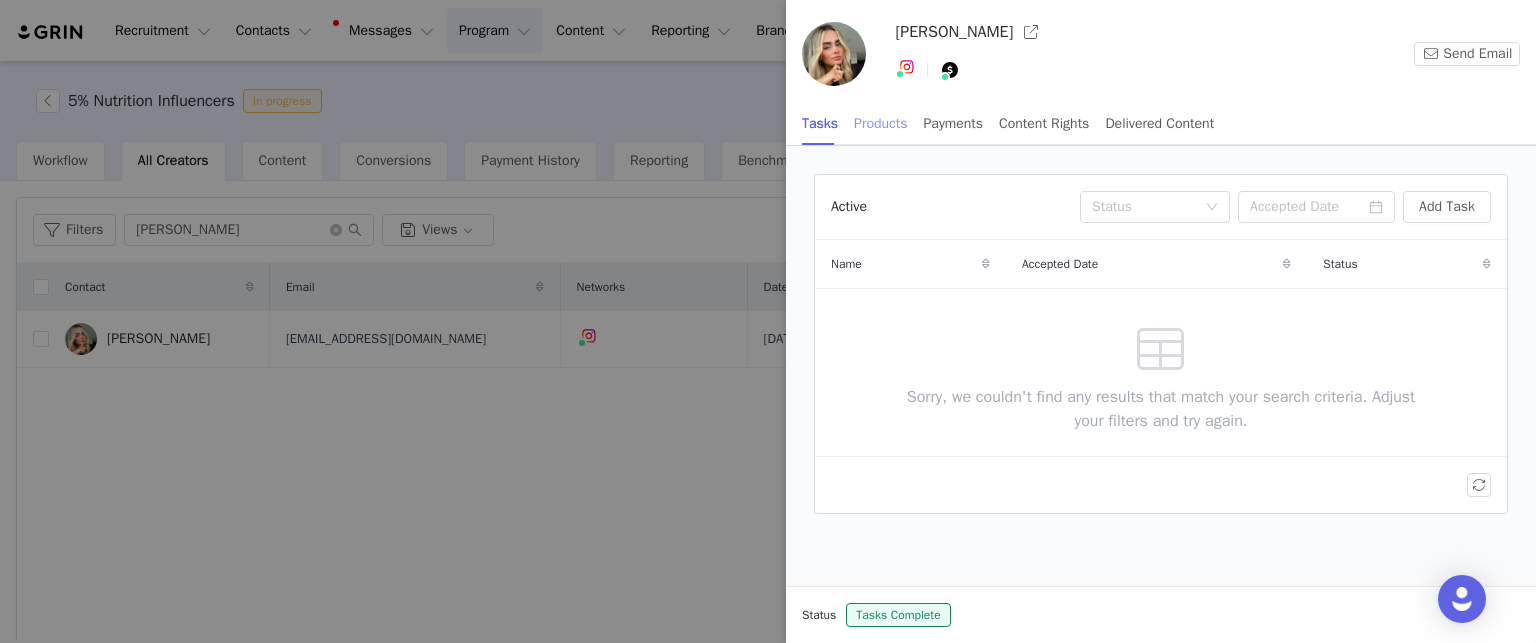 click on "Products" at bounding box center (880, 123) 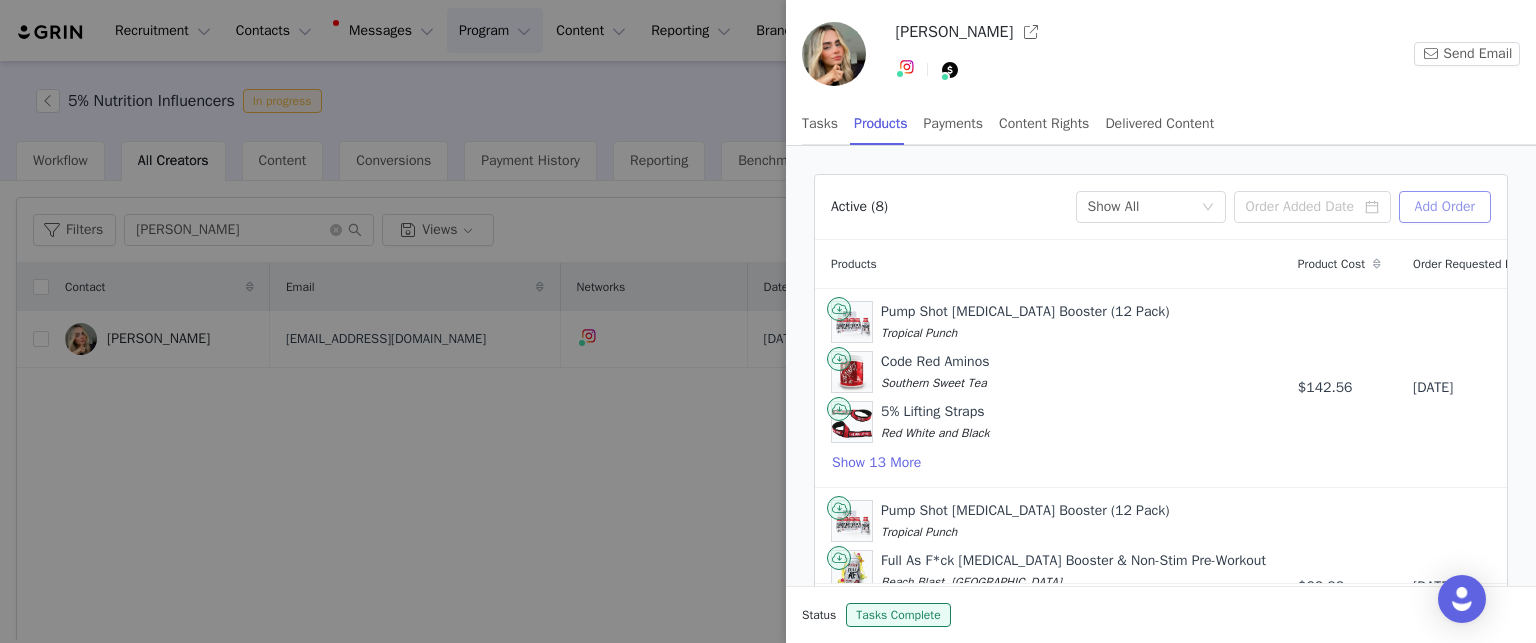 click on "Add Order" at bounding box center [1445, 207] 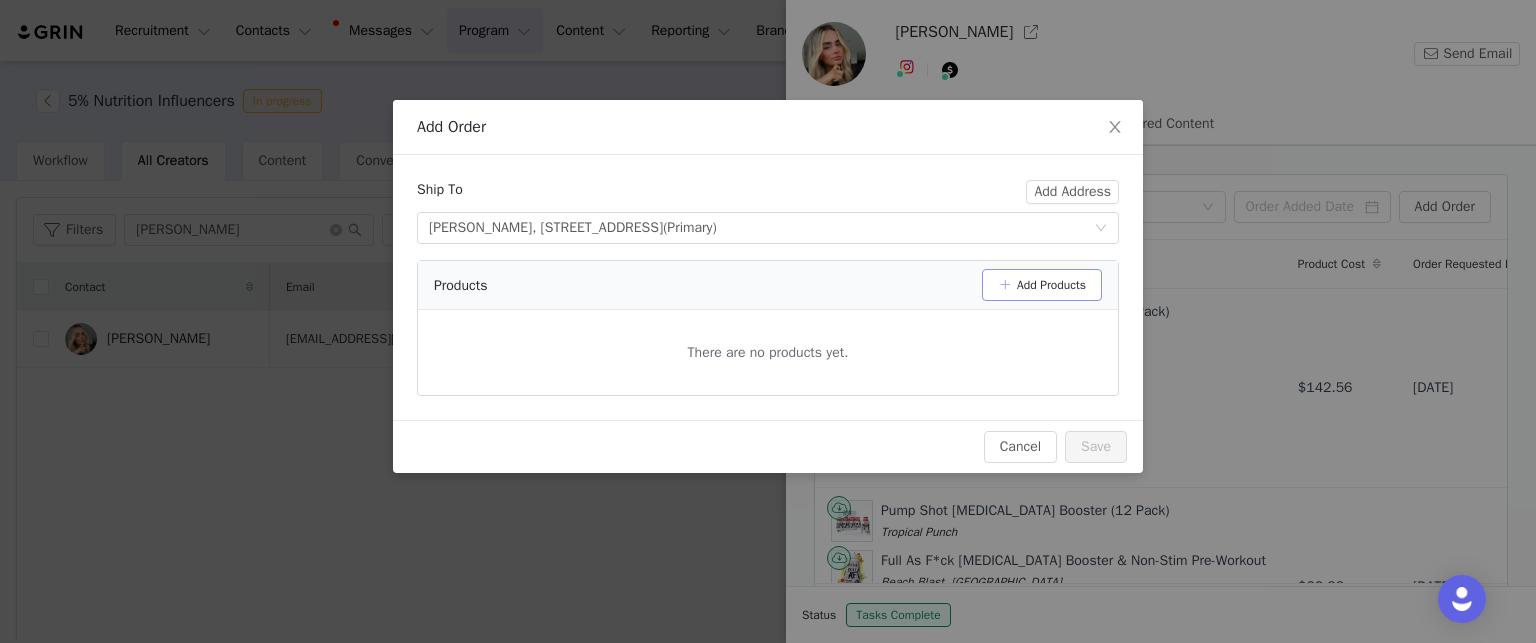 click on "Add Products" at bounding box center [1042, 285] 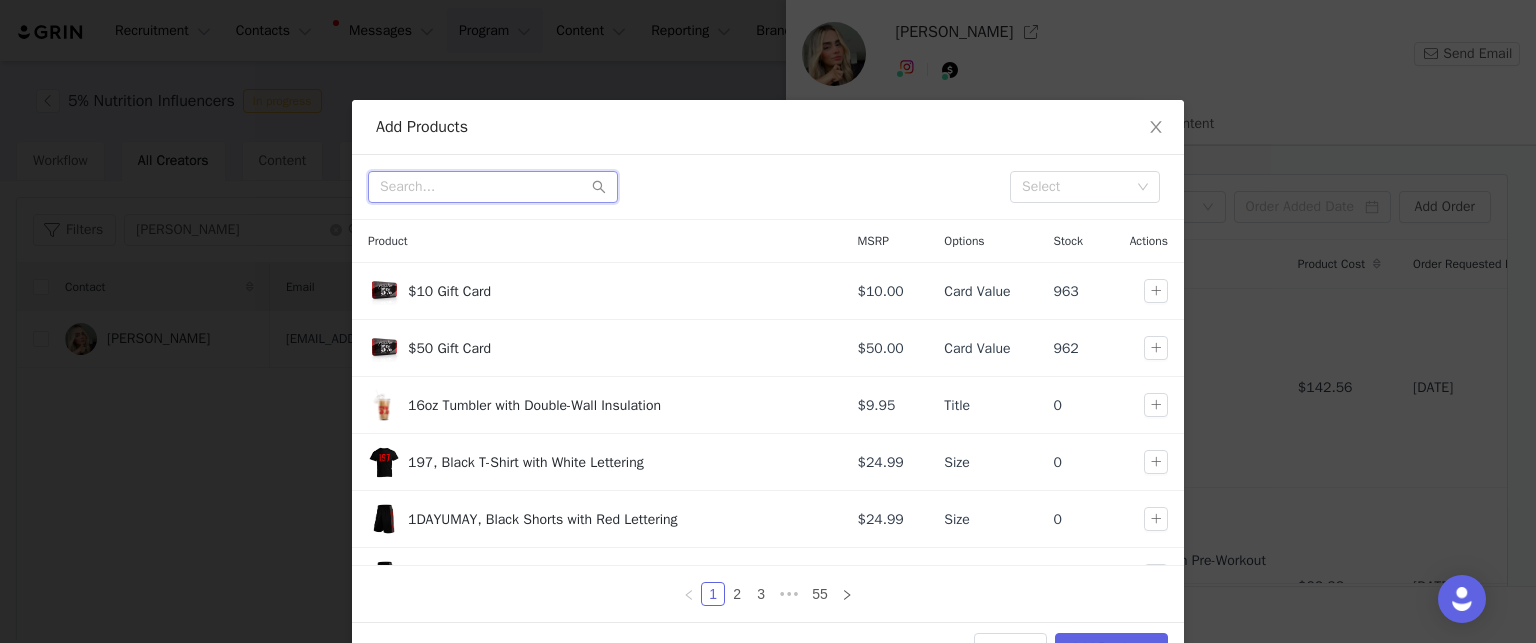 click at bounding box center [493, 187] 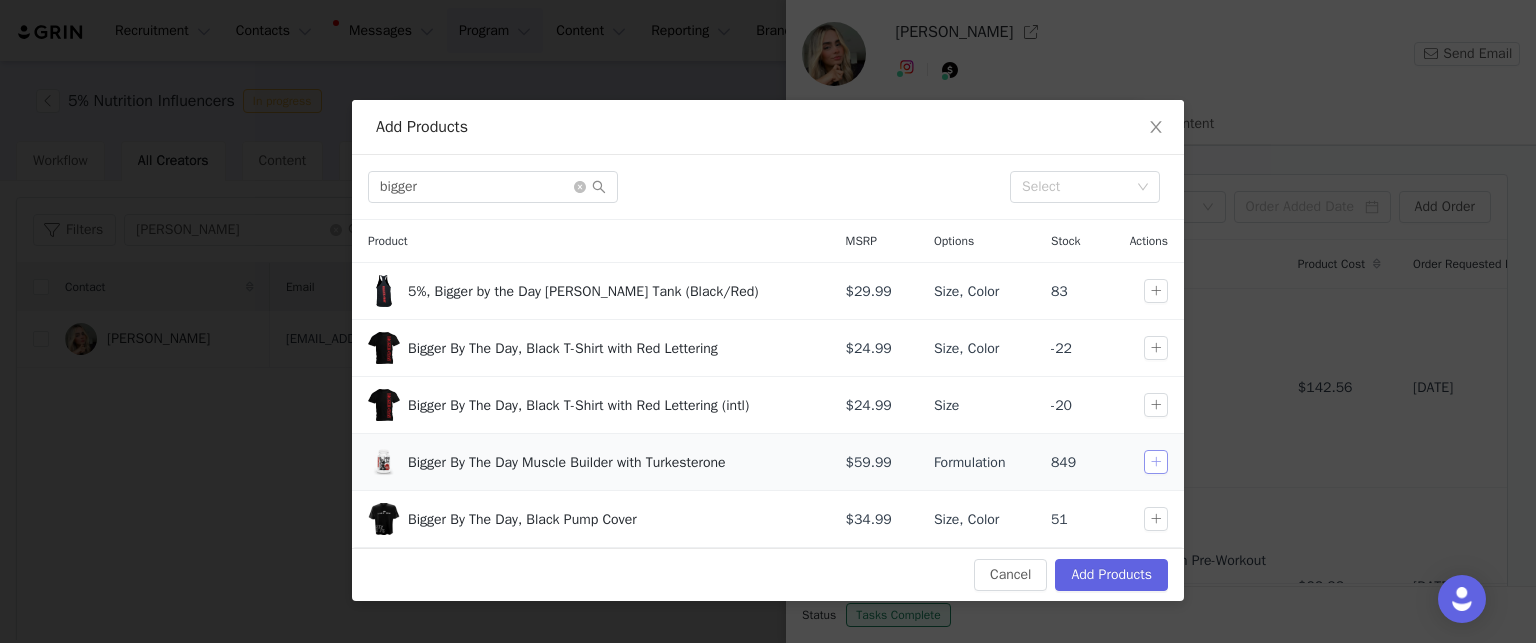 click at bounding box center (1156, 462) 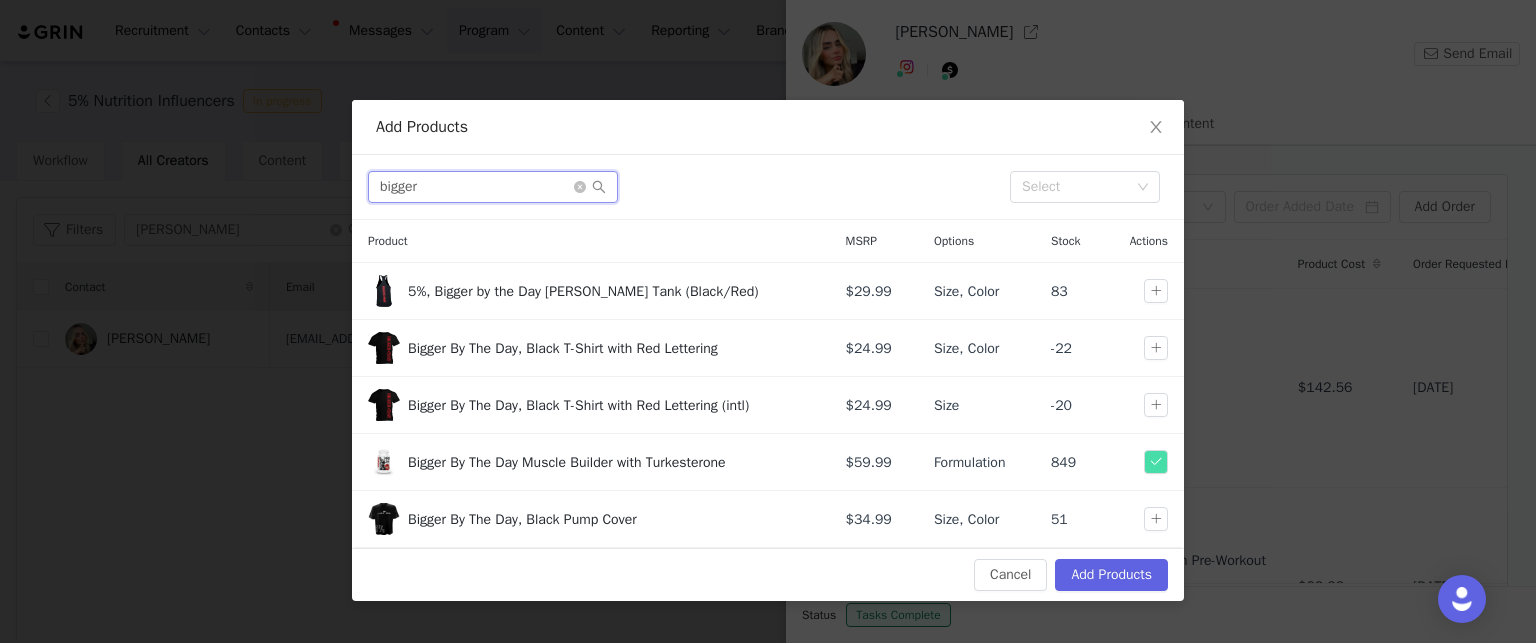 drag, startPoint x: 427, startPoint y: 191, endPoint x: 303, endPoint y: 203, distance: 124.57929 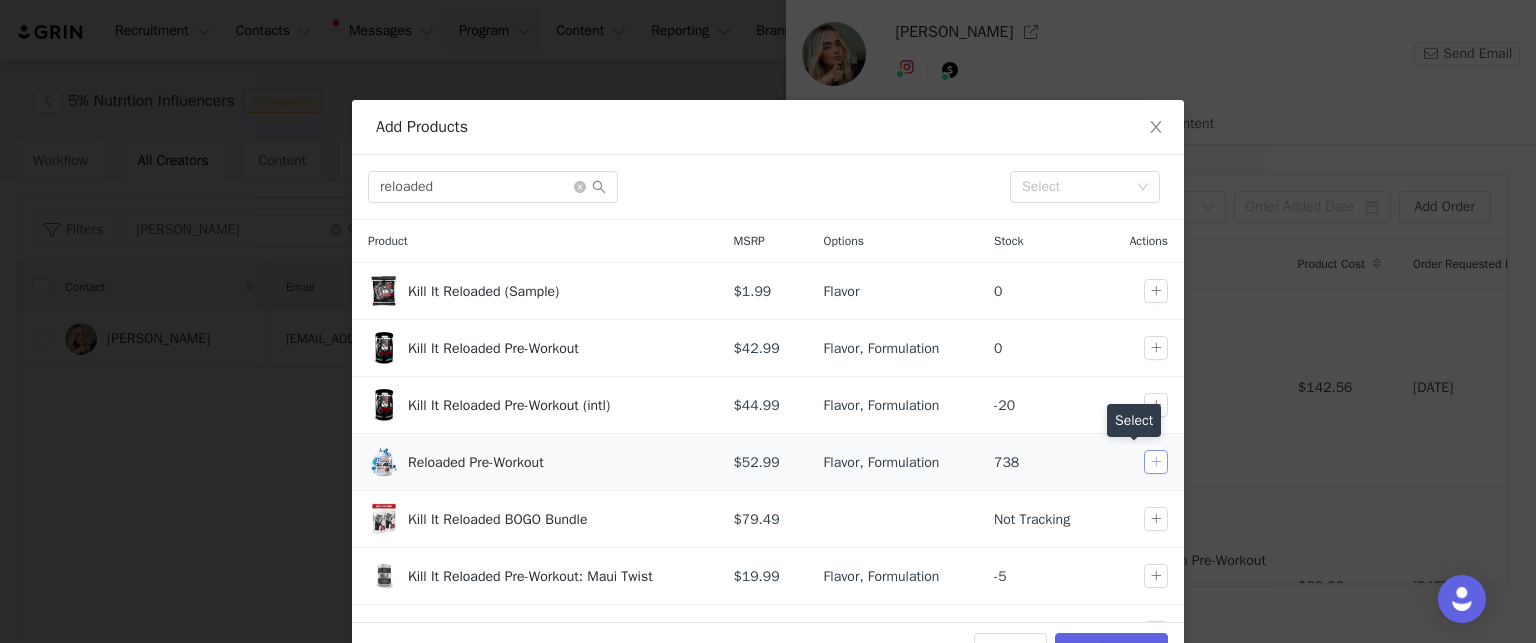 click at bounding box center (1156, 462) 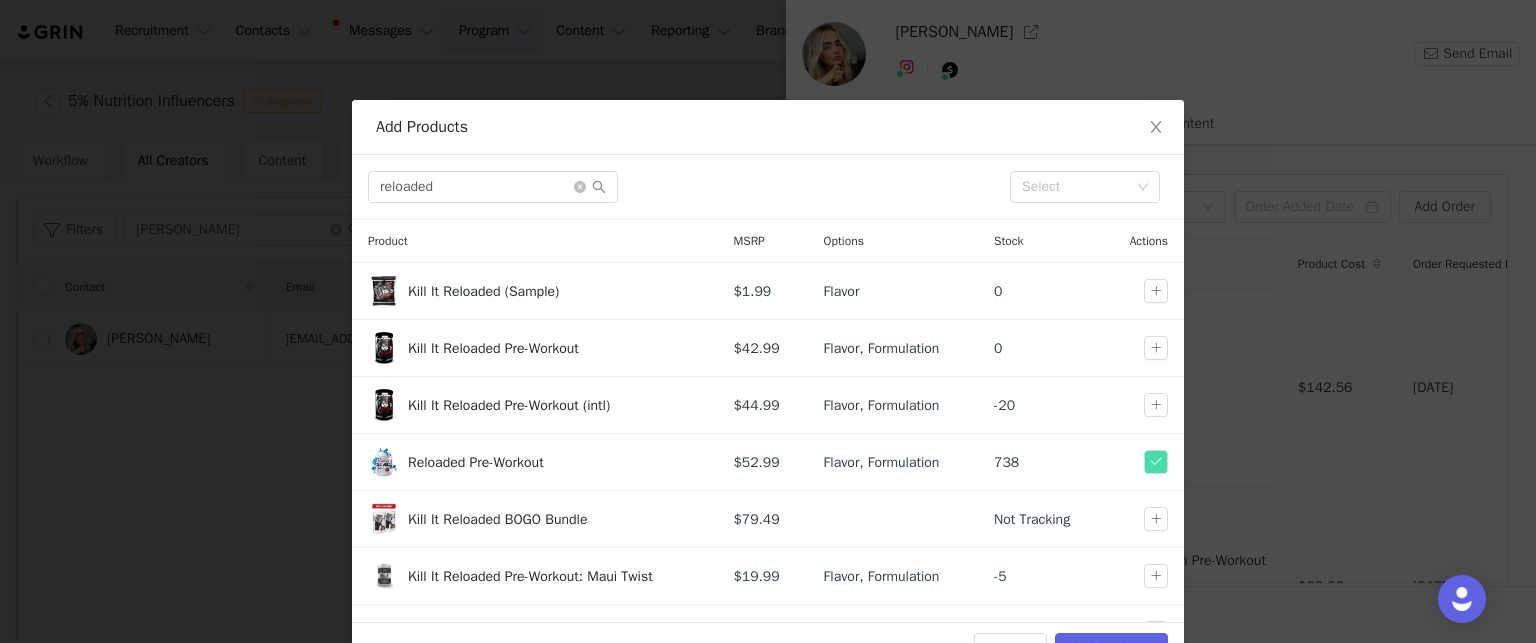 click on "Add Products reloaded     Select    Product   MSRP   Options   Stock  Actions
Kill It Reloaded (Sample)
$1.99 Flavor 0
Kill It Reloaded Pre-Workout
$42.99 Flavor, Formulation 0
Kill It Reloaded Pre-Workout (intl)
$44.99 Flavor, Formulation -20
Reloaded Pre-Workout
$52.99 Flavor, Formulation 738
Kill It Reloaded BOGO Bundle
$79.49 Not Tracking
Kill It Reloaded Pre-Workout: Maui Twist
$19.99 Flavor, Formulation -5
ADYM + Kill It Reloaded $20 OFF
$81.98 Not Tracking       Cancel Add Products" at bounding box center (768, 321) 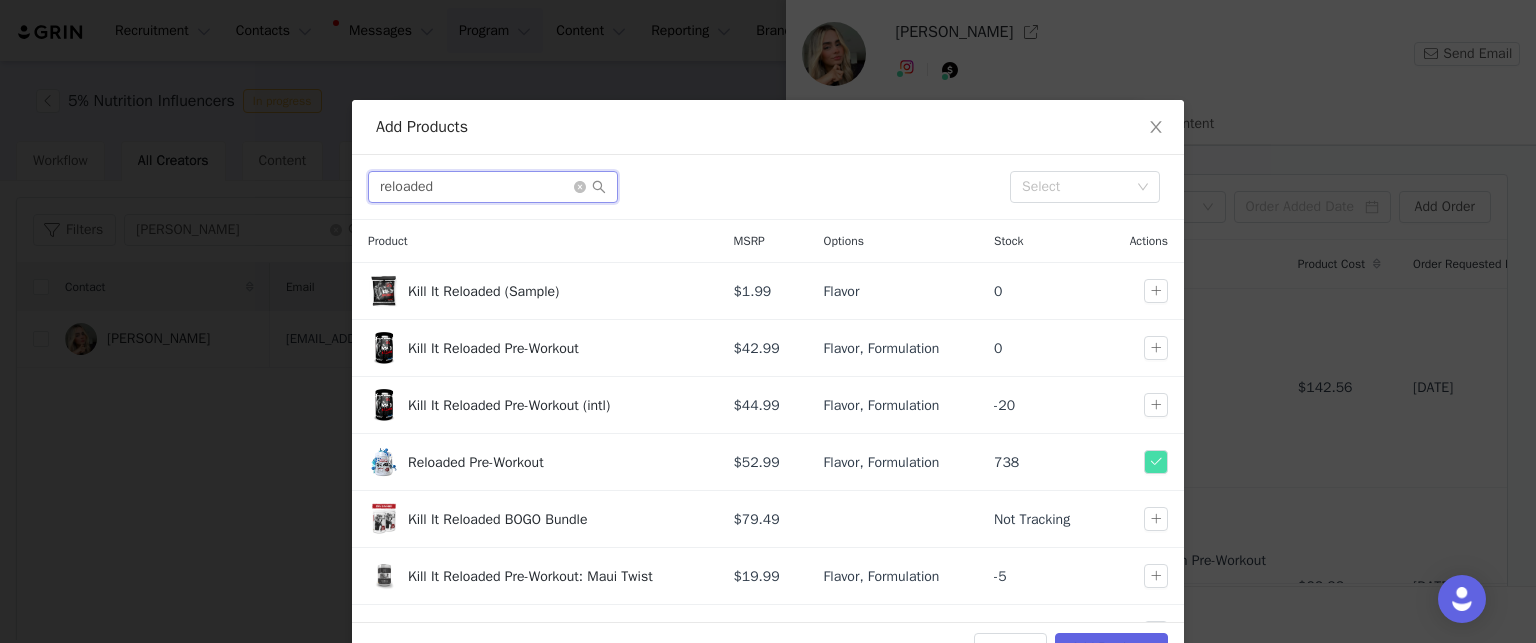 click on "reloaded" at bounding box center [493, 187] 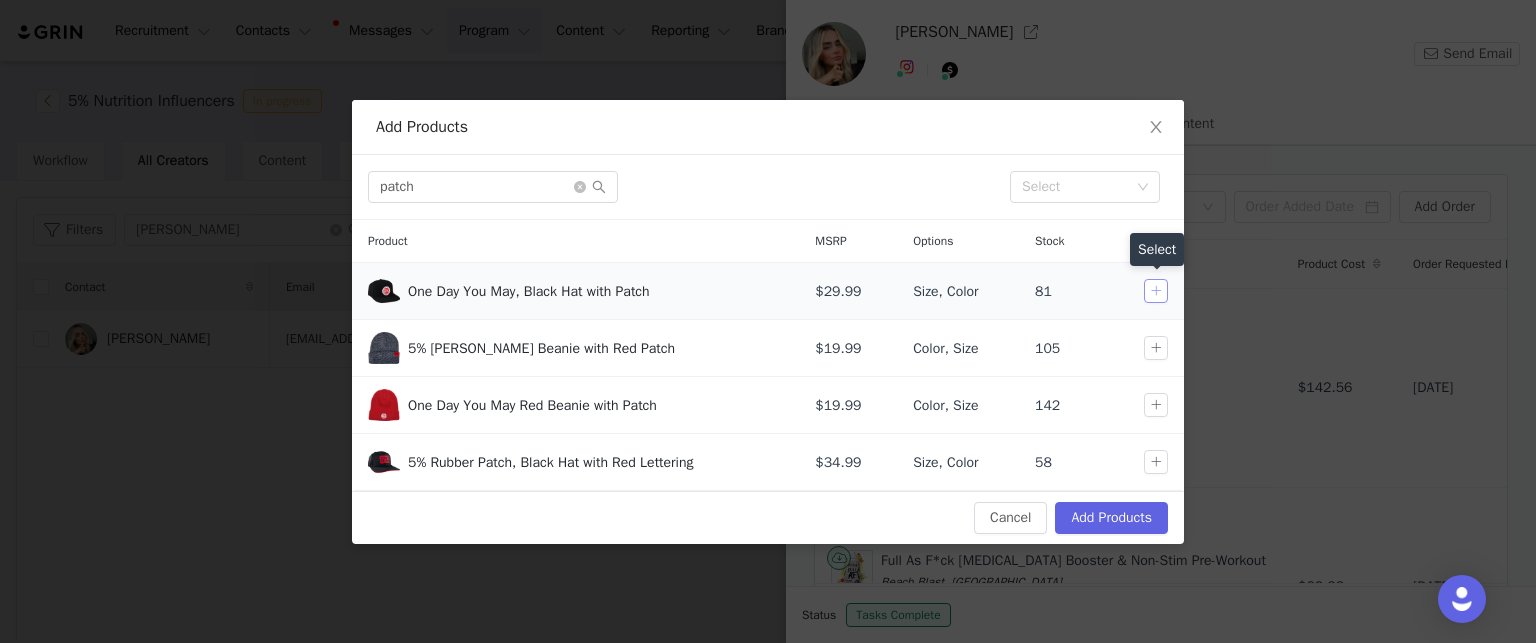 click at bounding box center (1156, 291) 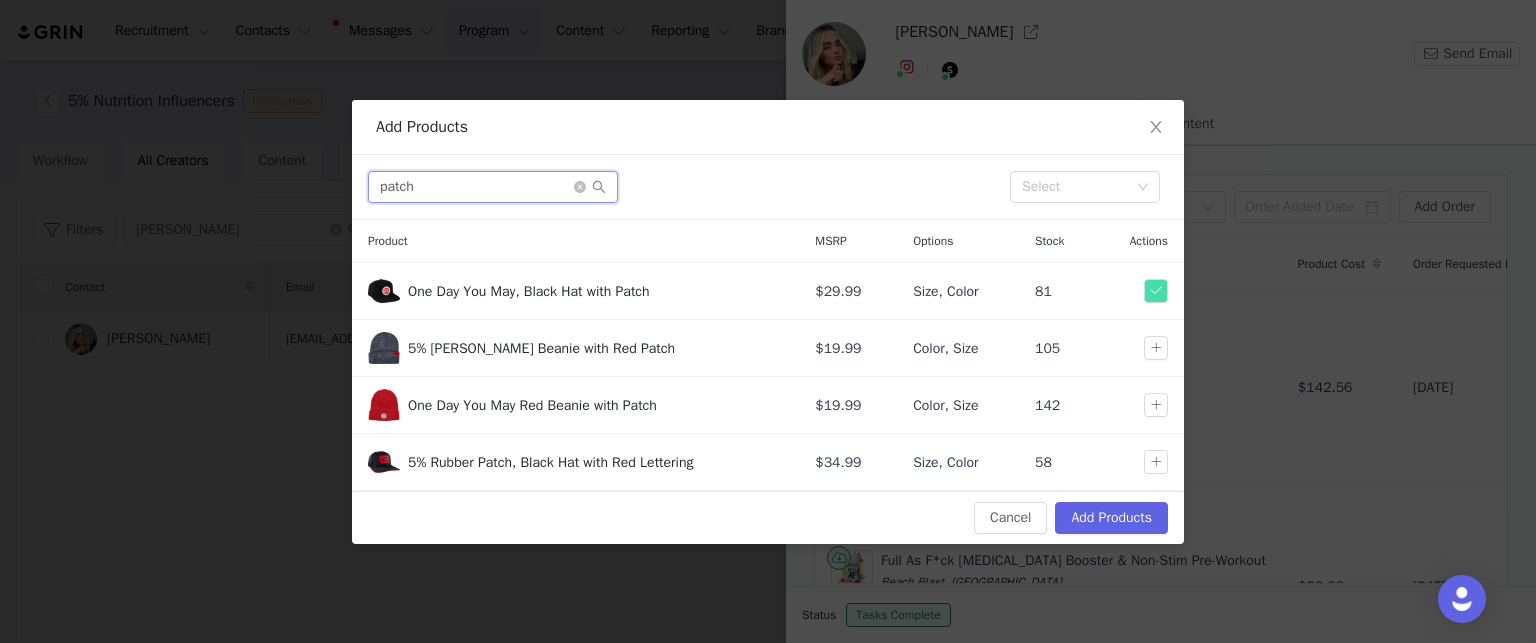 drag, startPoint x: 443, startPoint y: 193, endPoint x: 333, endPoint y: 191, distance: 110.01818 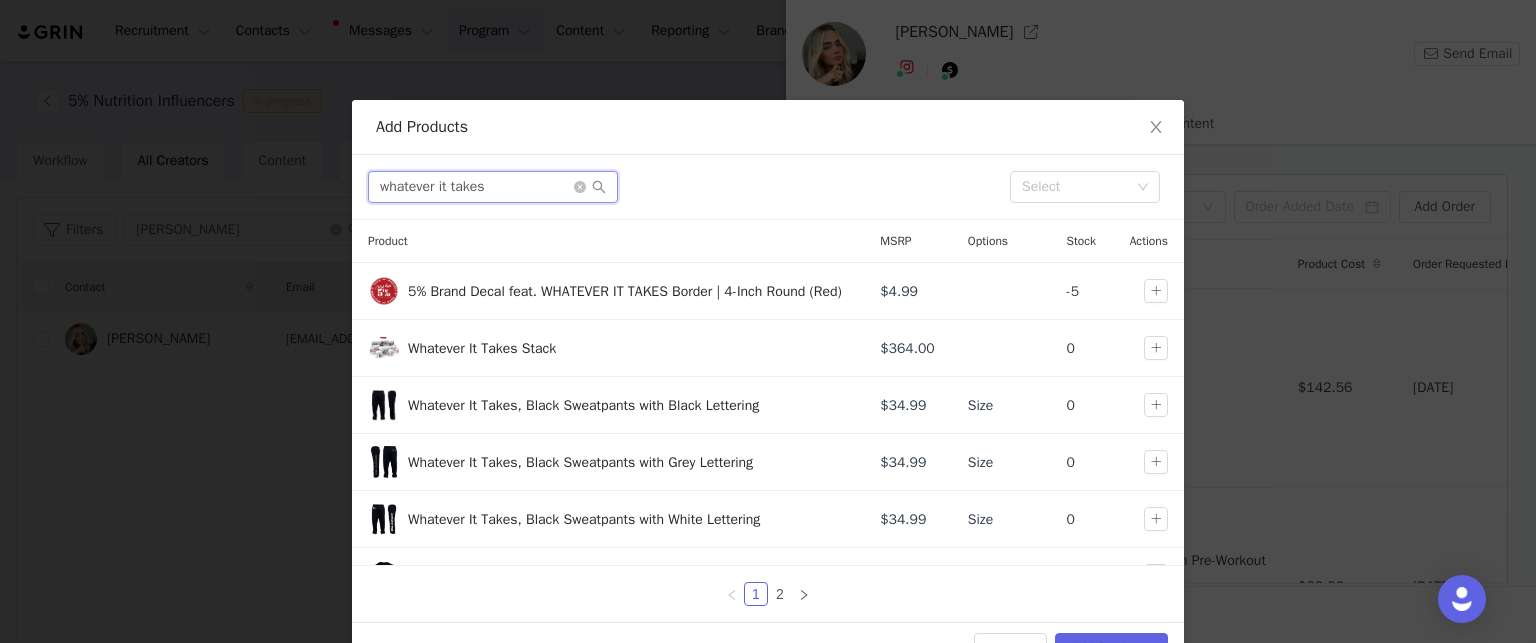 type on "whatever it takes" 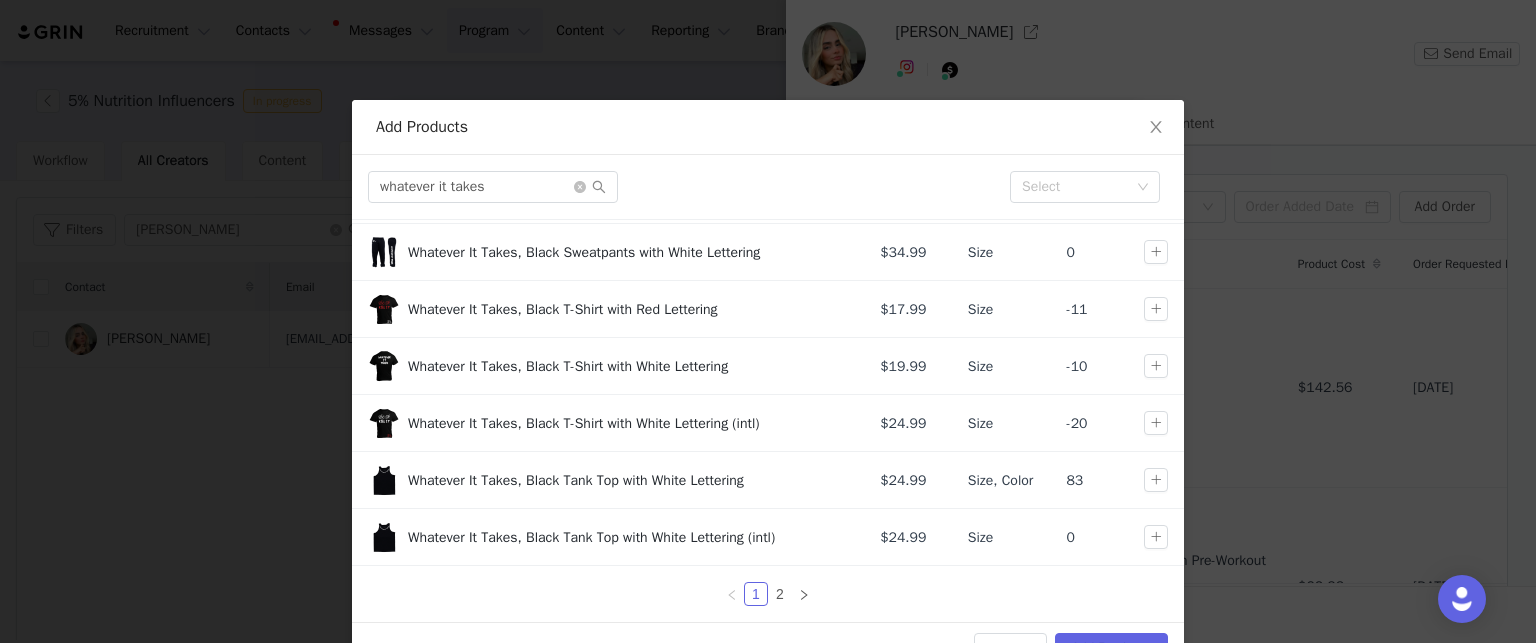 scroll, scrollTop: 284, scrollLeft: 0, axis: vertical 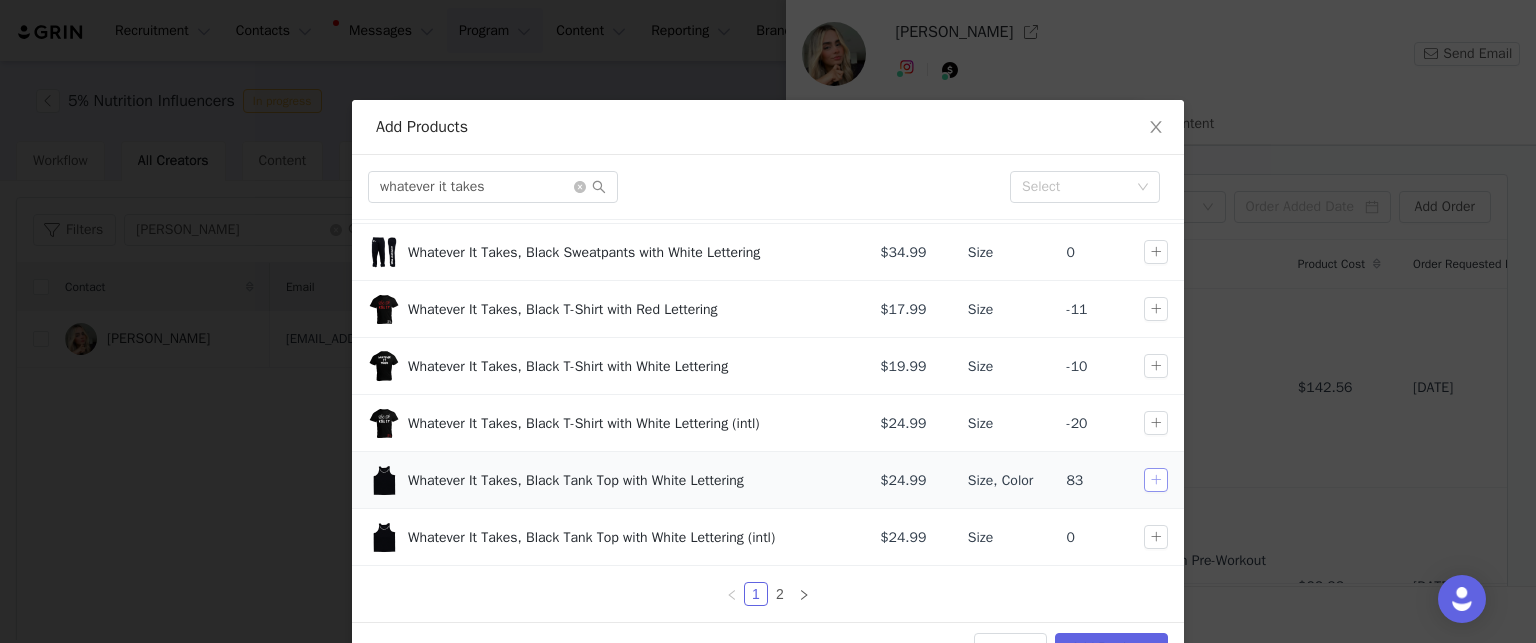 click at bounding box center (1156, 480) 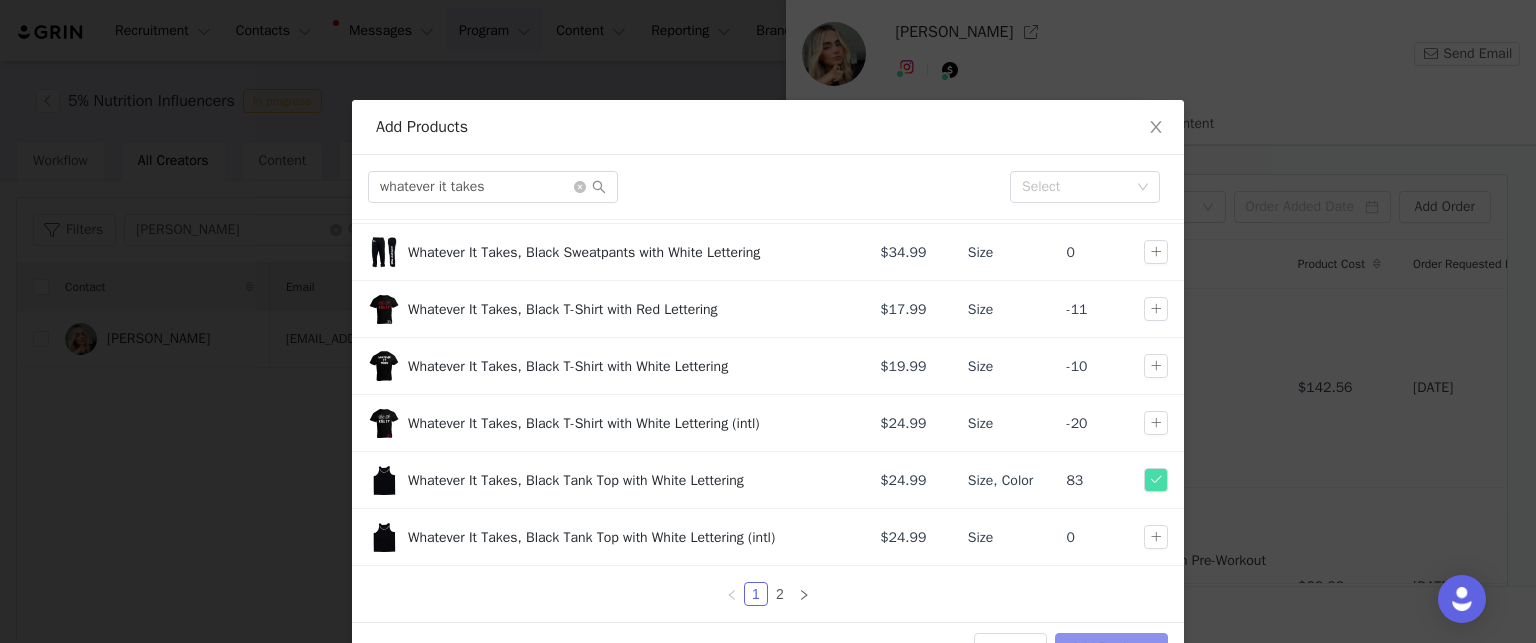 click on "Add Products" at bounding box center (1111, 649) 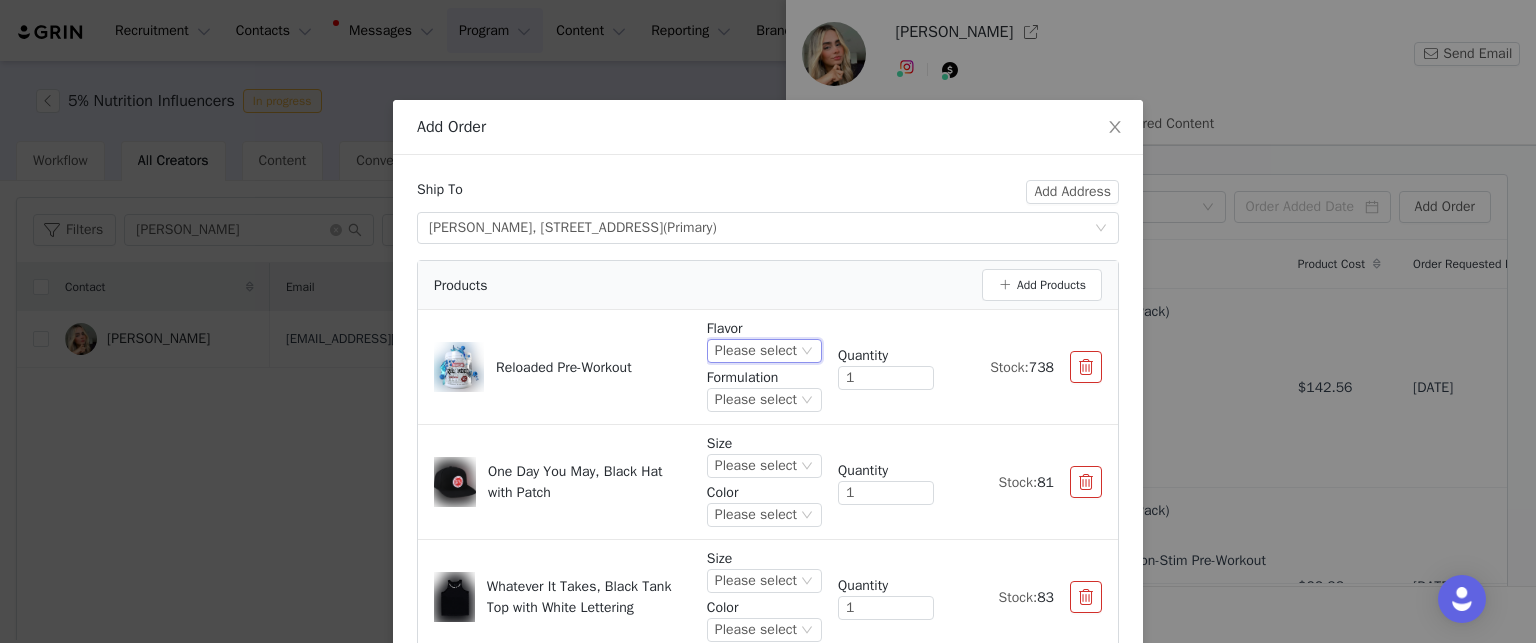 click on "Please select" at bounding box center (756, 351) 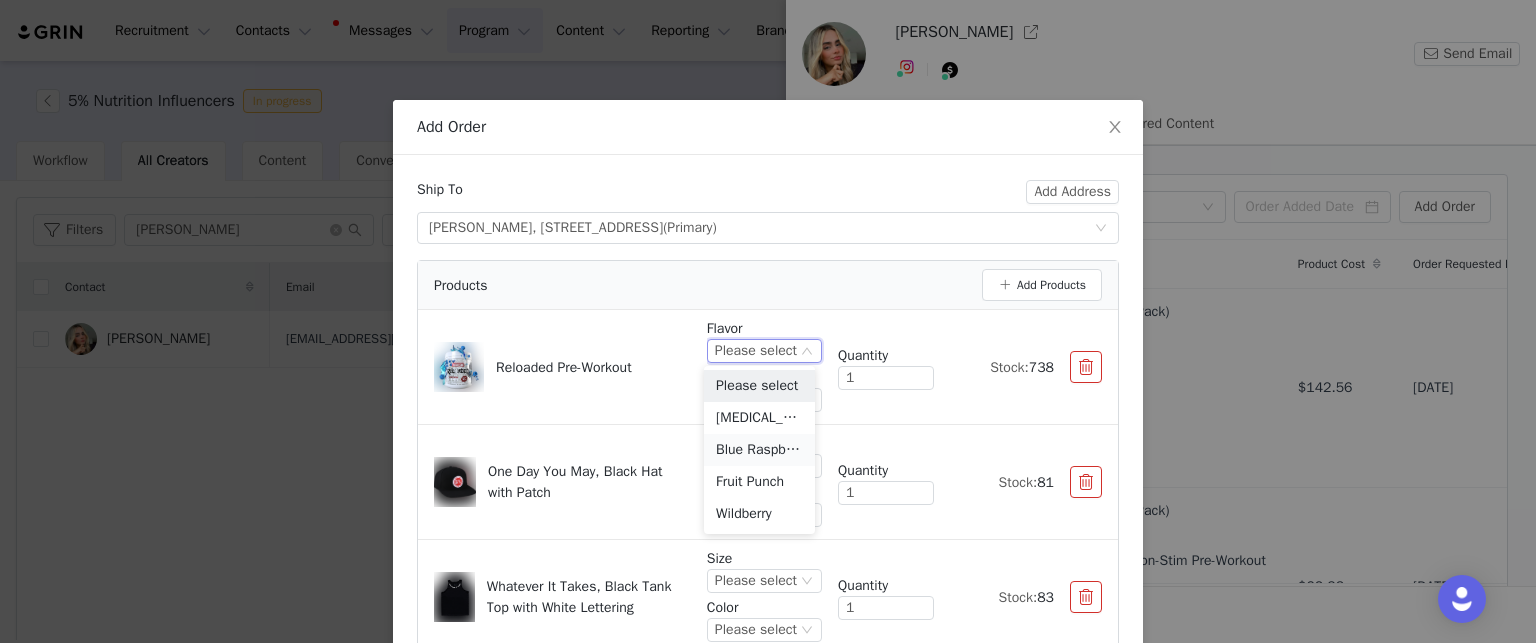 click on "Blue Raspberry" at bounding box center (759, 450) 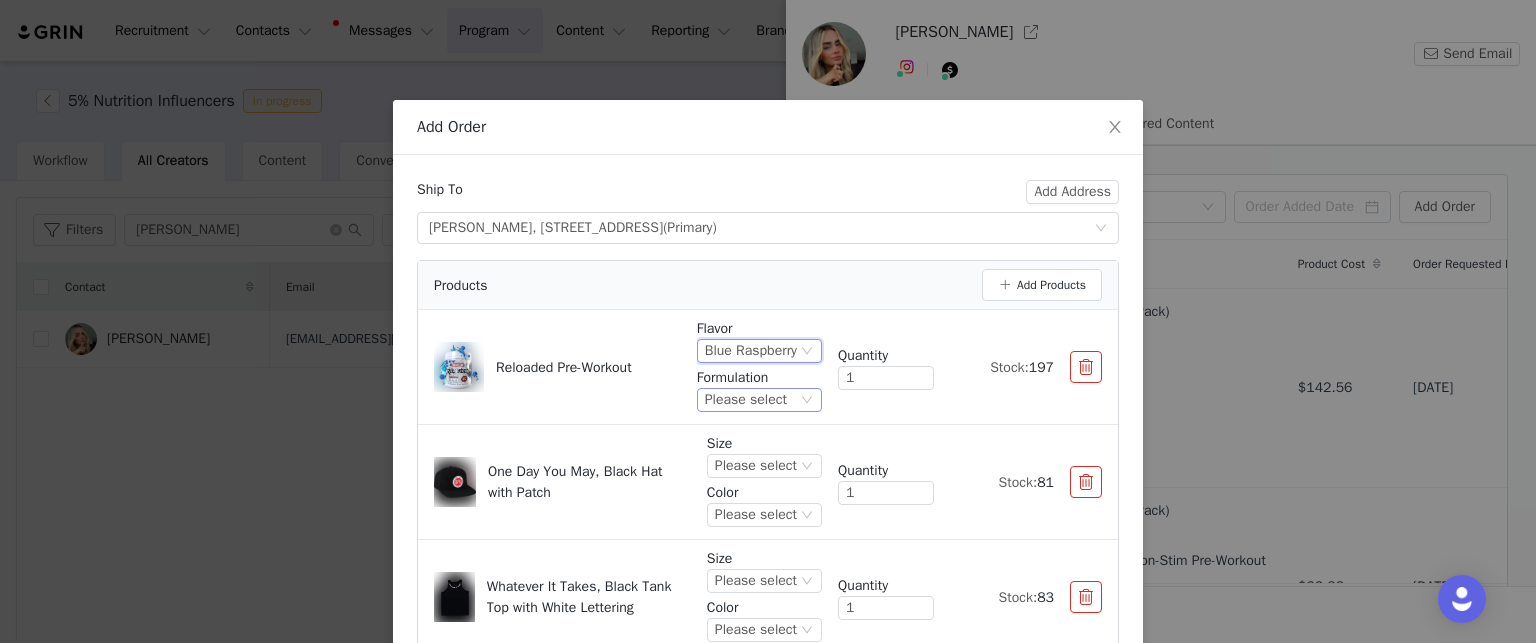 click on "Please select" at bounding box center [746, 400] 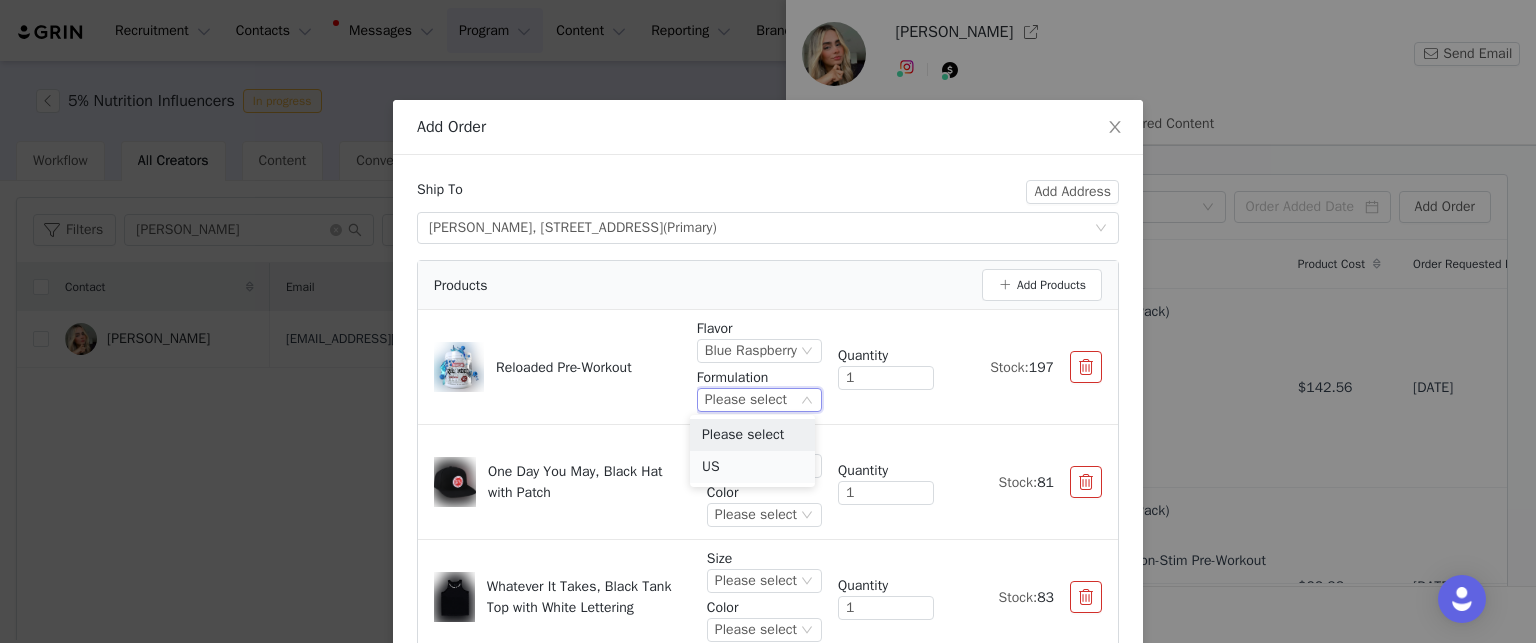 click on "US" at bounding box center [752, 467] 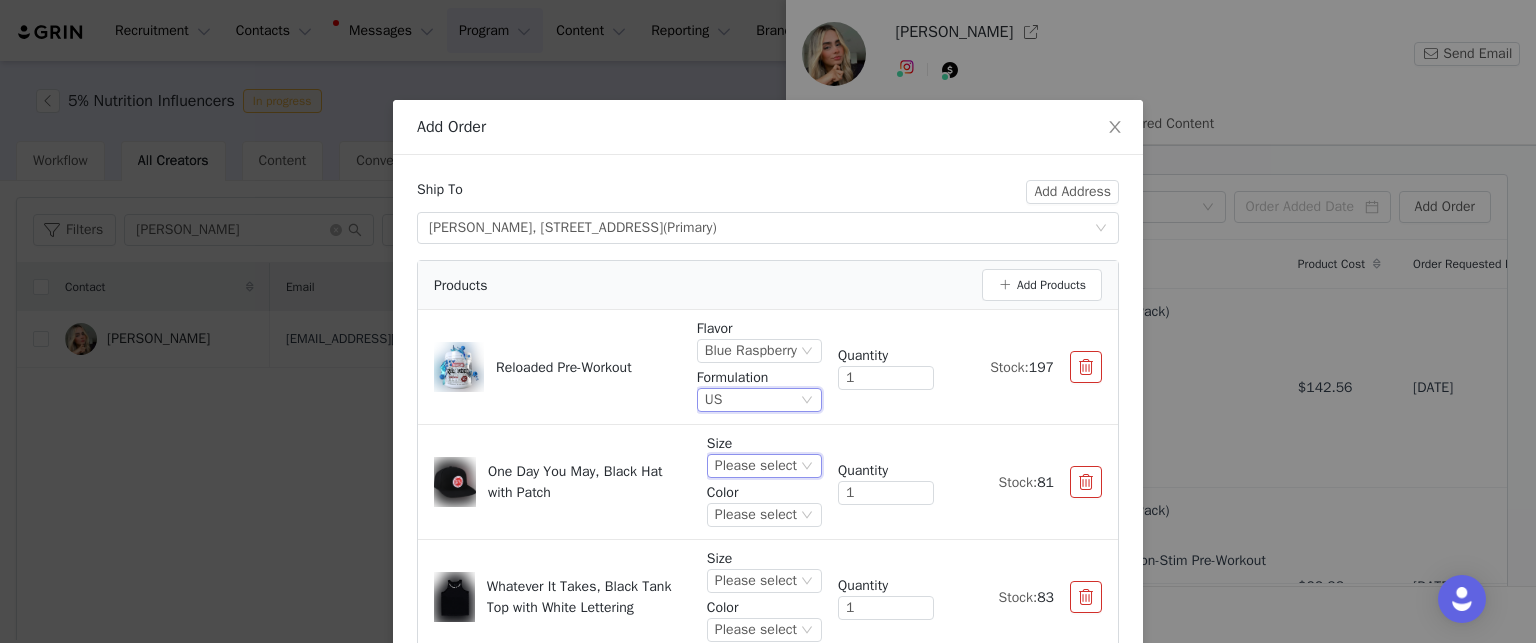 click on "Please select" at bounding box center (756, 466) 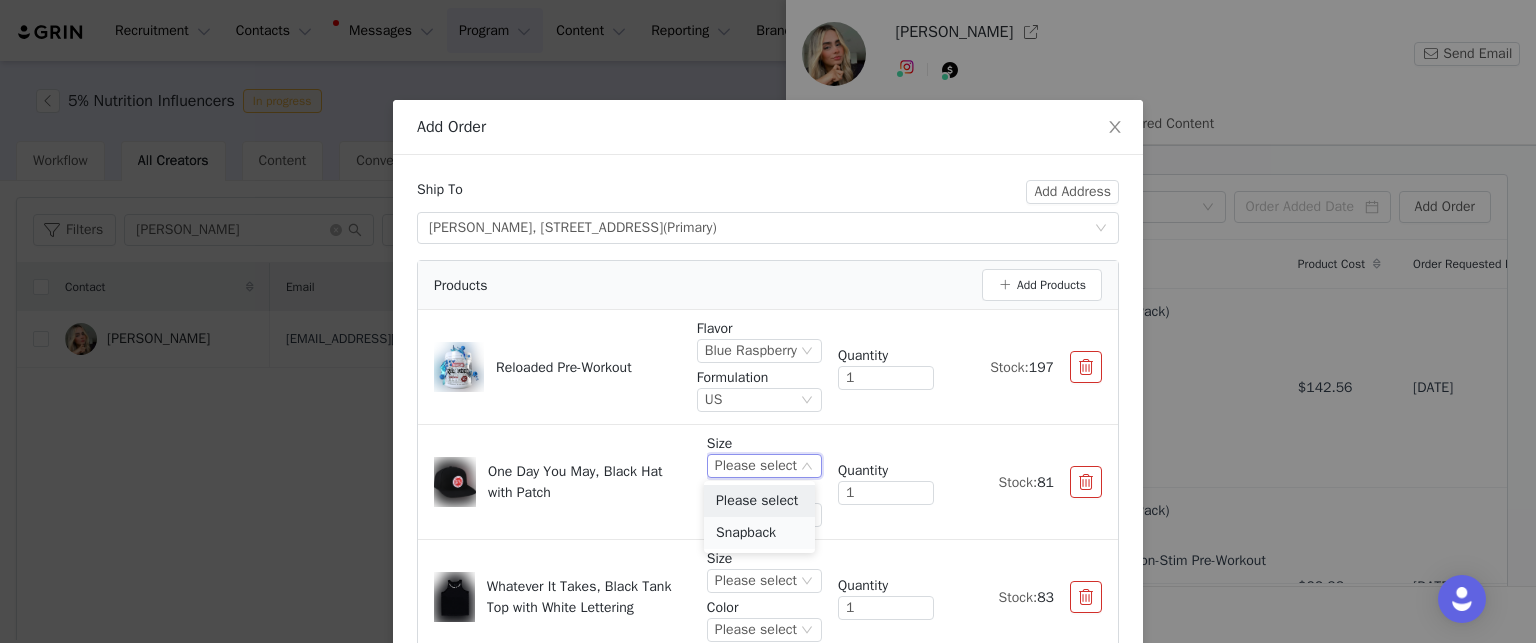 click on "Snapback" at bounding box center [759, 533] 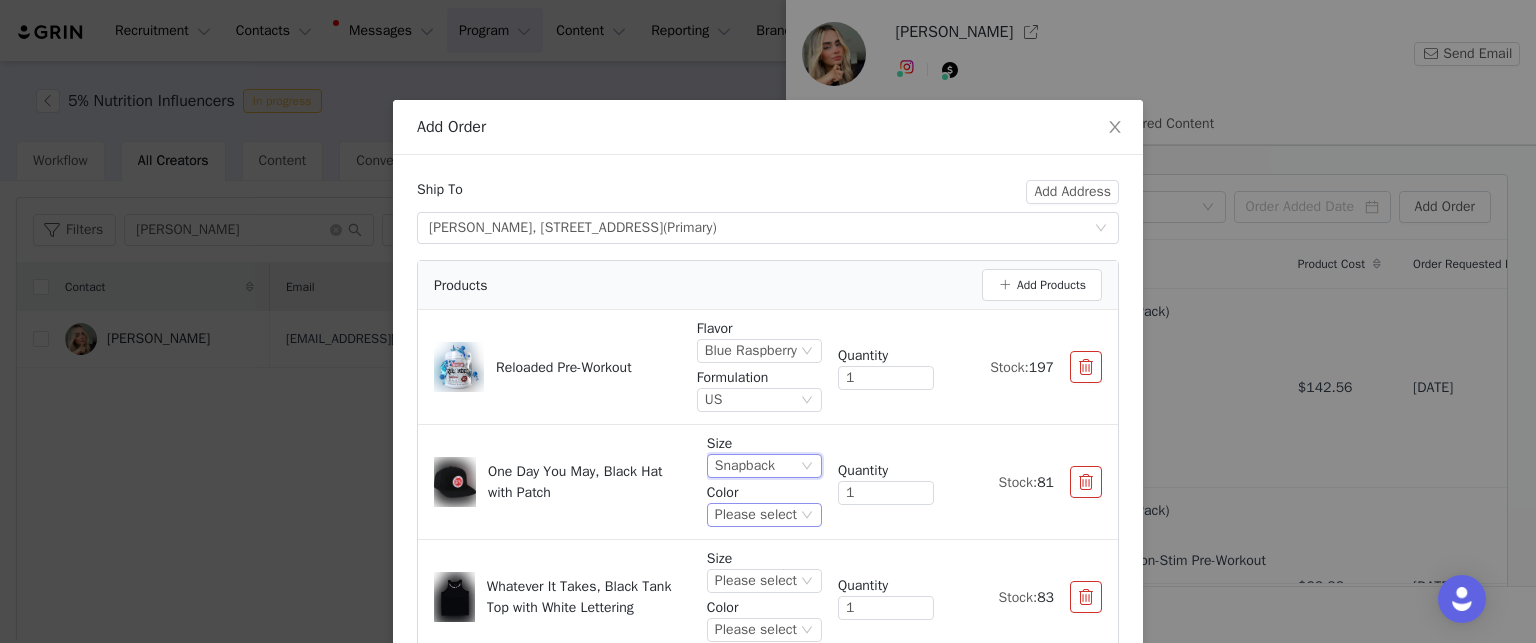 click on "Please select" at bounding box center (756, 515) 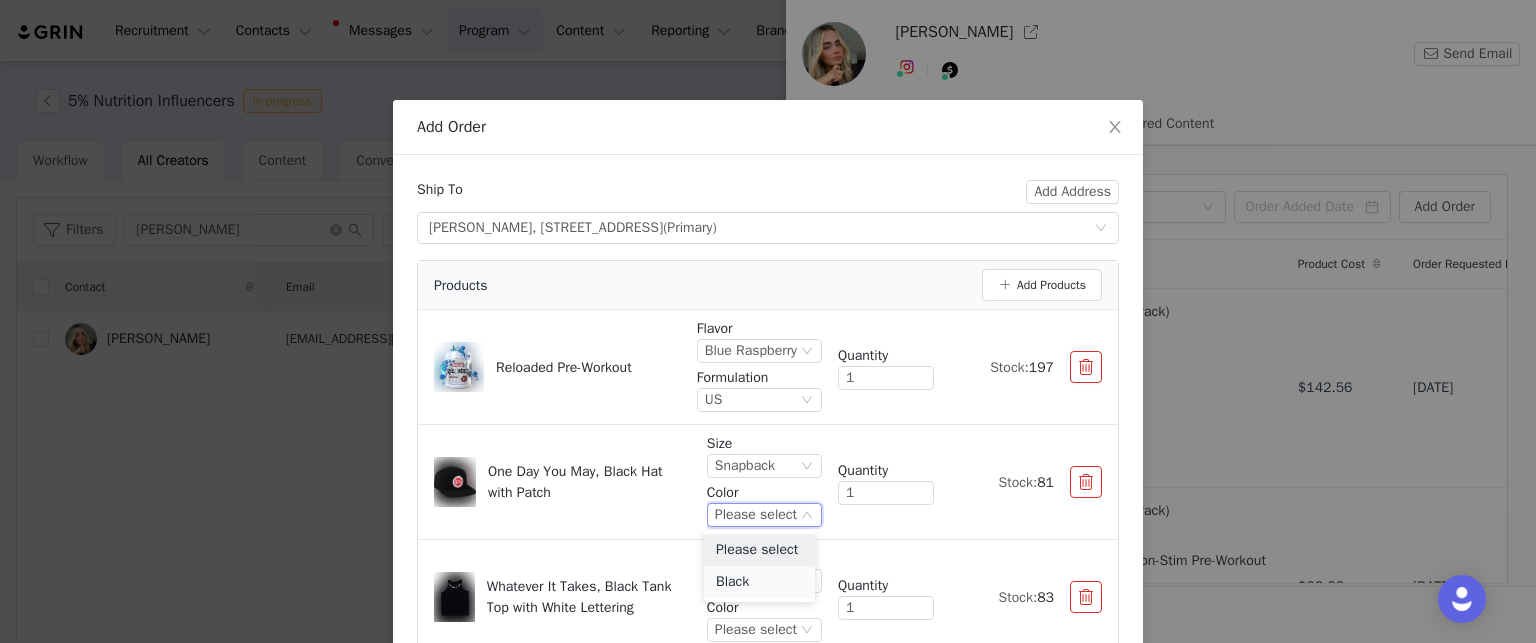 click on "Black" at bounding box center [759, 582] 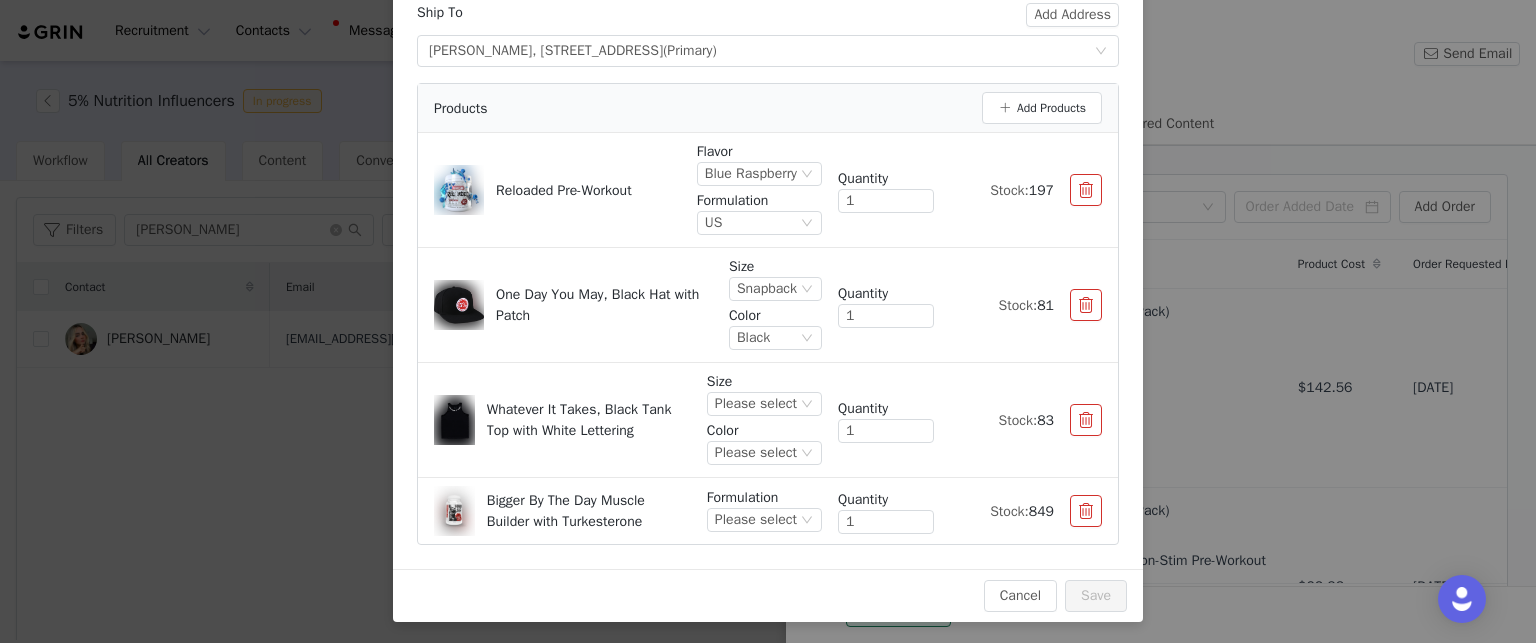 scroll, scrollTop: 178, scrollLeft: 0, axis: vertical 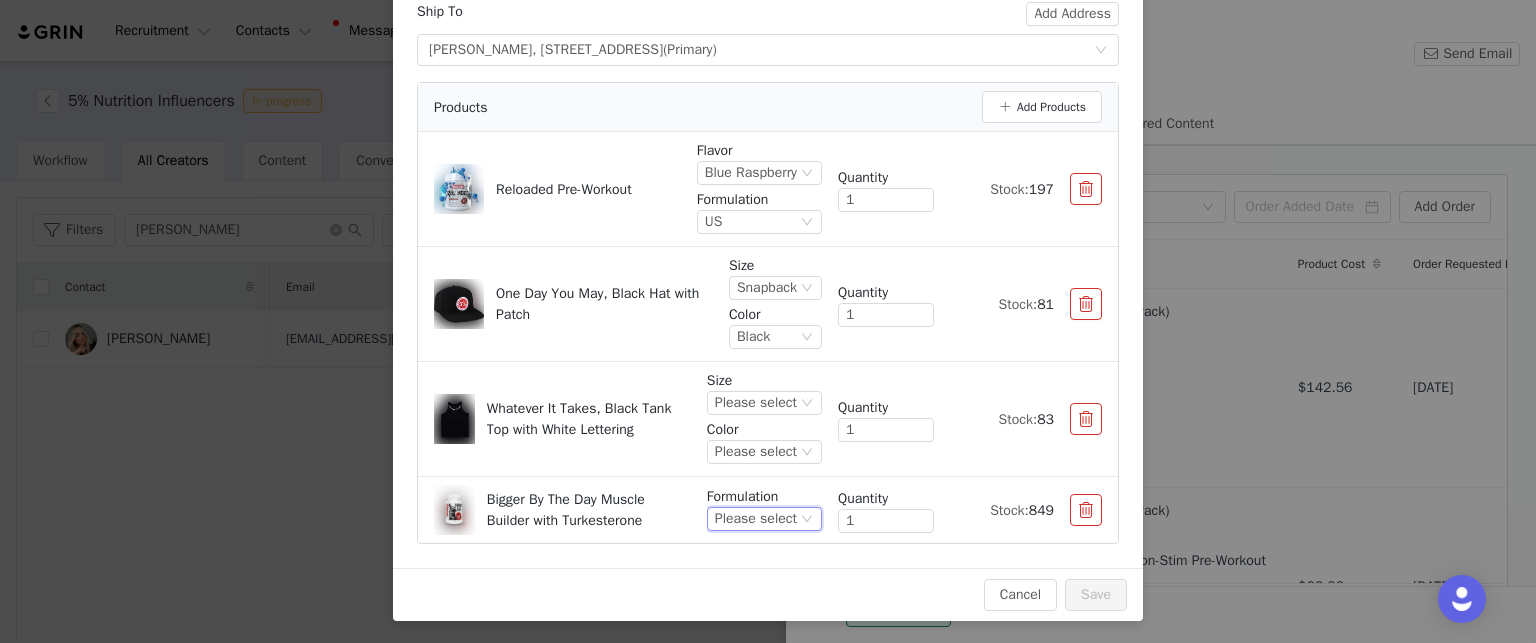 click on "Please select" at bounding box center (756, 519) 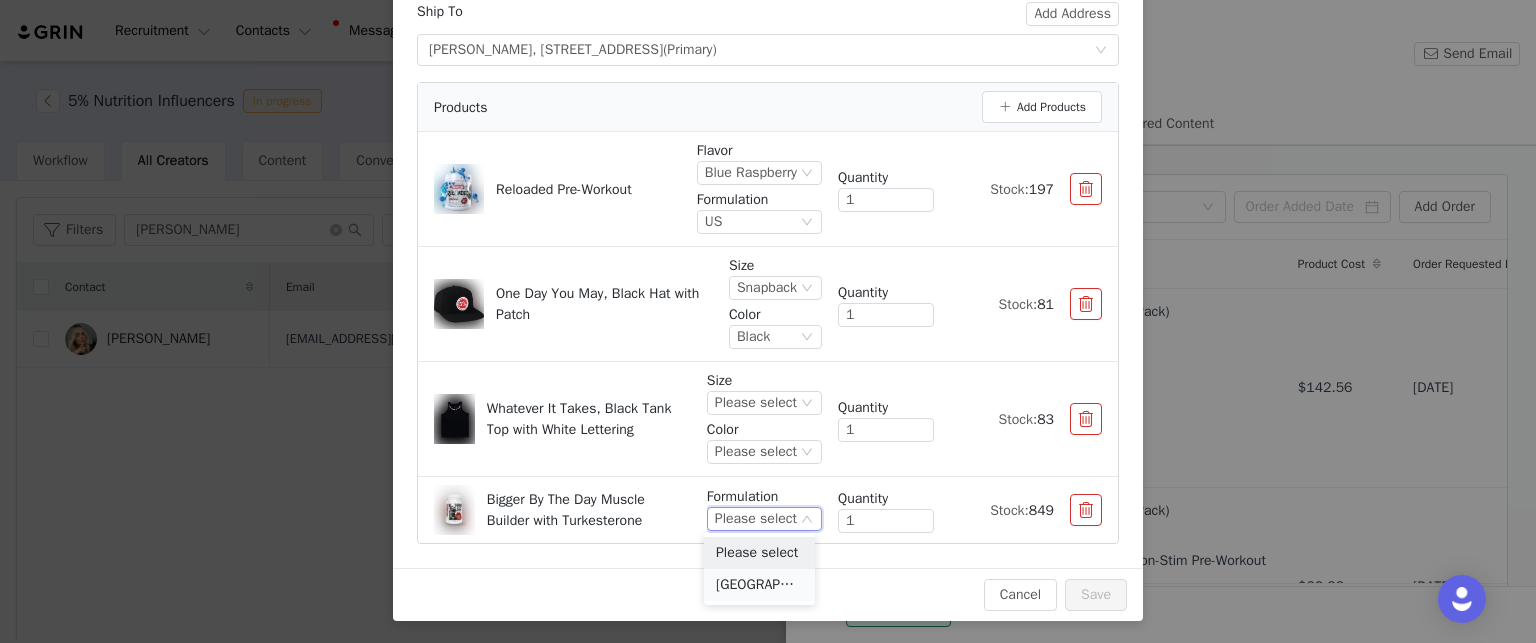 click on "USA" at bounding box center (759, 585) 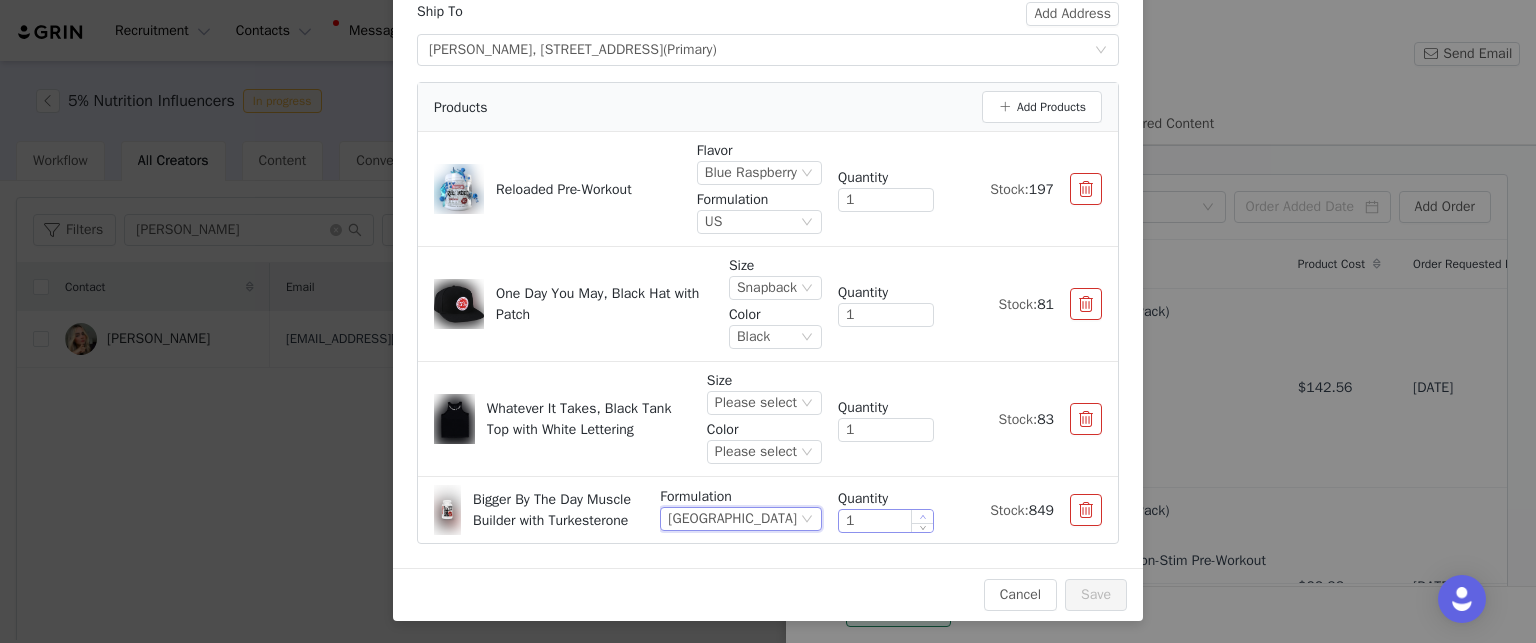 type on "2" 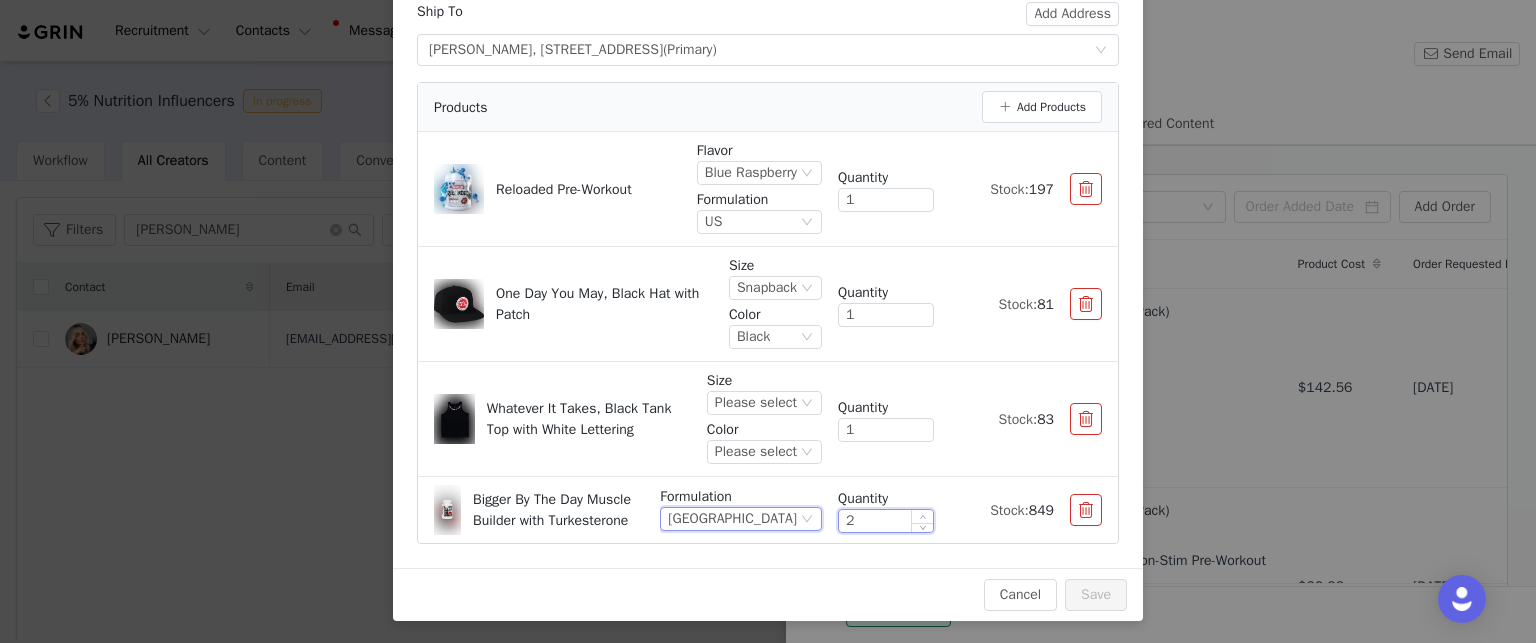 click at bounding box center [922, 516] 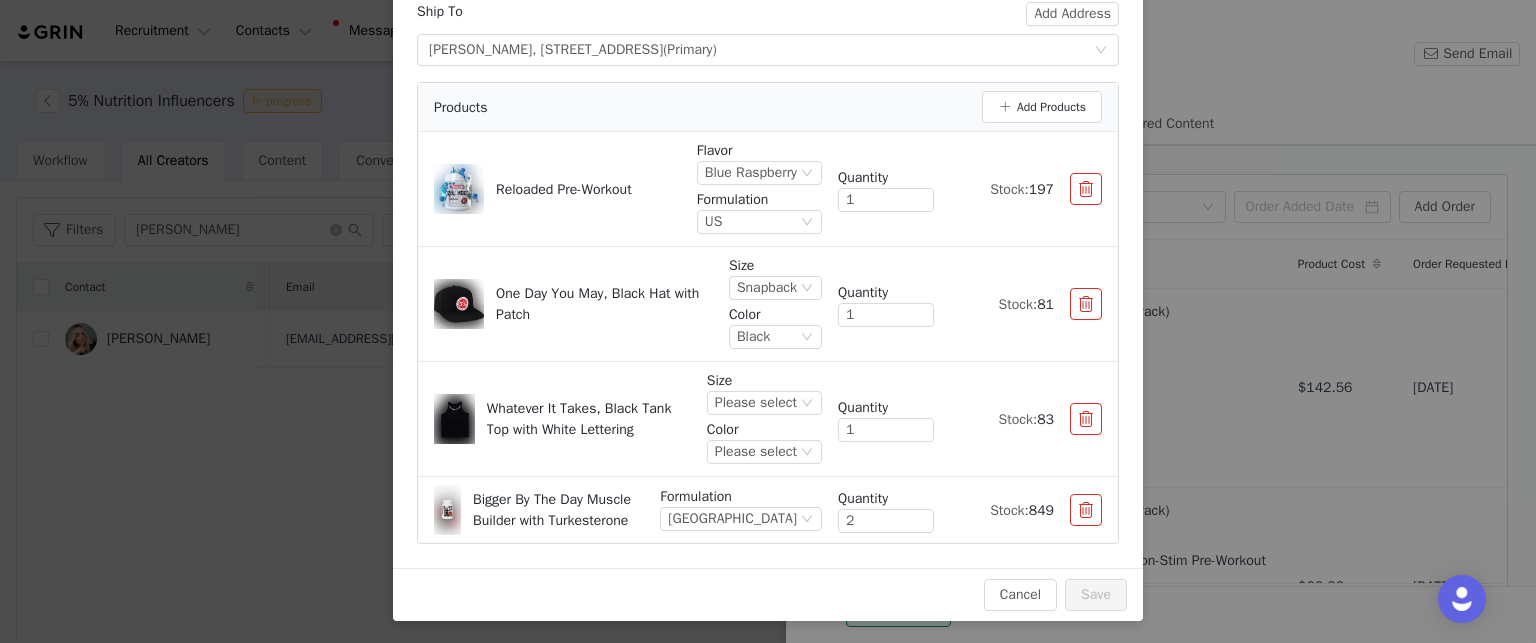 click on "Add Order  Ship To      Add Address Select shipping address  Angie Villamizar, 1143 Cra. 18, Bucaramanga, SAN, 680011, Colombia  (Primary) Products     Add Products   Reloaded Pre-Workout     Flavor Blue Raspberry Formulation US Quantity 1  Stock:  197   One Day You May, Black Hat with Patch     Size Snapback Color Black Quantity 1  Stock:  81   Whatever It Takes, Black Tank Top with White Lettering     Size Please select Color Please select Quantity 1  Stock:  83   Bigger By The Day Muscle Builder with Turkesterone     Formulation USA Quantity 2  Stock:  849           Cancel Save" at bounding box center [768, 321] 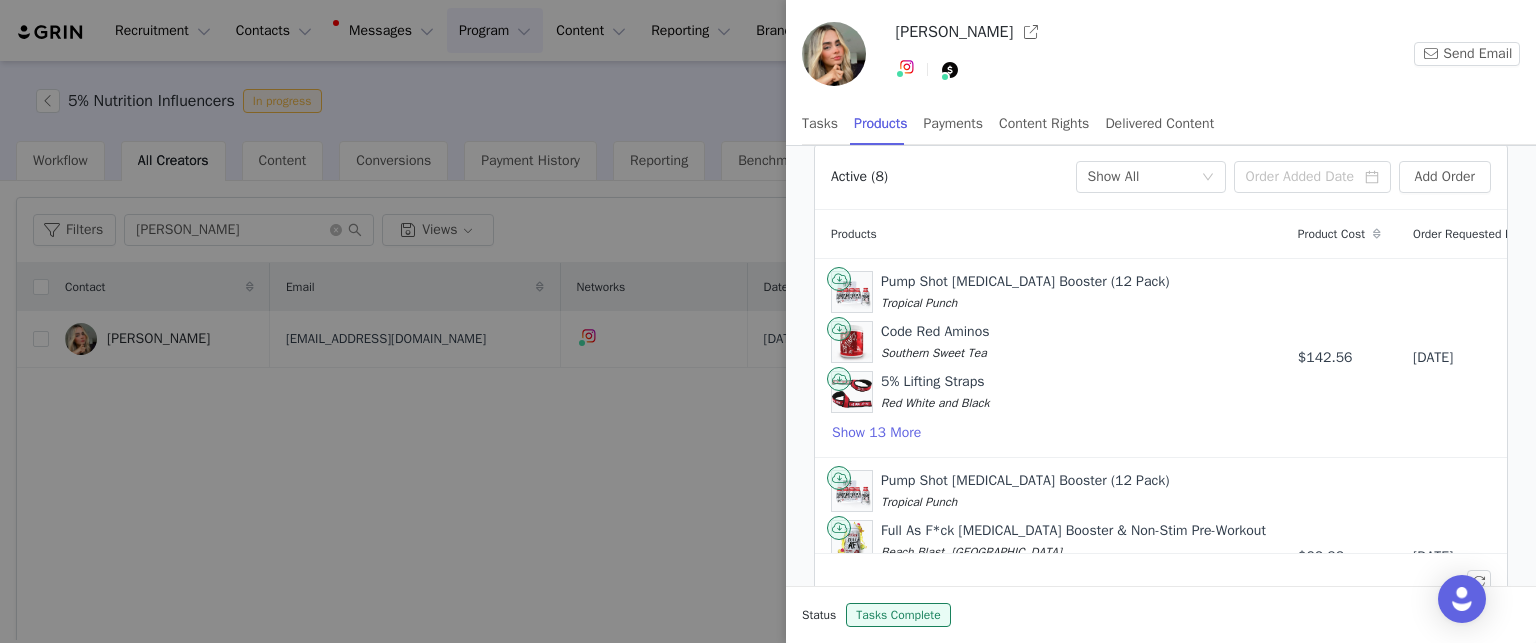 scroll, scrollTop: 0, scrollLeft: 0, axis: both 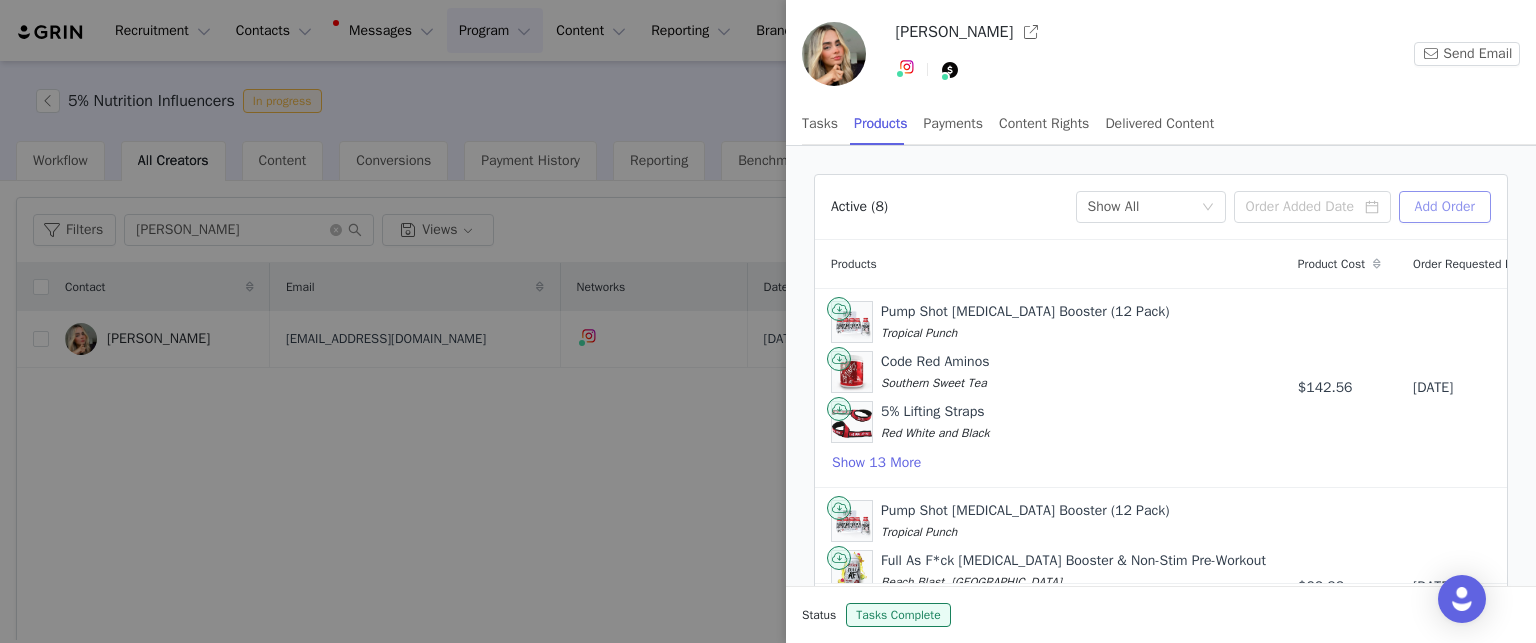 click on "Add Order" at bounding box center (1445, 207) 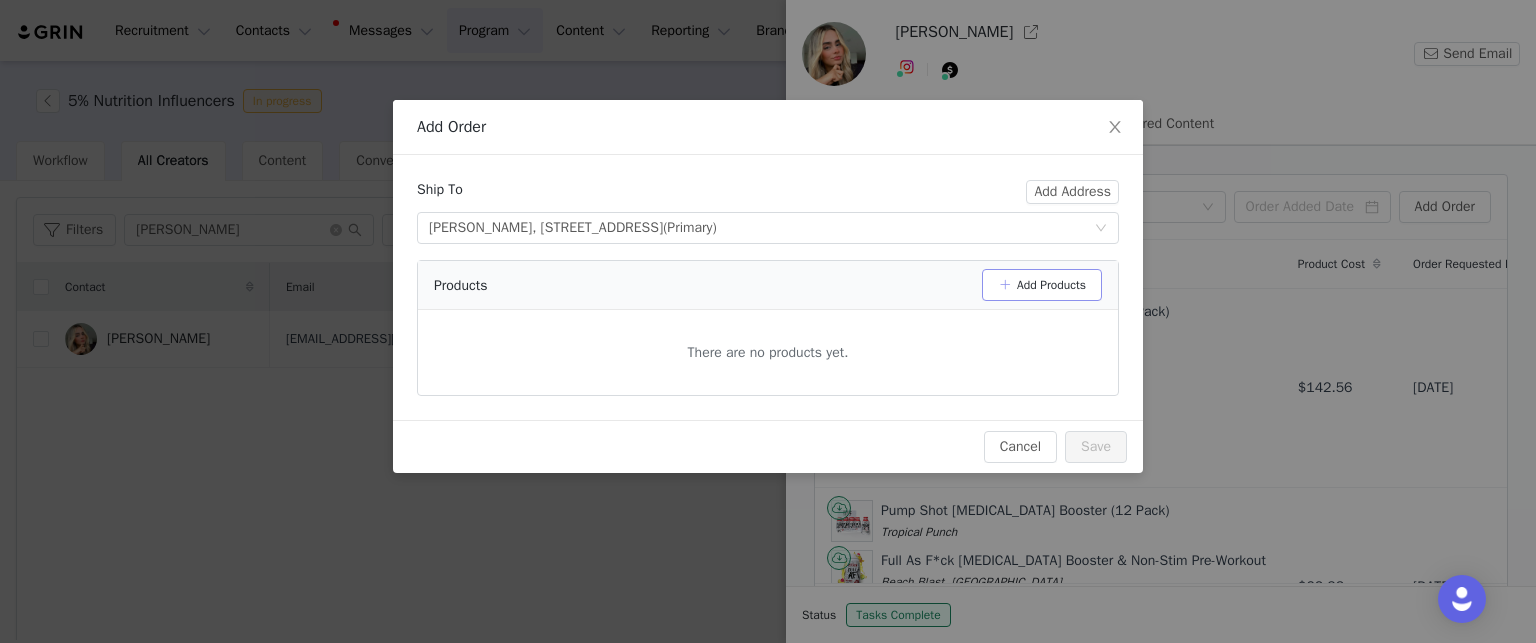 click on "Add Products" at bounding box center (1042, 285) 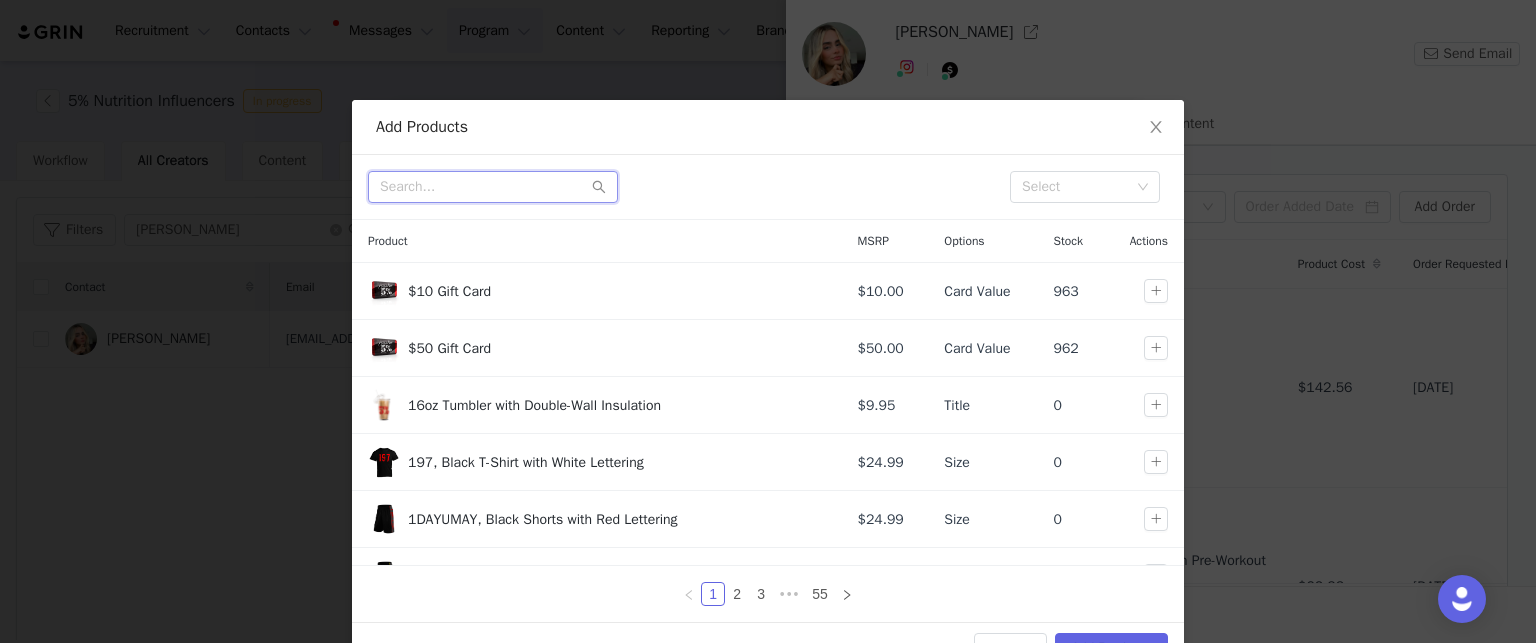 click at bounding box center (493, 187) 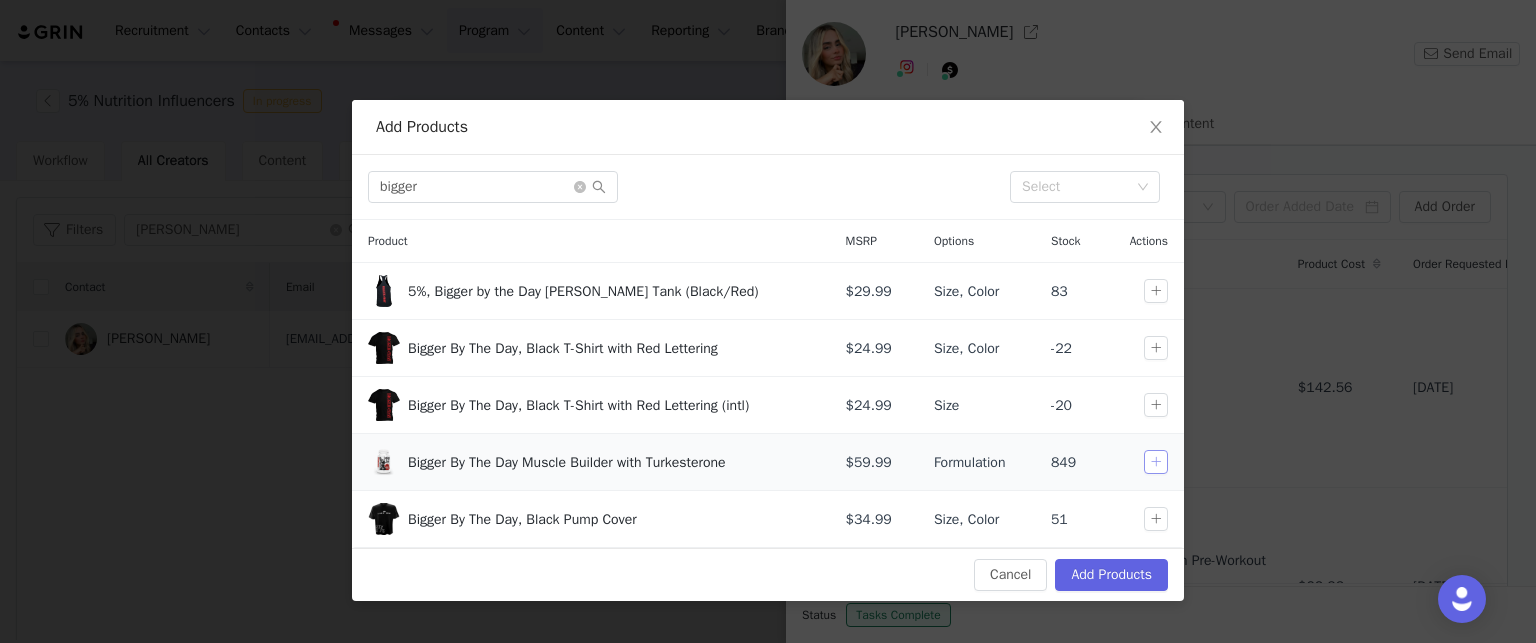 click at bounding box center [1156, 462] 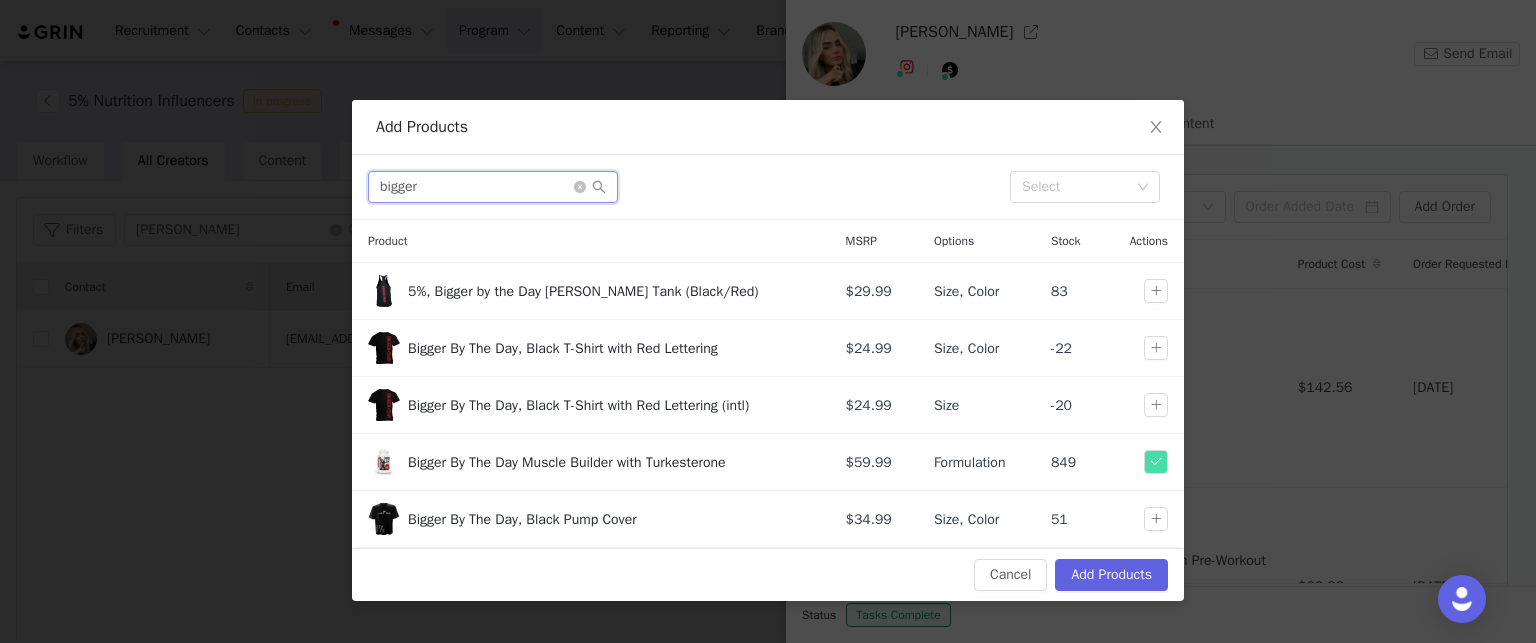 drag, startPoint x: 369, startPoint y: 192, endPoint x: 335, endPoint y: 199, distance: 34.713108 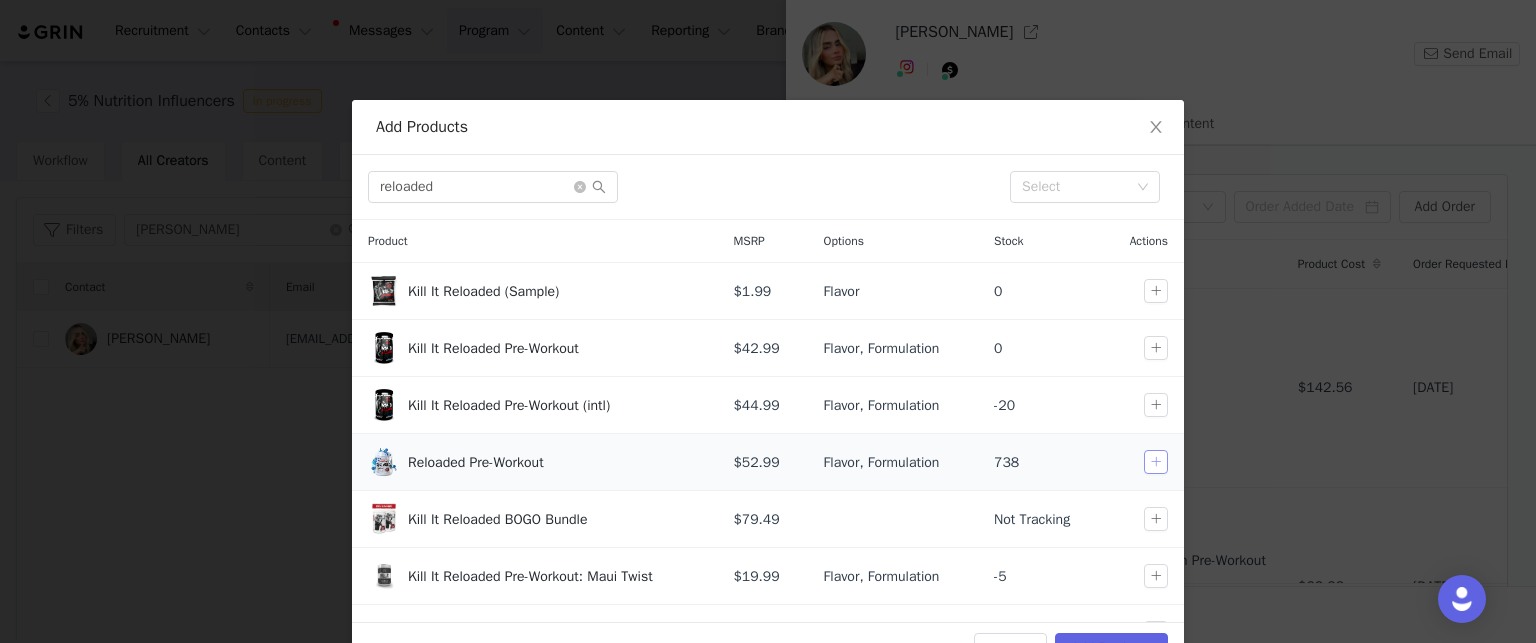 click at bounding box center (1156, 462) 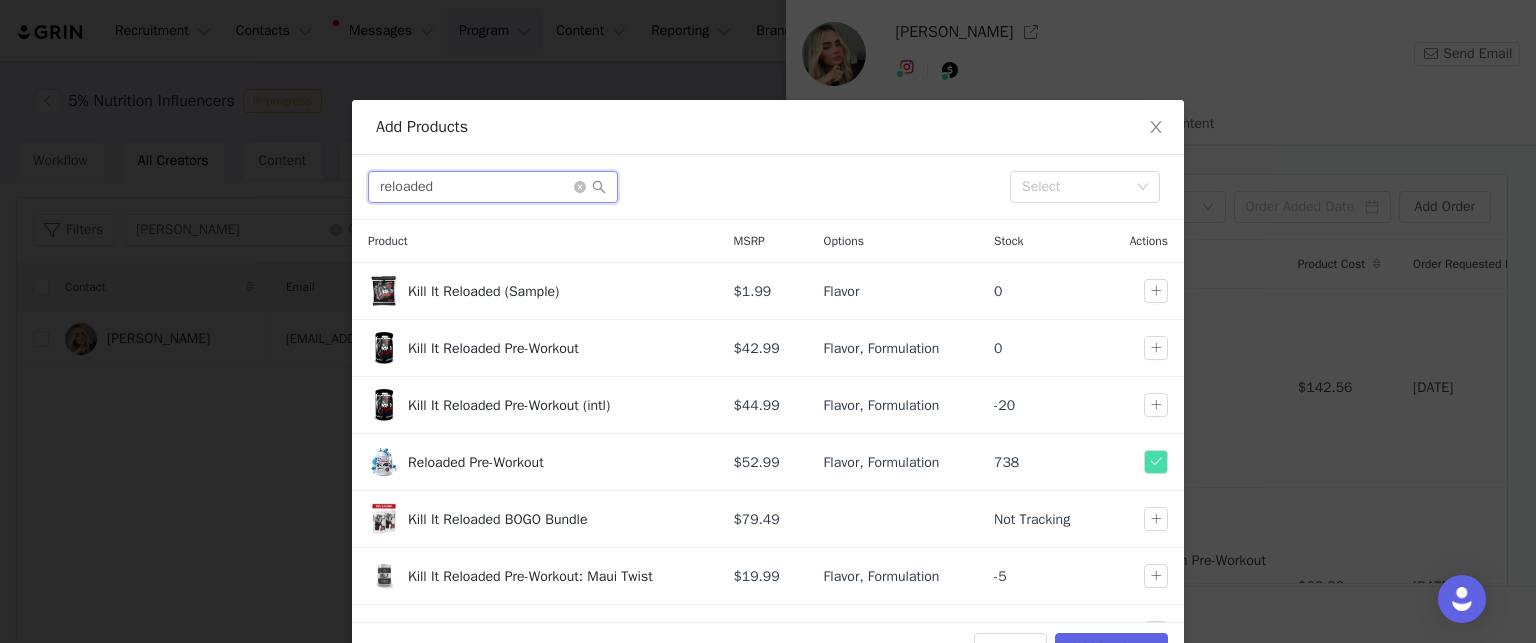 drag, startPoint x: 468, startPoint y: 193, endPoint x: 313, endPoint y: 180, distance: 155.5442 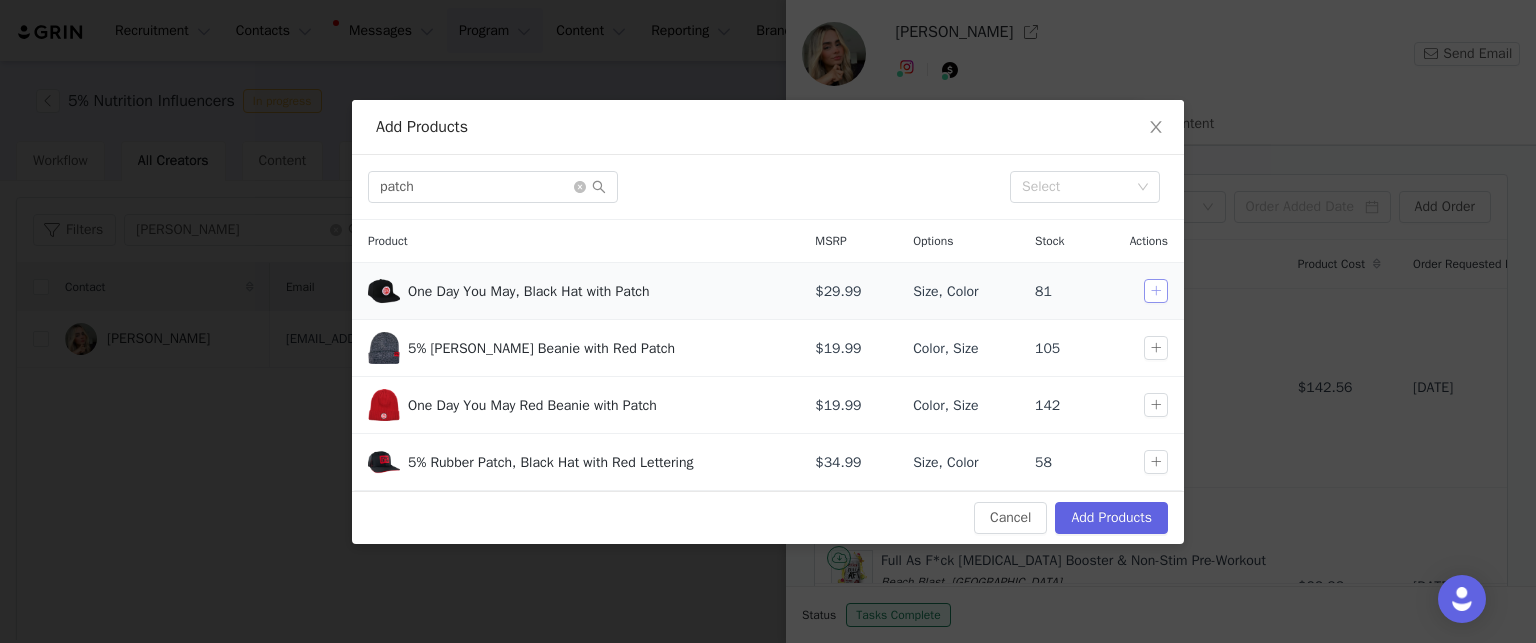 click at bounding box center [1156, 291] 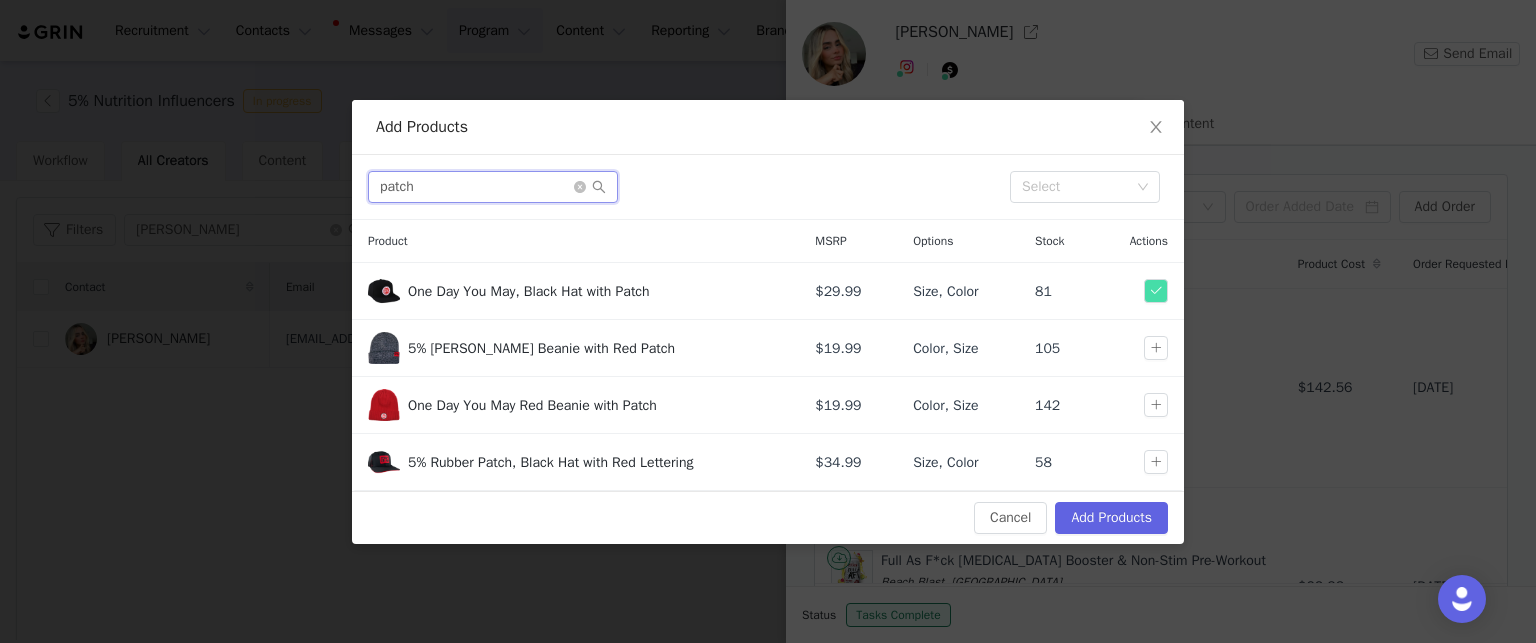 drag, startPoint x: 388, startPoint y: 184, endPoint x: 329, endPoint y: 195, distance: 60.016663 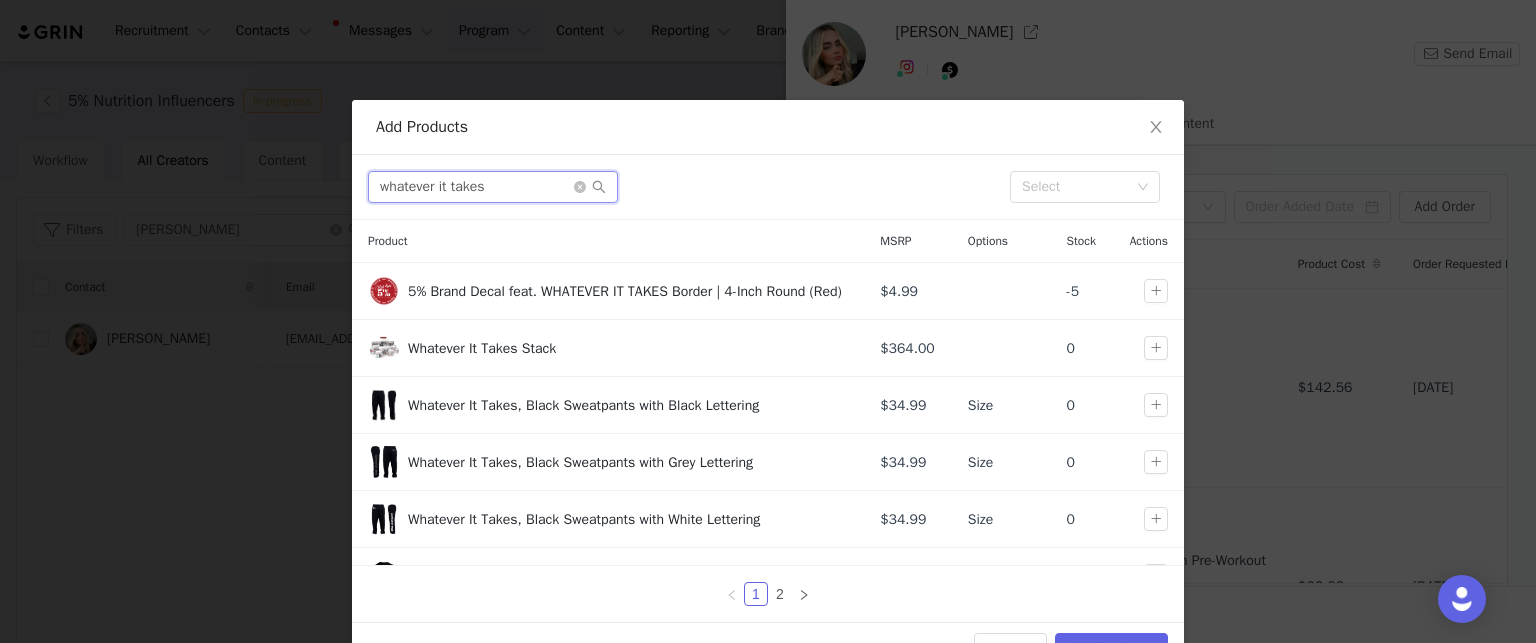 type on "whatever it takes" 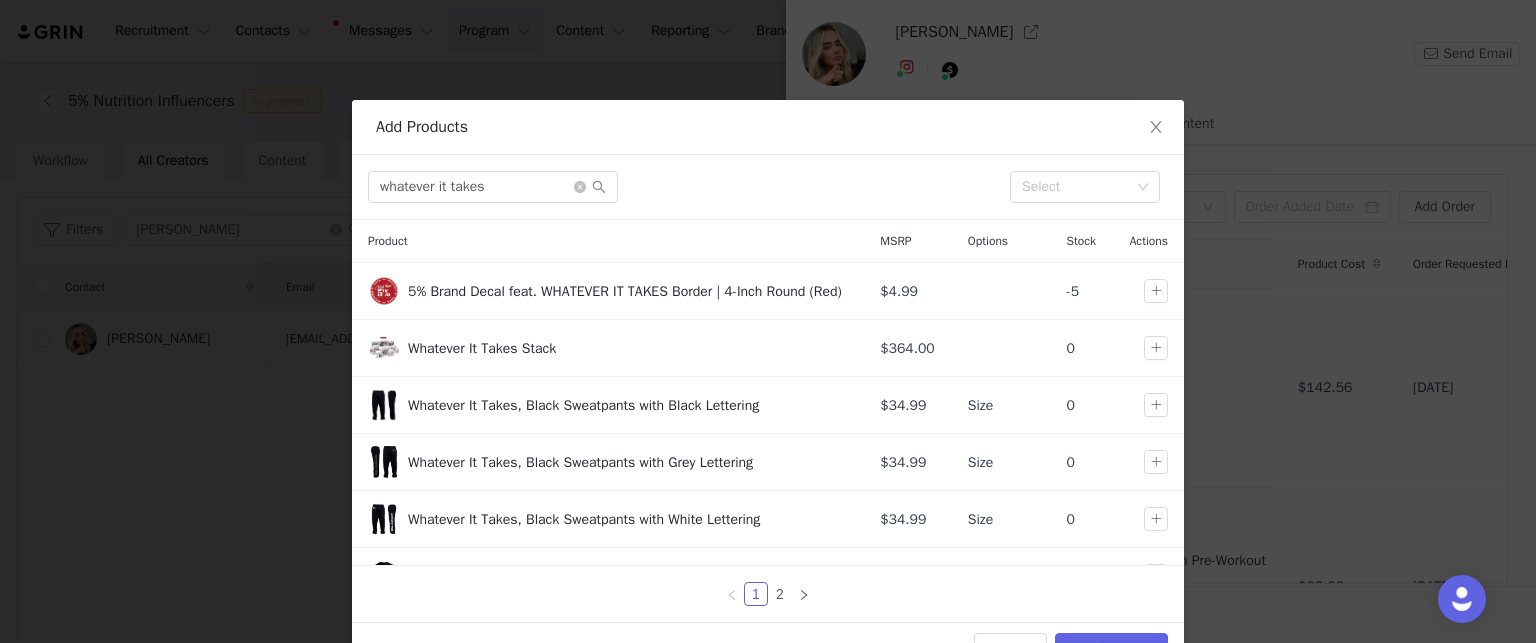 click on "Product   MSRP   Options   Stock  Actions
5% Brand Decal feat. WHATEVER IT TAKES Border | 4-Inch Round (Red)
$4.99 -5
Whatever It Takes Stack
$364.00 0
Whatever It Takes, Black Sweatpants with Black Lettering
$34.99 Size 0
Whatever It Takes, Black Sweatpants with Grey Lettering
$34.99 Size 0
Whatever It Takes, Black Sweatpants with White Lettering
$34.99 Size 0
Whatever It Takes, Black T-Shirt with Red Lettering
$17.99 Size -11
Whatever It Takes, Black T-Shirt with White Lettering
$19.99 Size -10
Whatever It Takes, Black T-Shirt with White Lettering (intl)
$24.99 Size -20     $24.99 Size, Color 83     $24.99 Size 0" at bounding box center [768, 393] 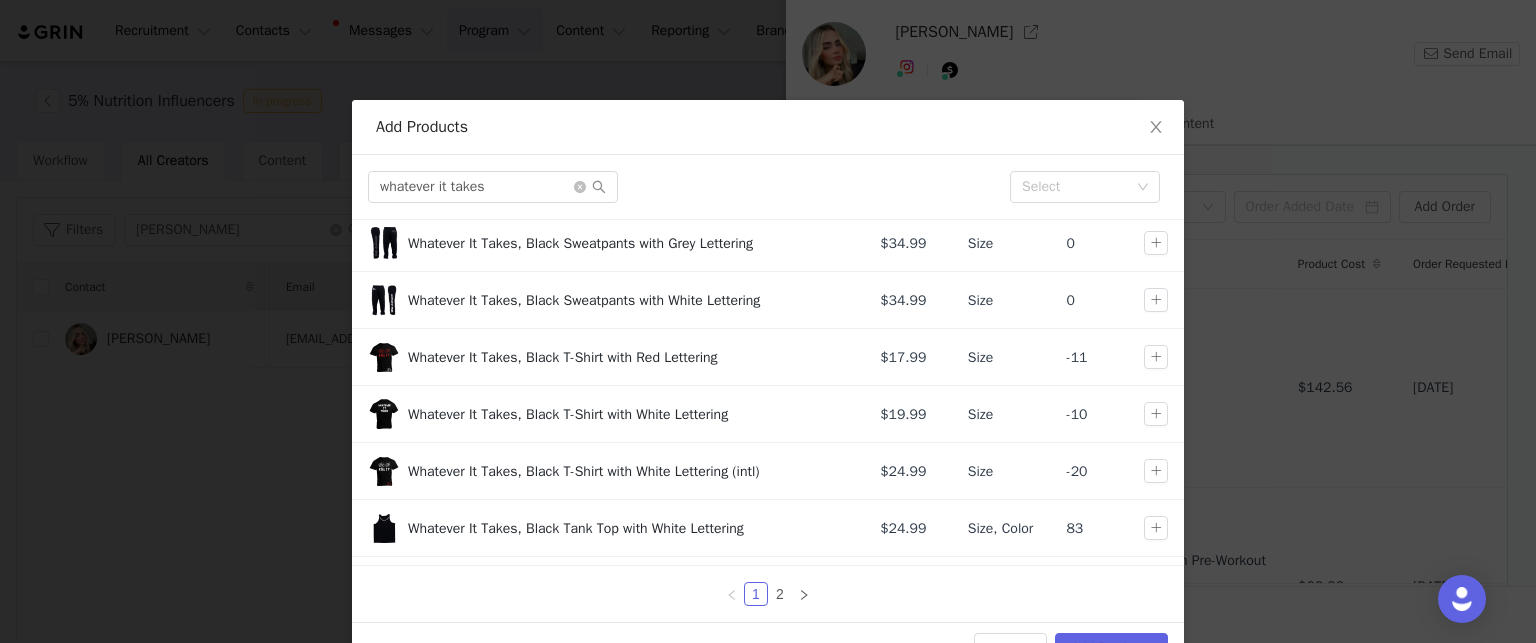 scroll, scrollTop: 284, scrollLeft: 0, axis: vertical 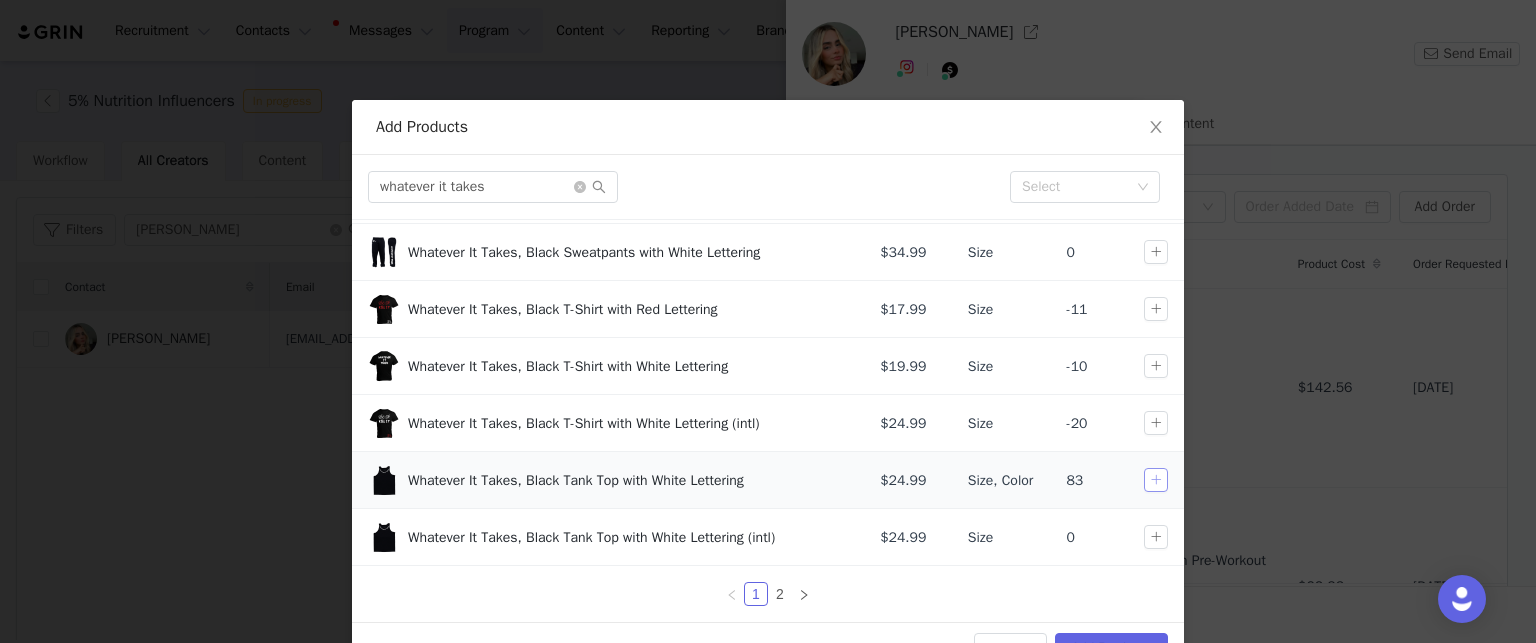 click at bounding box center [1156, 480] 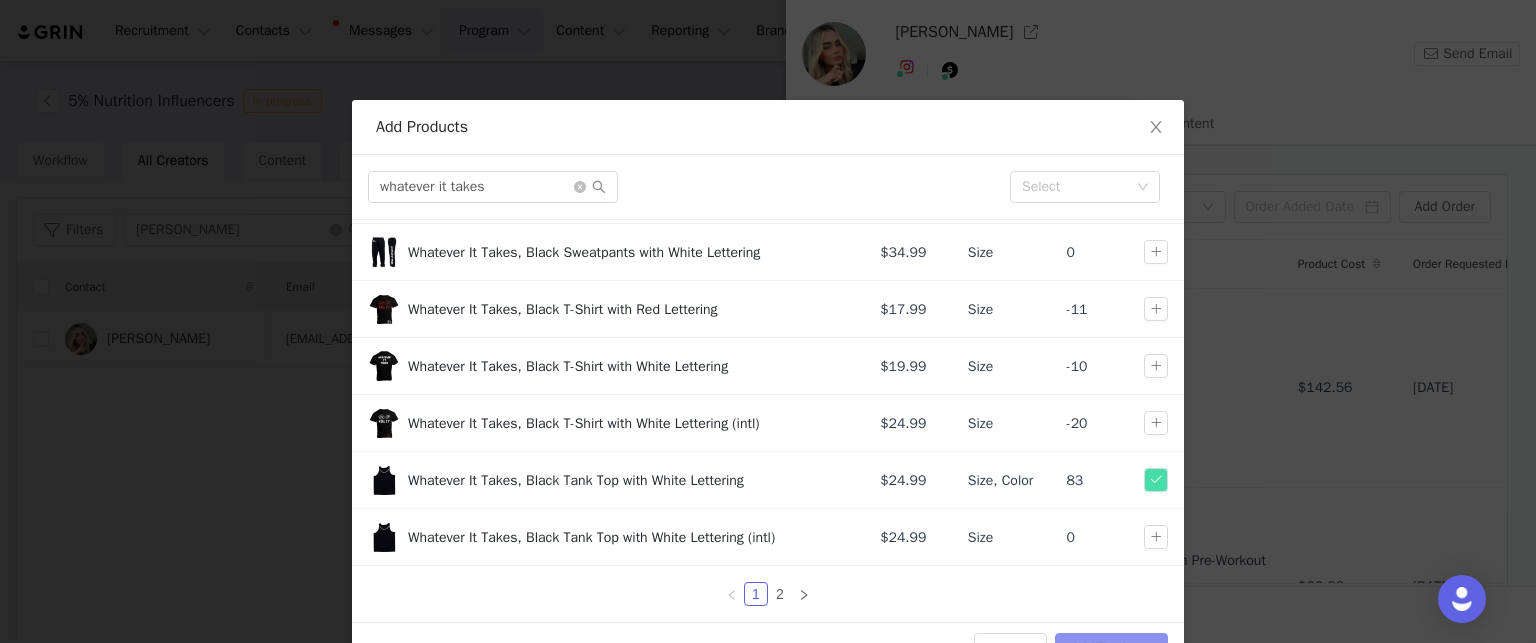 click on "Add Products" at bounding box center [1111, 649] 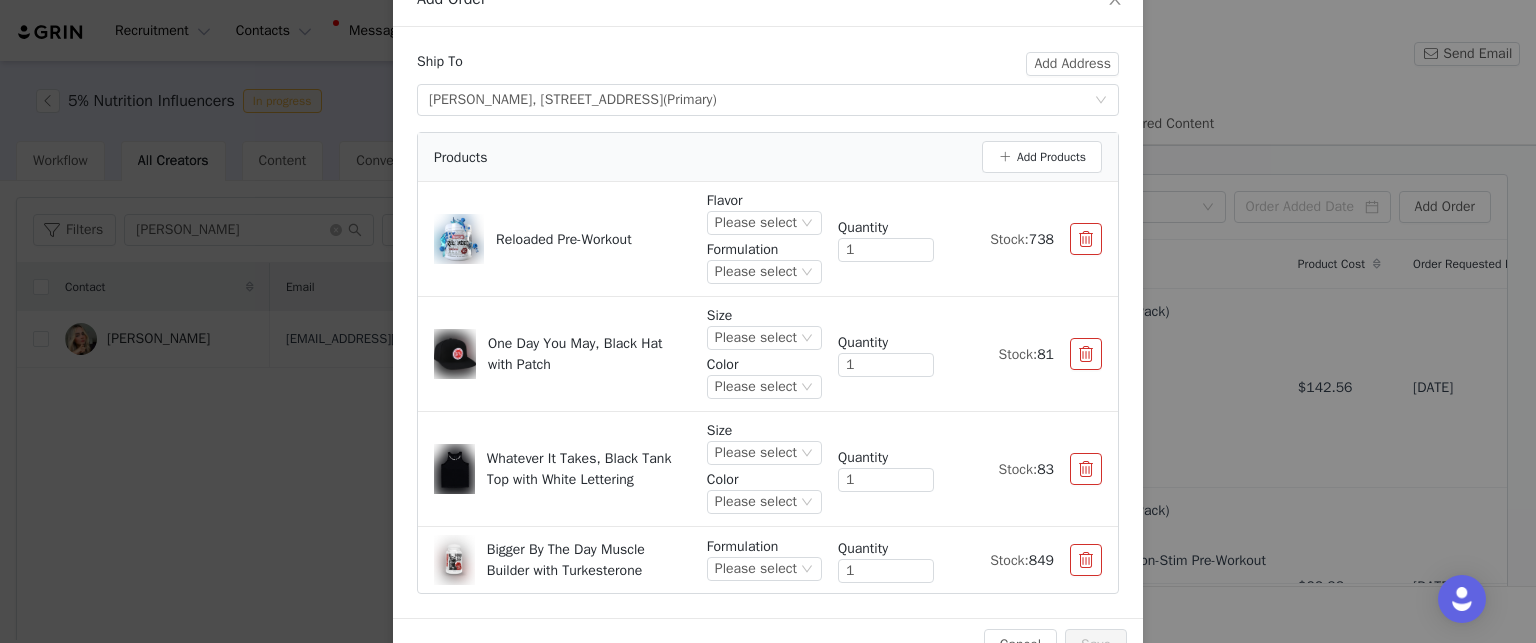 scroll, scrollTop: 178, scrollLeft: 0, axis: vertical 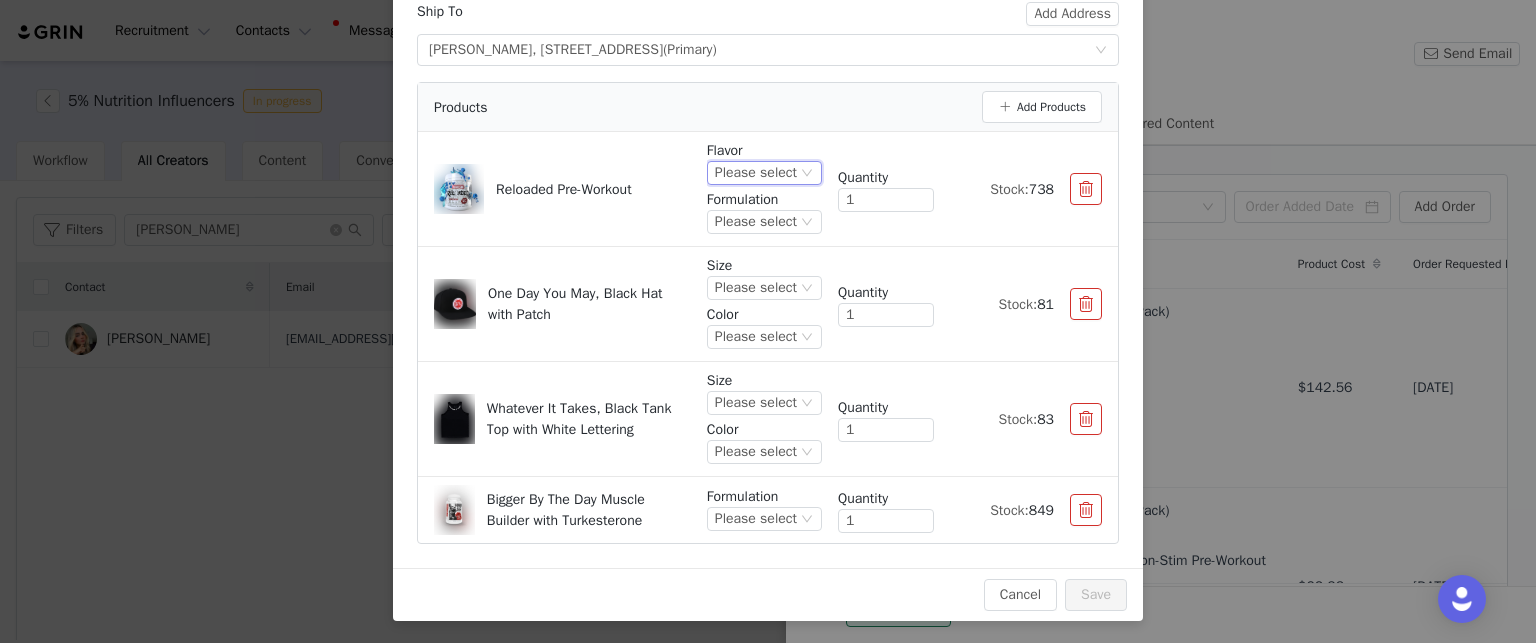 click on "Please select" at bounding box center (756, 173) 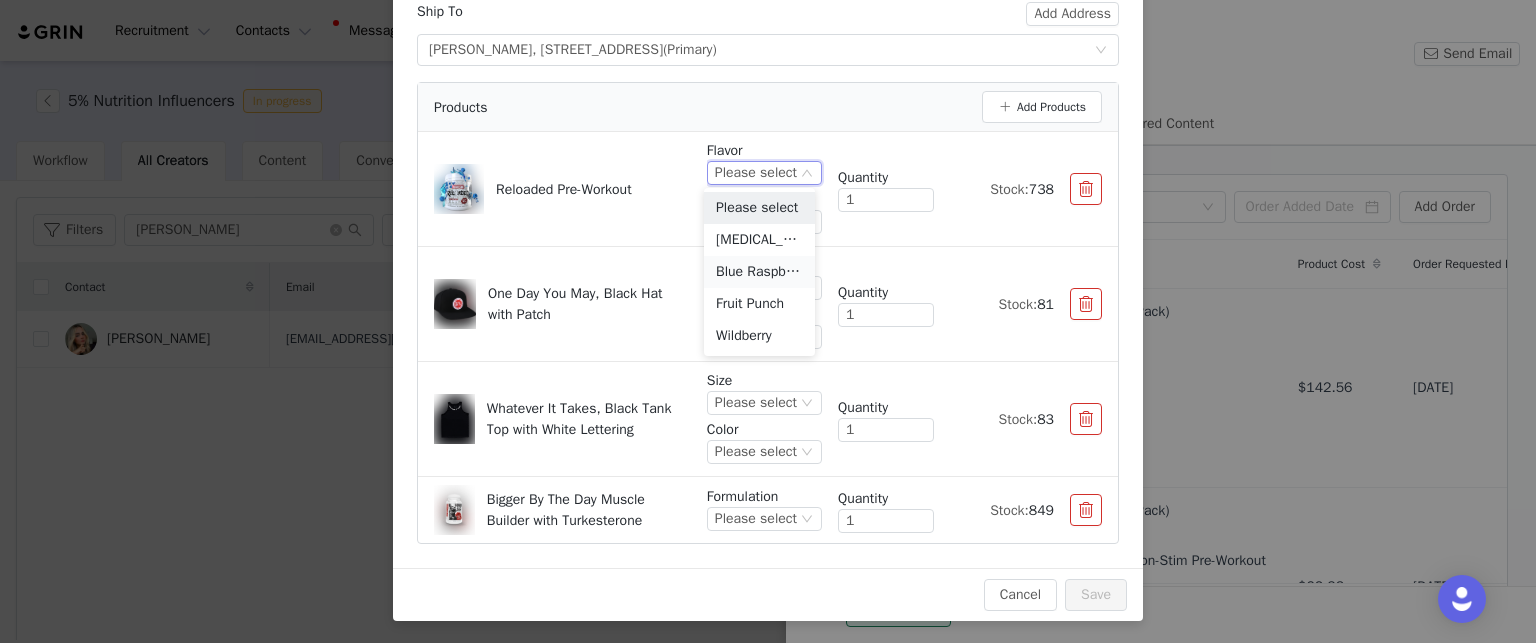 click on "Blue Raspberry" at bounding box center (759, 272) 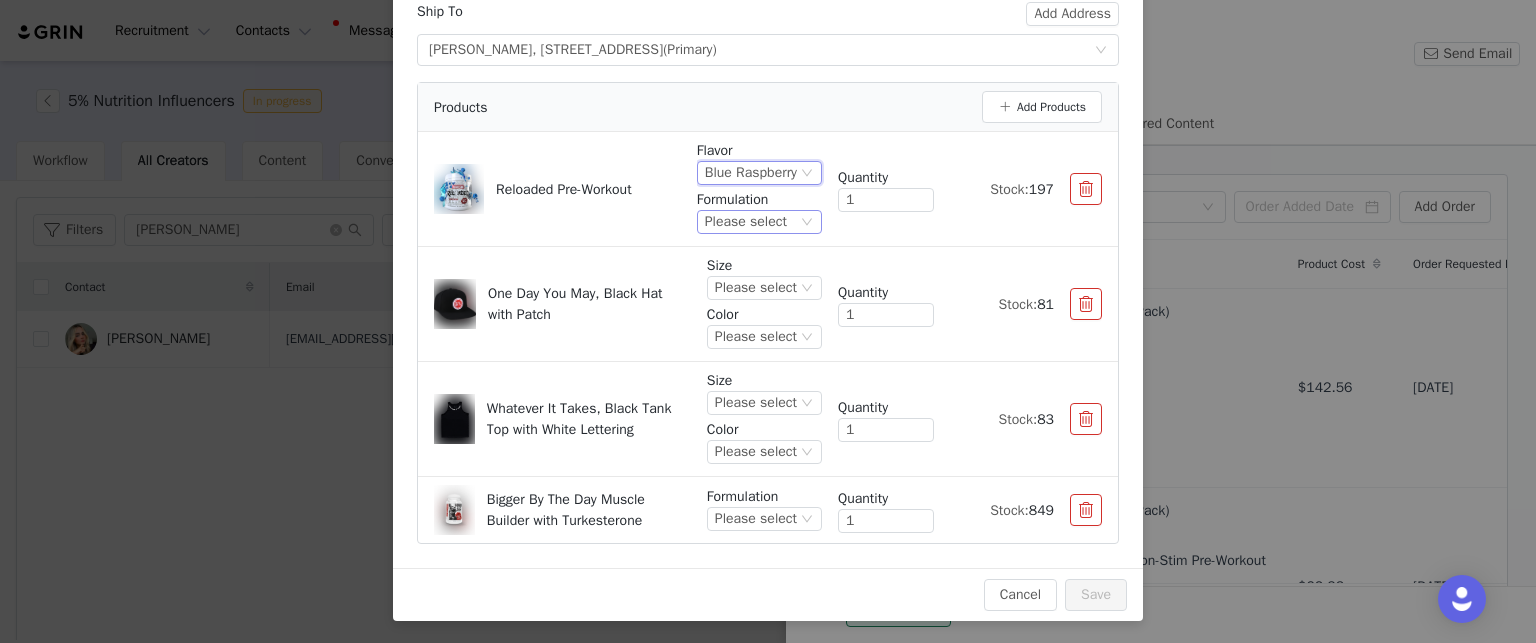 click on "Please select" at bounding box center [746, 222] 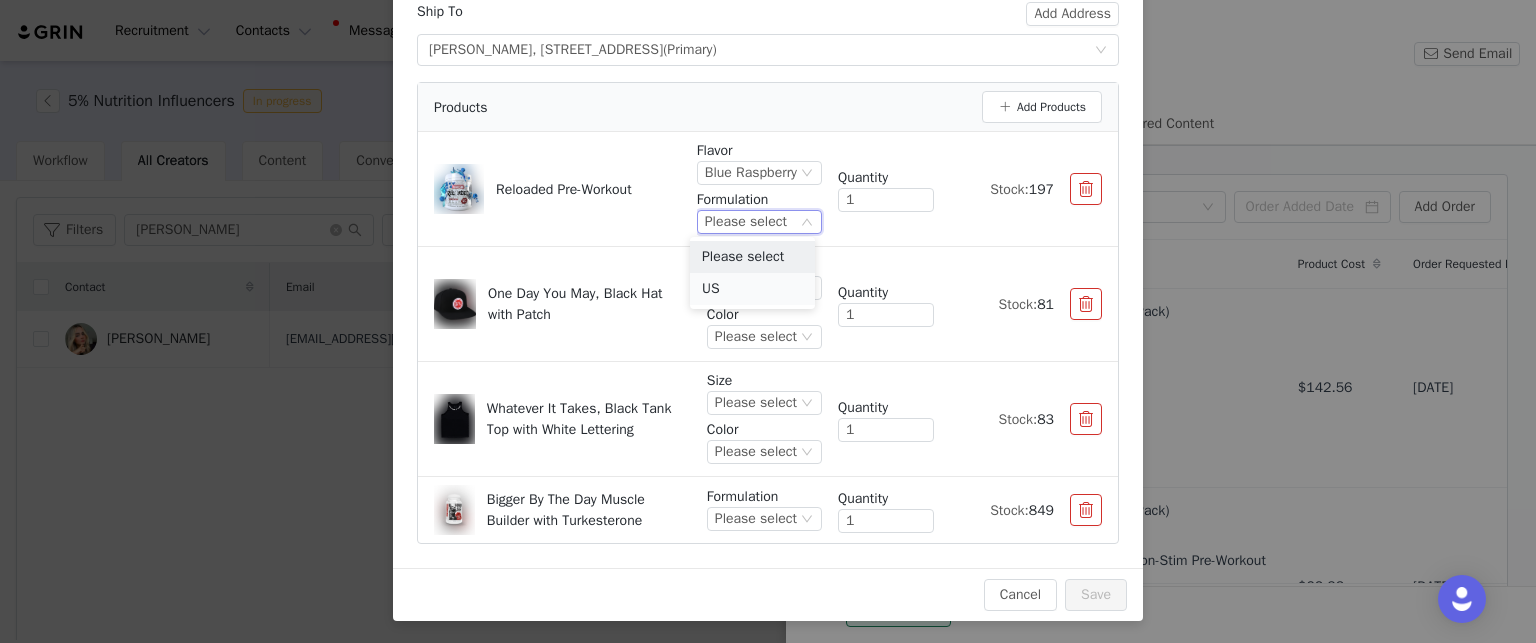 click on "US" at bounding box center (752, 289) 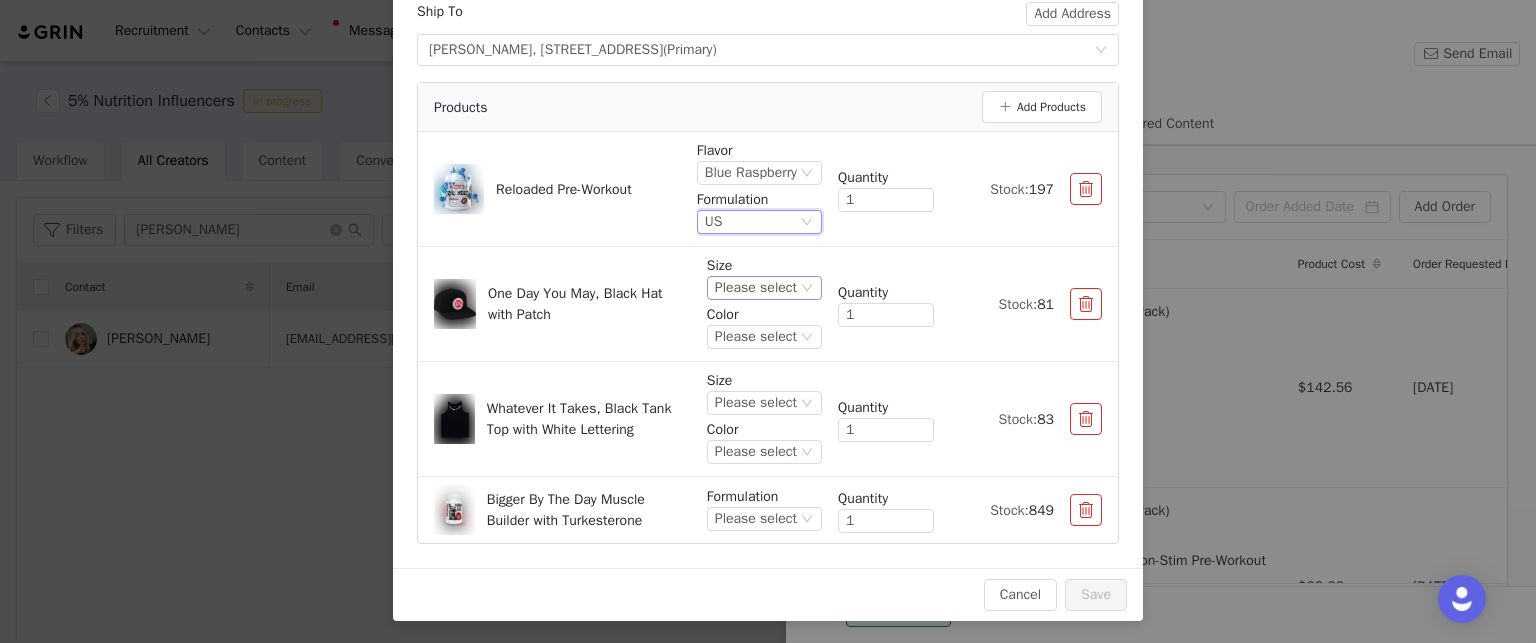 click on "Please select" at bounding box center (756, 288) 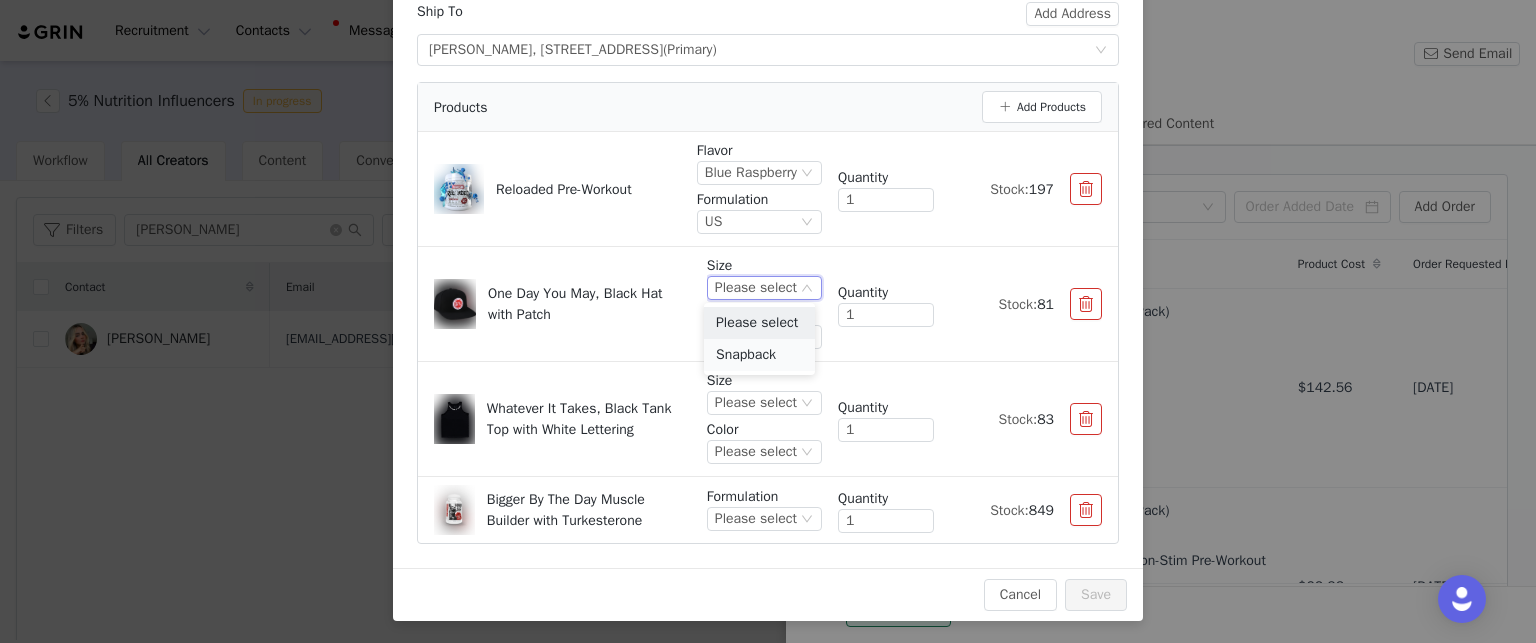 click on "Snapback" at bounding box center [759, 355] 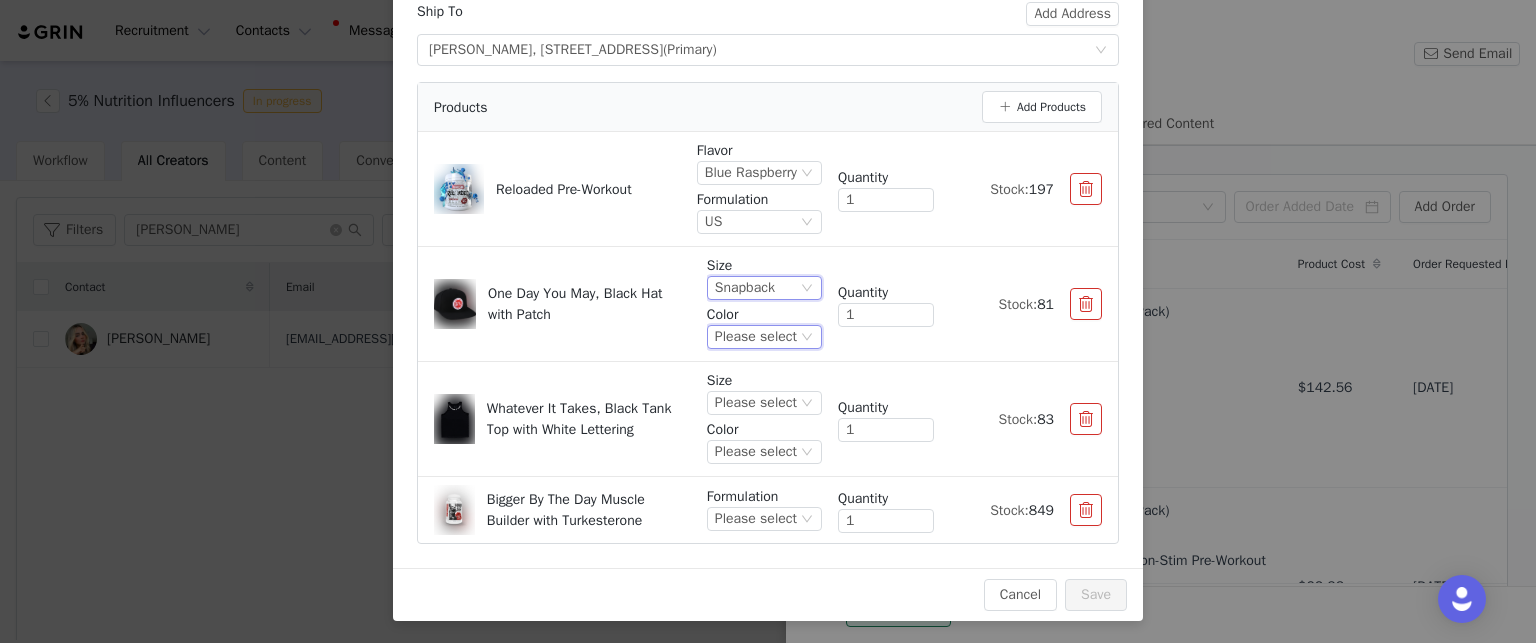 click on "Please select" at bounding box center [756, 337] 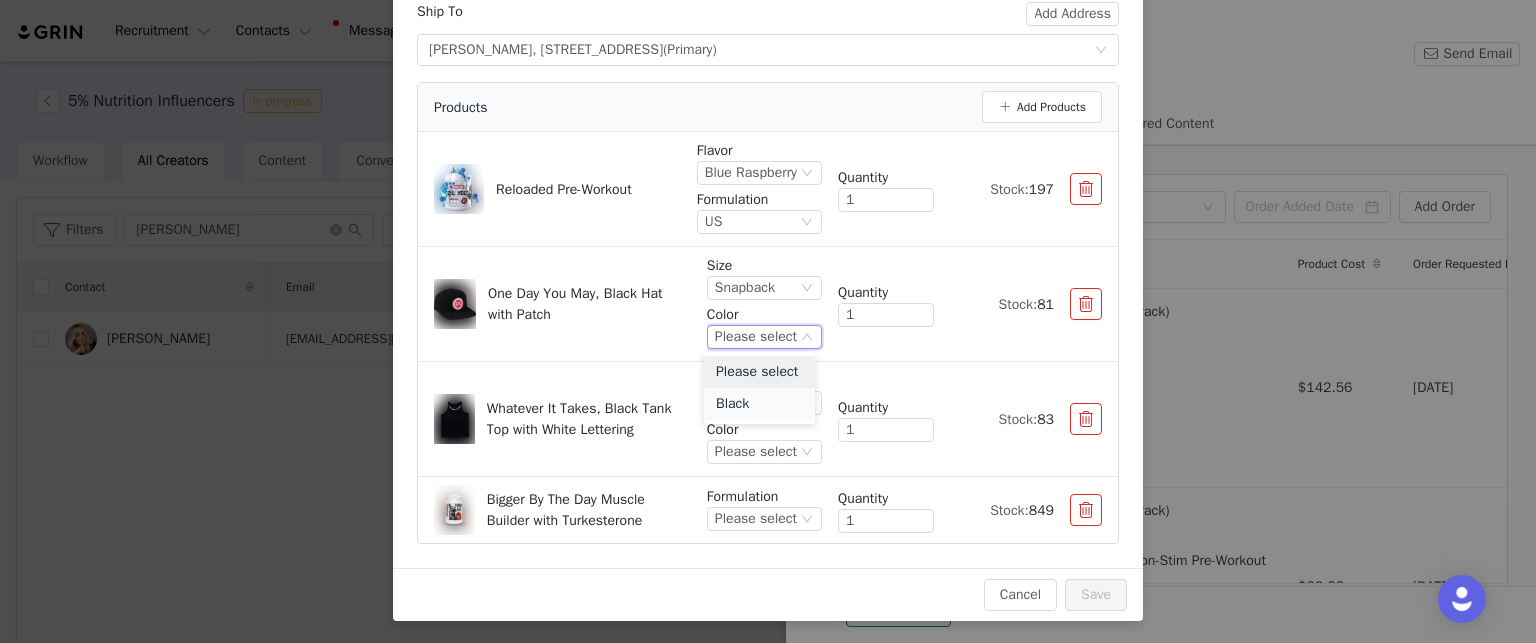 click on "Black" at bounding box center (759, 404) 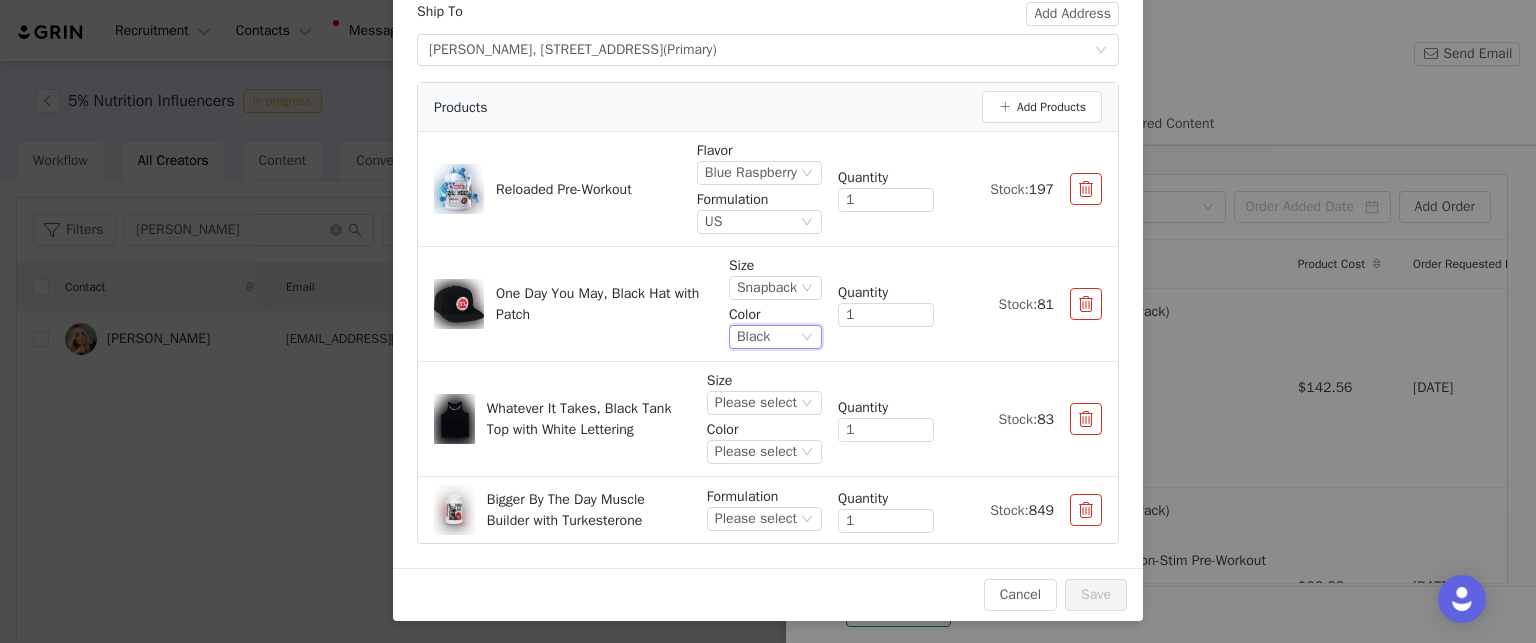 click on "Please select" at bounding box center (756, 403) 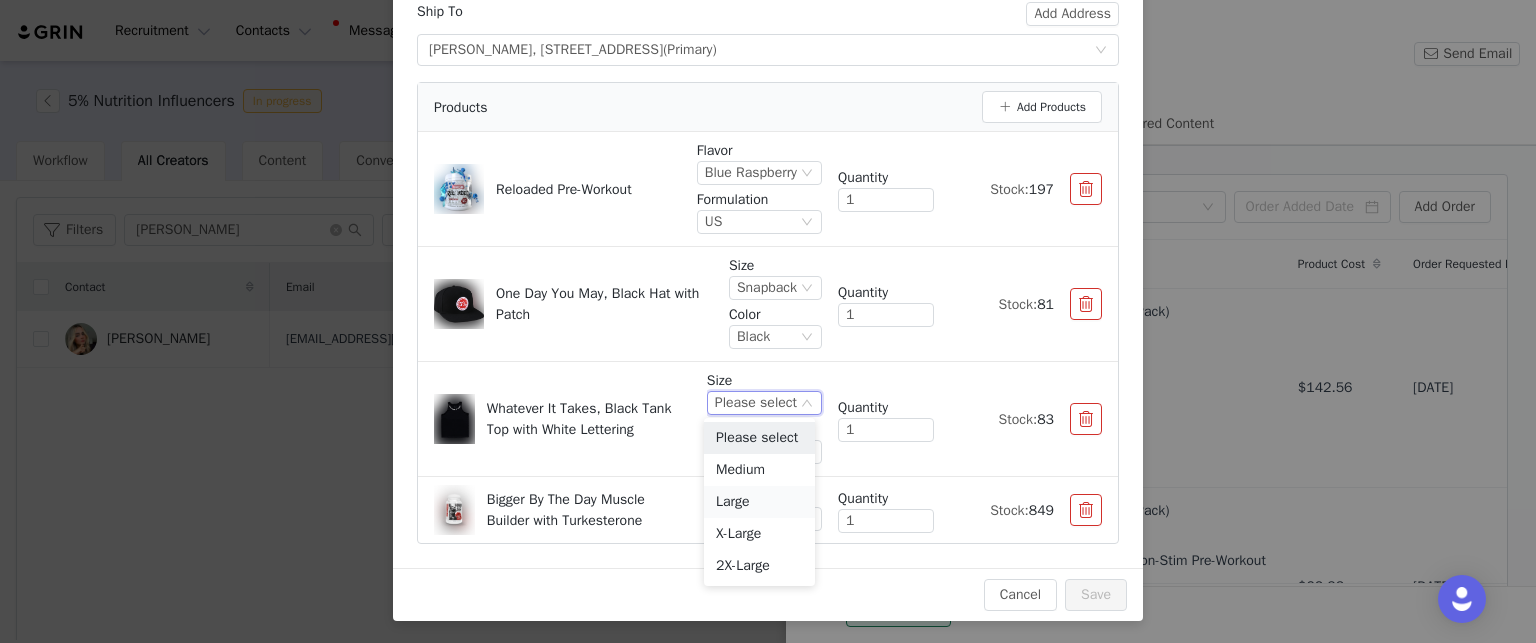 click on "Large" at bounding box center [759, 502] 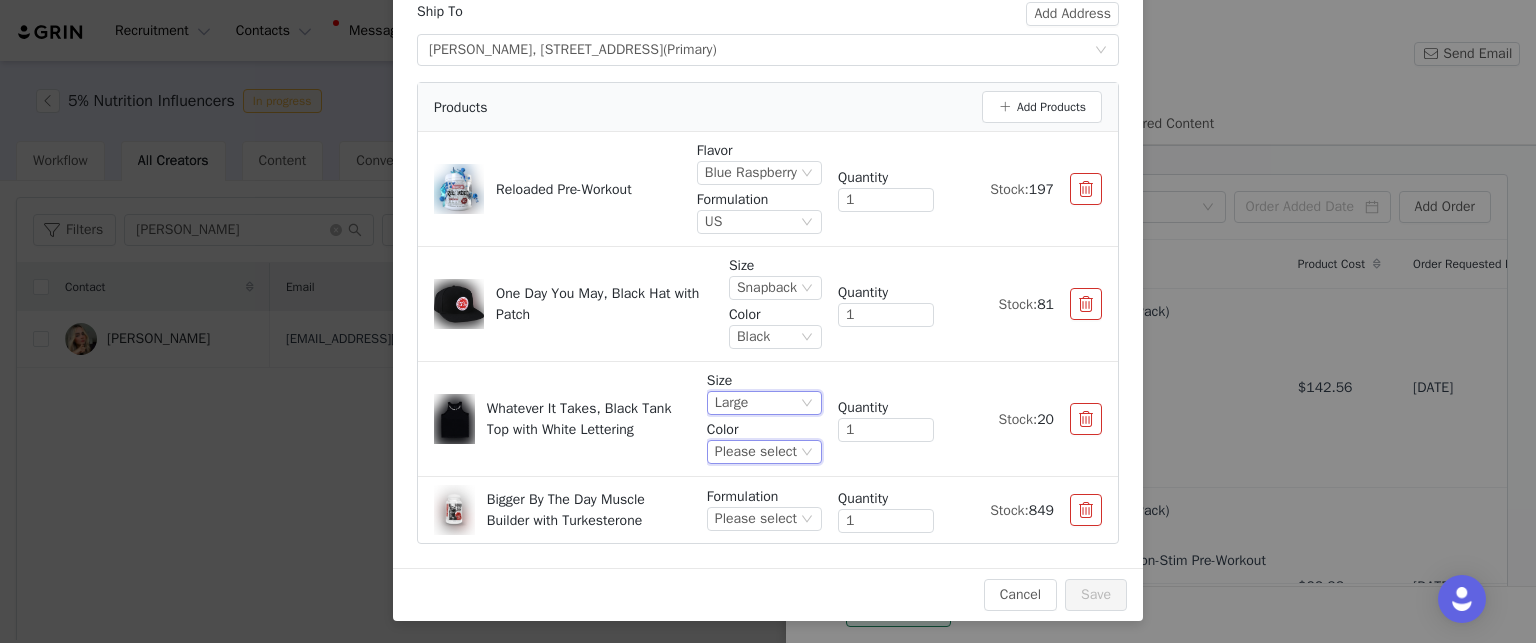 click on "Please select" at bounding box center (756, 452) 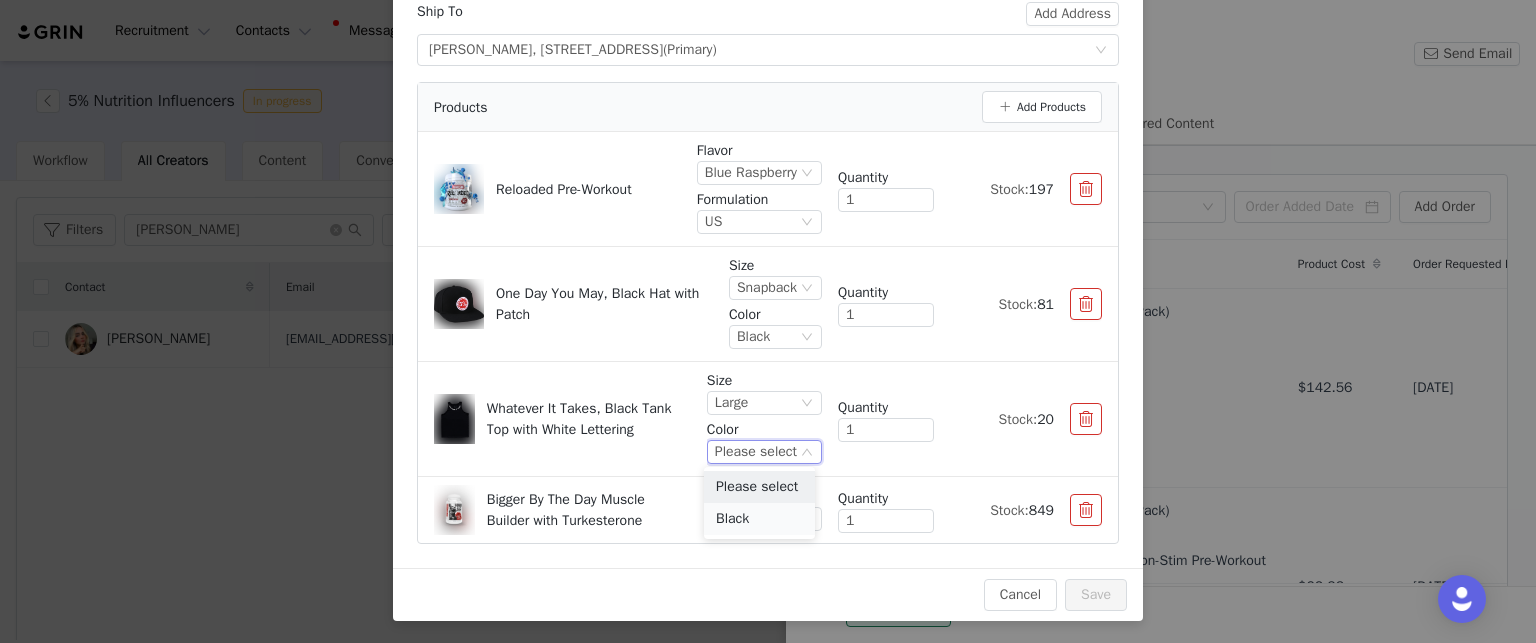 click on "Black" at bounding box center [759, 519] 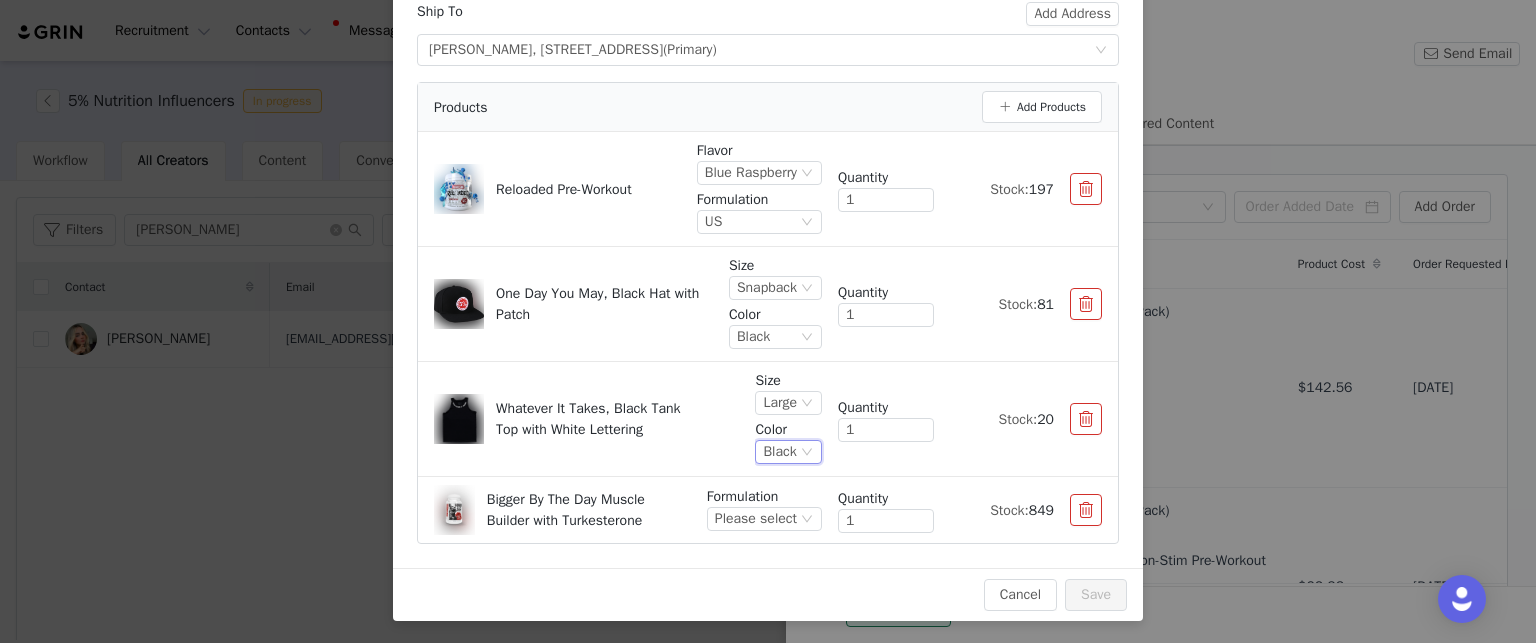 click on "Please select" at bounding box center [756, 519] 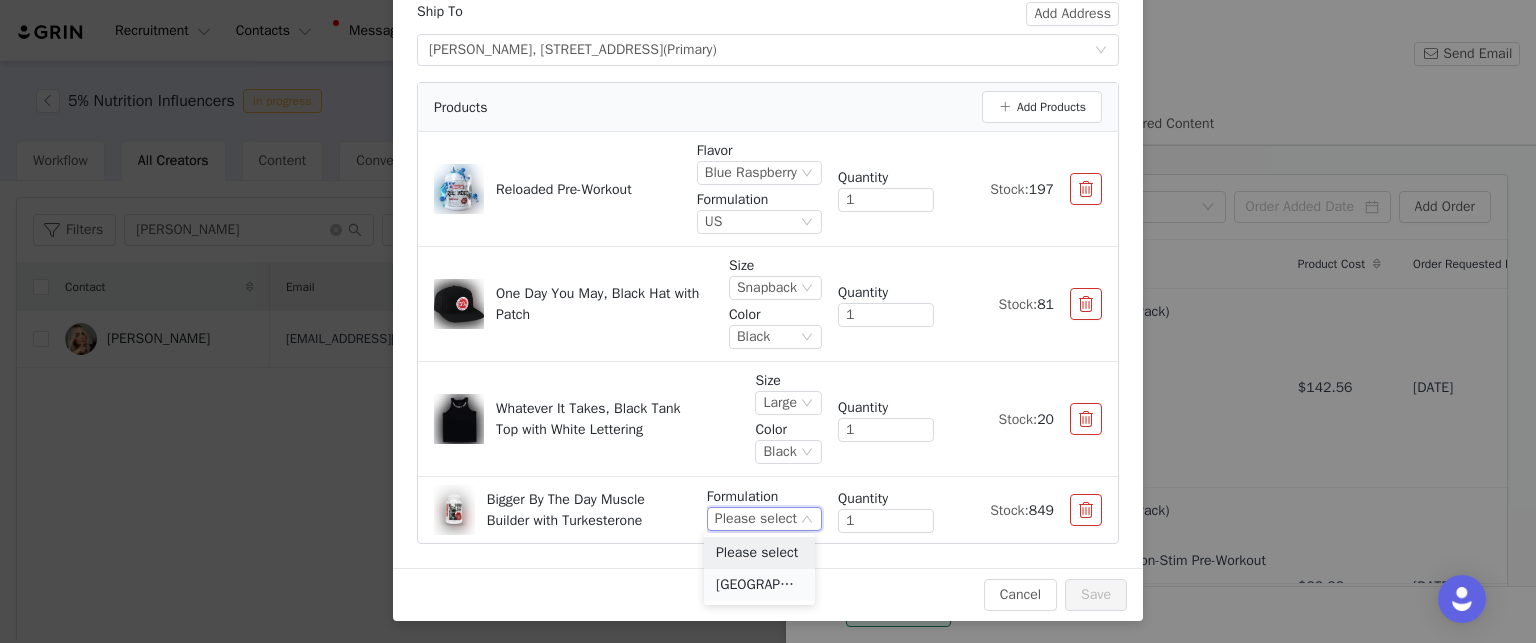 click on "USA" at bounding box center [759, 585] 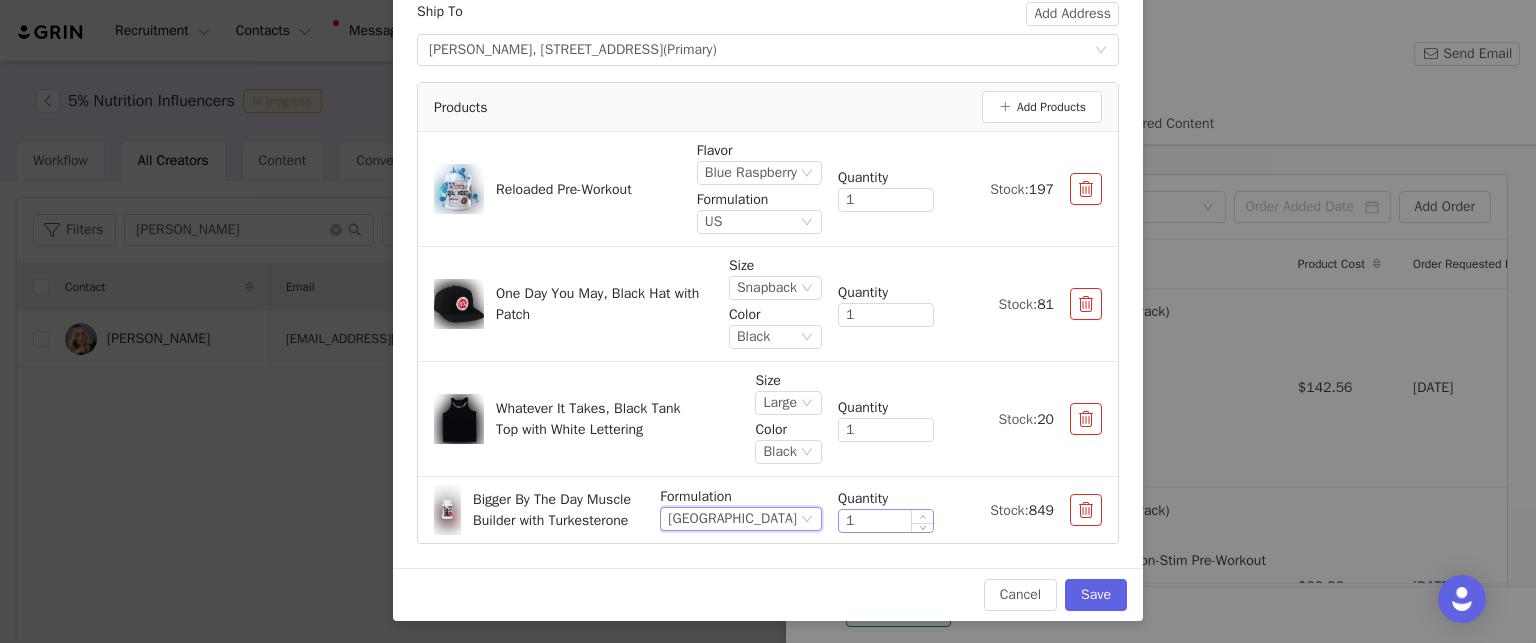 type on "2" 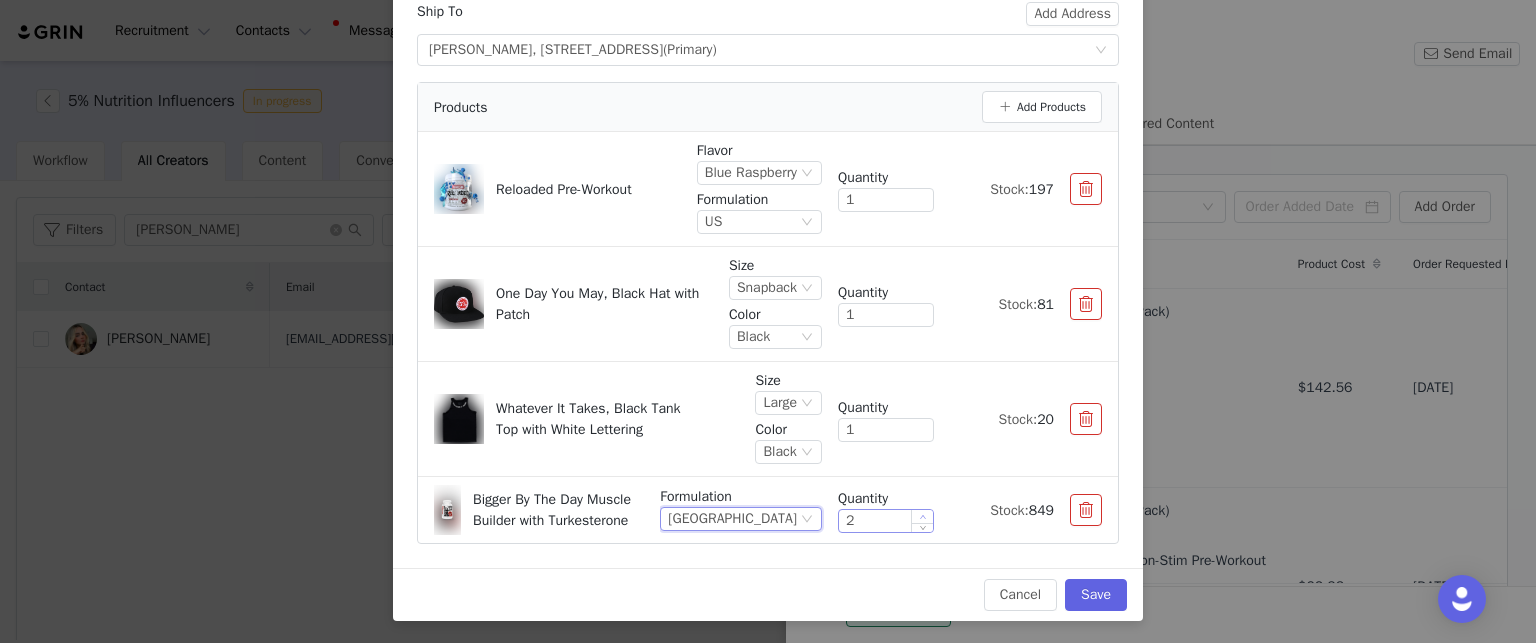 click at bounding box center [922, 516] 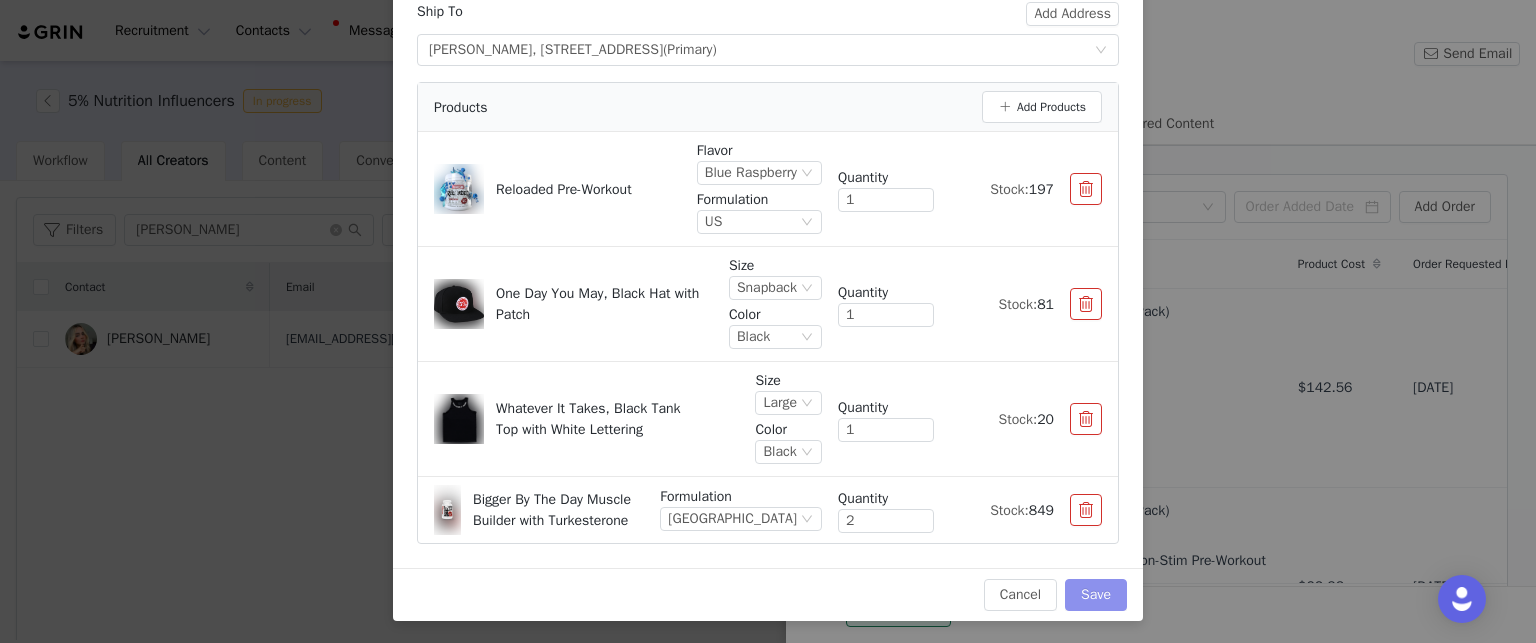 click on "Save" at bounding box center (1096, 595) 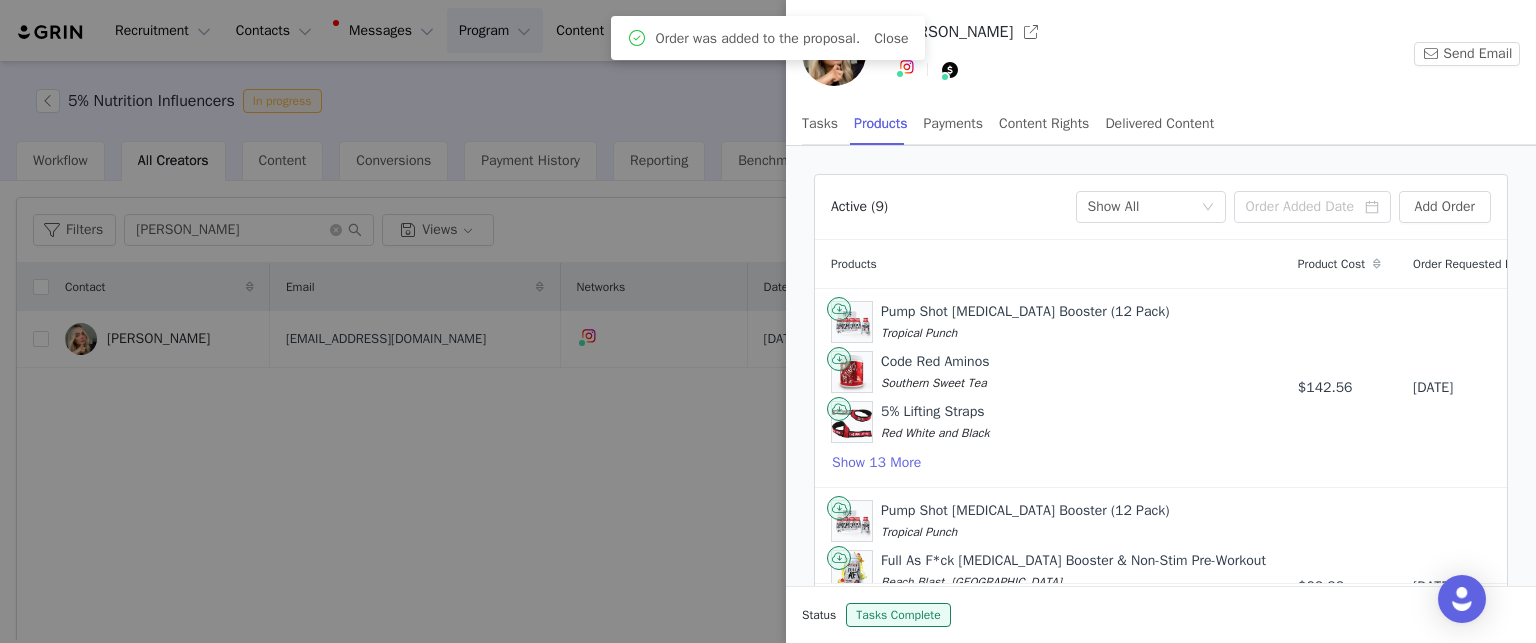 scroll, scrollTop: 105, scrollLeft: 0, axis: vertical 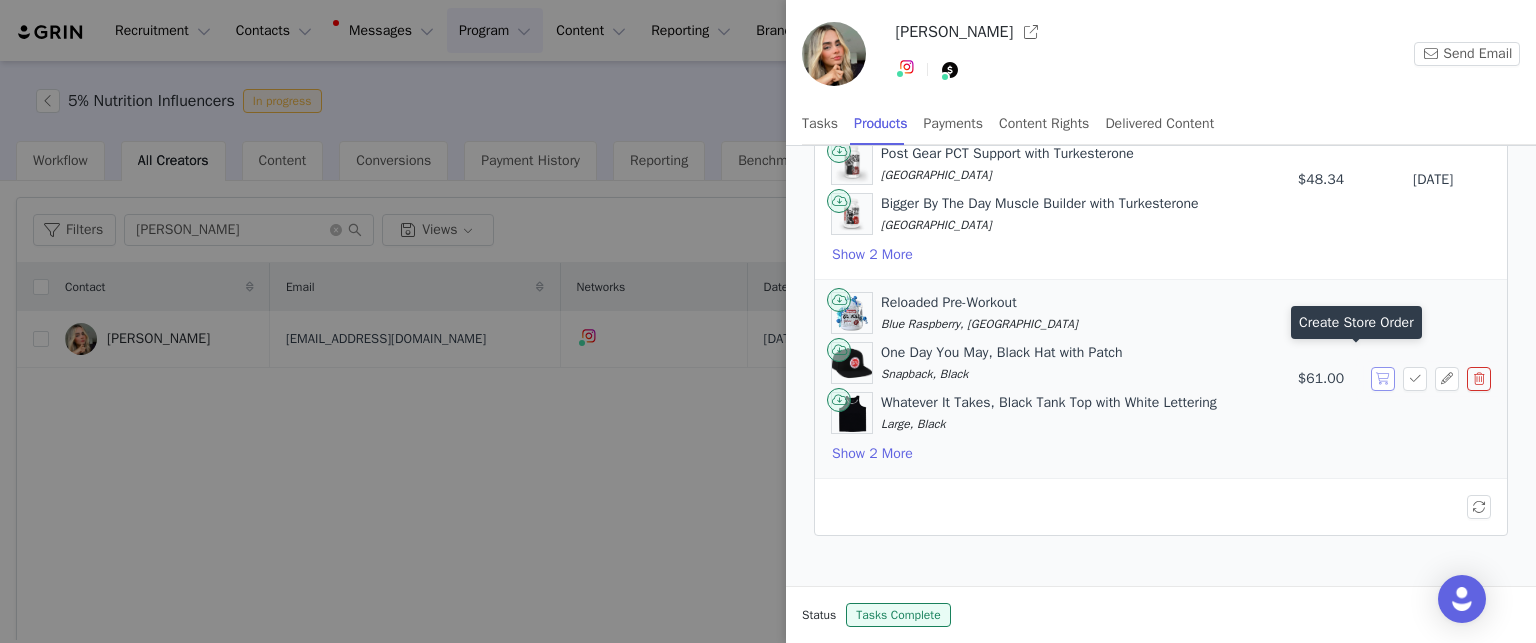 click at bounding box center [1383, 379] 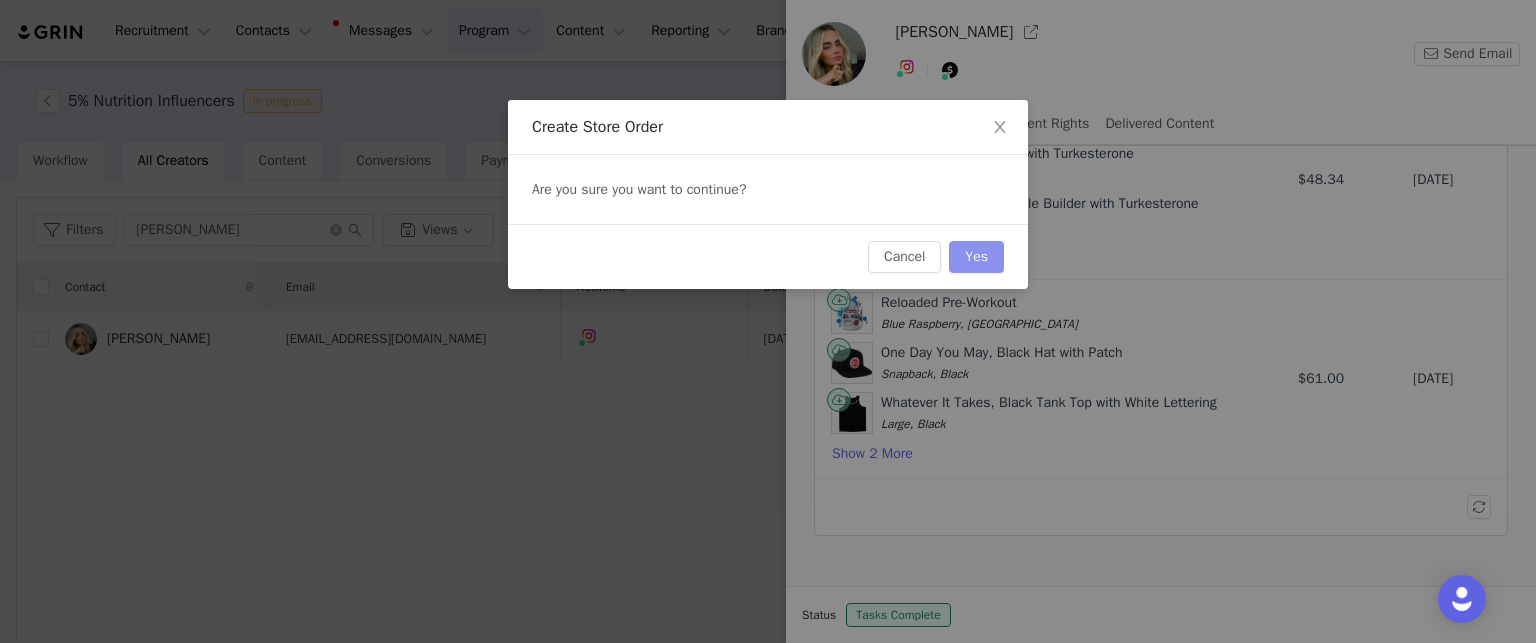 click on "Yes" at bounding box center [976, 257] 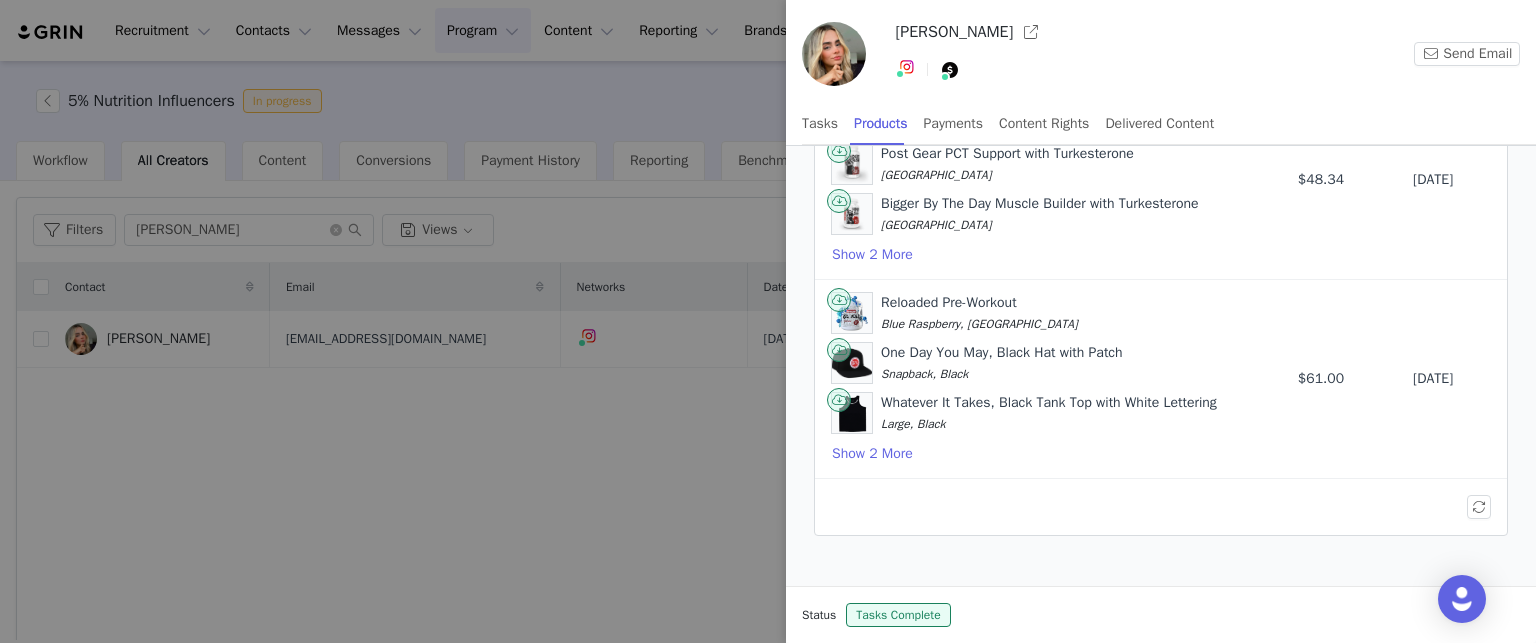 scroll, scrollTop: 0, scrollLeft: 0, axis: both 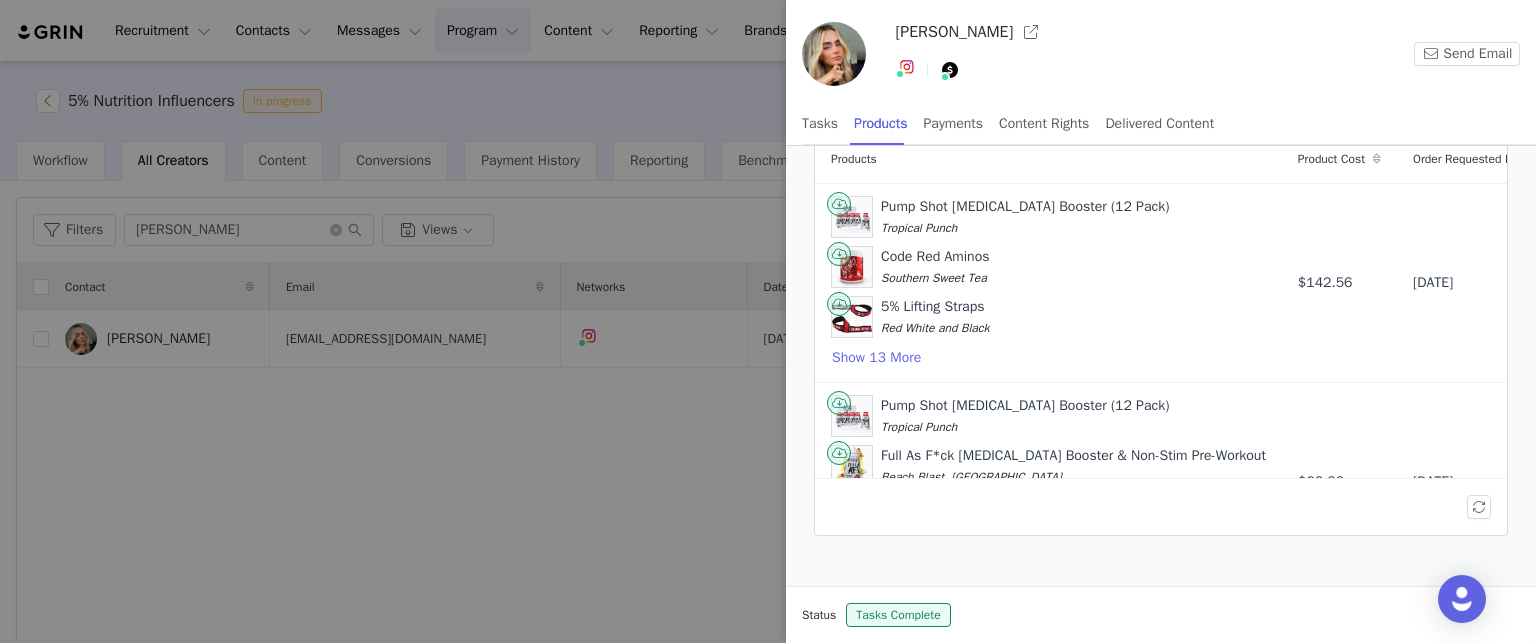 click at bounding box center [768, 321] 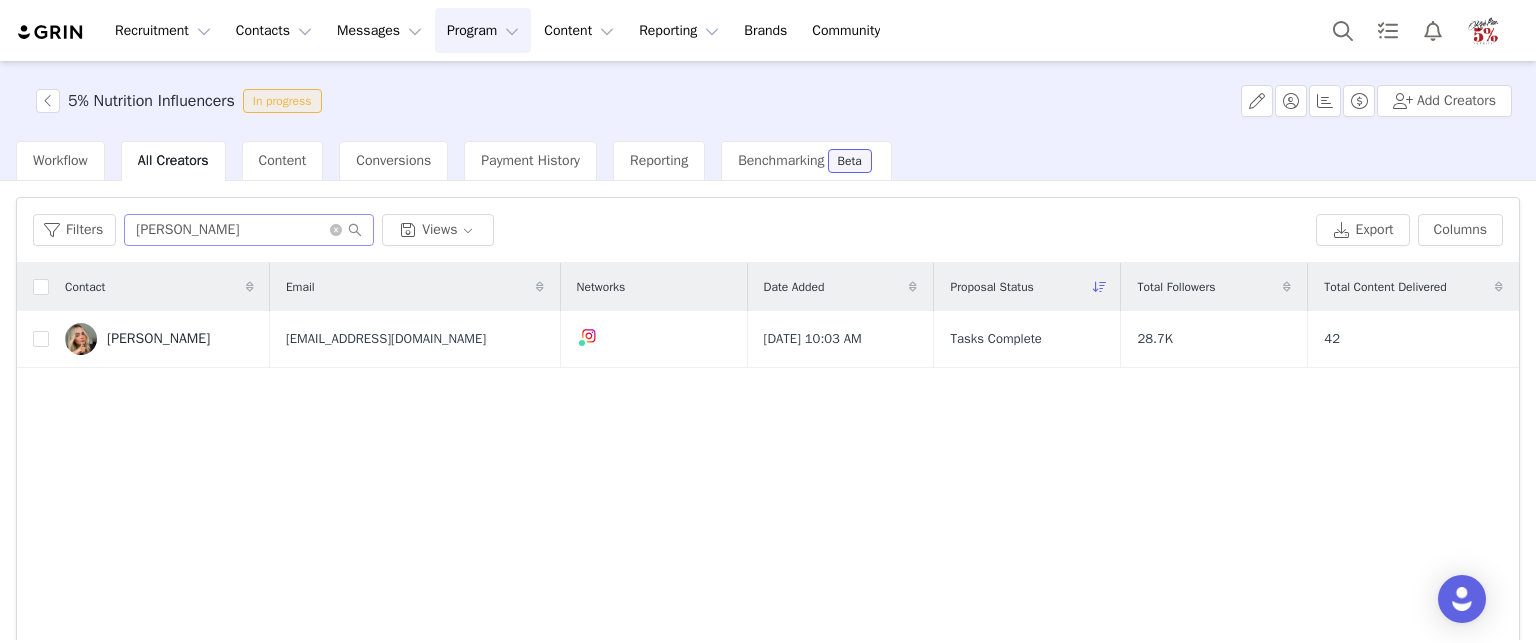 click at bounding box center [346, 230] 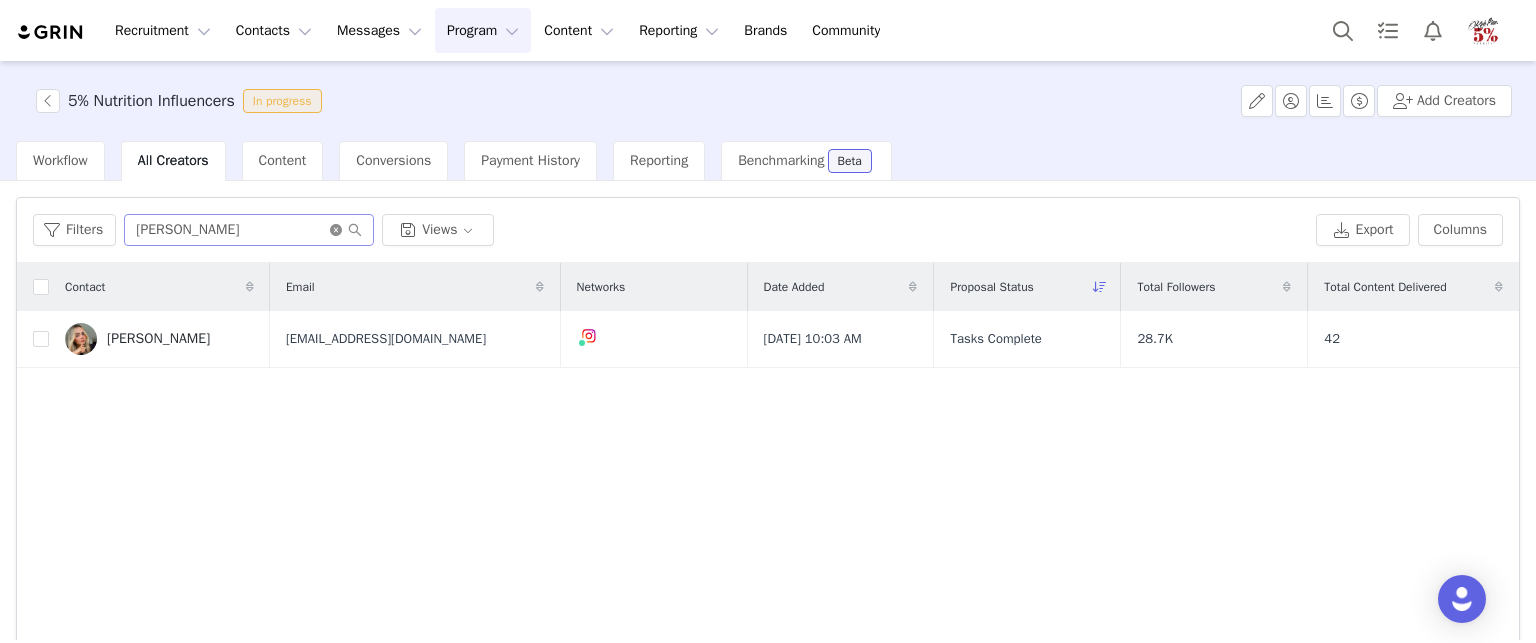 click 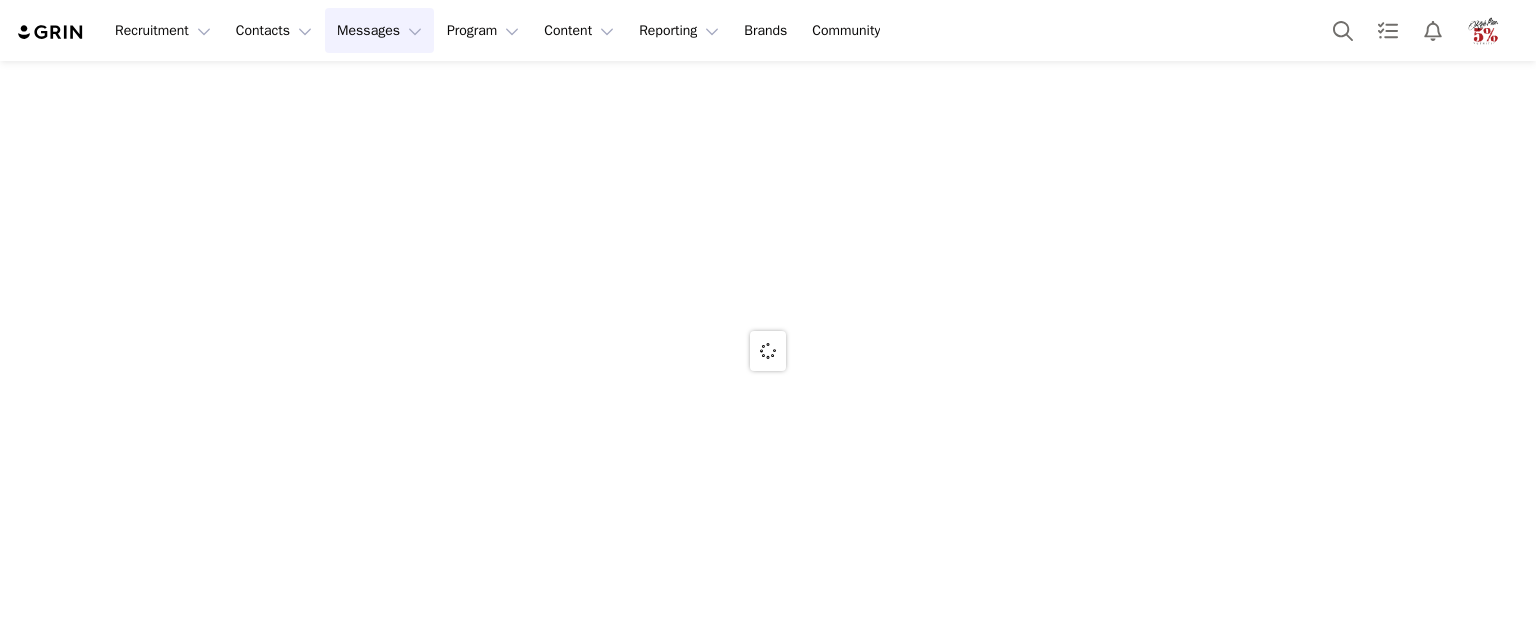 scroll, scrollTop: 0, scrollLeft: 0, axis: both 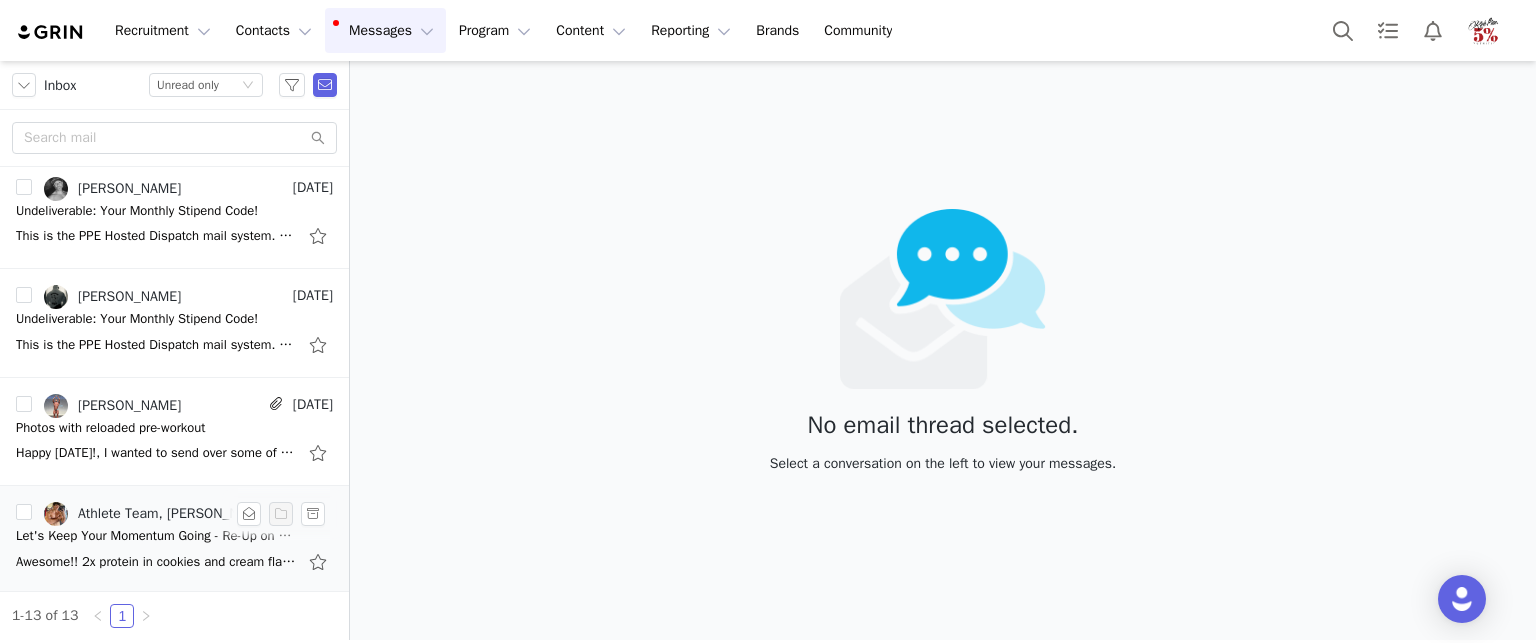 click on "Let's Keep Your Momentum Going - Re-Up on 5%!" at bounding box center [156, 536] 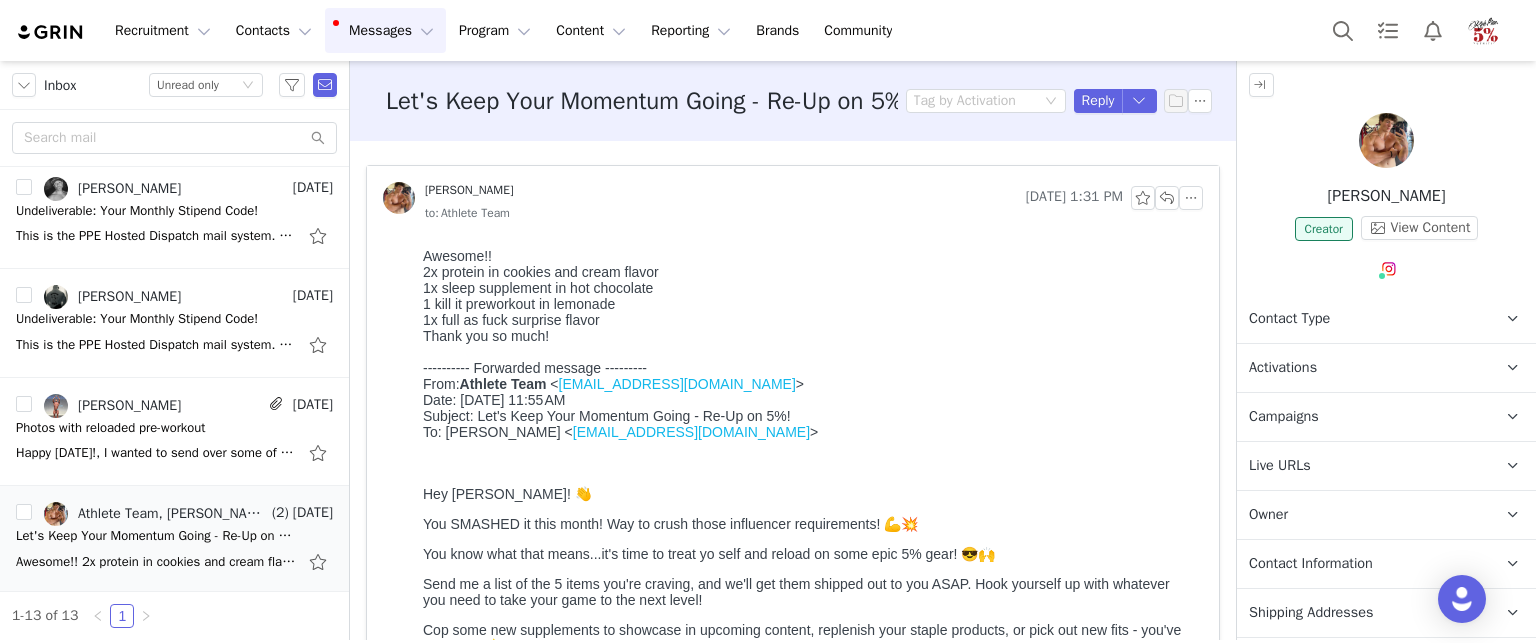 scroll, scrollTop: 0, scrollLeft: 0, axis: both 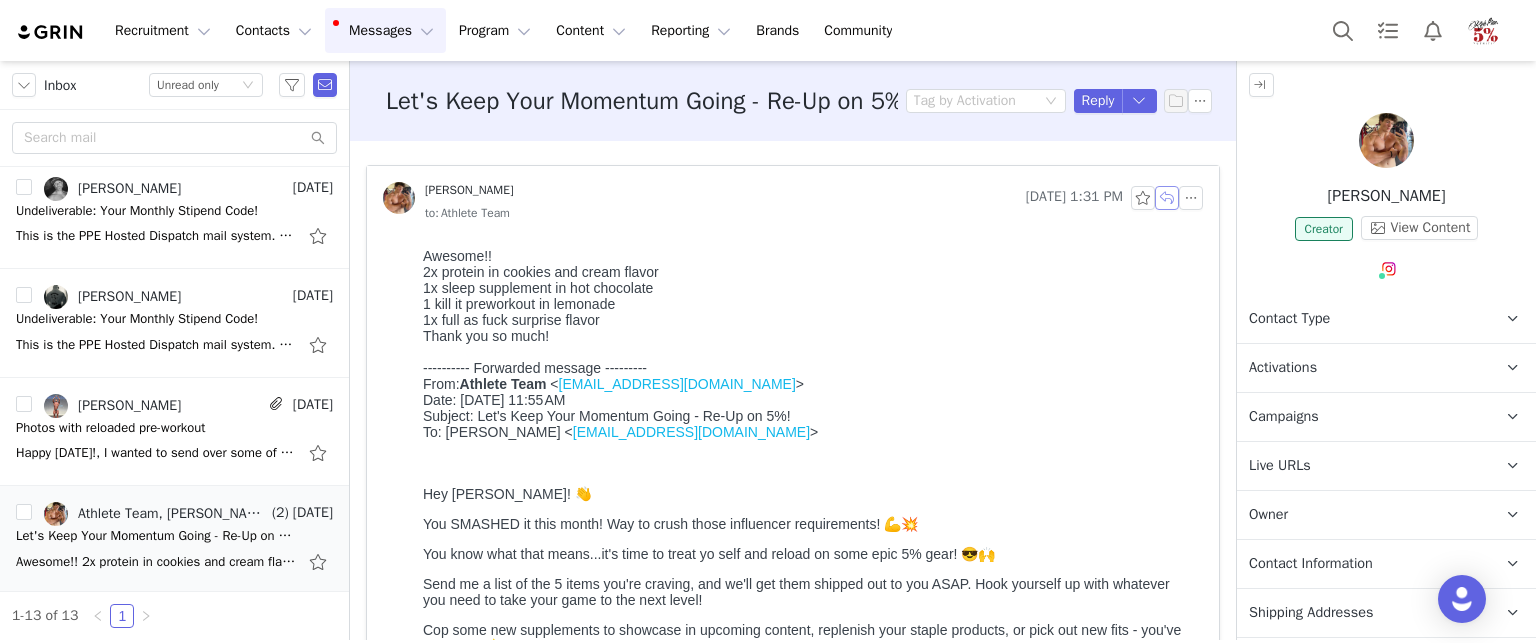 click at bounding box center [1167, 198] 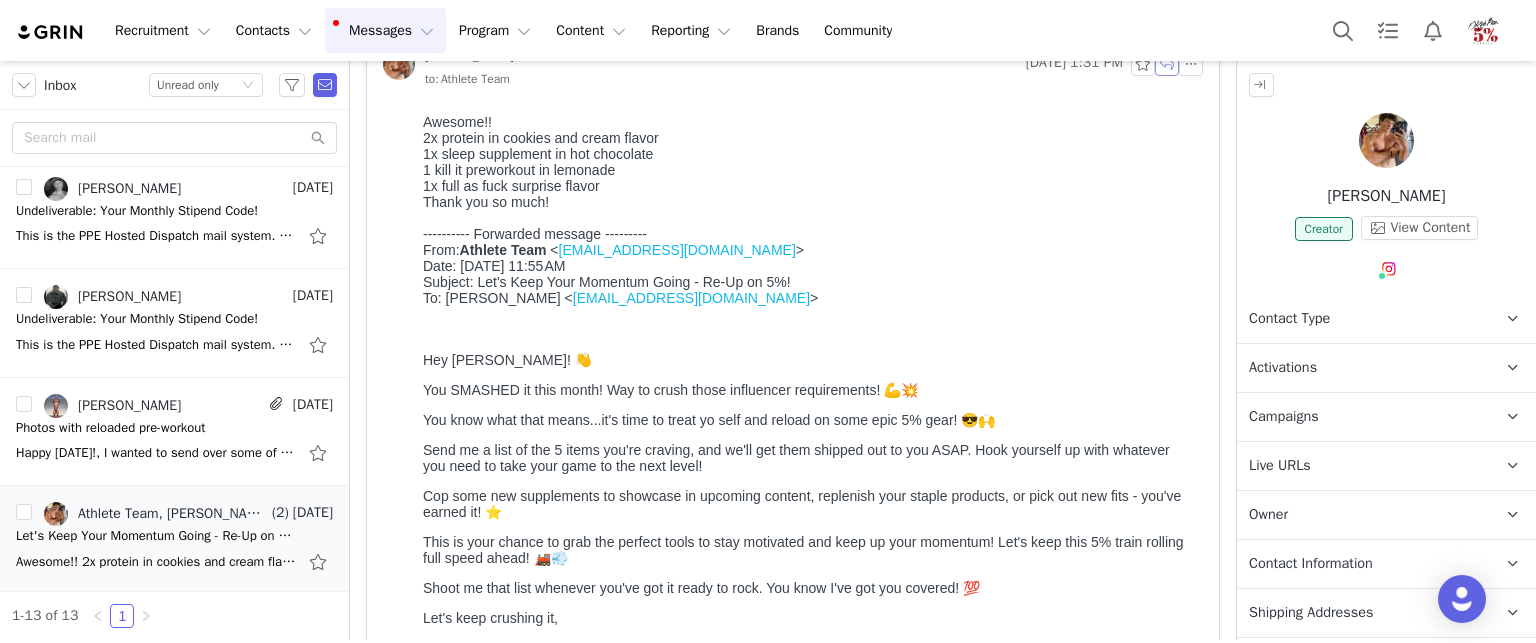 scroll, scrollTop: 881, scrollLeft: 0, axis: vertical 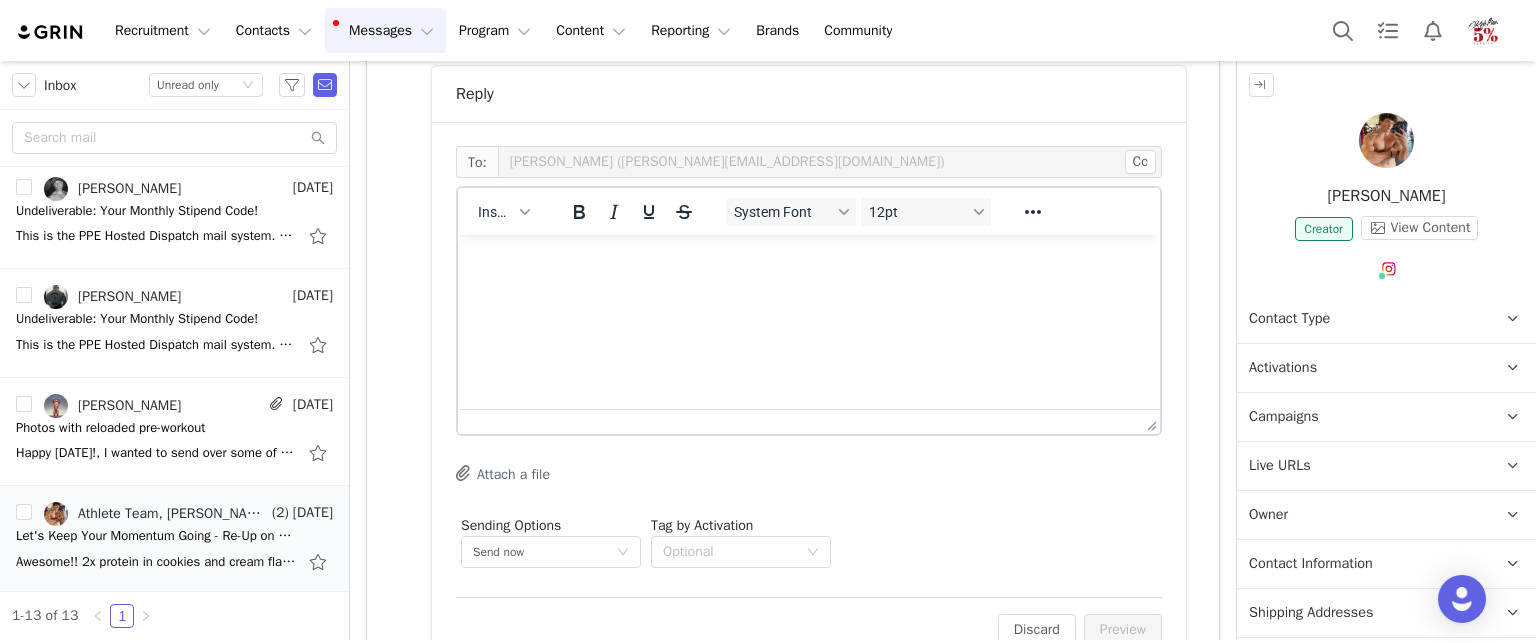 click at bounding box center (809, 262) 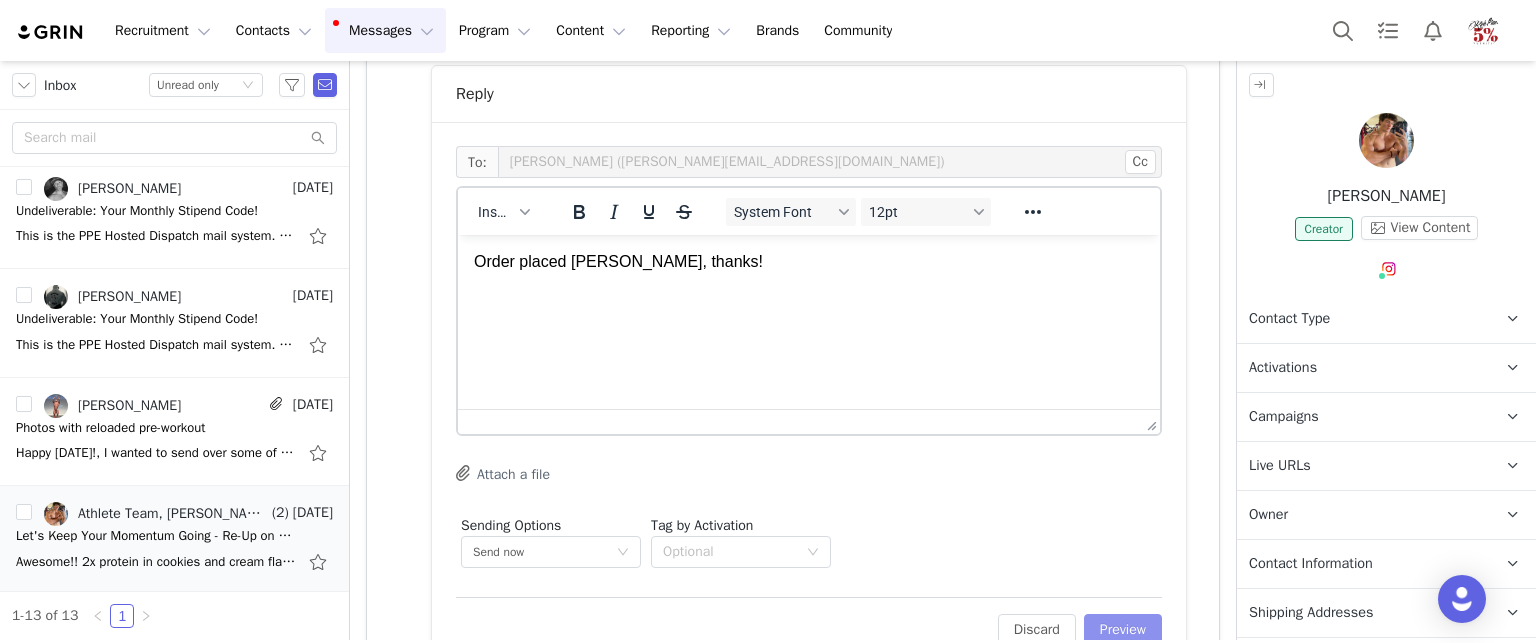 click on "Preview" at bounding box center [1123, 630] 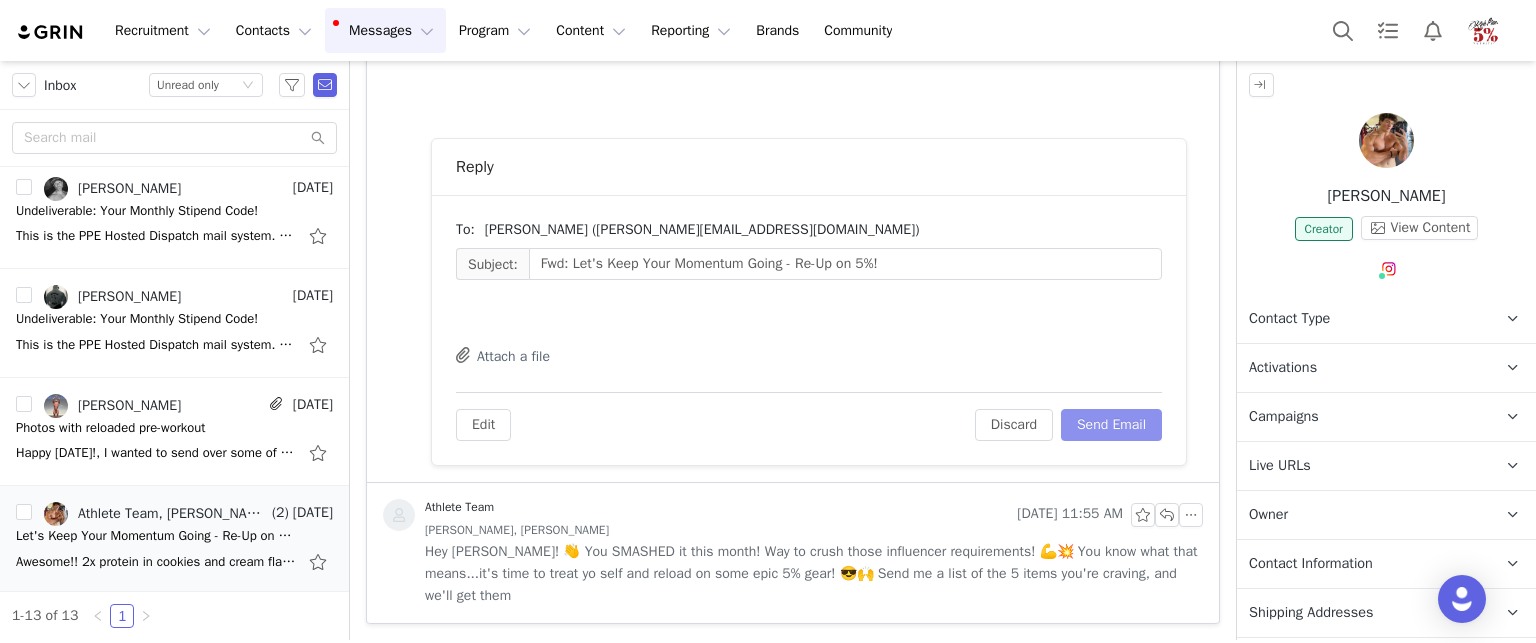 scroll, scrollTop: 881, scrollLeft: 0, axis: vertical 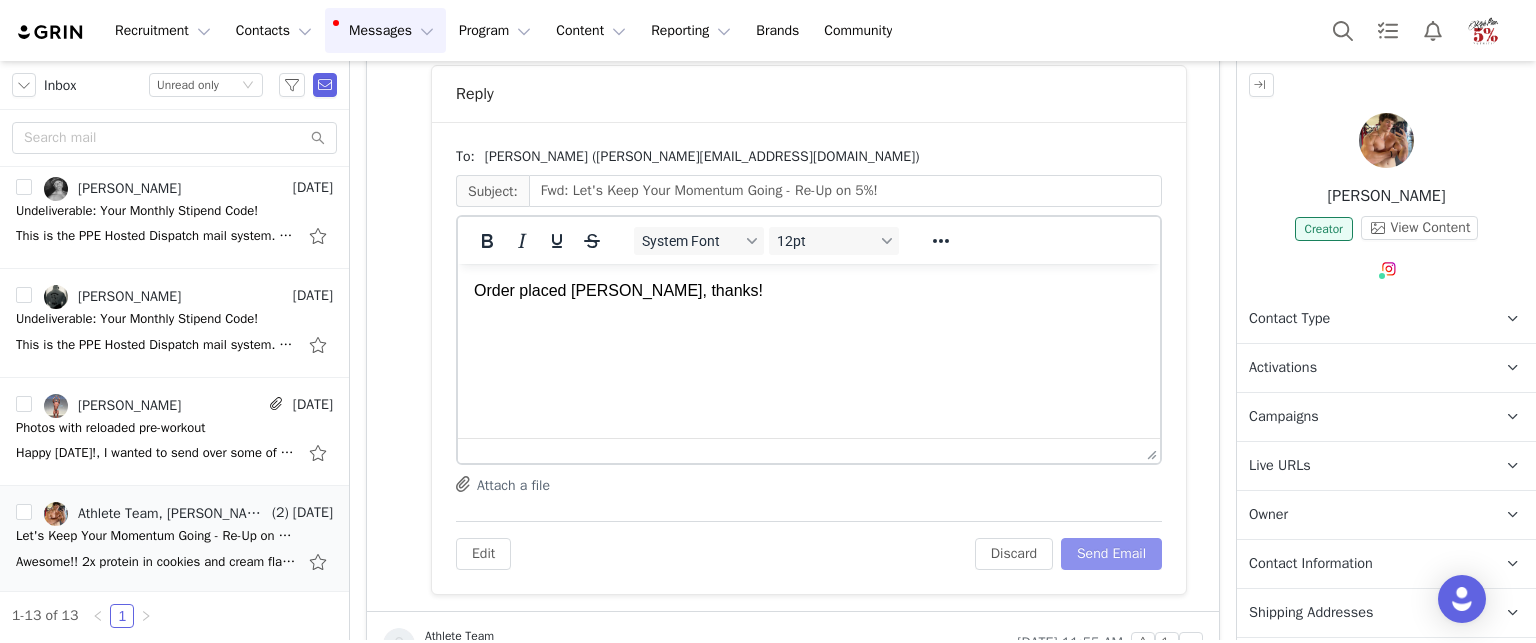 click on "Send Email" at bounding box center (1111, 554) 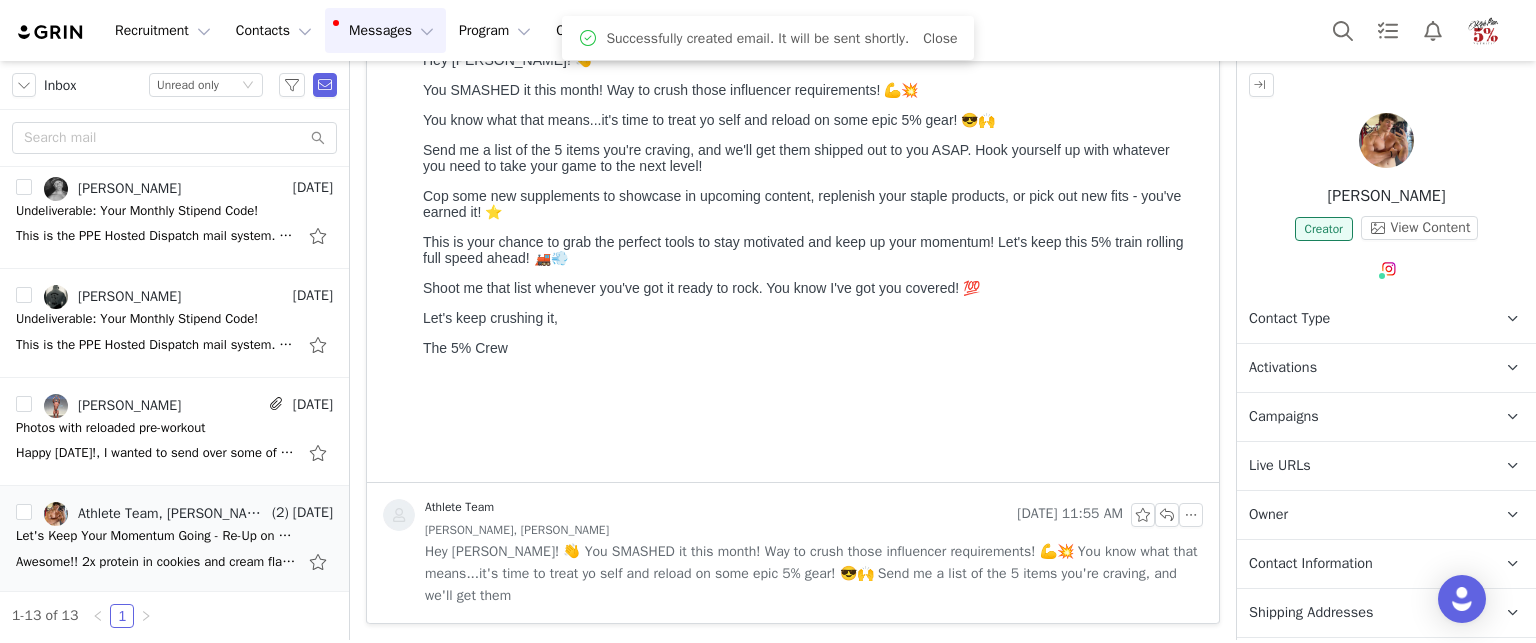 scroll, scrollTop: 433, scrollLeft: 0, axis: vertical 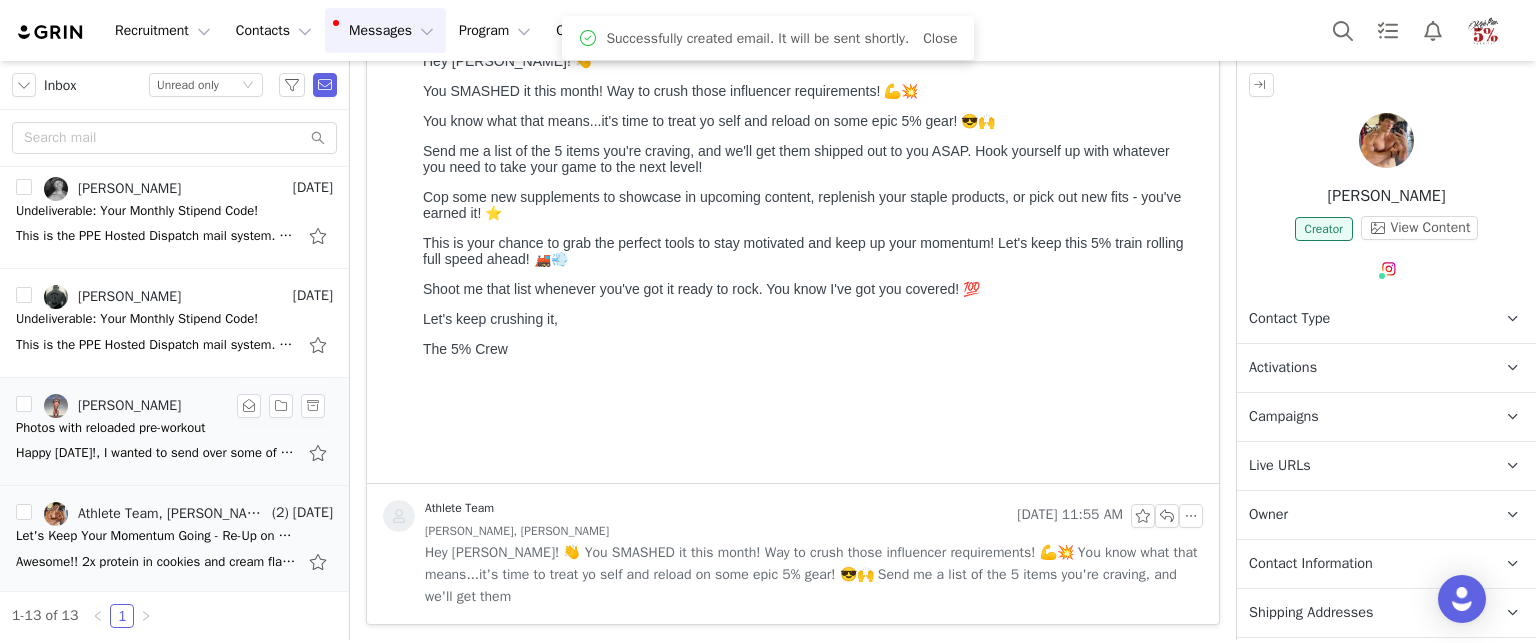 click on "Photos with reloaded pre-workout" at bounding box center (111, 428) 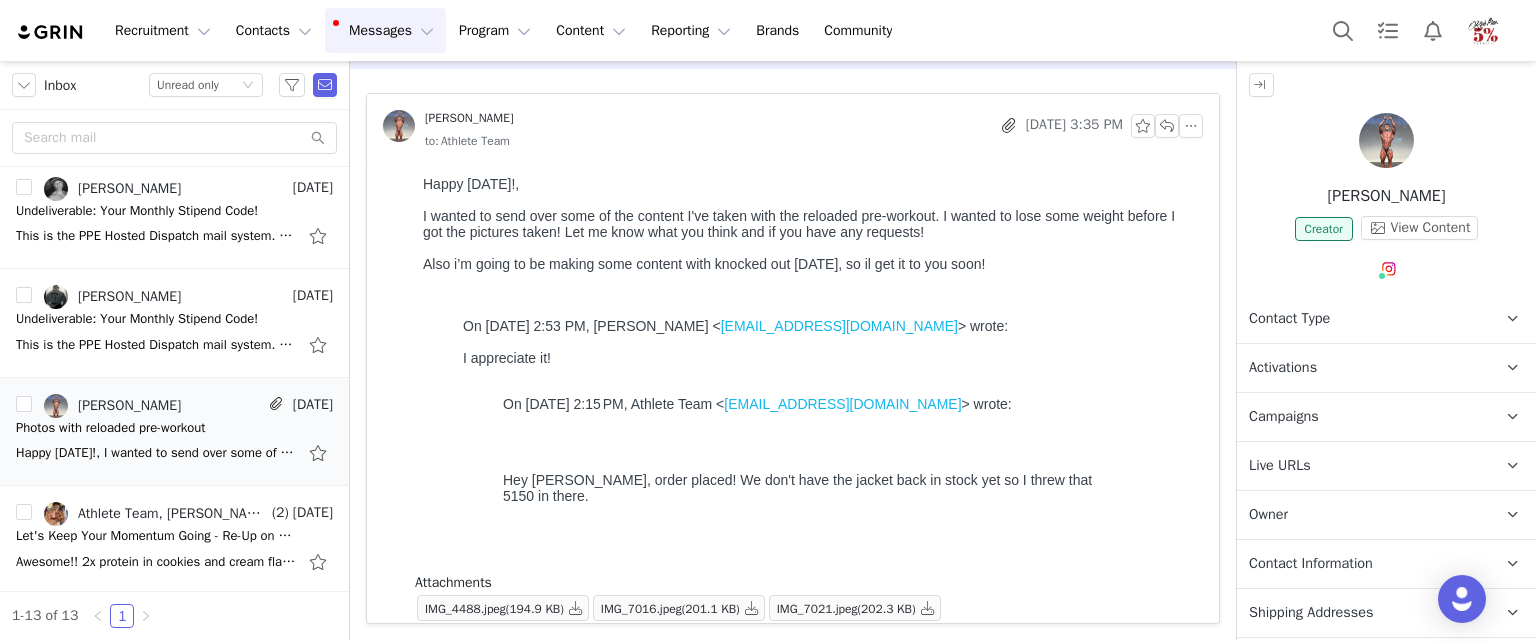 scroll, scrollTop: 0, scrollLeft: 0, axis: both 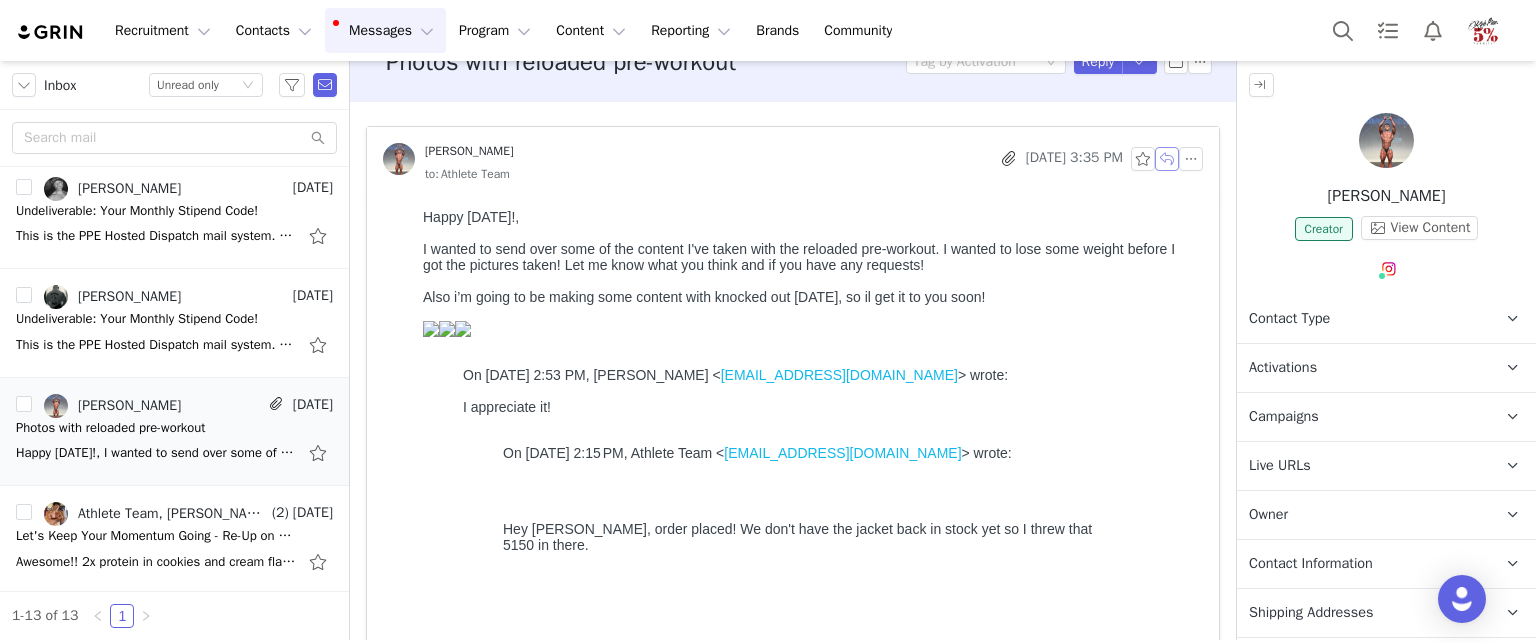 click at bounding box center (1167, 159) 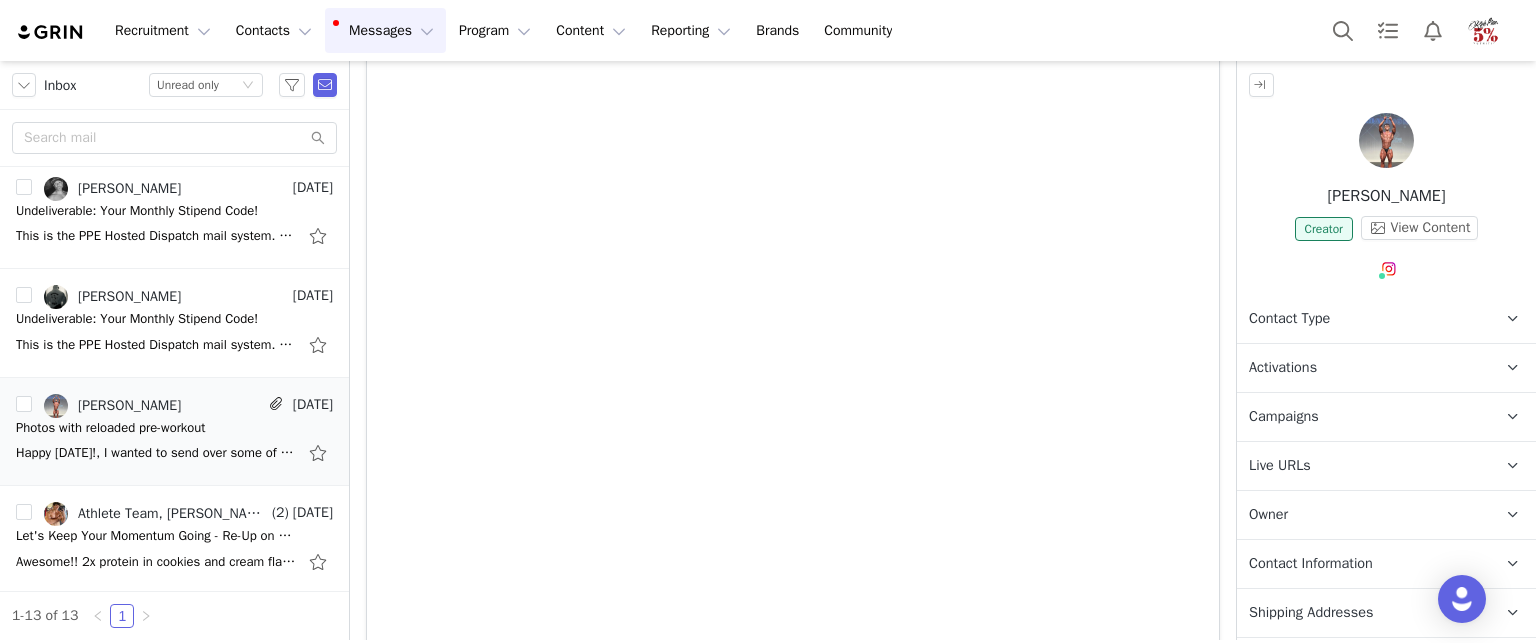 scroll, scrollTop: 2572, scrollLeft: 0, axis: vertical 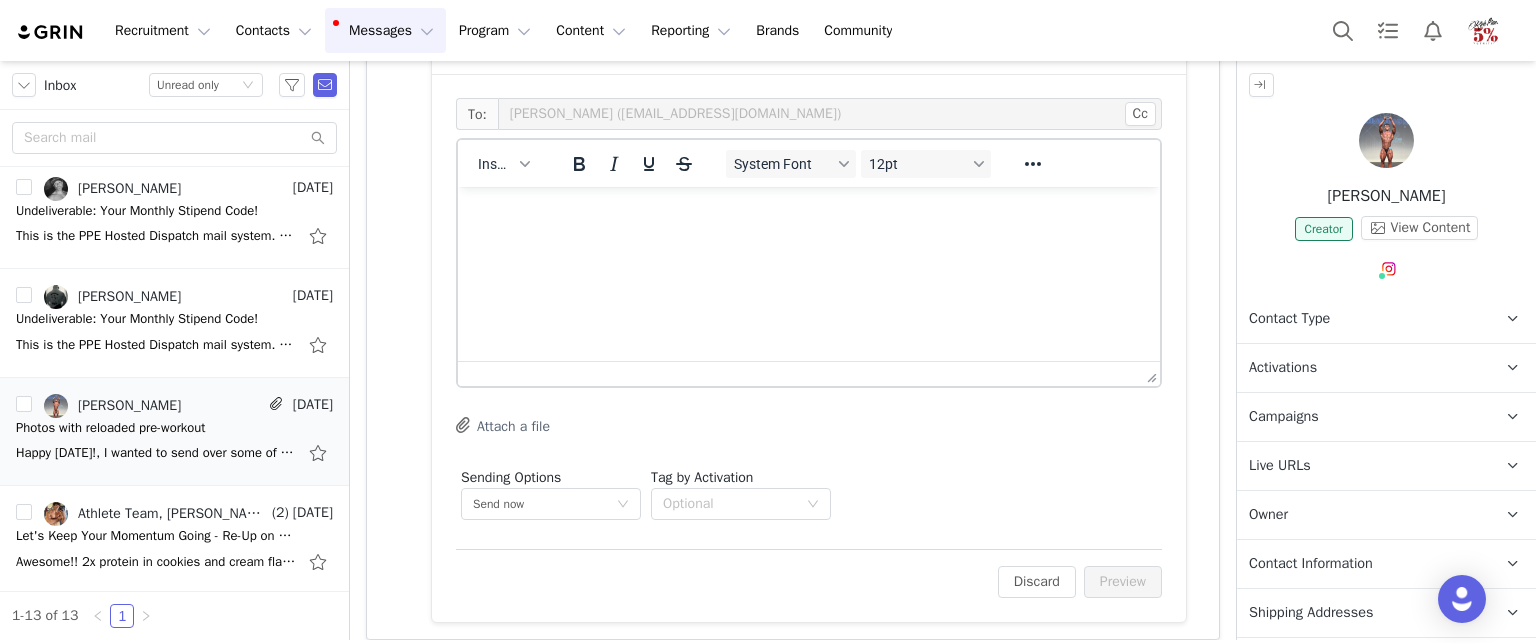 click at bounding box center [809, 214] 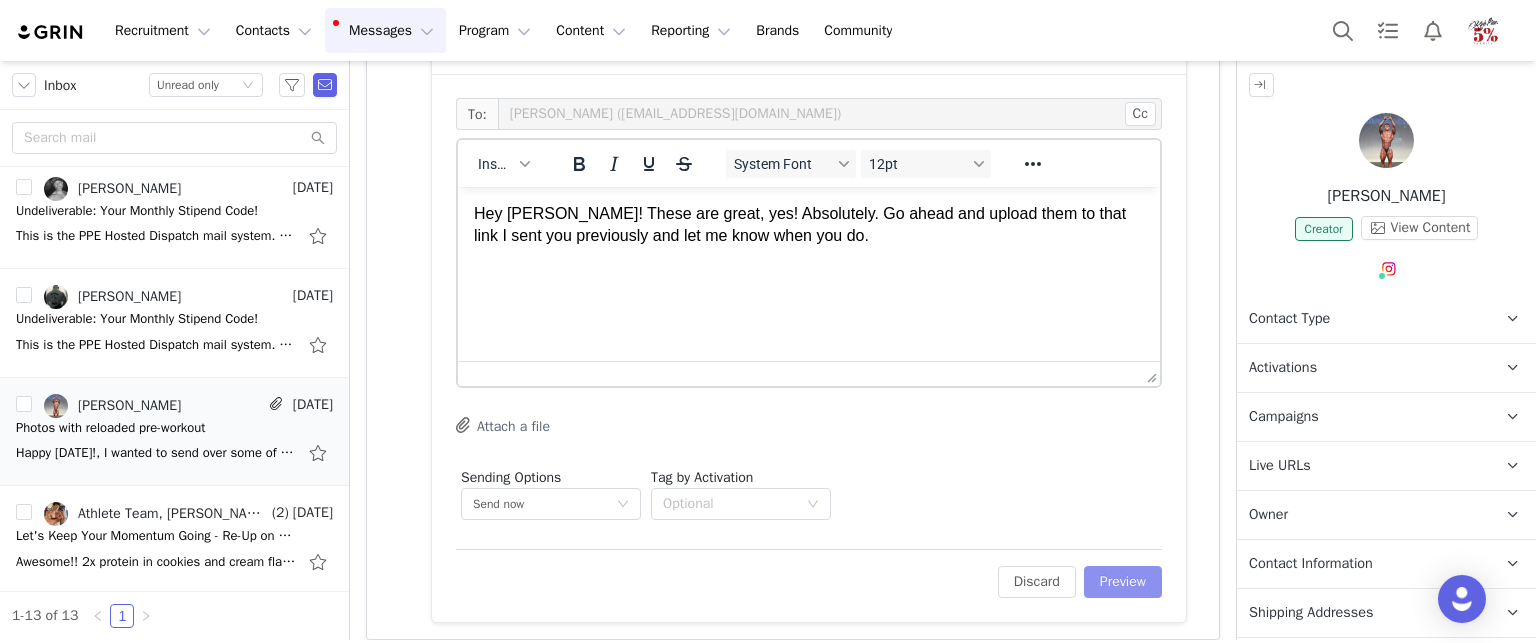 click on "Preview" at bounding box center [1123, 582] 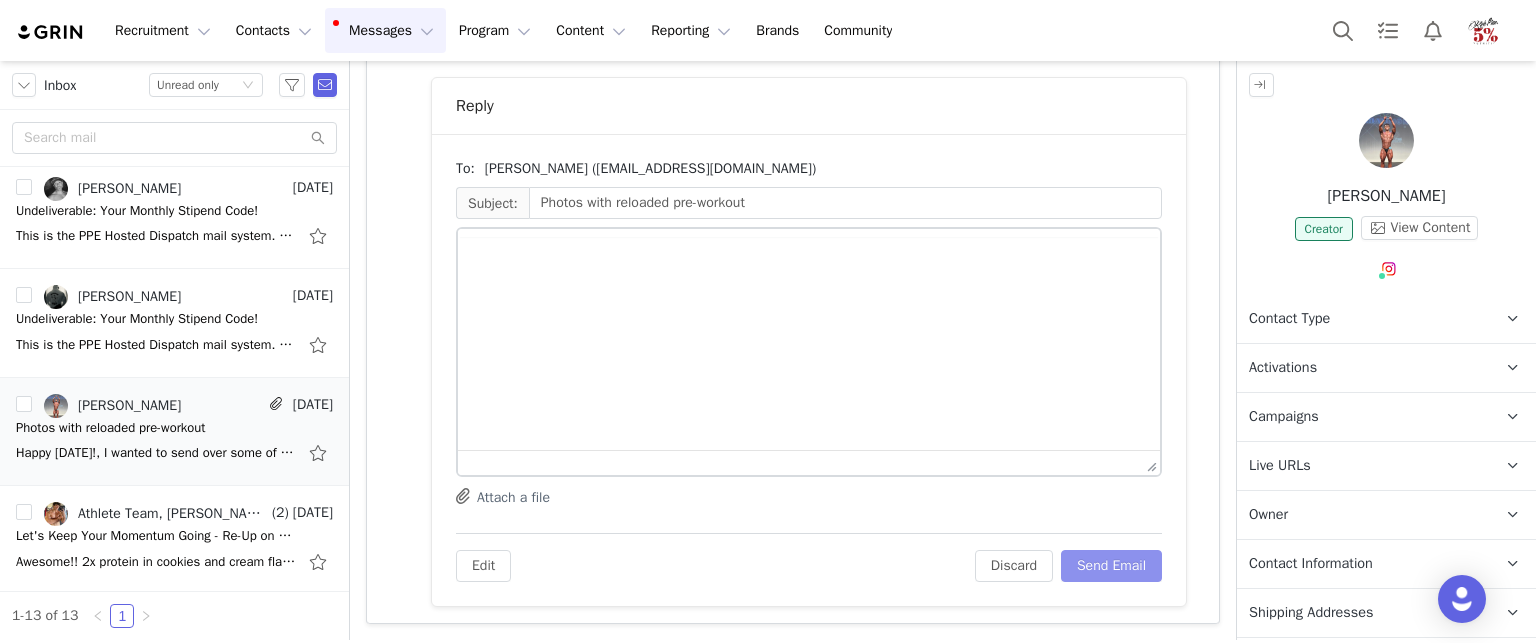 scroll, scrollTop: 2585, scrollLeft: 0, axis: vertical 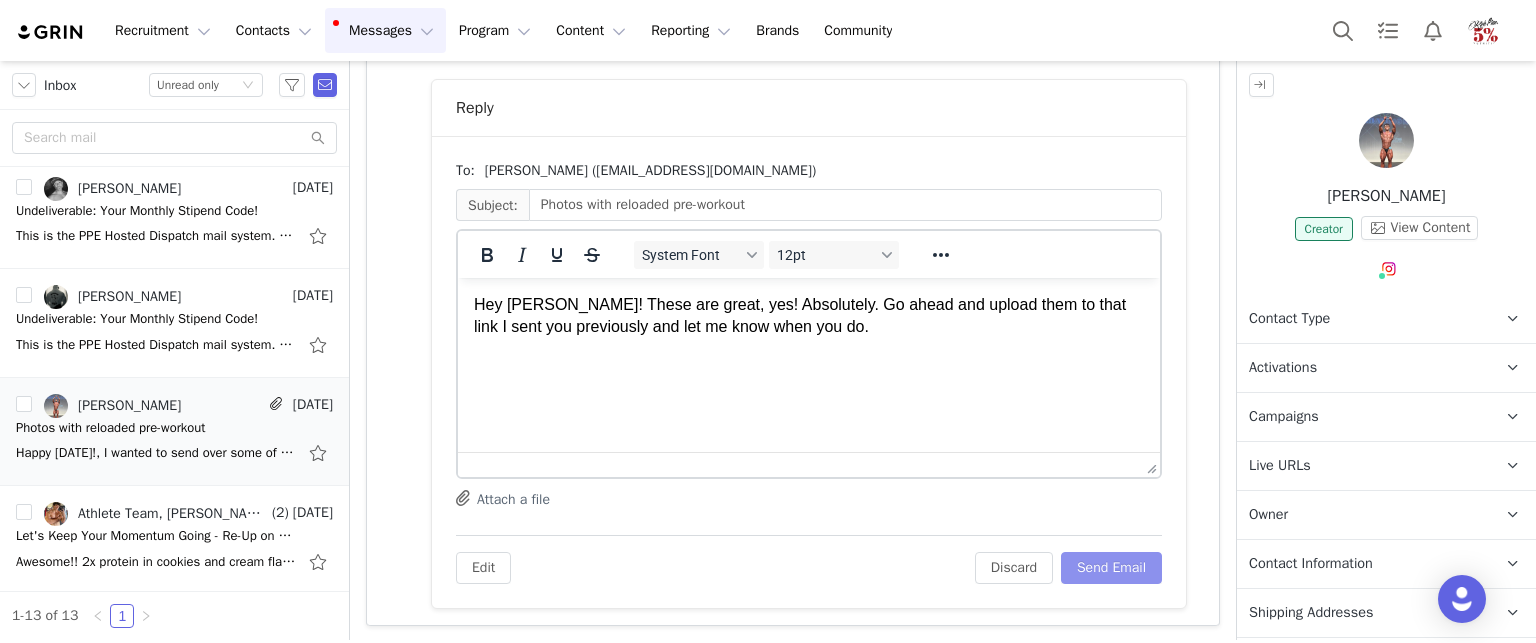 click on "Send Email" at bounding box center (1111, 568) 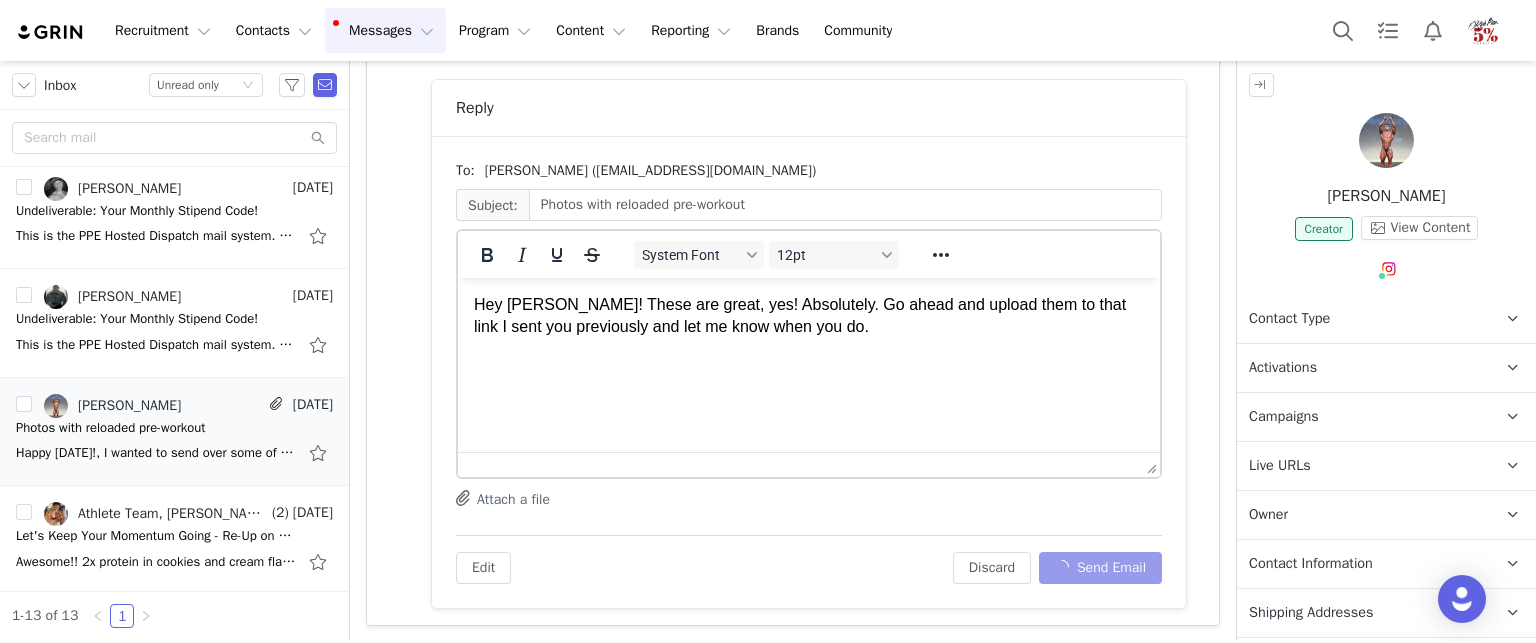scroll, scrollTop: 2010, scrollLeft: 0, axis: vertical 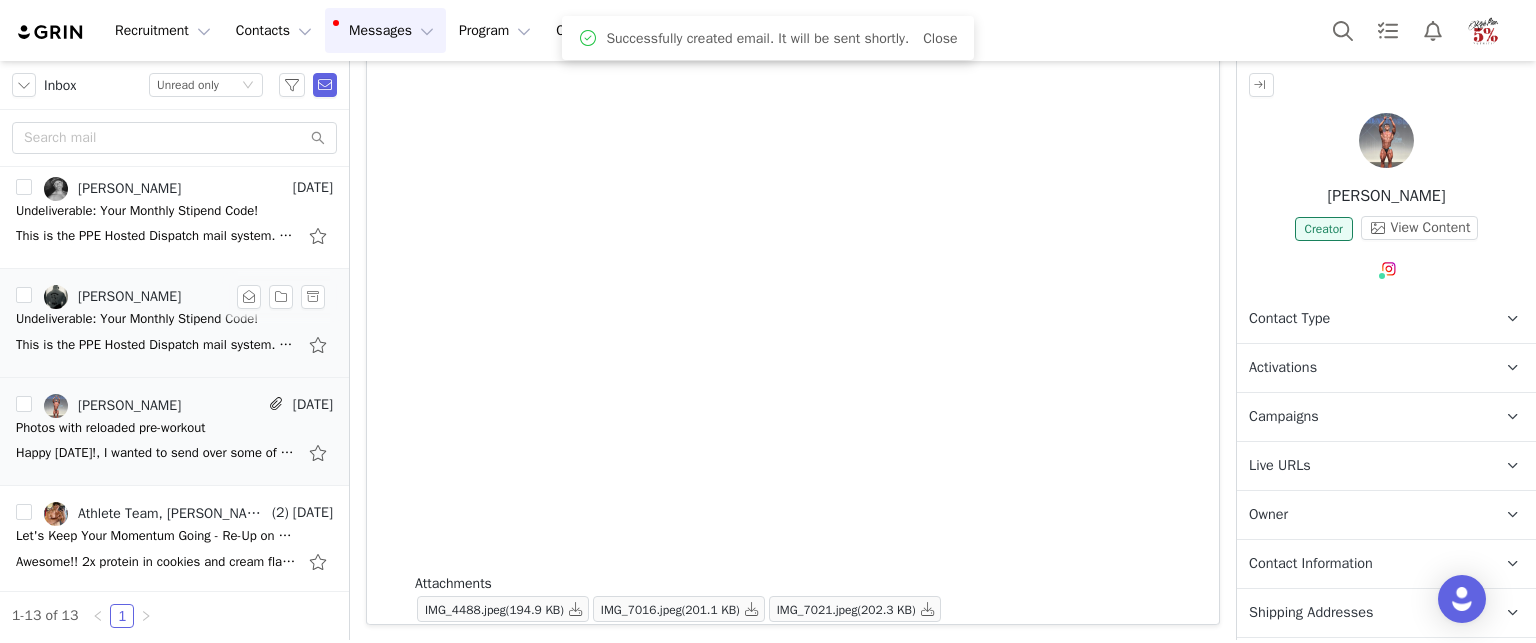 click on "Undeliverable: Your Monthly Stipend Code!" at bounding box center (137, 319) 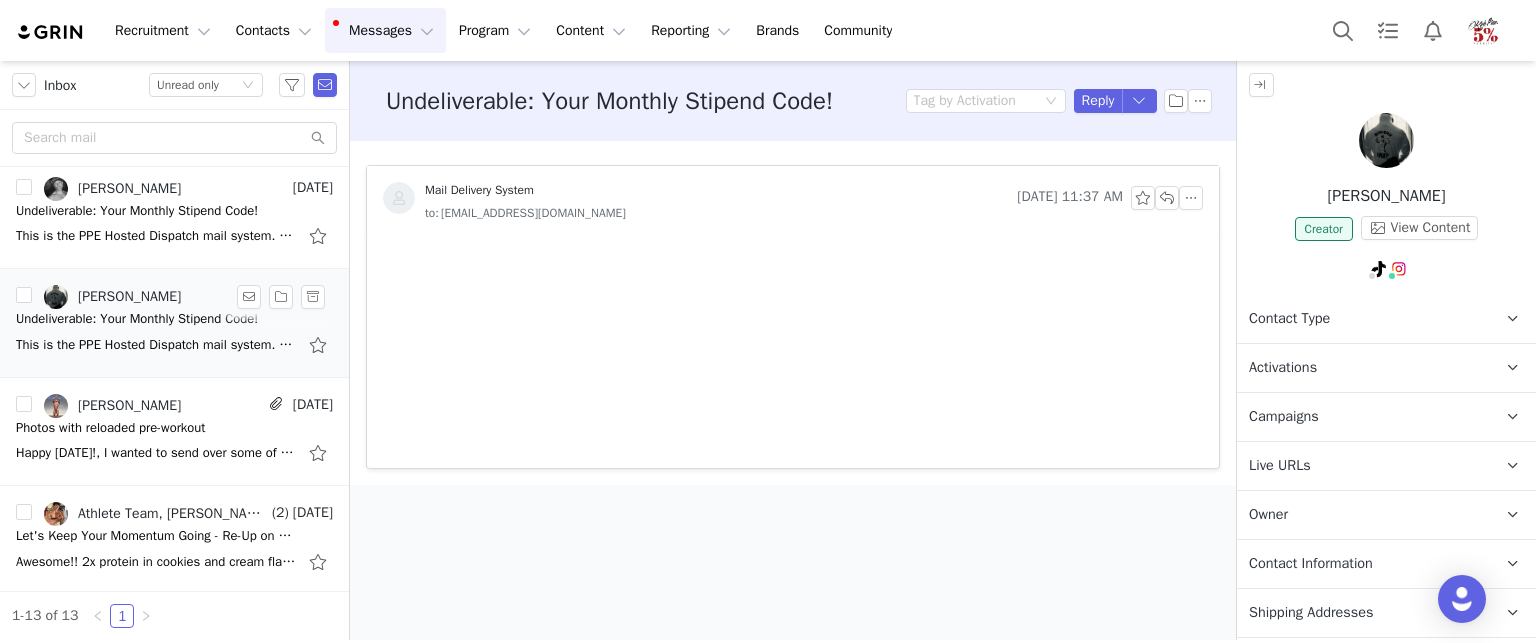 scroll, scrollTop: 0, scrollLeft: 0, axis: both 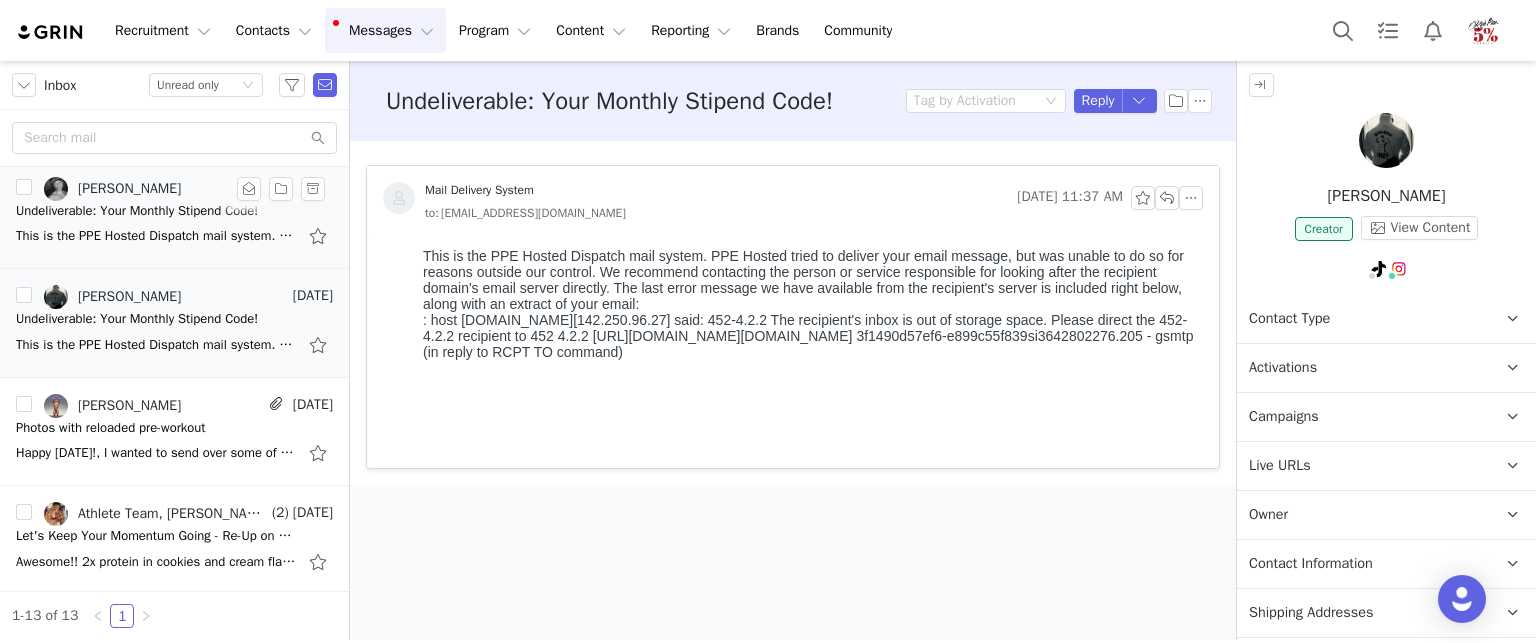 click on "Undeliverable: Your Monthly Stipend Code!" at bounding box center (137, 211) 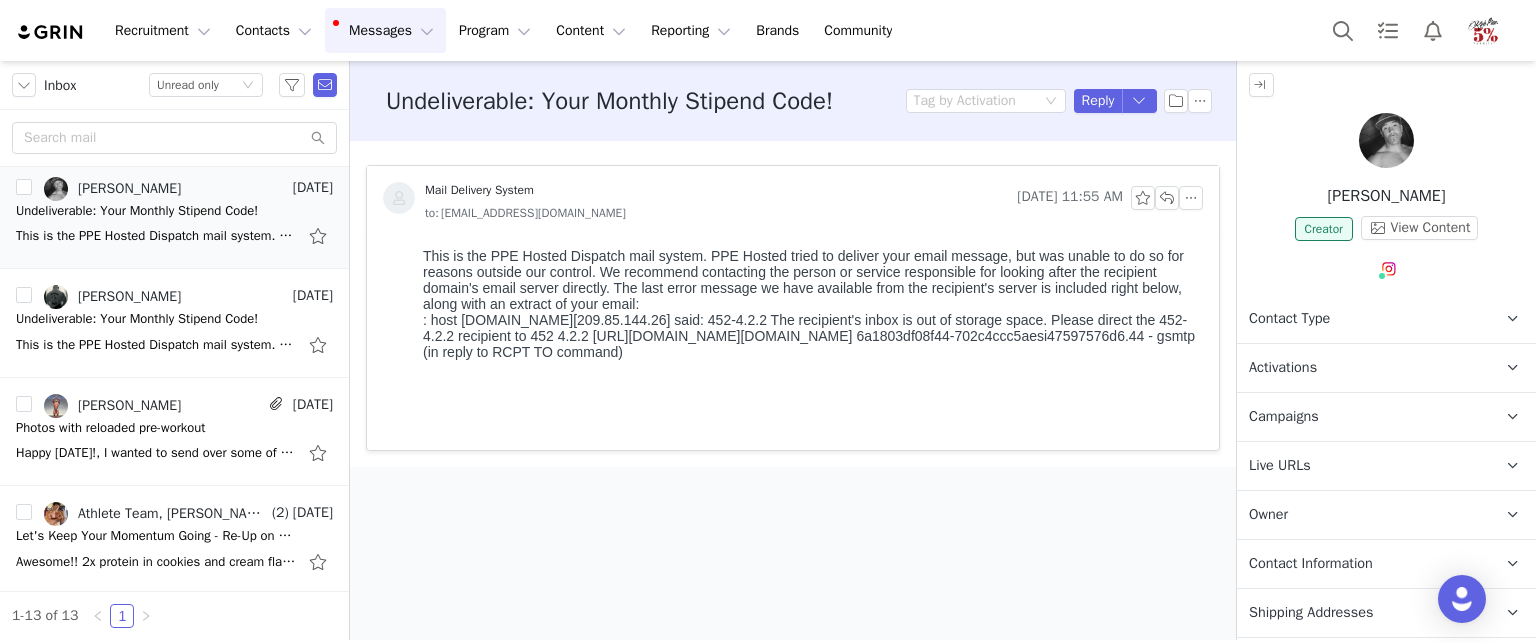 scroll, scrollTop: 0, scrollLeft: 0, axis: both 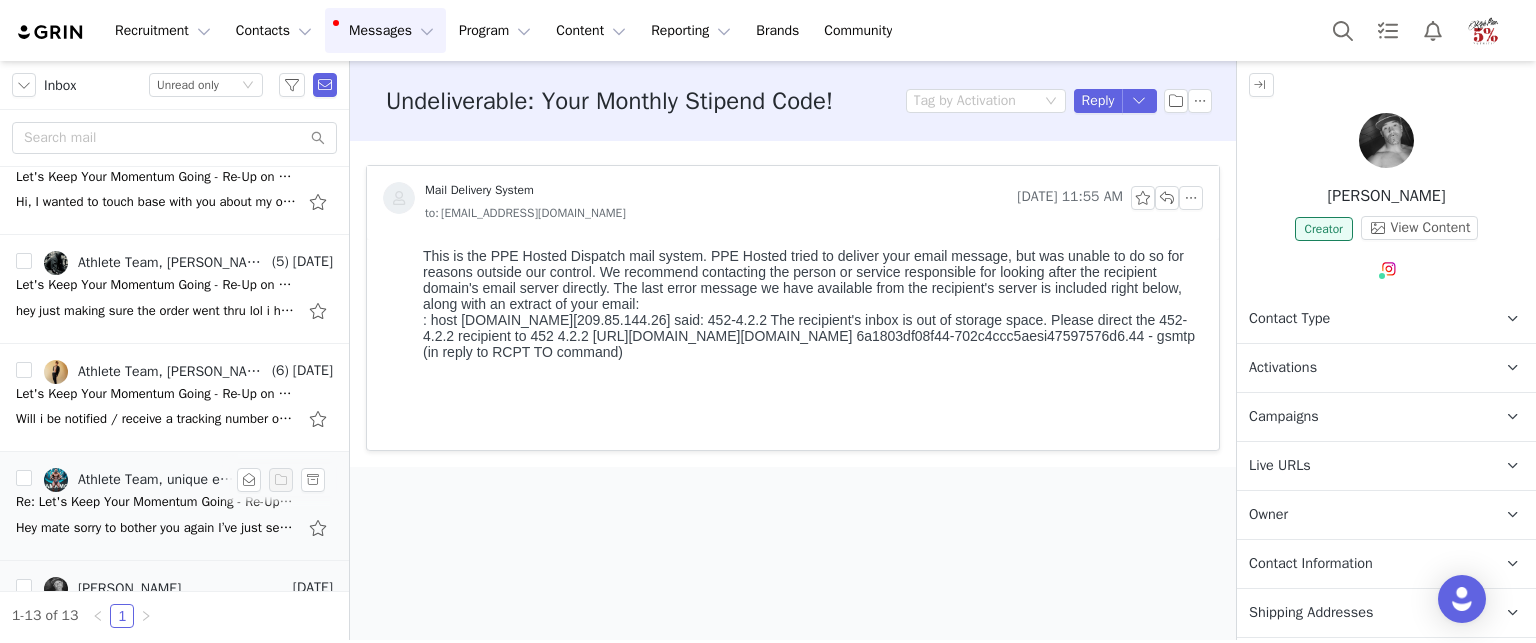 click on "Re: Let's Keep Your Momentum Going - Re-Up on 5%!" at bounding box center (156, 502) 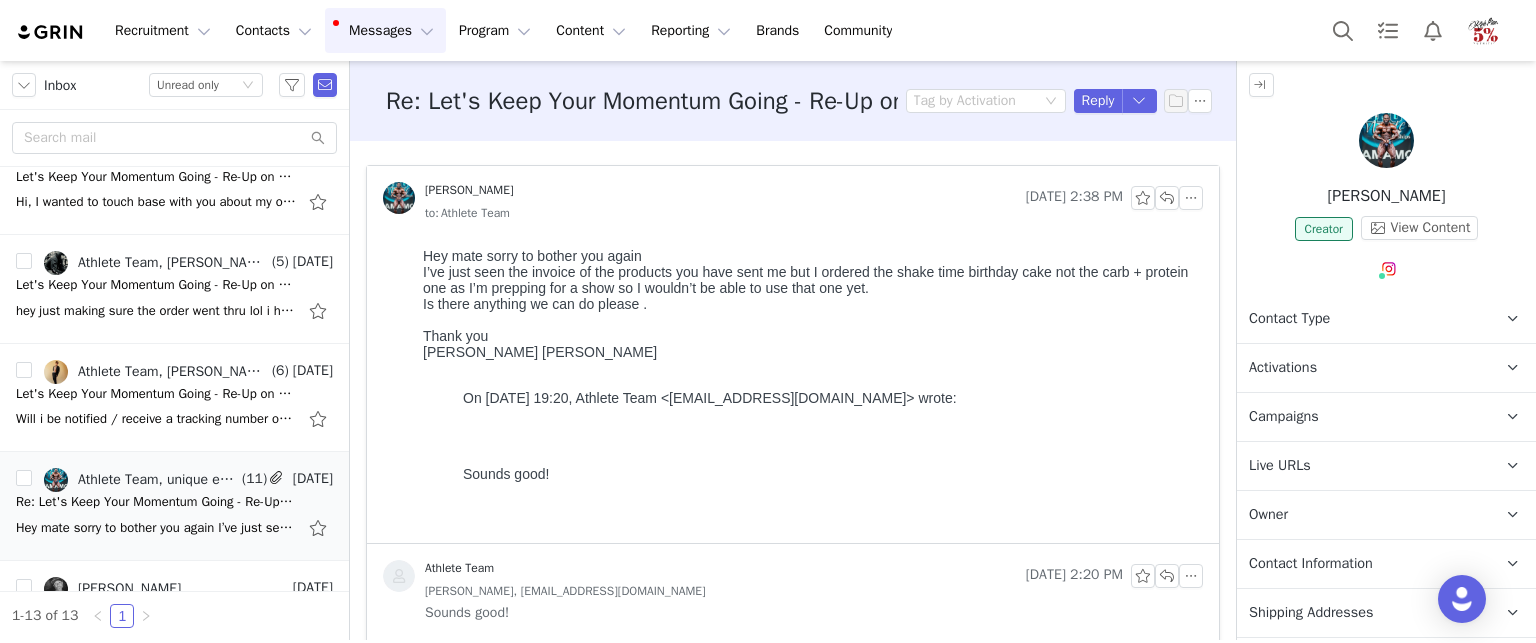 scroll, scrollTop: 0, scrollLeft: 0, axis: both 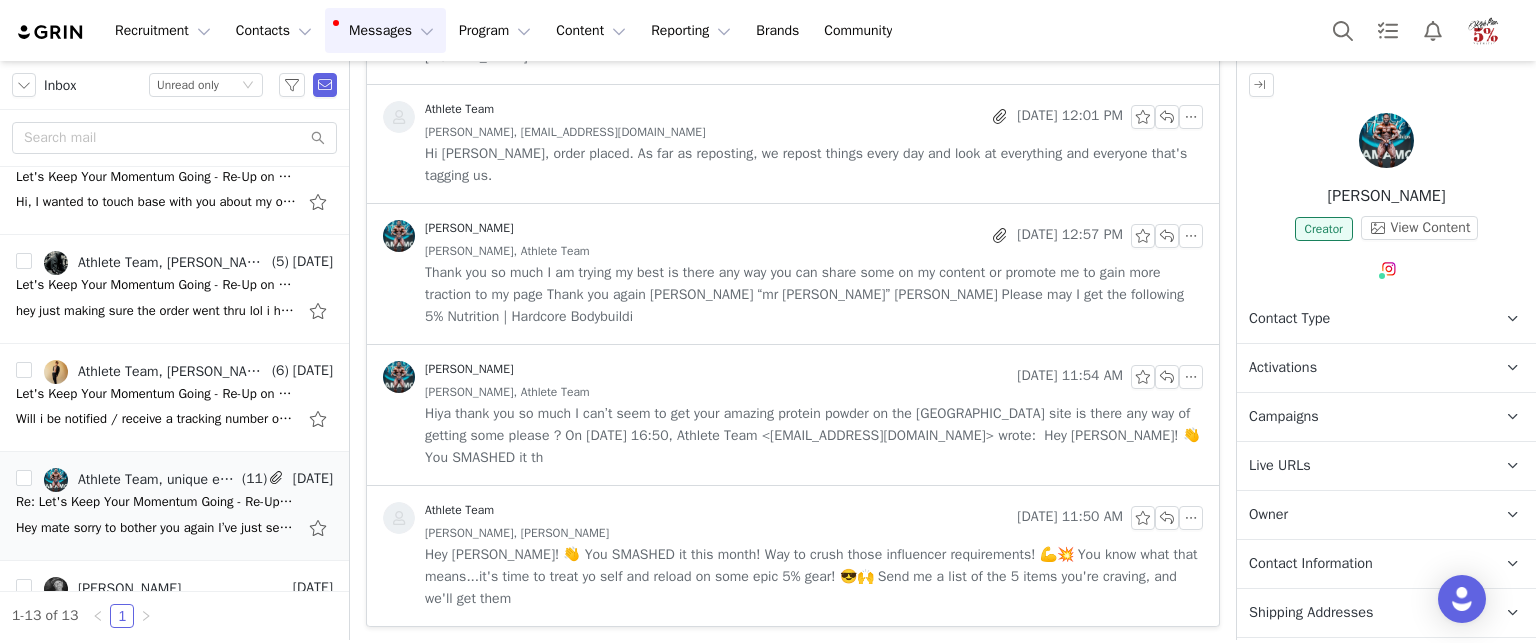 click on "Hiya thank you so much
I can’t seem to get your amazing protein powder on the uk site is there any way of getting some please ?
On 1 Jul 2025, at 16:50, Athlete Team <athleteteam@5percentnutrition.com> wrote:
﻿
Hey James! 👋
You SMASHED it th" at bounding box center [814, 436] 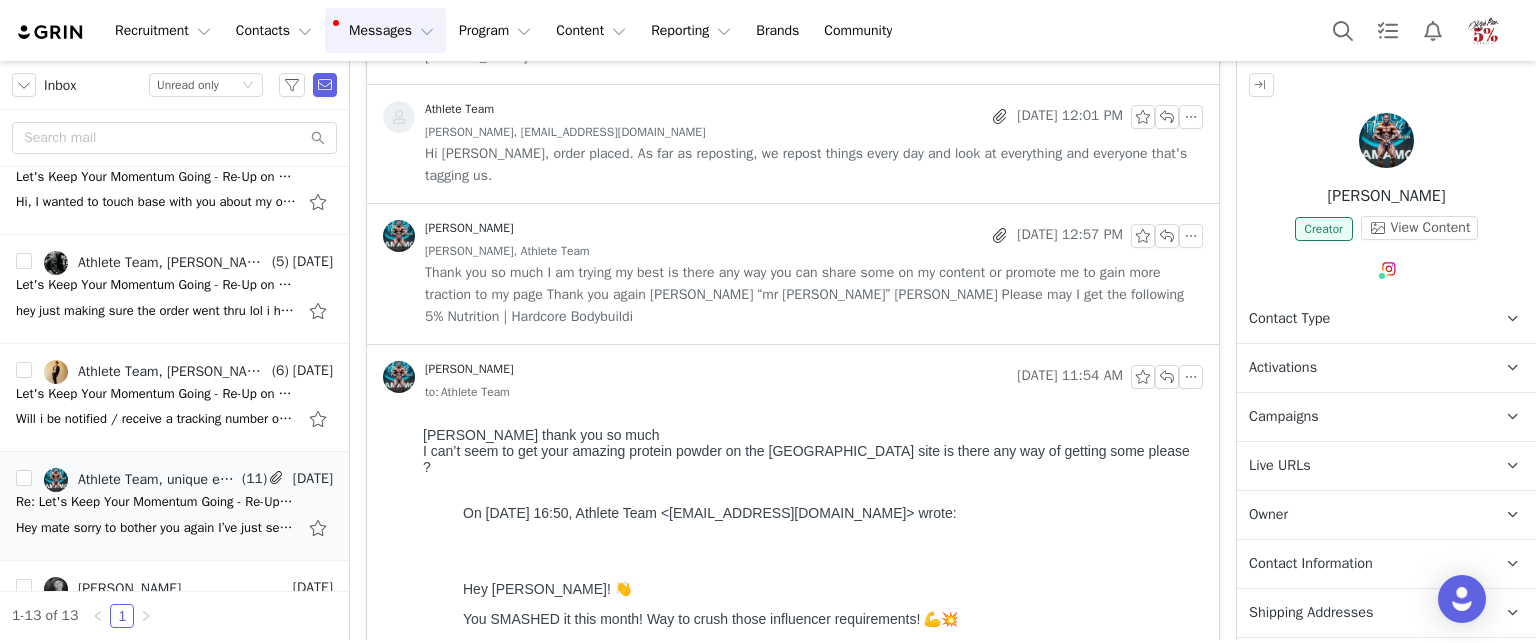 scroll, scrollTop: 0, scrollLeft: 0, axis: both 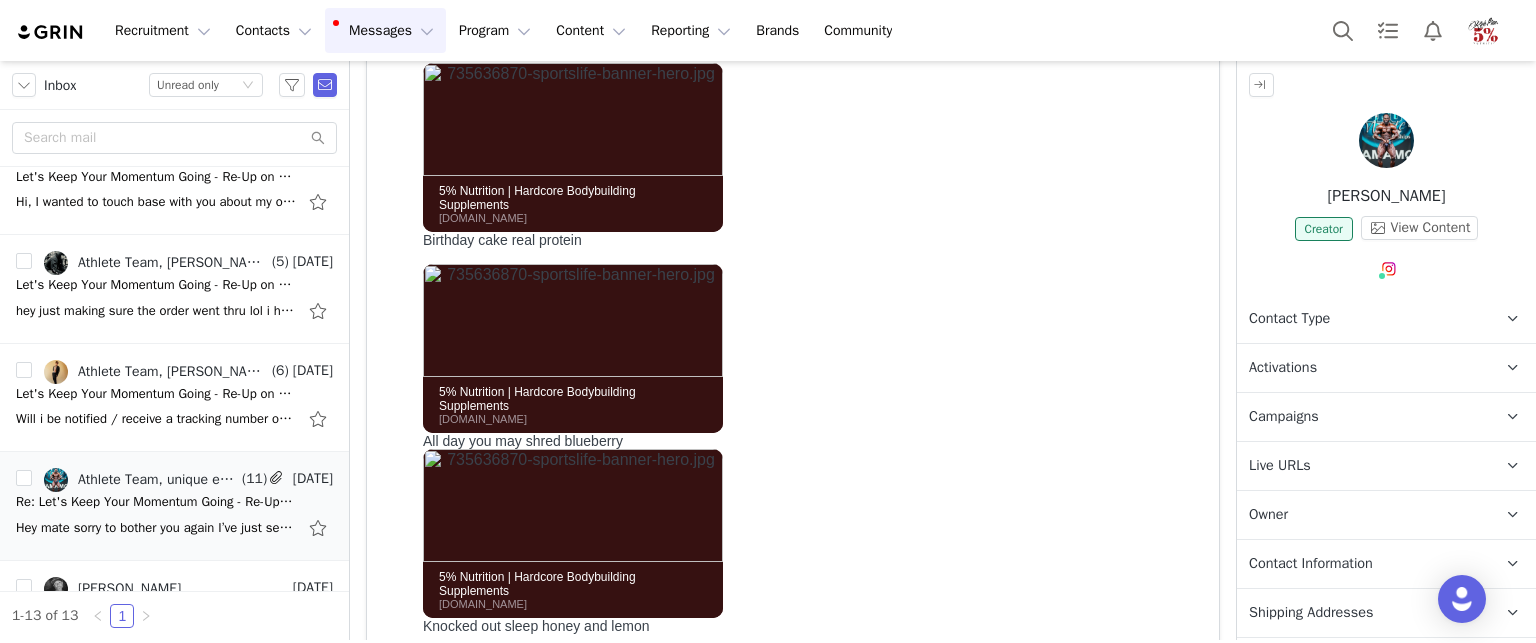 drag, startPoint x: 1228, startPoint y: 111, endPoint x: 734, endPoint y: 327, distance: 539.1586 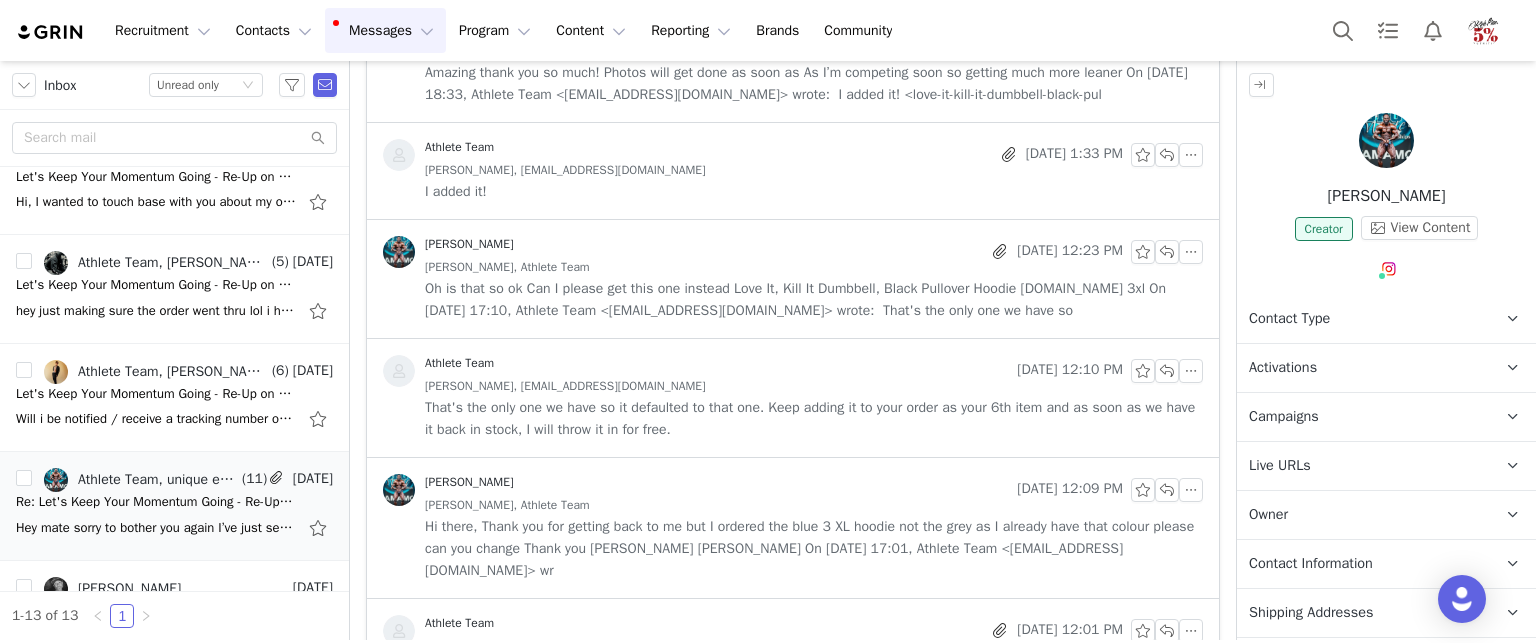scroll, scrollTop: 0, scrollLeft: 0, axis: both 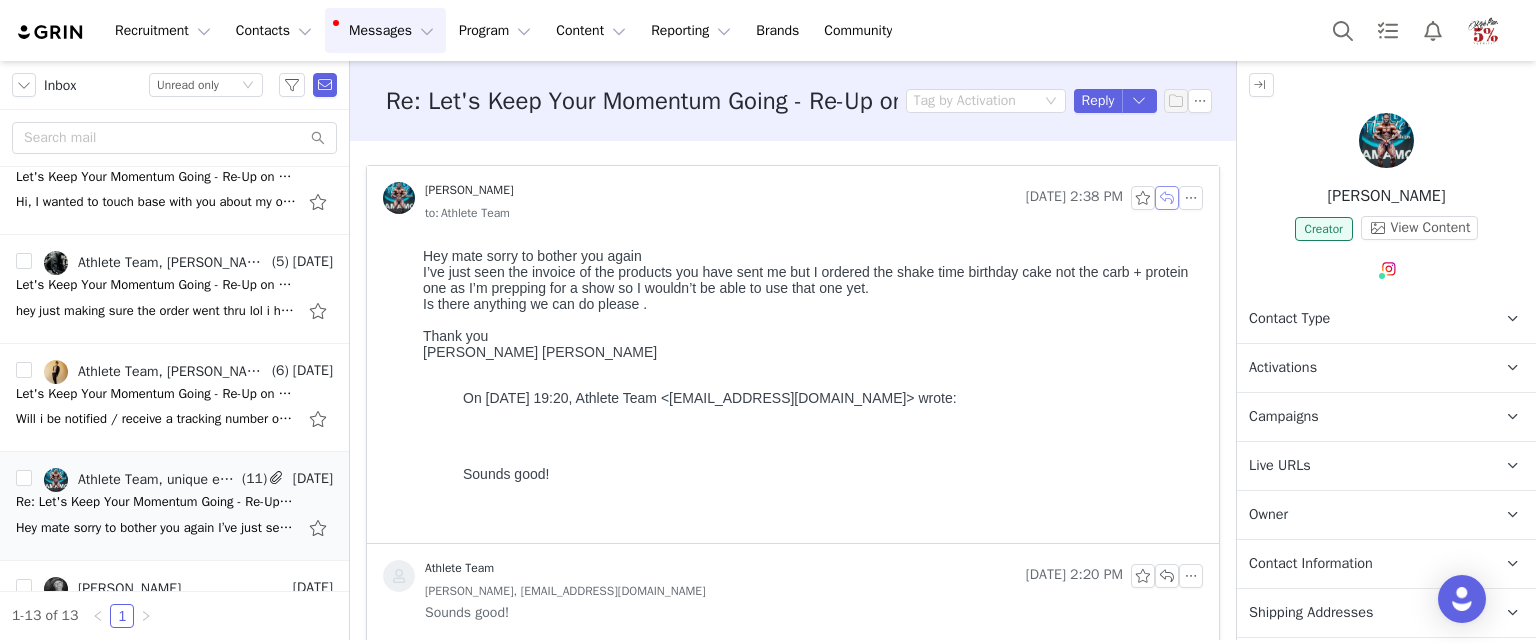 click at bounding box center [1167, 198] 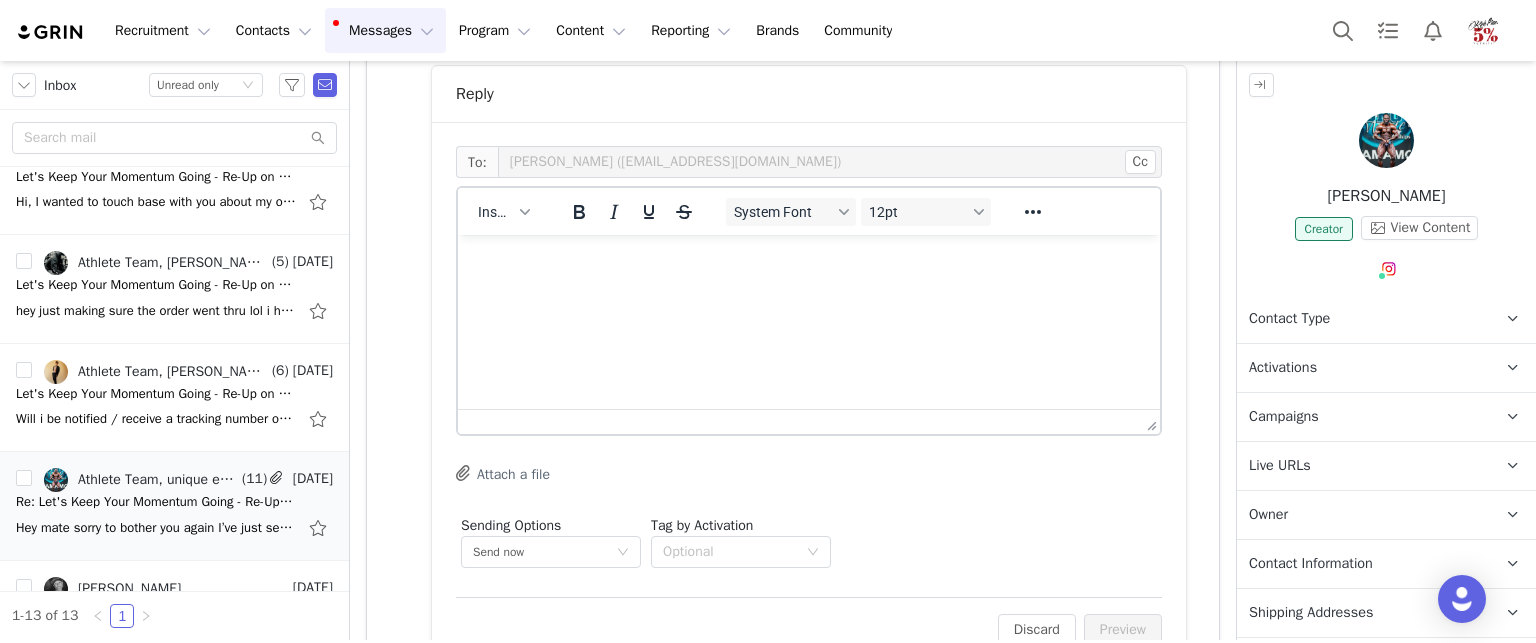 scroll, scrollTop: 556, scrollLeft: 0, axis: vertical 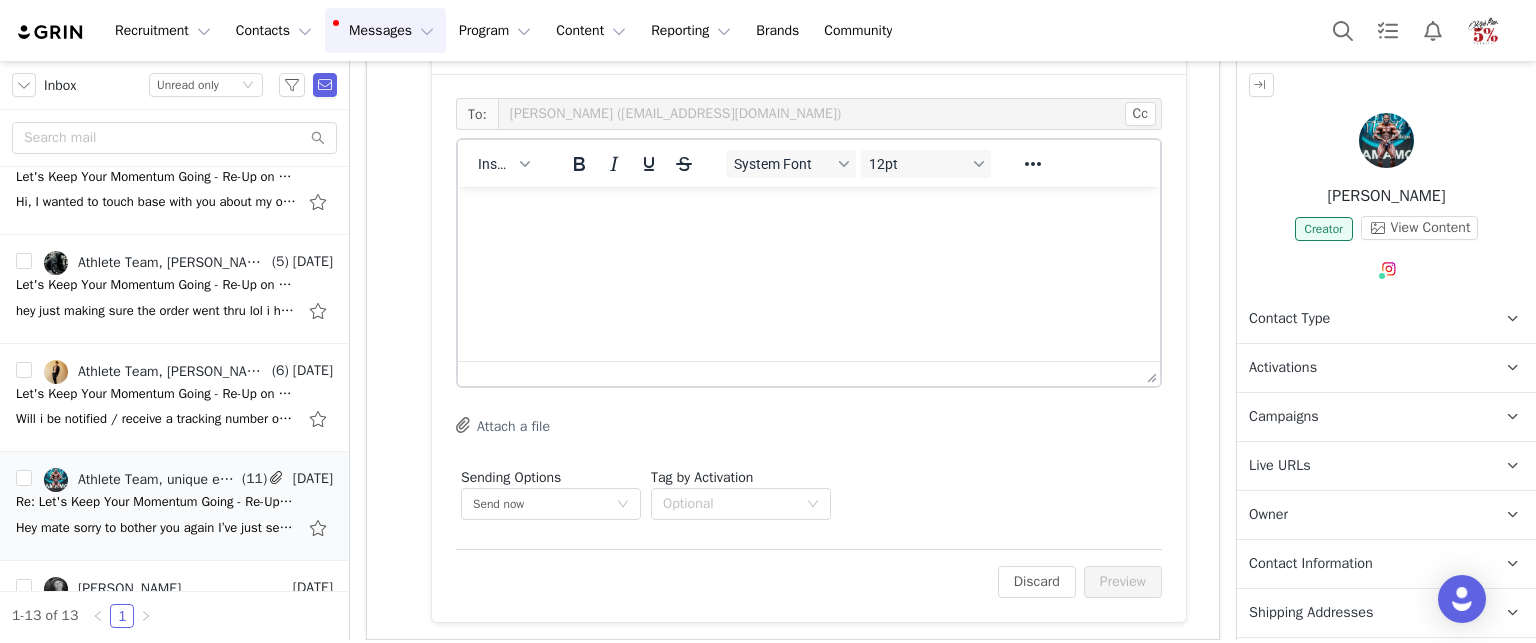 click at bounding box center (809, 214) 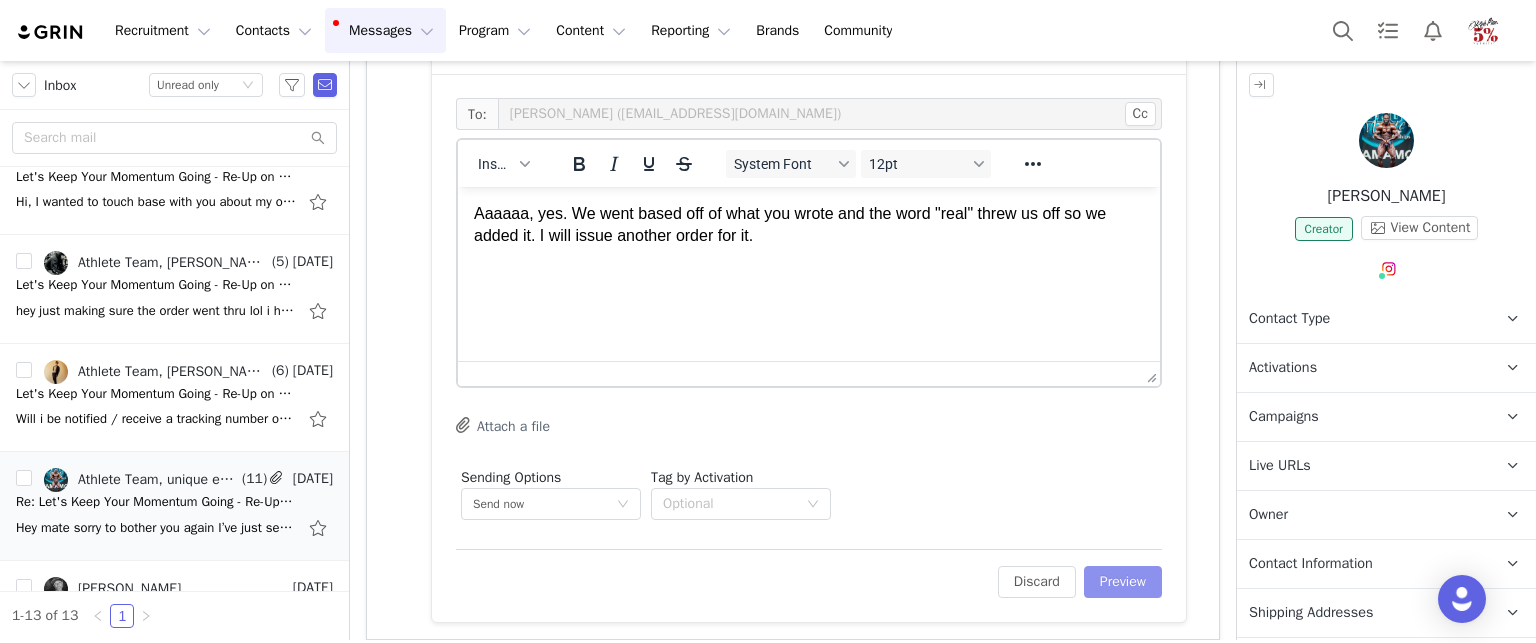 click on "Preview" at bounding box center (1123, 582) 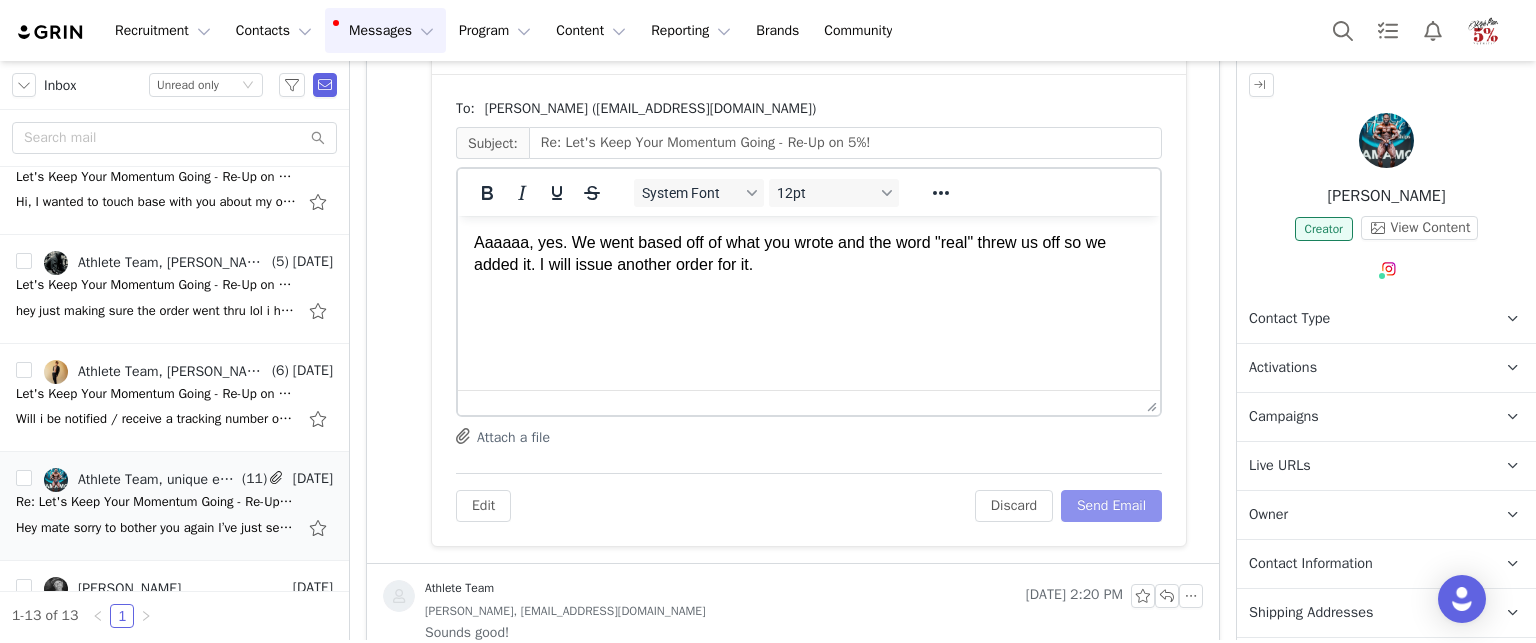scroll, scrollTop: 0, scrollLeft: 0, axis: both 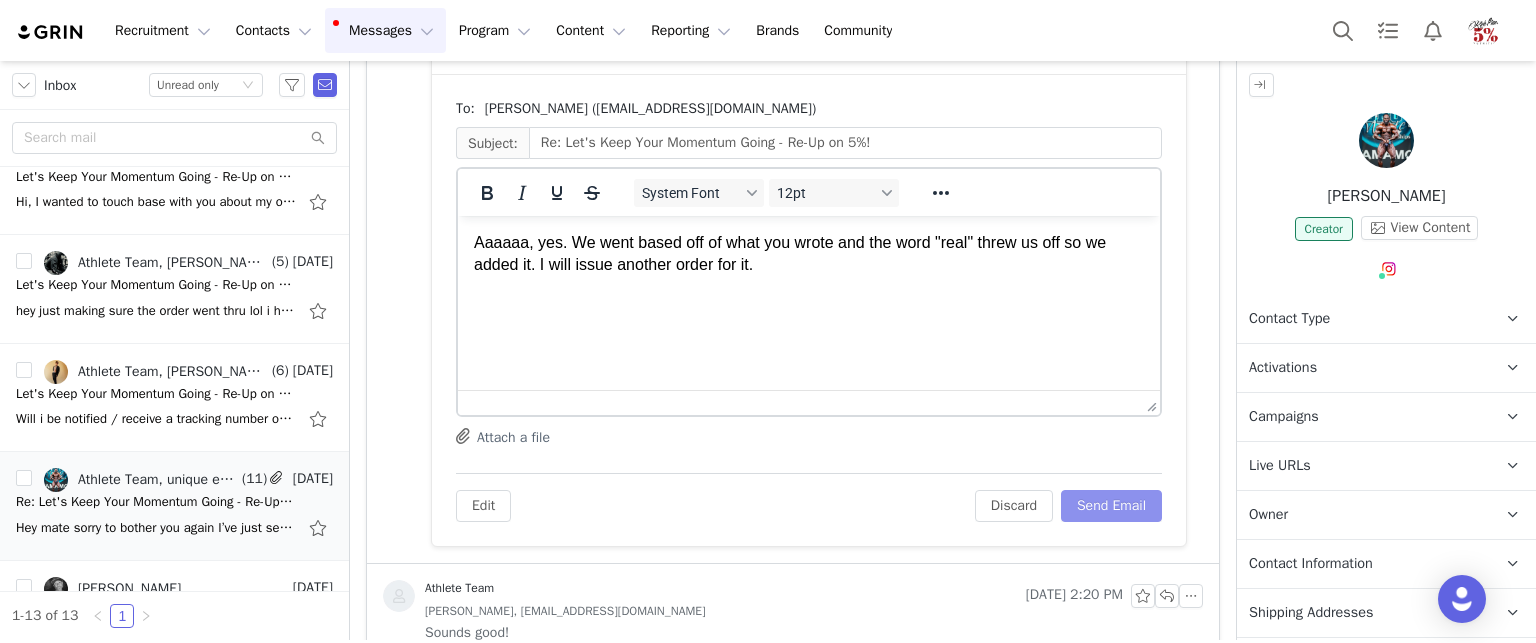 click on "Send Email" at bounding box center [1111, 506] 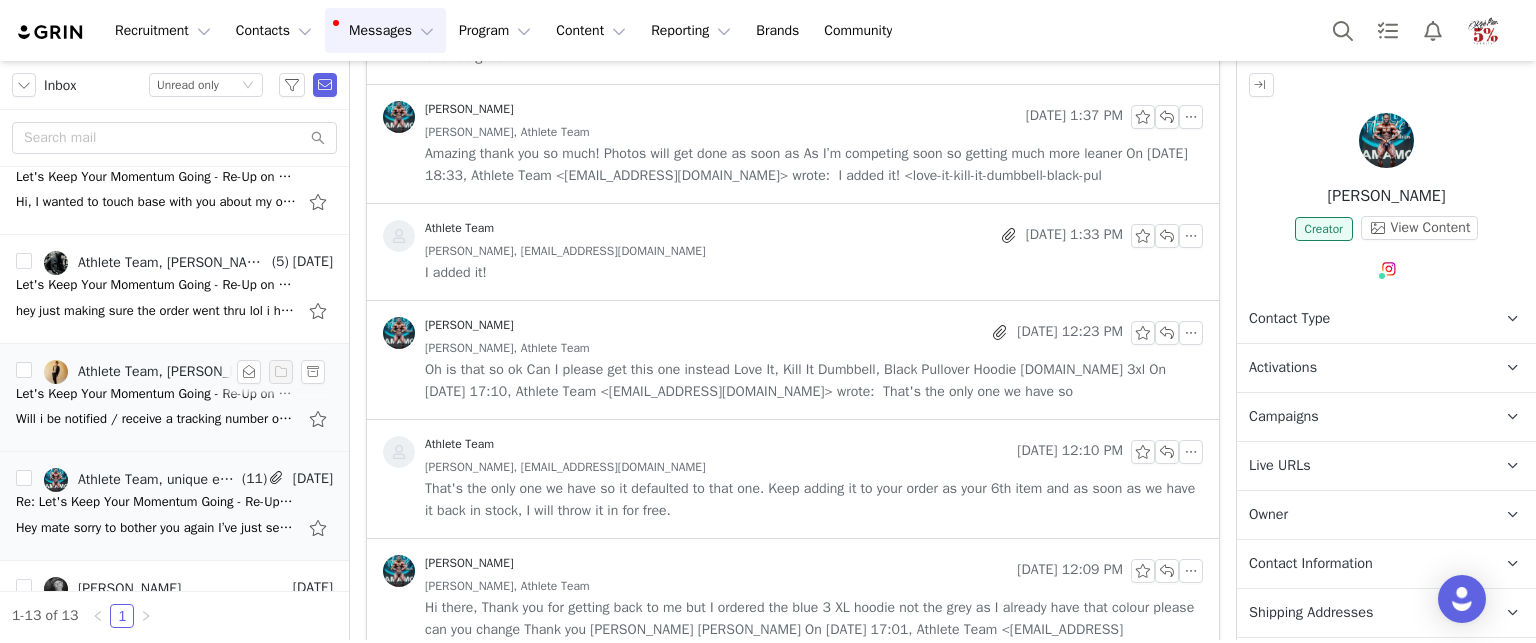 click on "Let's Keep Your Momentum Going - Re-Up on 5%!" at bounding box center (156, 394) 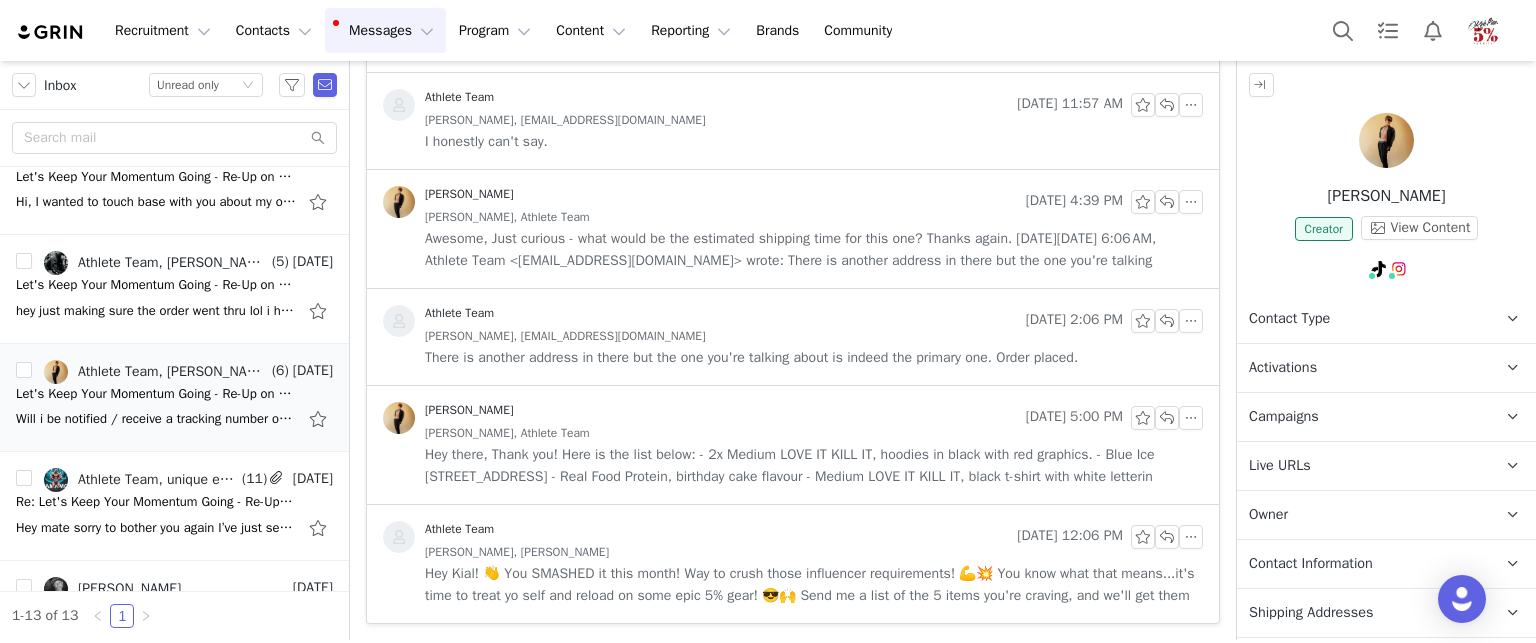scroll, scrollTop: 0, scrollLeft: 0, axis: both 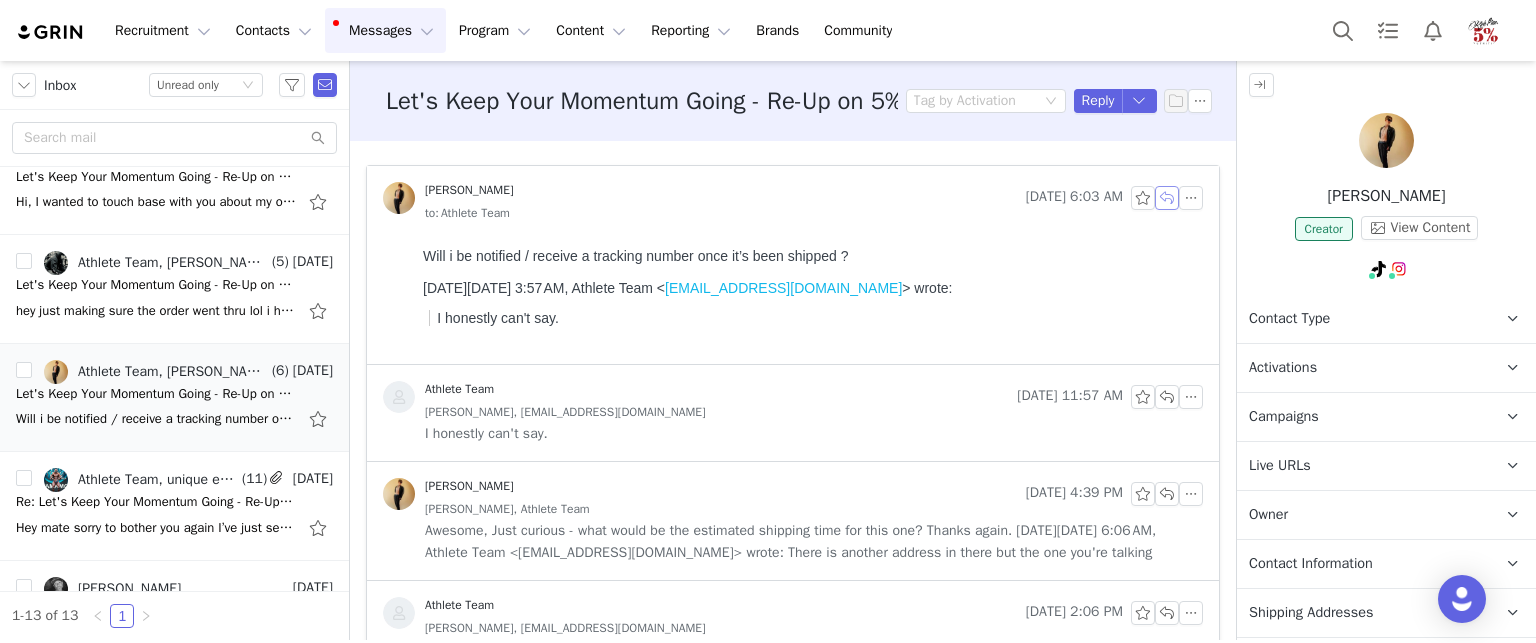 click at bounding box center [1167, 198] 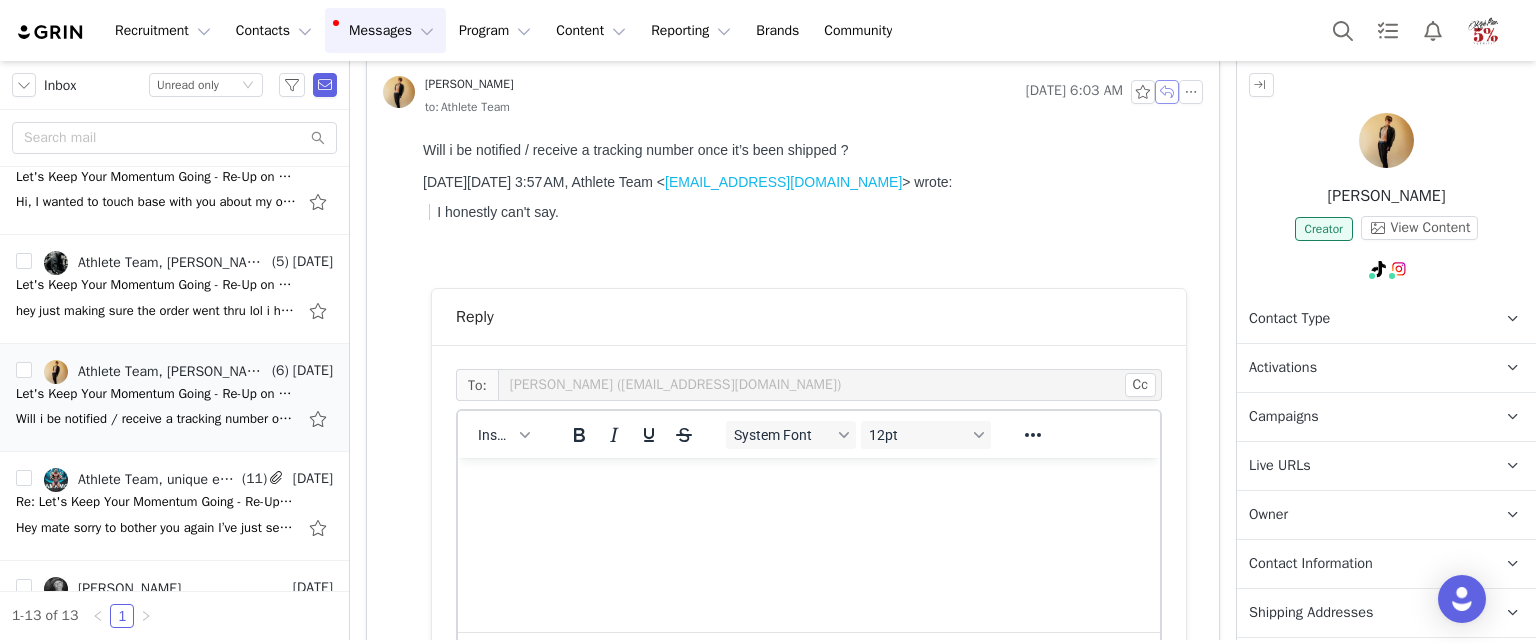 scroll, scrollTop: 377, scrollLeft: 0, axis: vertical 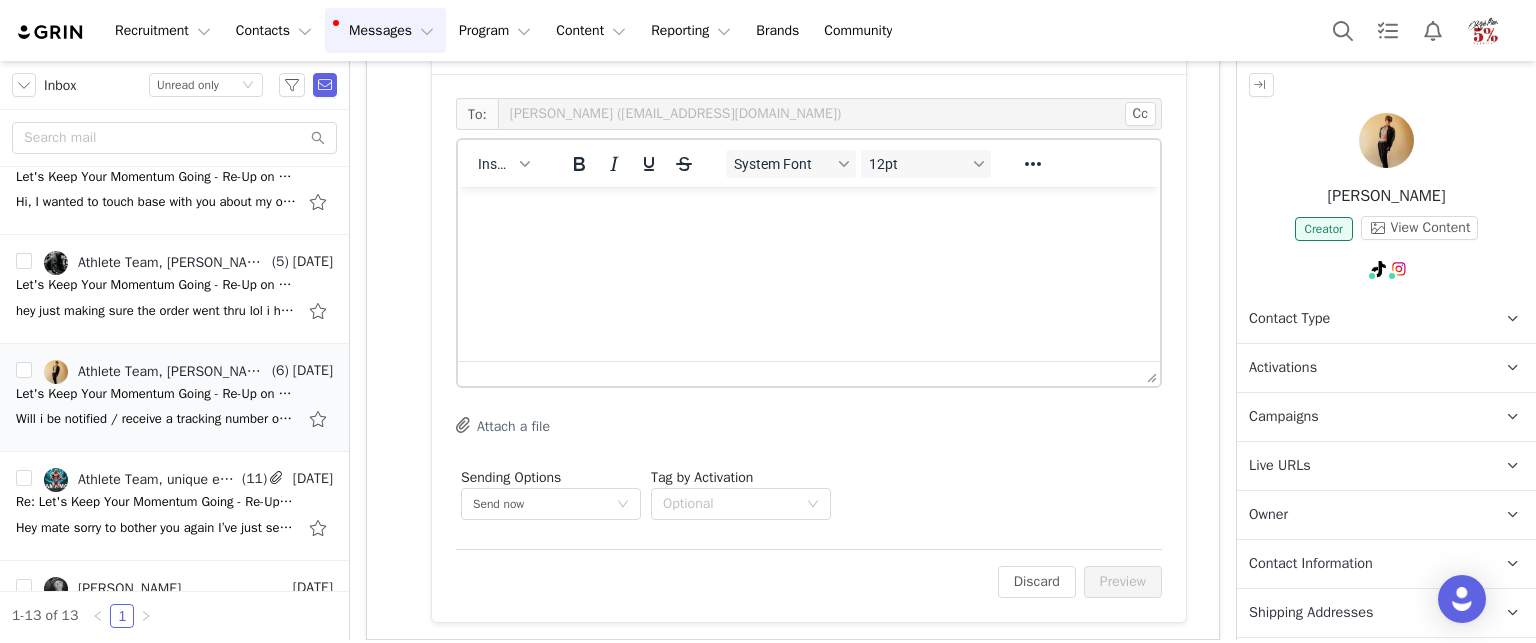 click at bounding box center (809, 214) 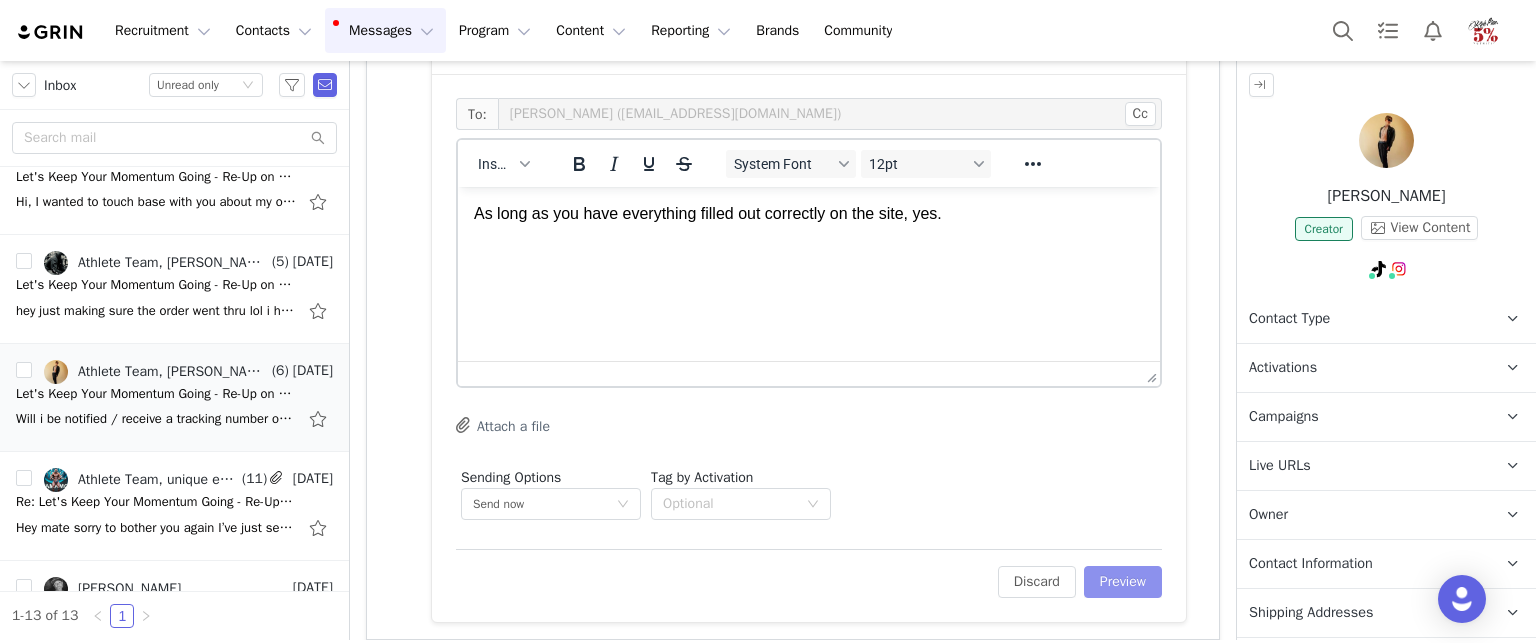 click on "Preview" at bounding box center (1123, 582) 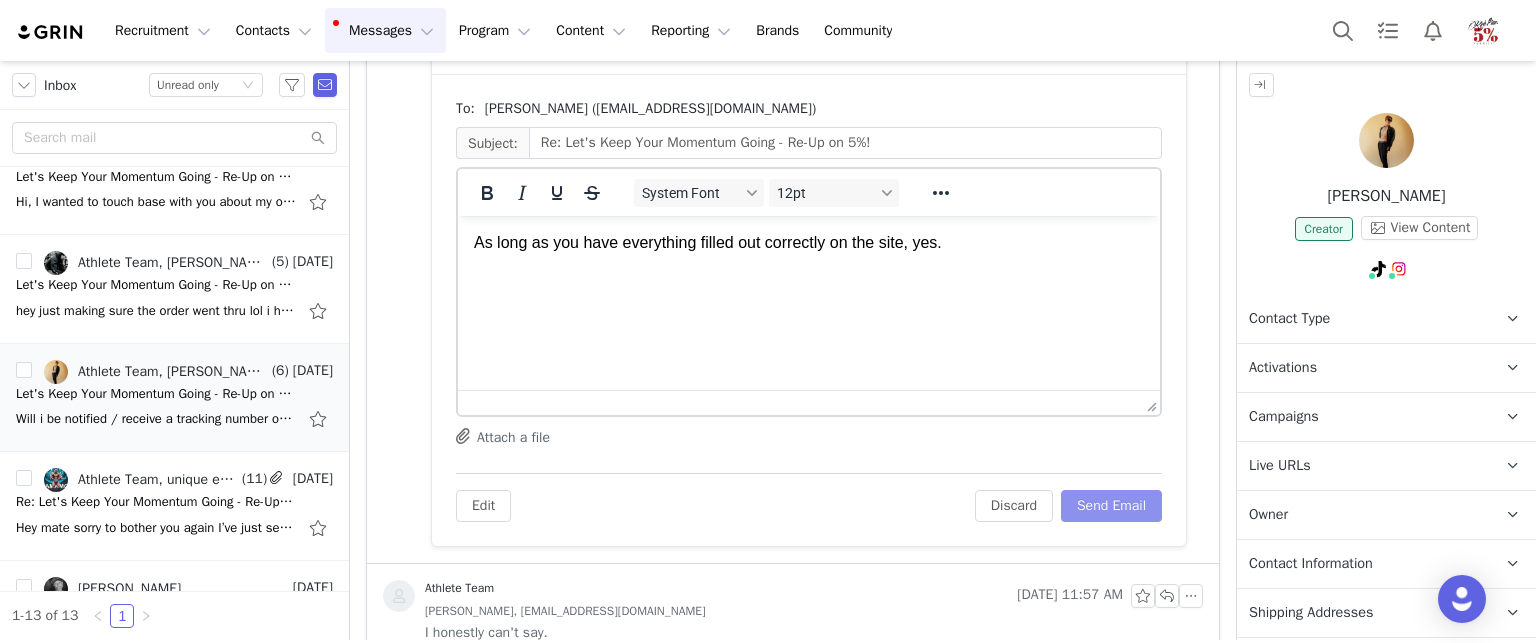scroll, scrollTop: 0, scrollLeft: 0, axis: both 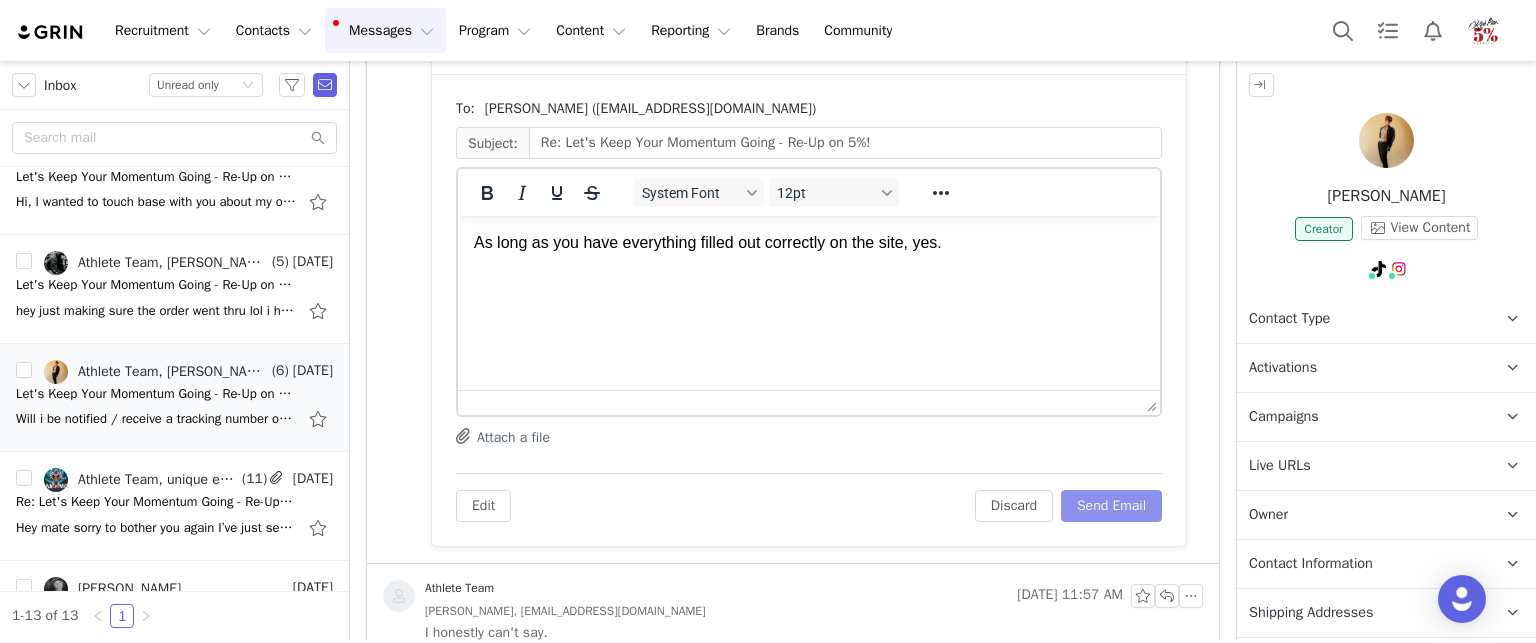 click on "Send Email" at bounding box center (1111, 506) 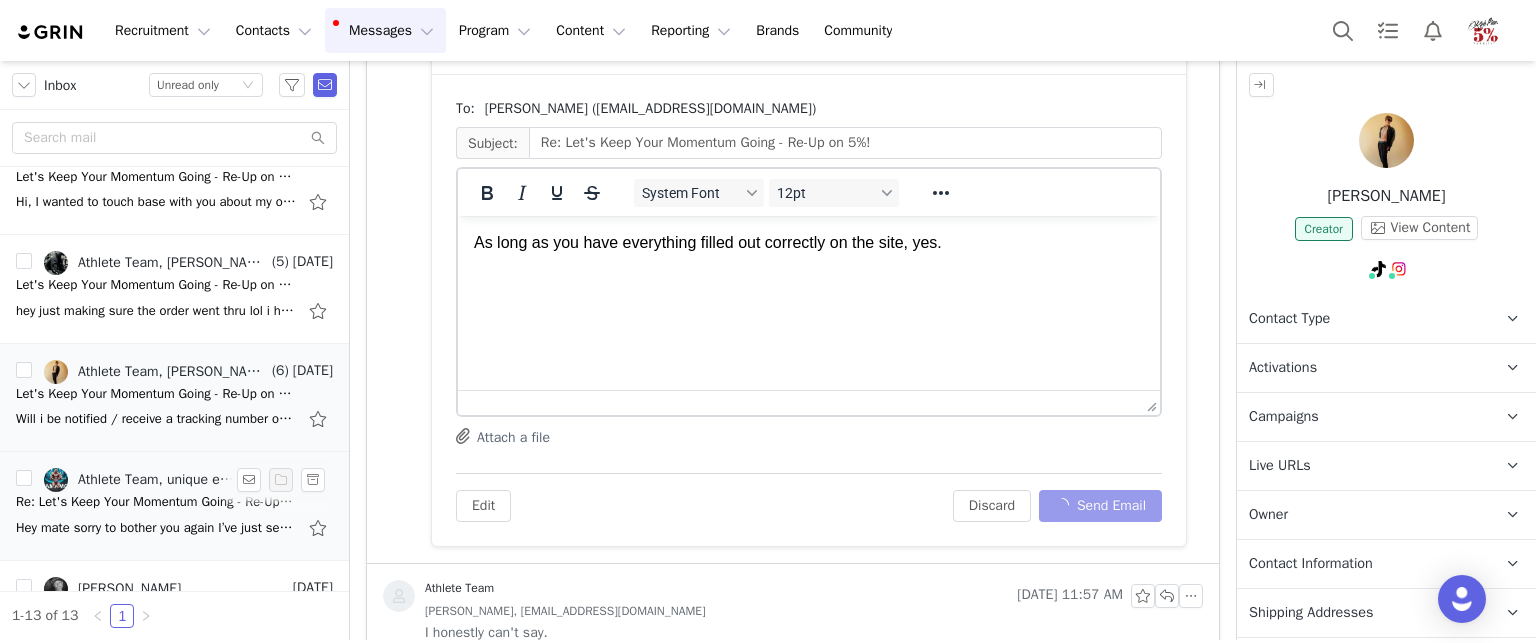 scroll, scrollTop: 334, scrollLeft: 0, axis: vertical 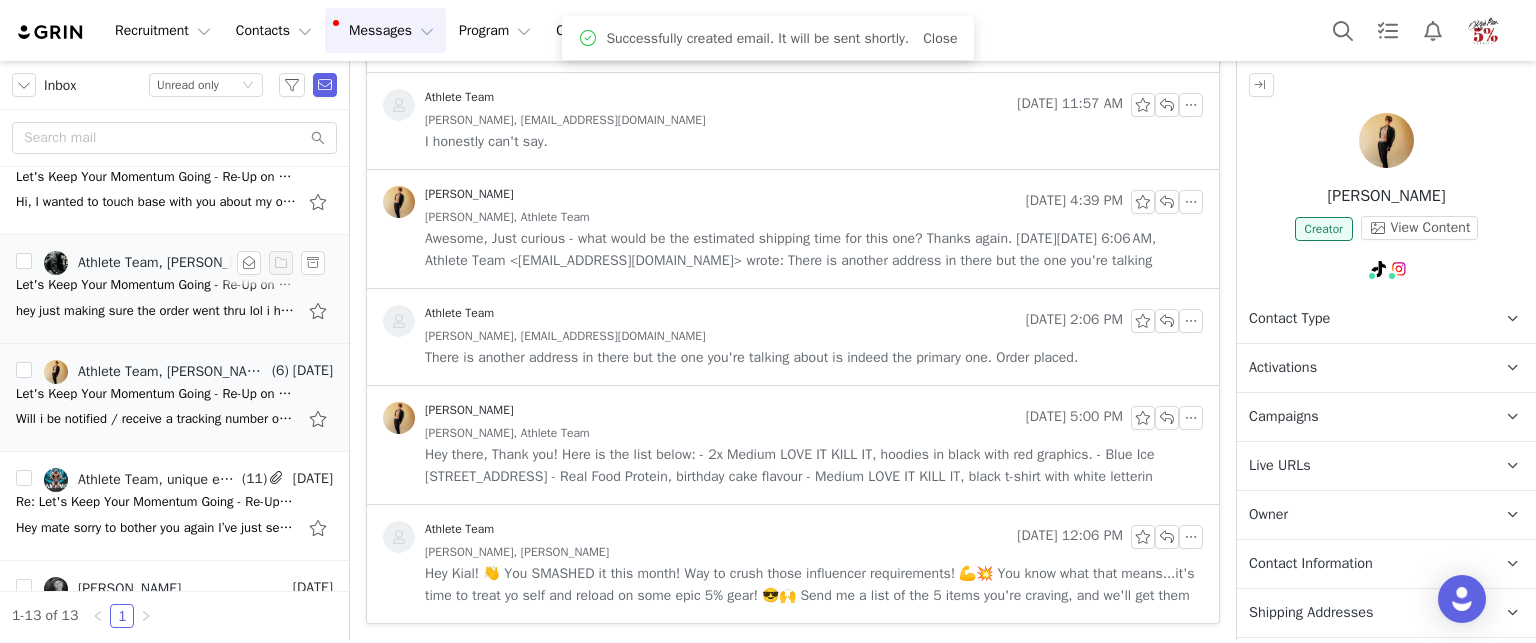 click on "hey just making sure the order went thru lol i havnt got a fed ex tracking thing or anything yet
On Wed, Jul 2, 2025 at 1:30 PM Shastin Stracener <shastin0626@gmail.com> wrote:
Will do, thanks!
On Wed, Jul 2, 2025 at 11:00 AM Athlete Team <athletet" at bounding box center (156, 311) 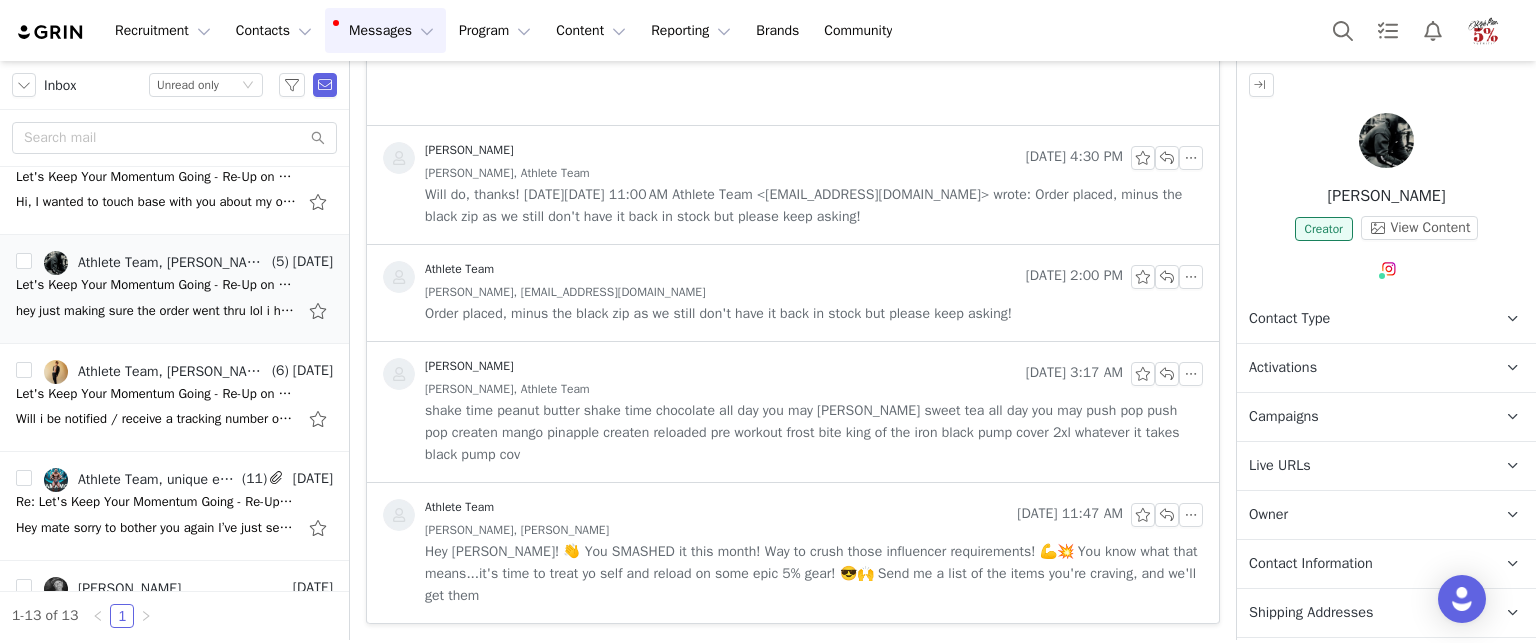 scroll, scrollTop: 288, scrollLeft: 0, axis: vertical 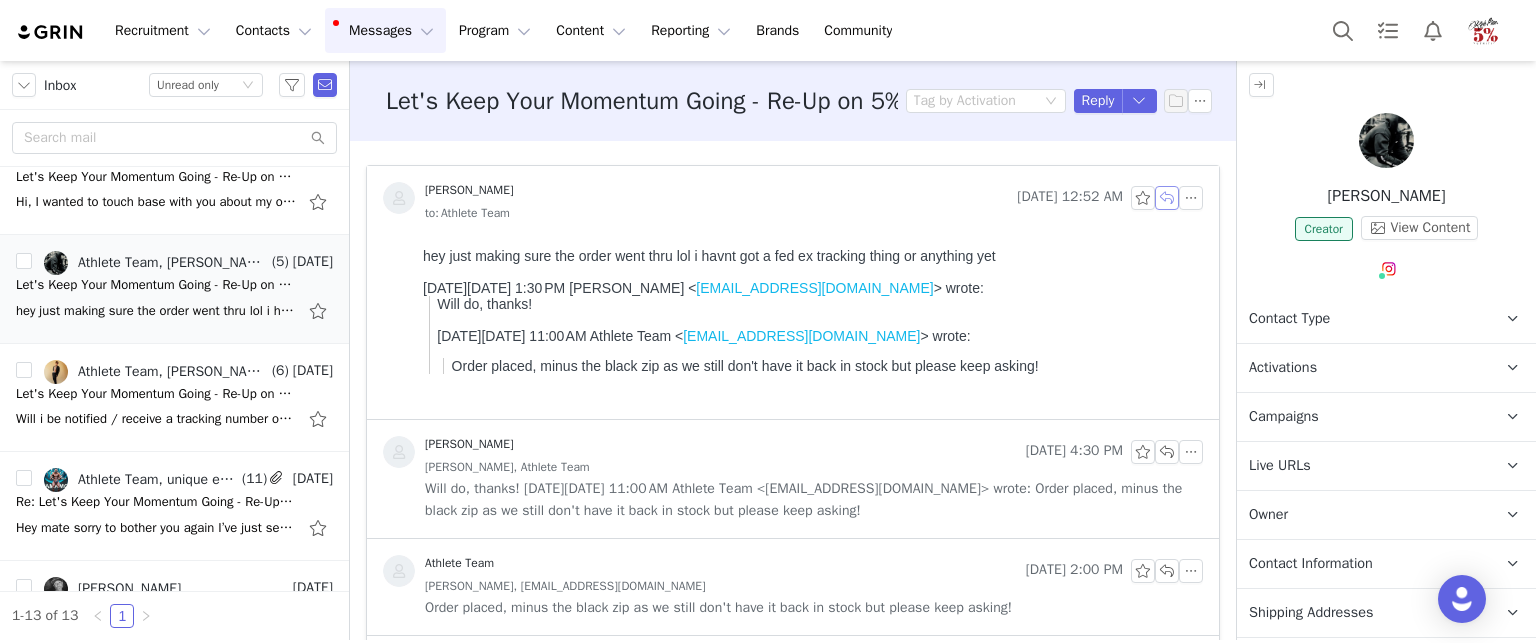 click at bounding box center (1167, 198) 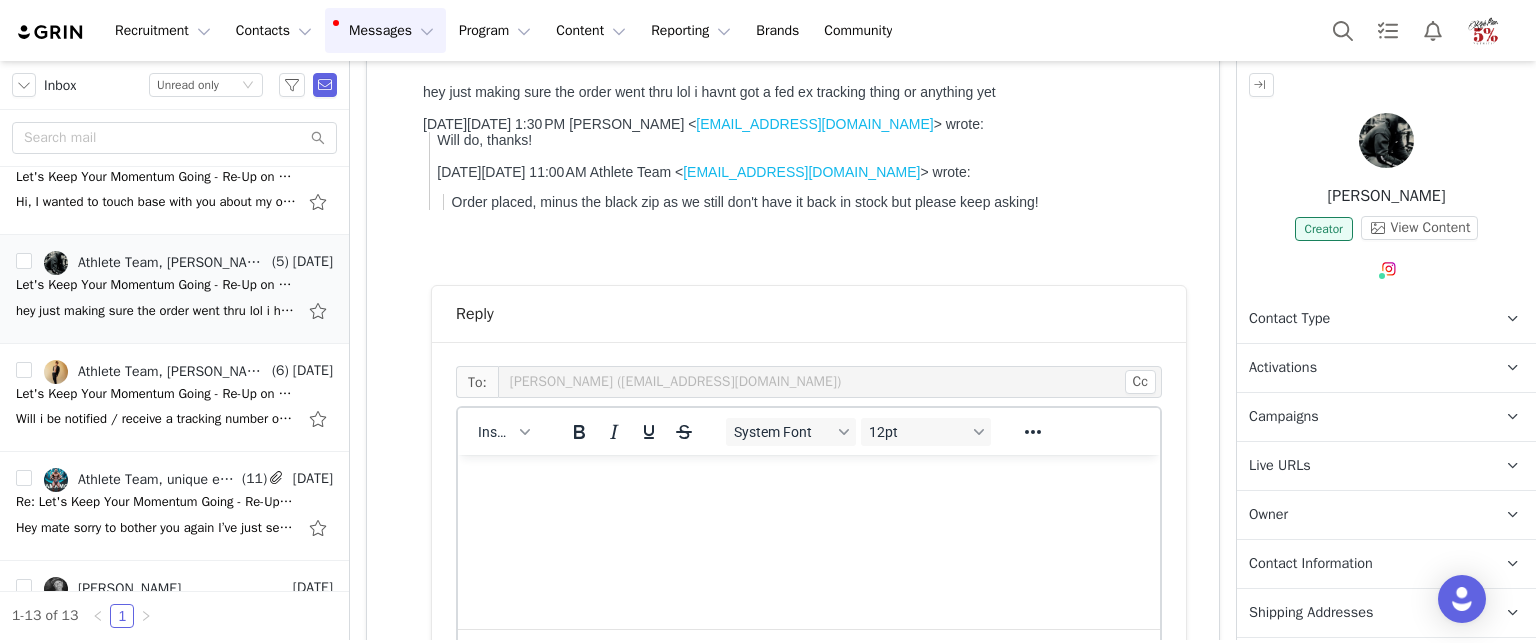 scroll, scrollTop: 432, scrollLeft: 0, axis: vertical 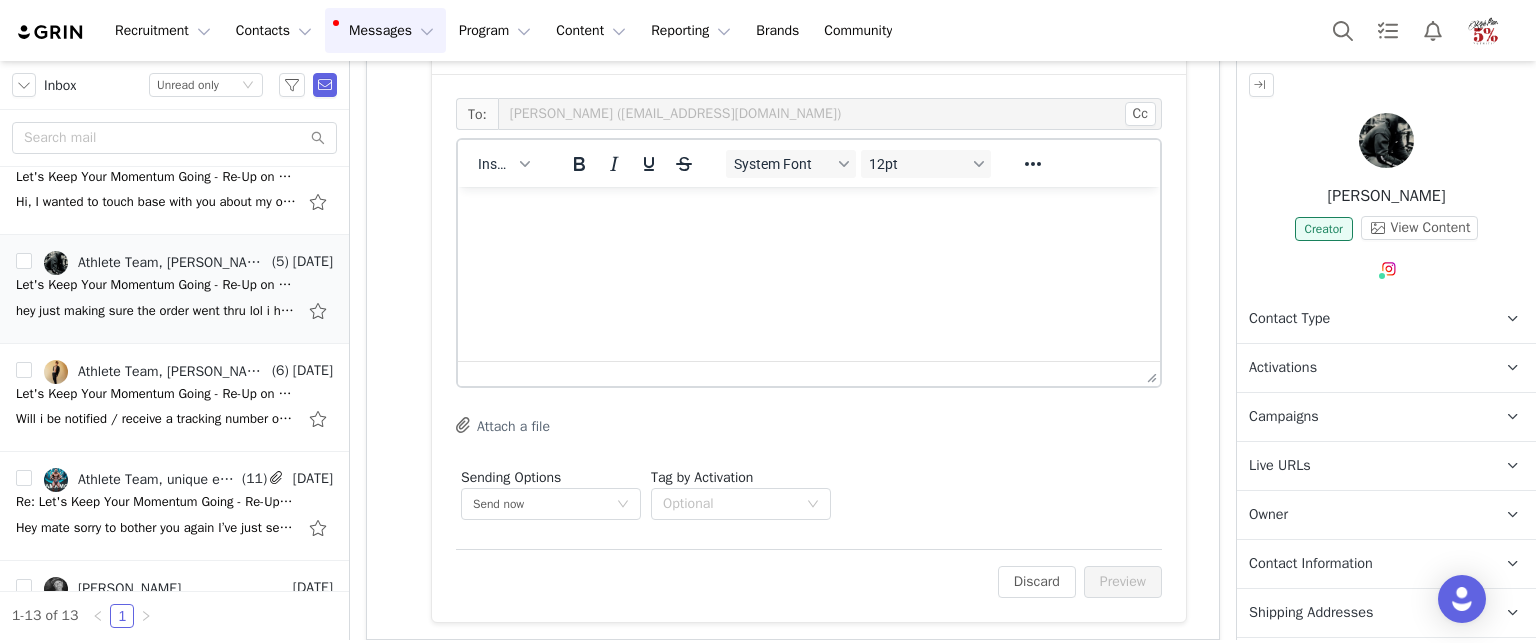 click at bounding box center (809, 214) 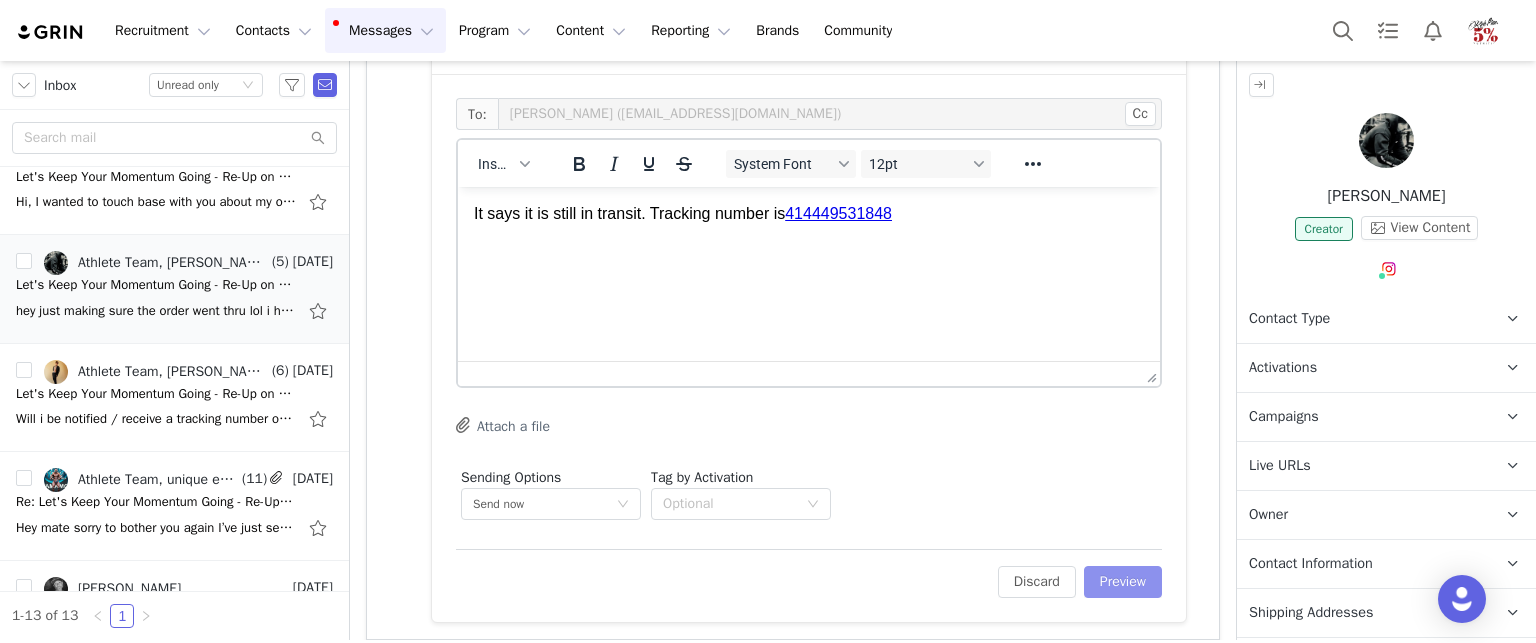 click on "Preview" at bounding box center (1123, 582) 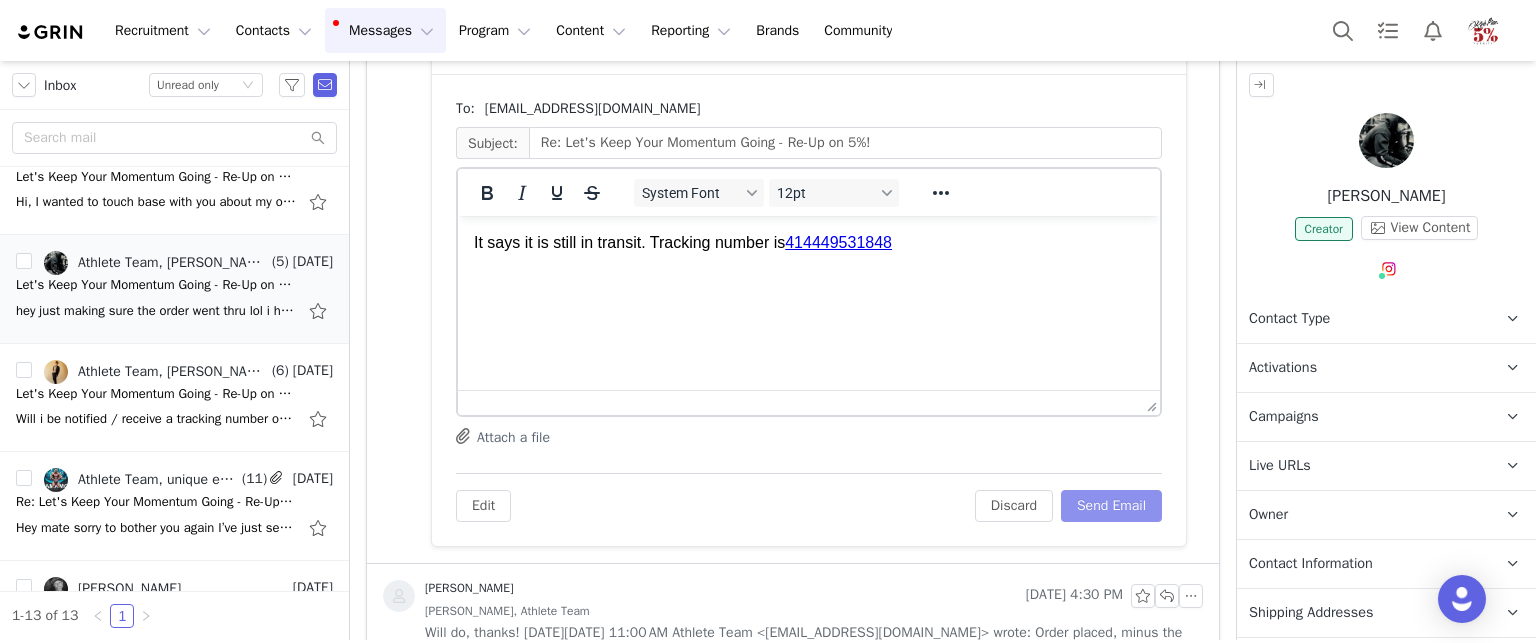 scroll, scrollTop: 0, scrollLeft: 0, axis: both 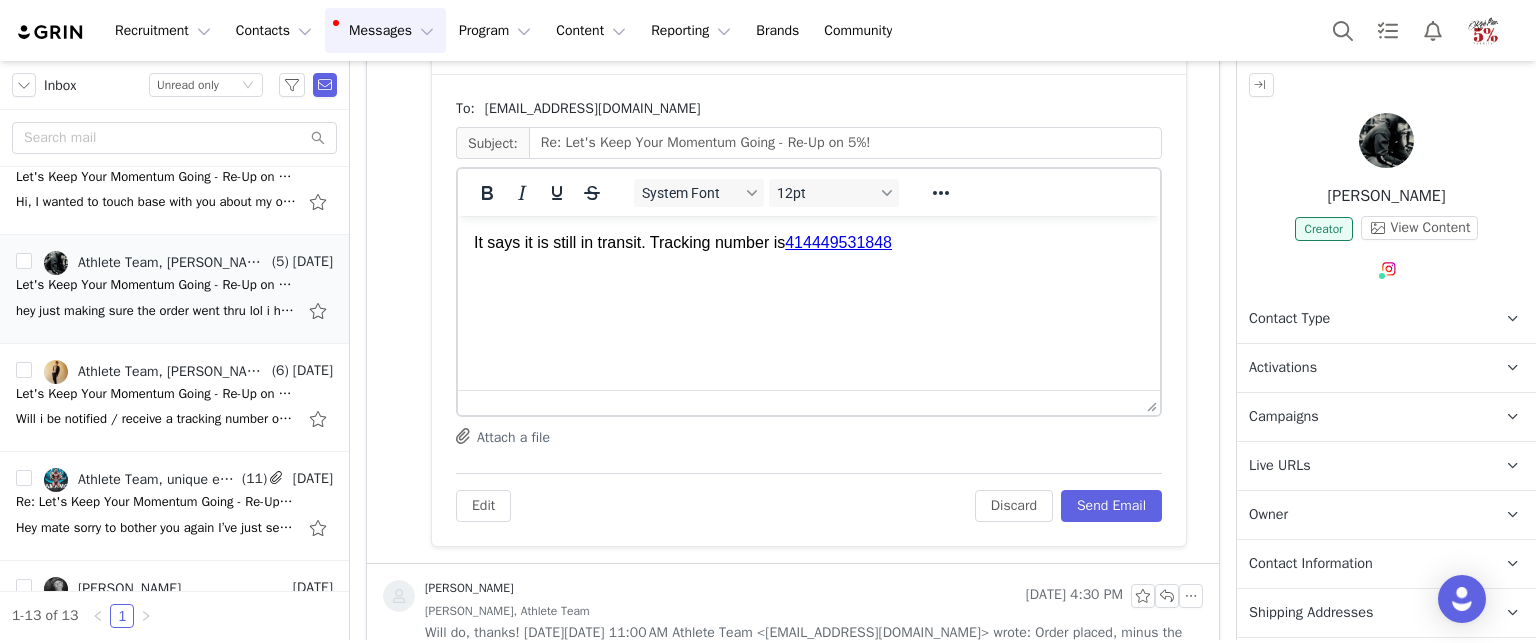 click on "To: shastin0626@gmail.com     Subject: Re: Let's Keep Your Momentum Going - Re-Up on 5%!     System Font 12pt To open the popup, press Shift+Enter To open the popup, press Shift+Enter To open the popup, press Shift+Enter To open the popup, press Shift+Enter Attach a file Edit     Discard Send Email" at bounding box center (809, 310) 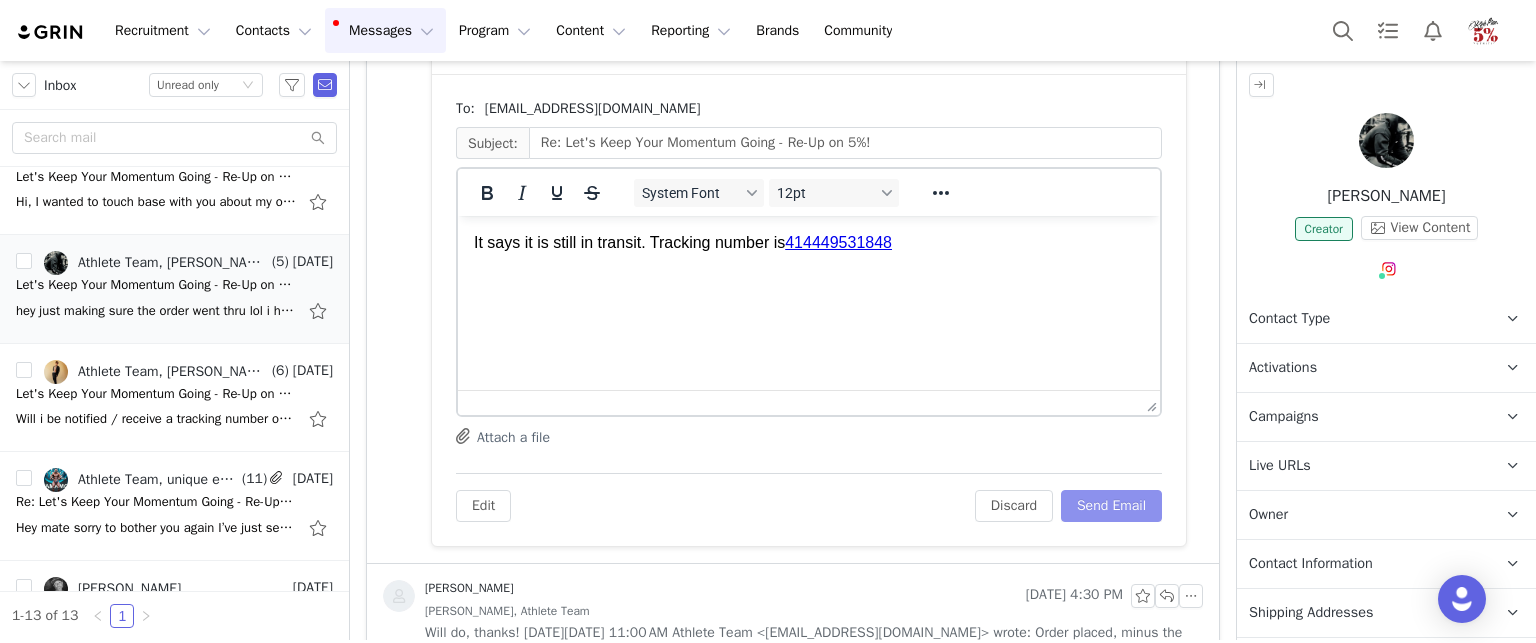 click on "Send Email" at bounding box center (1111, 506) 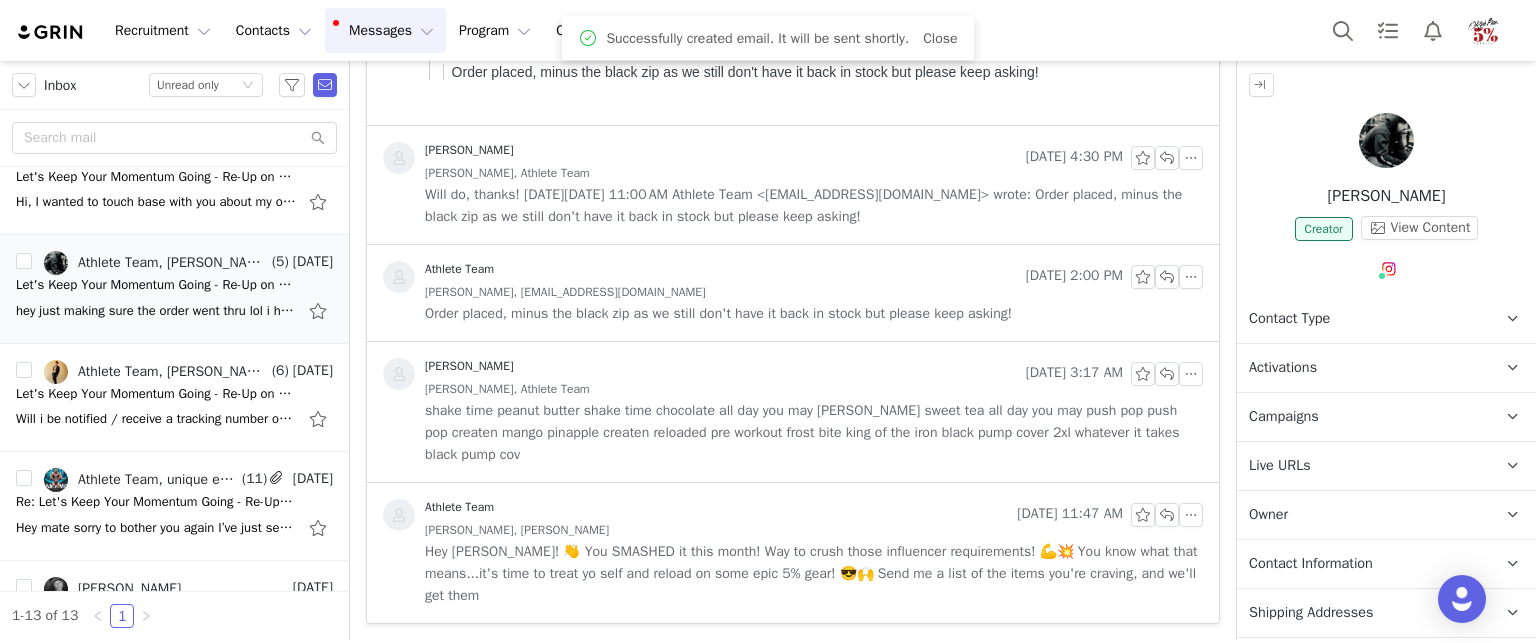 scroll, scrollTop: 292, scrollLeft: 0, axis: vertical 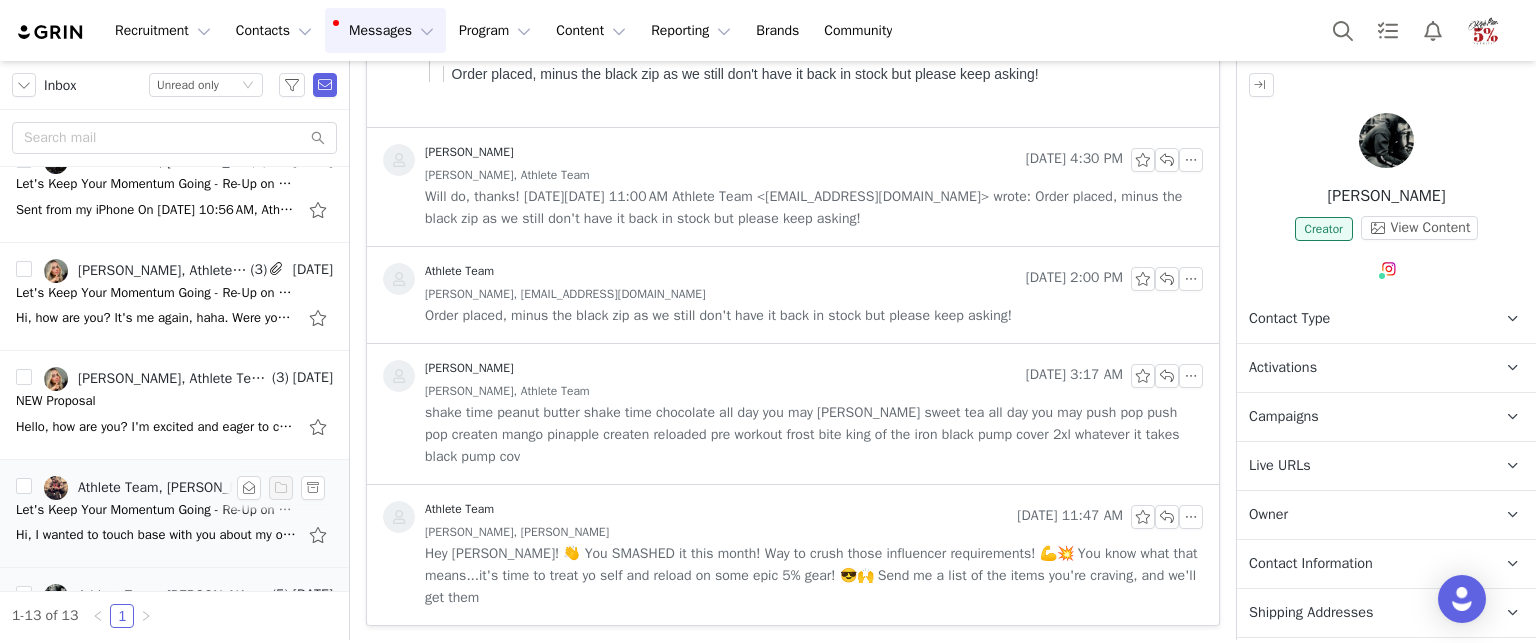 click on "Athlete Team, Tarik Grant" at bounding box center [173, 488] 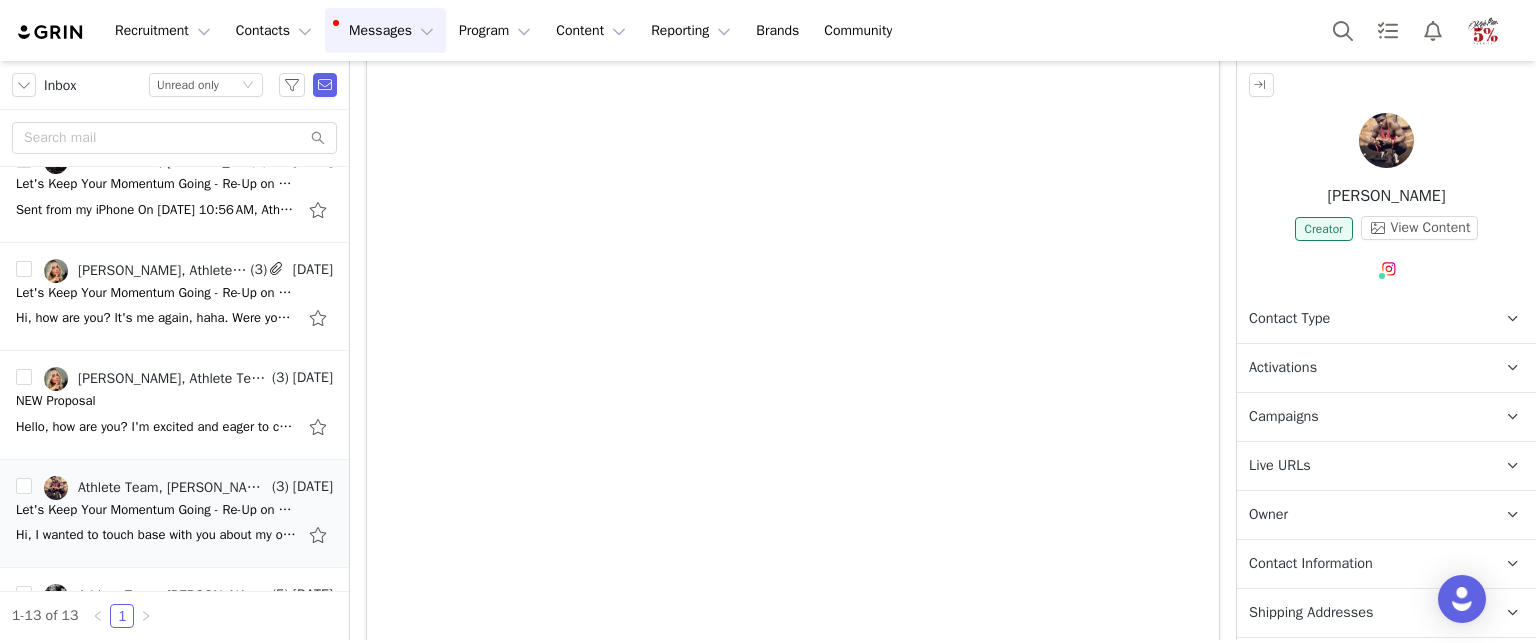 scroll, scrollTop: 0, scrollLeft: 0, axis: both 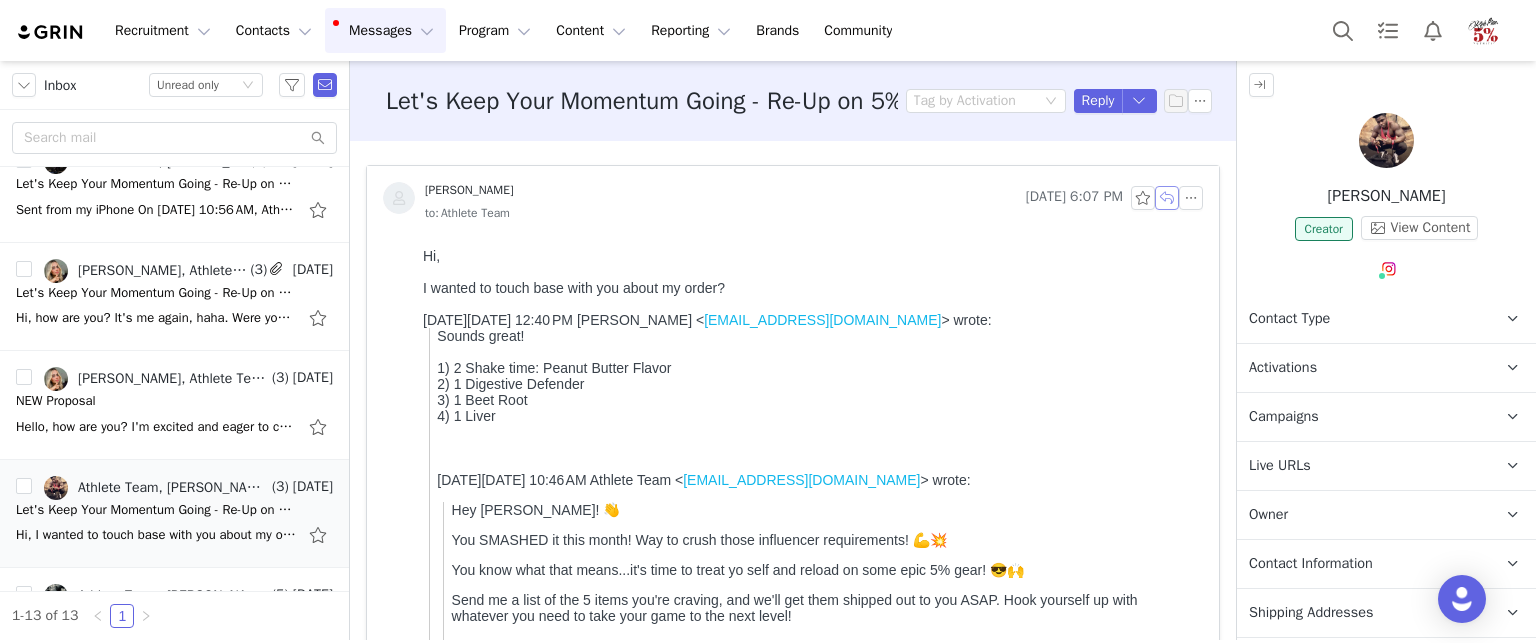 click at bounding box center [1167, 198] 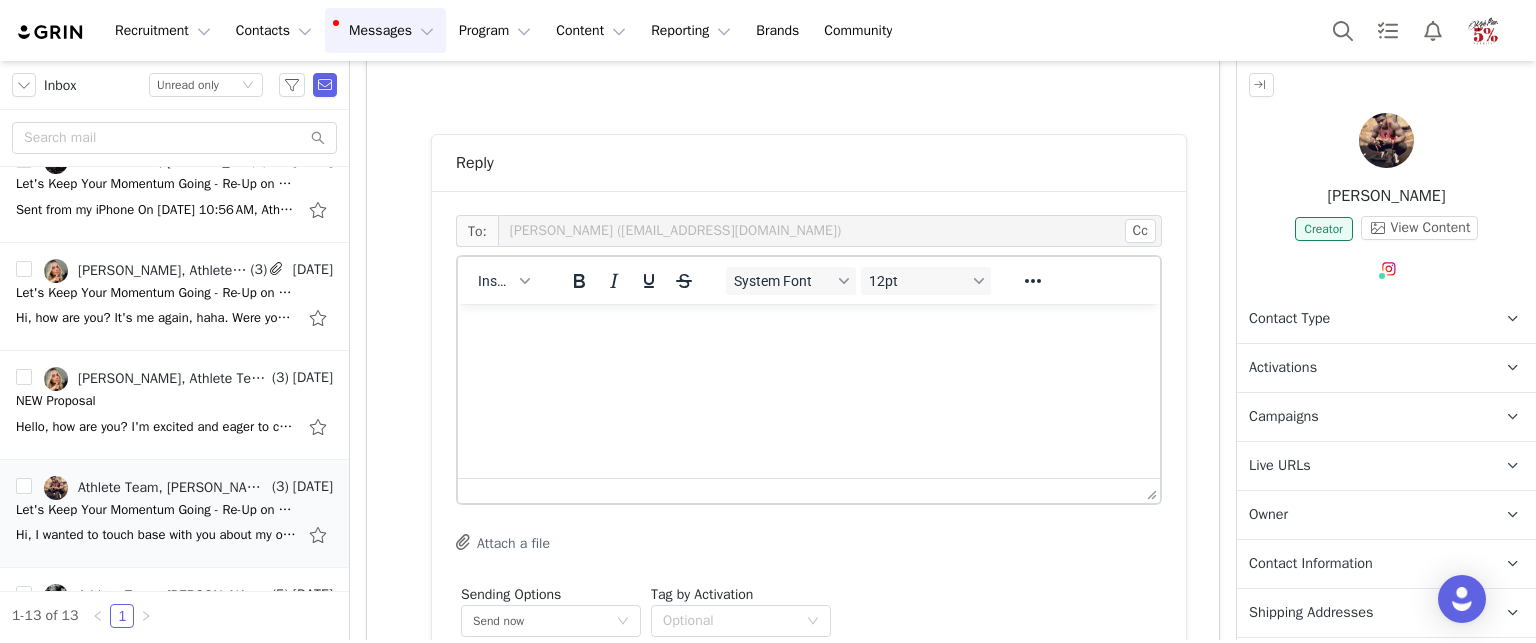 scroll, scrollTop: 948, scrollLeft: 0, axis: vertical 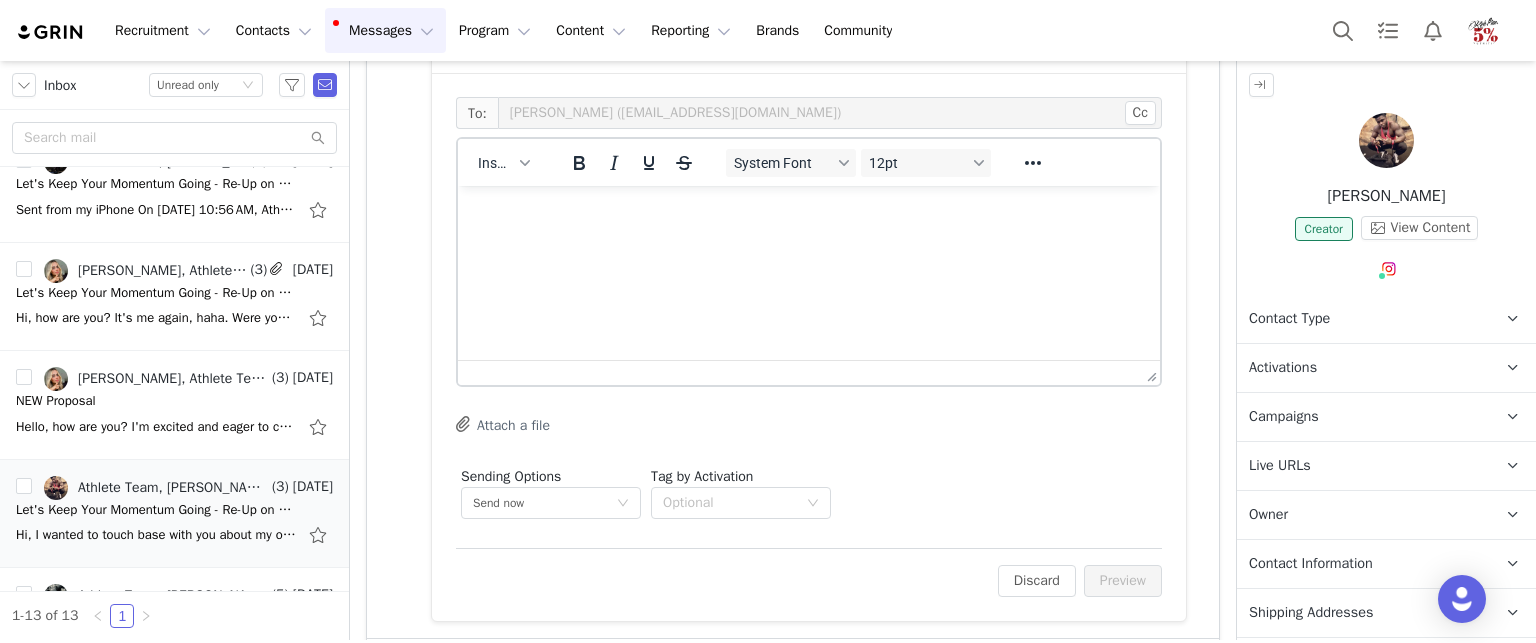click at bounding box center (809, 213) 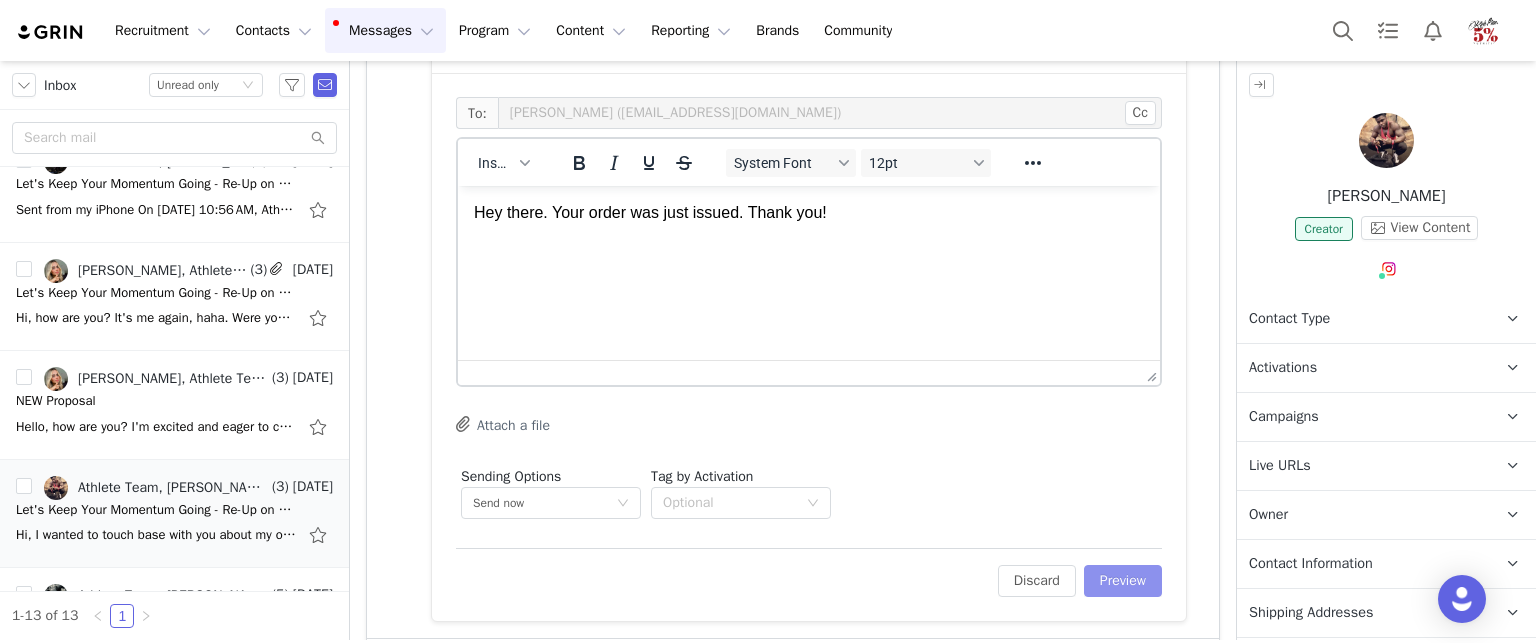click on "Preview" at bounding box center [1123, 581] 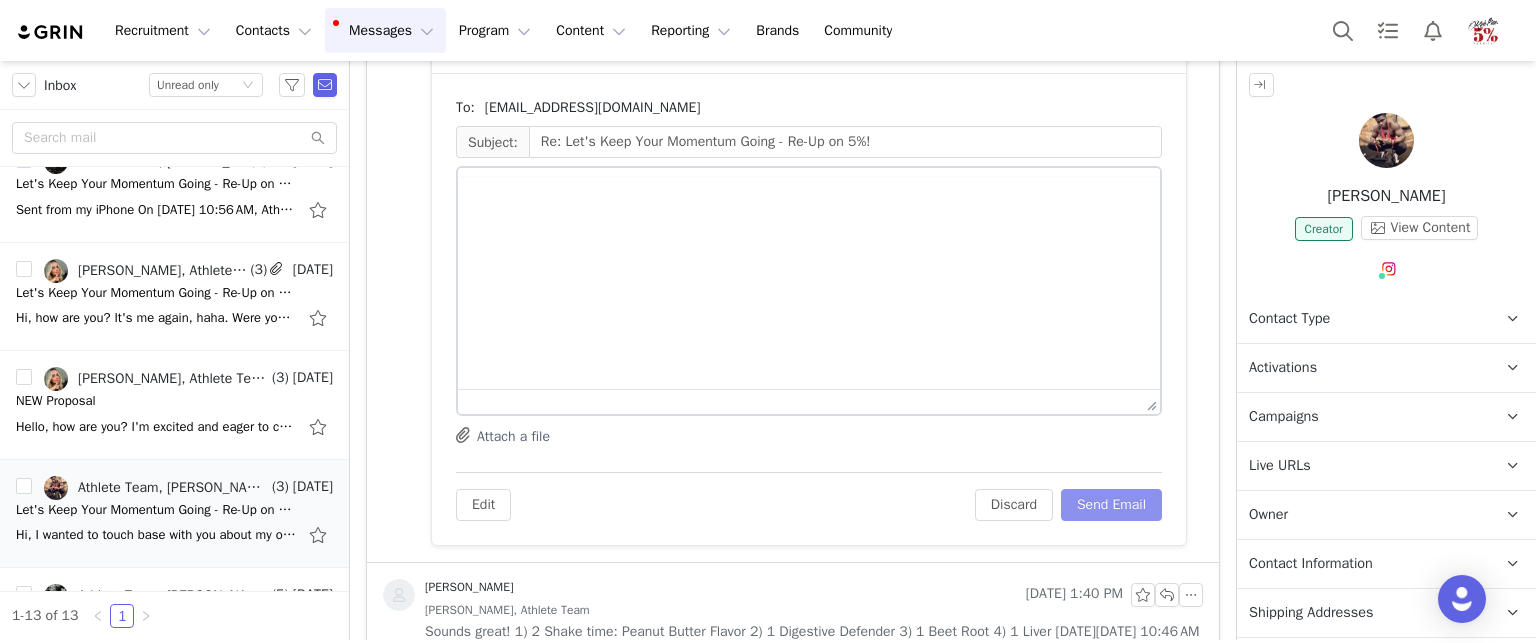 scroll, scrollTop: 948, scrollLeft: 0, axis: vertical 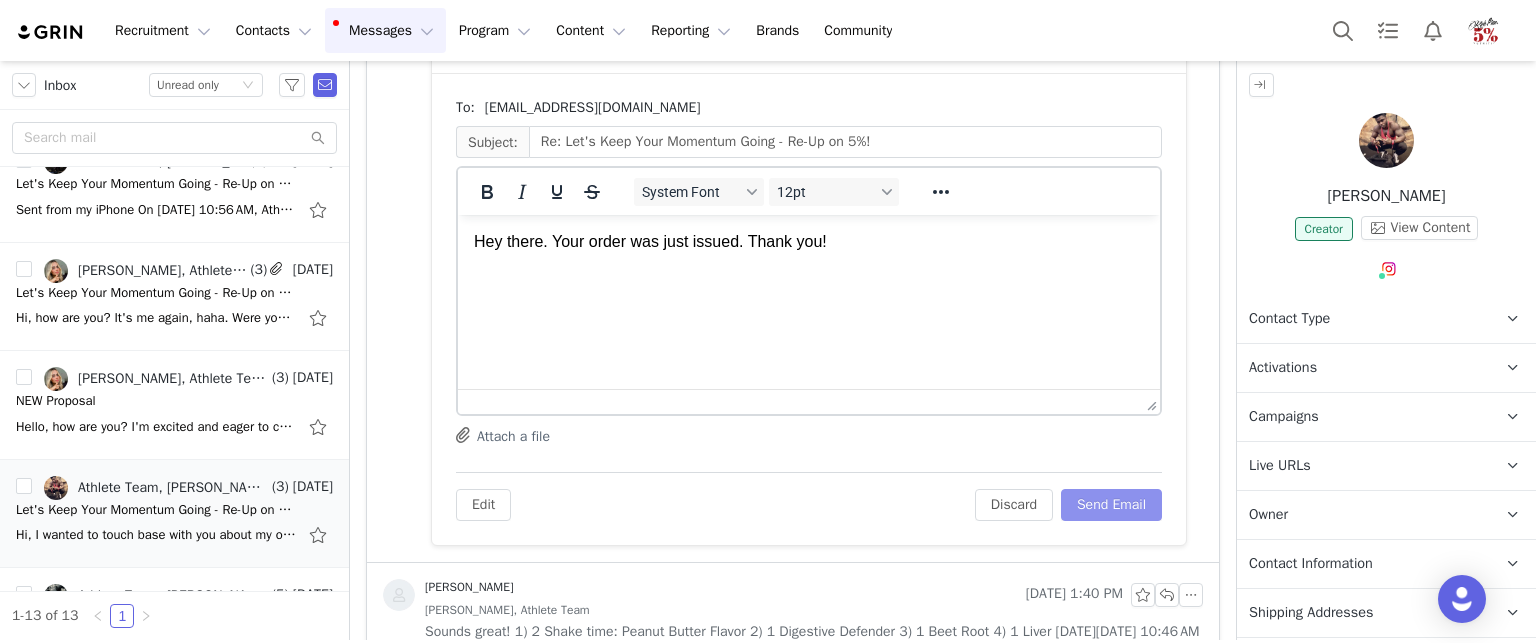 click on "Send Email" at bounding box center [1111, 505] 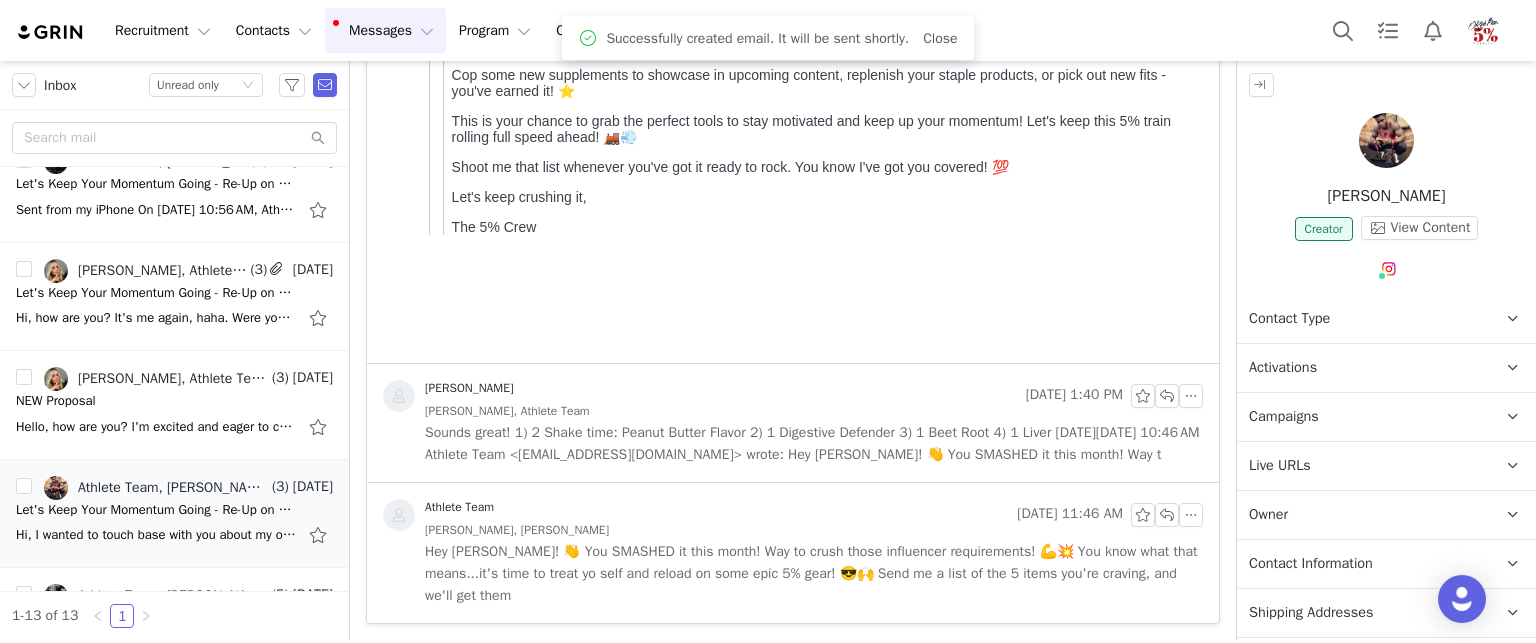 scroll, scrollTop: 570, scrollLeft: 0, axis: vertical 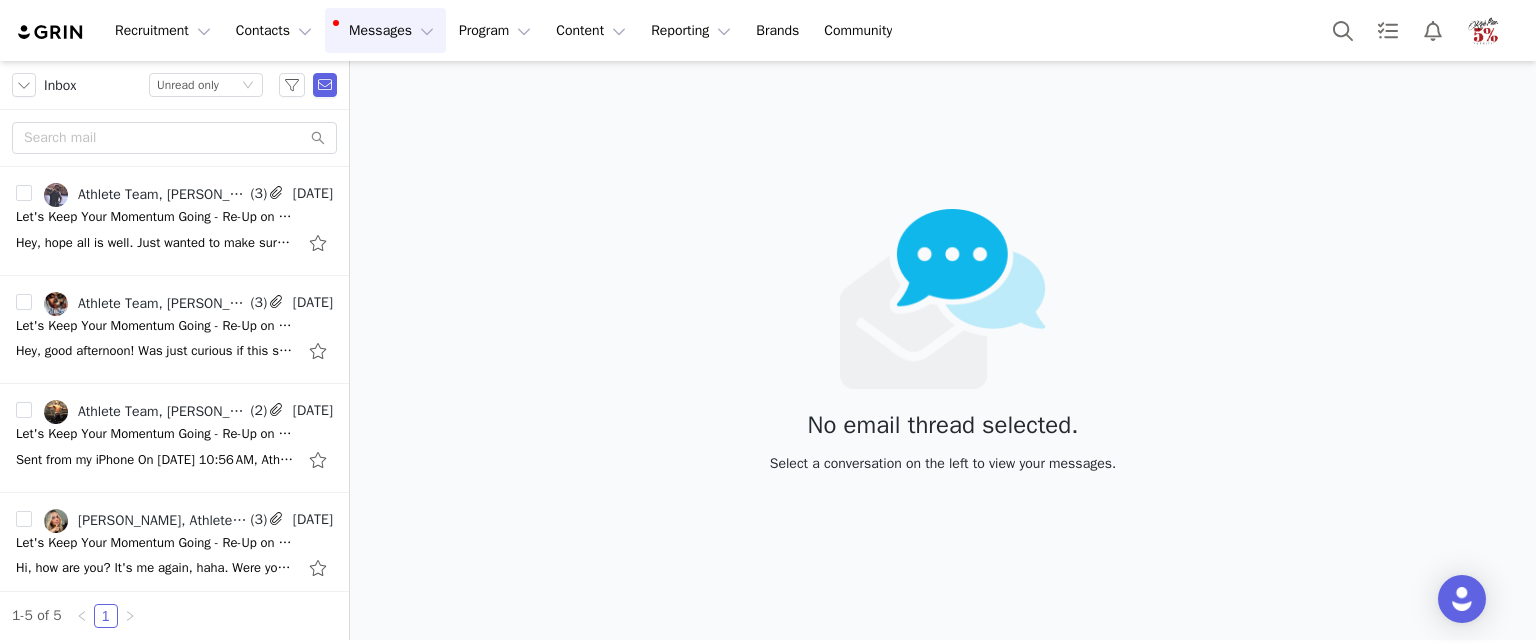 click on "Messages Messages" at bounding box center (385, 30) 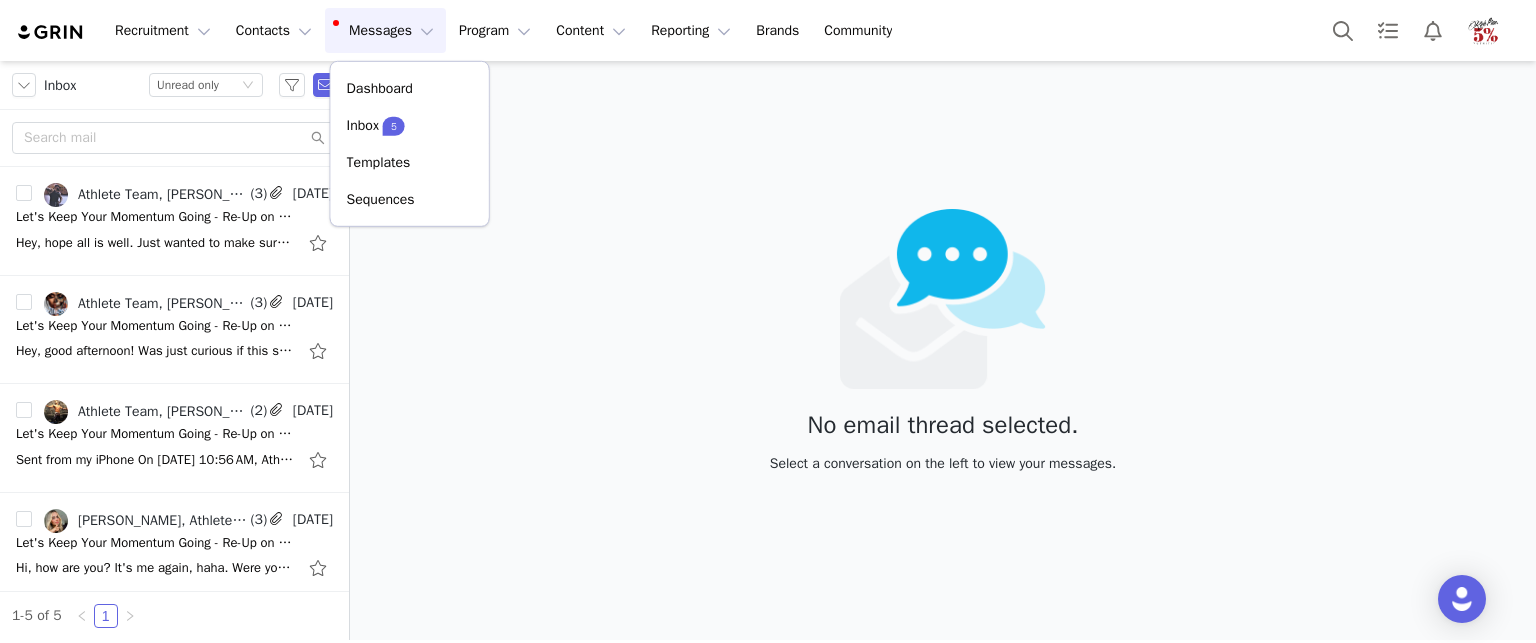 click on "Messages Messages" at bounding box center [385, 30] 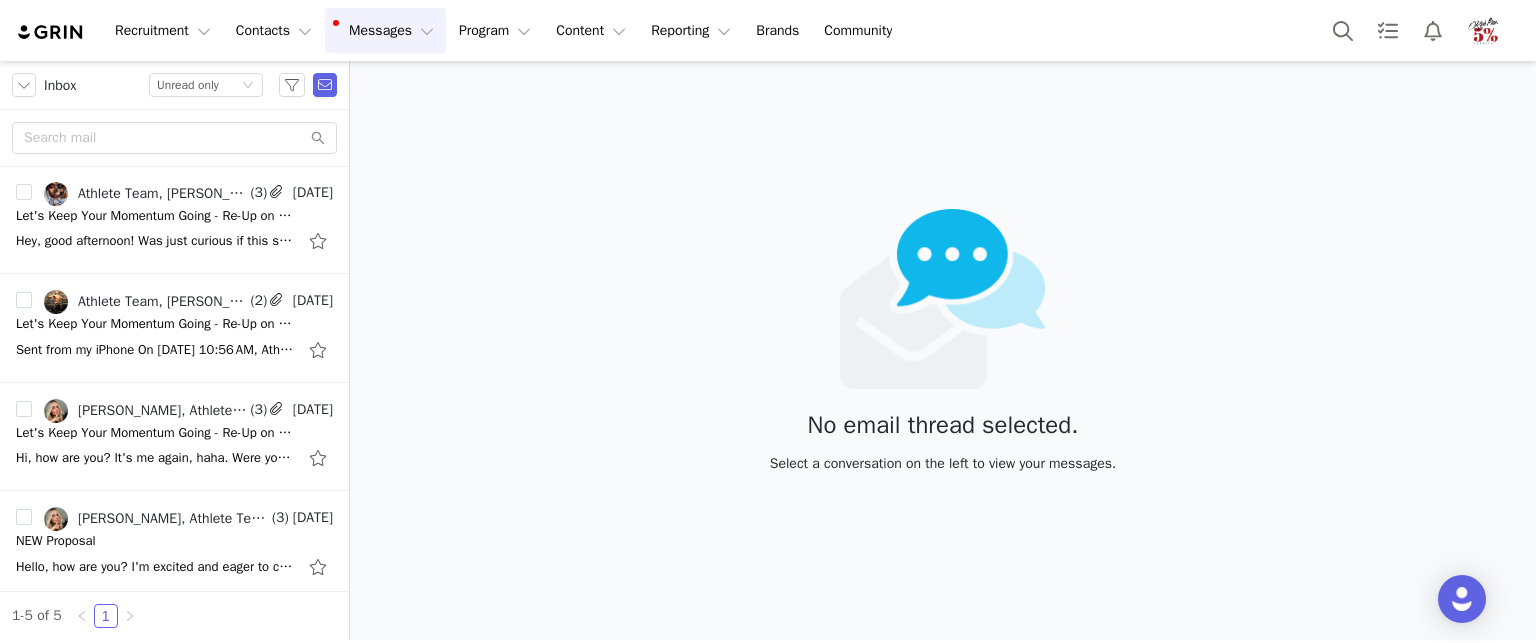 scroll, scrollTop: 0, scrollLeft: 0, axis: both 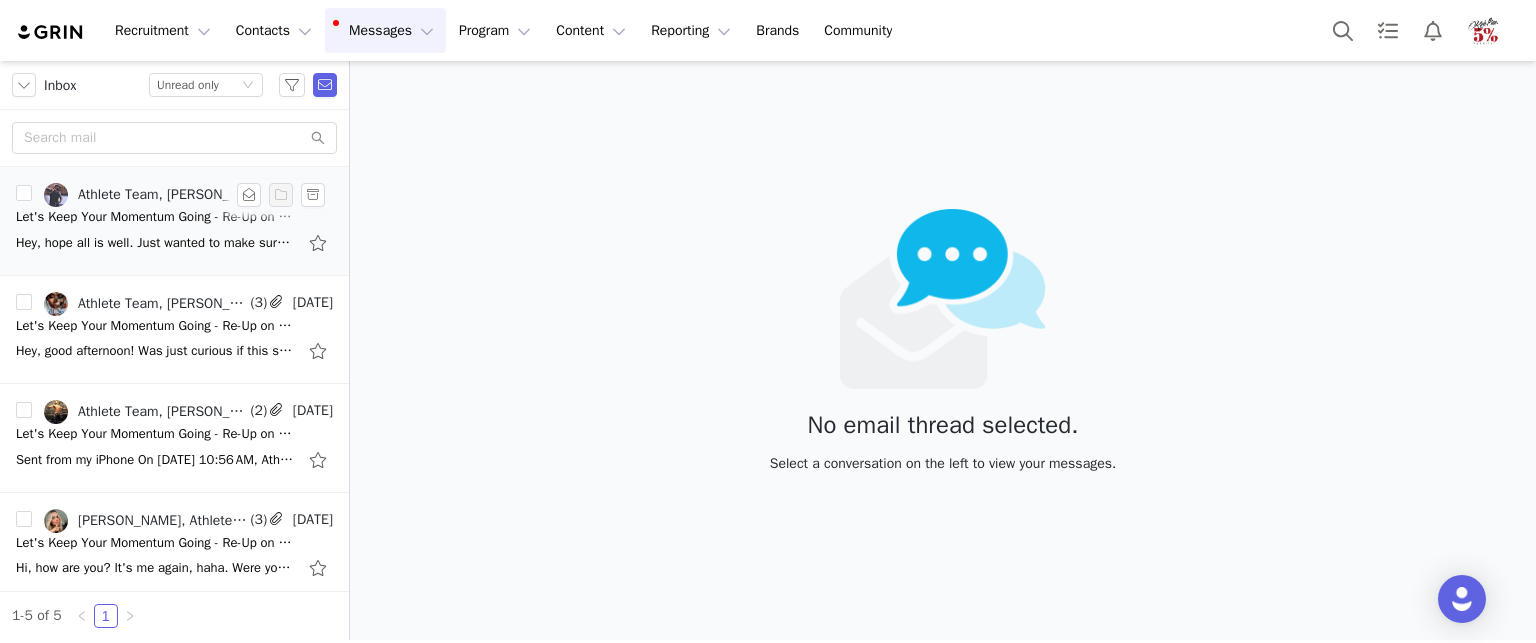 click on "Hey, hope all is well. Just wanted to make sure you got my order. Thanks again!
Sent from my iPhone
On [DATE] 8:38 AM, [PERSON_NAME] <[PERSON_NAME][EMAIL_ADDRESS][PERSON_NAME][DOMAIN_NAME]> wrote:
﻿
<qrtwqwrtq.jpg>
<q34trqretq.jpg>
Thank you, [PERSON_NAME]
On [DATE]" at bounding box center [156, 243] 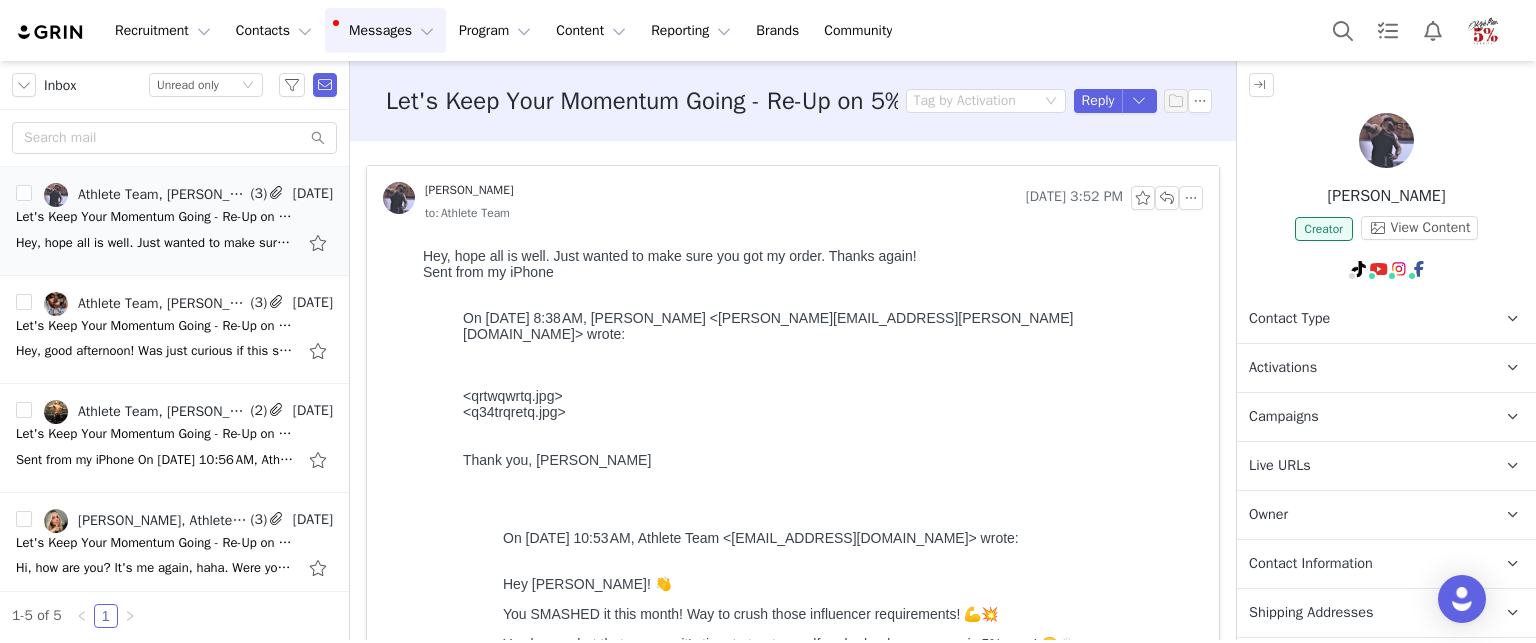 scroll, scrollTop: 0, scrollLeft: 0, axis: both 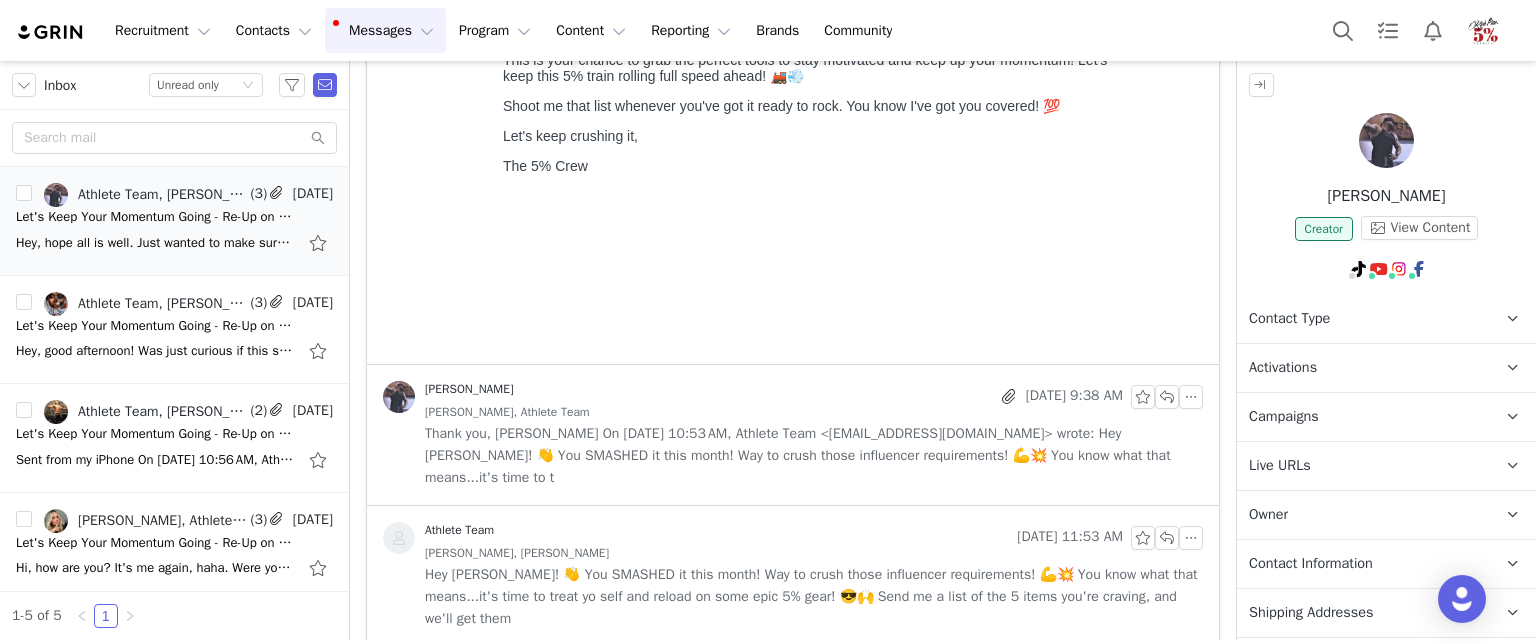 click on "Hey [PERSON_NAME]! 👋
You SMASHED it this month! Way to crush those influencer requirements! 💪💥
You know what that means...it's time to treat yo self and reload on some epic 5% gear! 😎🙌
Send me a list of the 5 items you're craving, and we'll get them" at bounding box center [814, 597] 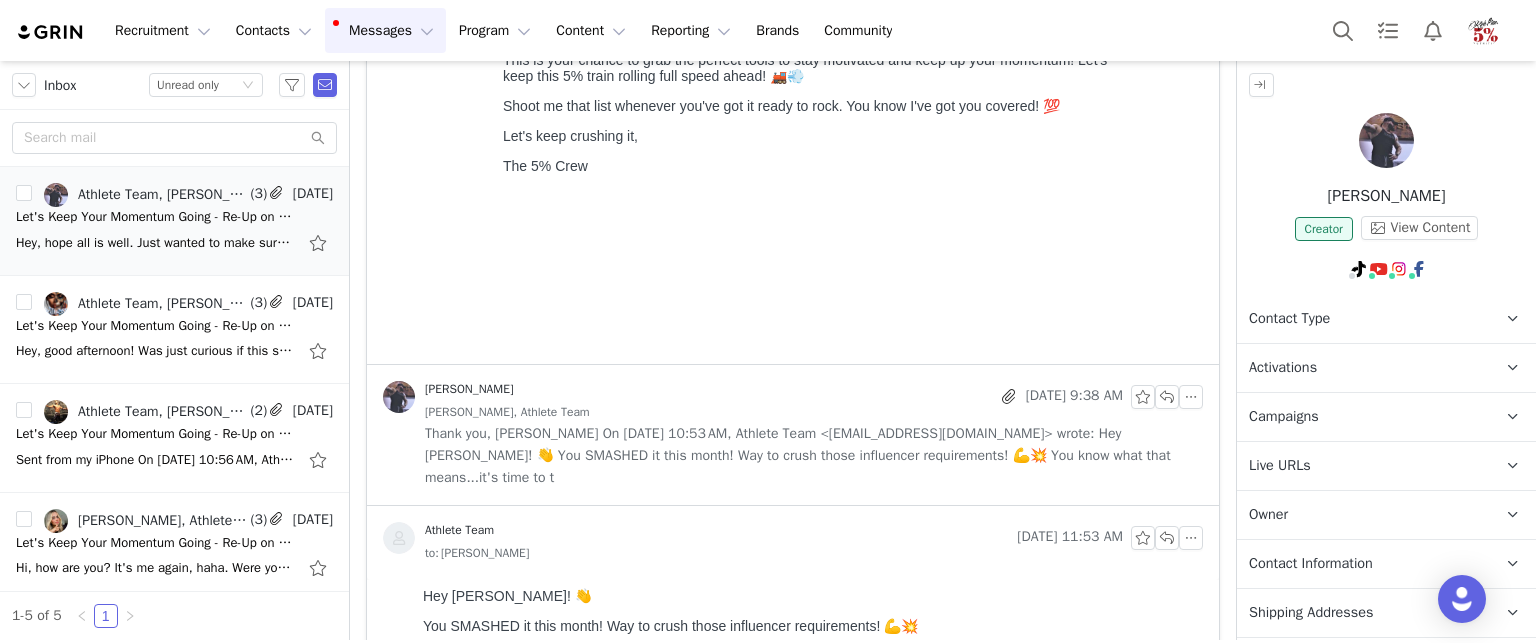 scroll, scrollTop: 0, scrollLeft: 0, axis: both 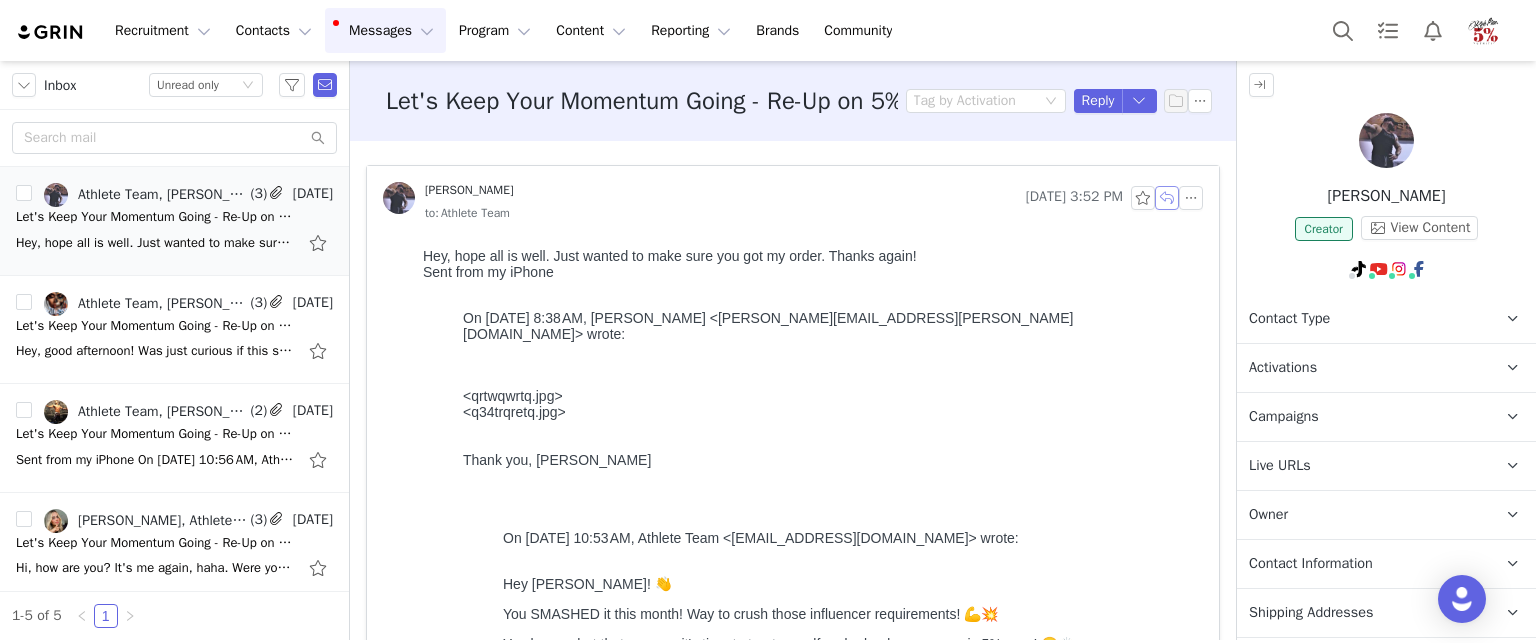 click at bounding box center [1167, 198] 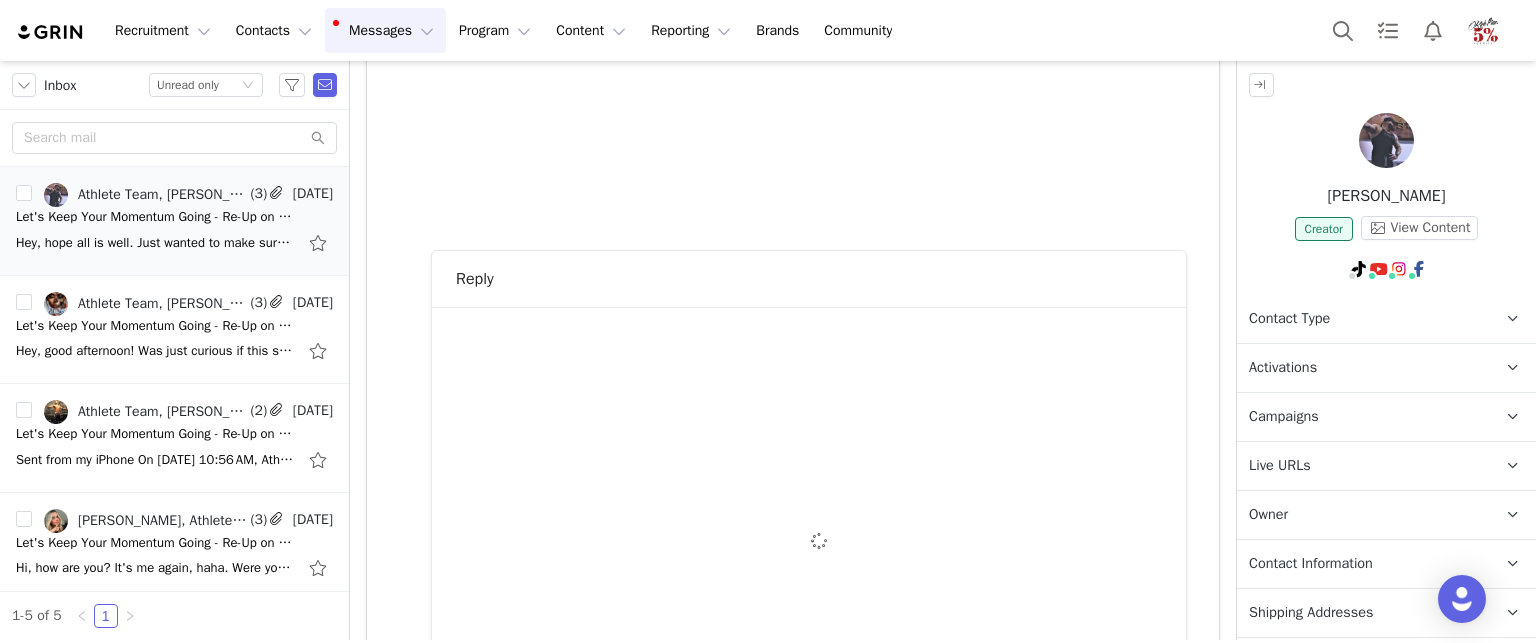 scroll, scrollTop: 1084, scrollLeft: 0, axis: vertical 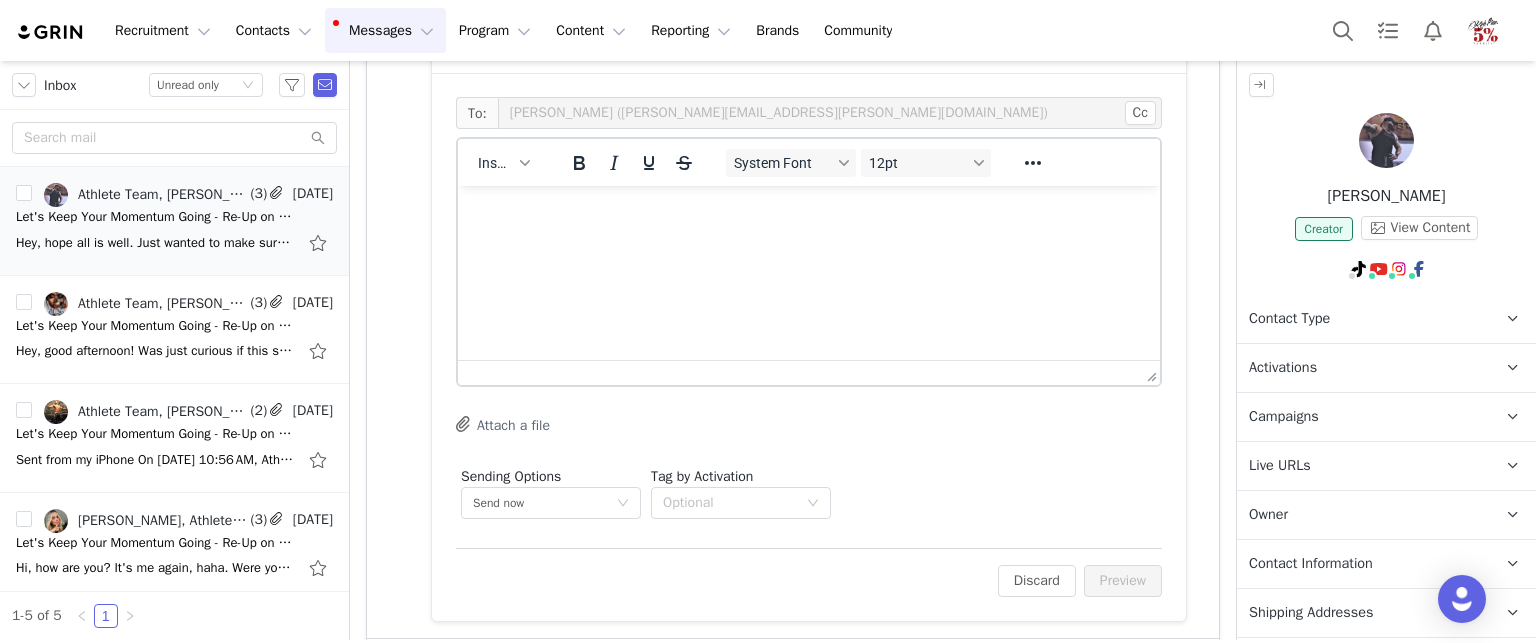 click at bounding box center (809, 213) 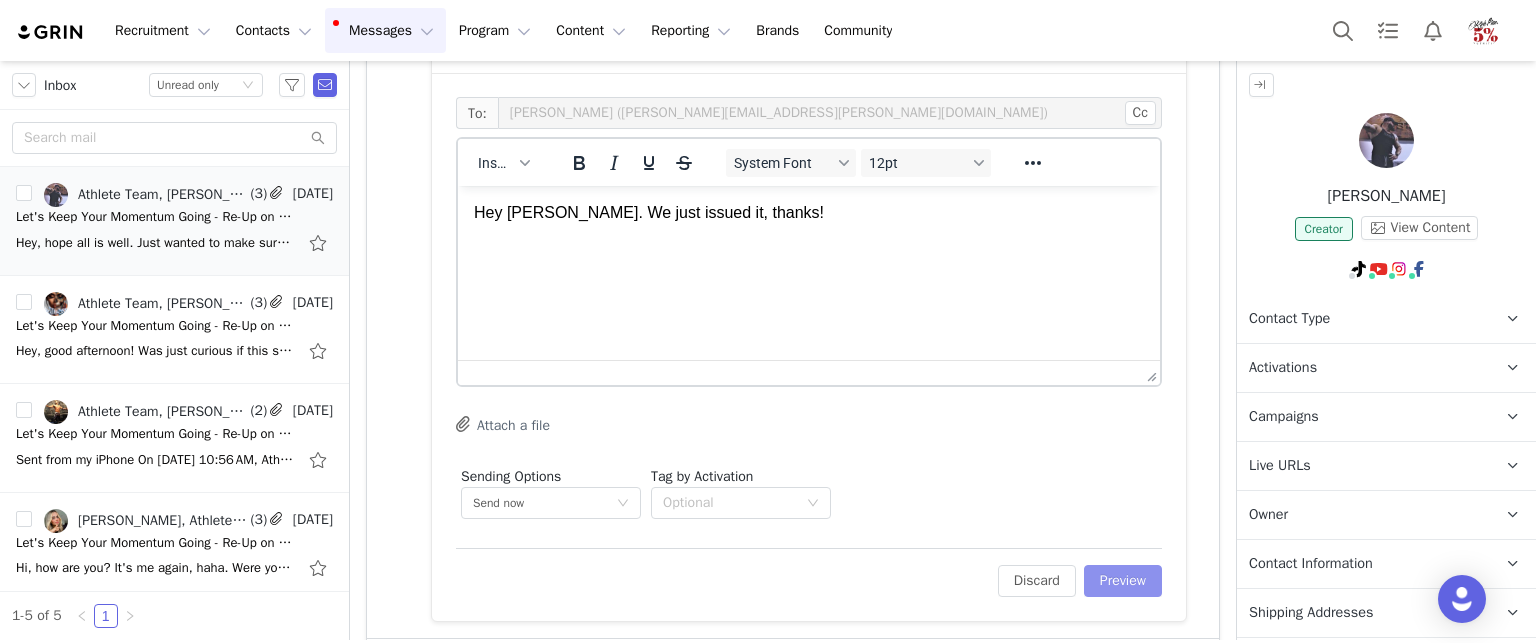 click on "Preview" at bounding box center (1123, 581) 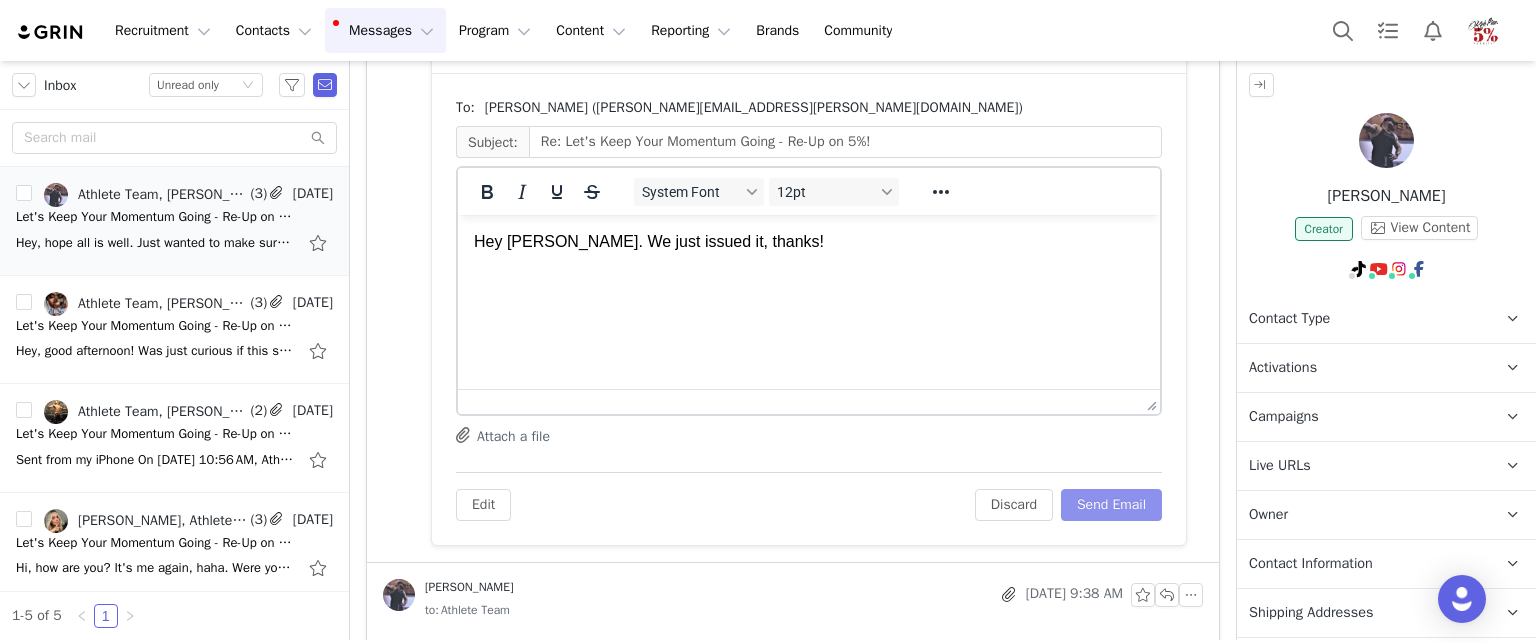 scroll, scrollTop: 0, scrollLeft: 0, axis: both 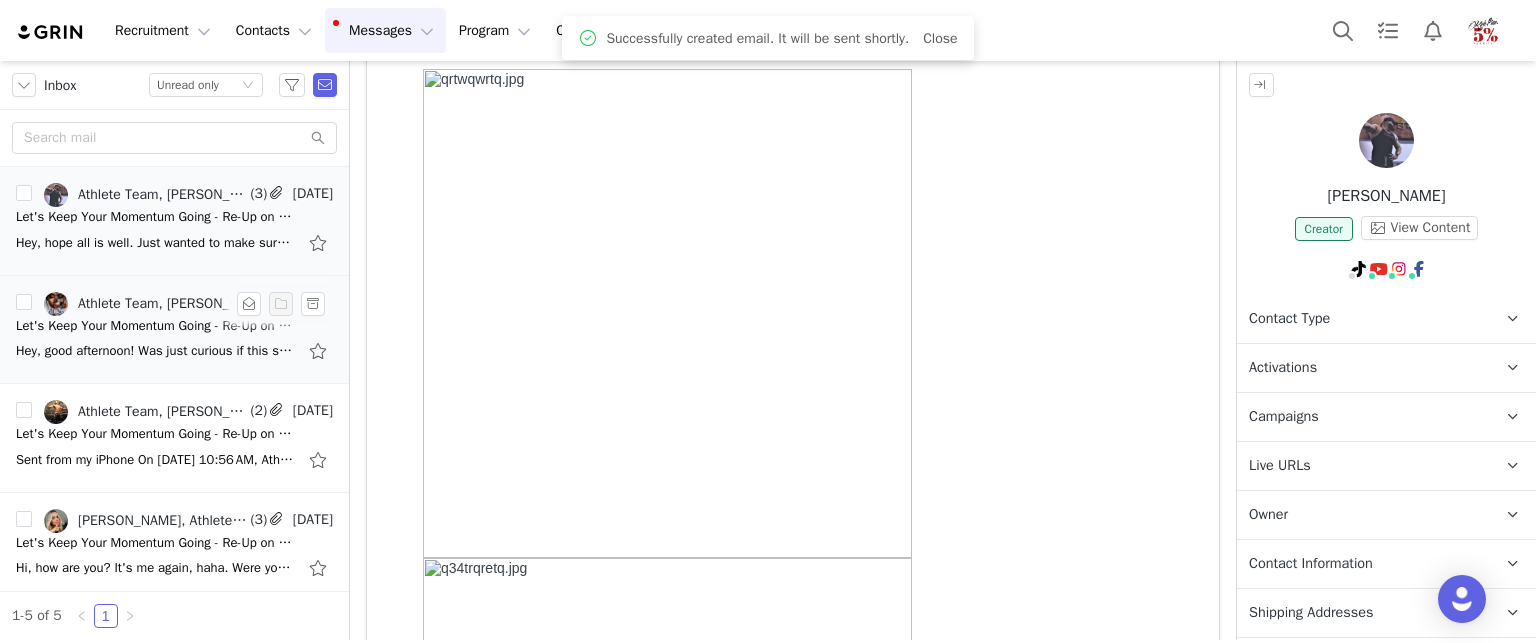 click on "Hey, good afternoon!
Was just curious if this shipped out yet? Gonna be gone this weekend and I haven’t seen a email confirmation or anything.
Thank you!
[DATE][DATE] 12:57 PM [PERSON_NAME] <[EMAIL_ADDRESS][DOMAIN_NAME]> wrote:
Awesome, than" at bounding box center [174, 351] 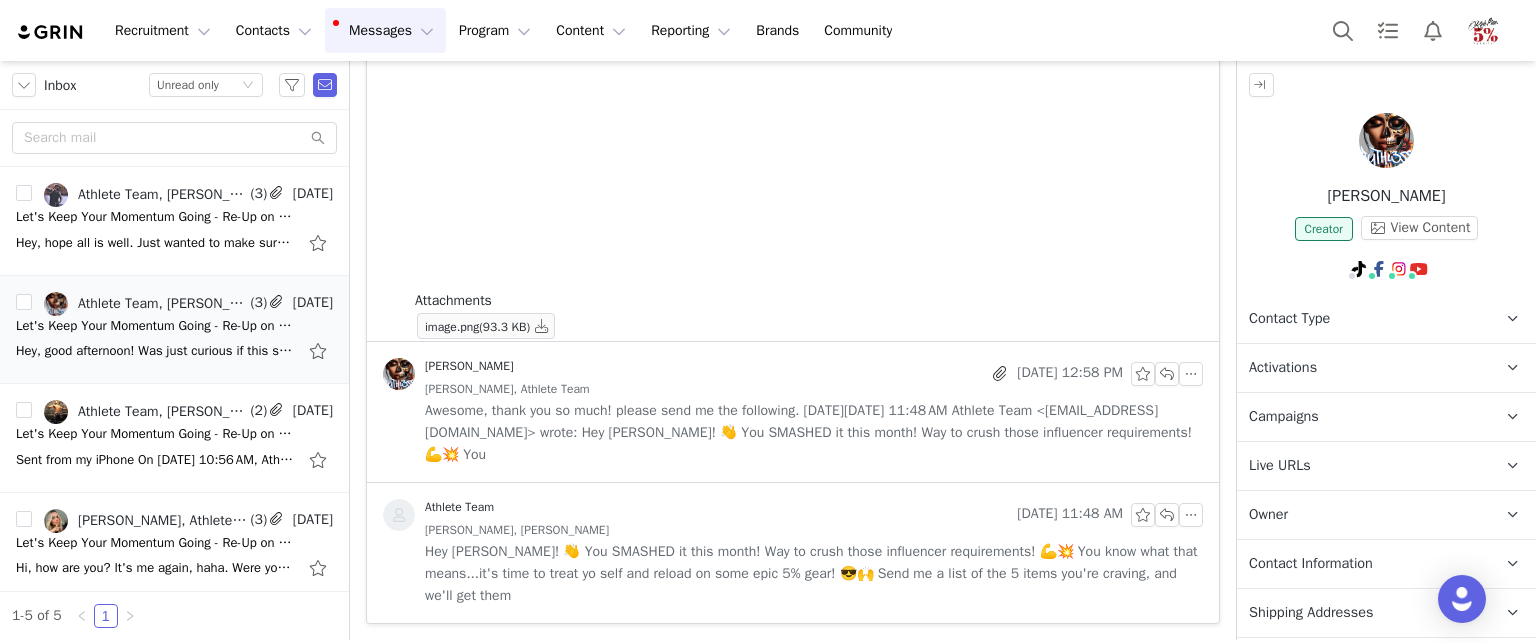 scroll, scrollTop: 0, scrollLeft: 0, axis: both 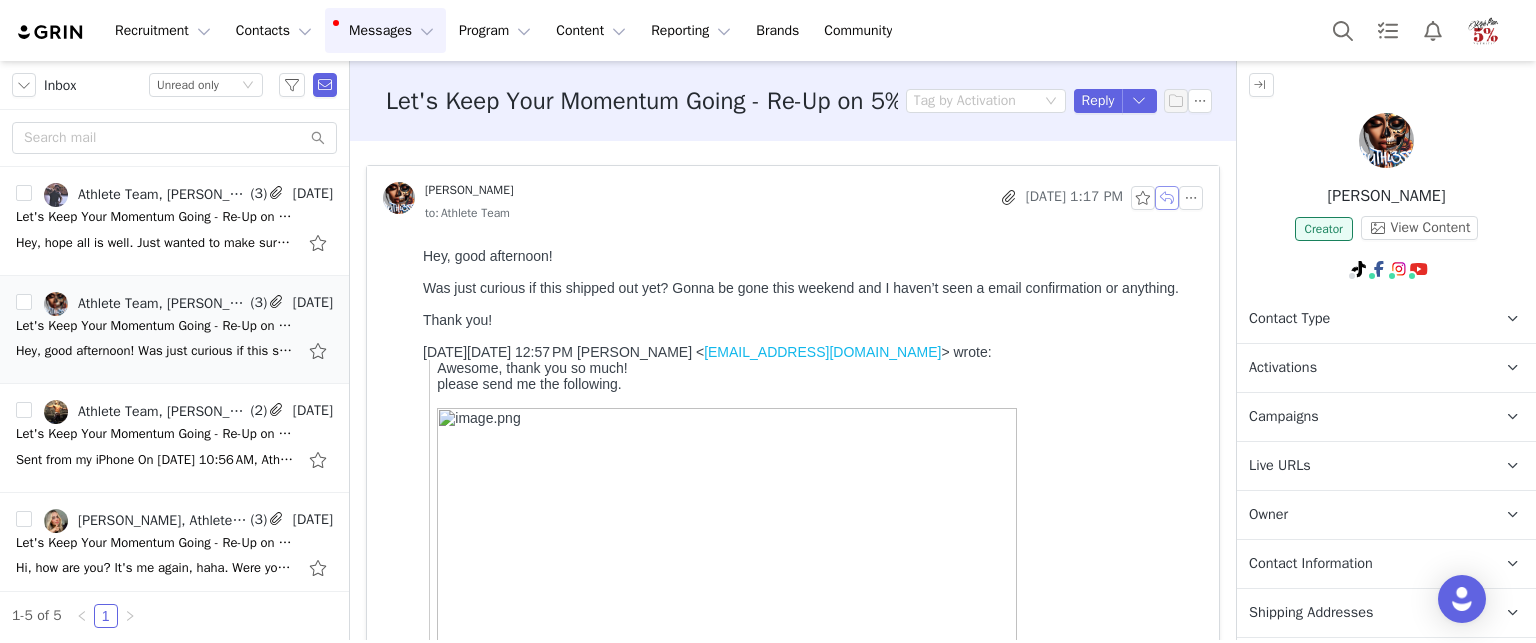 click at bounding box center [1167, 198] 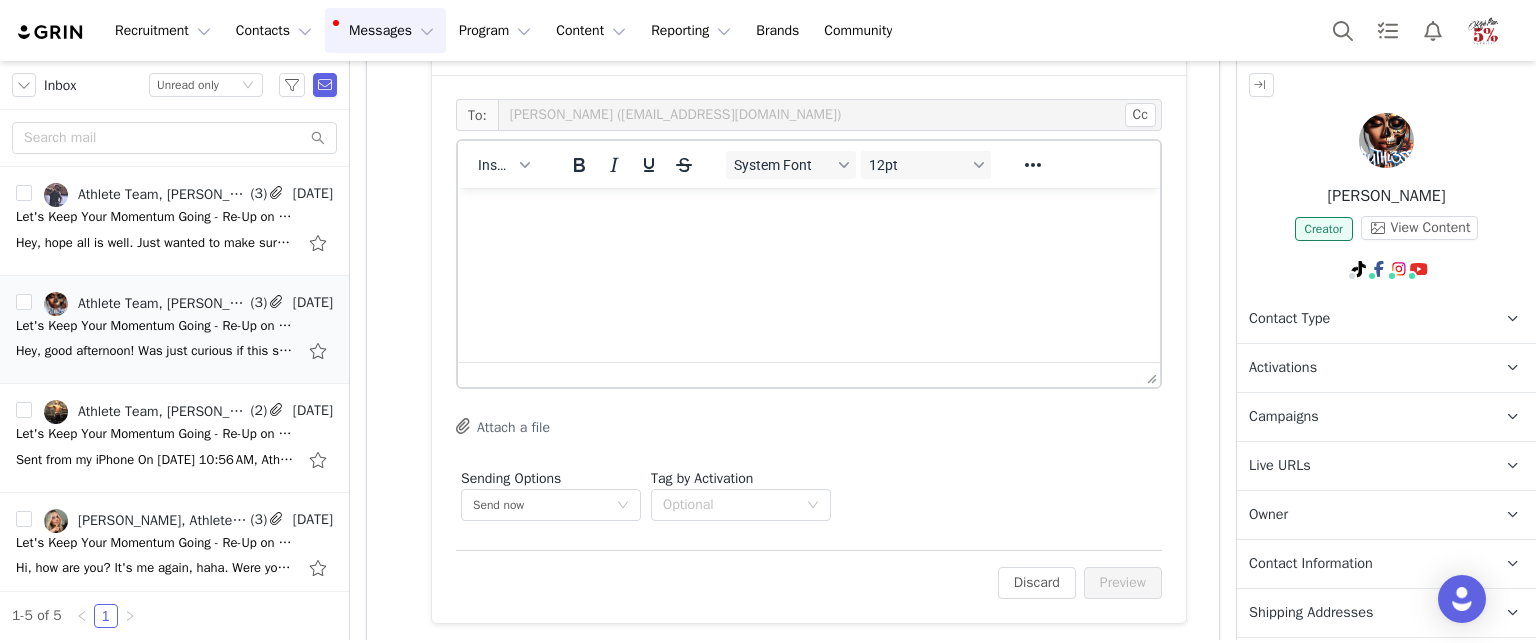 scroll, scrollTop: 1581, scrollLeft: 0, axis: vertical 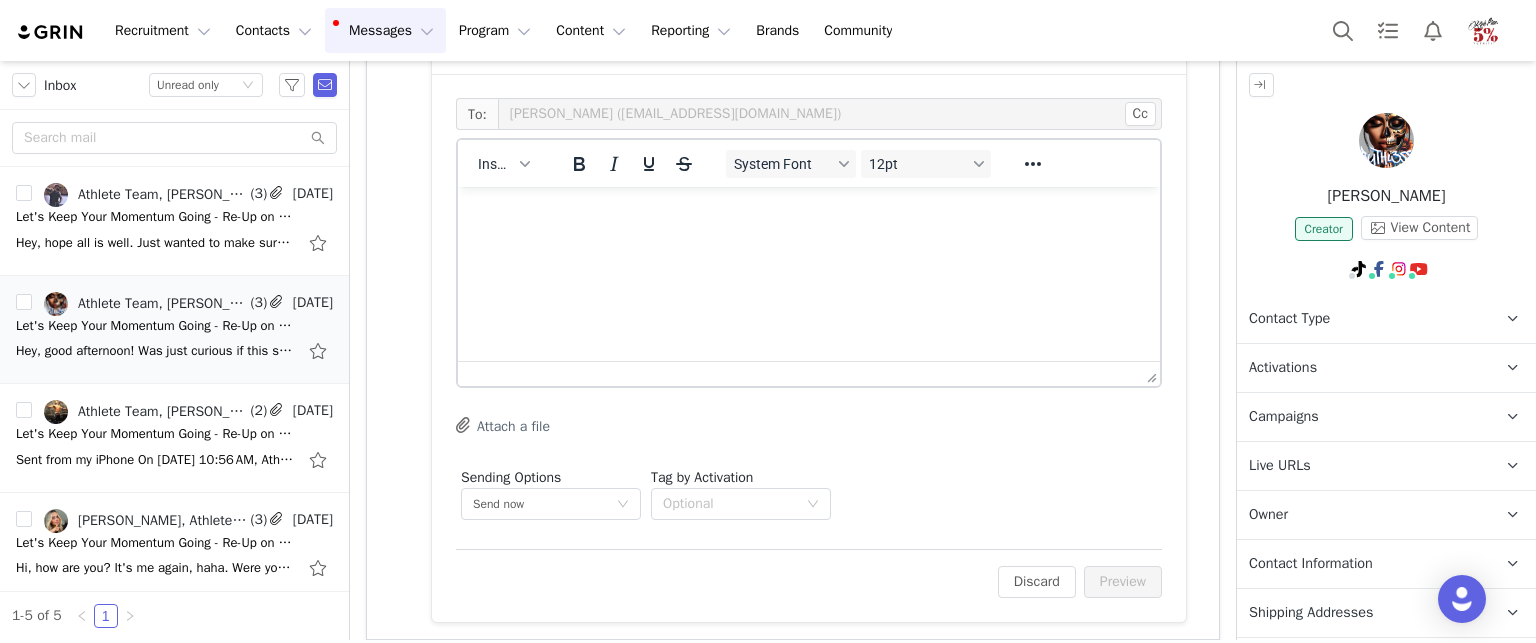 click at bounding box center (809, 214) 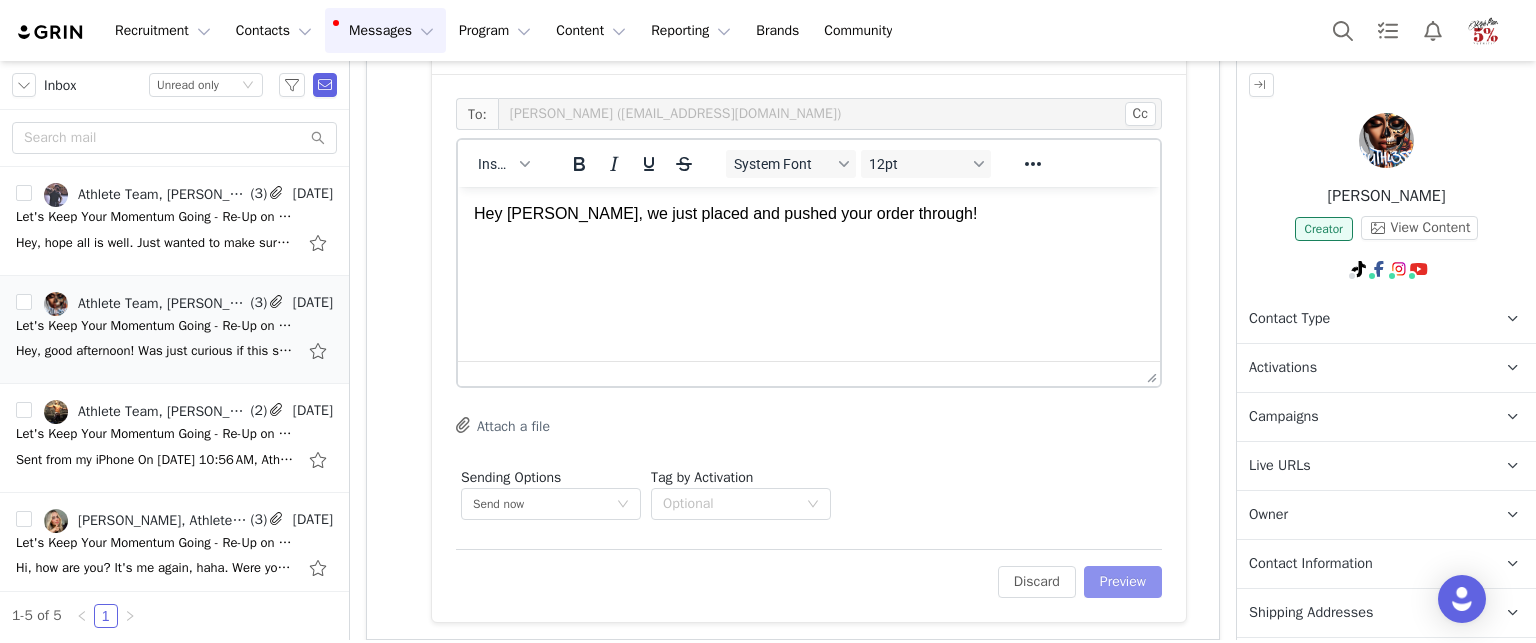 click on "Preview" at bounding box center (1123, 582) 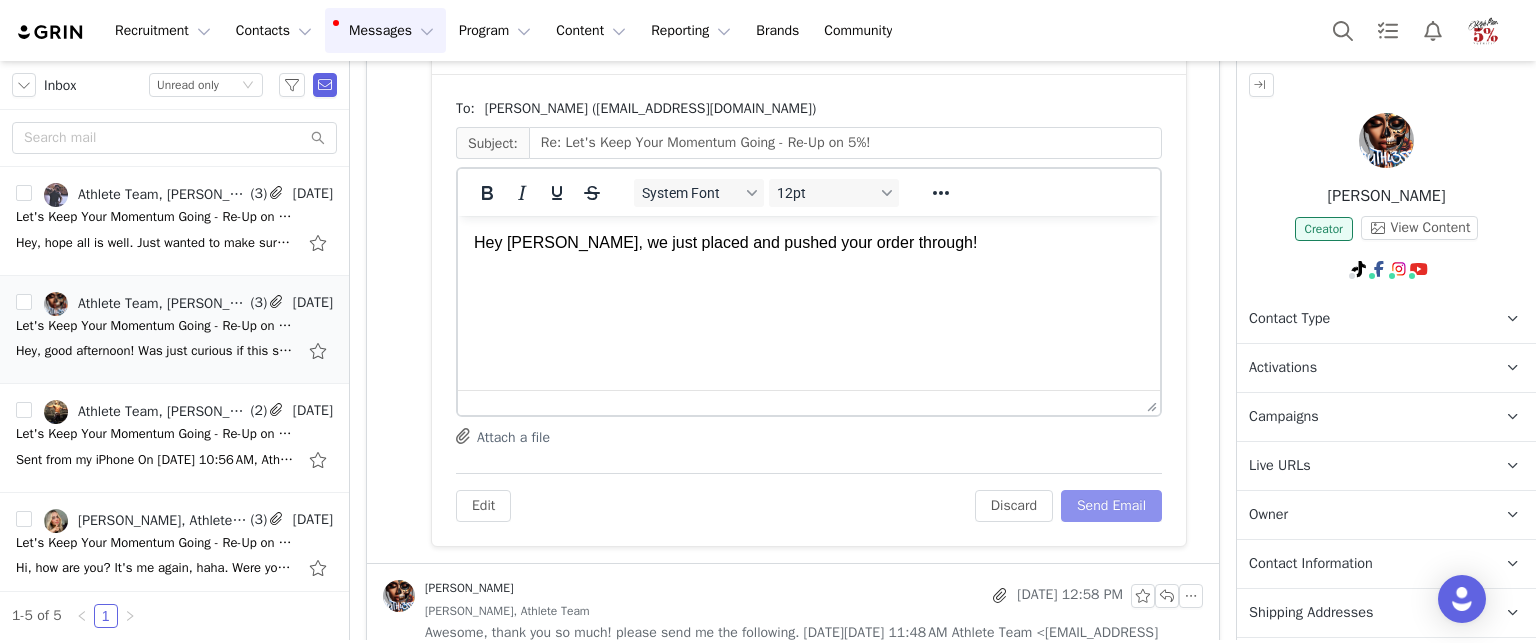 scroll, scrollTop: 0, scrollLeft: 0, axis: both 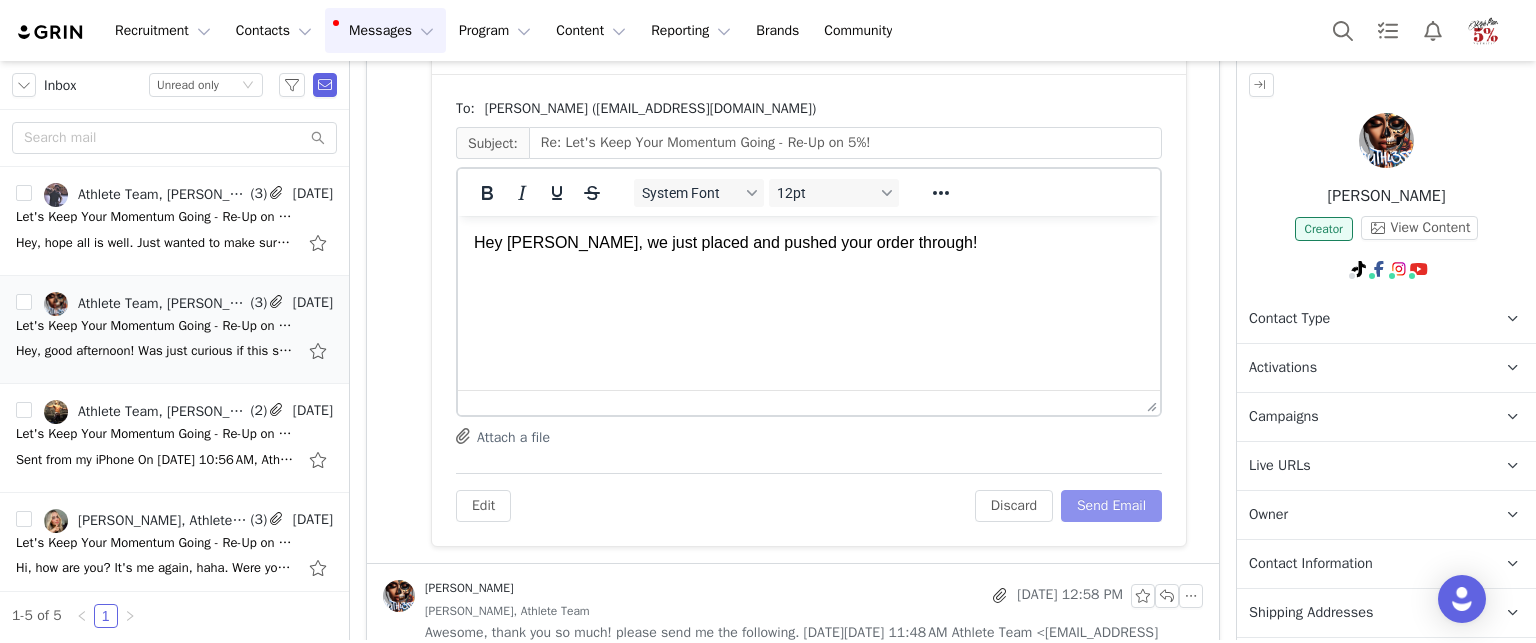 click on "Send Email" at bounding box center [1111, 506] 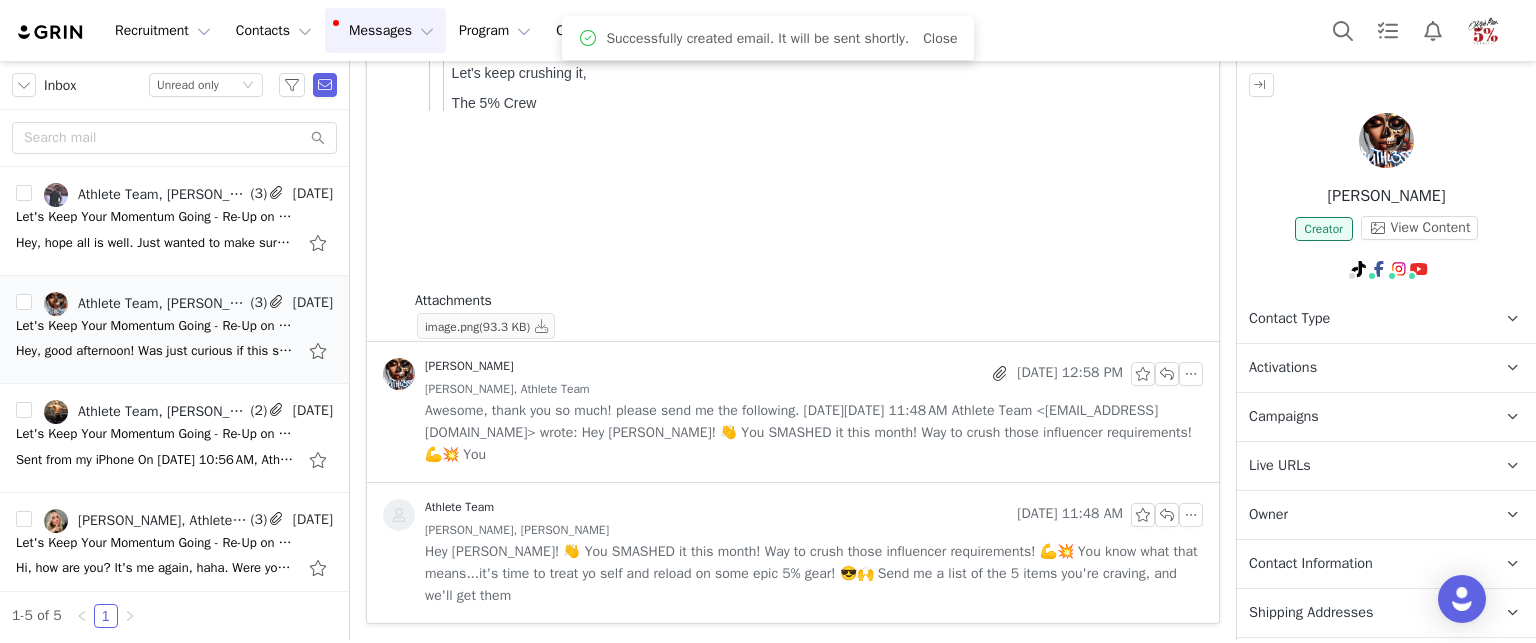 scroll, scrollTop: 1225, scrollLeft: 0, axis: vertical 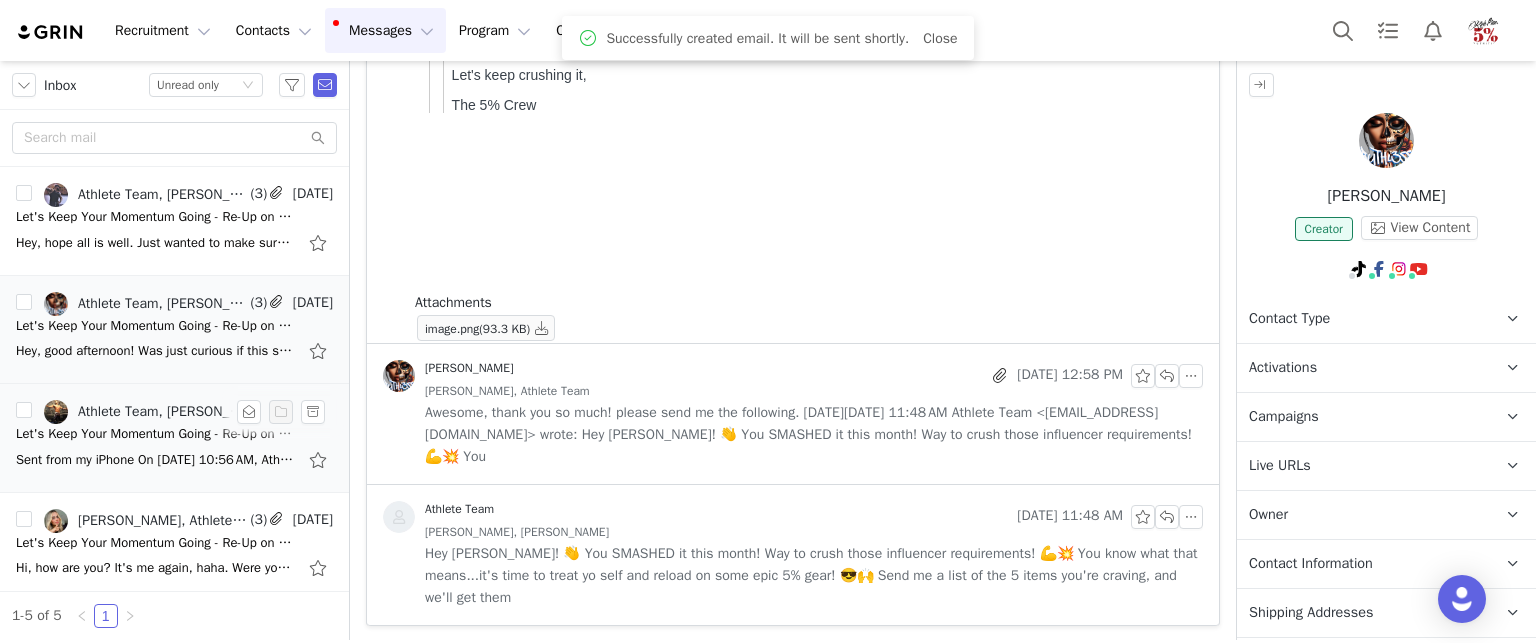 click on "Let's Keep Your Momentum Going - Re-Up on 5%!" at bounding box center [156, 434] 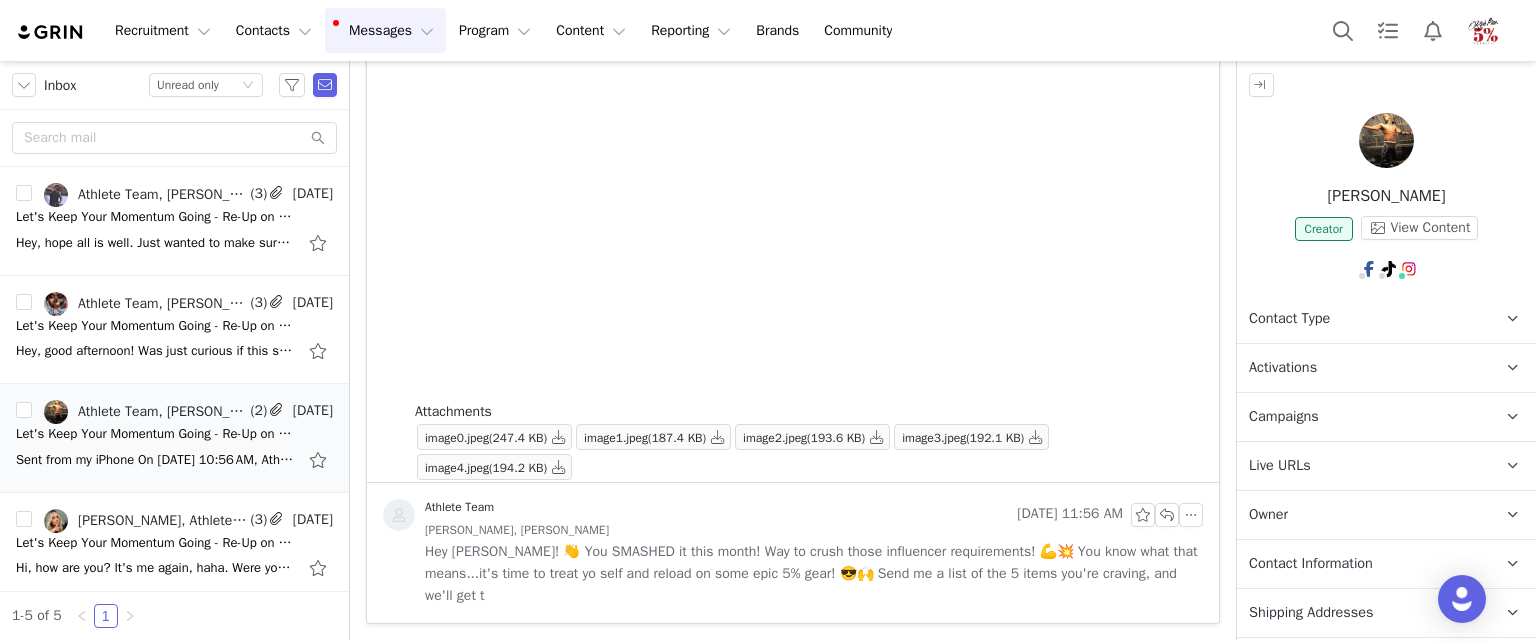 scroll, scrollTop: 0, scrollLeft: 0, axis: both 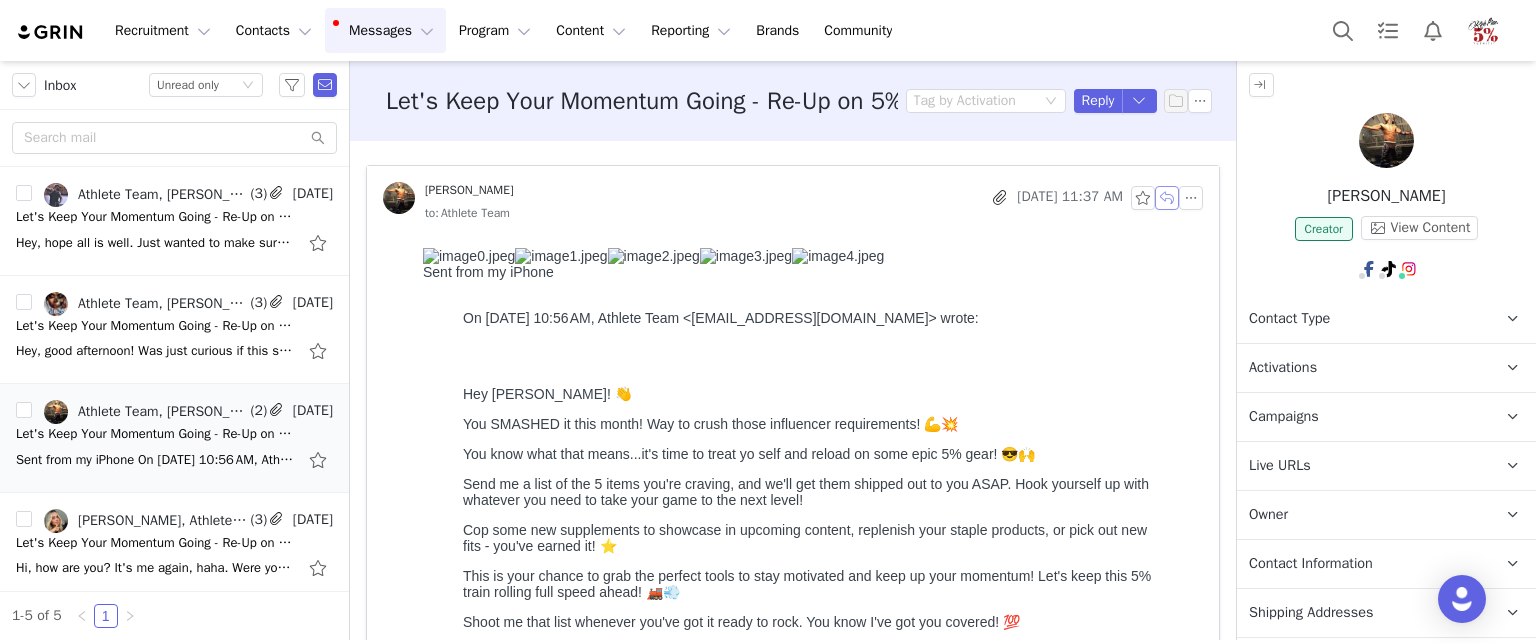 click at bounding box center (1167, 198) 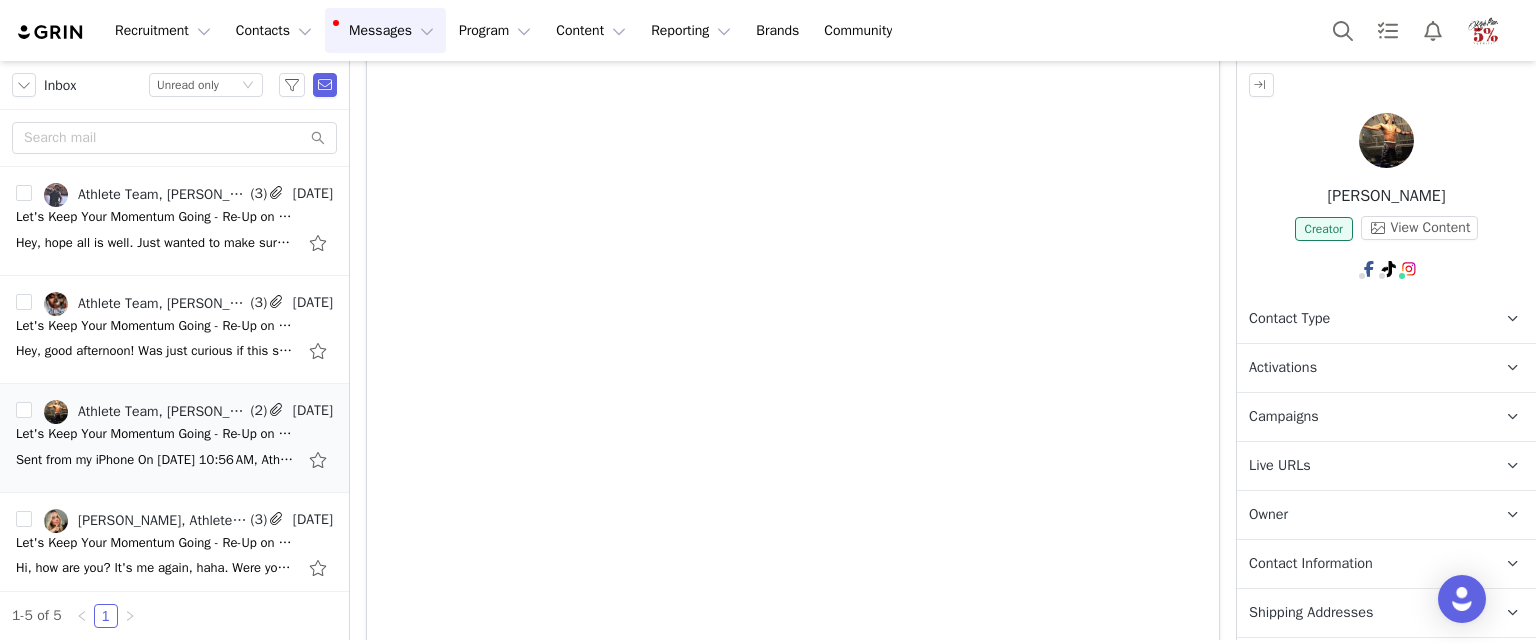 scroll, scrollTop: 2735, scrollLeft: 0, axis: vertical 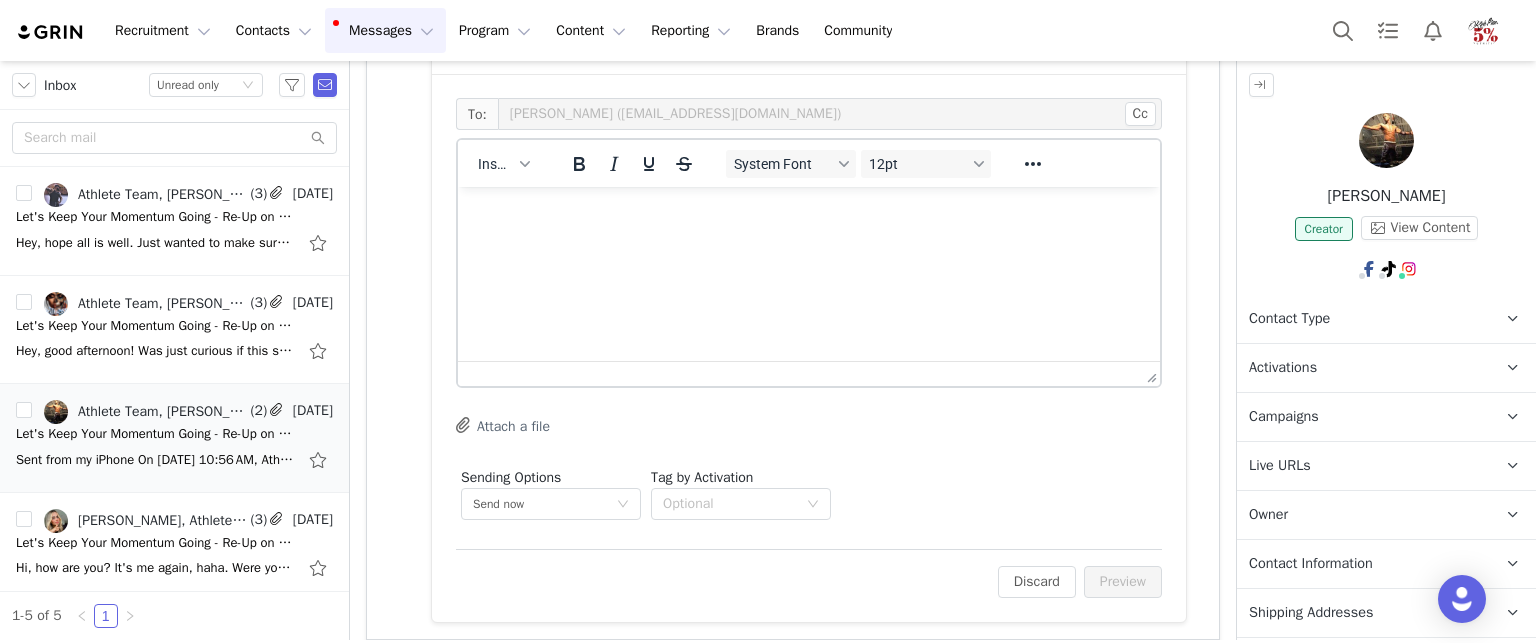 click at bounding box center [809, 214] 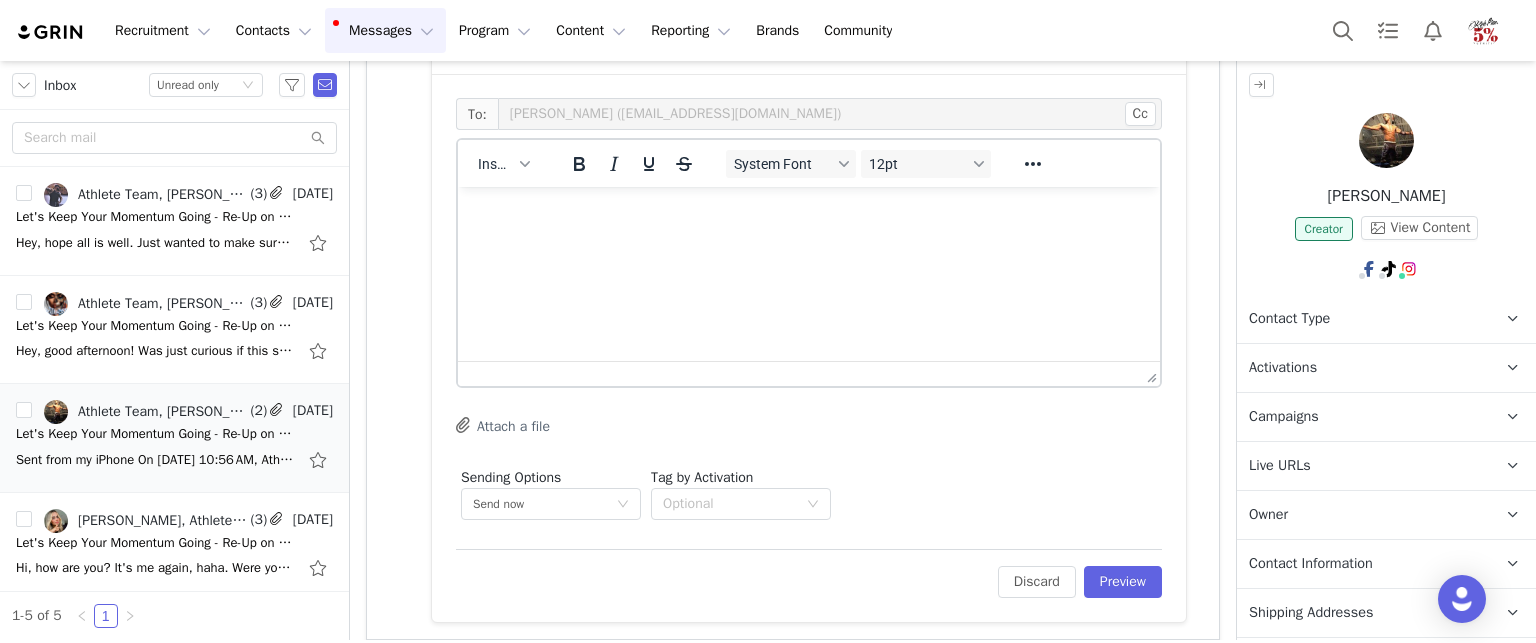type 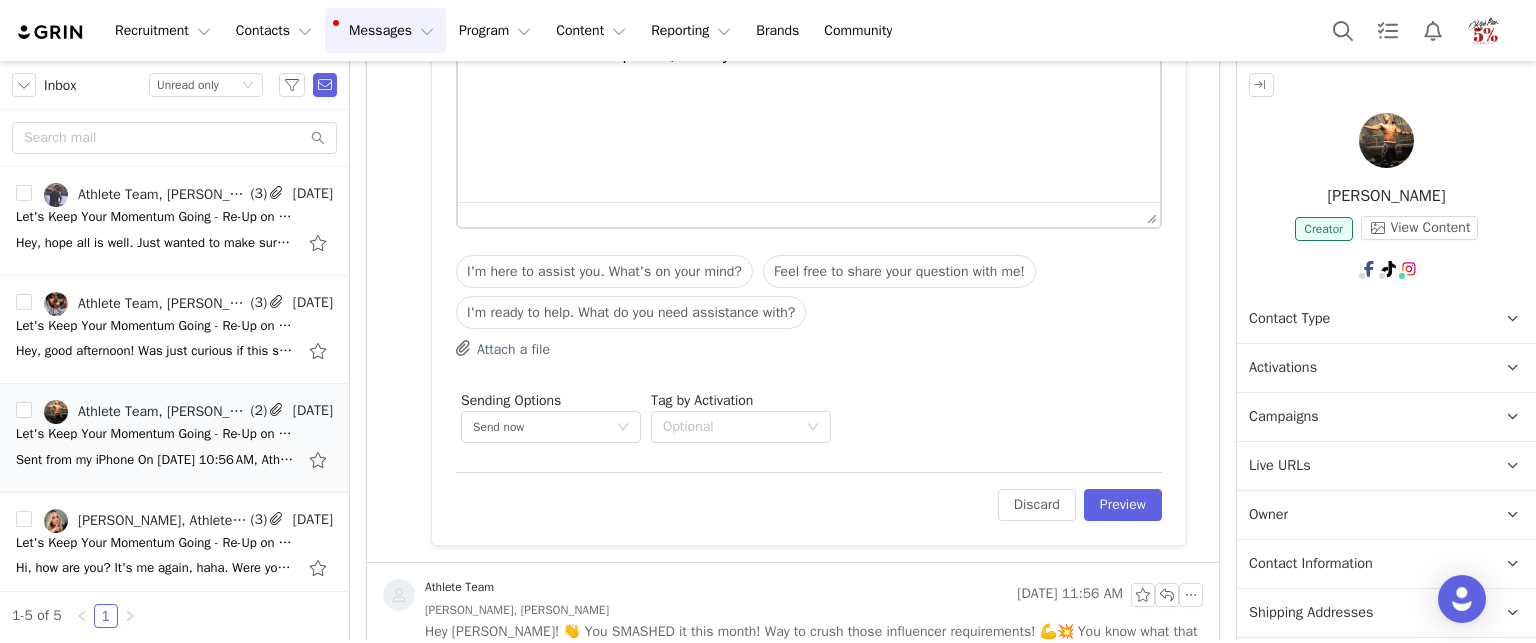 scroll, scrollTop: 2984, scrollLeft: 0, axis: vertical 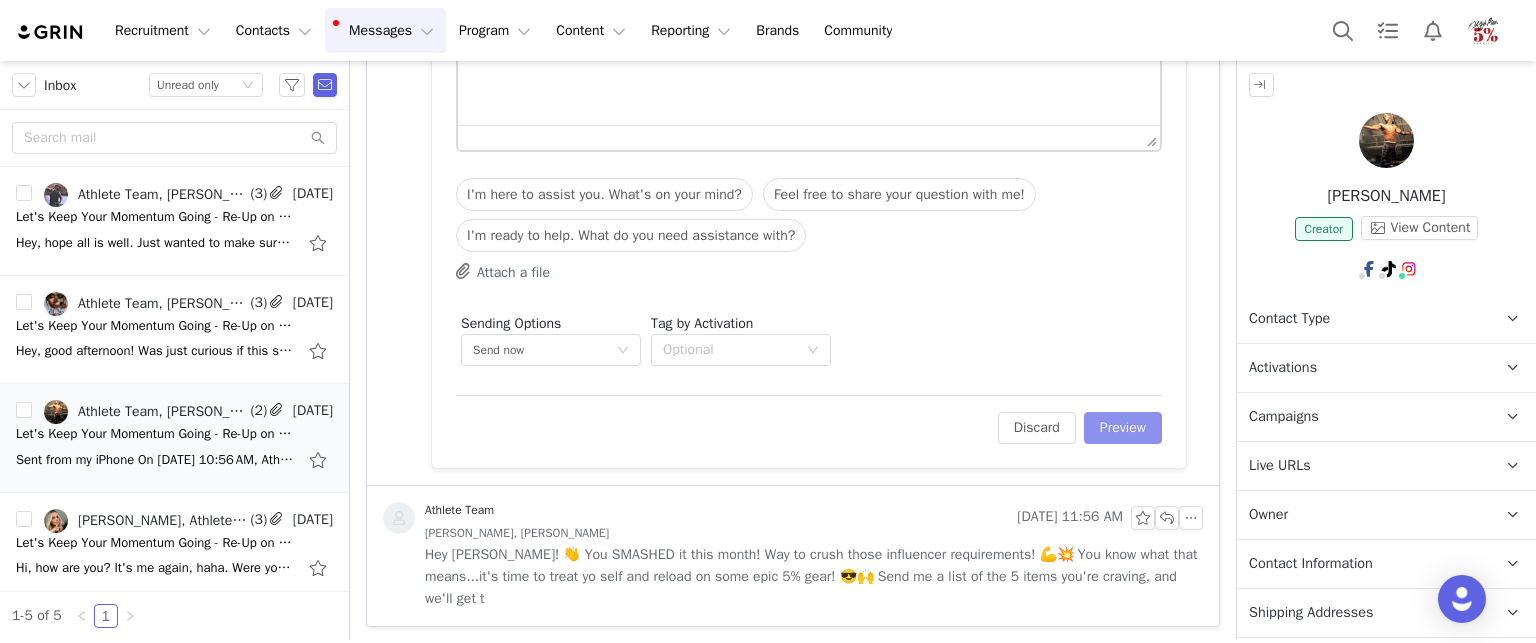 click on "Preview" at bounding box center [1123, 428] 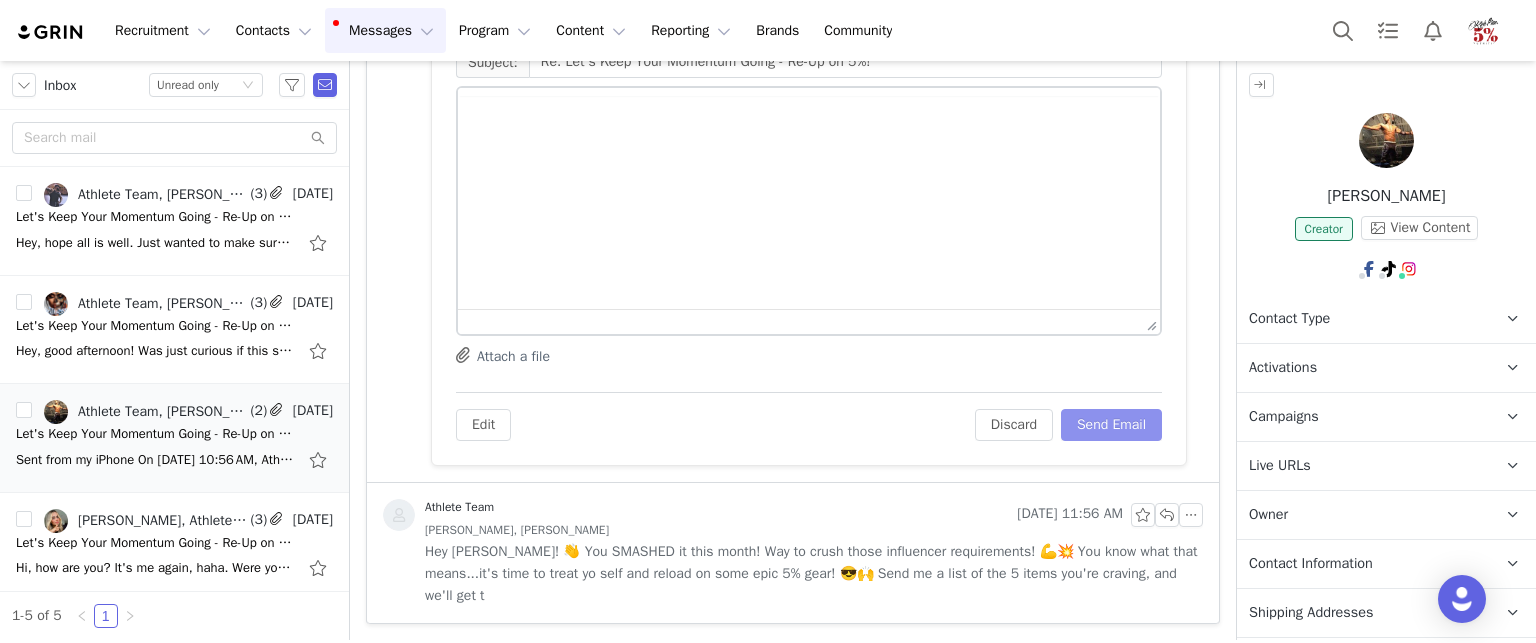 scroll, scrollTop: 2826, scrollLeft: 0, axis: vertical 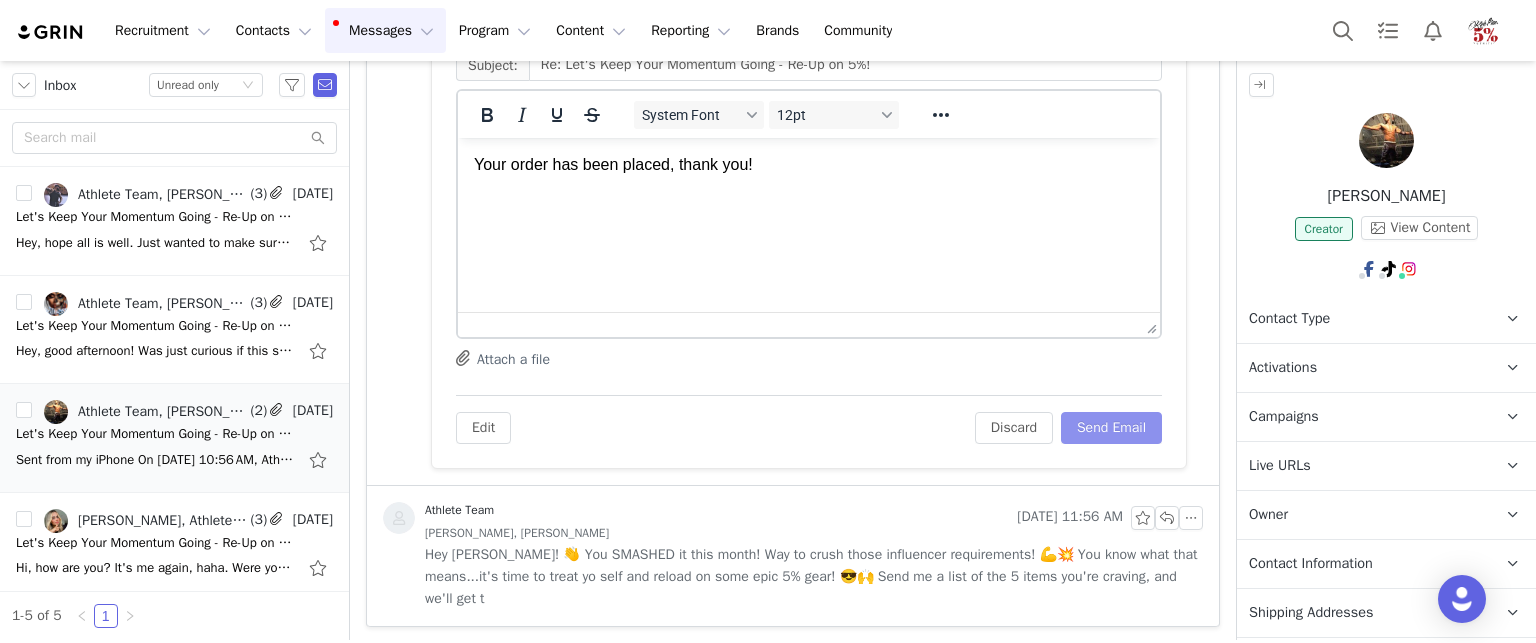 click on "Send Email" at bounding box center [1111, 428] 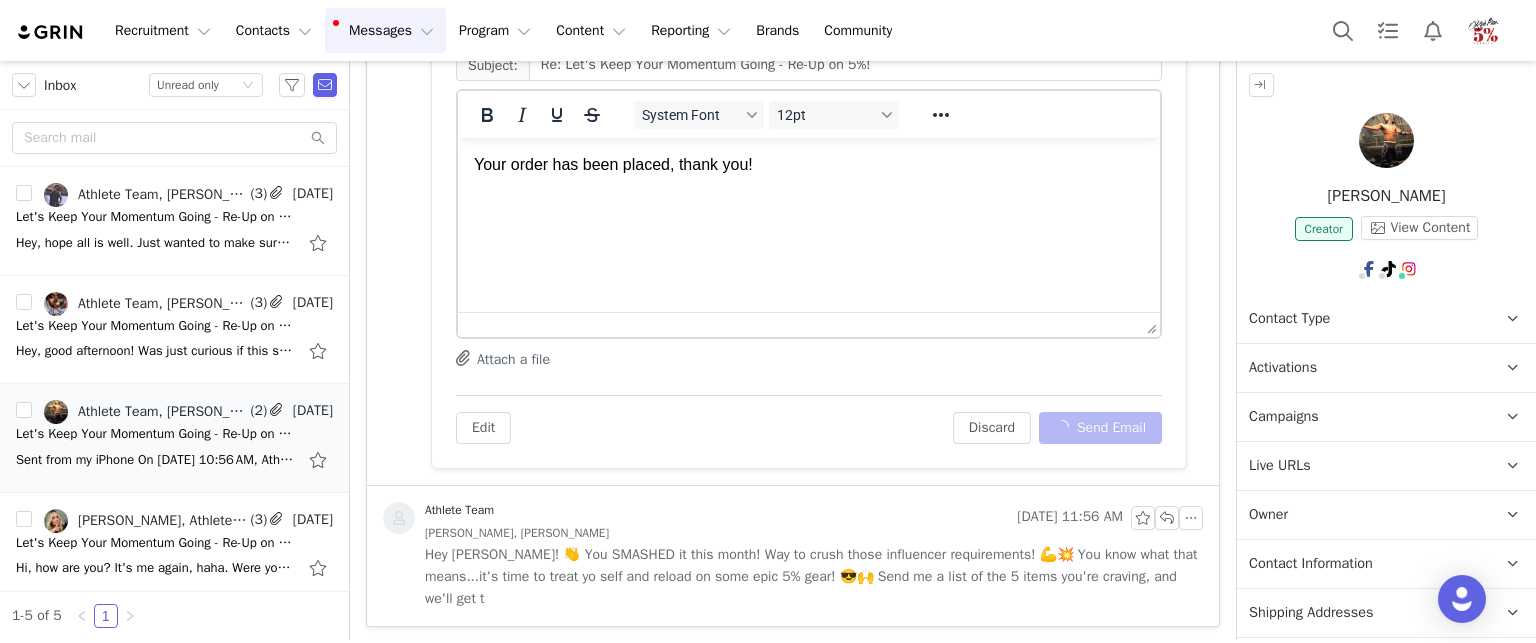 scroll, scrollTop: 2251, scrollLeft: 0, axis: vertical 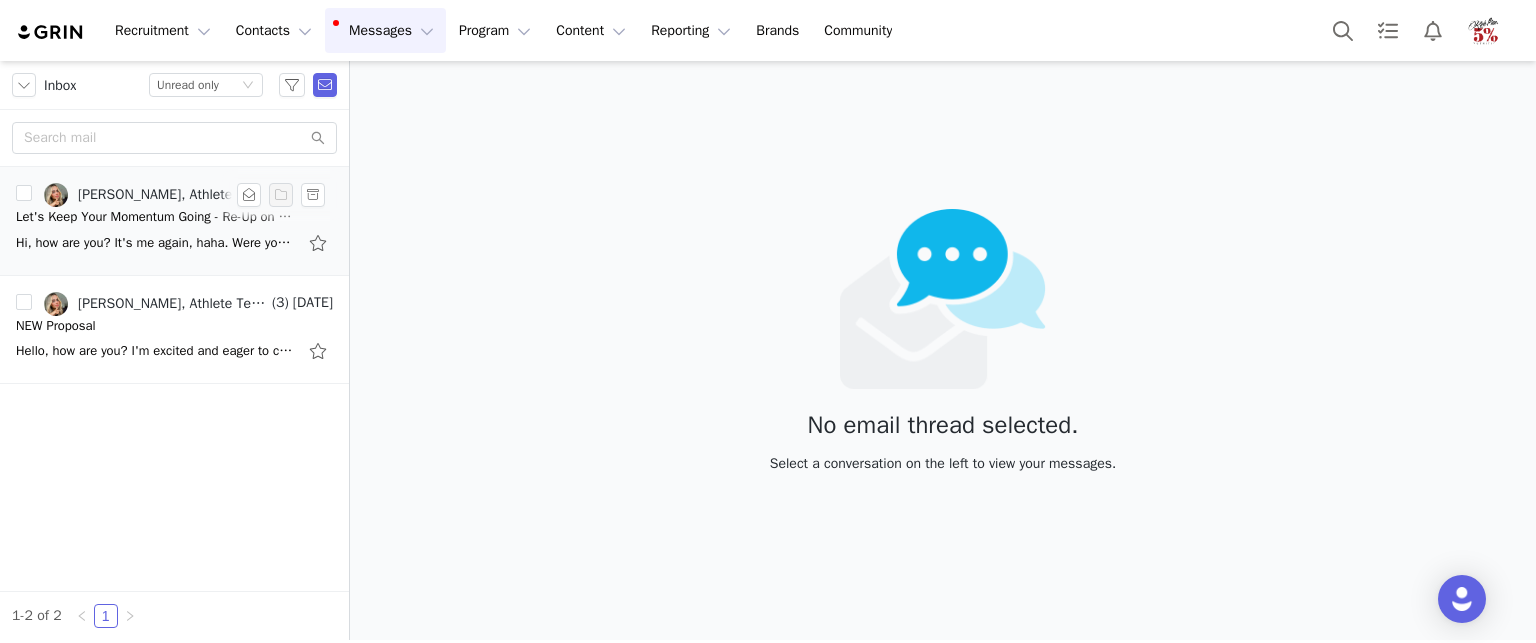 click on "Hi, how are you? It's me again, haha. Were you able to receive my order this month?🫣😁
Obtener Outlook para iOS
________________________________
De: [PERSON_NAME] <[EMAIL_ADDRESS][DOMAIN_NAME]>
Enviado: [DATE] 12:15:37 AM
Para:" at bounding box center (156, 243) 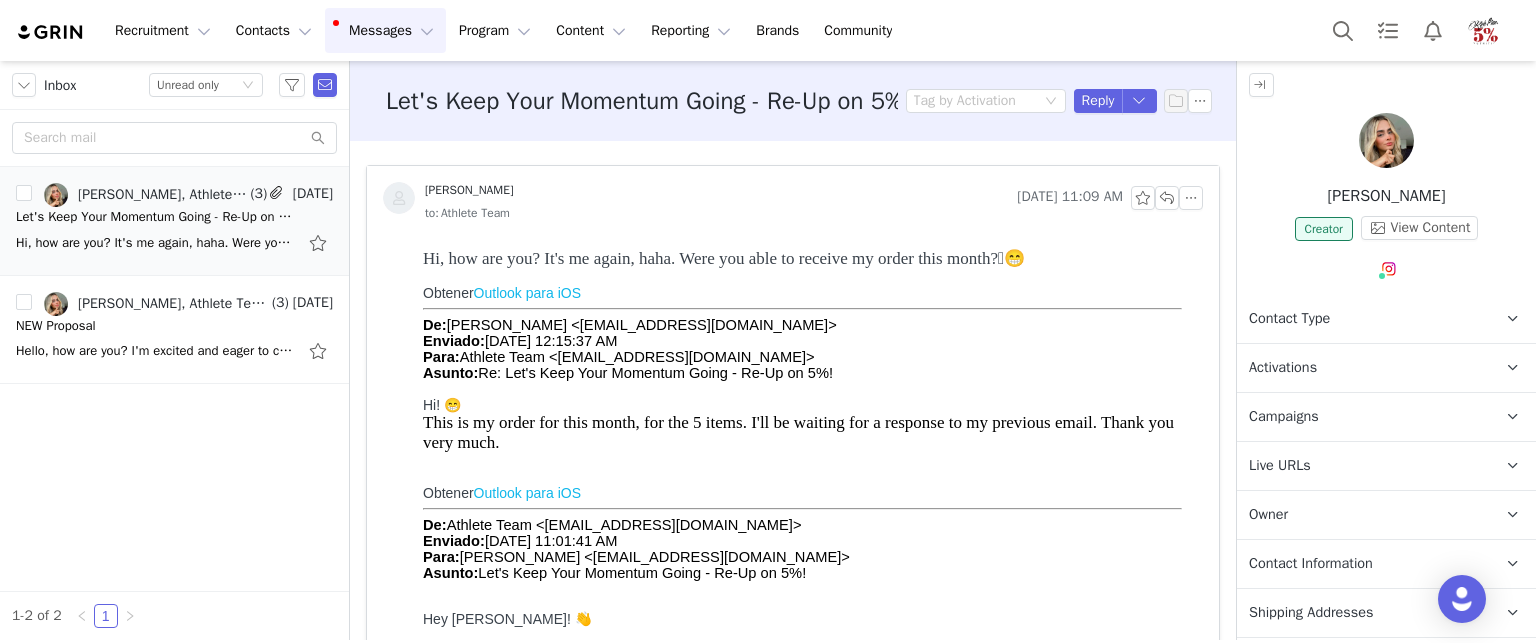 scroll, scrollTop: 0, scrollLeft: 0, axis: both 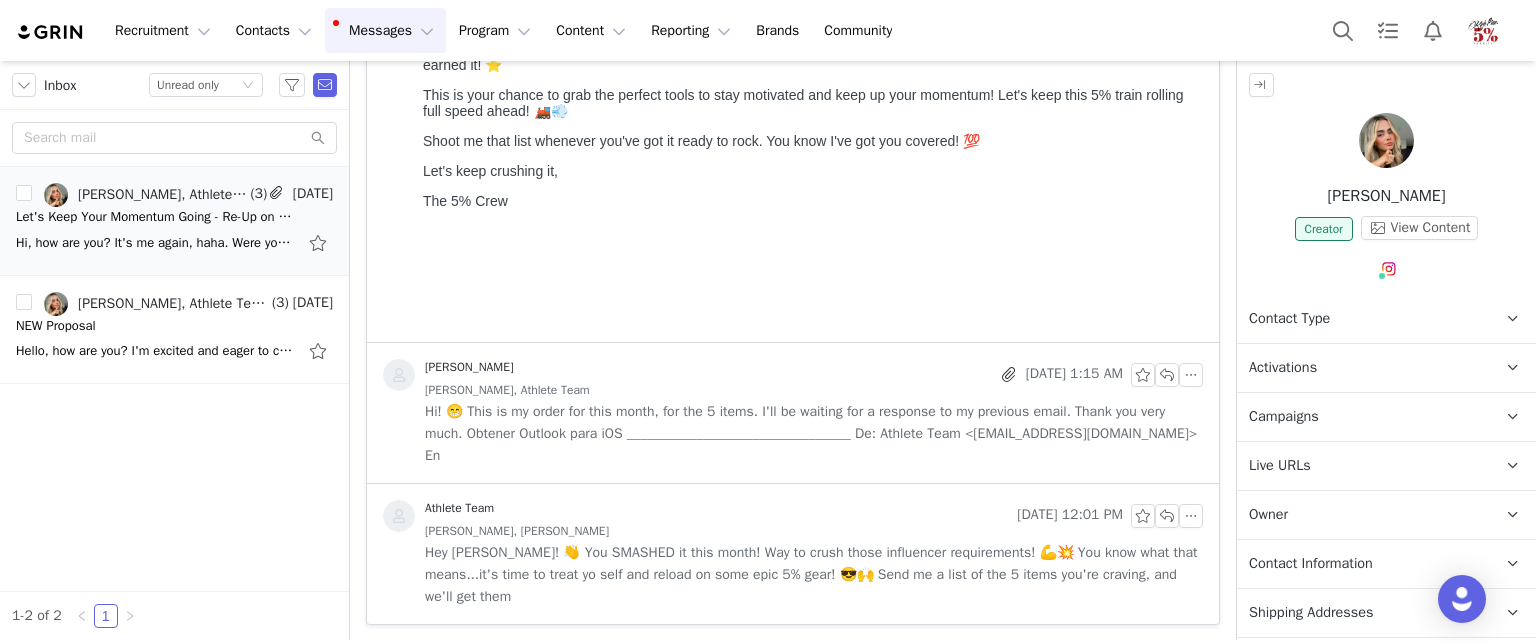 click on "Hi! 😁
This is my order for this month, for the 5 items. I'll be waiting for a response to my previous email. Thank you very much.
Obtener Outlook para iOS
________________________________
De: Athlete Team <[EMAIL_ADDRESS][DOMAIN_NAME]>
En" at bounding box center [814, 434] 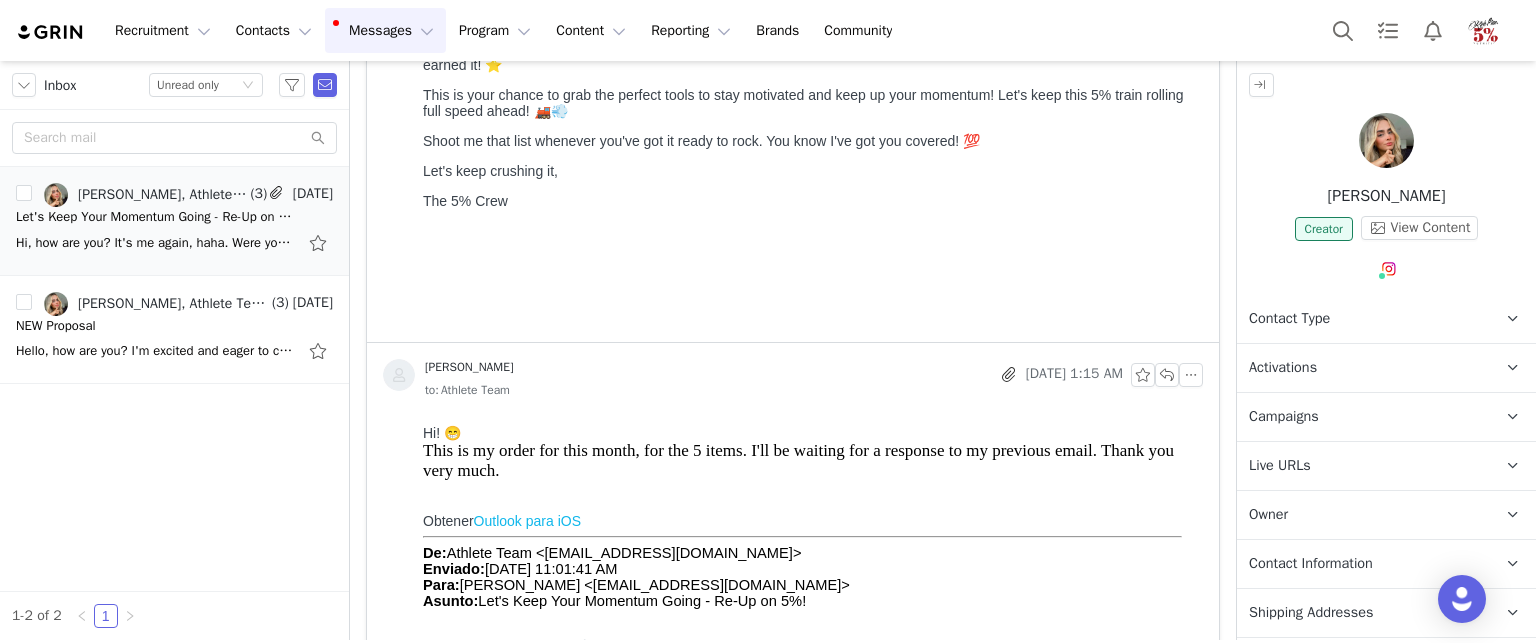scroll, scrollTop: 0, scrollLeft: 0, axis: both 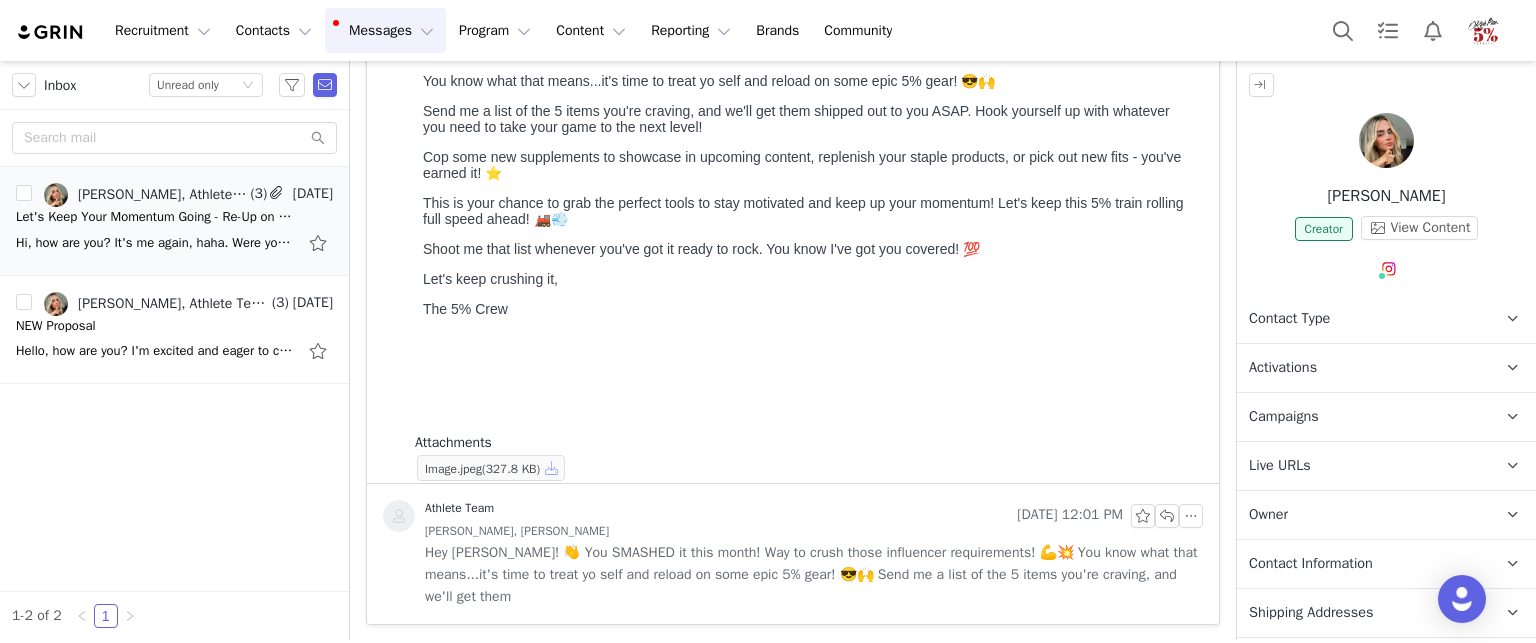 click at bounding box center (552, 468) 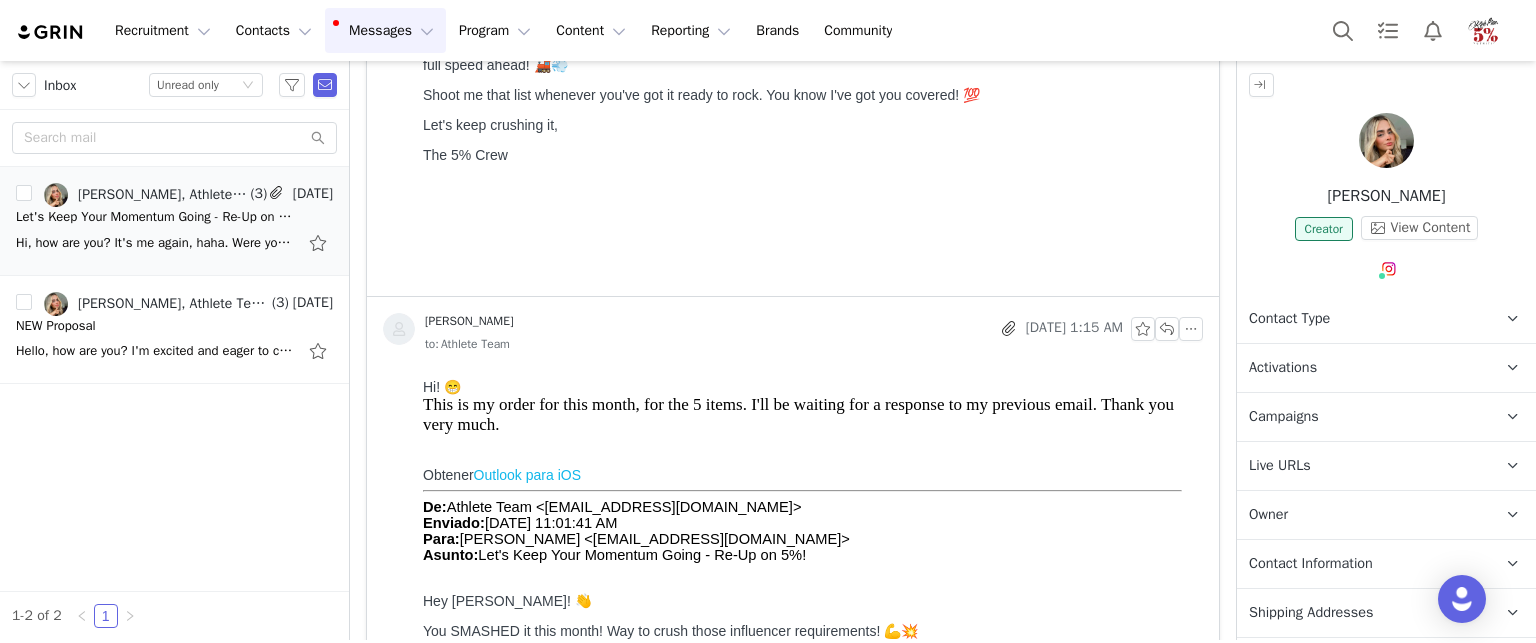scroll, scrollTop: 0, scrollLeft: 0, axis: both 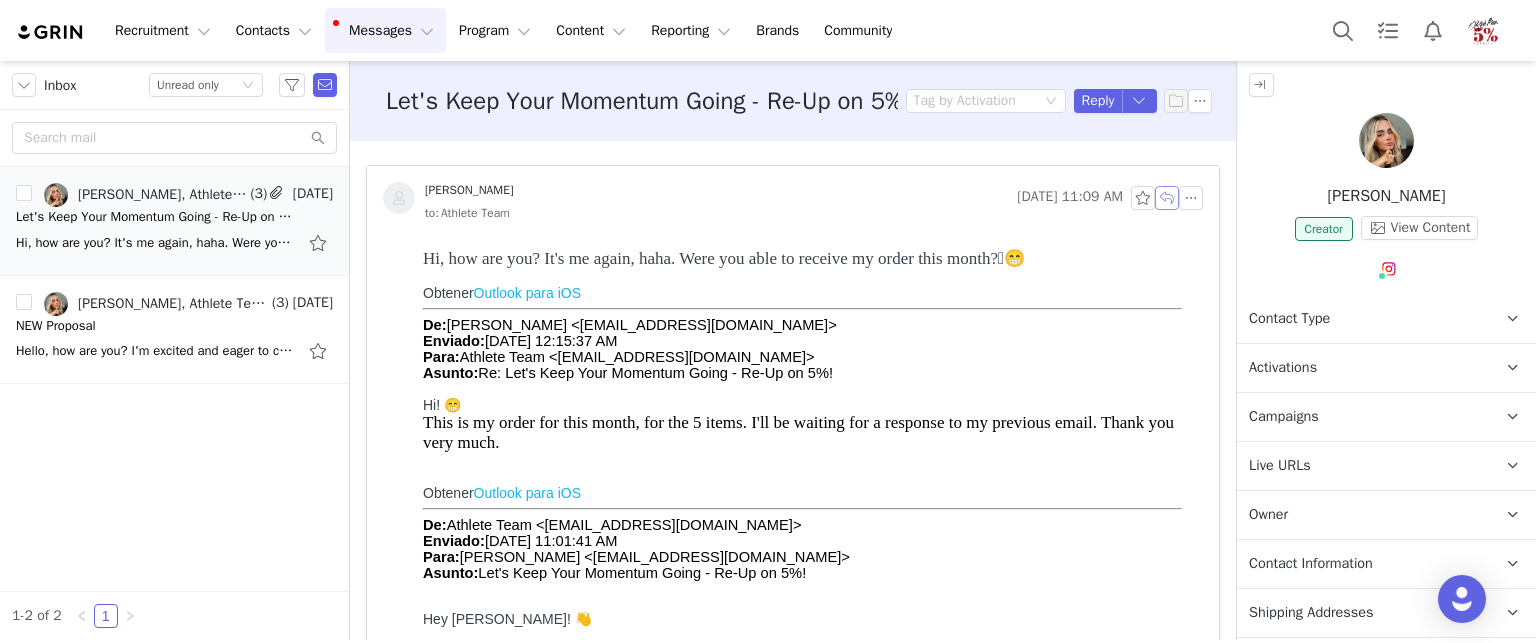 click at bounding box center (1167, 198) 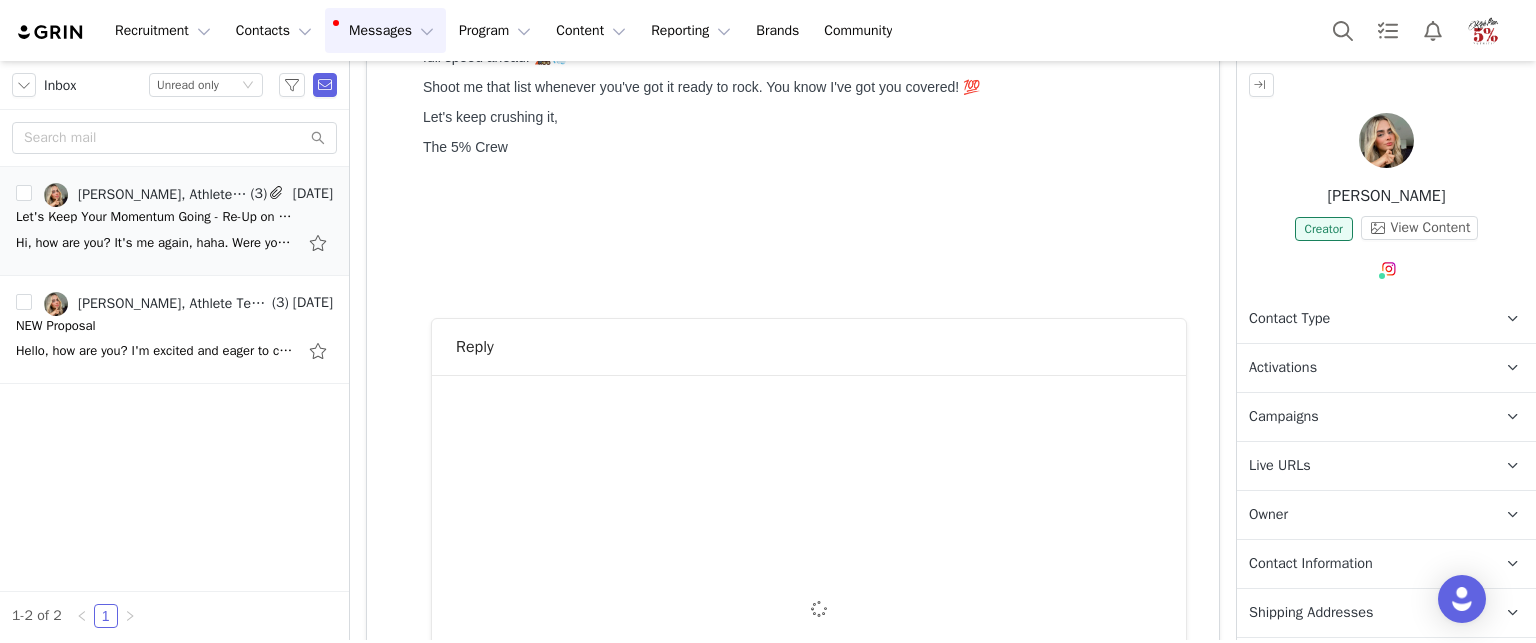 scroll, scrollTop: 1061, scrollLeft: 0, axis: vertical 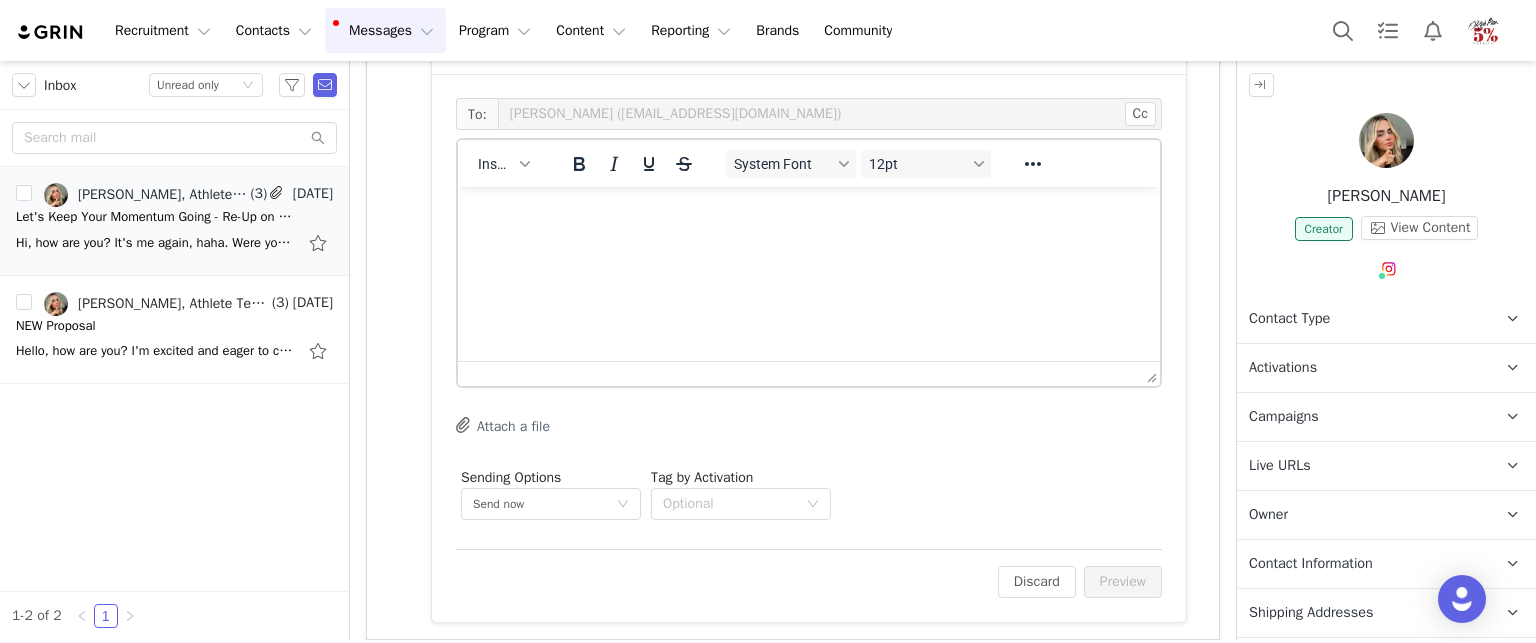 click at bounding box center (809, 214) 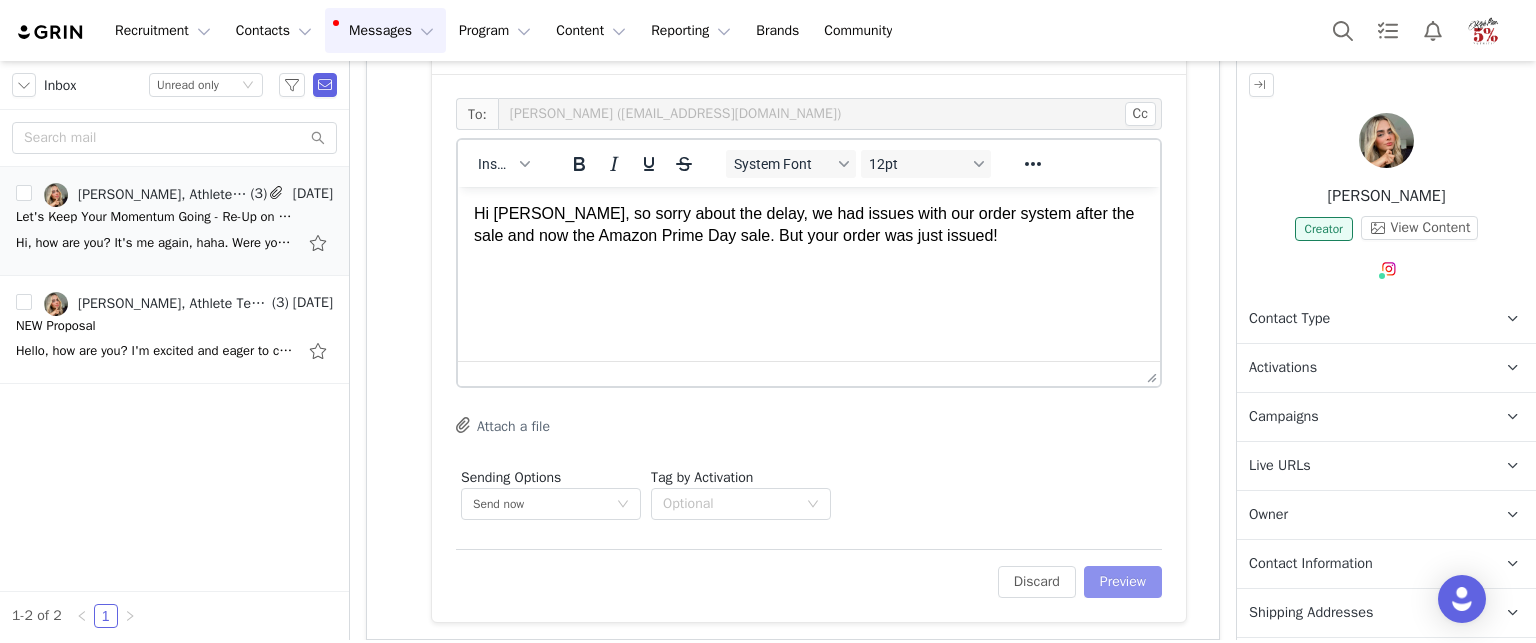 click on "Preview" at bounding box center [1123, 582] 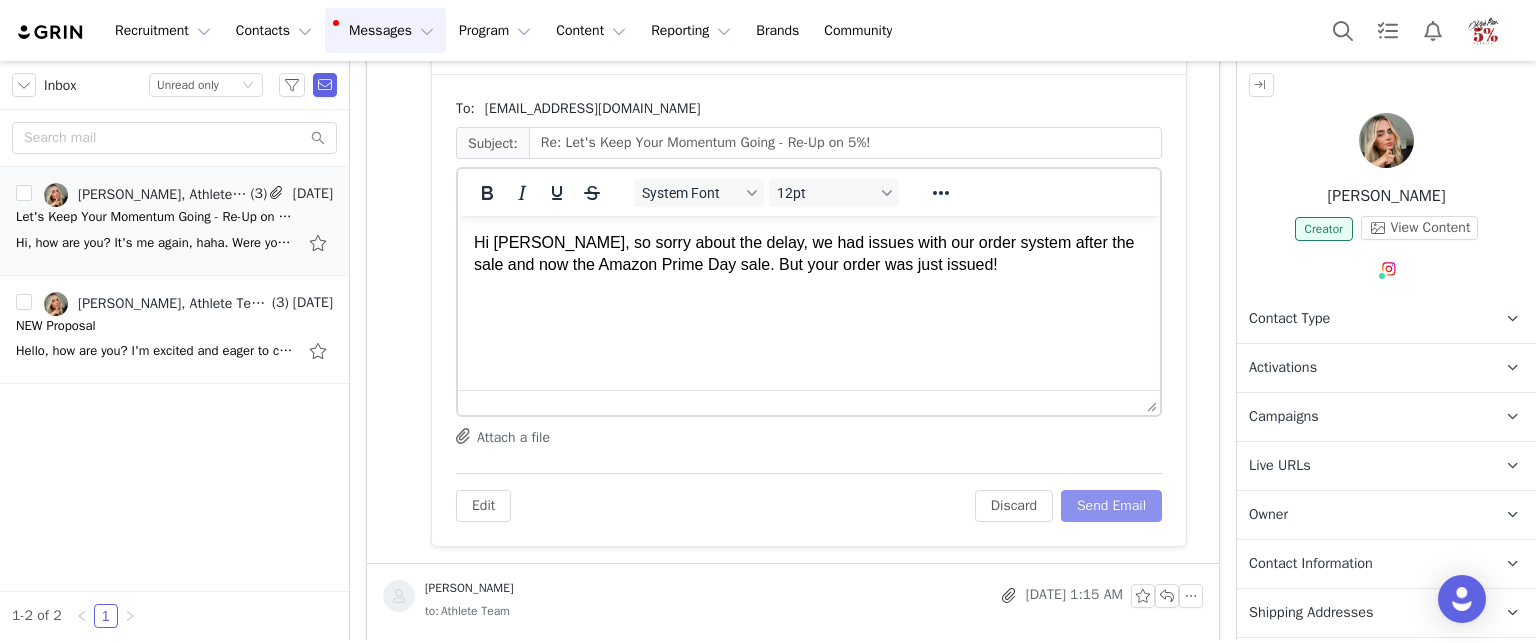 scroll, scrollTop: 0, scrollLeft: 0, axis: both 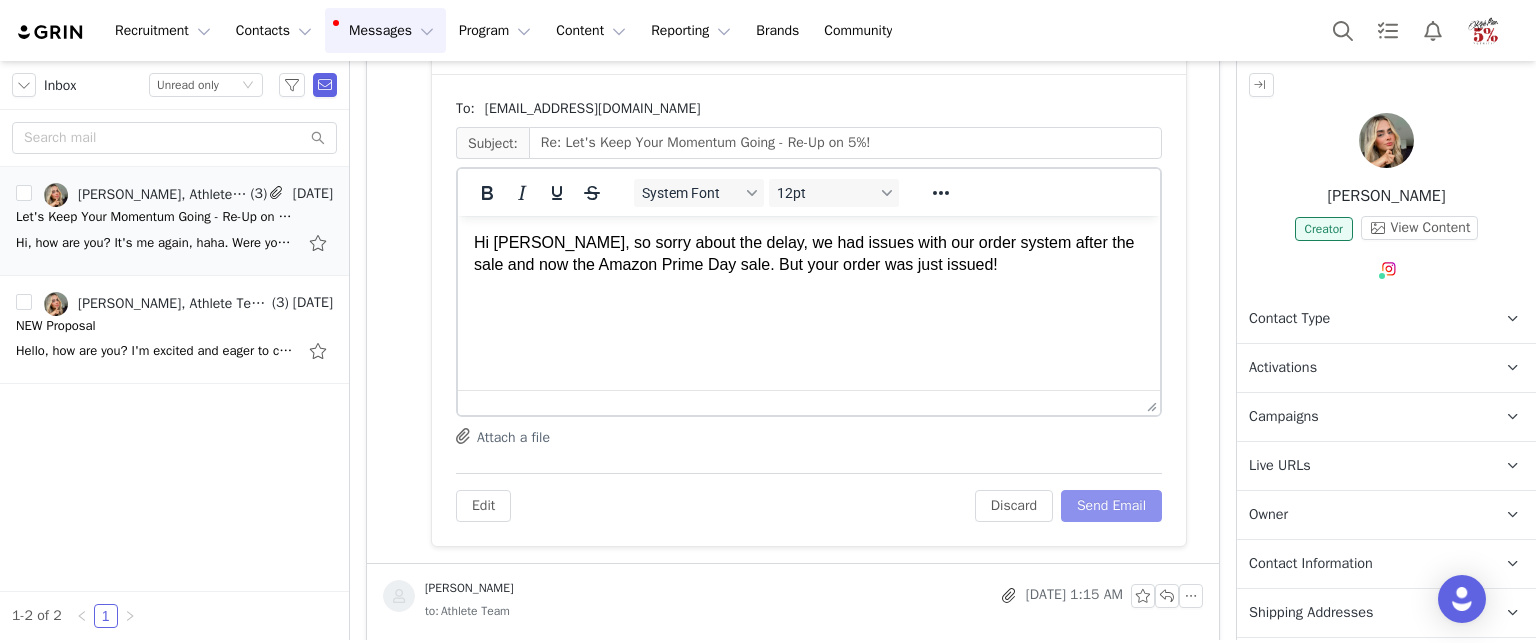 click on "Send Email" at bounding box center [1111, 506] 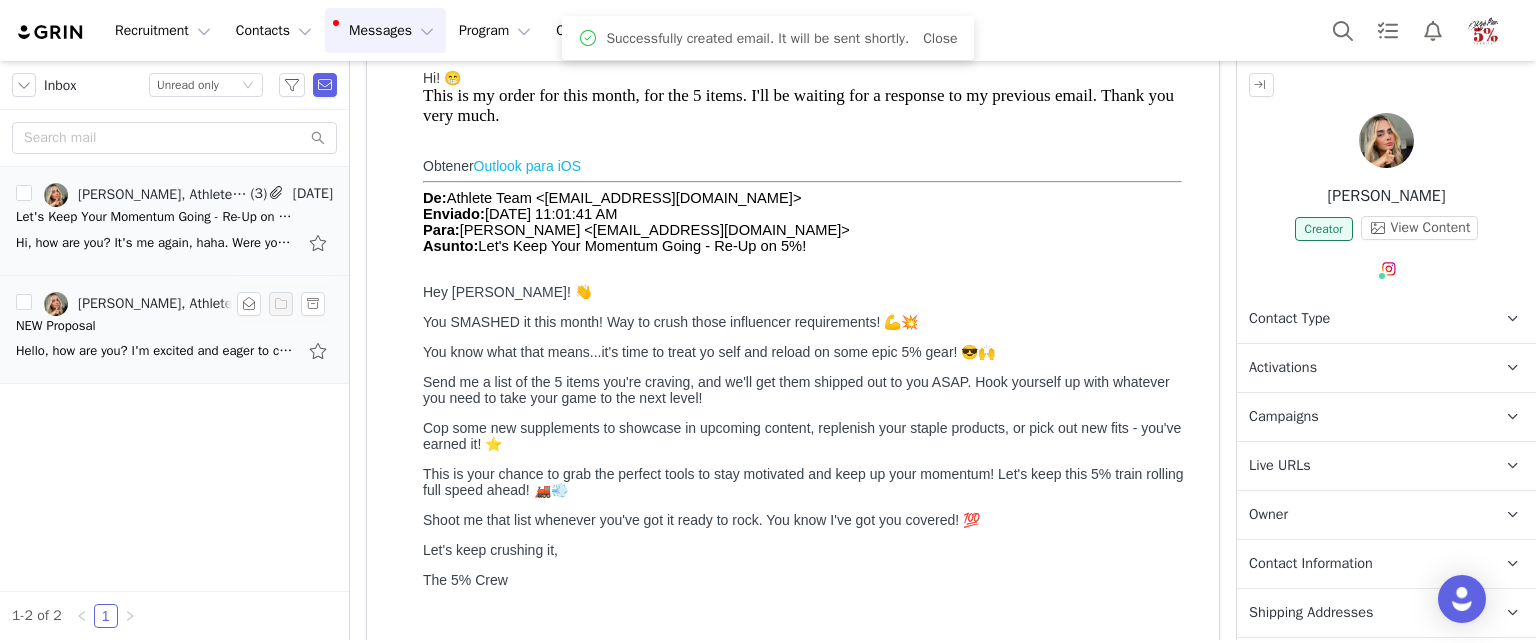 click on "NEW Proposal" at bounding box center (174, 326) 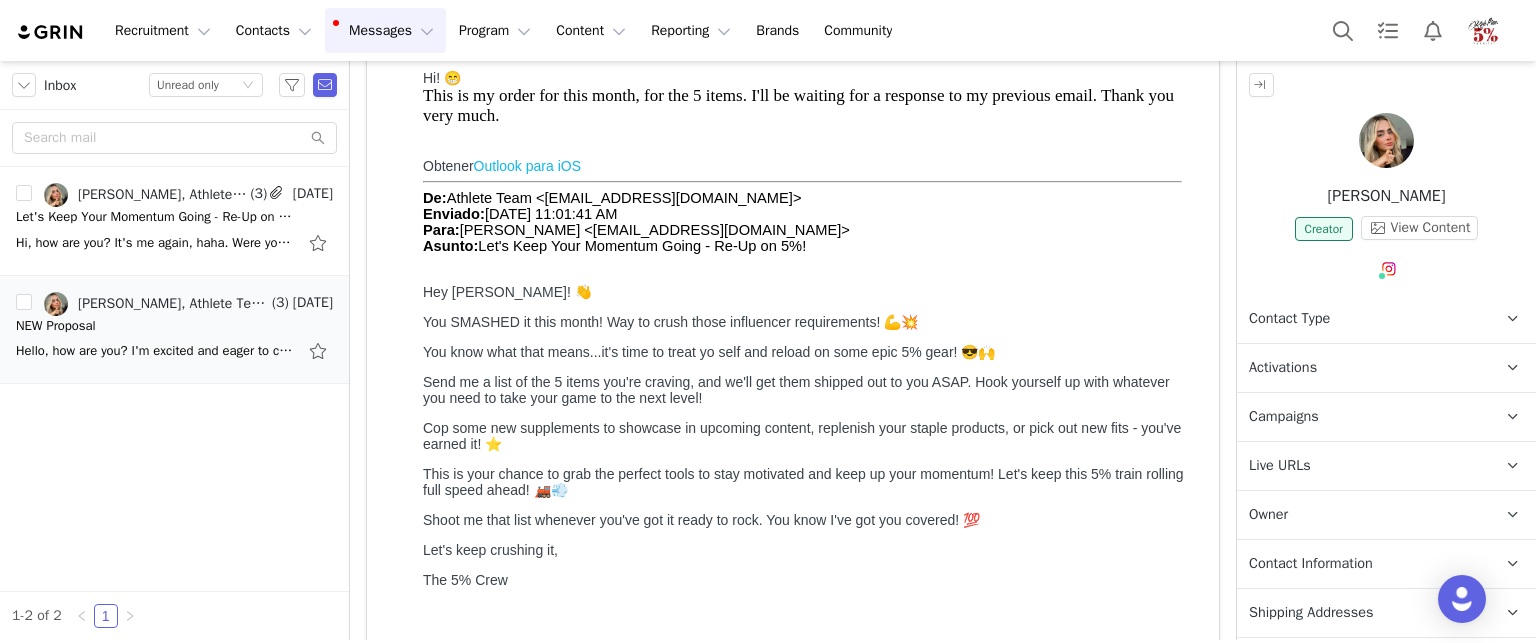 scroll, scrollTop: 0, scrollLeft: 0, axis: both 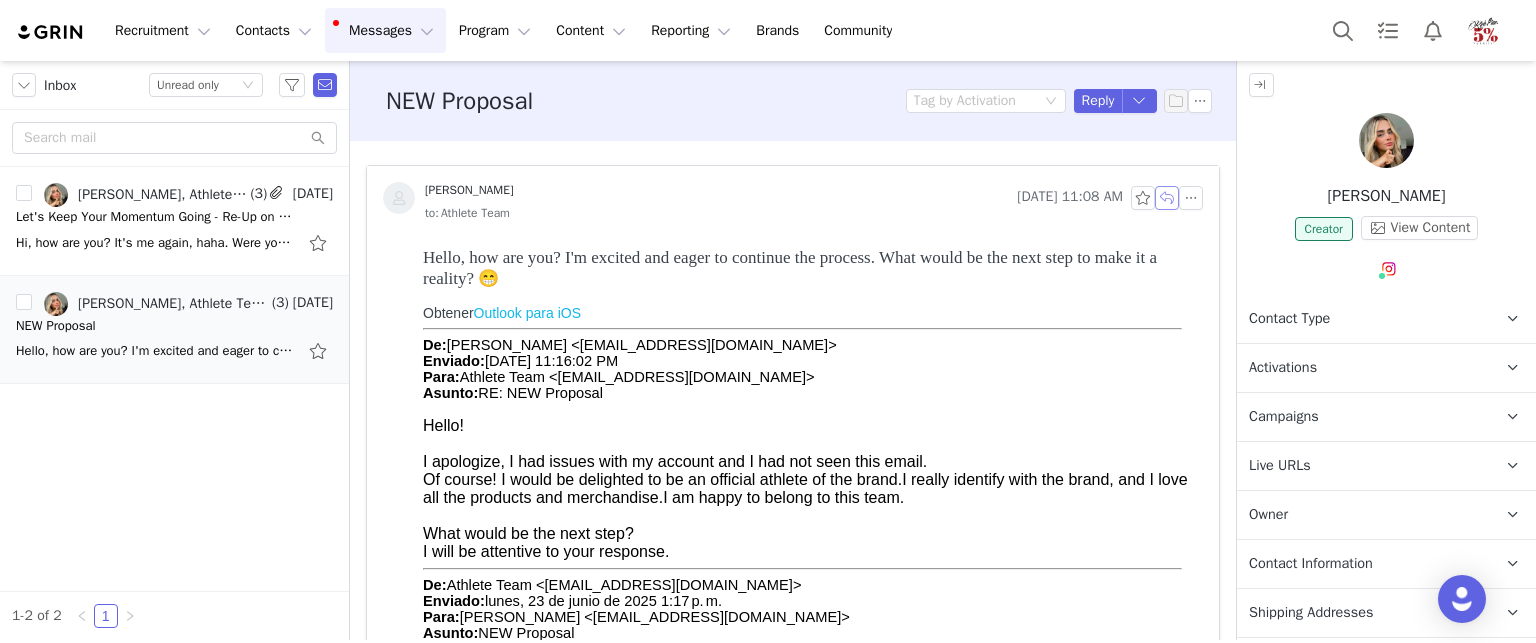 click at bounding box center (1167, 198) 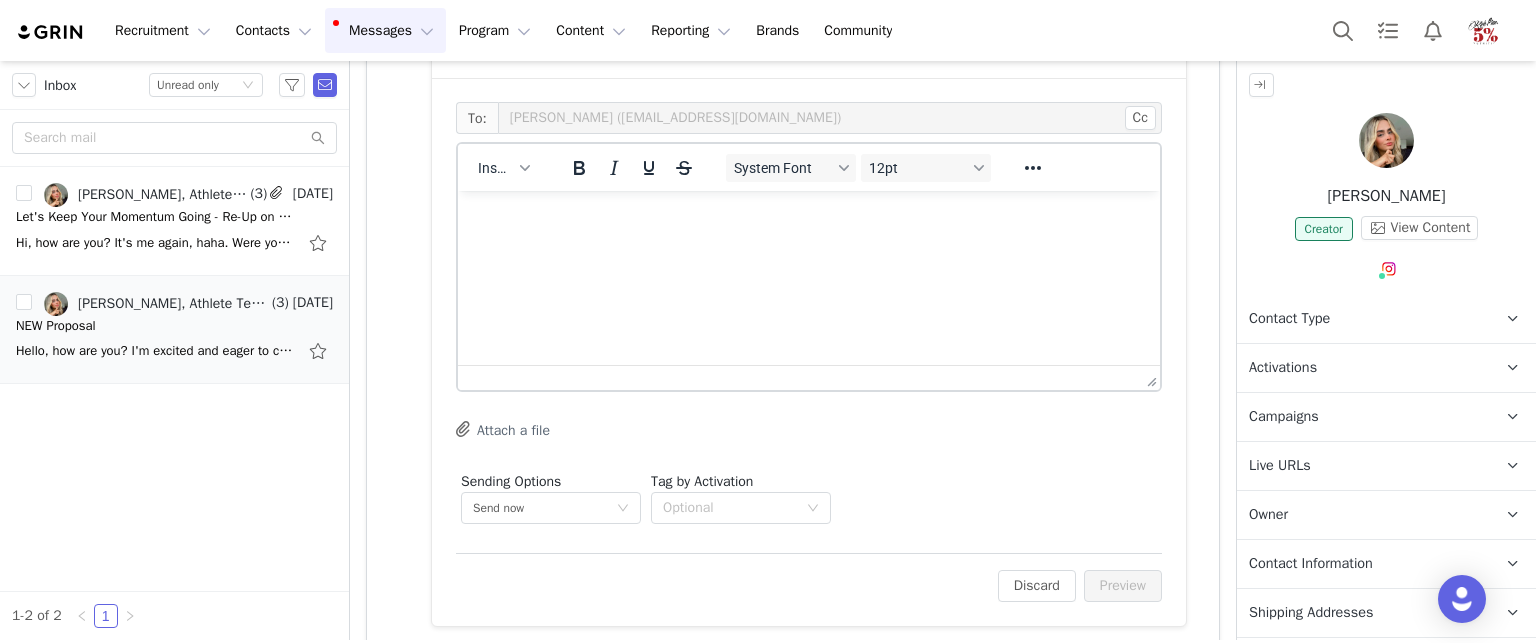 scroll, scrollTop: 0, scrollLeft: 0, axis: both 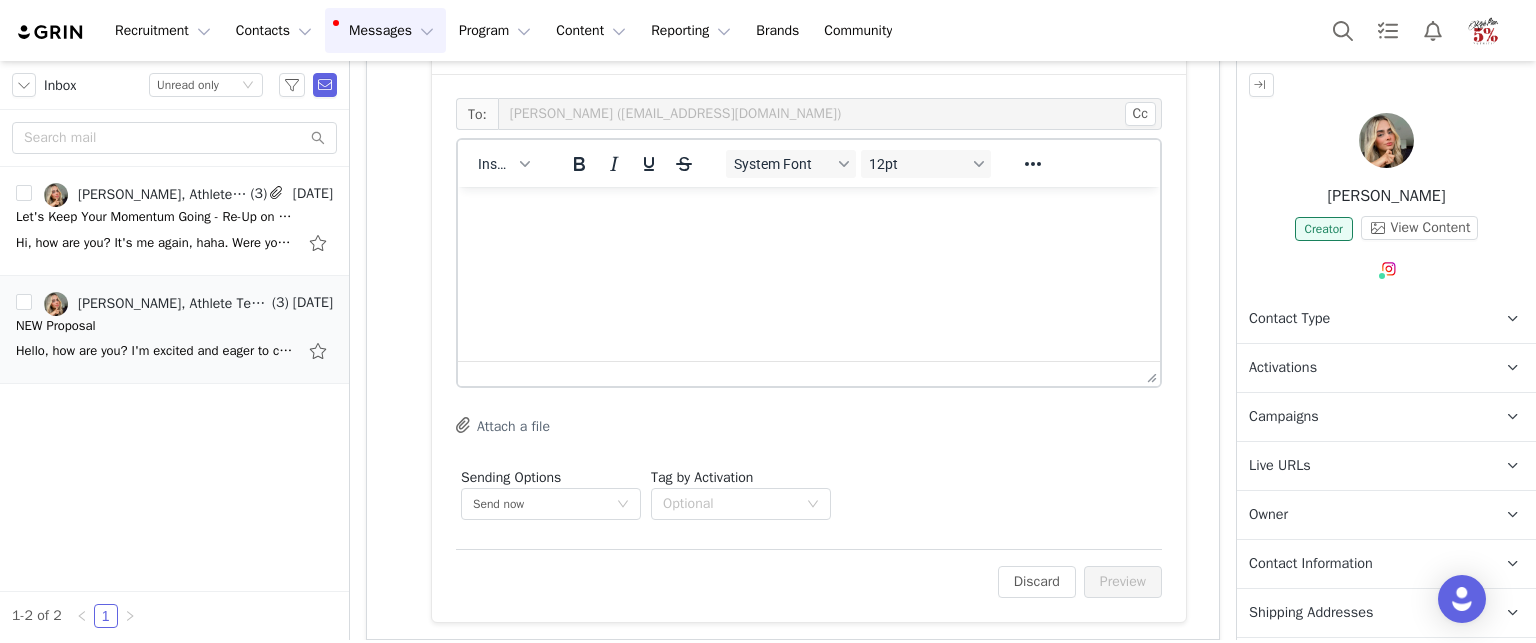click at bounding box center [809, 214] 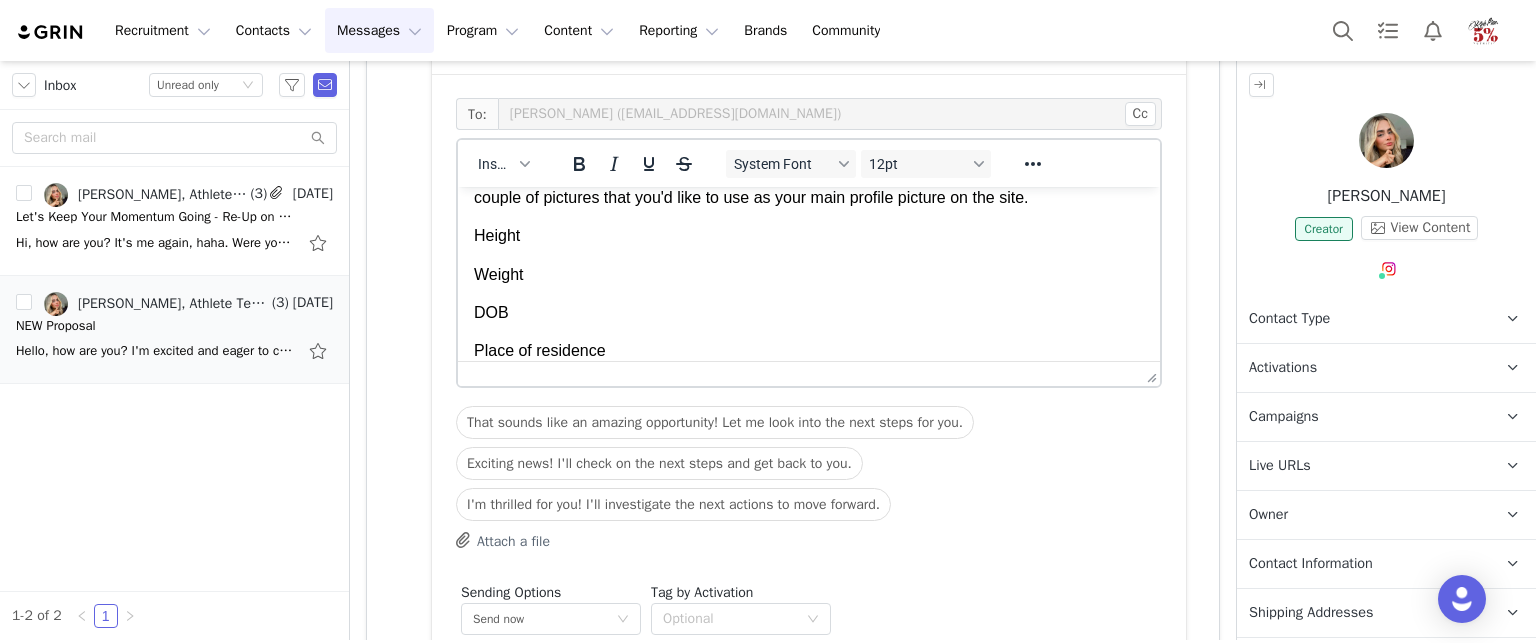 scroll, scrollTop: 100, scrollLeft: 0, axis: vertical 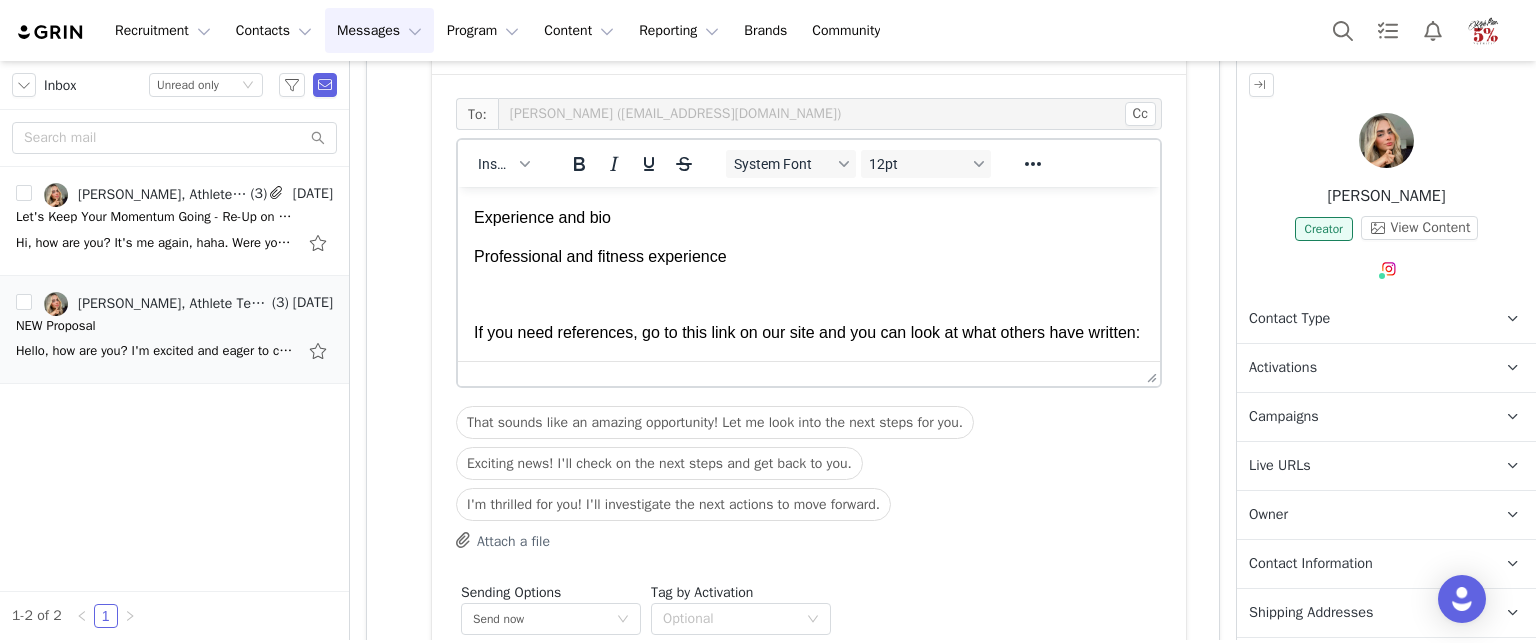 click on "If you need references, go to this link on our site and you can look at what others have written:" at bounding box center [809, 333] 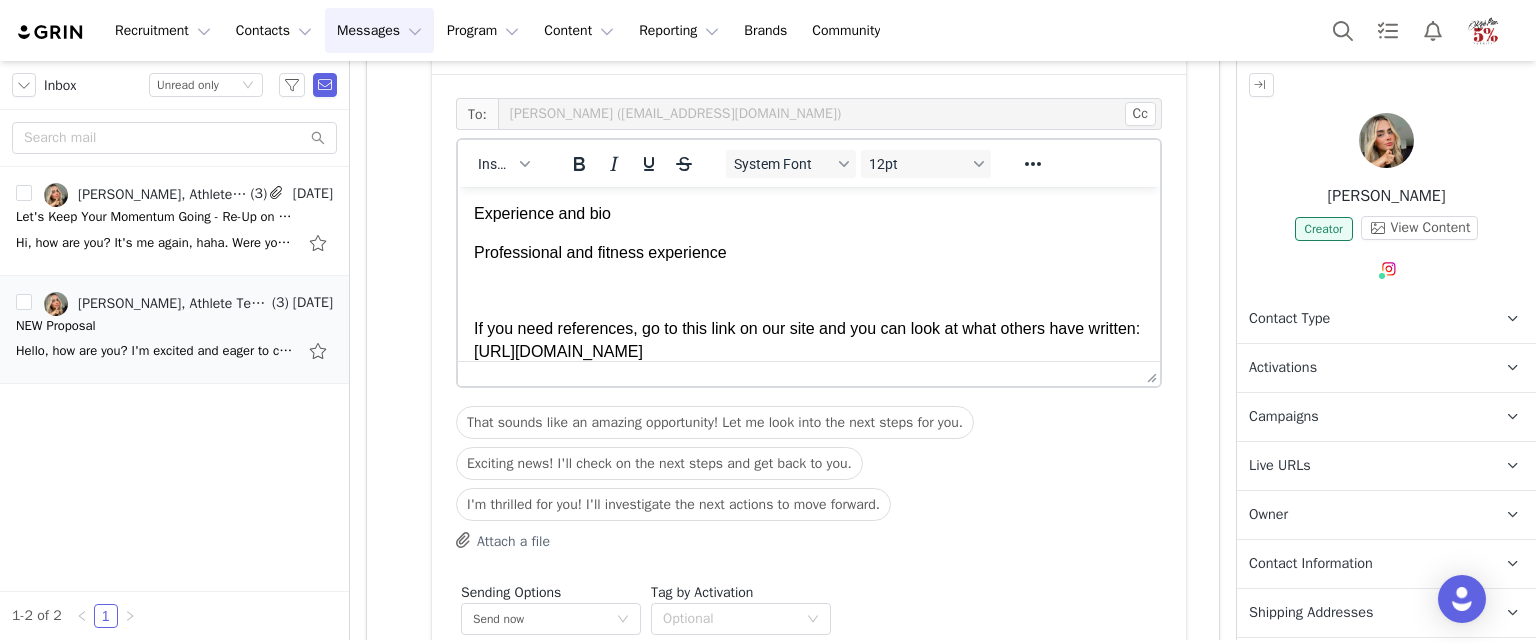 scroll, scrollTop: 276, scrollLeft: 0, axis: vertical 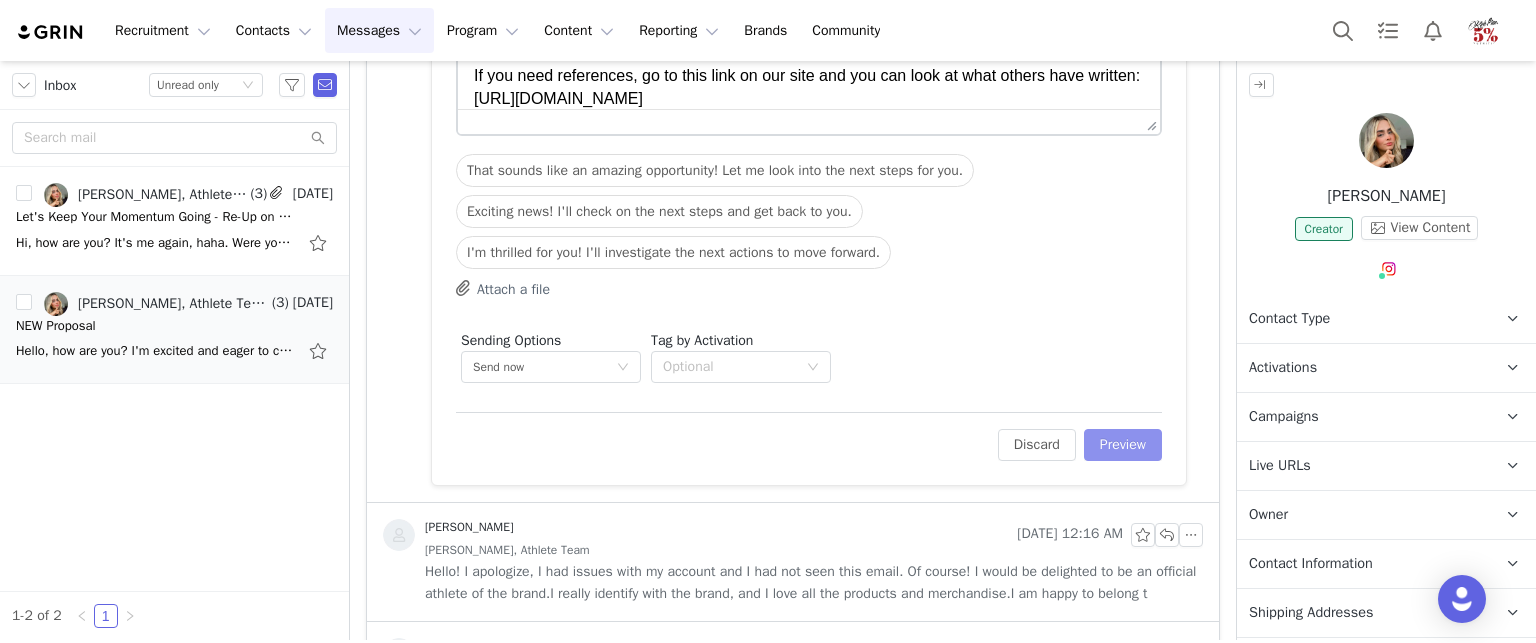click on "Preview" at bounding box center (1123, 445) 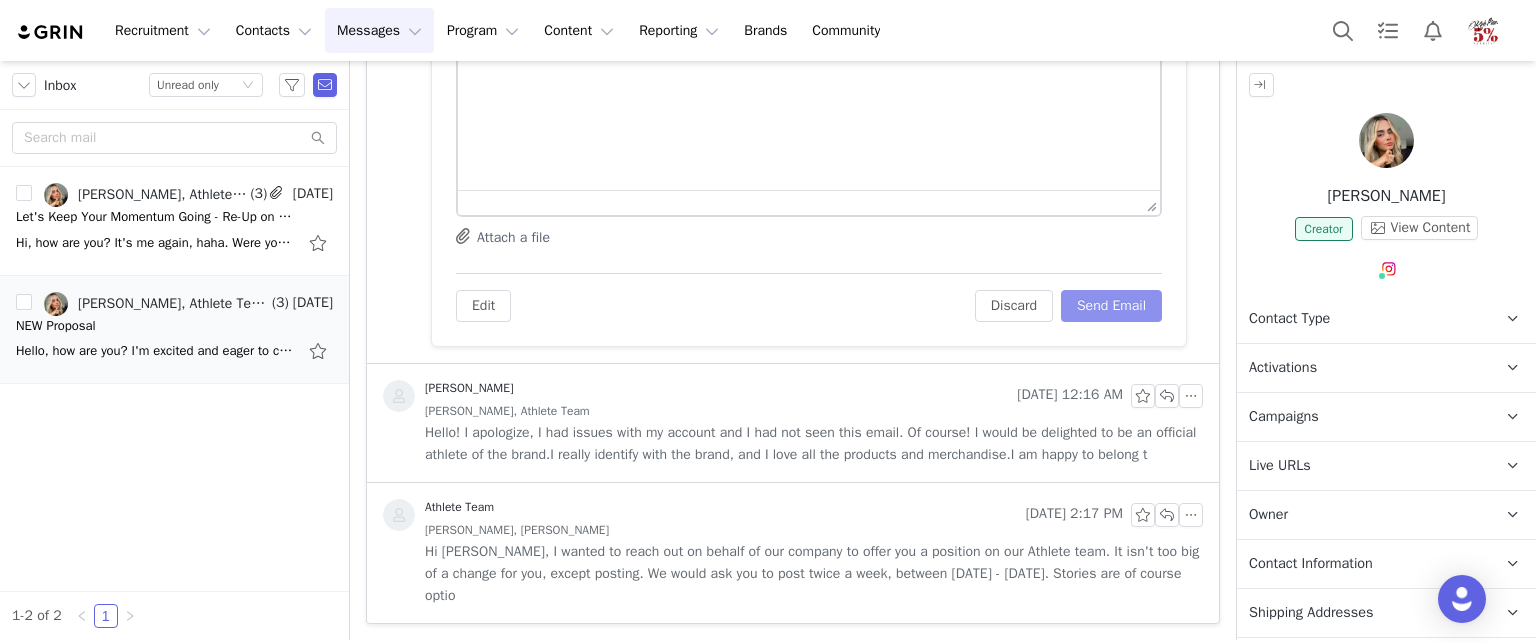 scroll, scrollTop: 968, scrollLeft: 0, axis: vertical 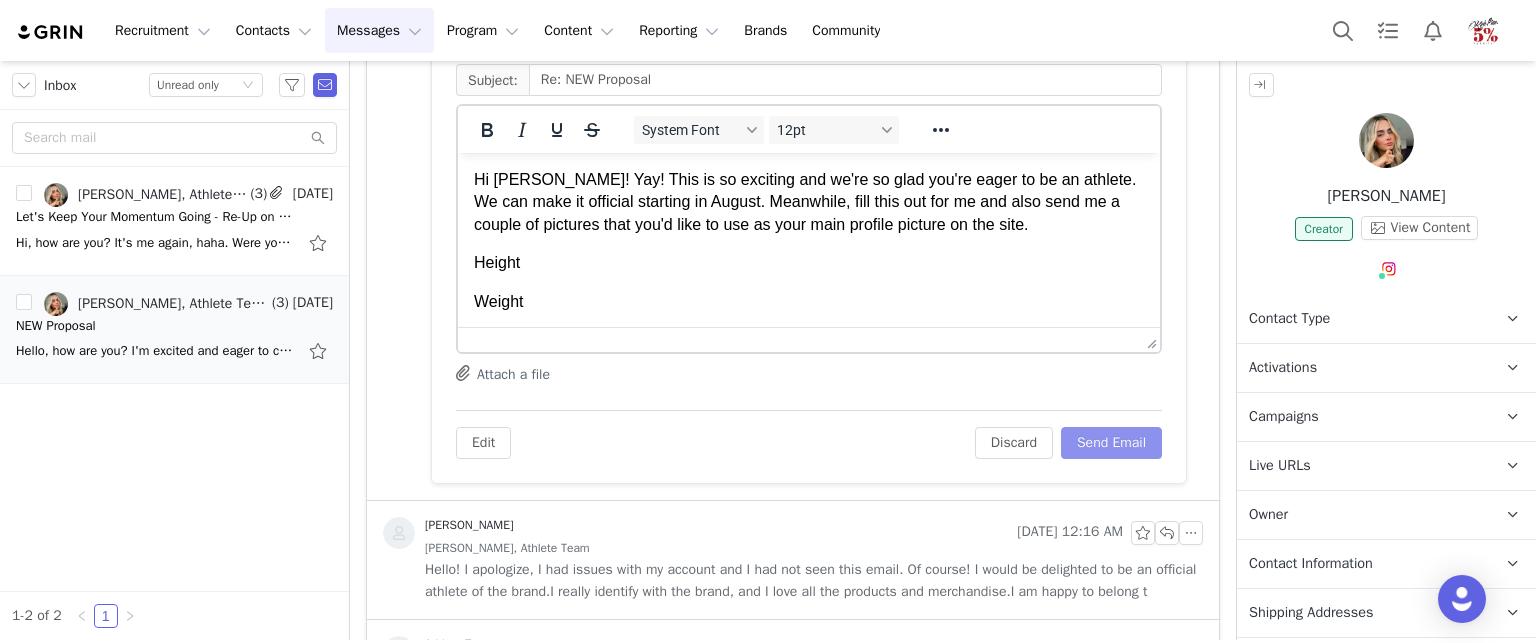 click on "Send Email" at bounding box center [1111, 443] 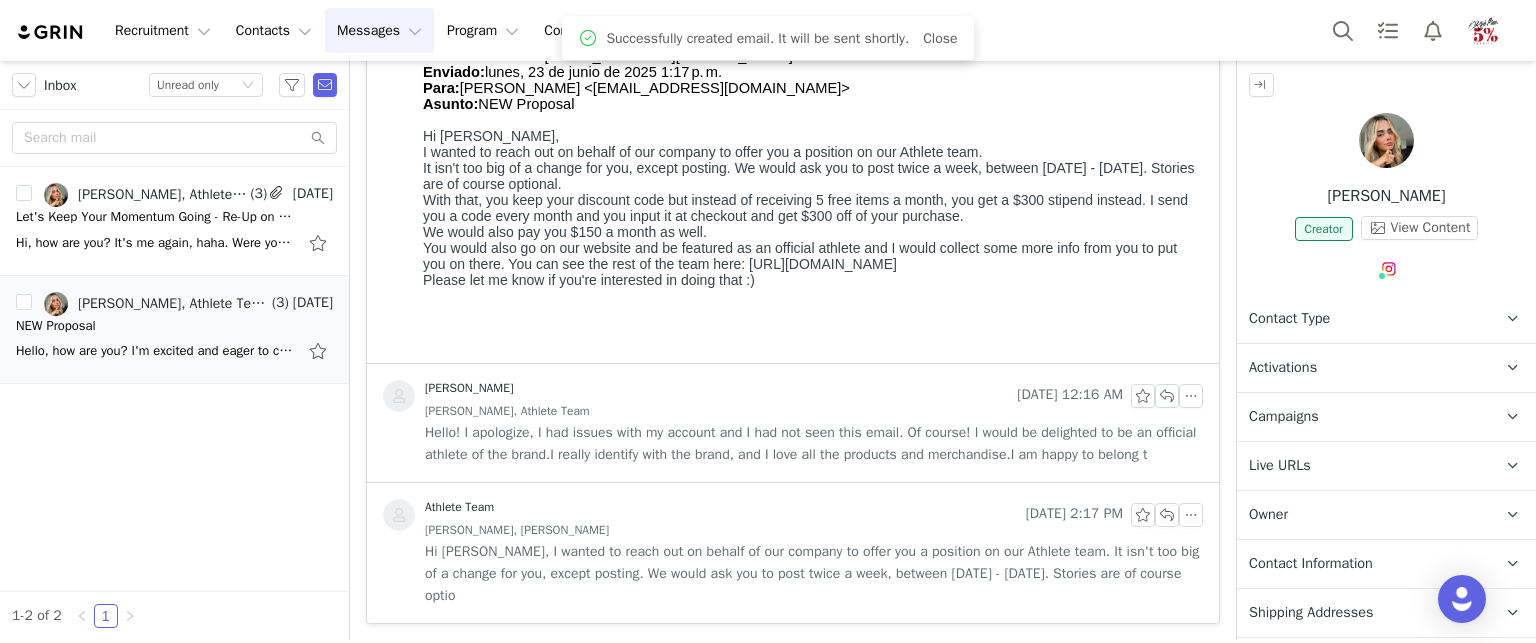 scroll, scrollTop: 550, scrollLeft: 0, axis: vertical 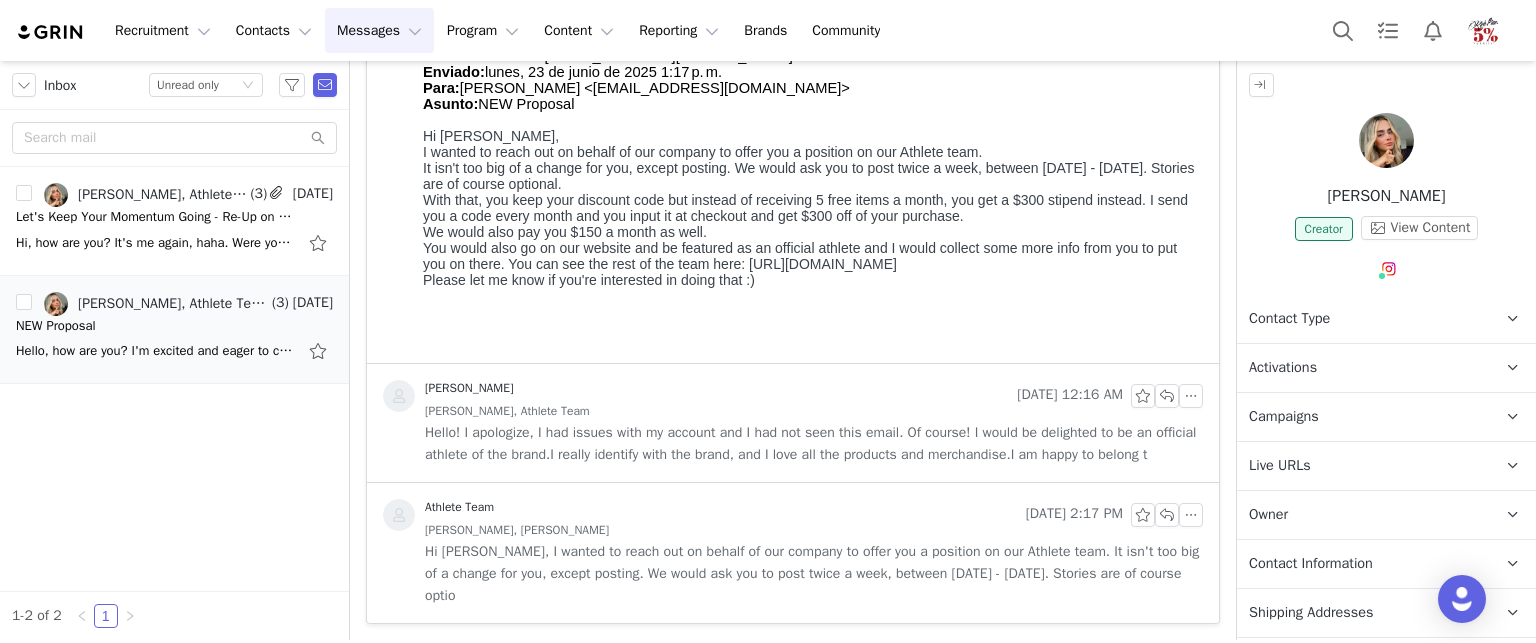 click at bounding box center [51, 32] 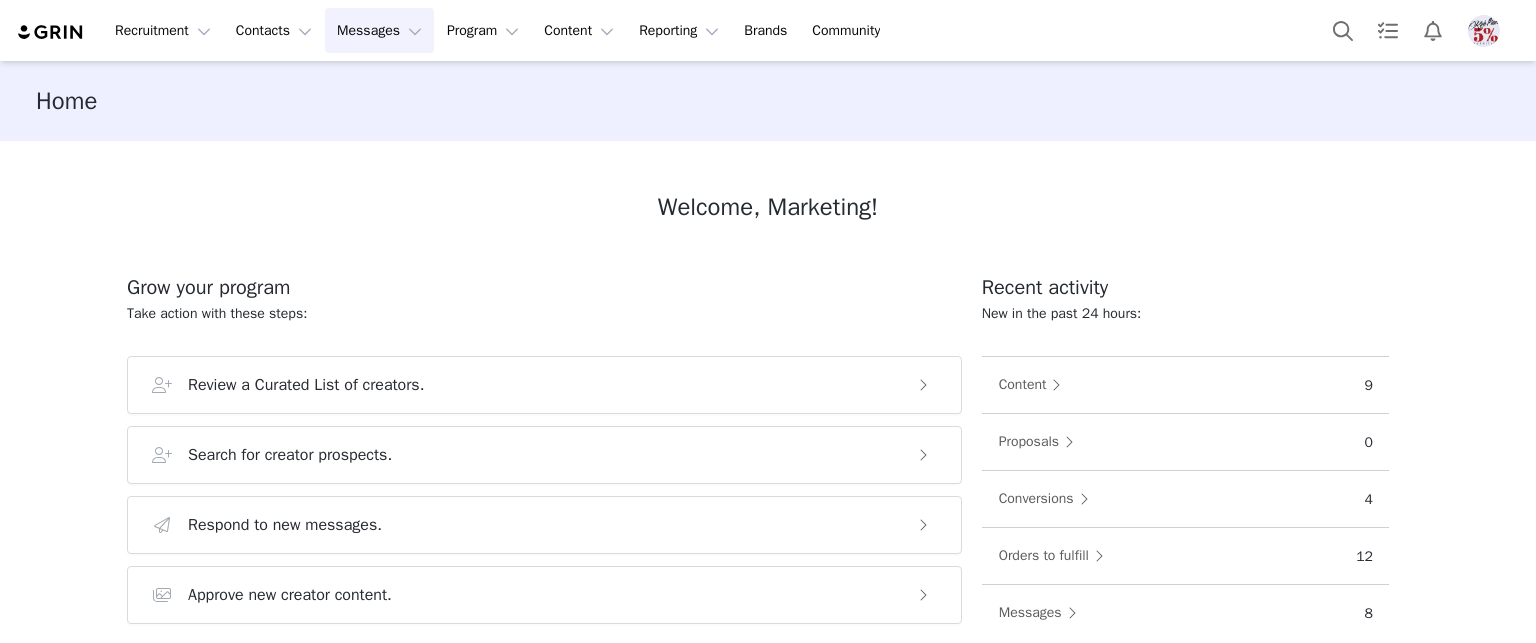 scroll, scrollTop: 0, scrollLeft: 0, axis: both 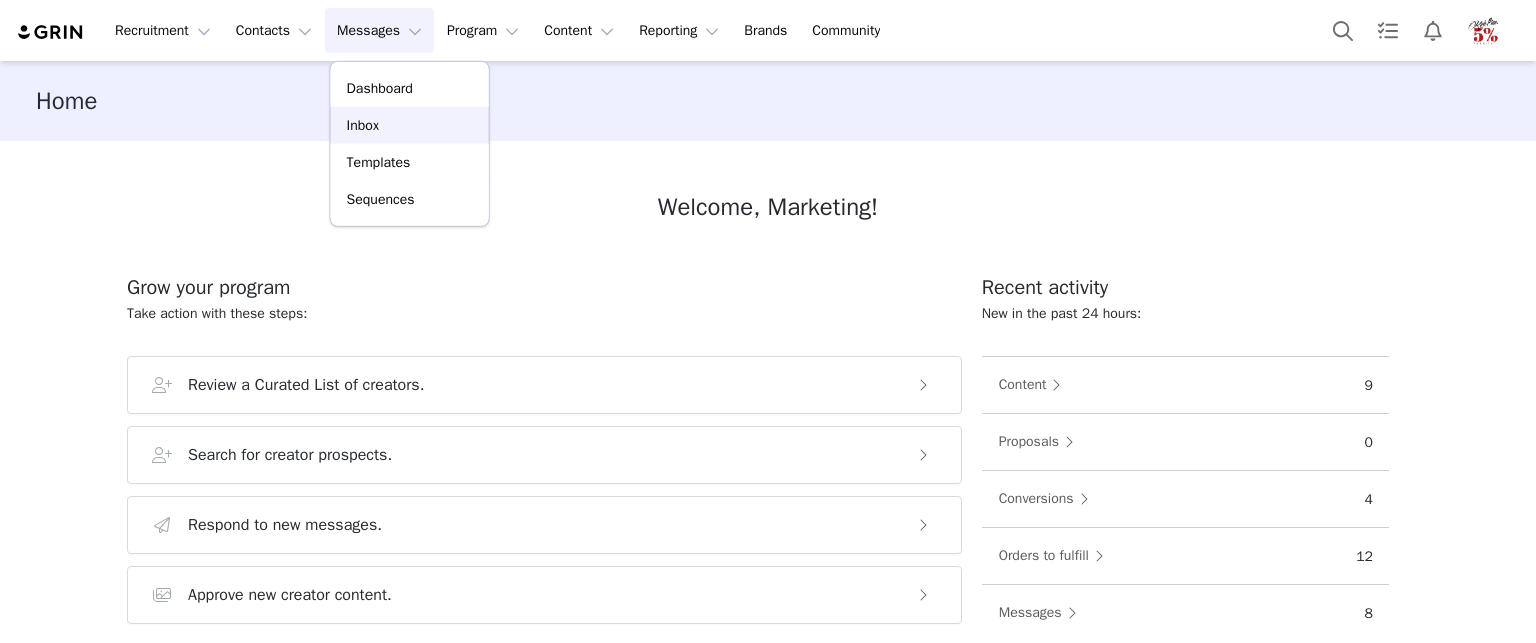 click on "Inbox" at bounding box center (410, 125) 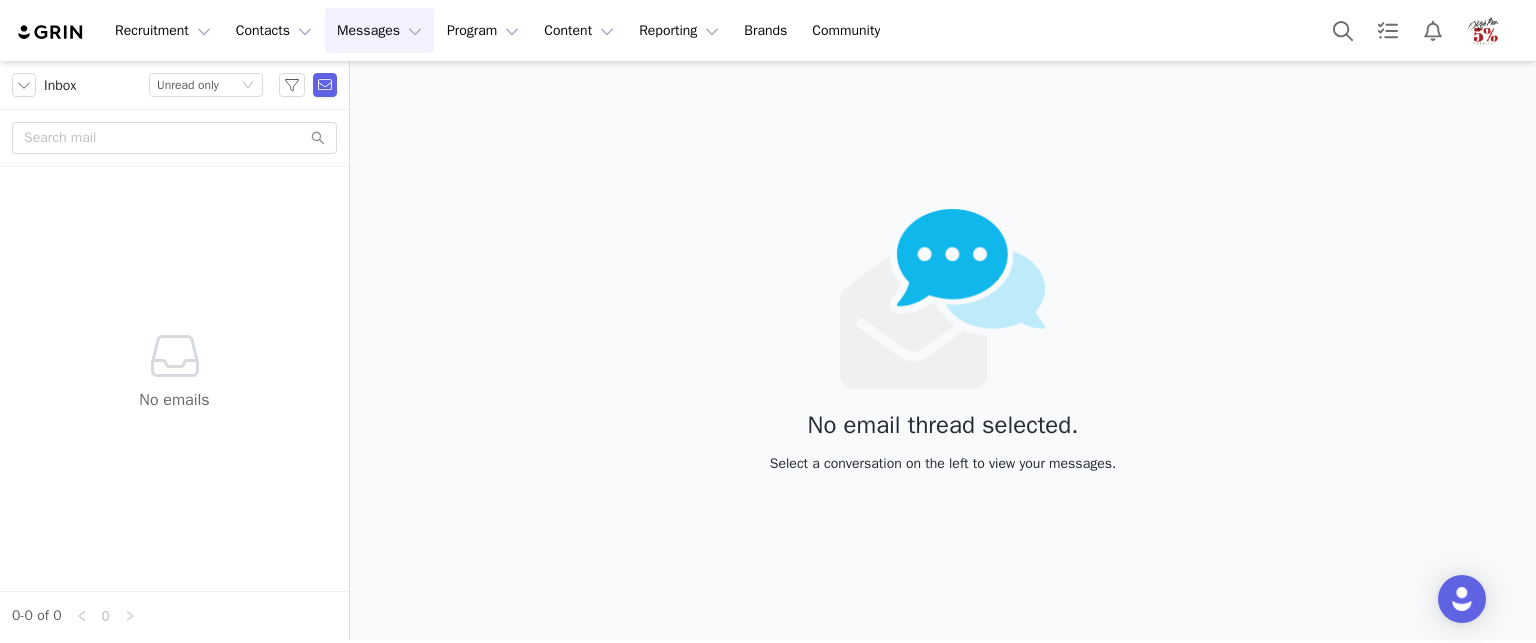 click at bounding box center [51, 32] 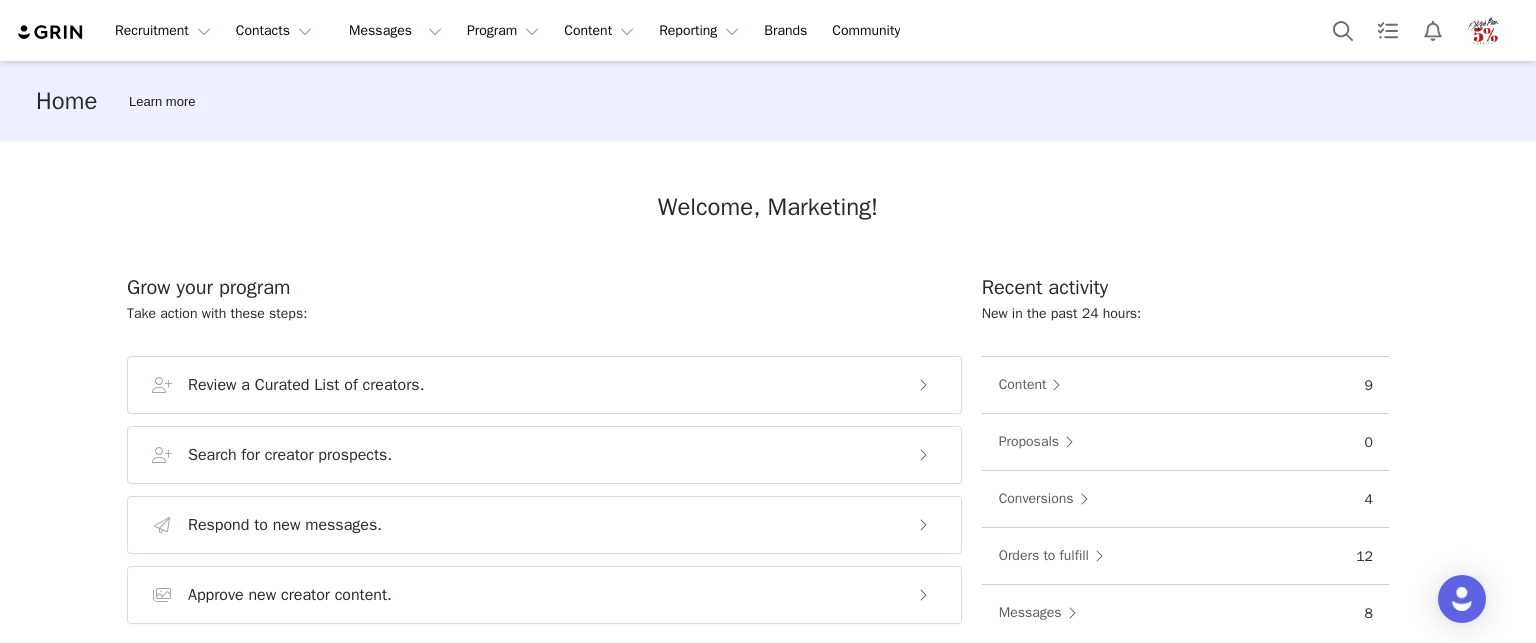 click on "Messages Messages" at bounding box center (389, 30) 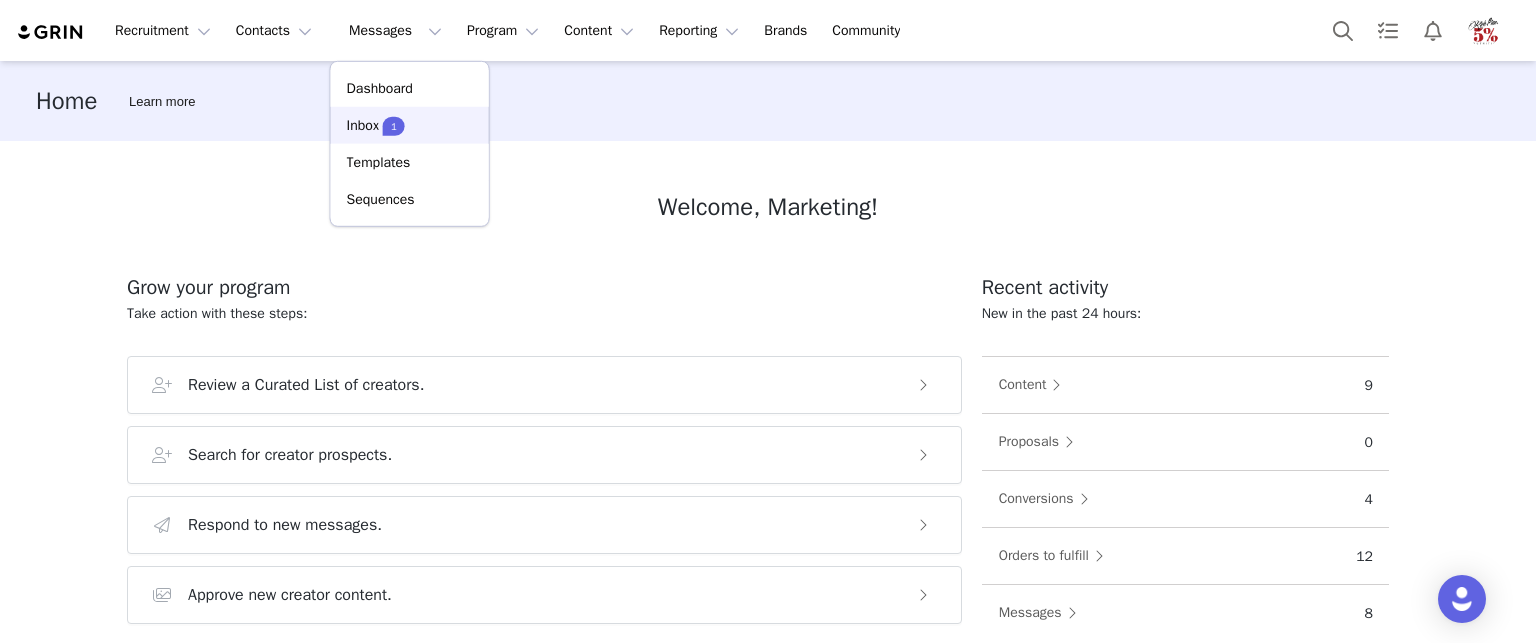 click on "Inbox 1" at bounding box center (410, 125) 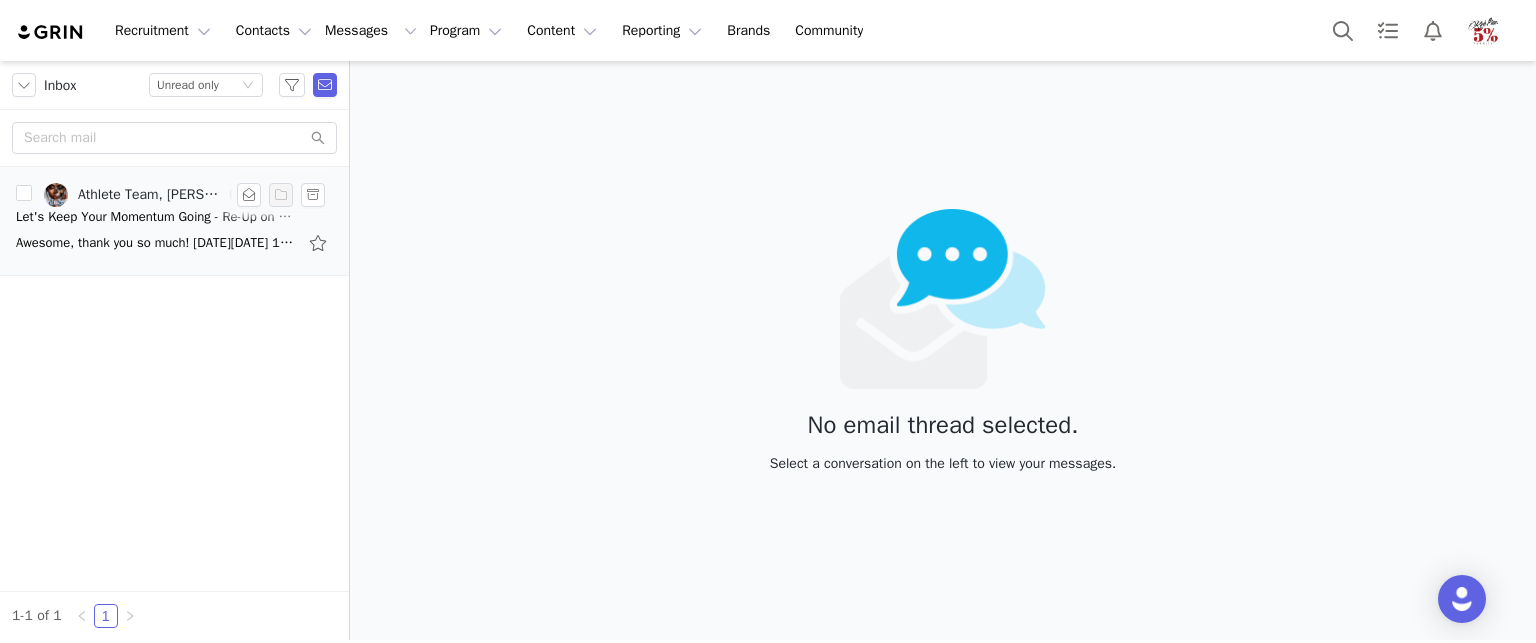 click on "Awesome, thank you so much!
[DATE][DATE] 12:29 PM Athlete Team <[EMAIL_ADDRESS][DOMAIN_NAME]> wrote:
Hey [PERSON_NAME], we just placed and pushed your order through!" at bounding box center [174, 243] 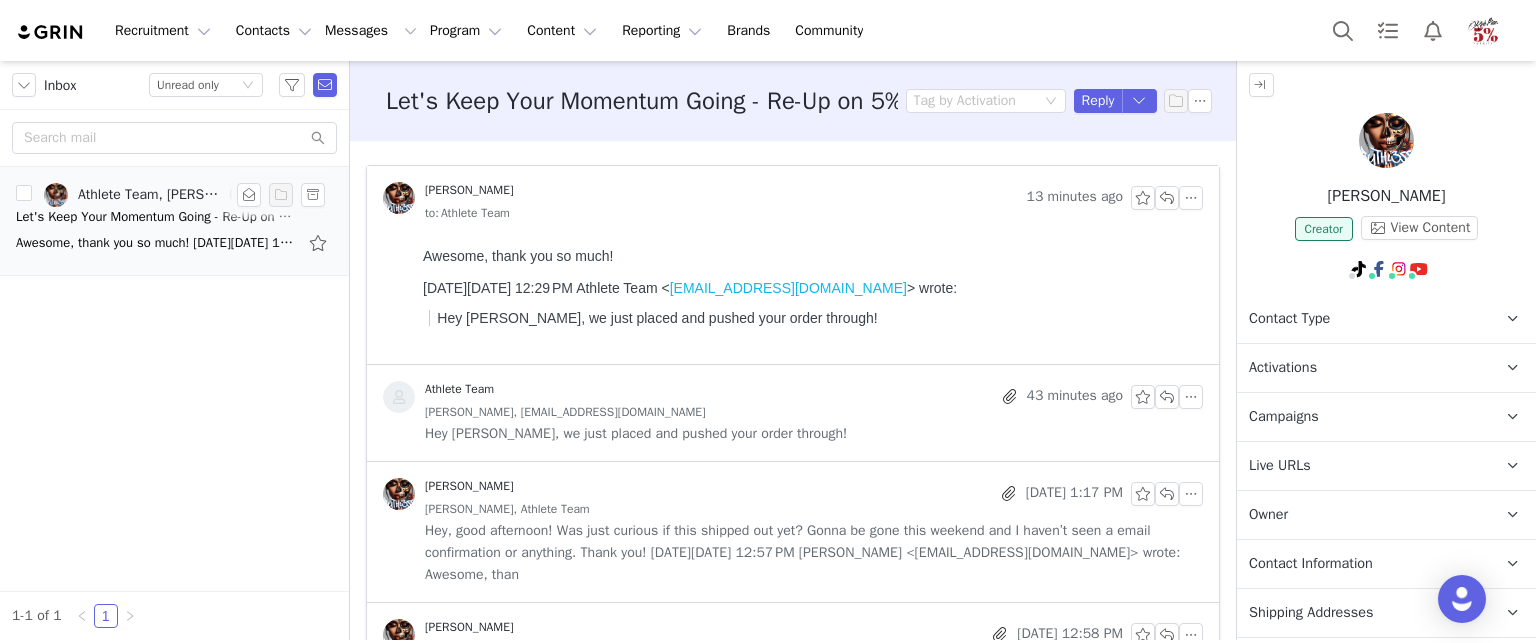scroll, scrollTop: 0, scrollLeft: 0, axis: both 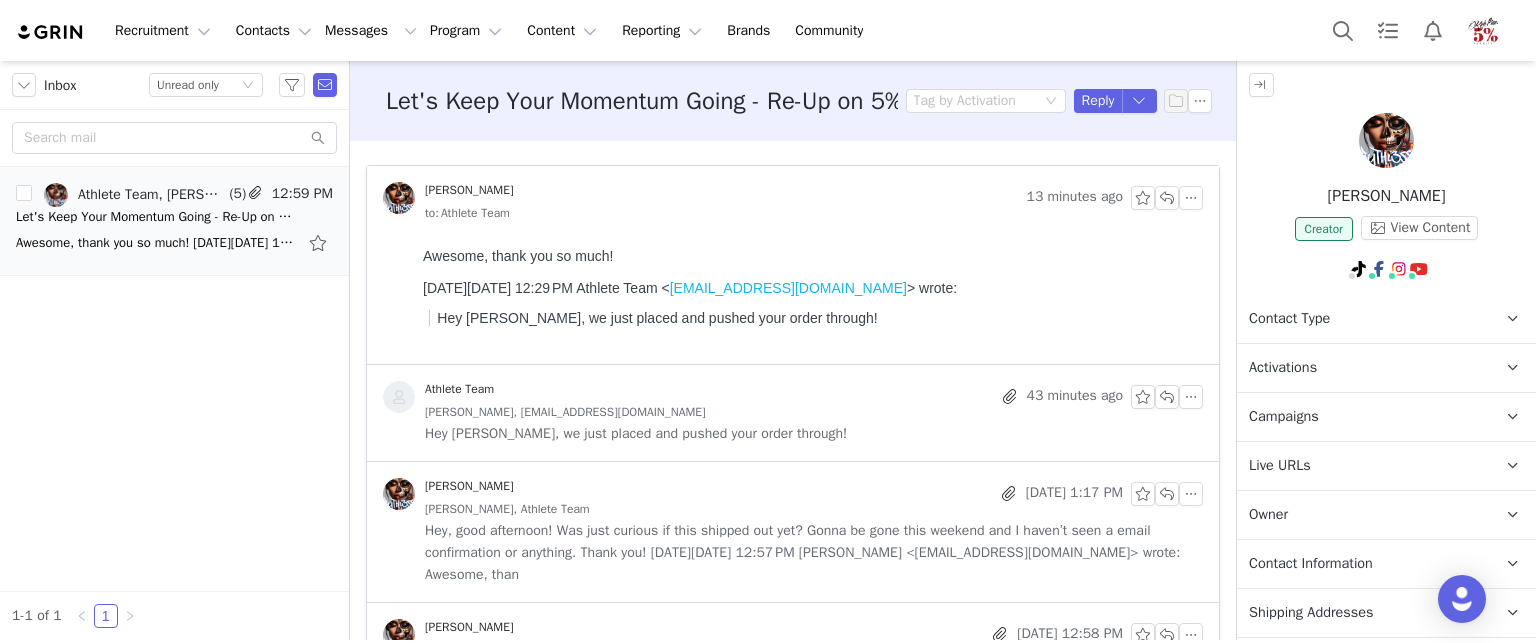 click at bounding box center (51, 32) 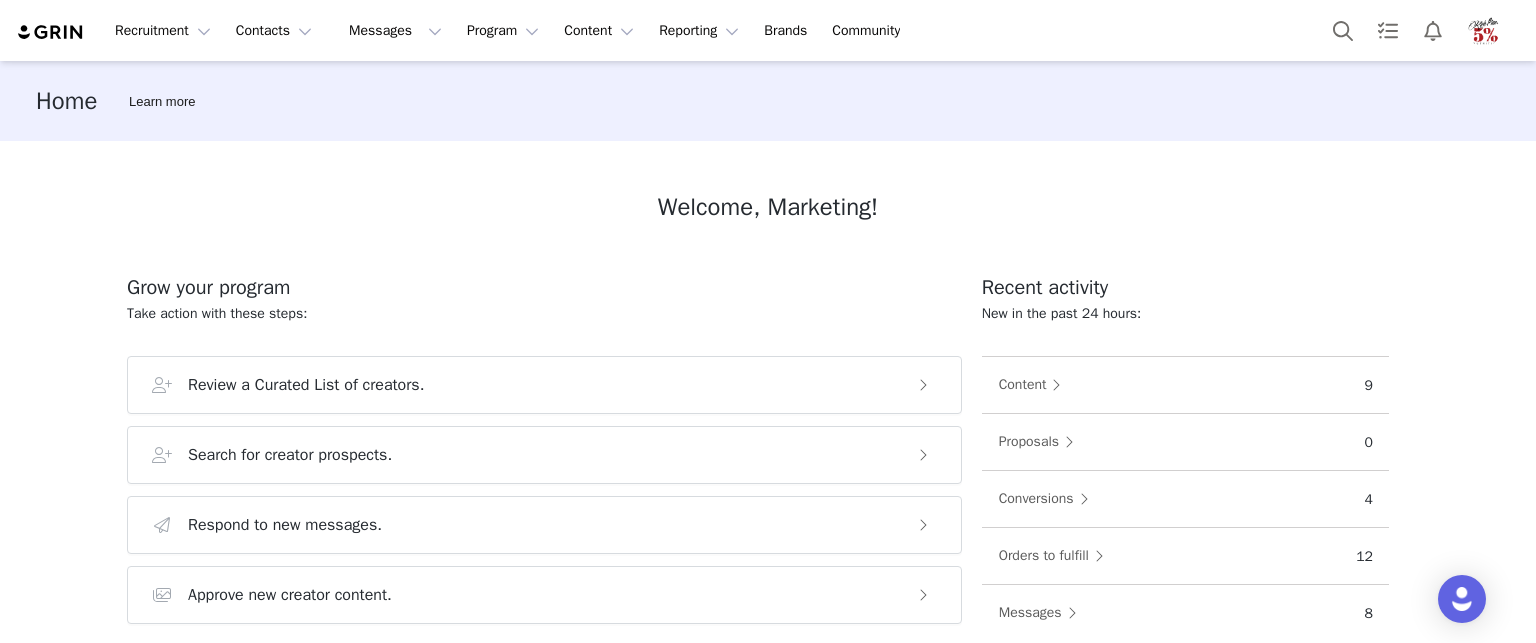 click on "Messages Messages" at bounding box center (389, 30) 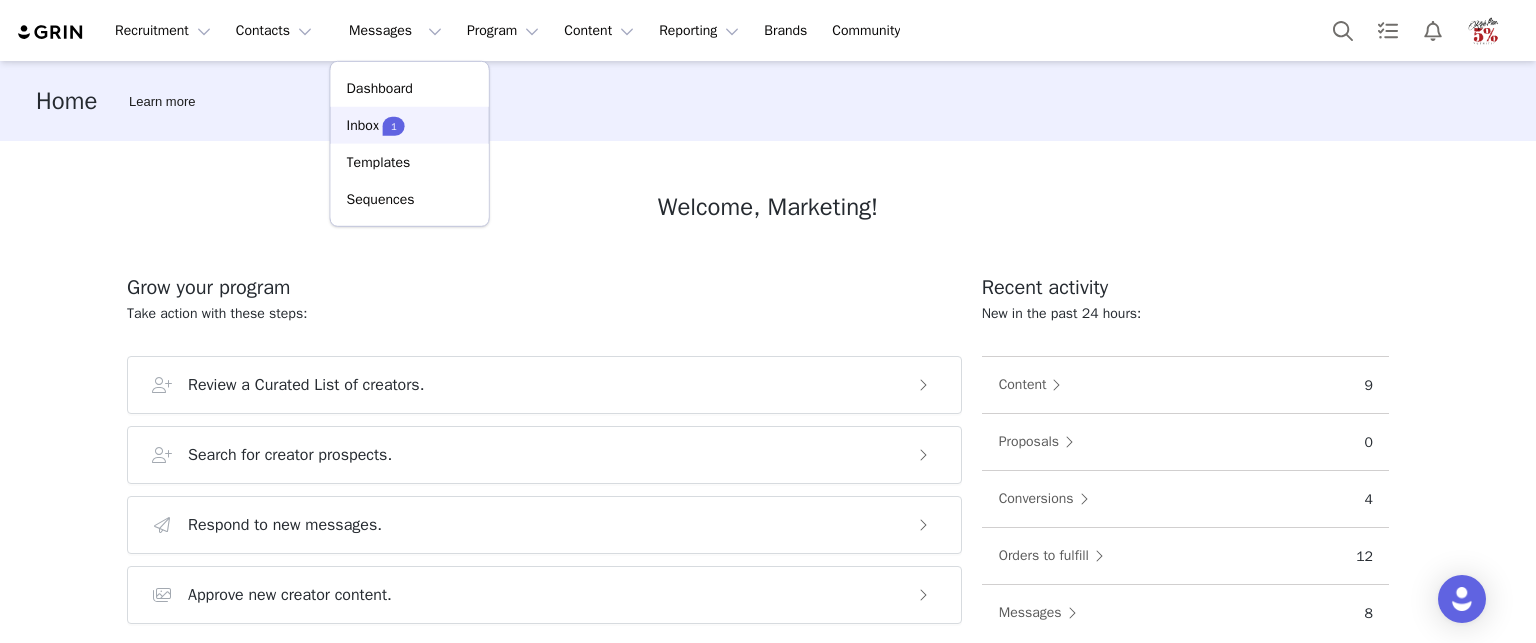 click on "1" at bounding box center [394, 125] 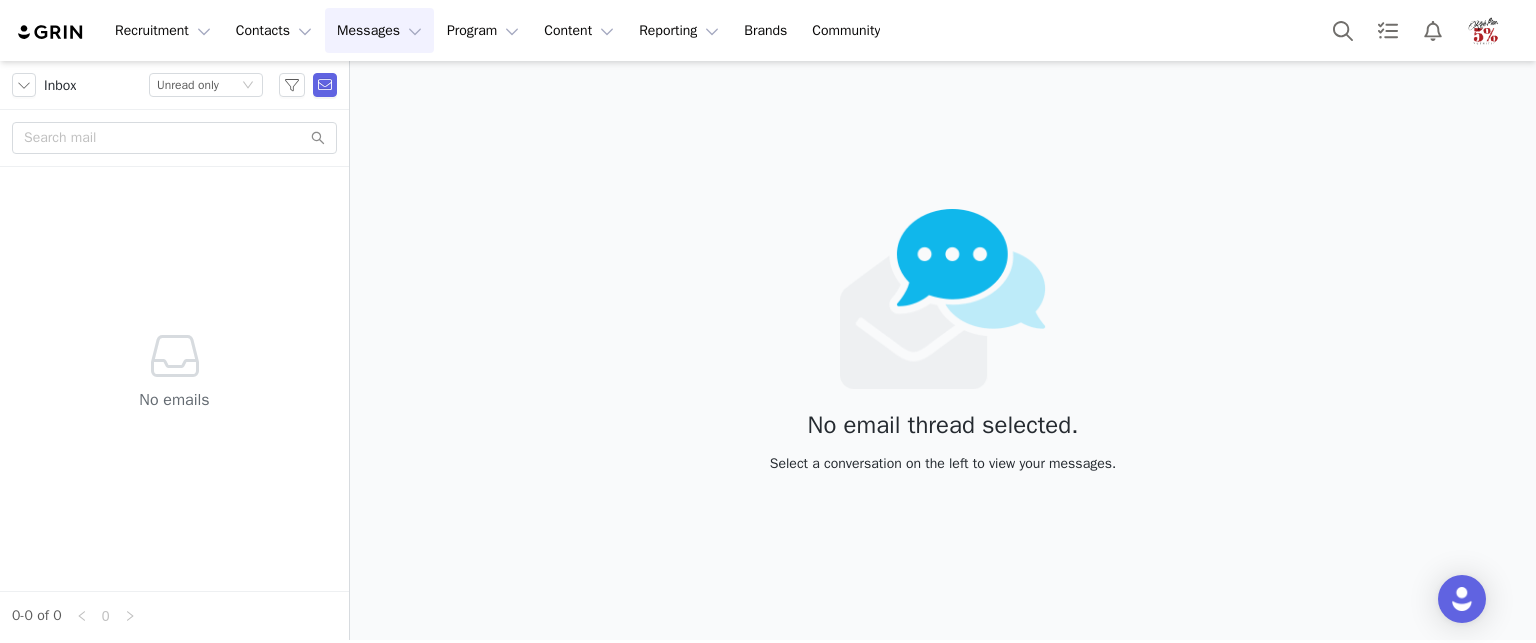 click at bounding box center (51, 32) 